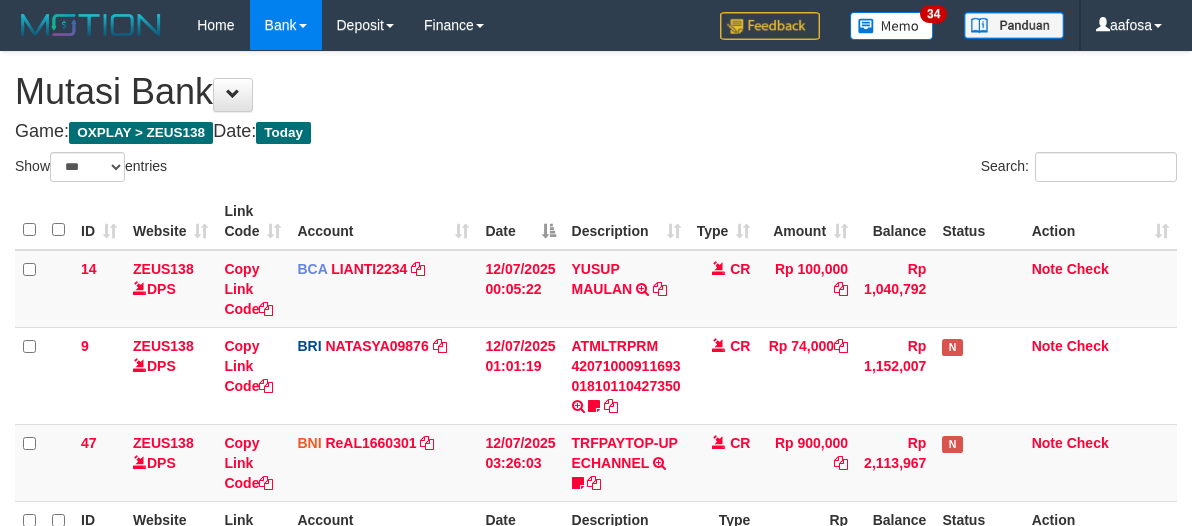 select on "***" 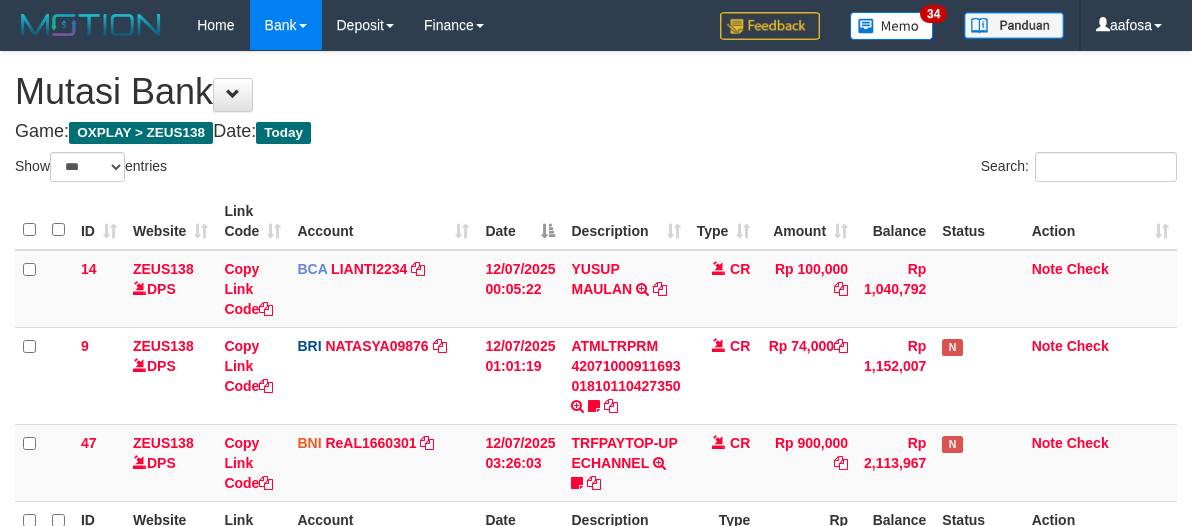scroll, scrollTop: 226, scrollLeft: 0, axis: vertical 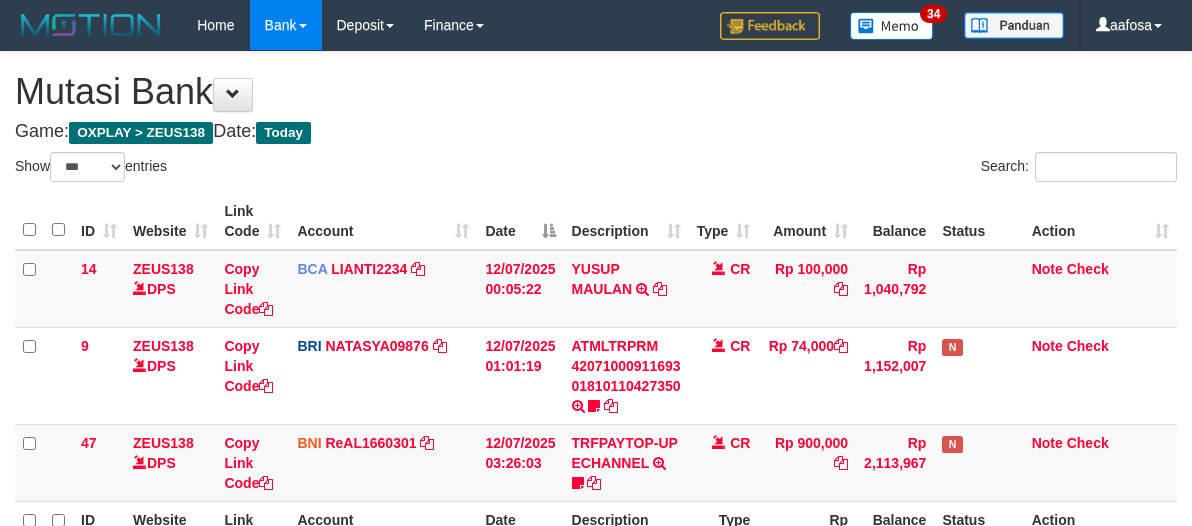 select on "***" 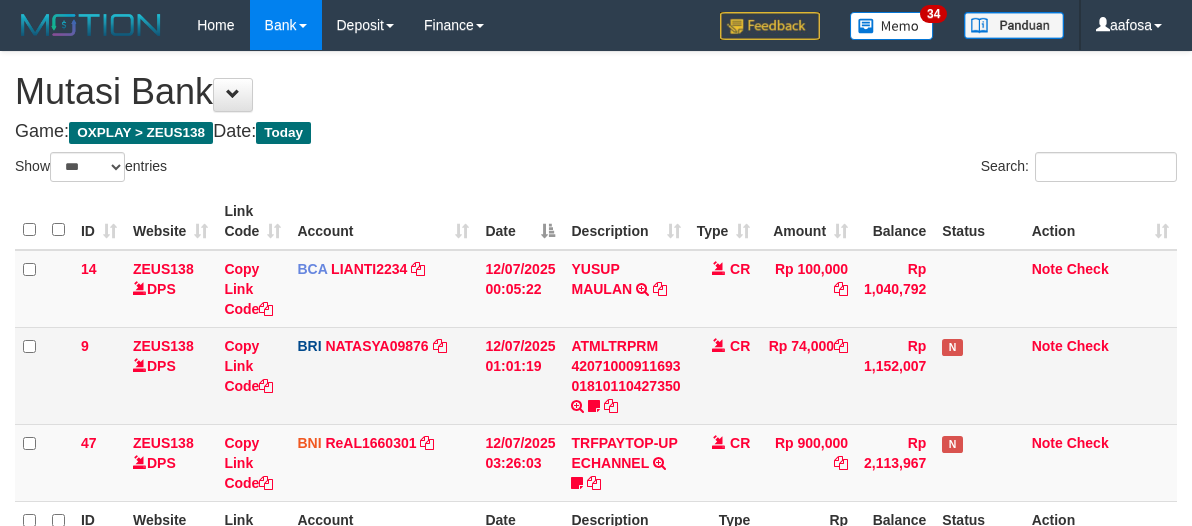 scroll, scrollTop: 226, scrollLeft: 0, axis: vertical 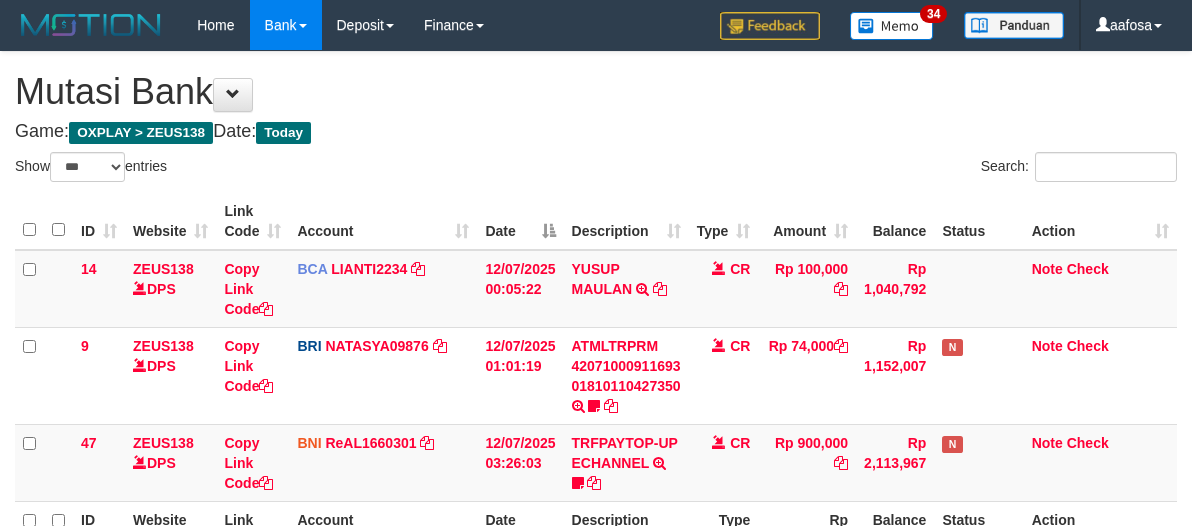 select on "***" 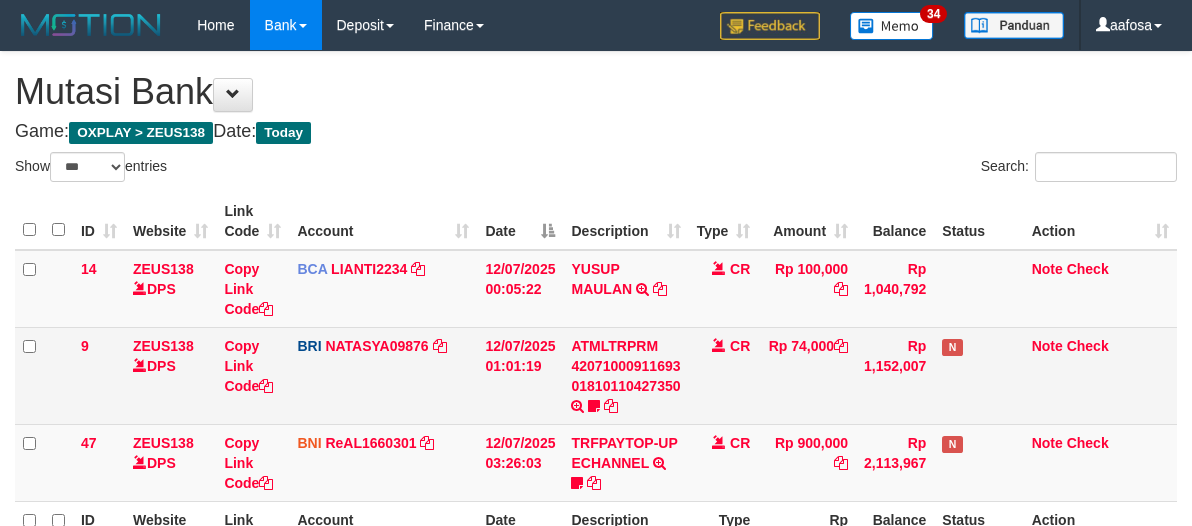 scroll, scrollTop: 226, scrollLeft: 0, axis: vertical 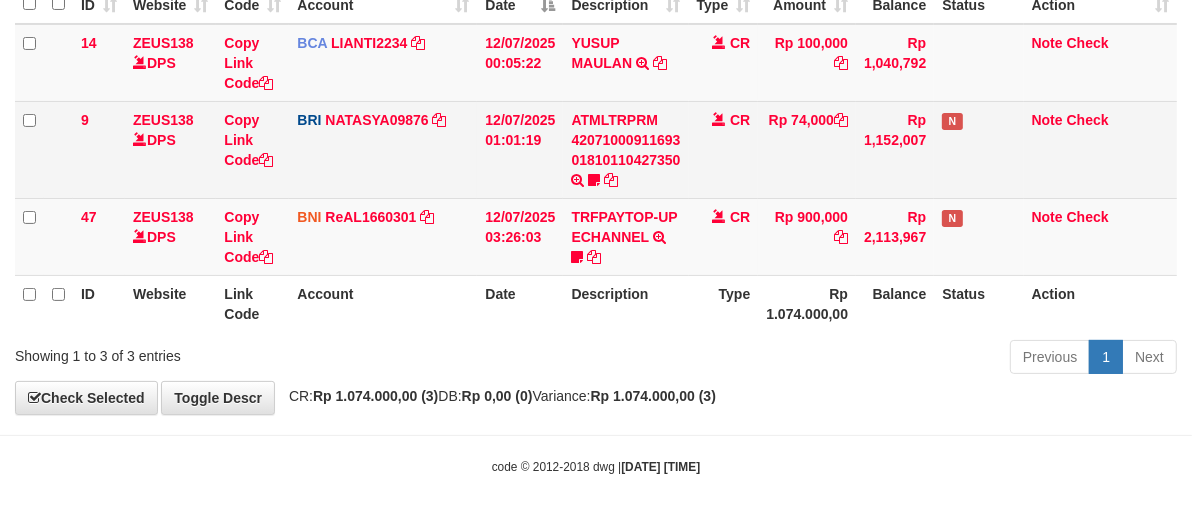 click on "CR" at bounding box center [724, 149] 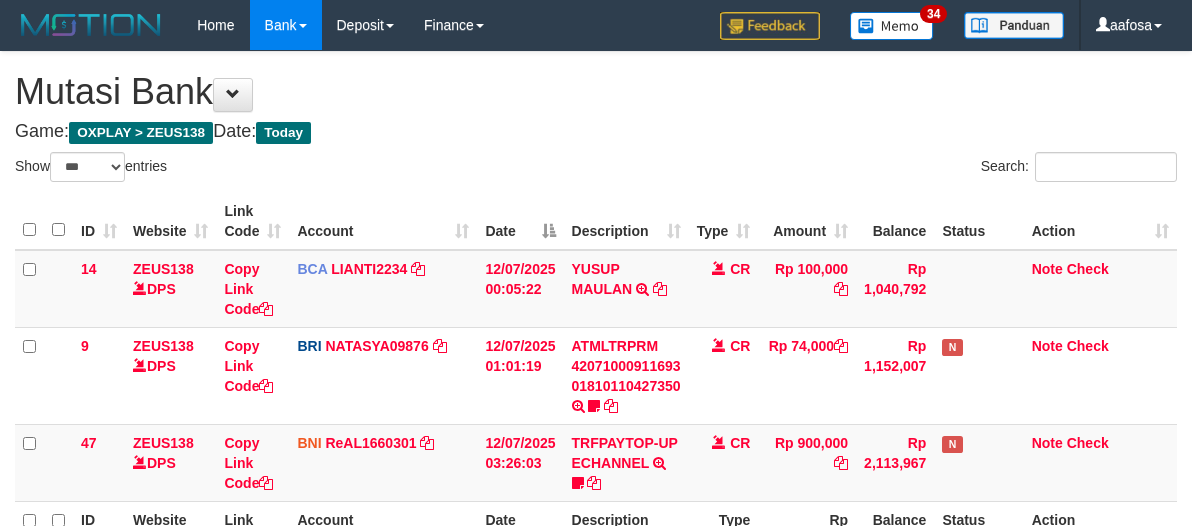 select on "***" 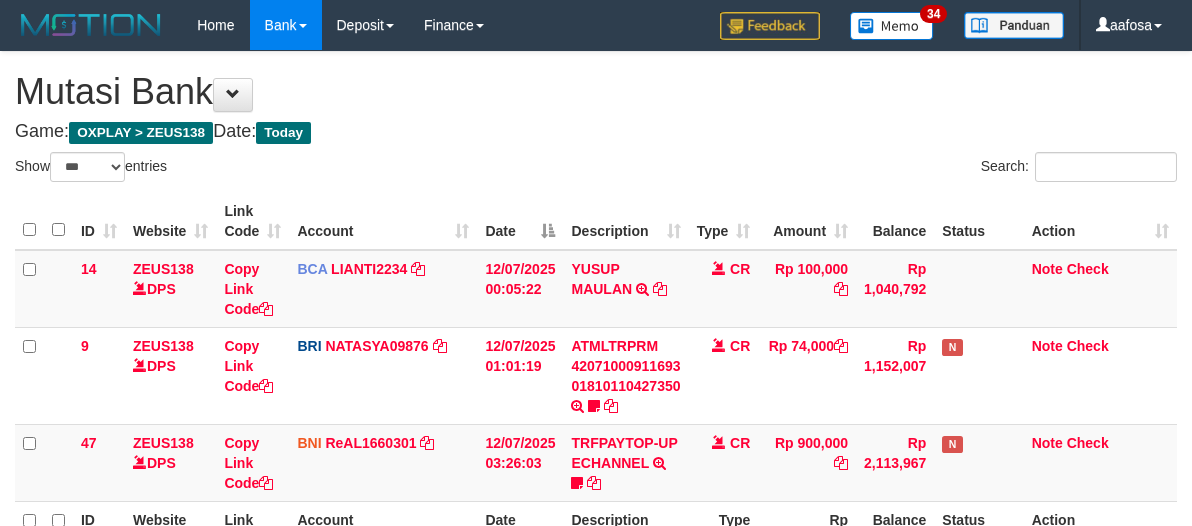 scroll, scrollTop: 226, scrollLeft: 0, axis: vertical 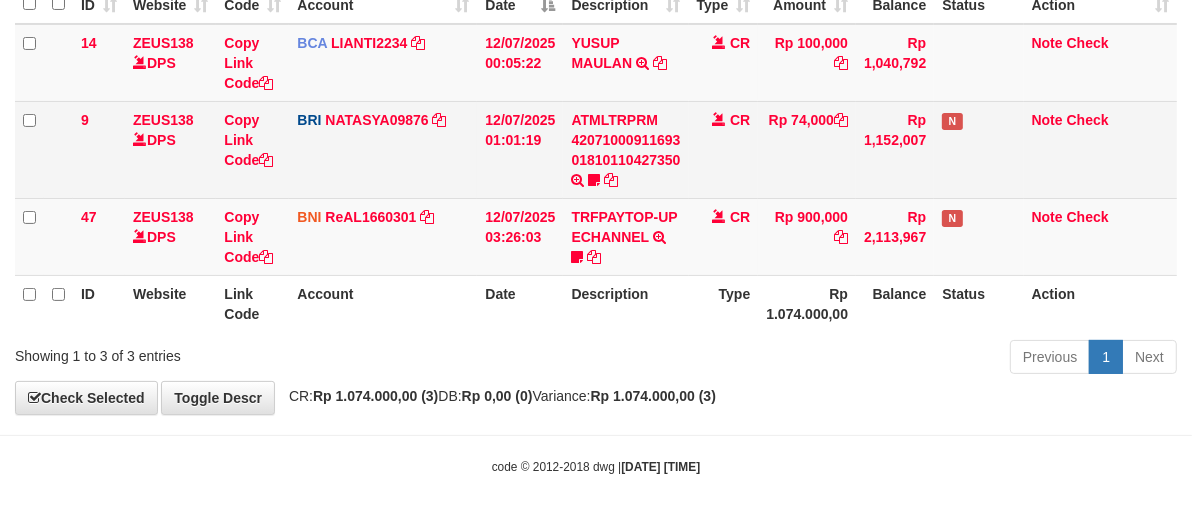 click on "Rp 74,000" at bounding box center [807, 149] 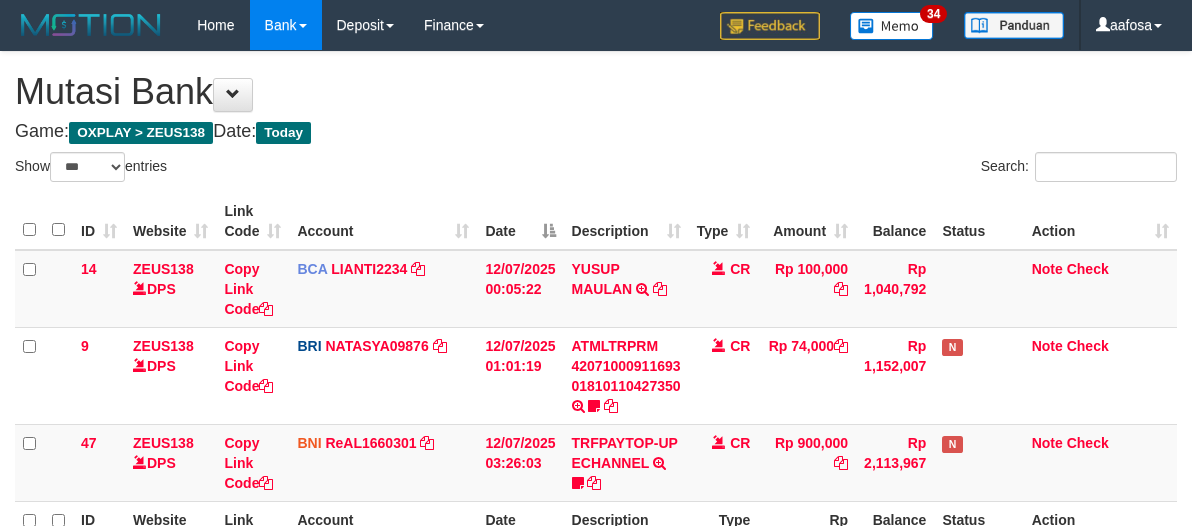 select on "***" 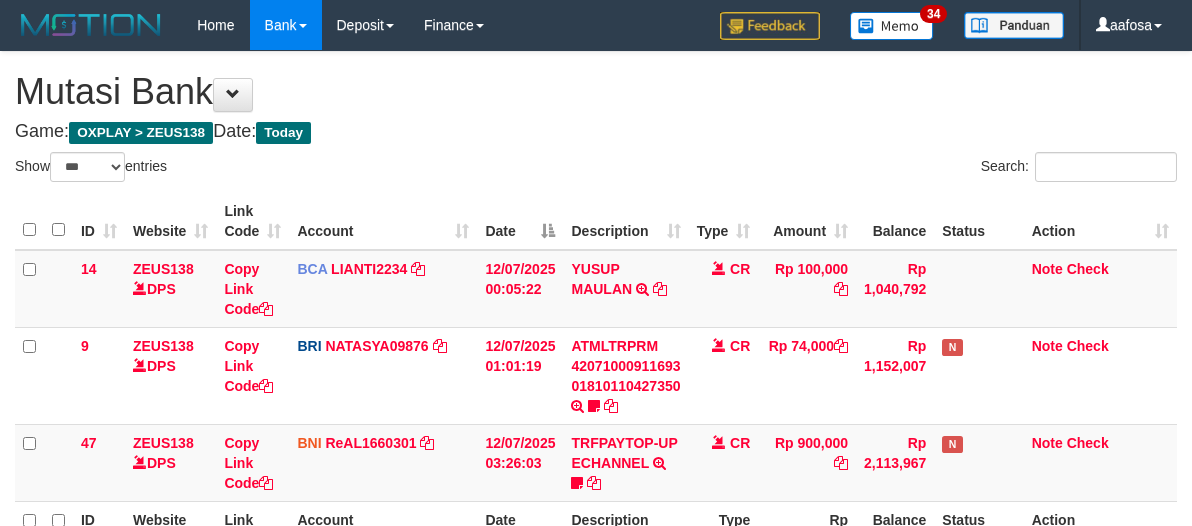 click on "CR" at bounding box center (724, 375) 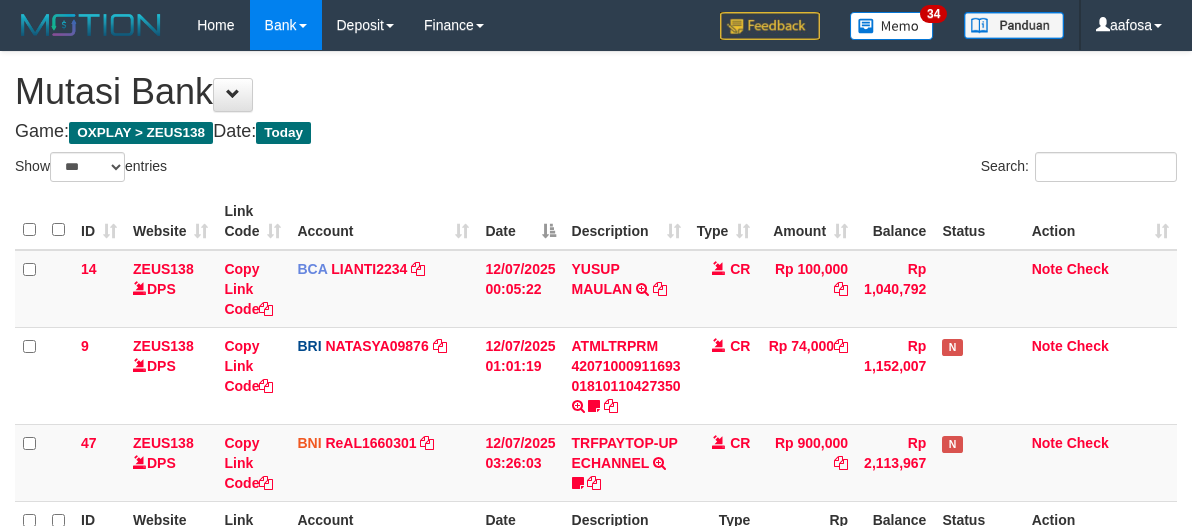 select on "***" 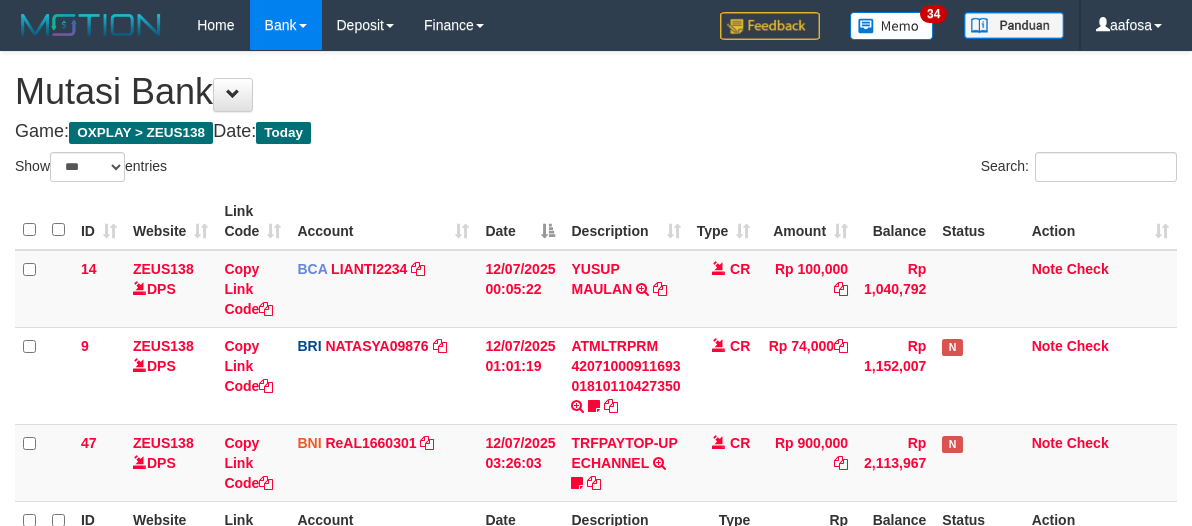 scroll, scrollTop: 226, scrollLeft: 0, axis: vertical 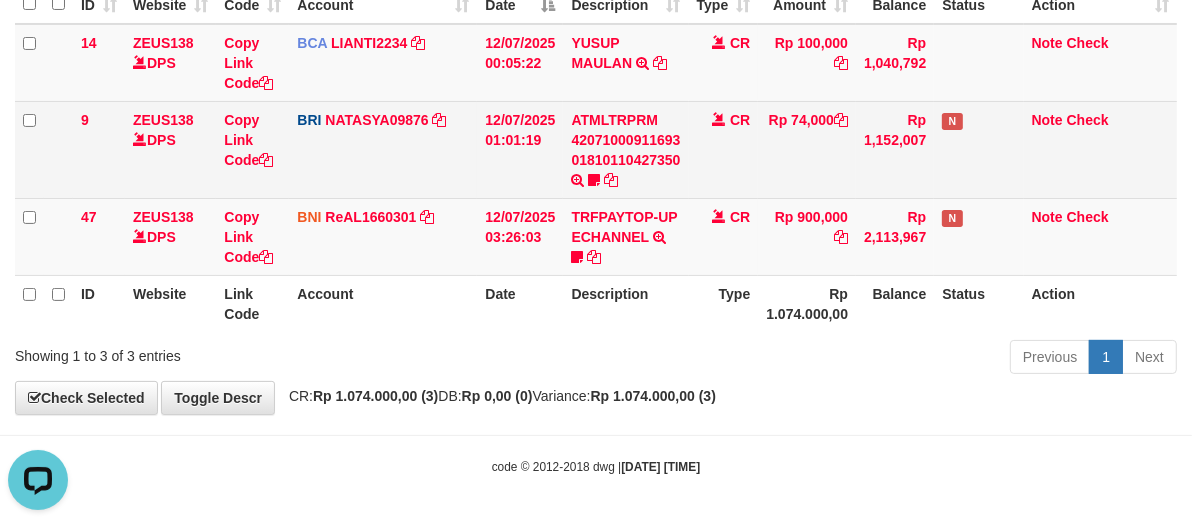 click on "CR" at bounding box center (724, 149) 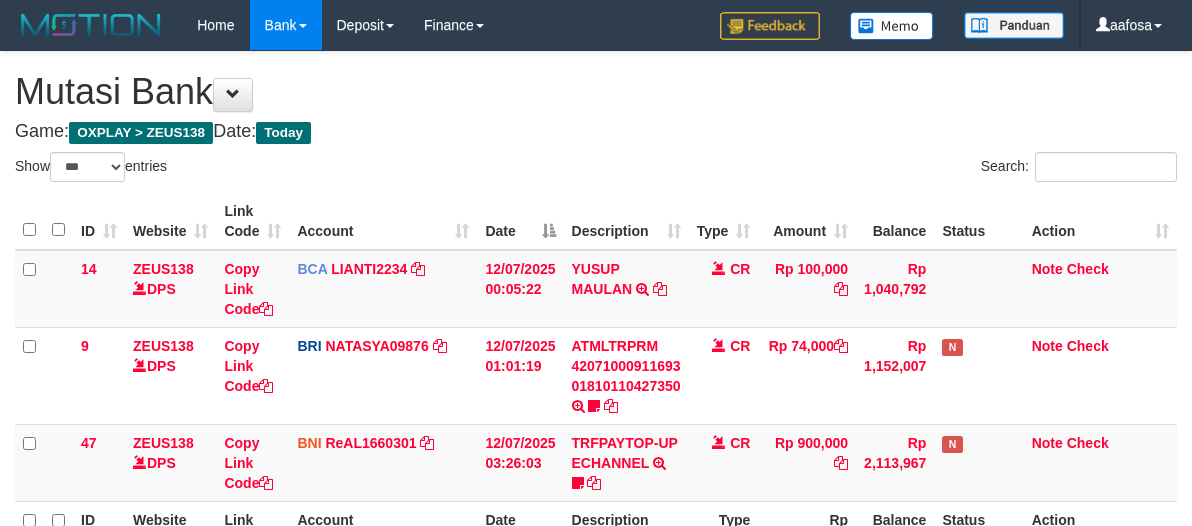select on "***" 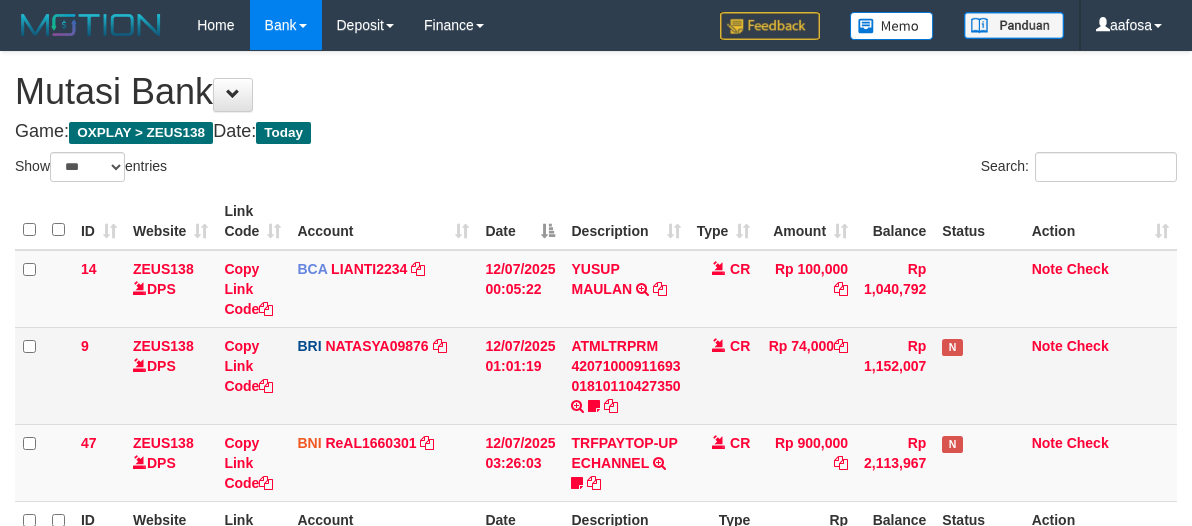 scroll, scrollTop: 226, scrollLeft: 0, axis: vertical 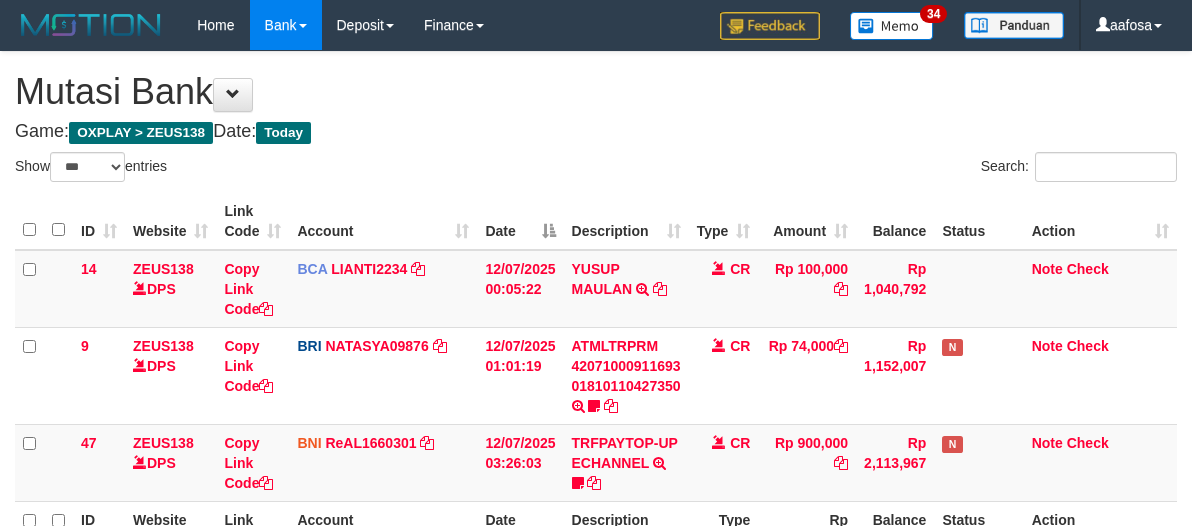 select on "***" 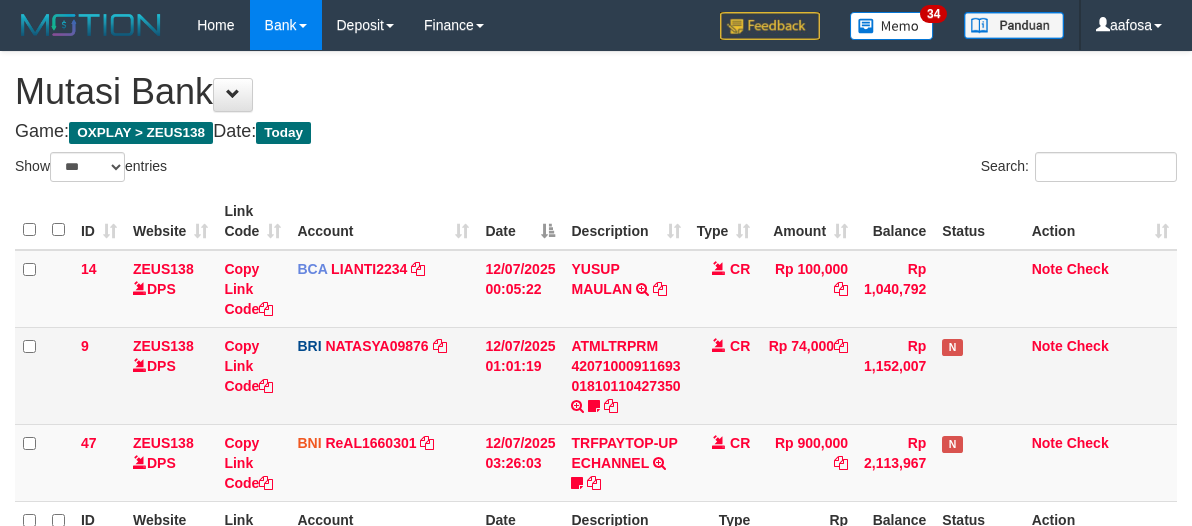 scroll, scrollTop: 226, scrollLeft: 0, axis: vertical 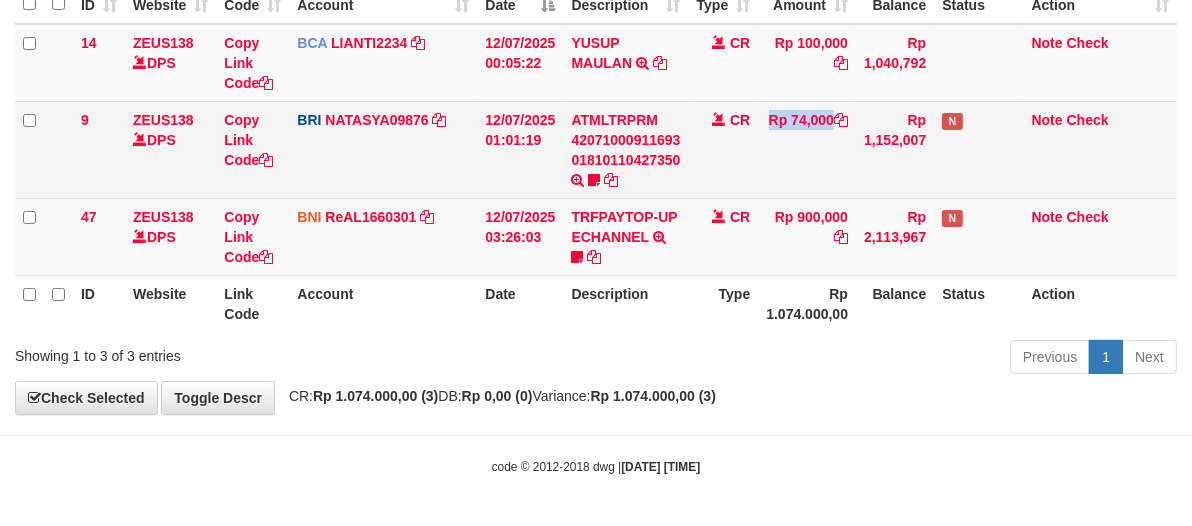 drag, startPoint x: 756, startPoint y: 158, endPoint x: 752, endPoint y: 148, distance: 10.770329 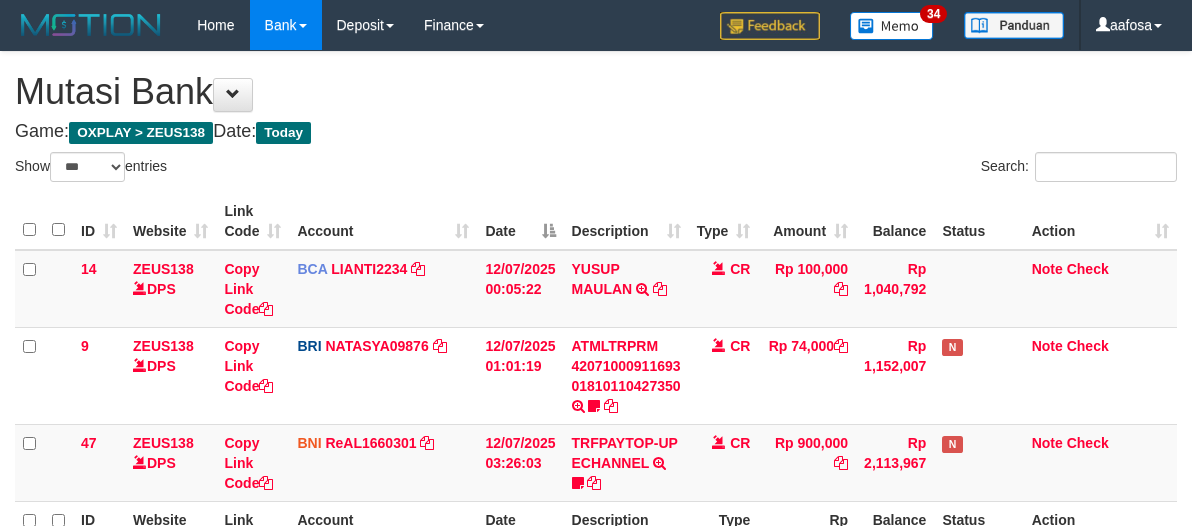 select on "***" 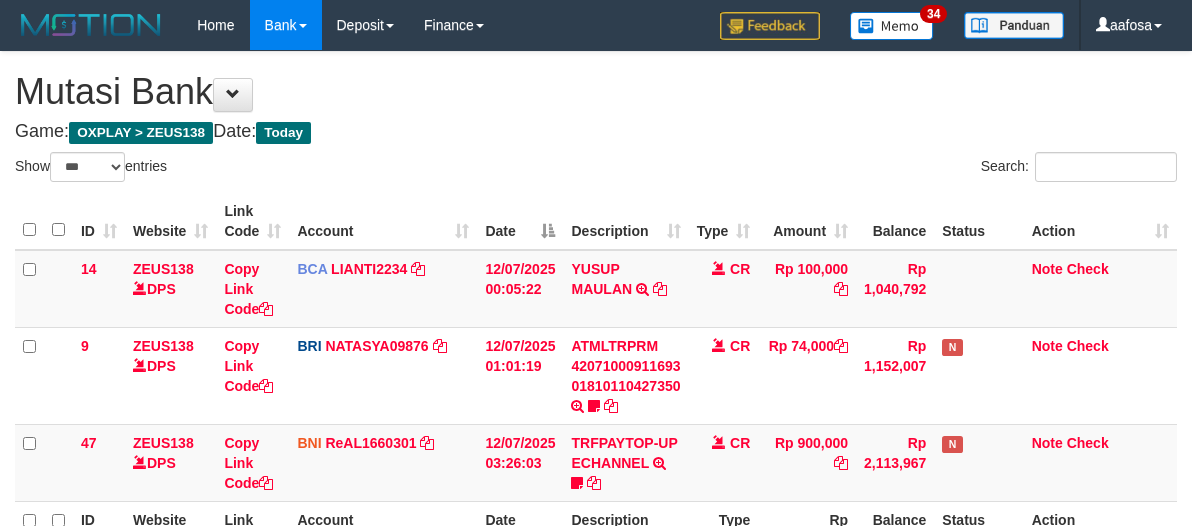 scroll, scrollTop: 226, scrollLeft: 0, axis: vertical 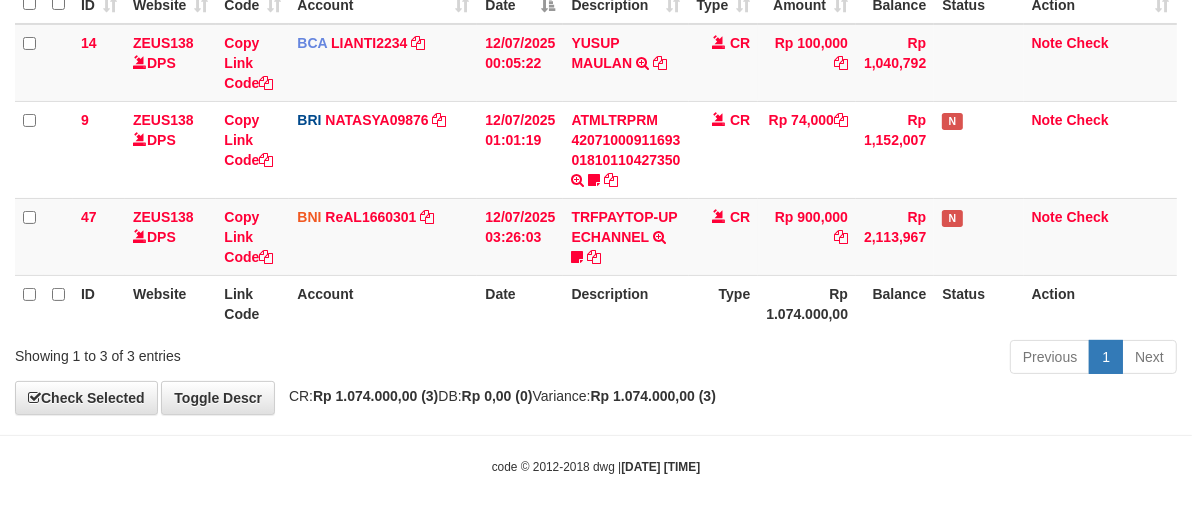 click on "CR" at bounding box center (724, 149) 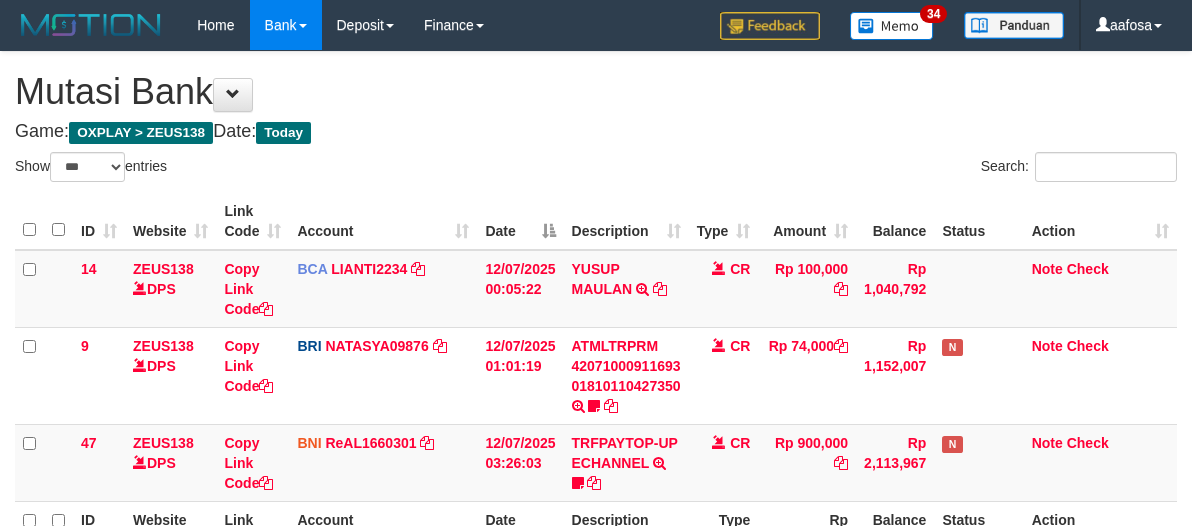 select on "***" 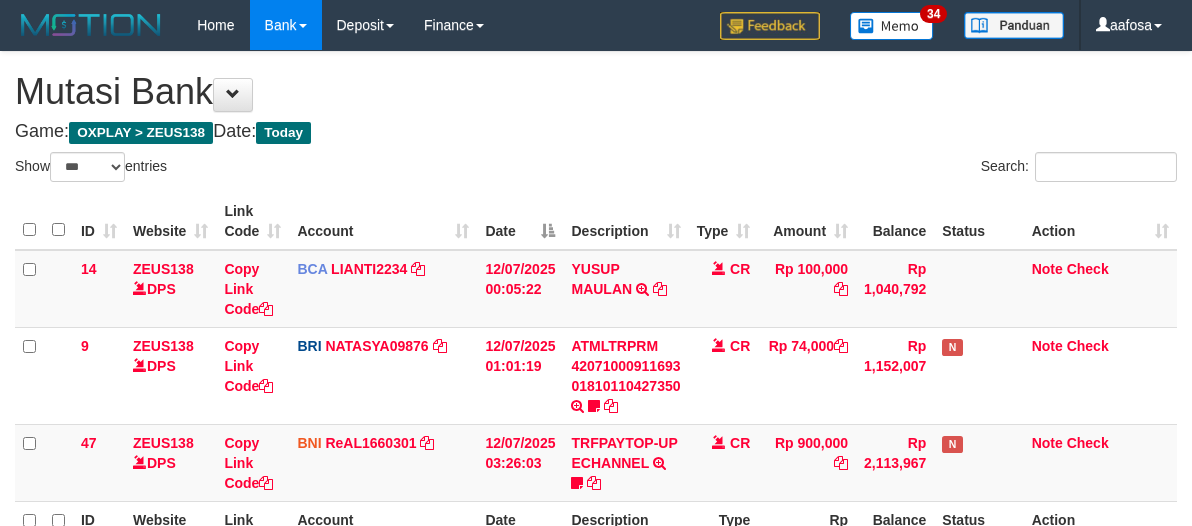 scroll, scrollTop: 226, scrollLeft: 0, axis: vertical 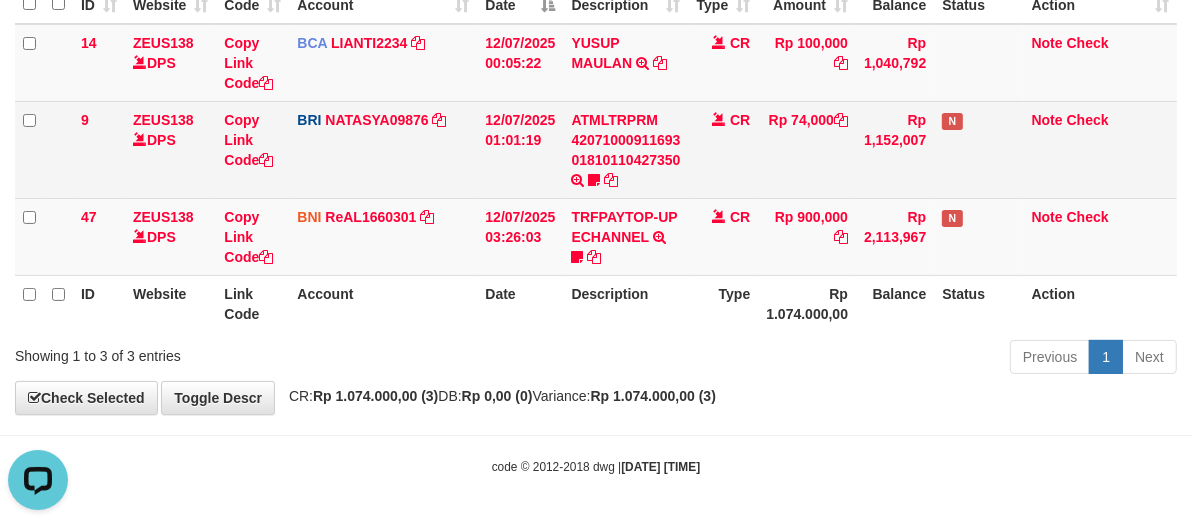 click on "CR" at bounding box center [724, 149] 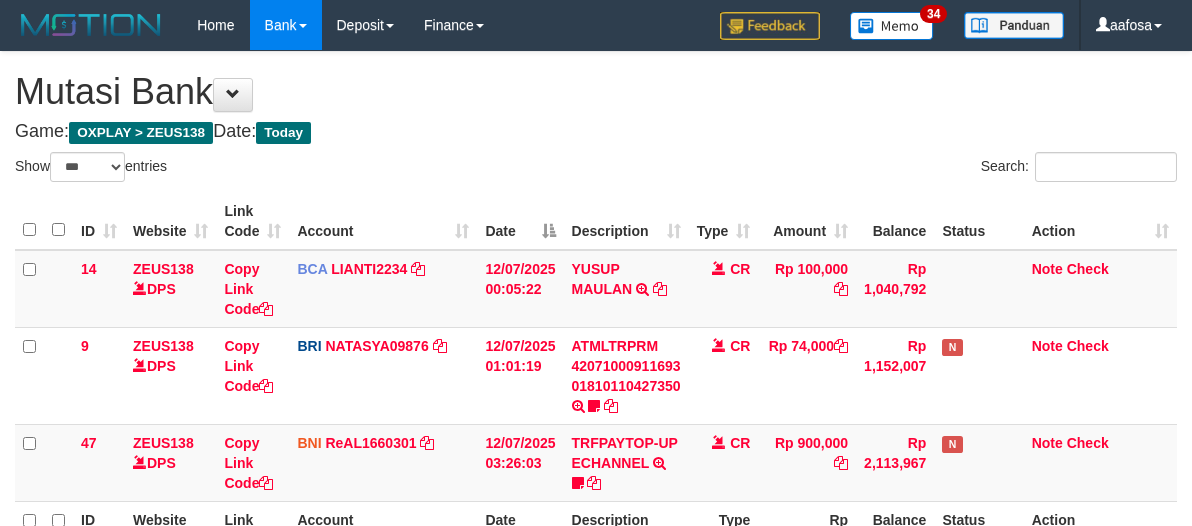 select on "***" 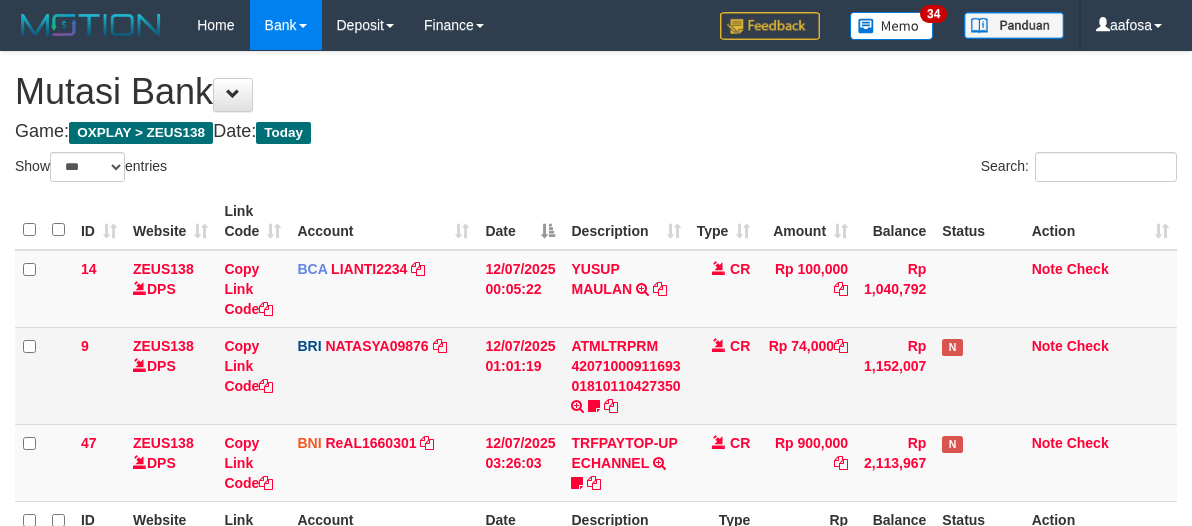 scroll, scrollTop: 226, scrollLeft: 0, axis: vertical 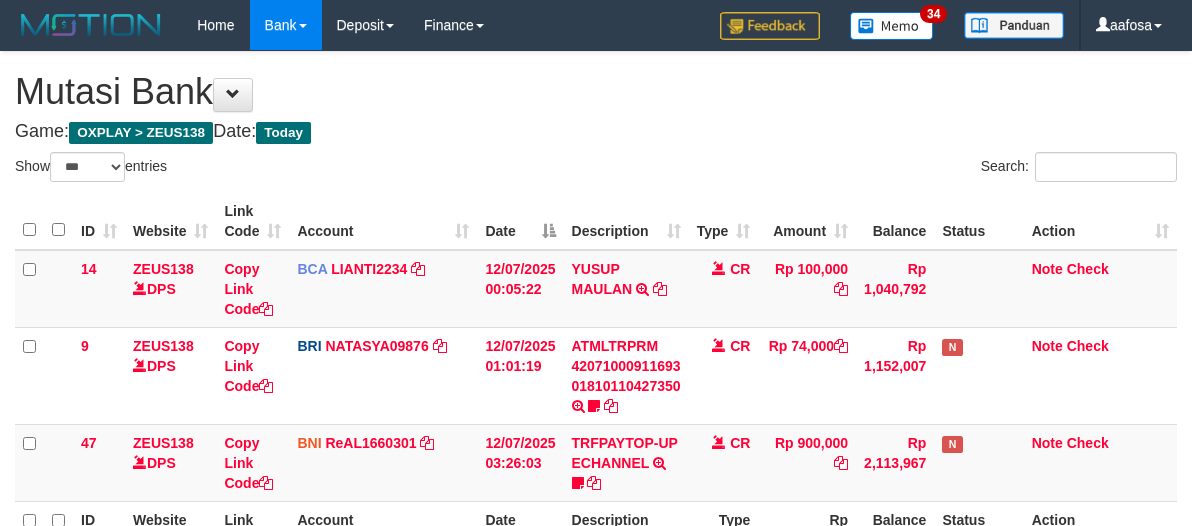 select on "***" 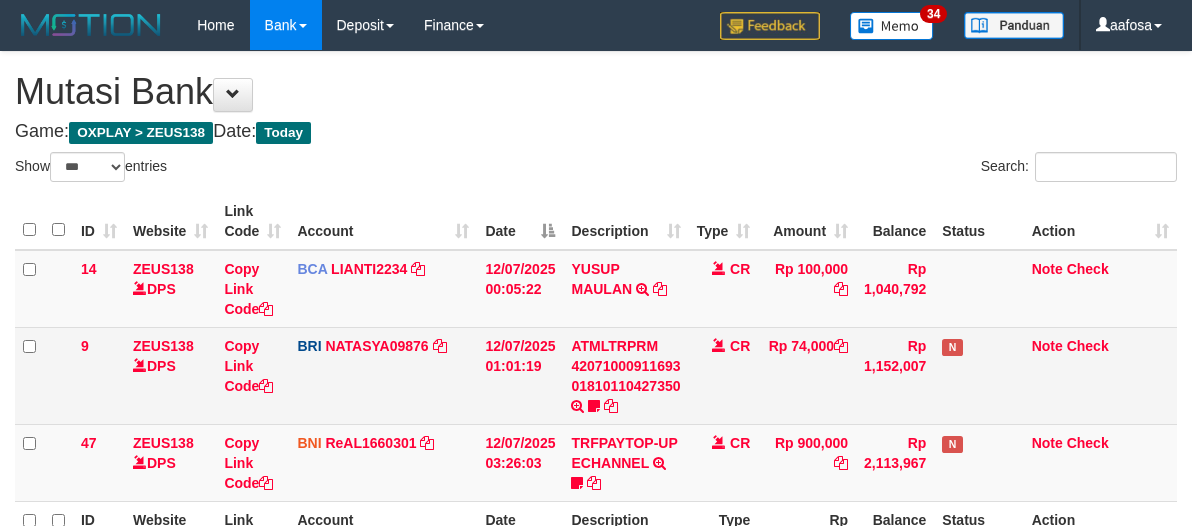 scroll, scrollTop: 226, scrollLeft: 0, axis: vertical 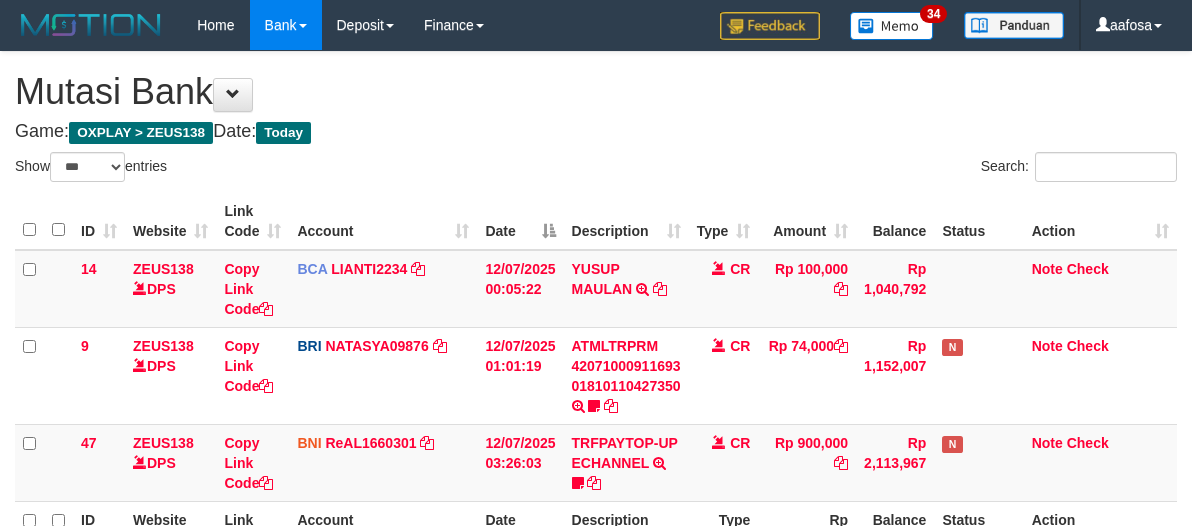 select on "***" 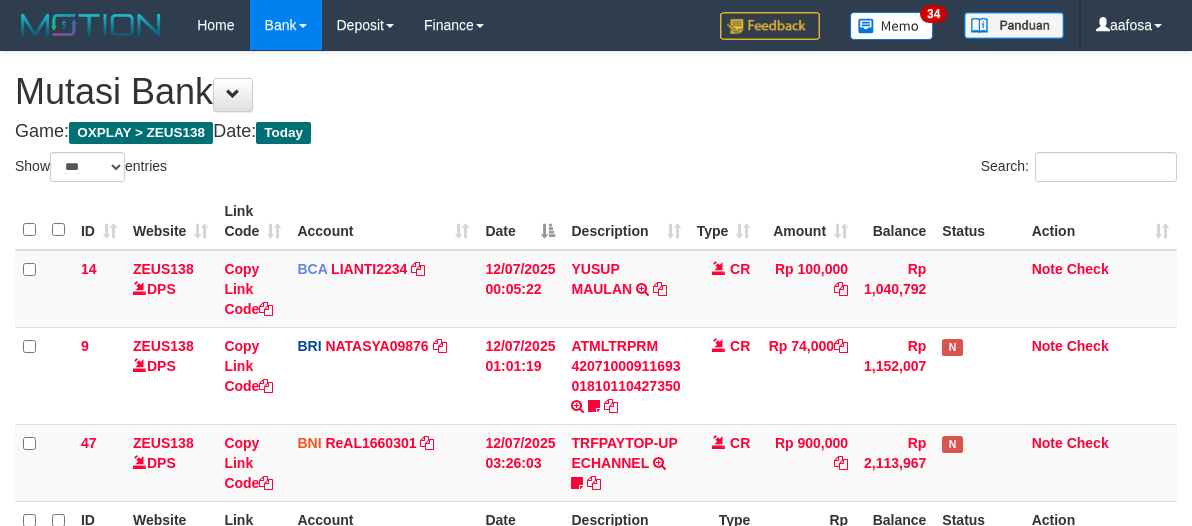 scroll, scrollTop: 226, scrollLeft: 0, axis: vertical 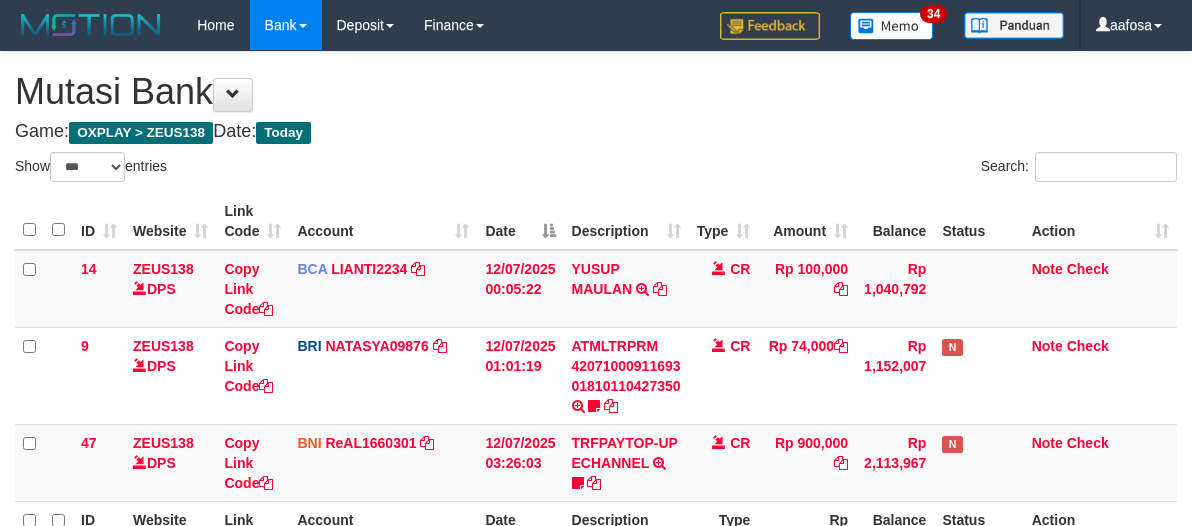select on "***" 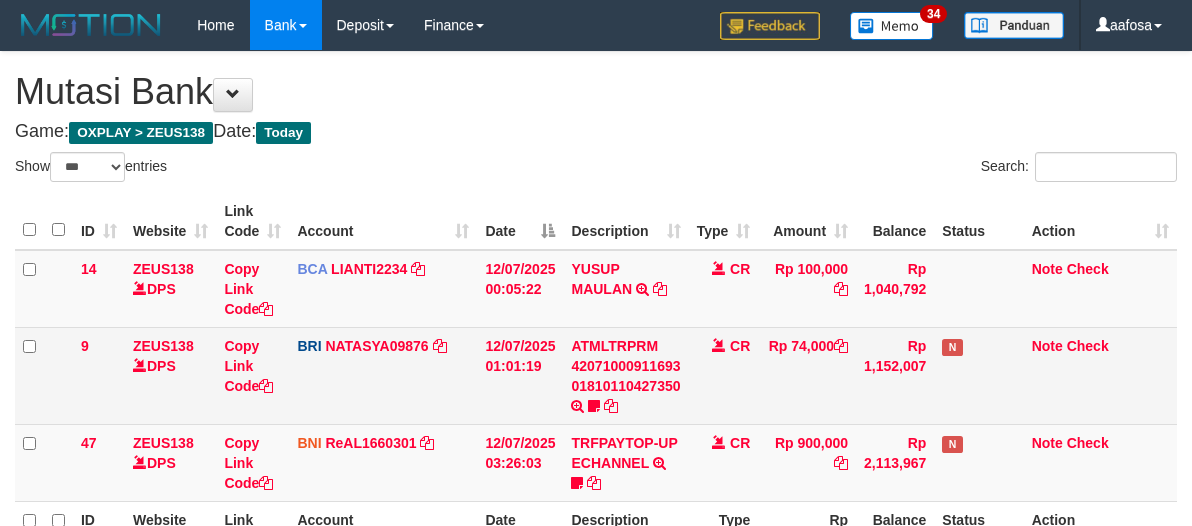 scroll, scrollTop: 226, scrollLeft: 0, axis: vertical 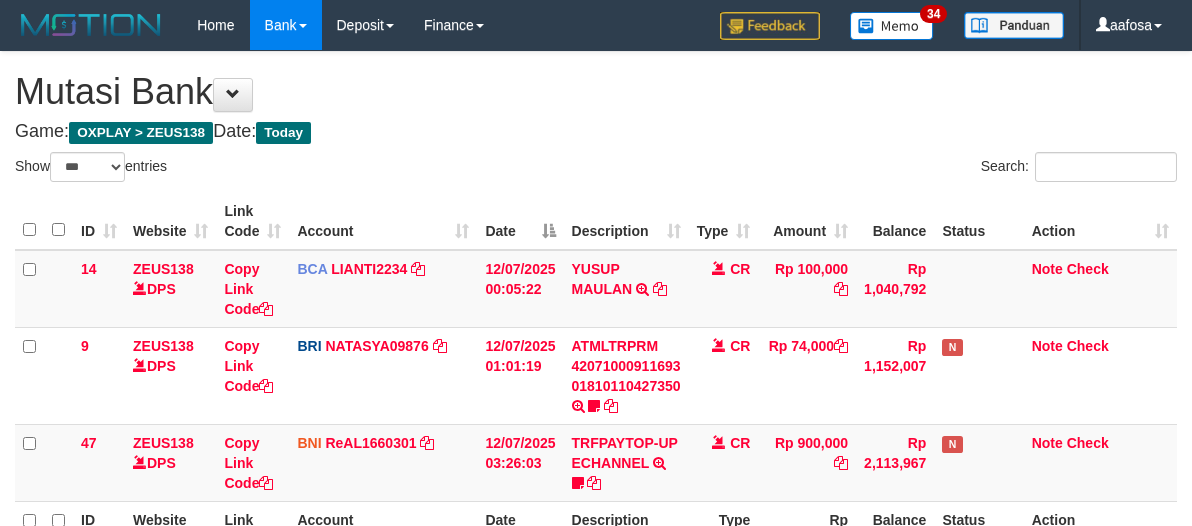 select on "***" 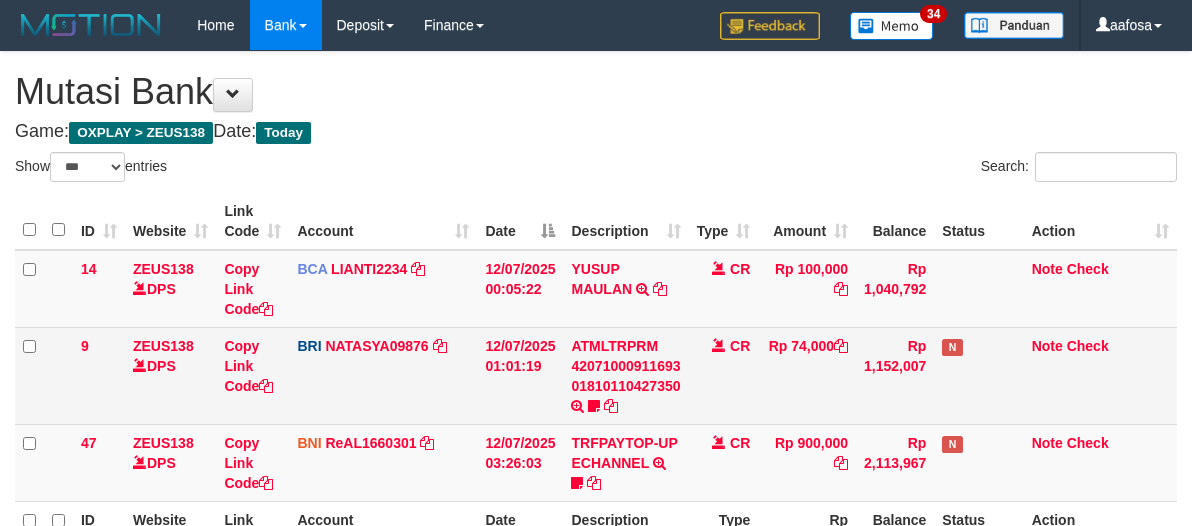 scroll, scrollTop: 226, scrollLeft: 0, axis: vertical 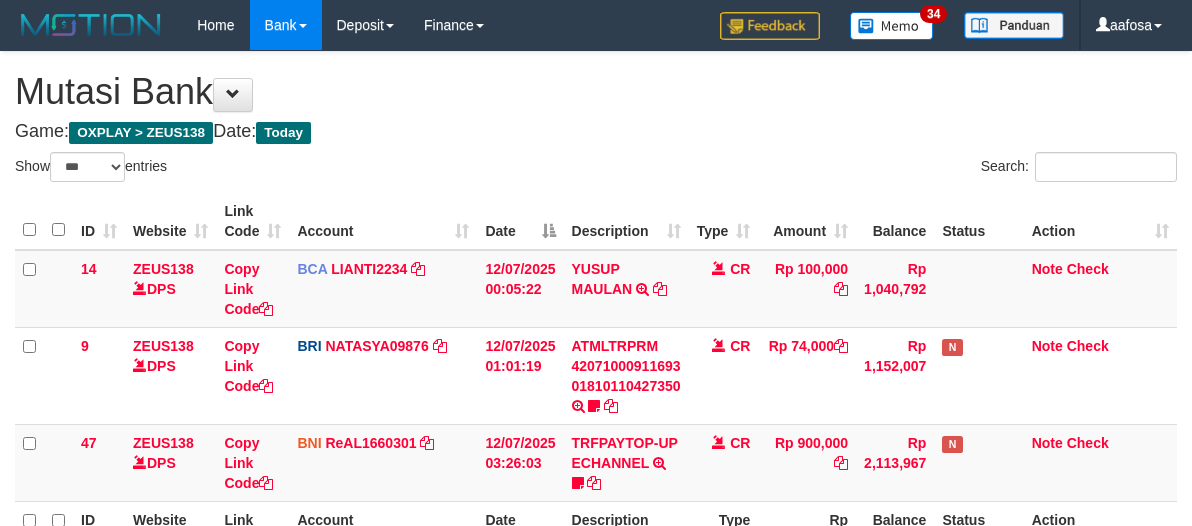 select on "***" 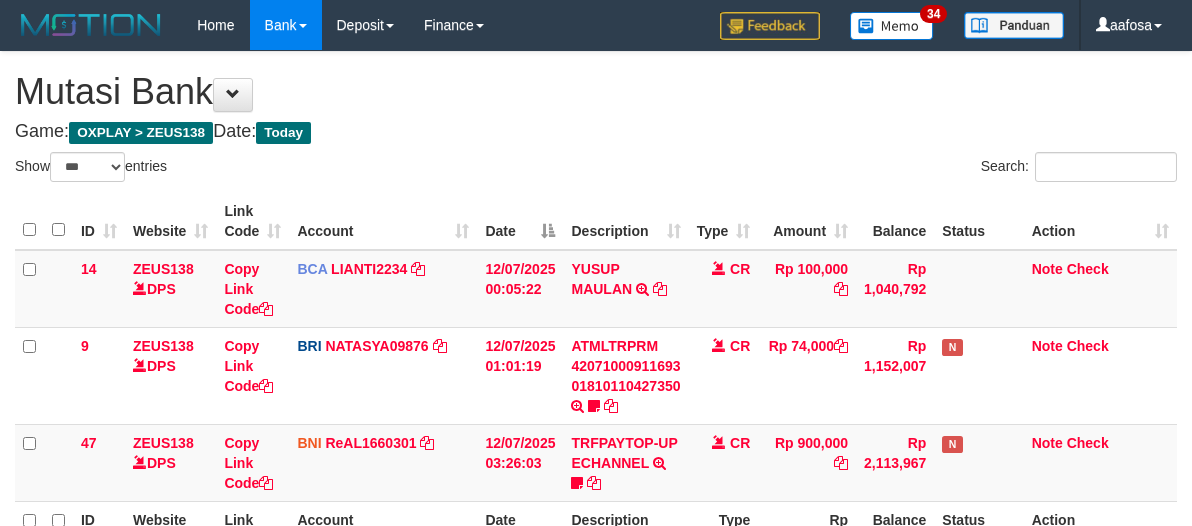scroll, scrollTop: 226, scrollLeft: 0, axis: vertical 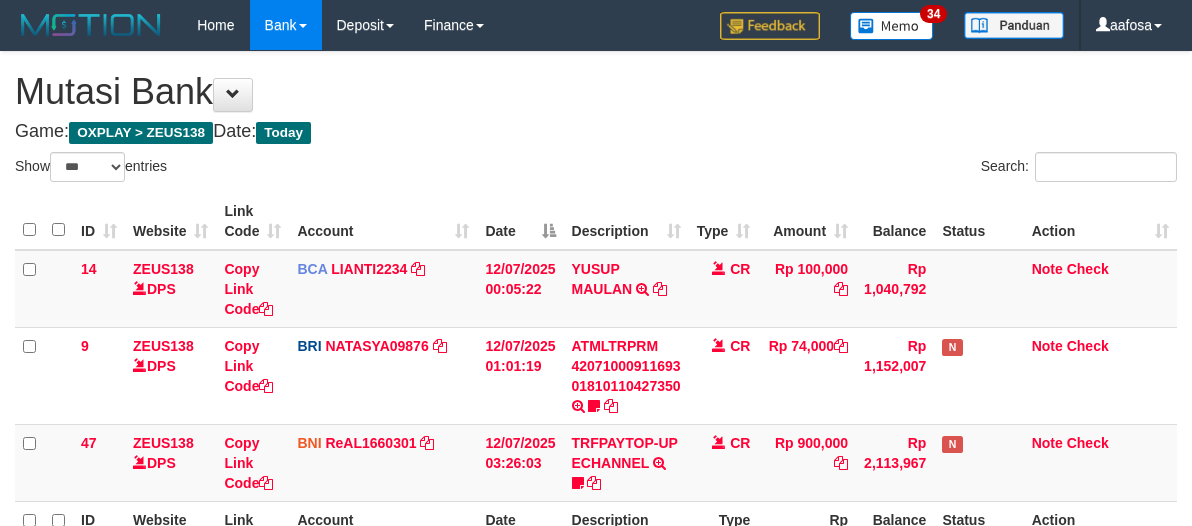 select on "***" 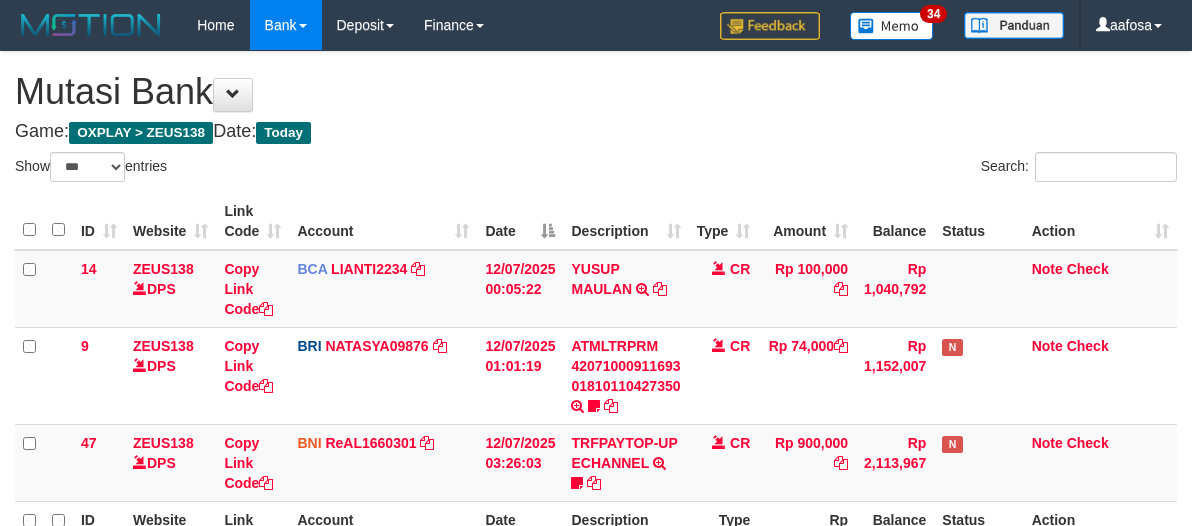 scroll, scrollTop: 226, scrollLeft: 0, axis: vertical 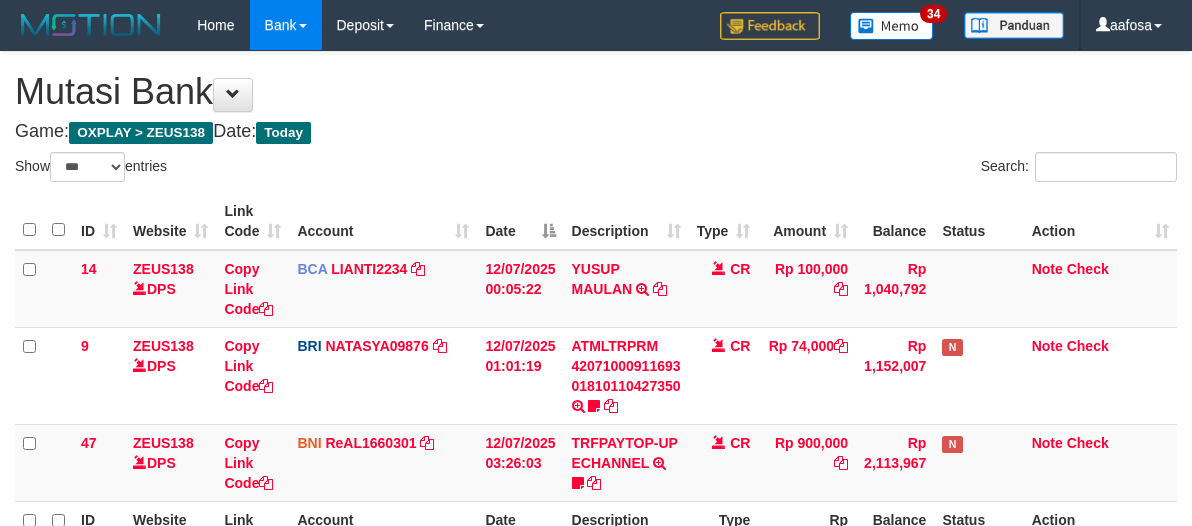 select on "***" 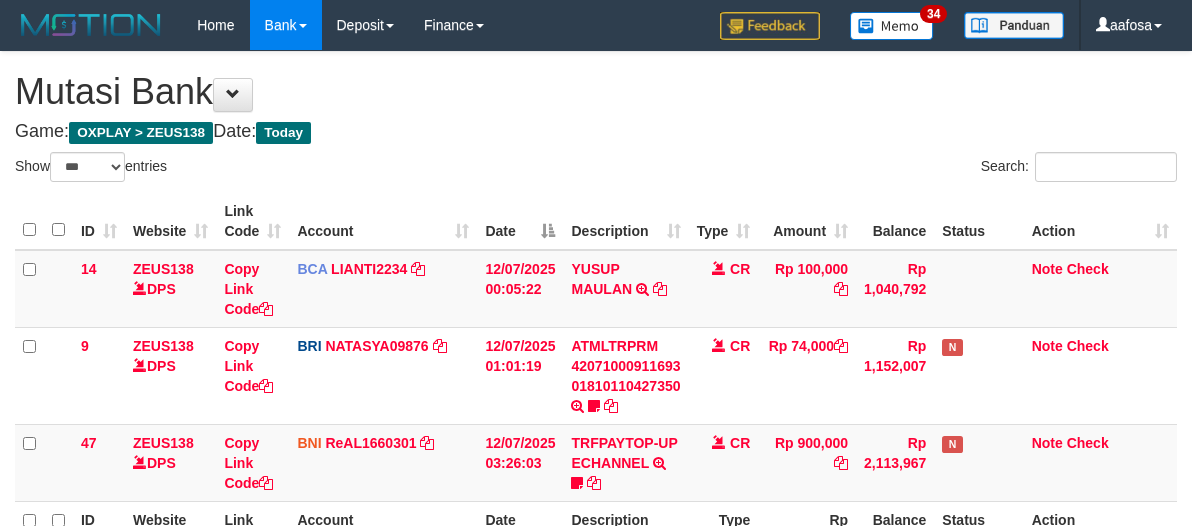scroll, scrollTop: 226, scrollLeft: 0, axis: vertical 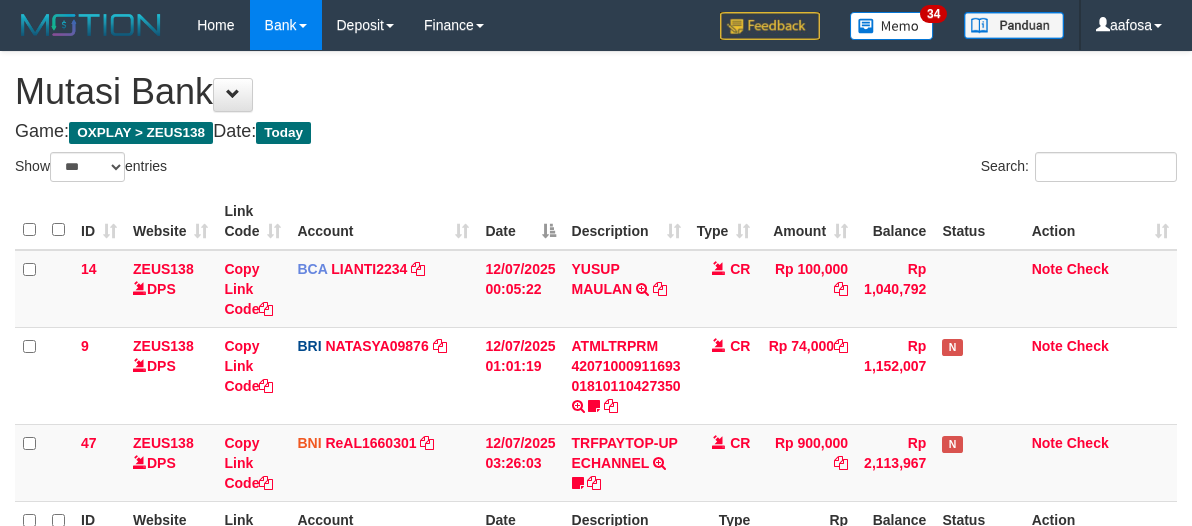 select on "***" 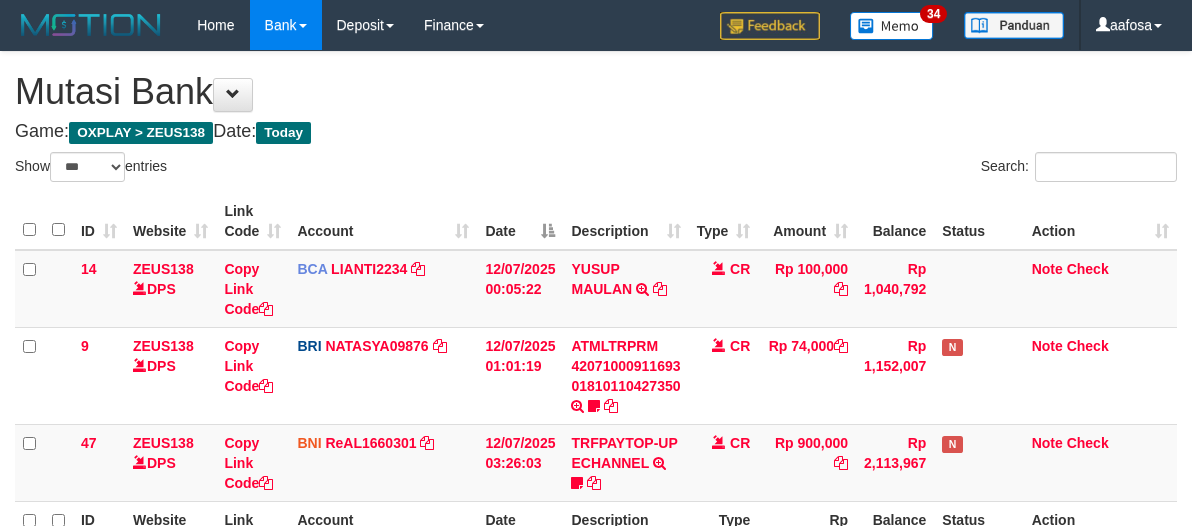 scroll, scrollTop: 226, scrollLeft: 0, axis: vertical 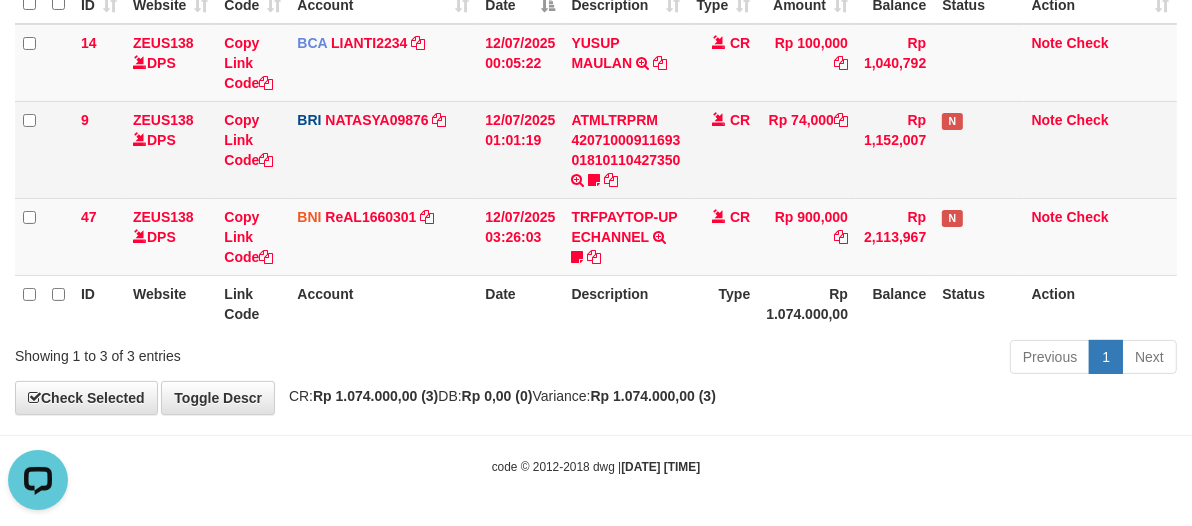 click on "CR" at bounding box center [724, 149] 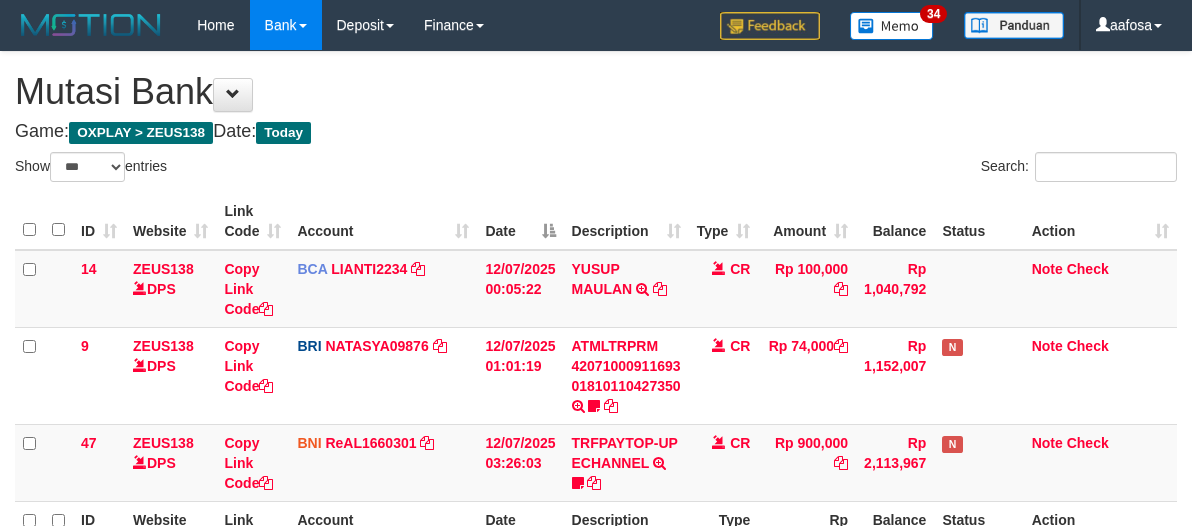 select on "***" 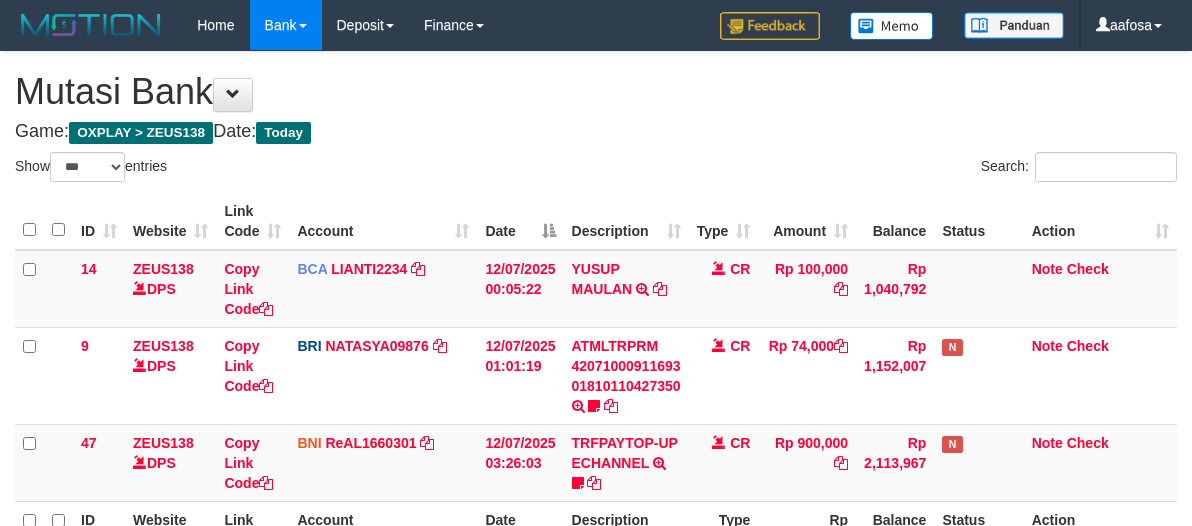 select on "***" 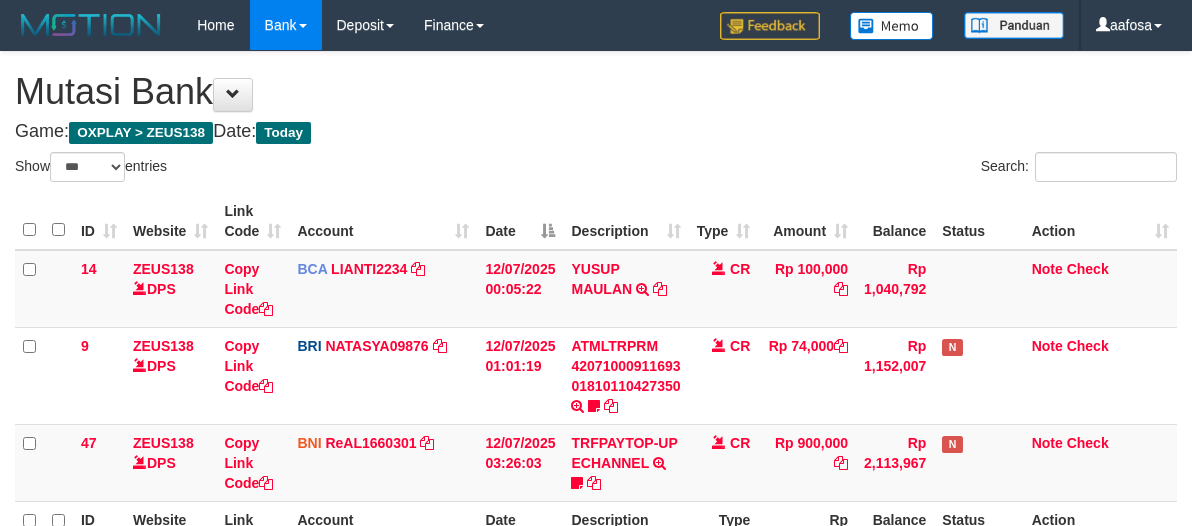 scroll, scrollTop: 226, scrollLeft: 0, axis: vertical 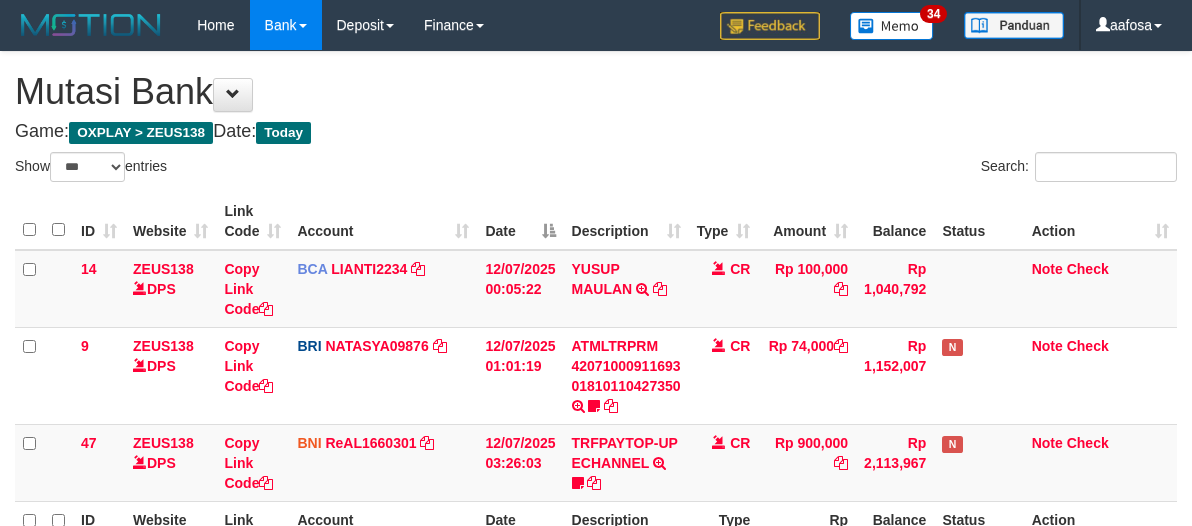 select on "***" 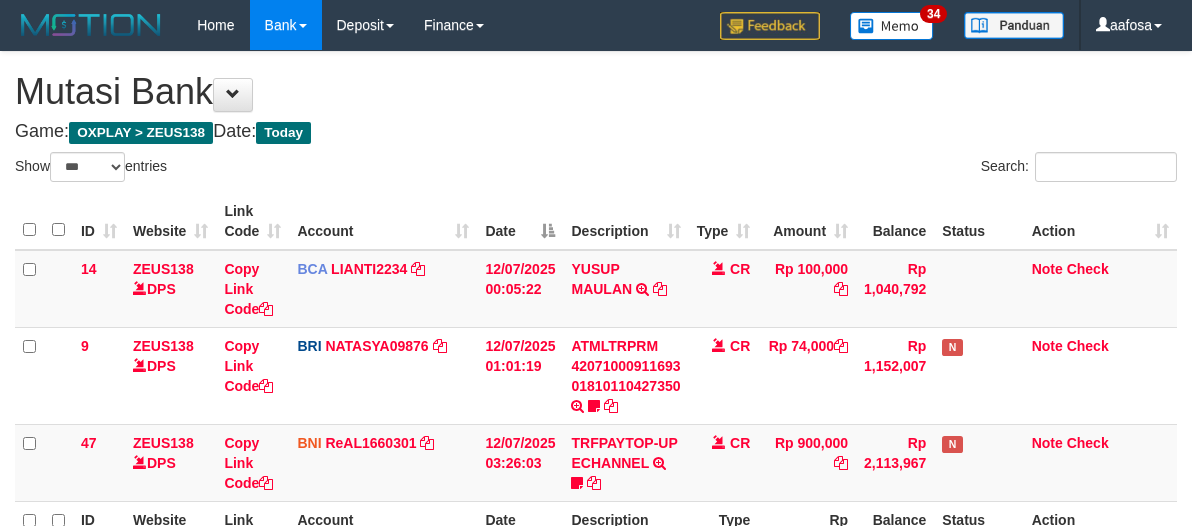 scroll, scrollTop: 226, scrollLeft: 0, axis: vertical 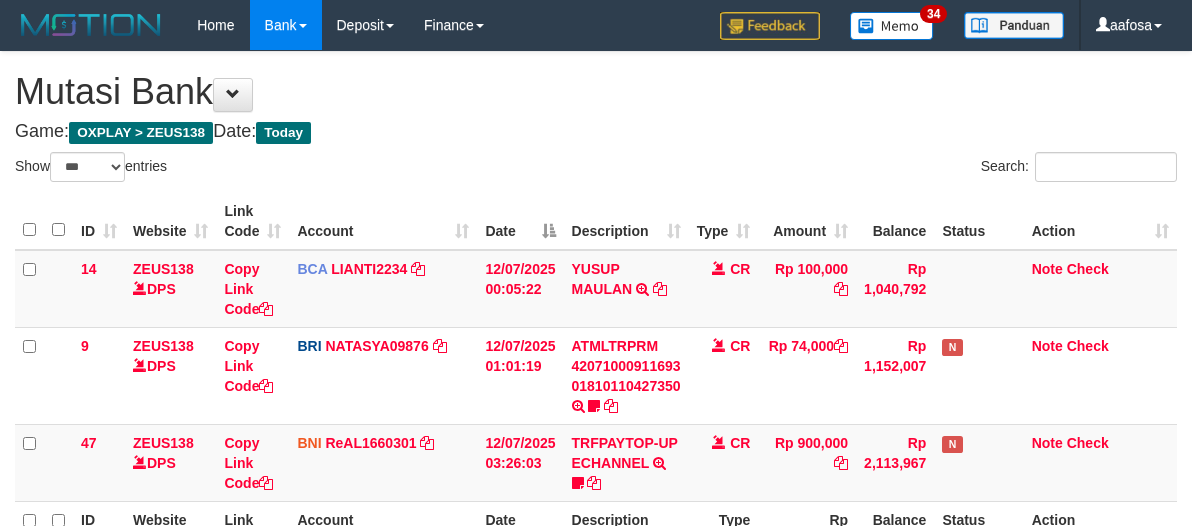 select on "***" 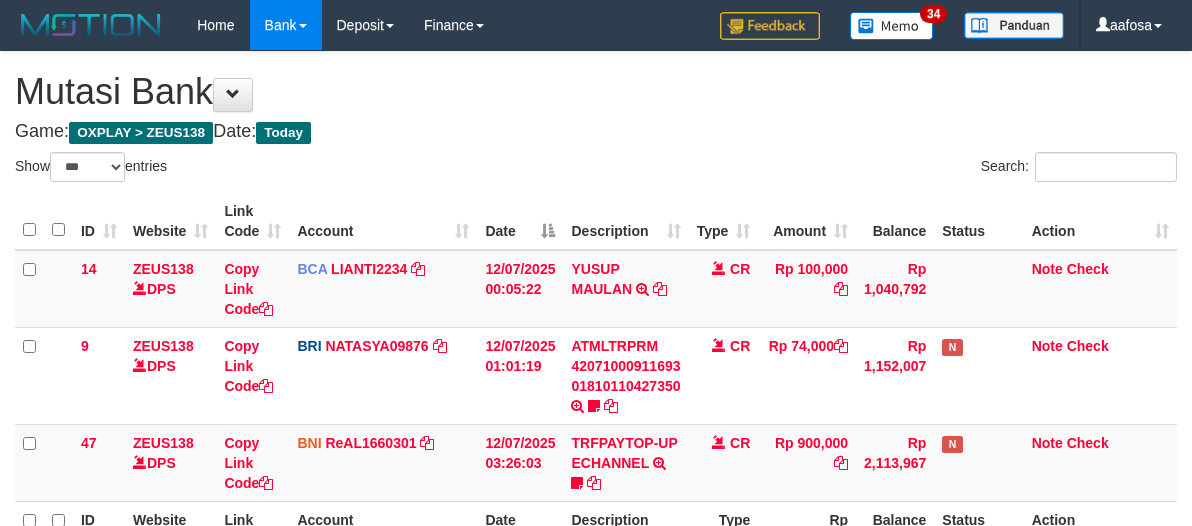 scroll, scrollTop: 226, scrollLeft: 0, axis: vertical 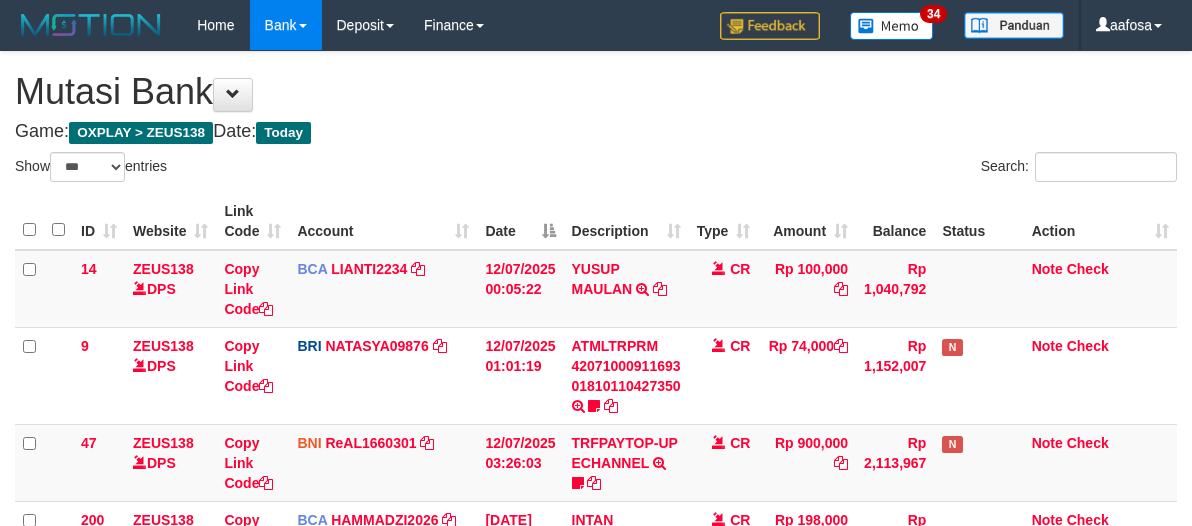 select on "***" 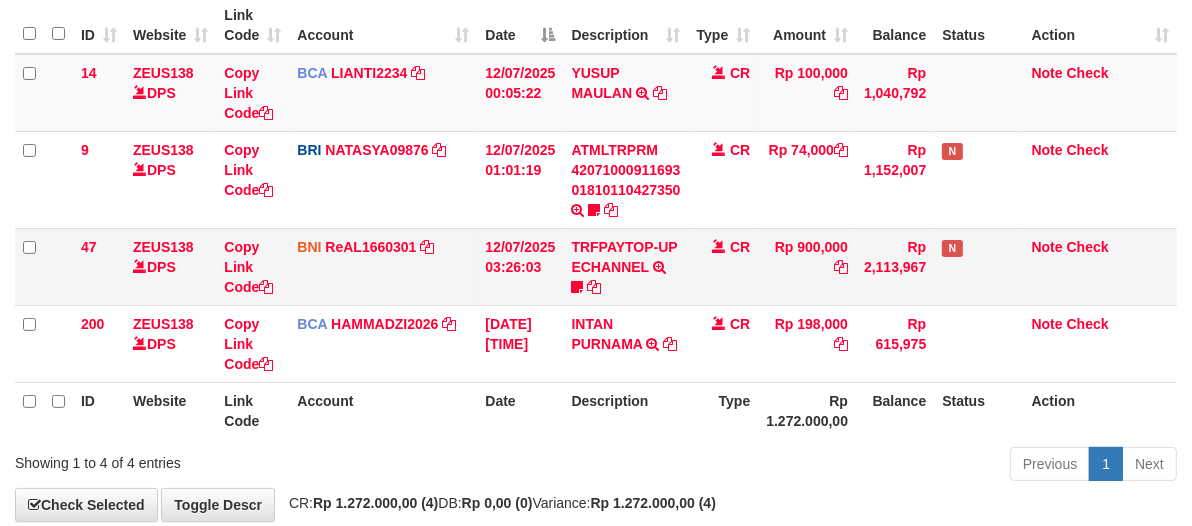 scroll, scrollTop: 226, scrollLeft: 0, axis: vertical 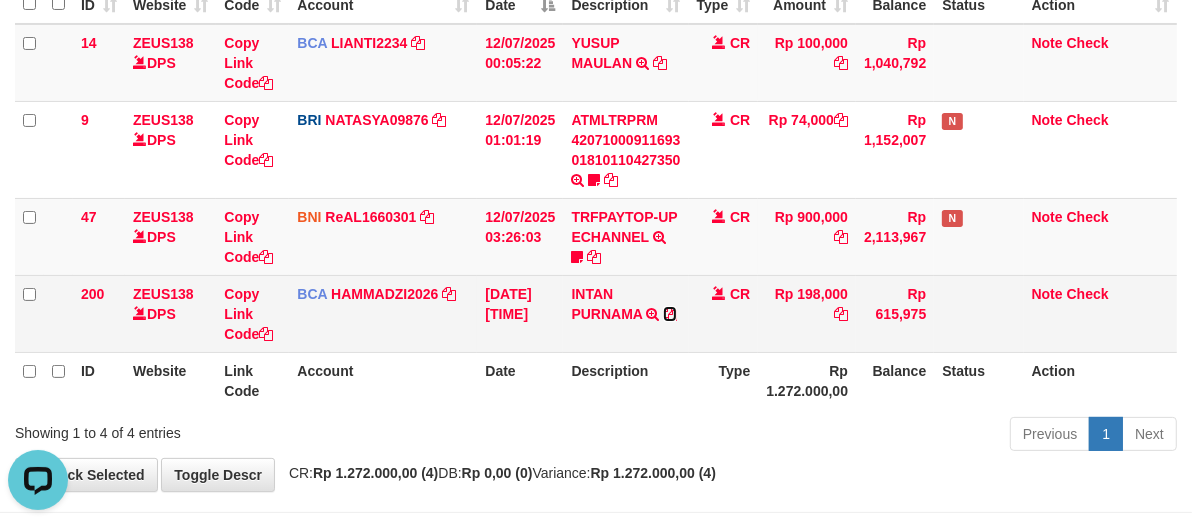 click at bounding box center (670, 314) 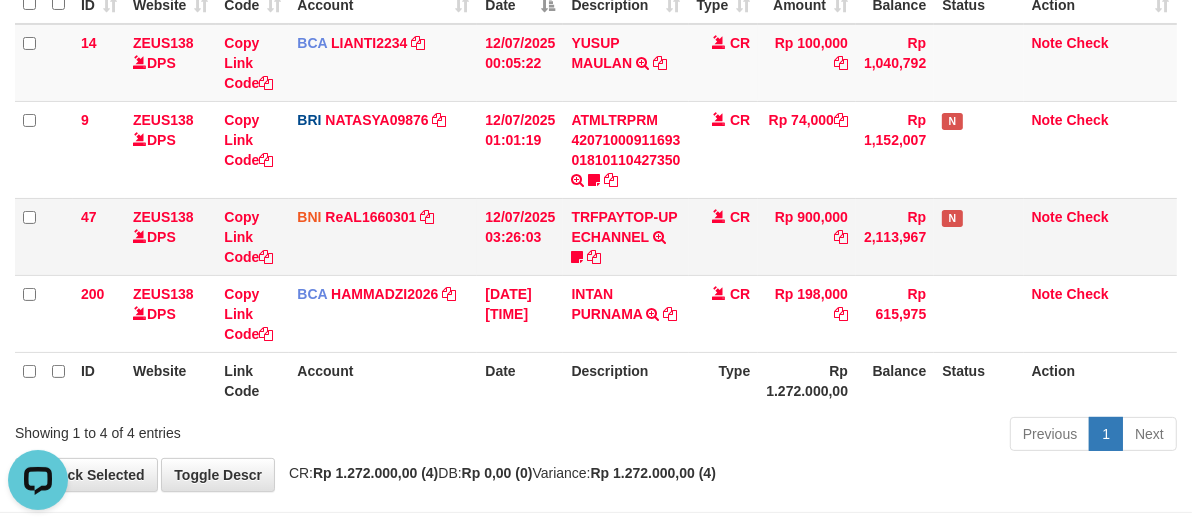 click on "12/07/2025 03:26:03" at bounding box center (520, 236) 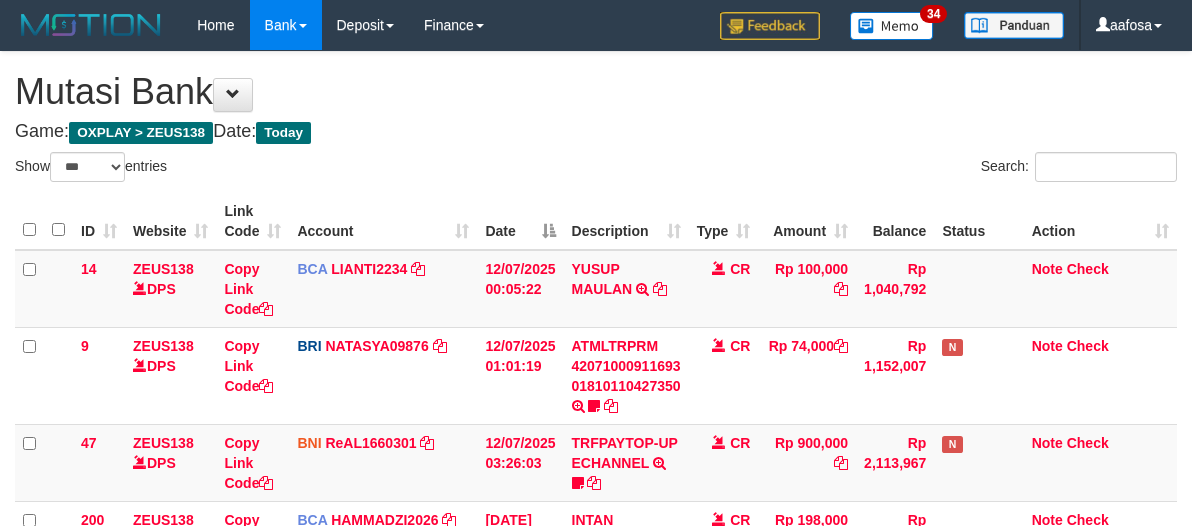 select on "***" 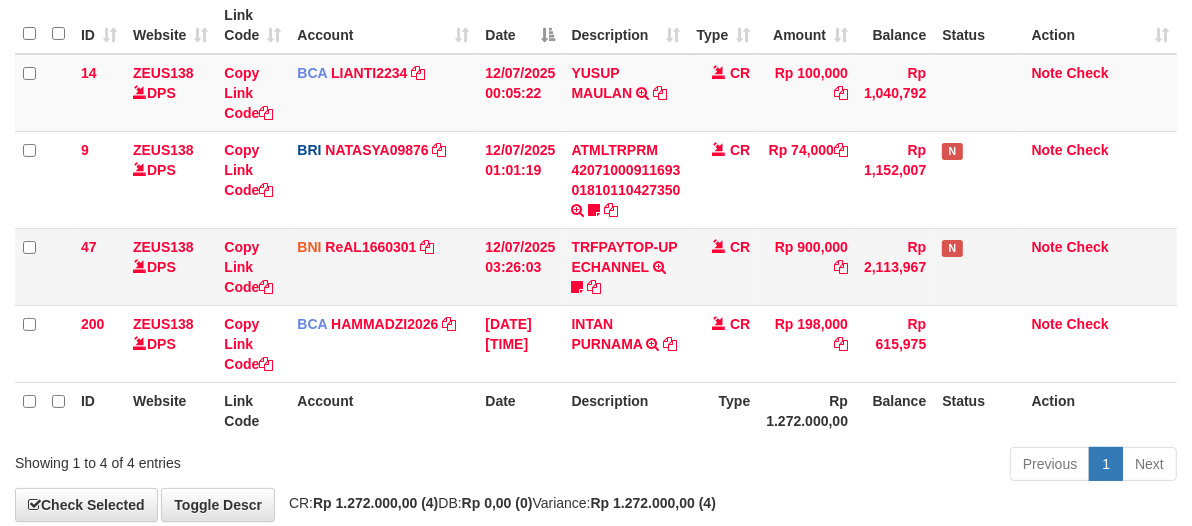 scroll, scrollTop: 226, scrollLeft: 0, axis: vertical 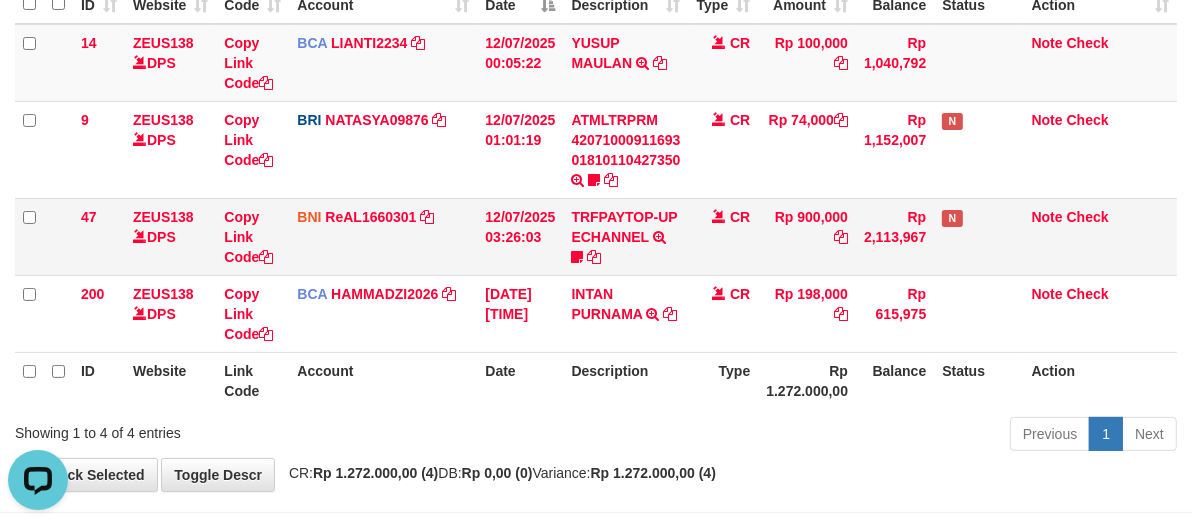 click on "CR" at bounding box center (724, 236) 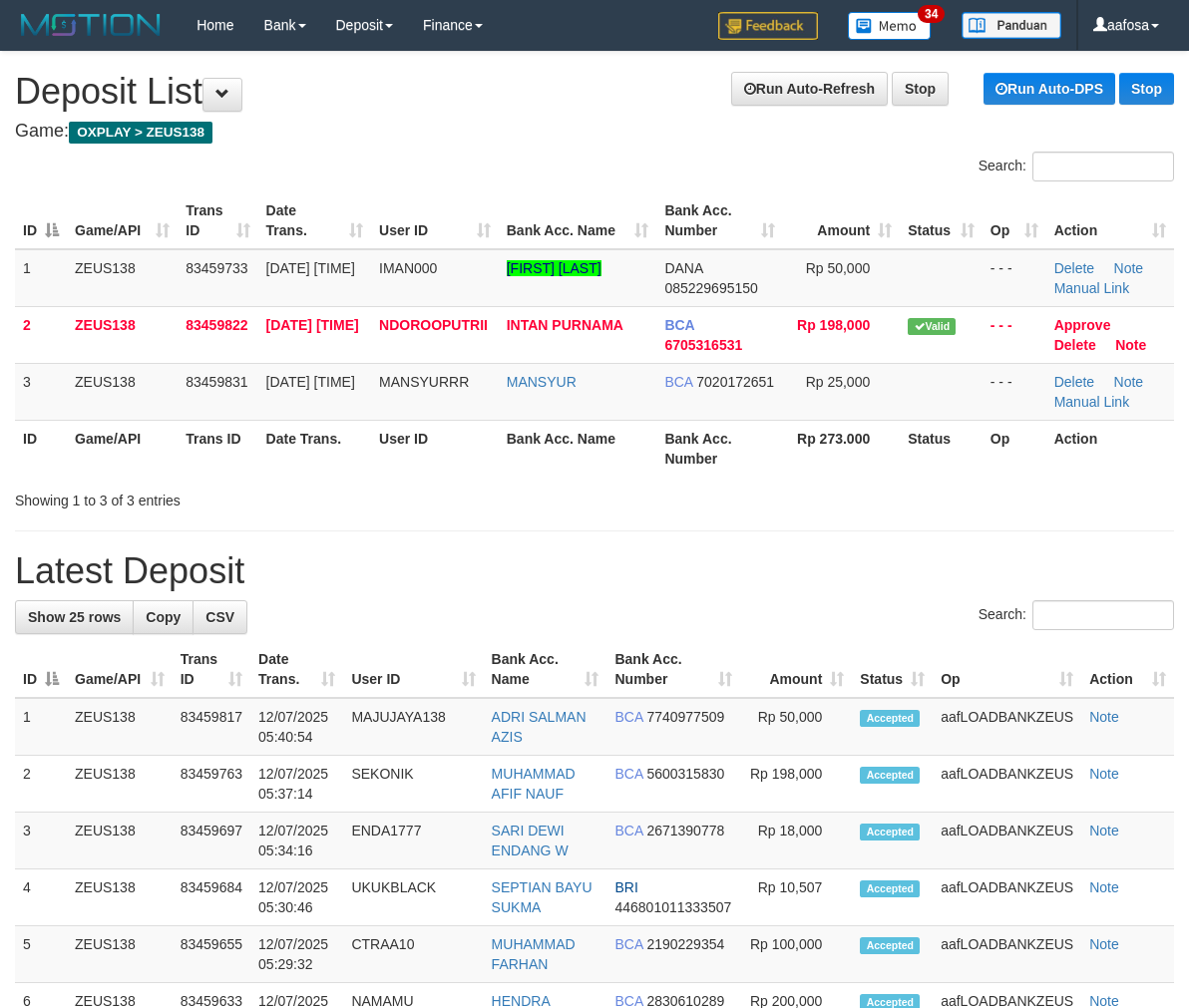scroll, scrollTop: 0, scrollLeft: 0, axis: both 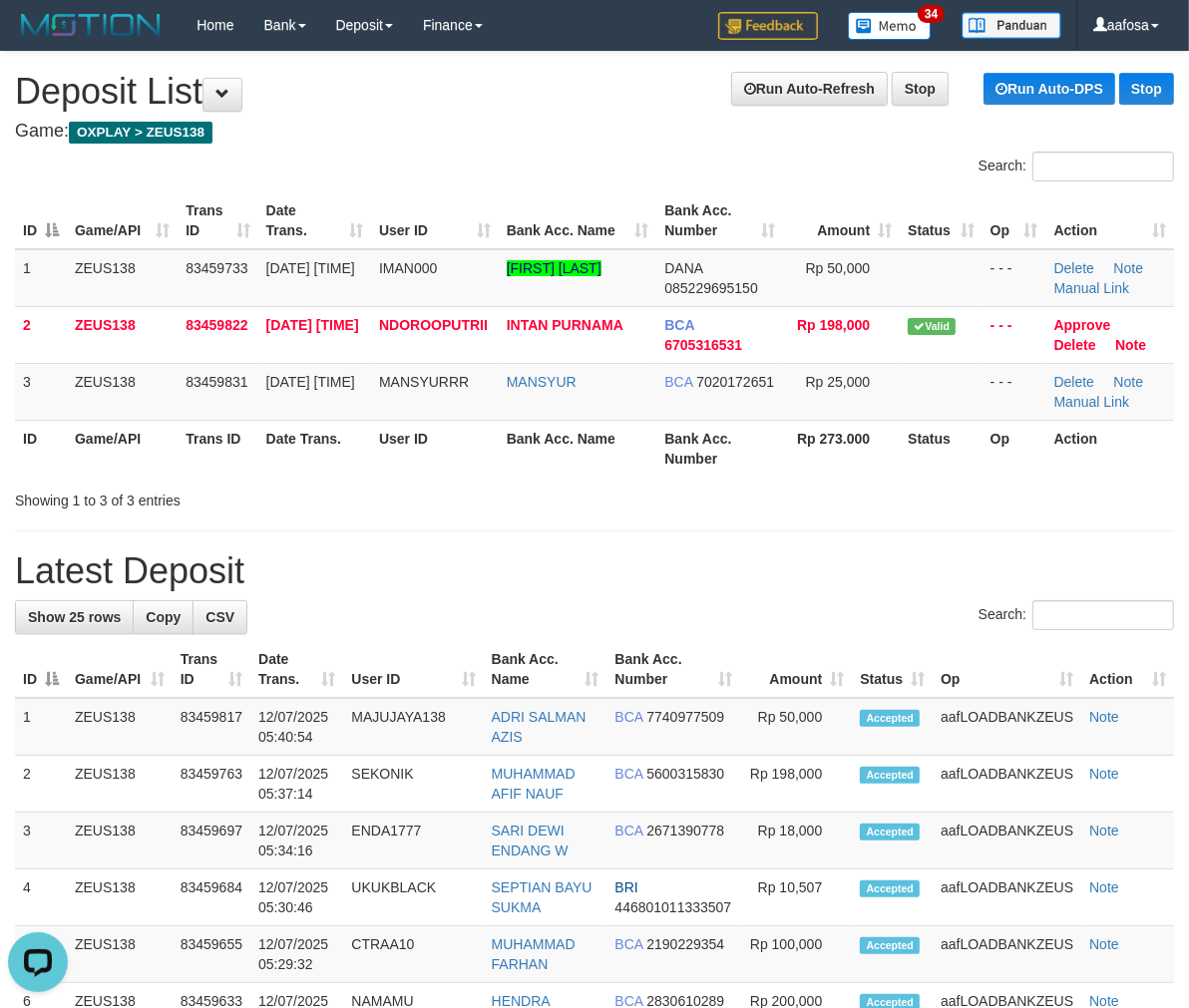 click on "**********" at bounding box center [594, 1172] 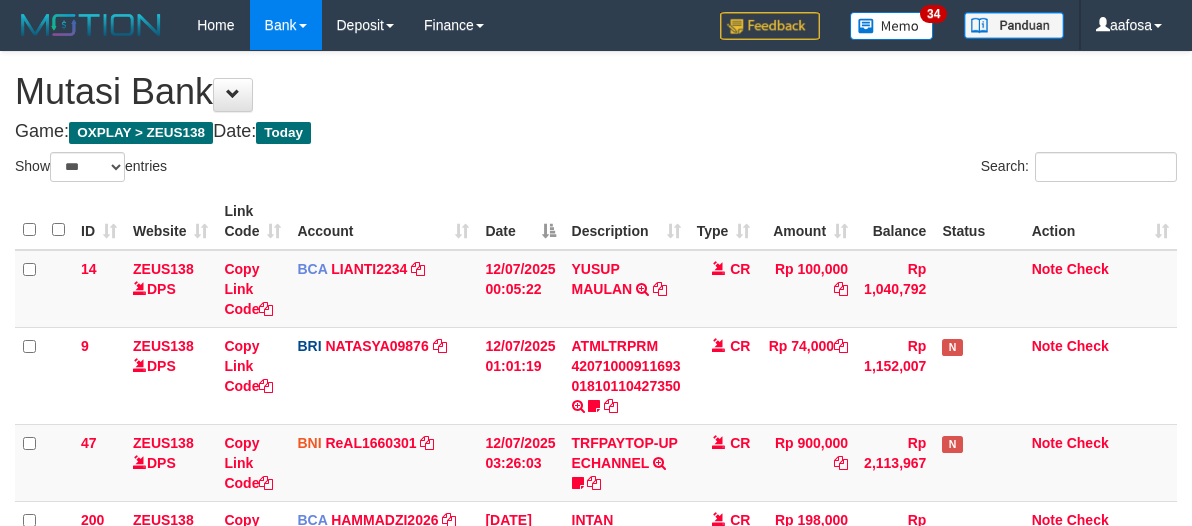 select on "***" 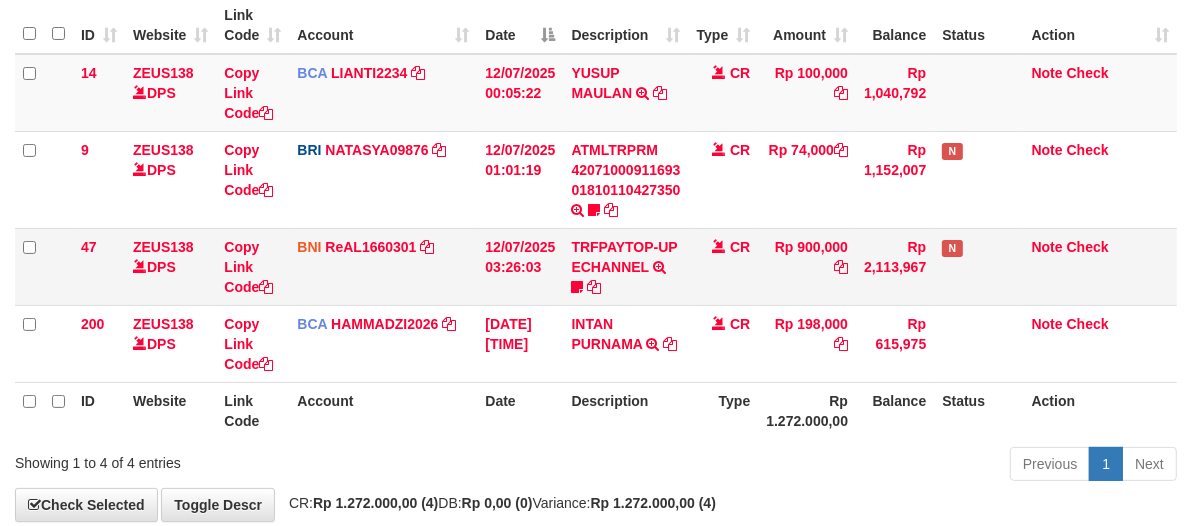 scroll, scrollTop: 226, scrollLeft: 0, axis: vertical 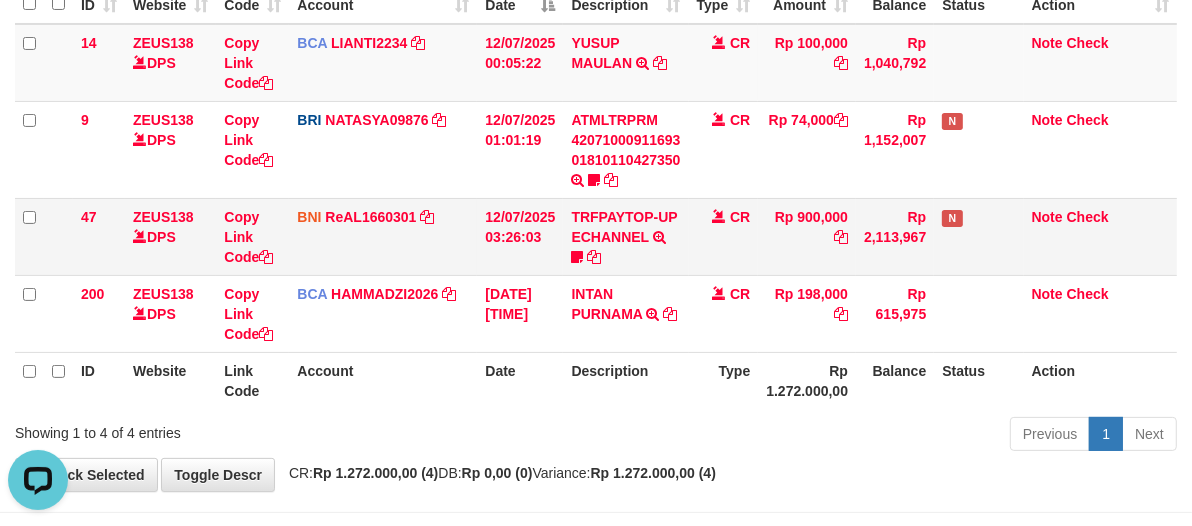 click on "Rp 900,000" at bounding box center (807, 236) 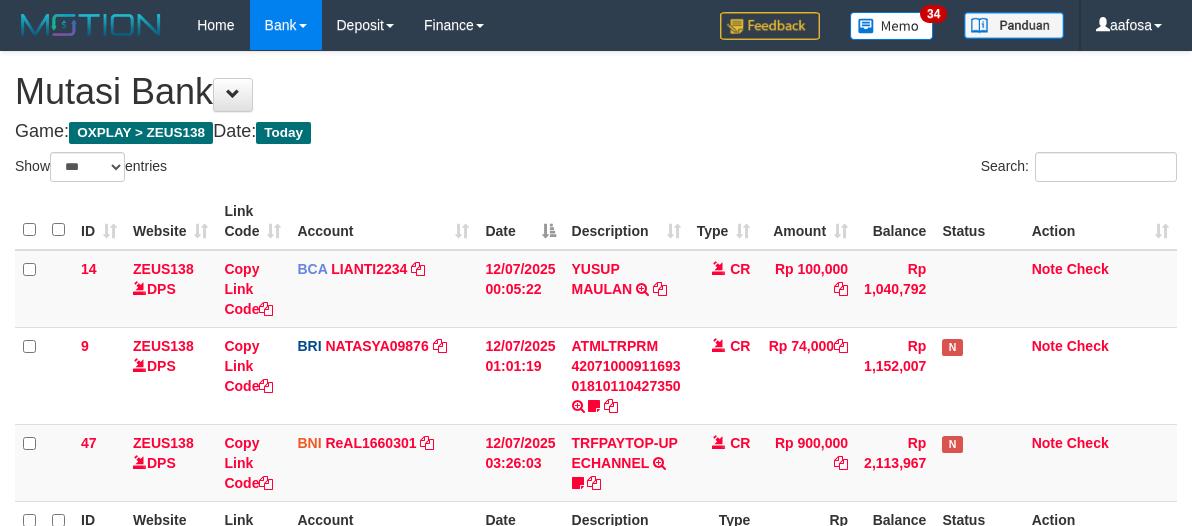 select on "***" 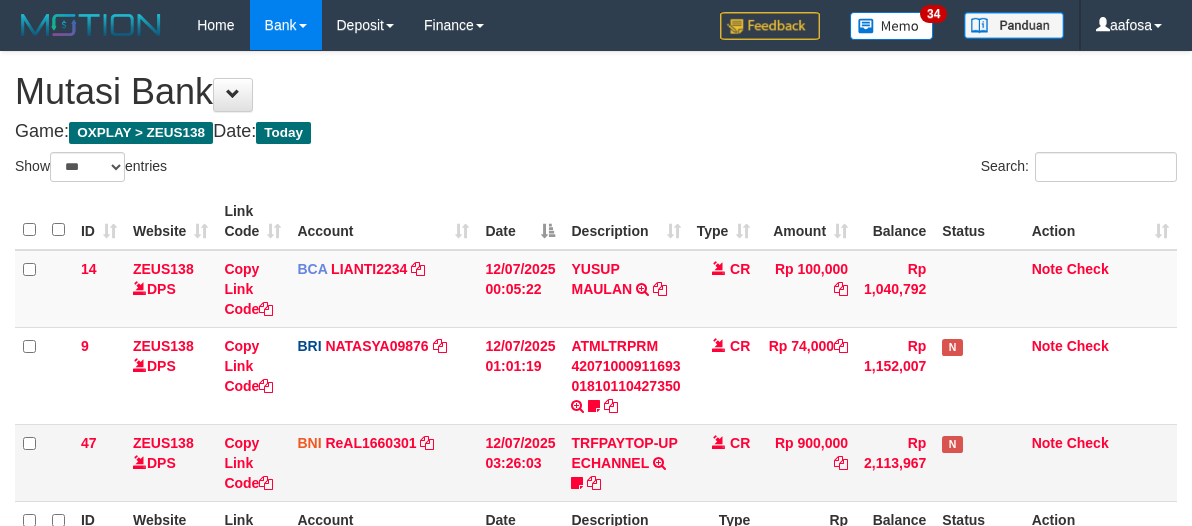 scroll, scrollTop: 226, scrollLeft: 0, axis: vertical 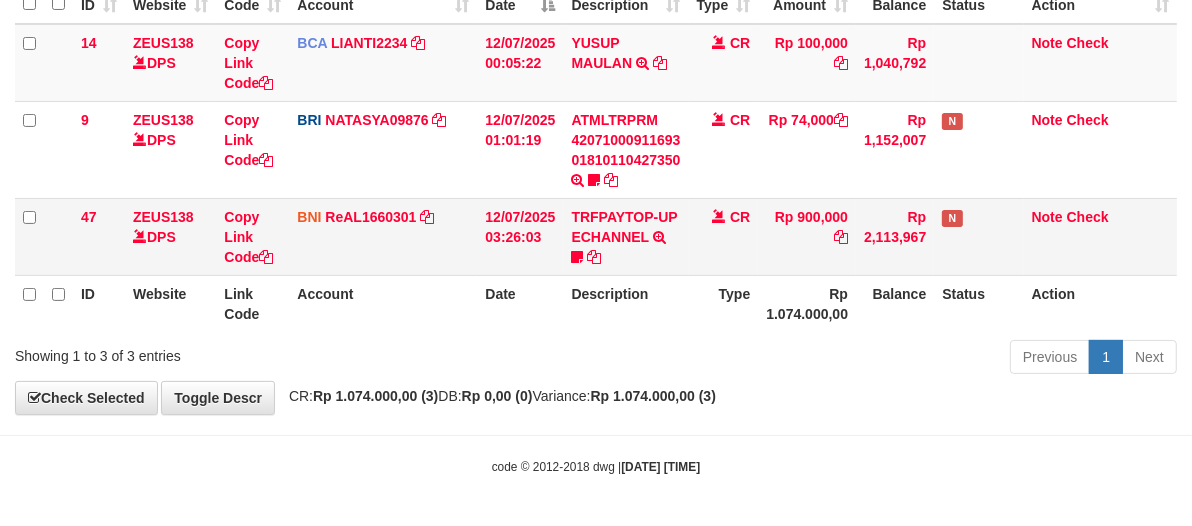 click on "CR" at bounding box center [724, 236] 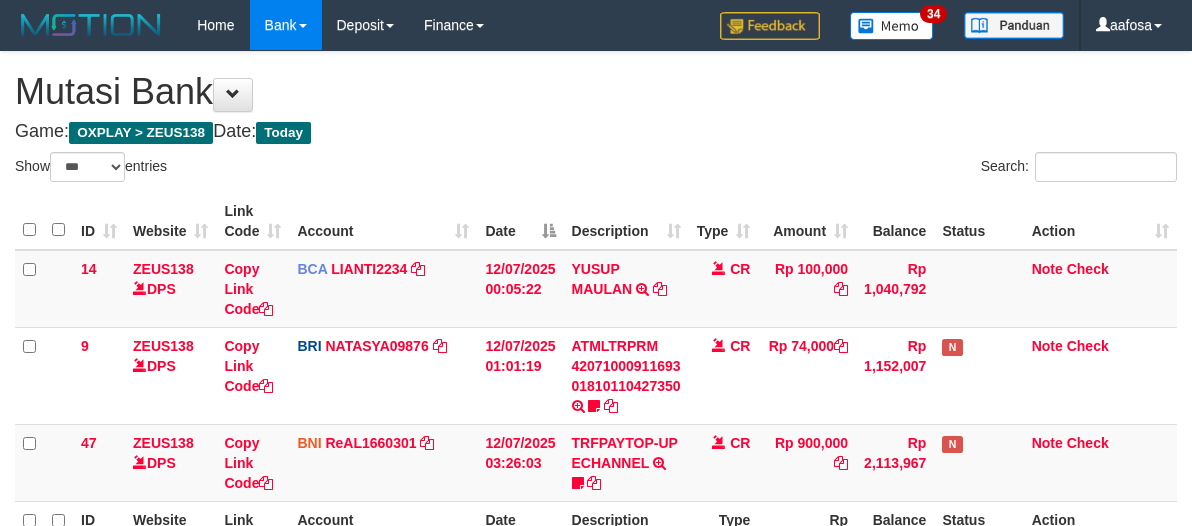 select on "***" 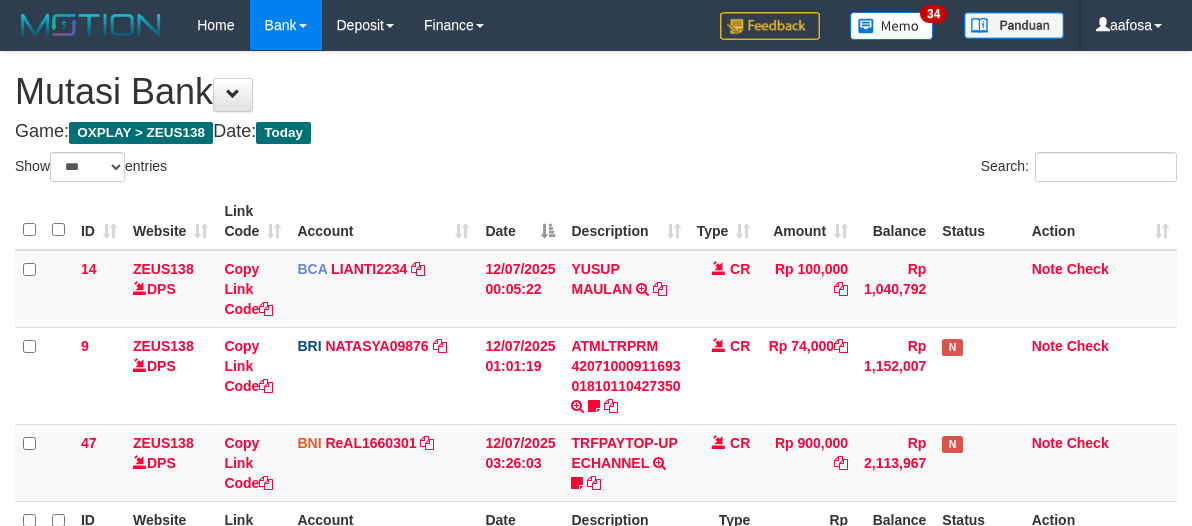 scroll, scrollTop: 226, scrollLeft: 0, axis: vertical 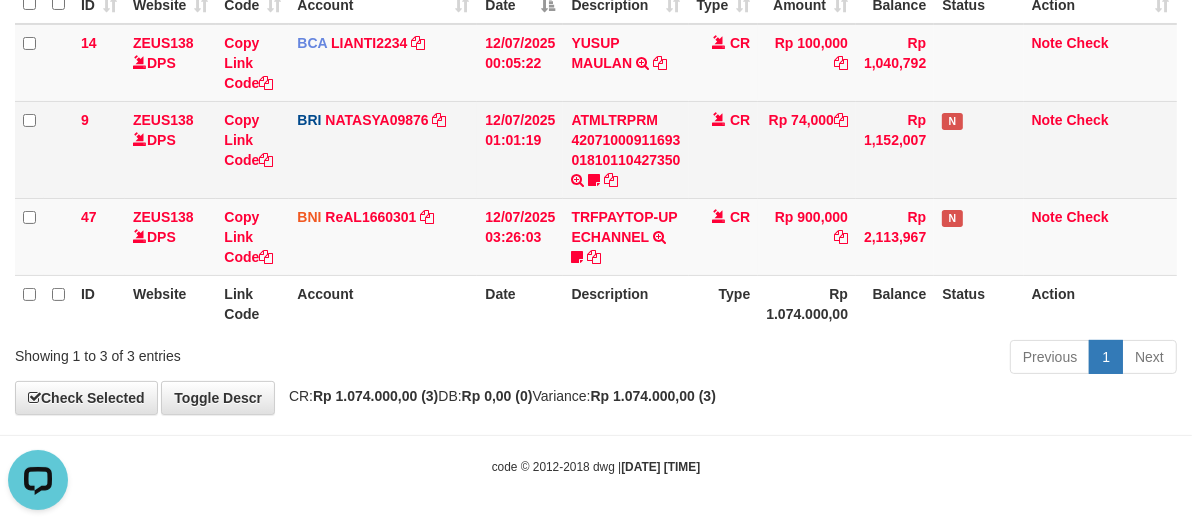 click on "CR" at bounding box center [724, 149] 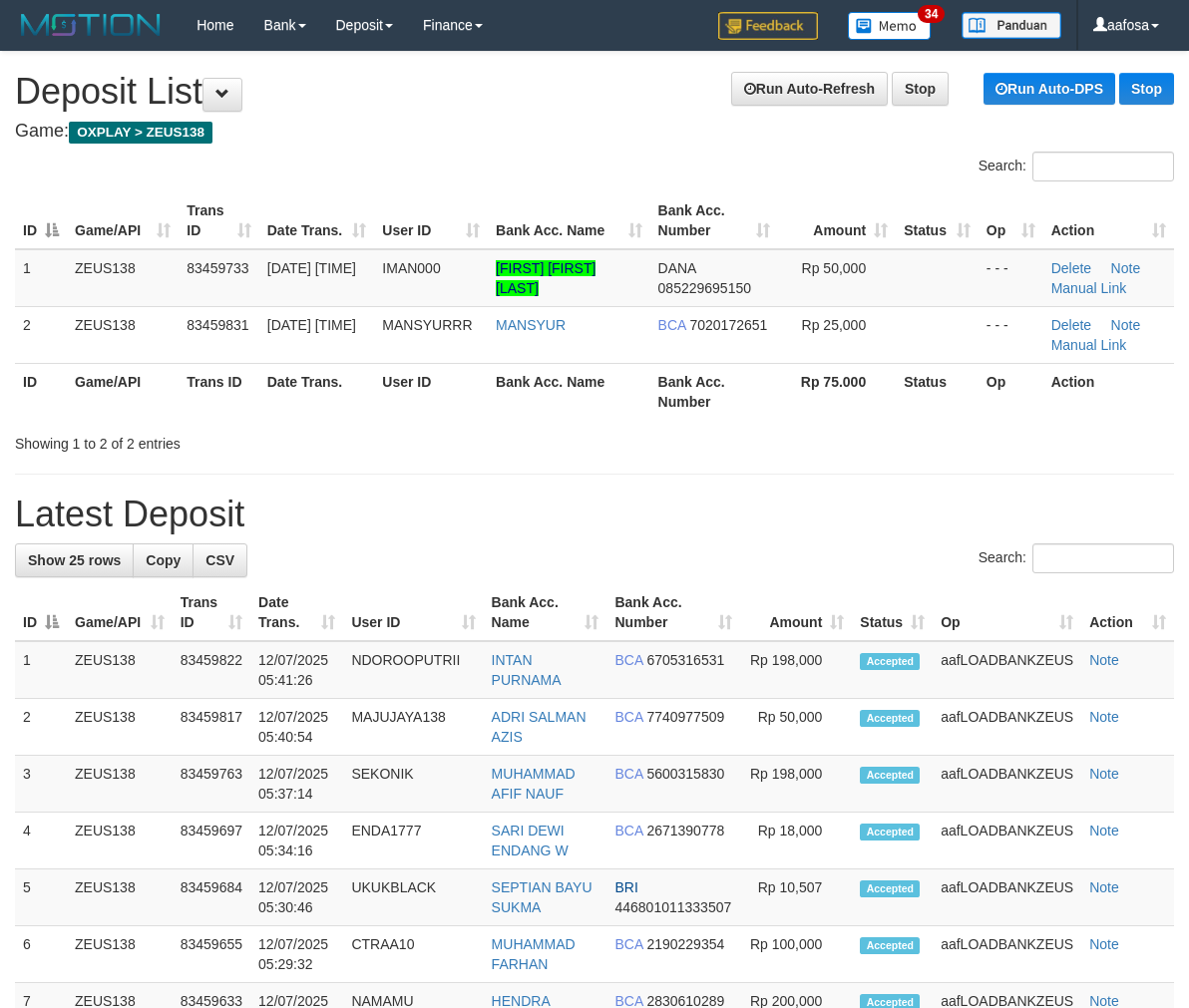 scroll, scrollTop: 0, scrollLeft: 0, axis: both 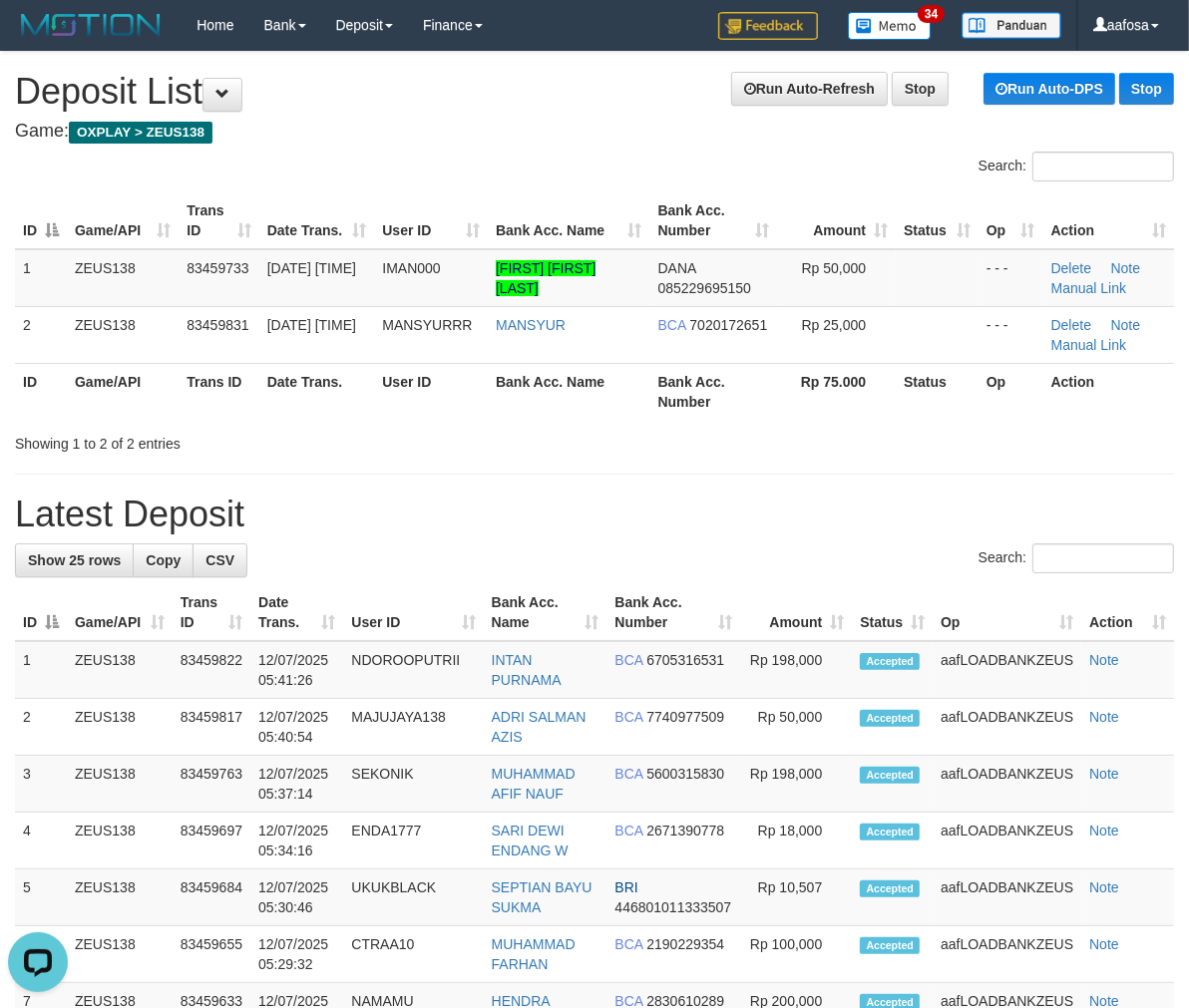 click on "Game:   OXPLAY > ZEUS138" at bounding box center [594, 132] 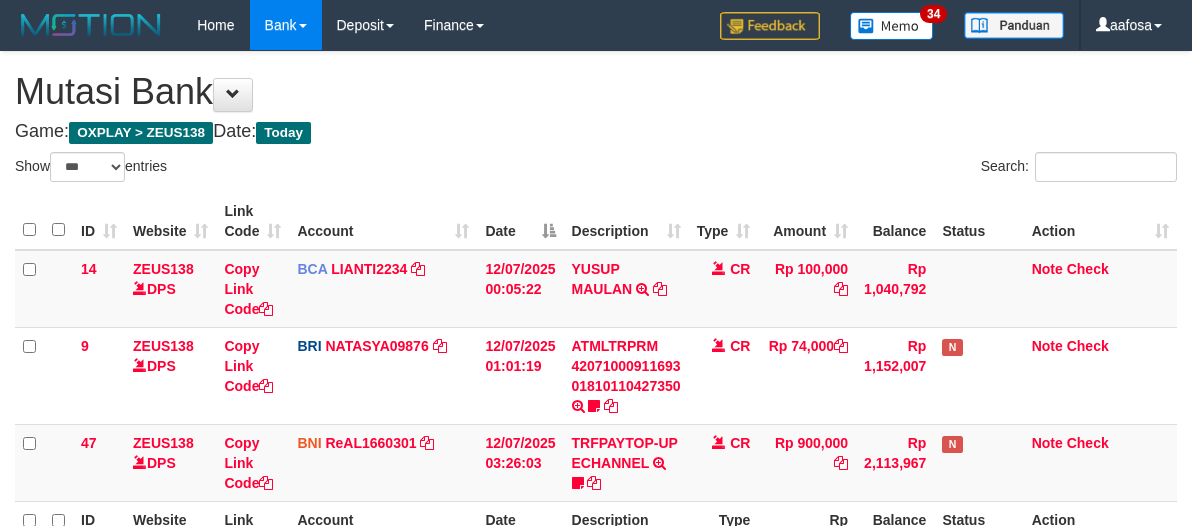 select on "***" 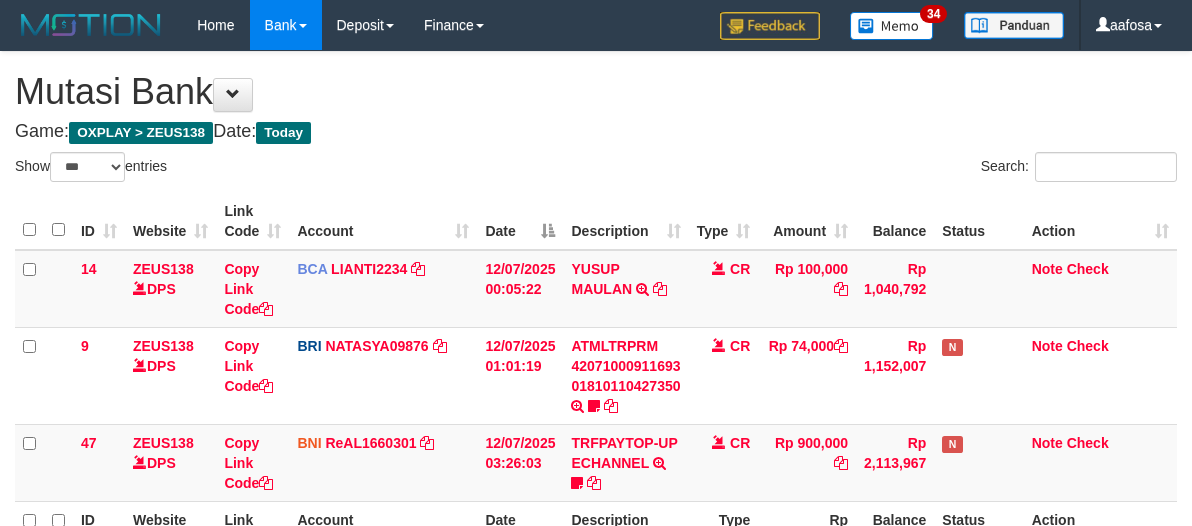 scroll, scrollTop: 226, scrollLeft: 0, axis: vertical 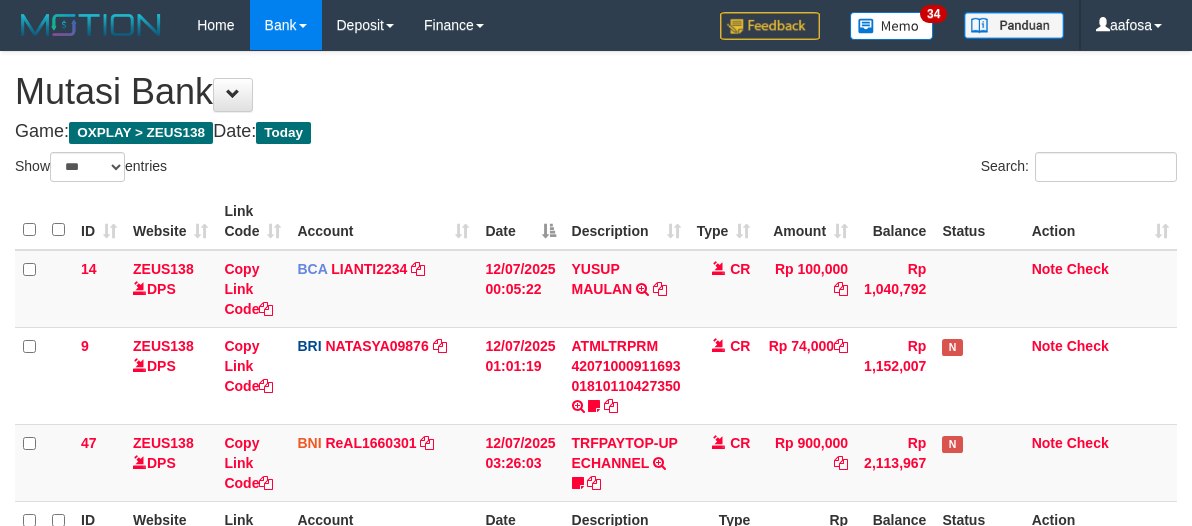 select on "***" 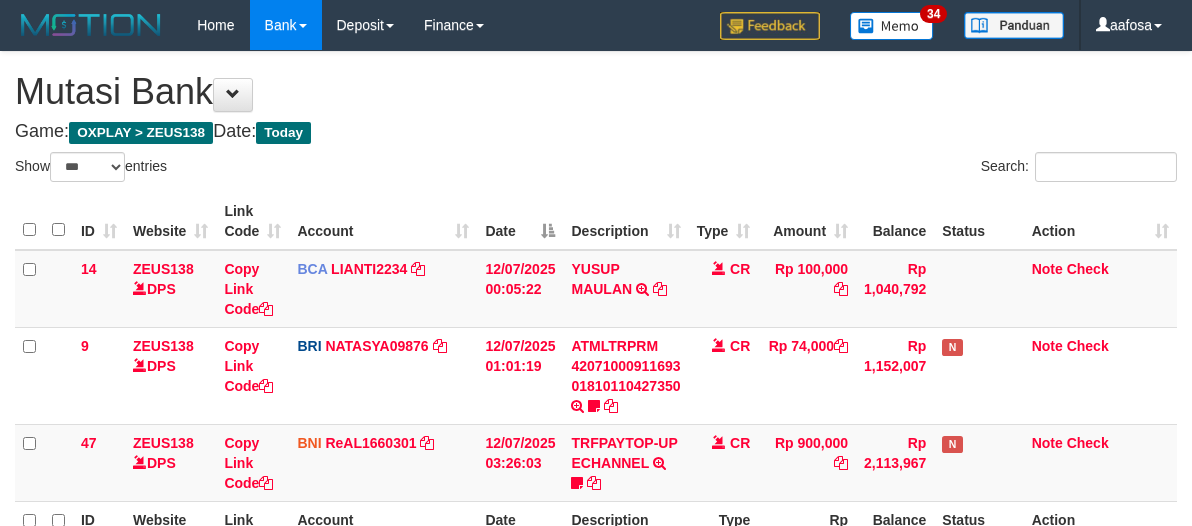 scroll, scrollTop: 226, scrollLeft: 0, axis: vertical 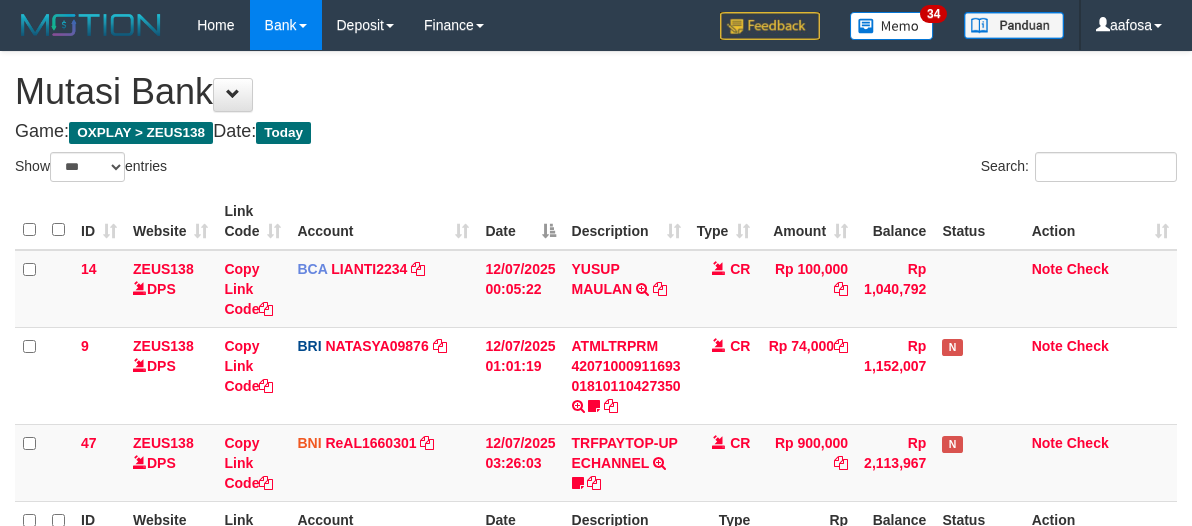 select on "***" 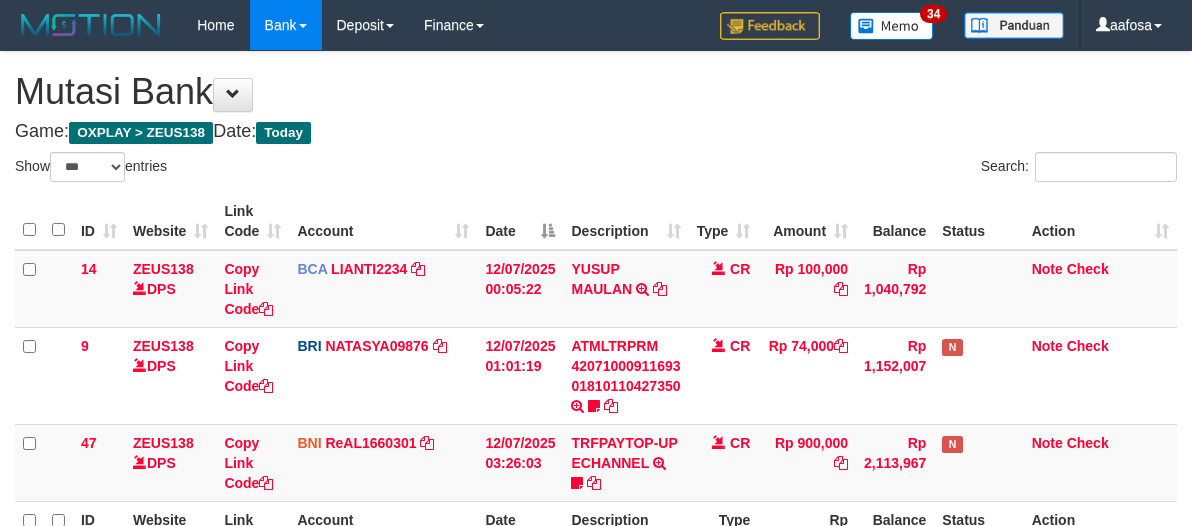 scroll, scrollTop: 226, scrollLeft: 0, axis: vertical 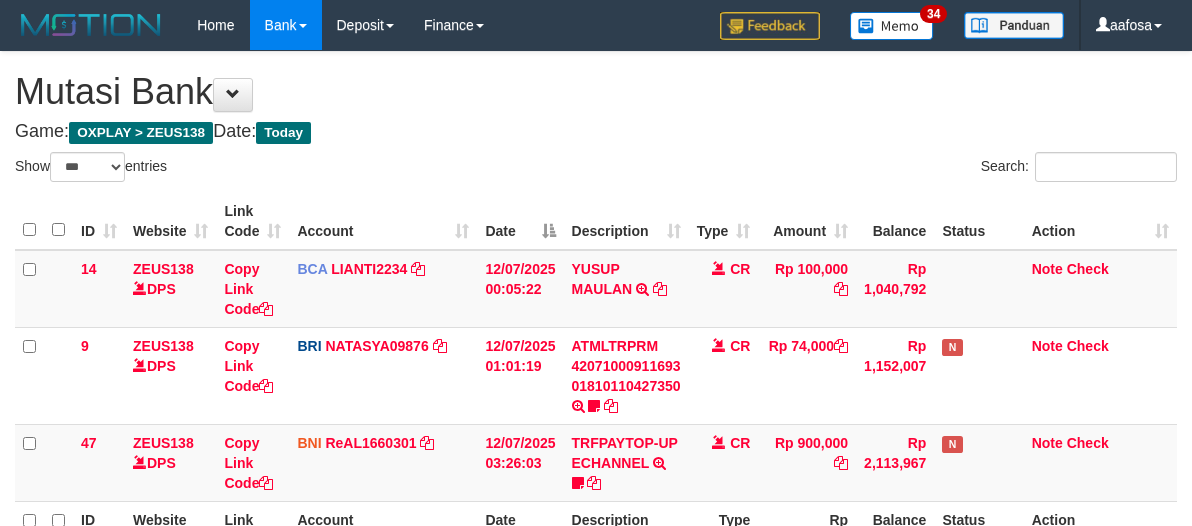 select on "***" 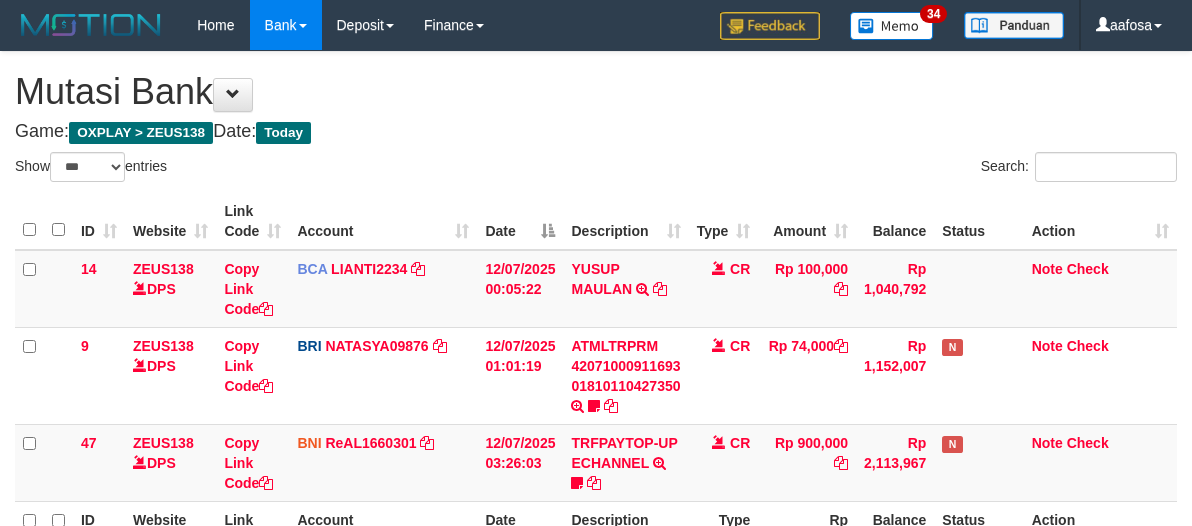 scroll, scrollTop: 226, scrollLeft: 0, axis: vertical 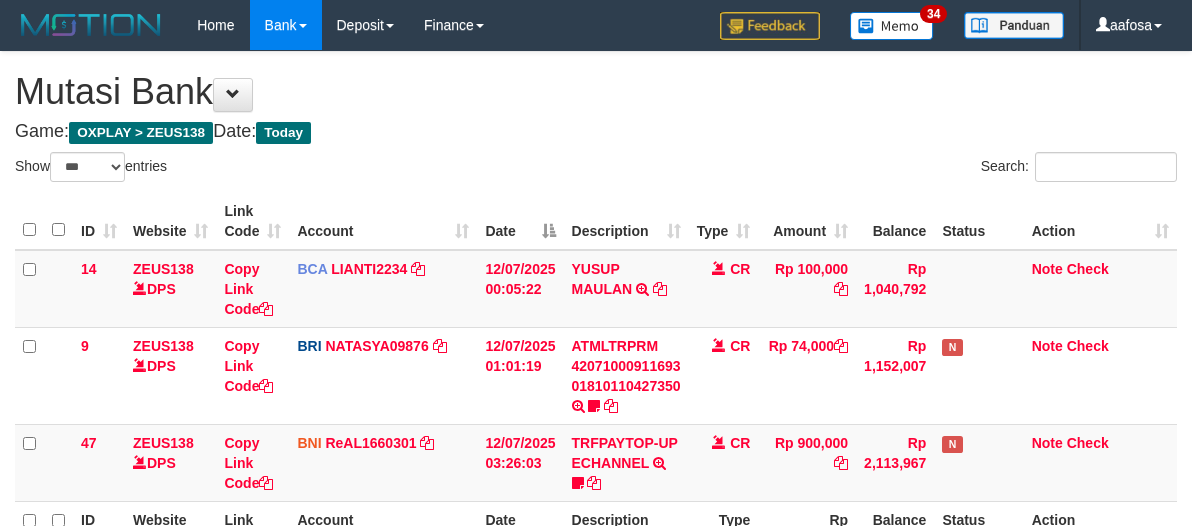 select on "***" 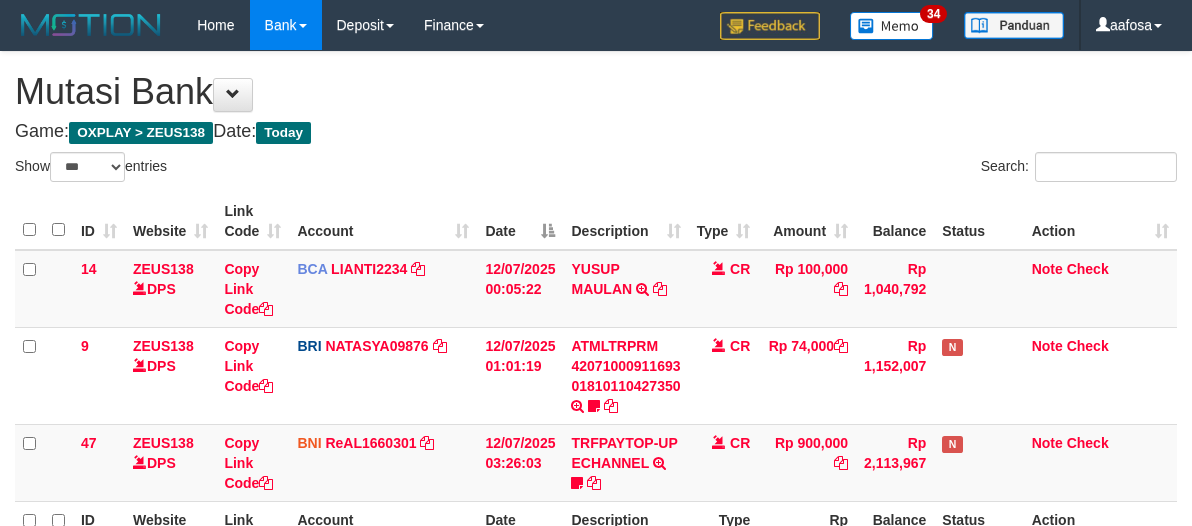 scroll, scrollTop: 226, scrollLeft: 0, axis: vertical 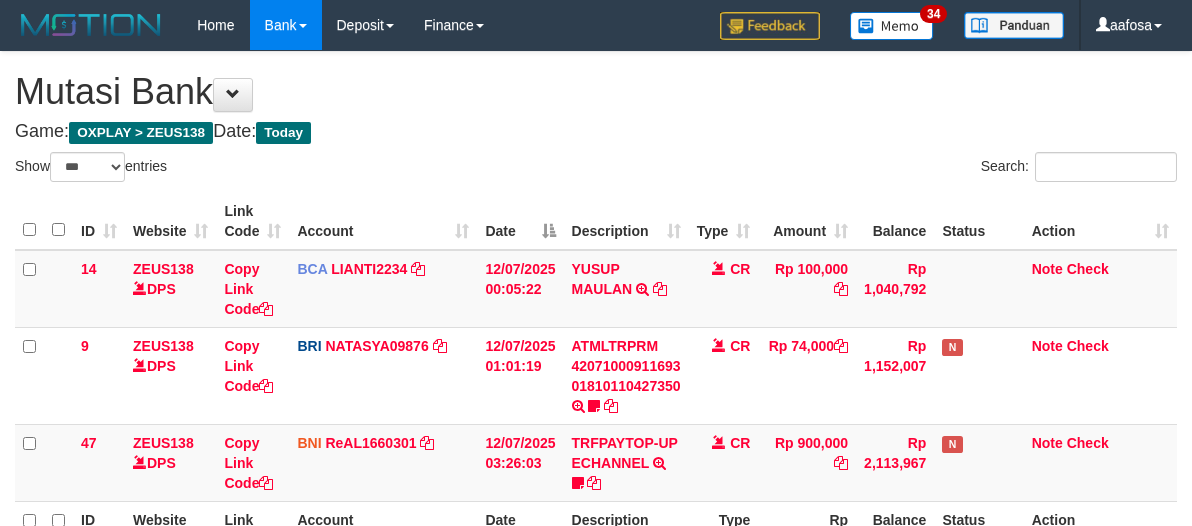 select on "***" 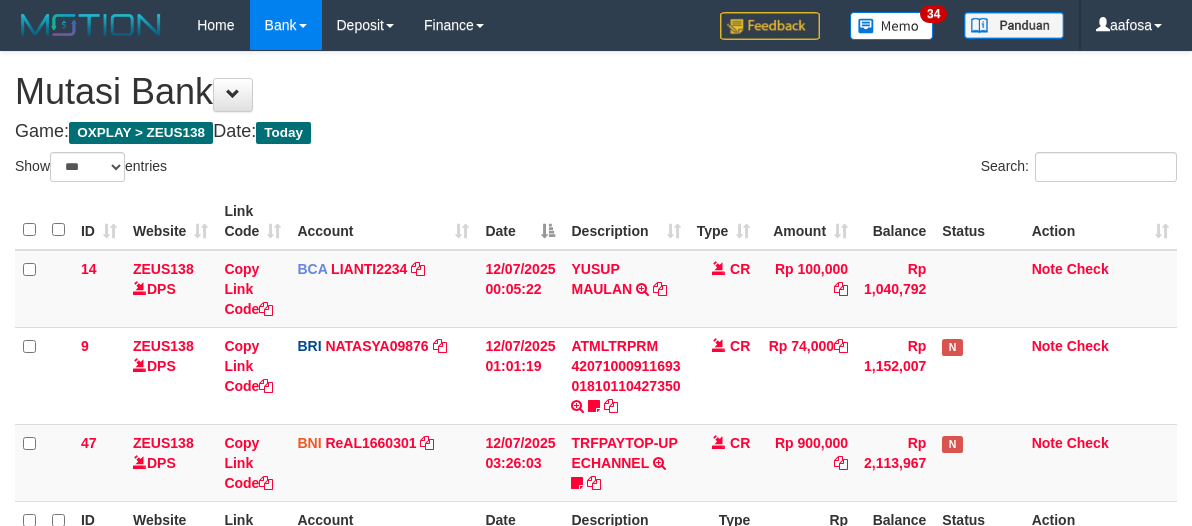 scroll, scrollTop: 226, scrollLeft: 0, axis: vertical 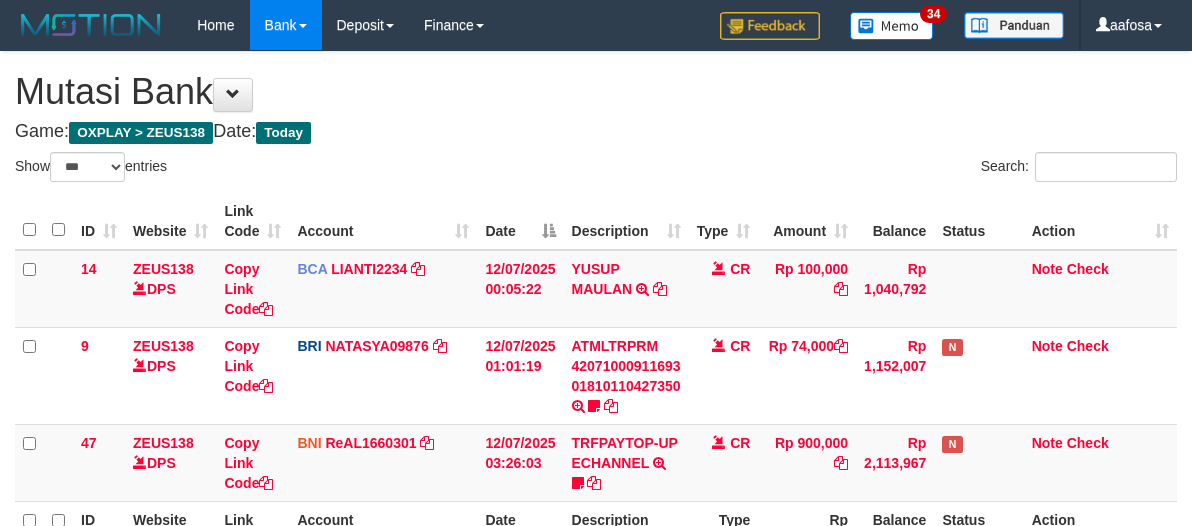 select on "***" 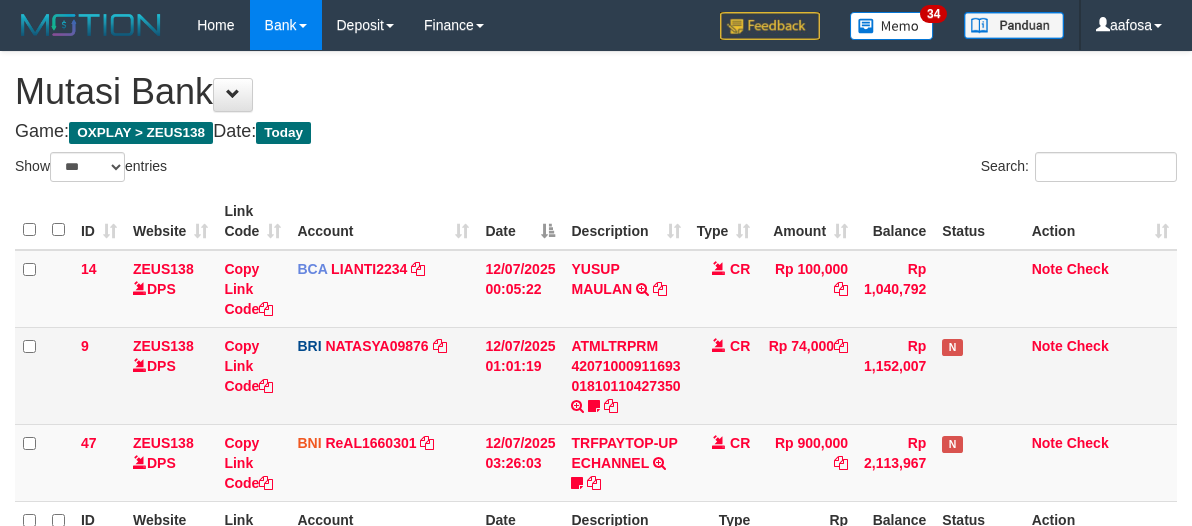 scroll, scrollTop: 226, scrollLeft: 0, axis: vertical 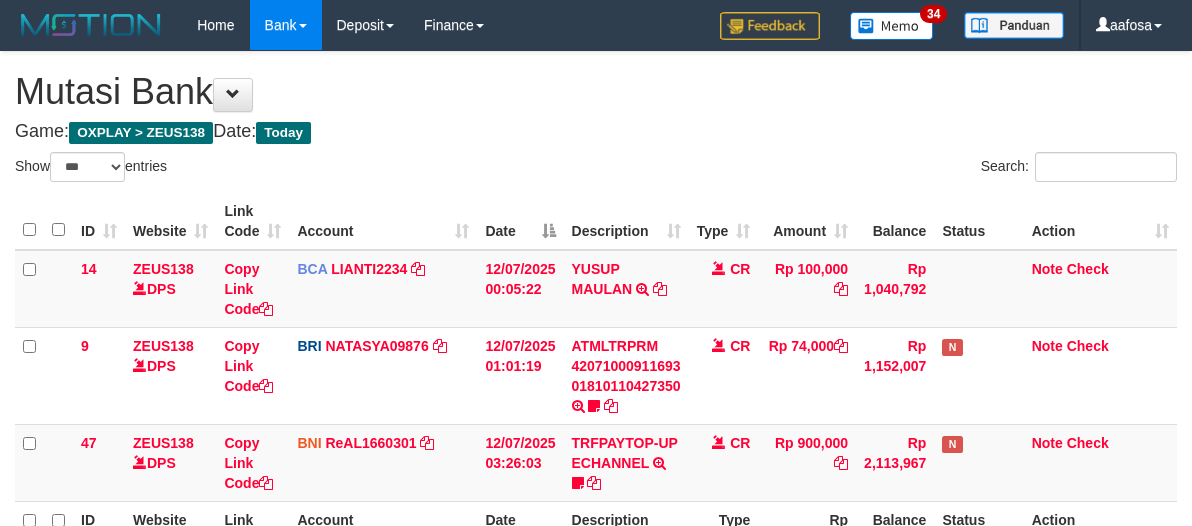 select on "***" 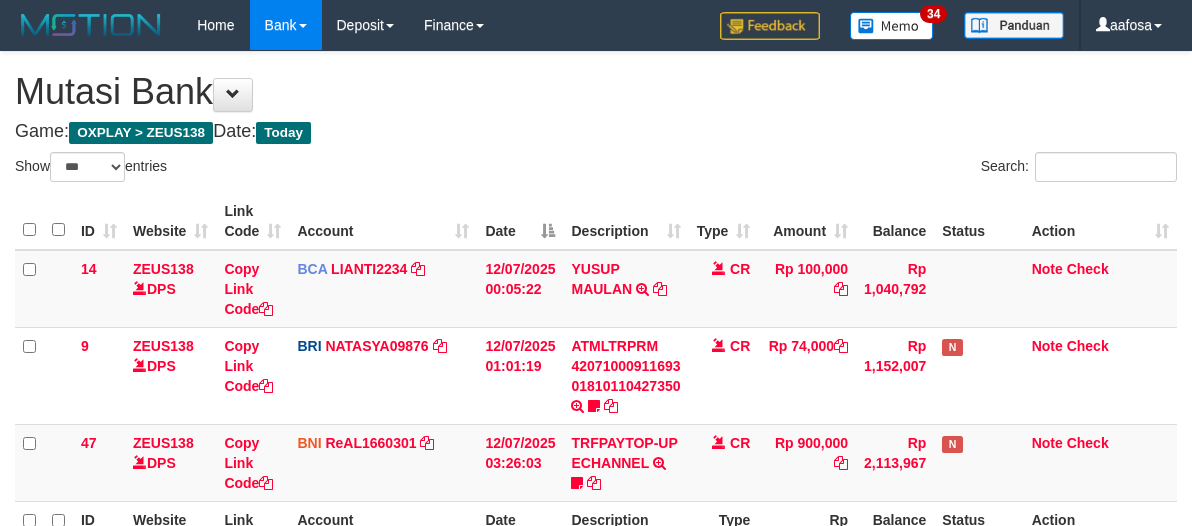 scroll, scrollTop: 226, scrollLeft: 0, axis: vertical 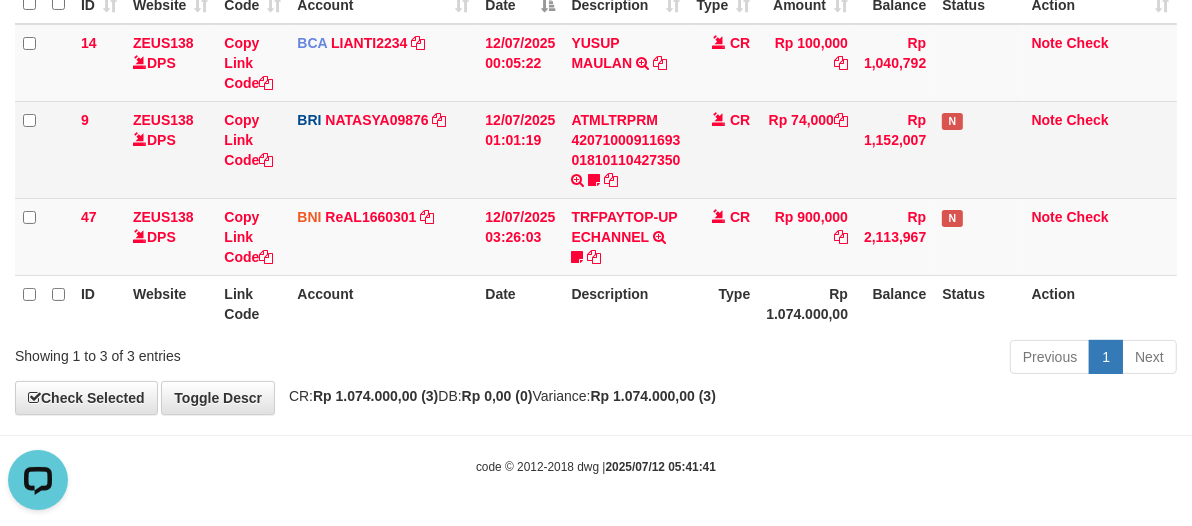 click on "Rp 74,000" at bounding box center (807, 149) 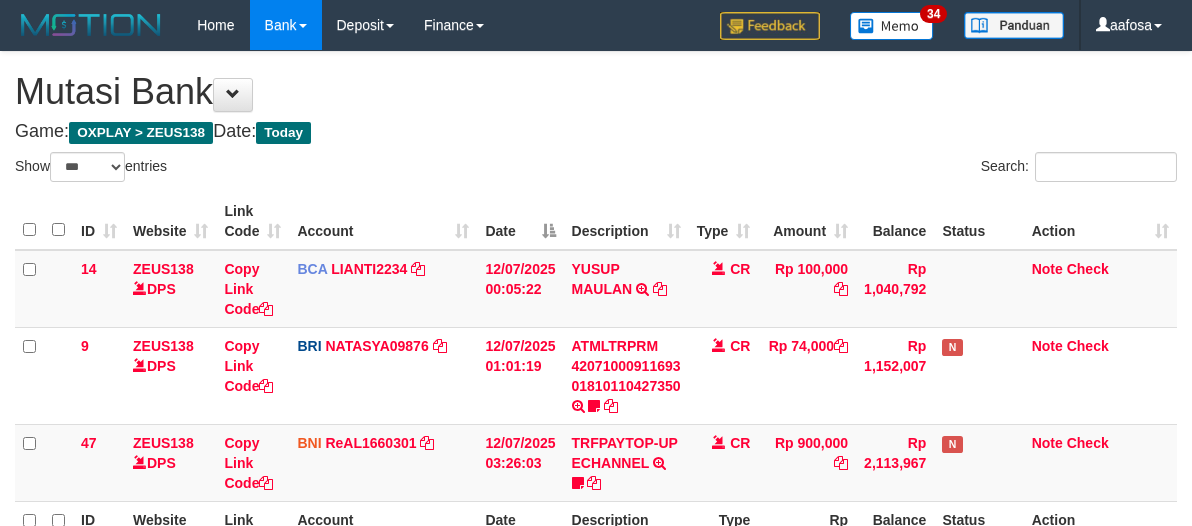select on "***" 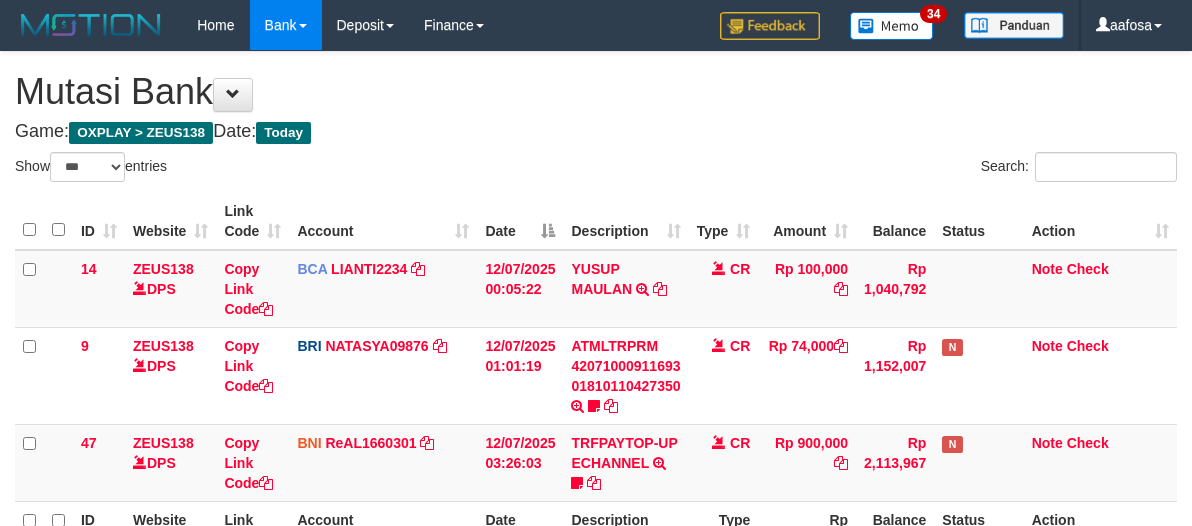 scroll, scrollTop: 226, scrollLeft: 0, axis: vertical 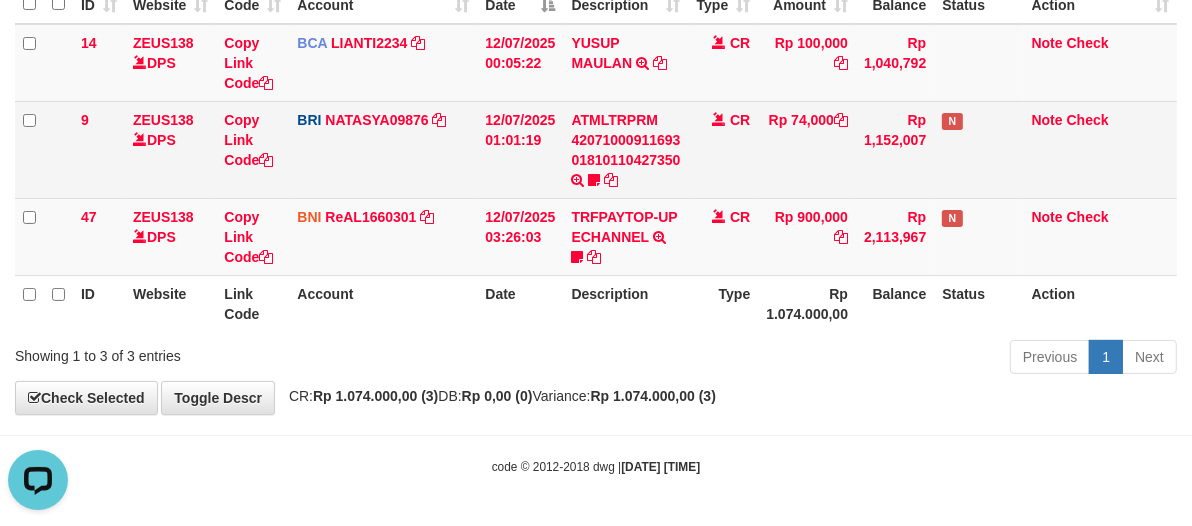 click on "Rp 74,000" at bounding box center (807, 149) 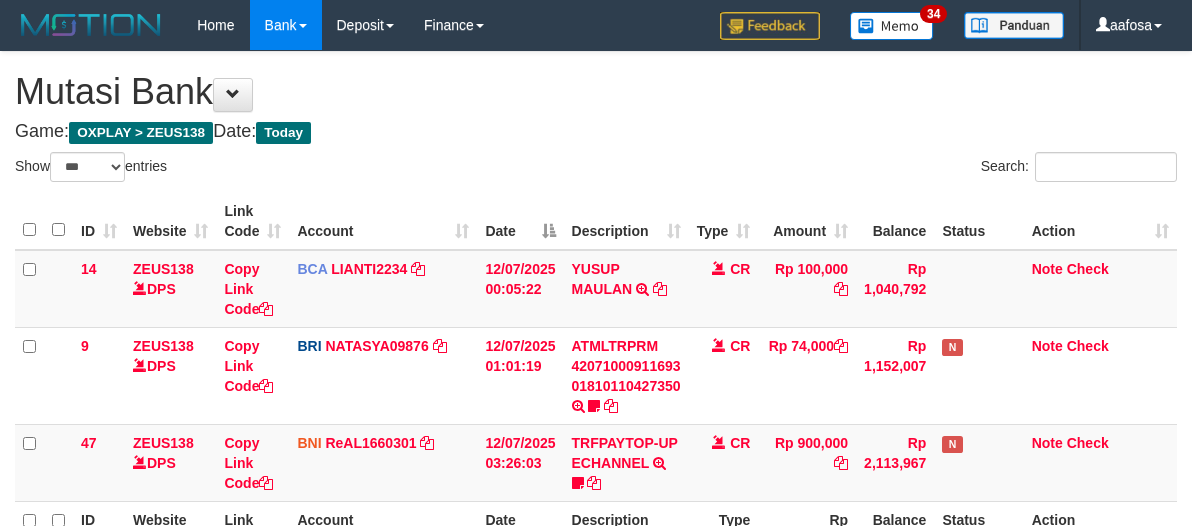 select on "***" 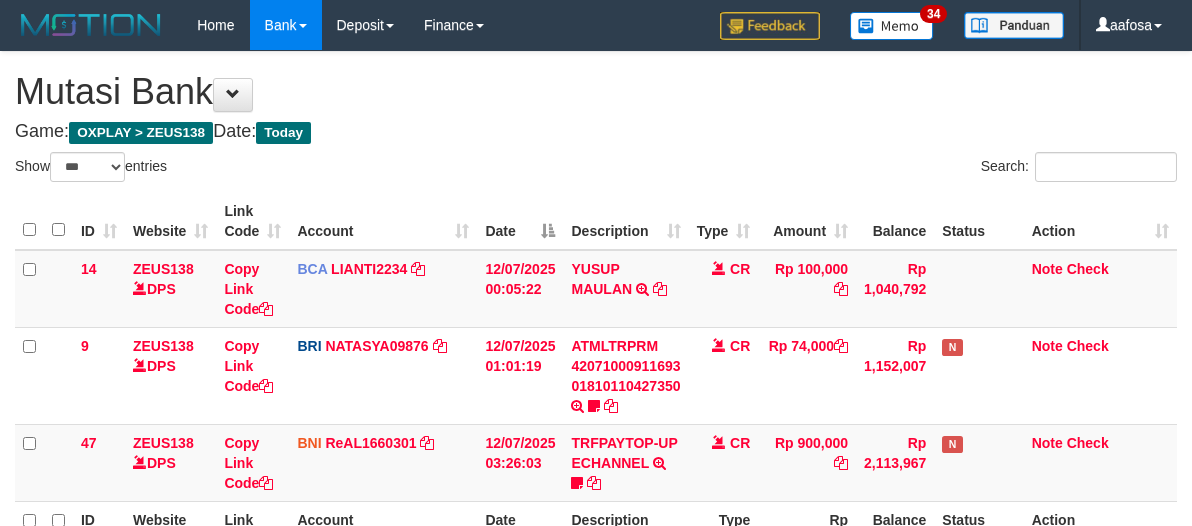 scroll, scrollTop: 226, scrollLeft: 0, axis: vertical 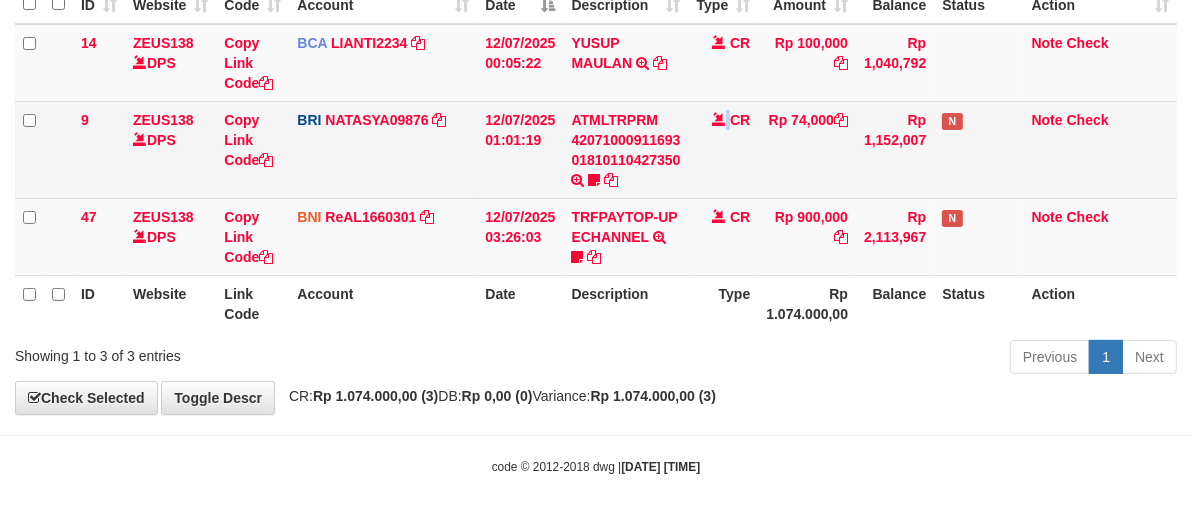 click on "CR" at bounding box center (724, 149) 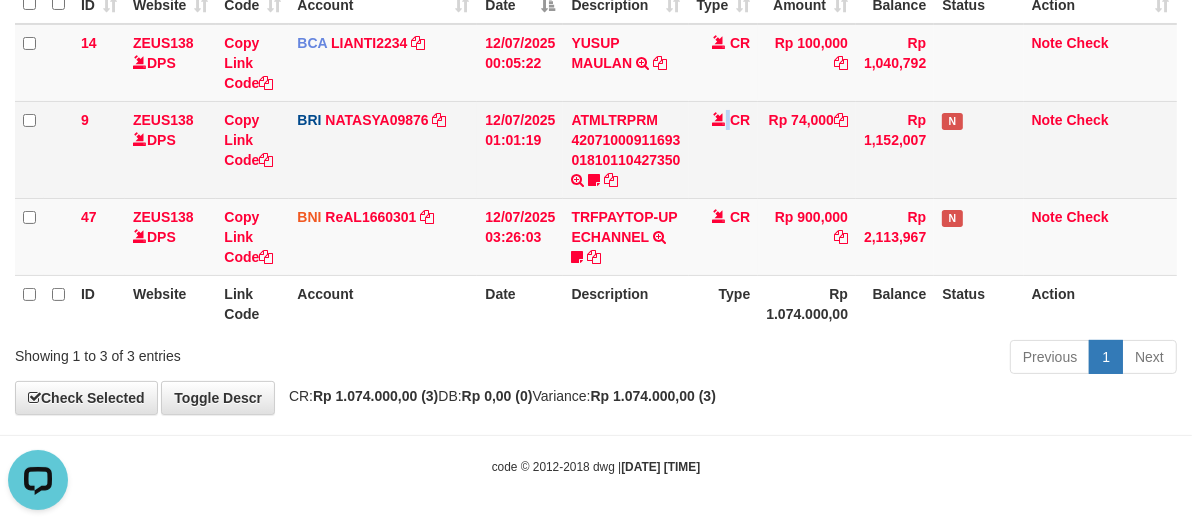 scroll, scrollTop: 0, scrollLeft: 0, axis: both 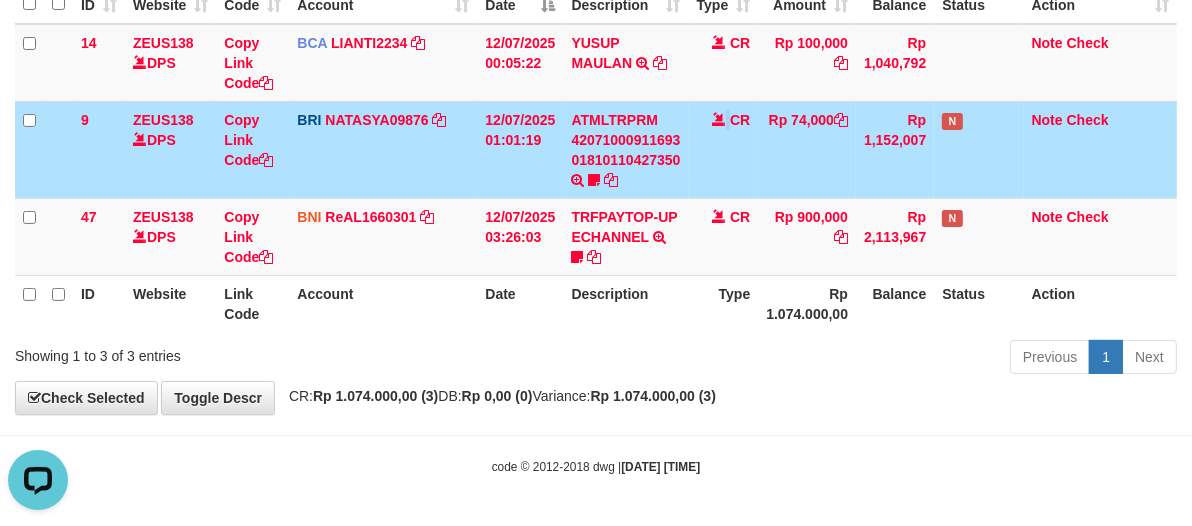 click on "CR" at bounding box center (724, 149) 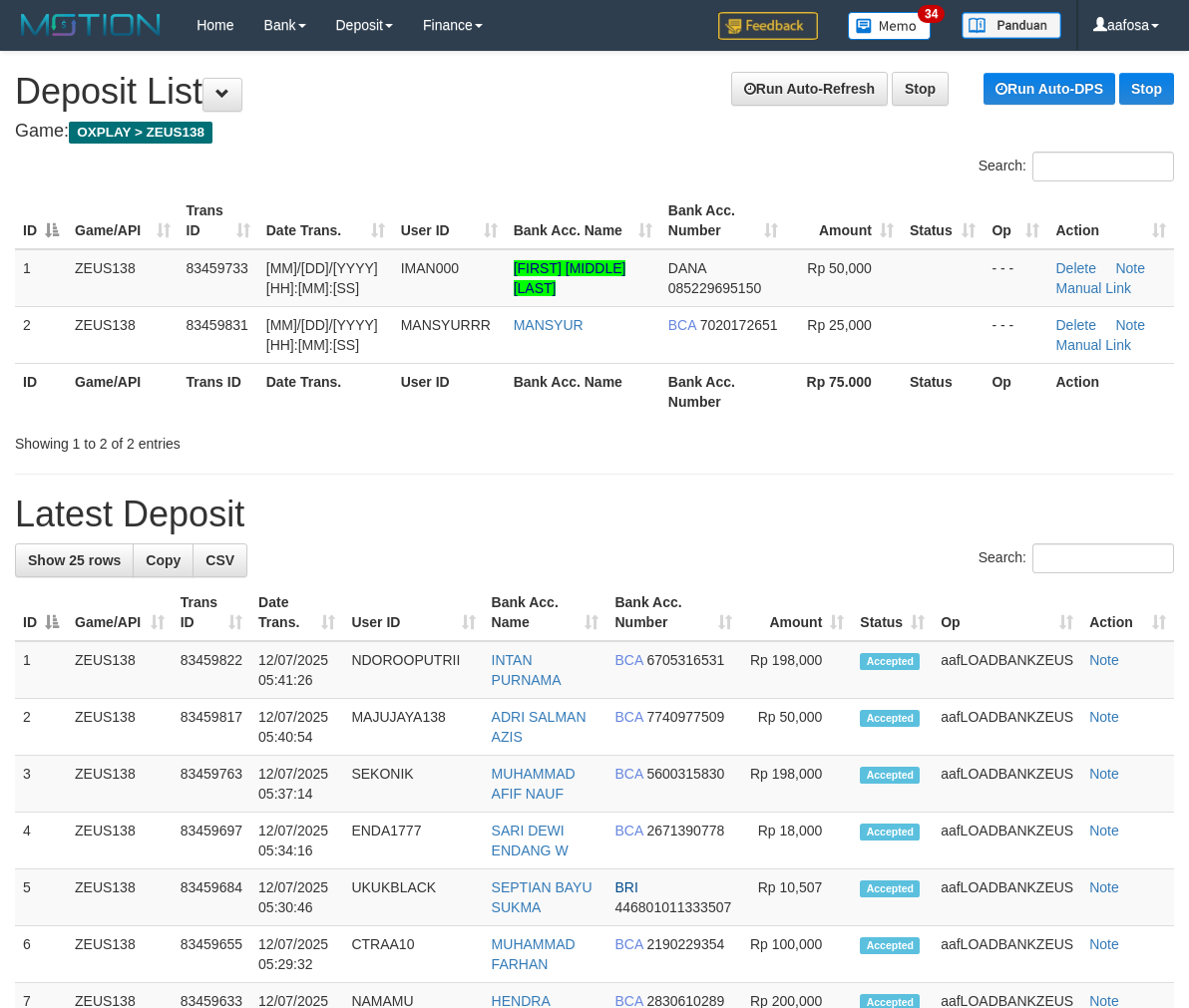 scroll, scrollTop: 0, scrollLeft: 0, axis: both 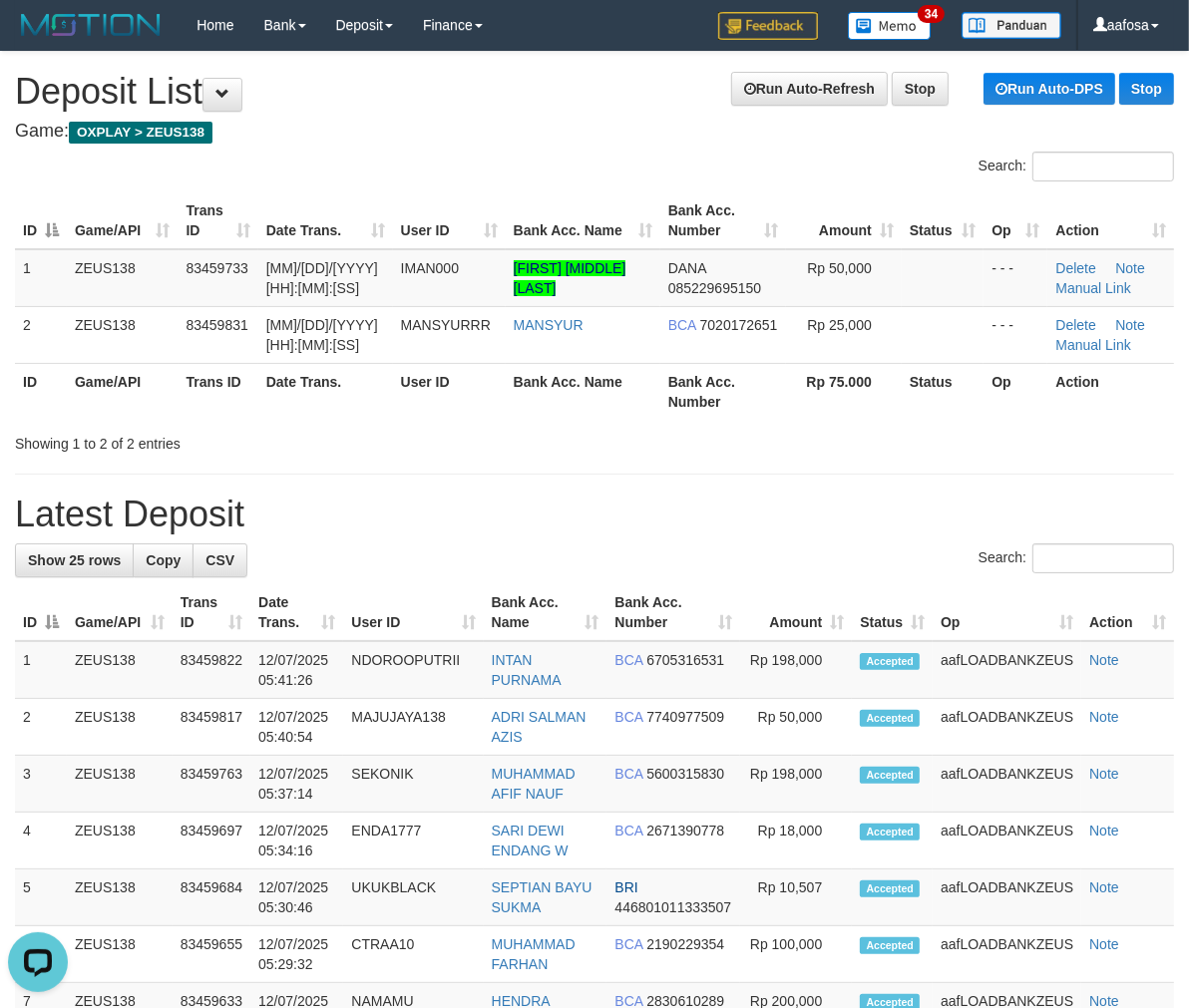 drag, startPoint x: 613, startPoint y: 165, endPoint x: 246, endPoint y: 189, distance: 367.7839 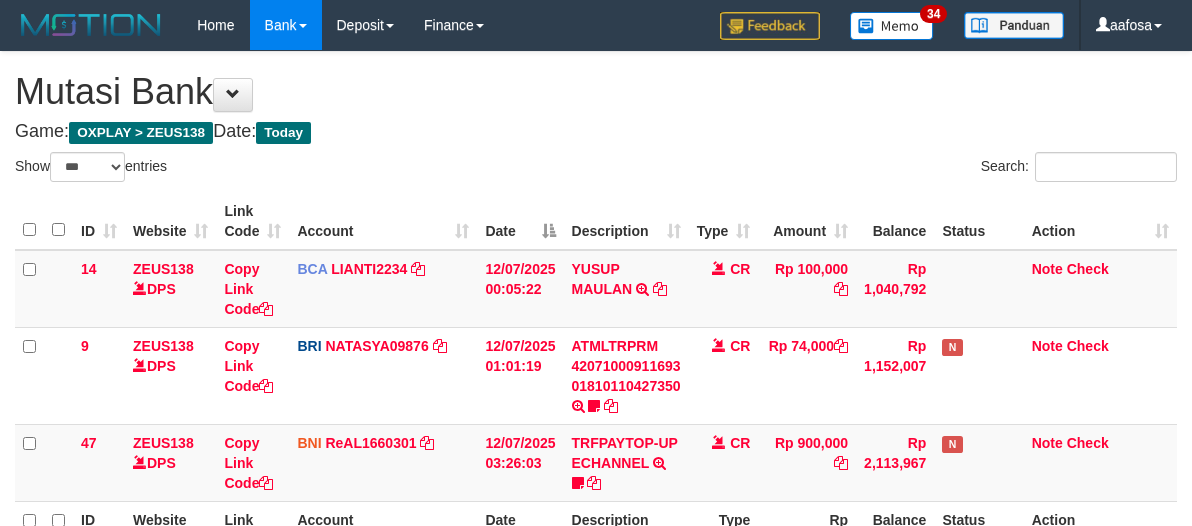 select on "***" 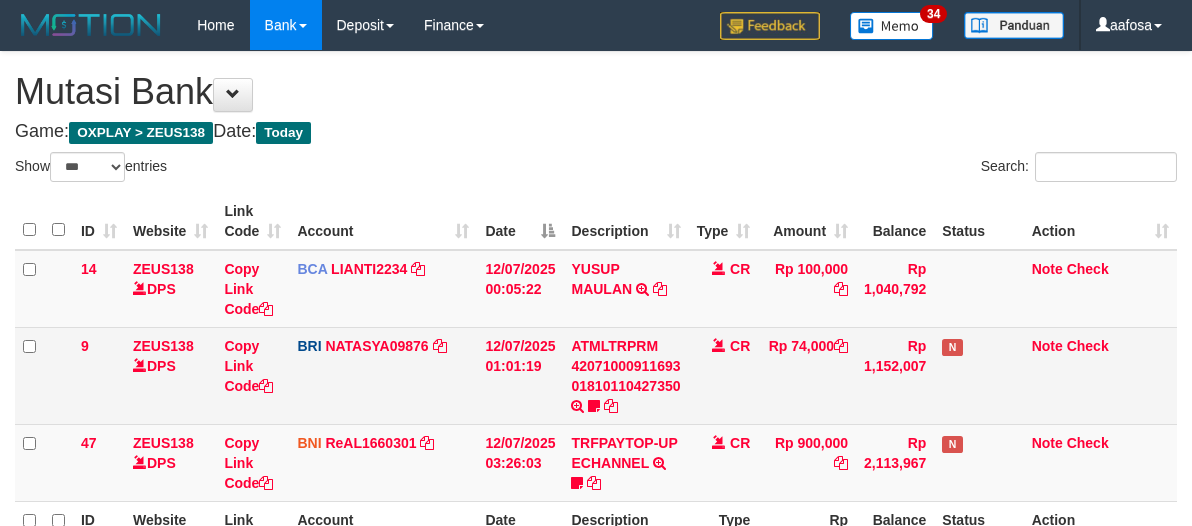 scroll, scrollTop: 226, scrollLeft: 0, axis: vertical 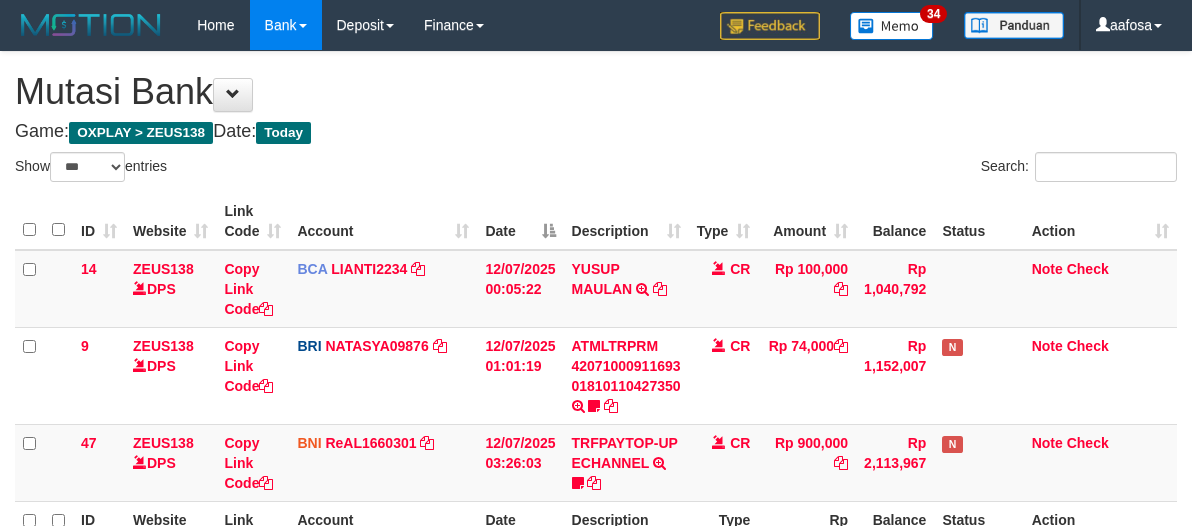 select on "***" 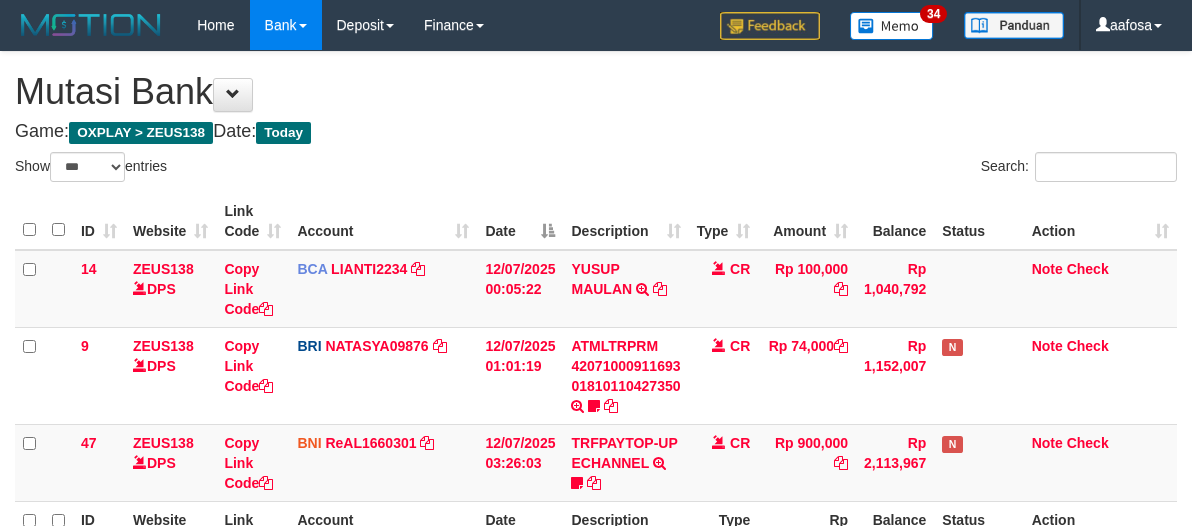 scroll, scrollTop: 226, scrollLeft: 0, axis: vertical 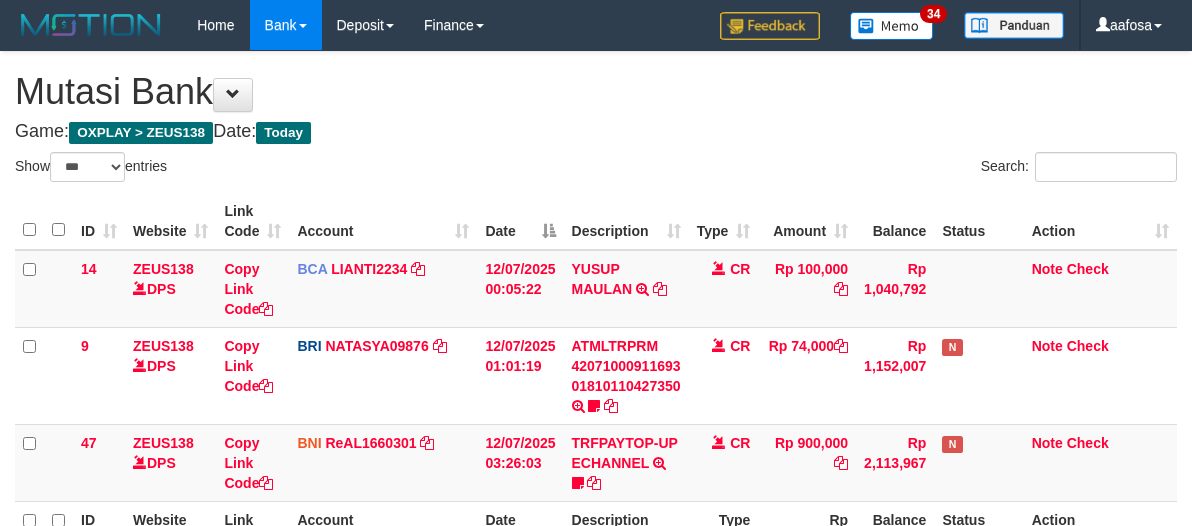 select on "***" 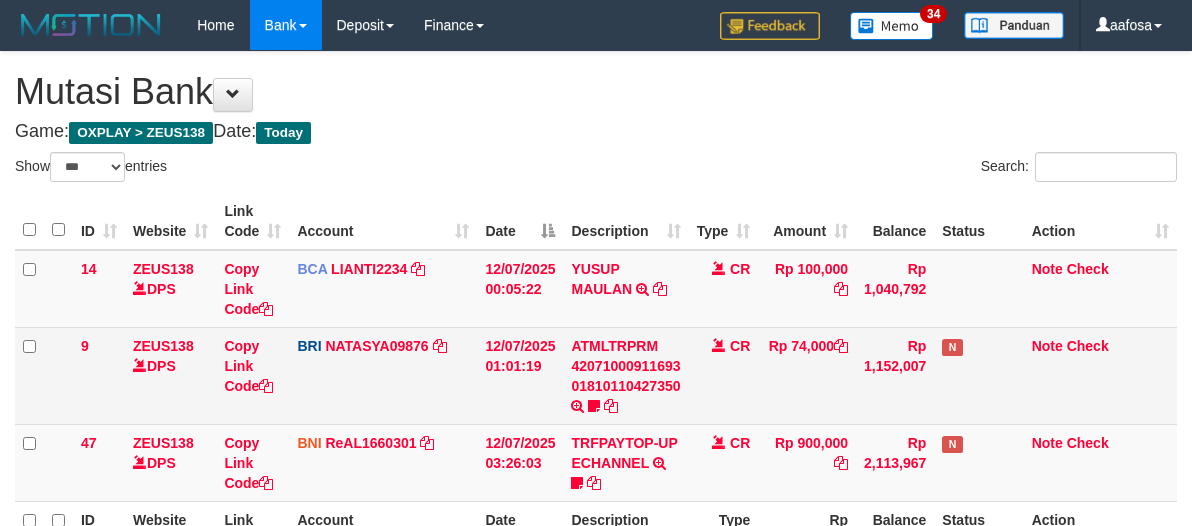 scroll, scrollTop: 226, scrollLeft: 0, axis: vertical 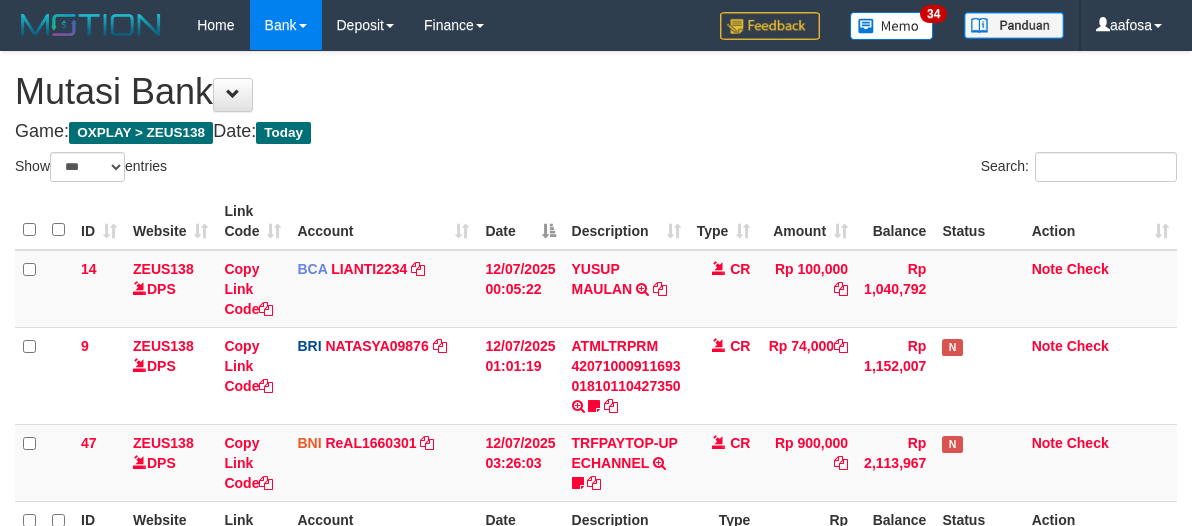 select on "***" 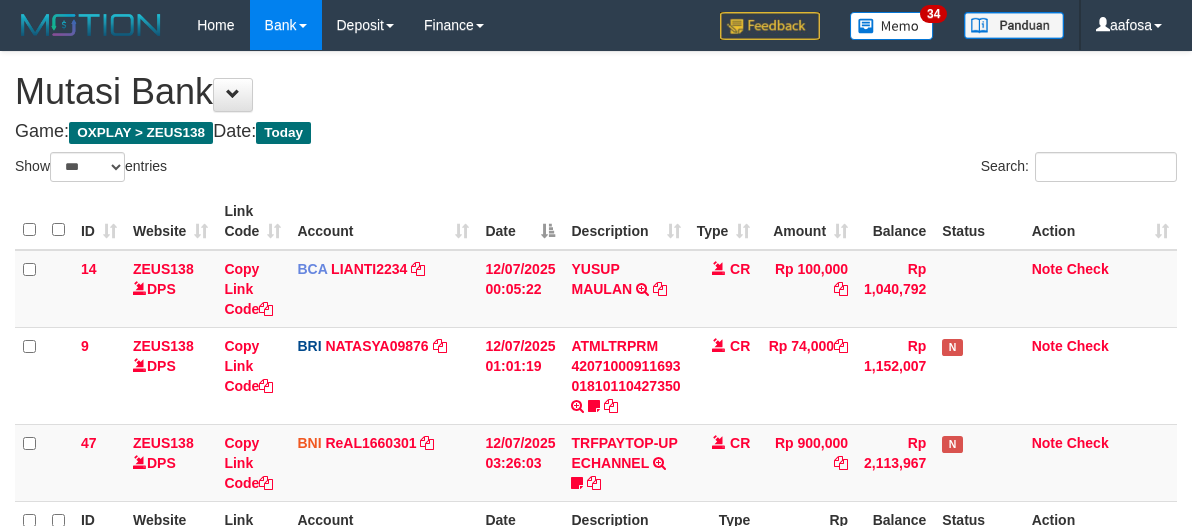 scroll, scrollTop: 226, scrollLeft: 0, axis: vertical 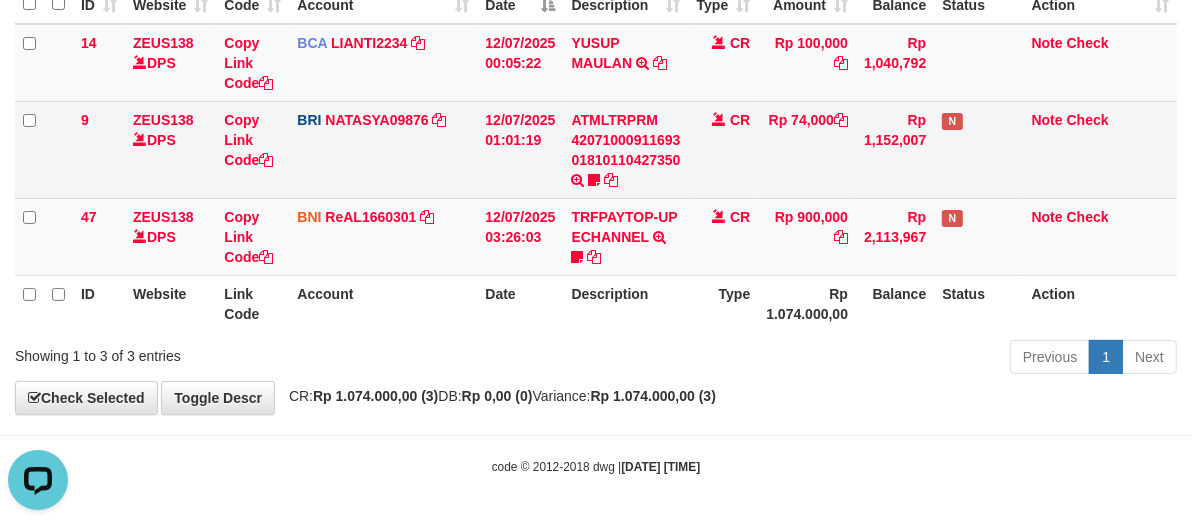 drag, startPoint x: 921, startPoint y: 138, endPoint x: 850, endPoint y: 148, distance: 71.70077 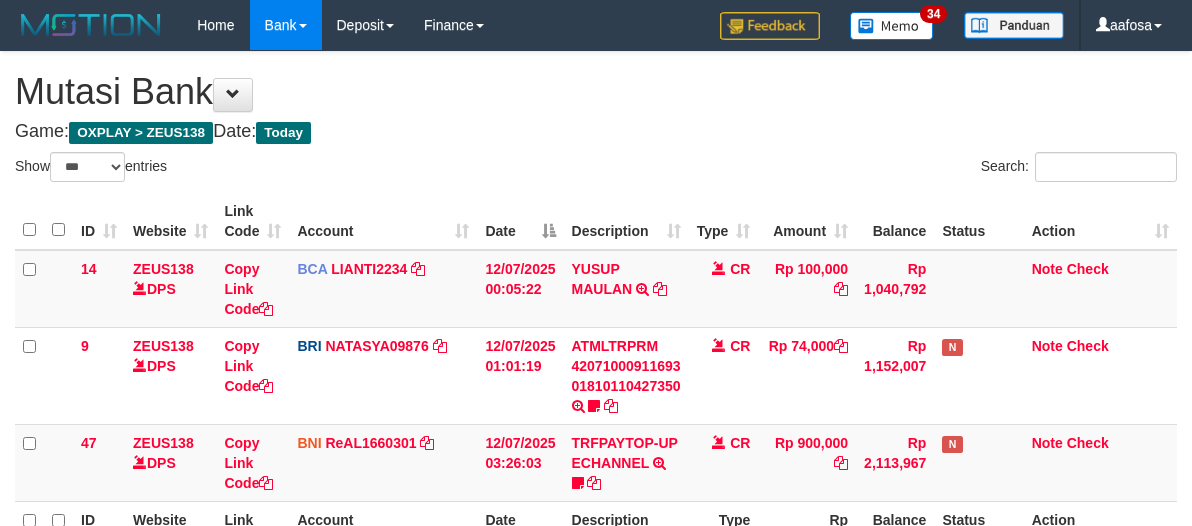 select on "***" 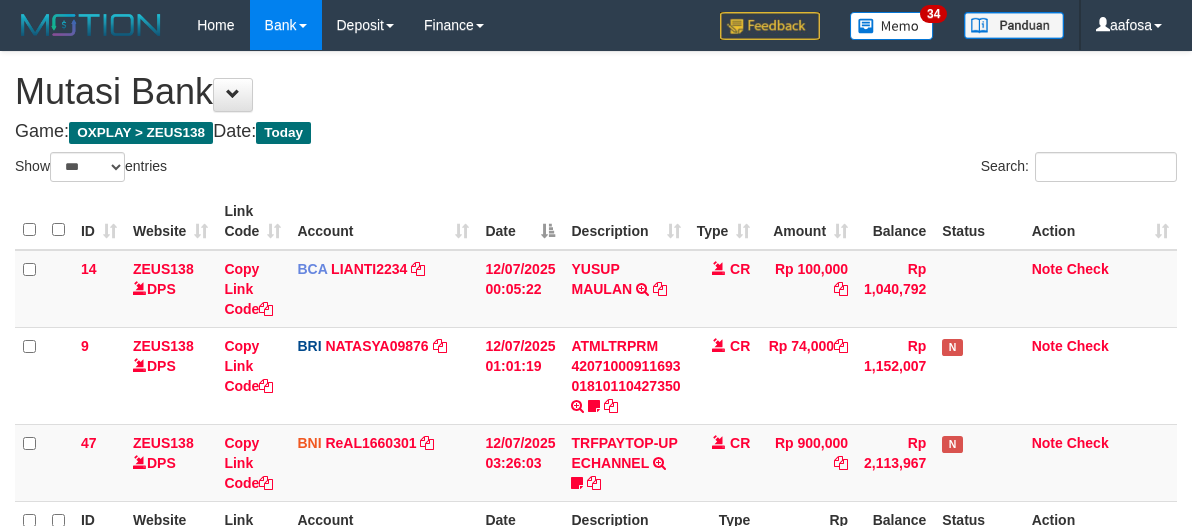 scroll, scrollTop: 226, scrollLeft: 0, axis: vertical 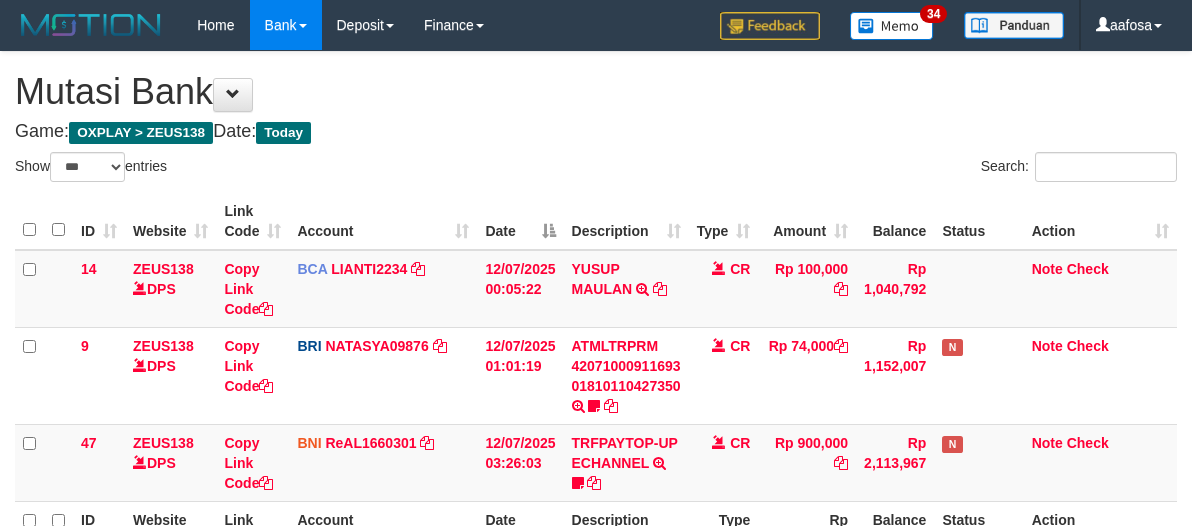 select on "***" 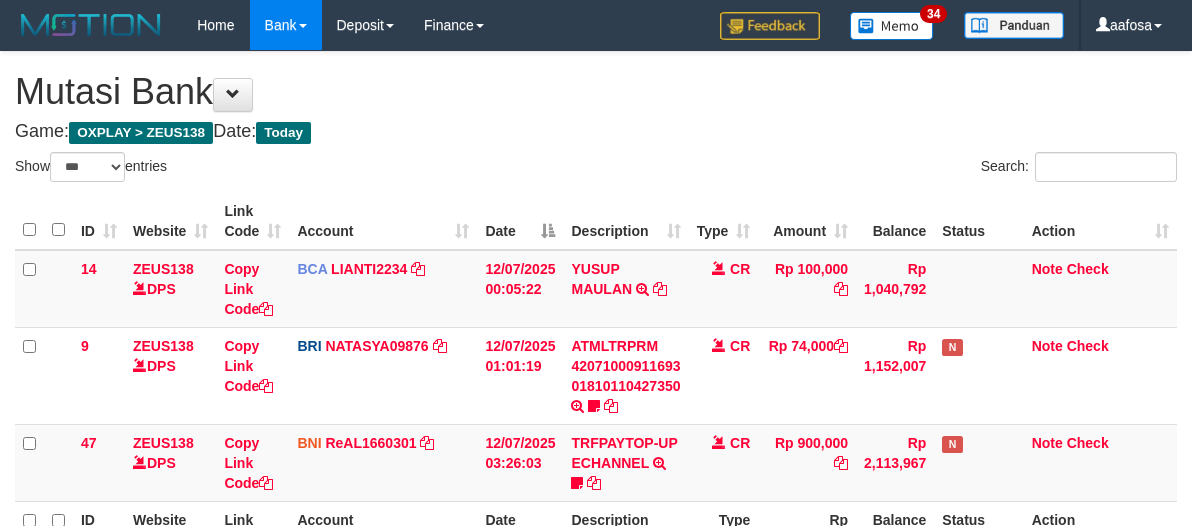 scroll, scrollTop: 226, scrollLeft: 0, axis: vertical 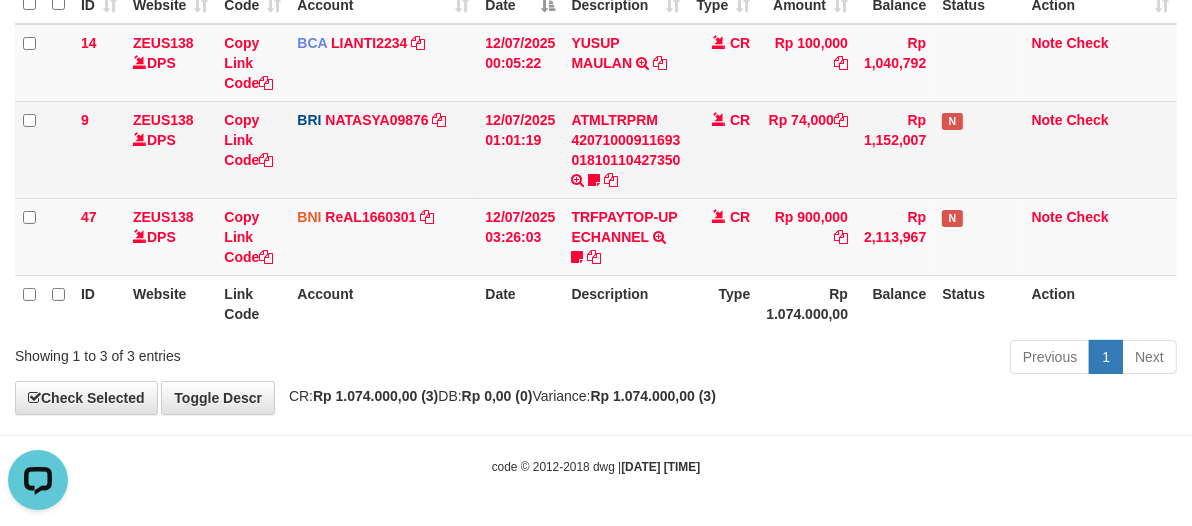 click on "CR" at bounding box center [724, 149] 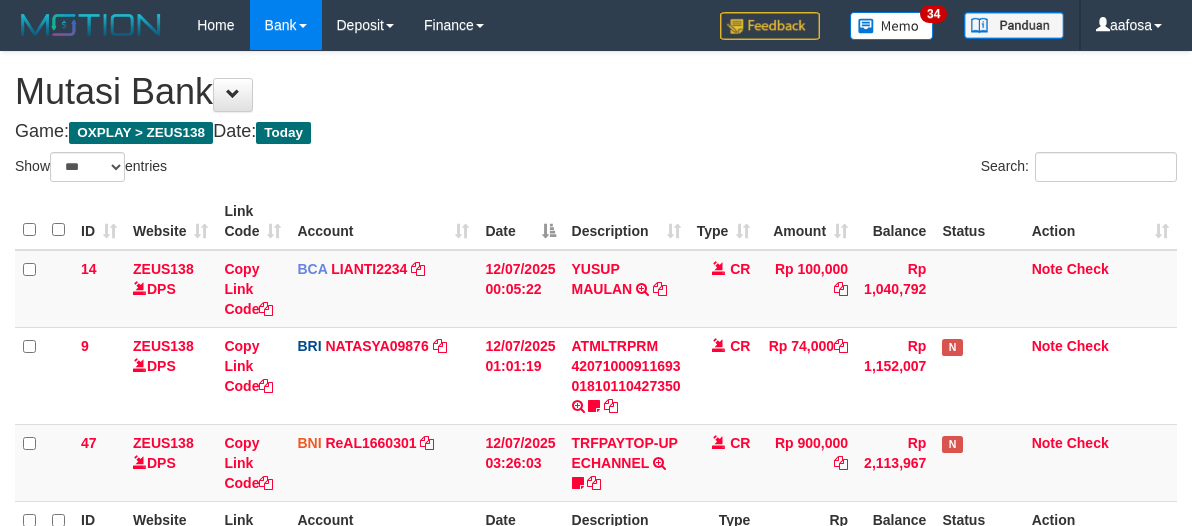 select on "***" 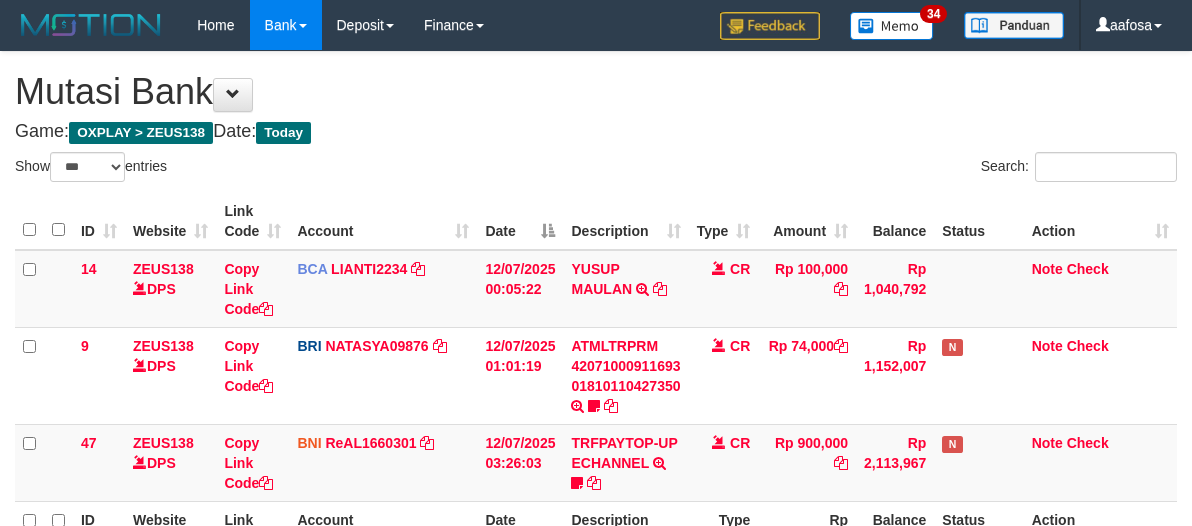 scroll, scrollTop: 226, scrollLeft: 0, axis: vertical 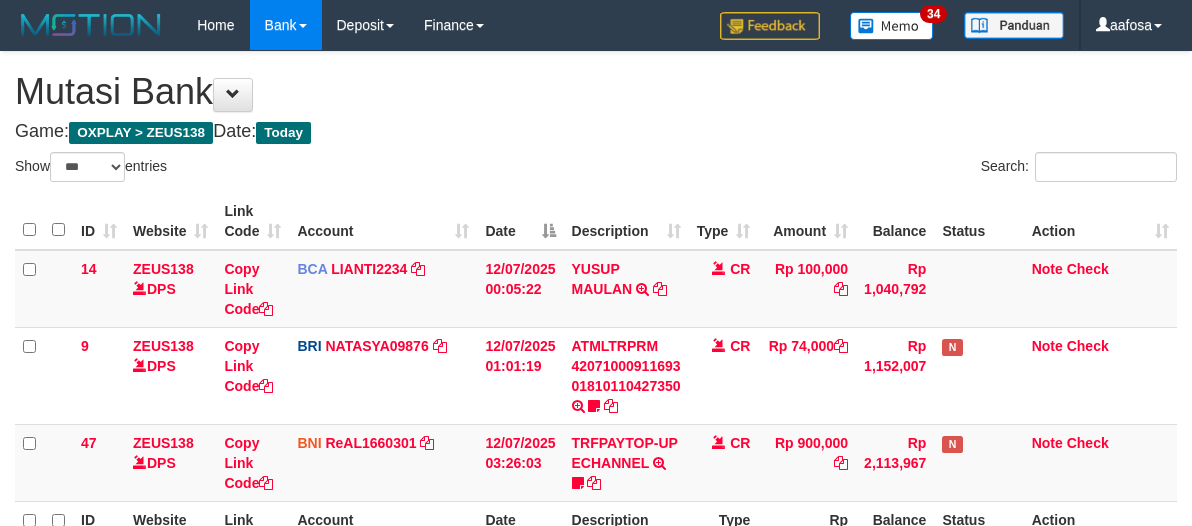 select on "***" 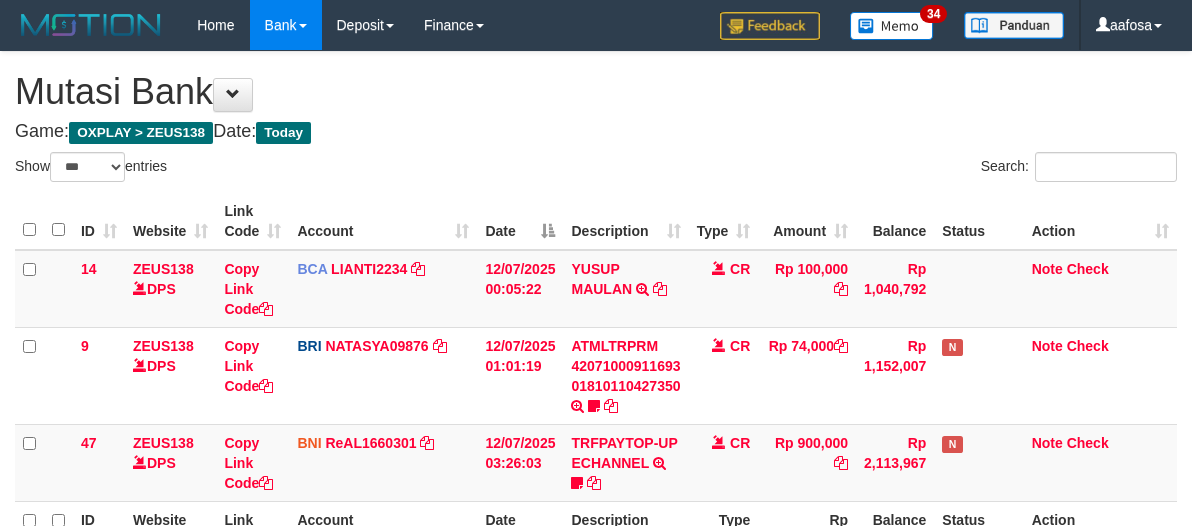 scroll, scrollTop: 226, scrollLeft: 0, axis: vertical 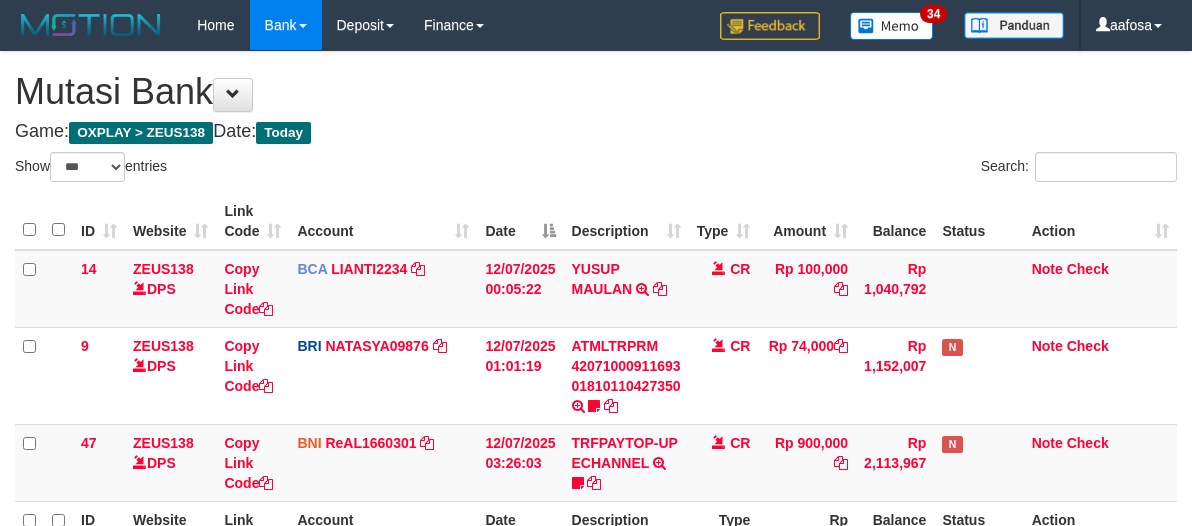 select on "***" 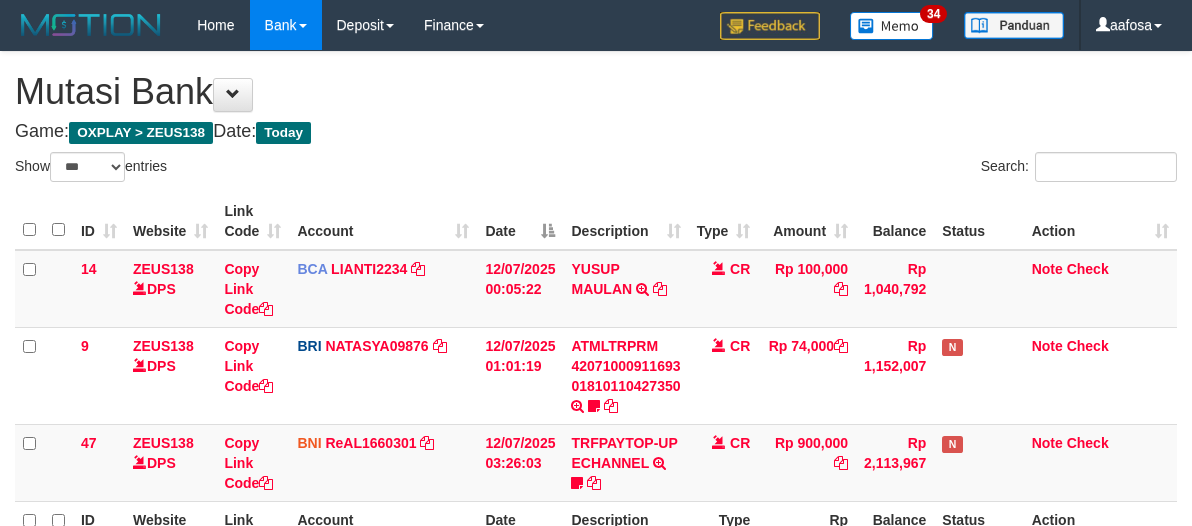 scroll, scrollTop: 226, scrollLeft: 0, axis: vertical 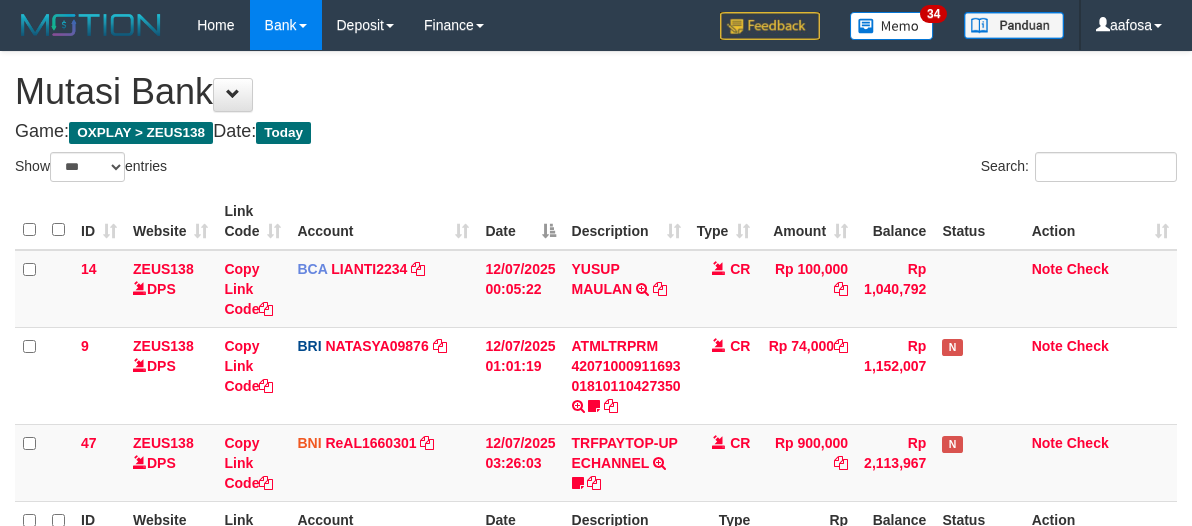 select on "***" 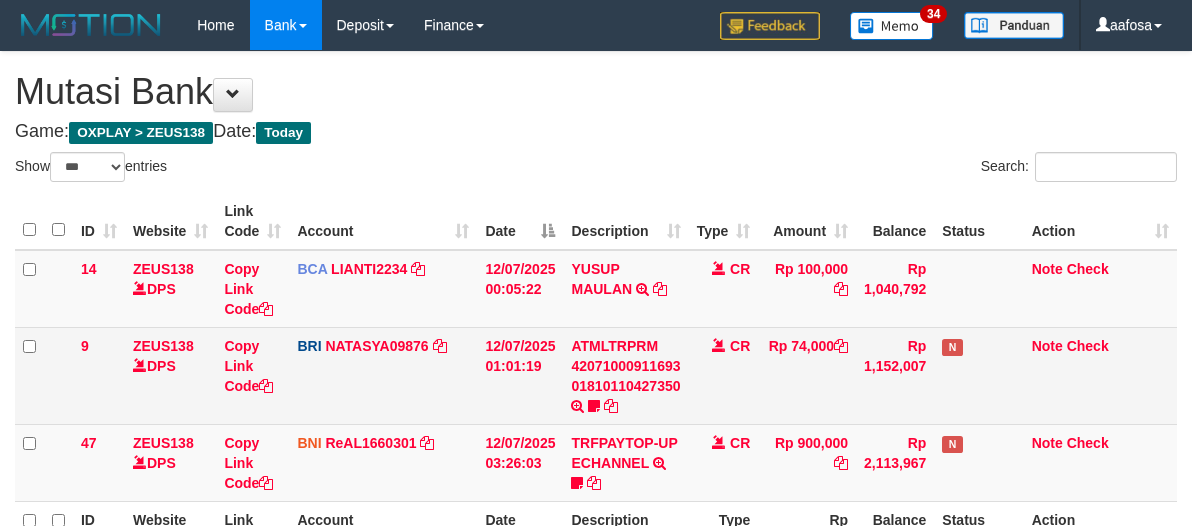 scroll, scrollTop: 226, scrollLeft: 0, axis: vertical 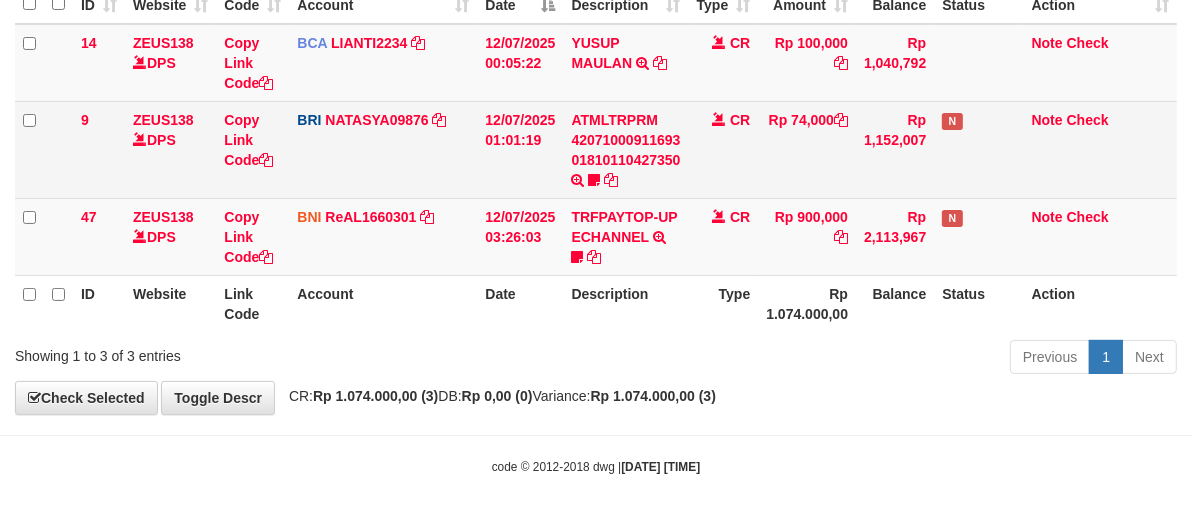 click on "CR" at bounding box center (724, 149) 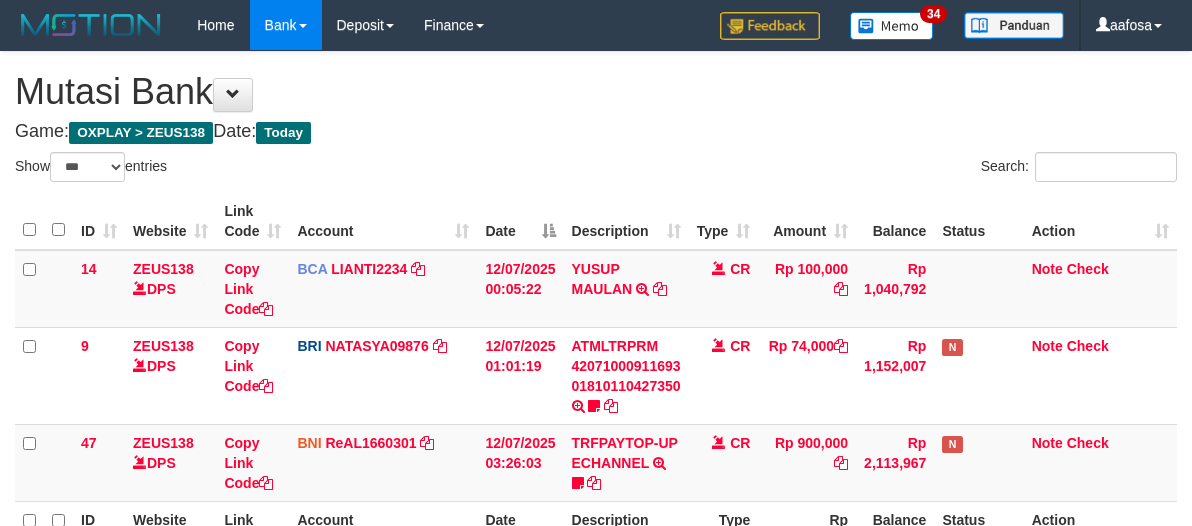 select on "***" 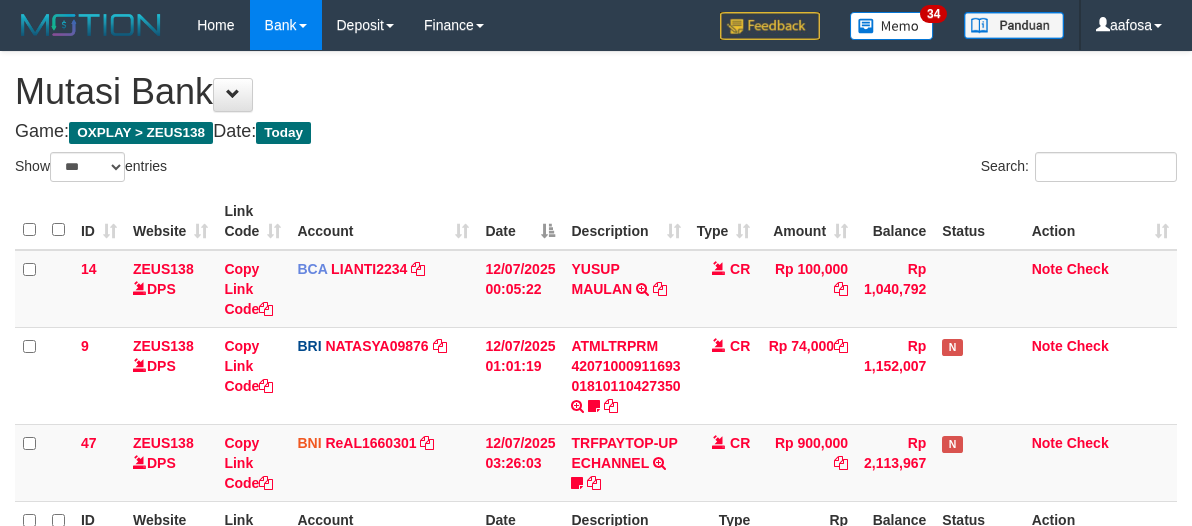 scroll, scrollTop: 226, scrollLeft: 0, axis: vertical 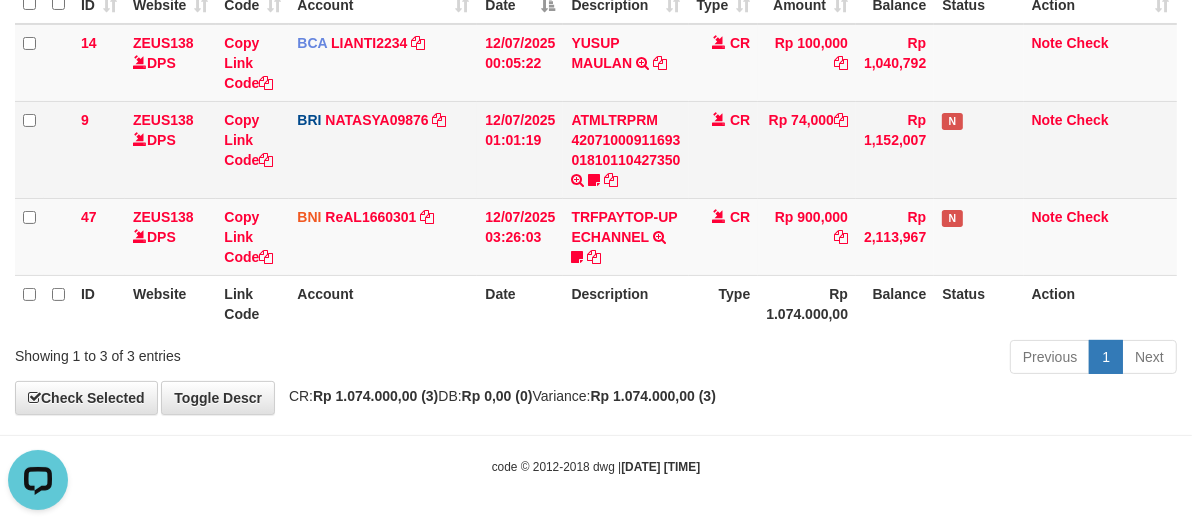 click on "Rp 74,000" at bounding box center [807, 149] 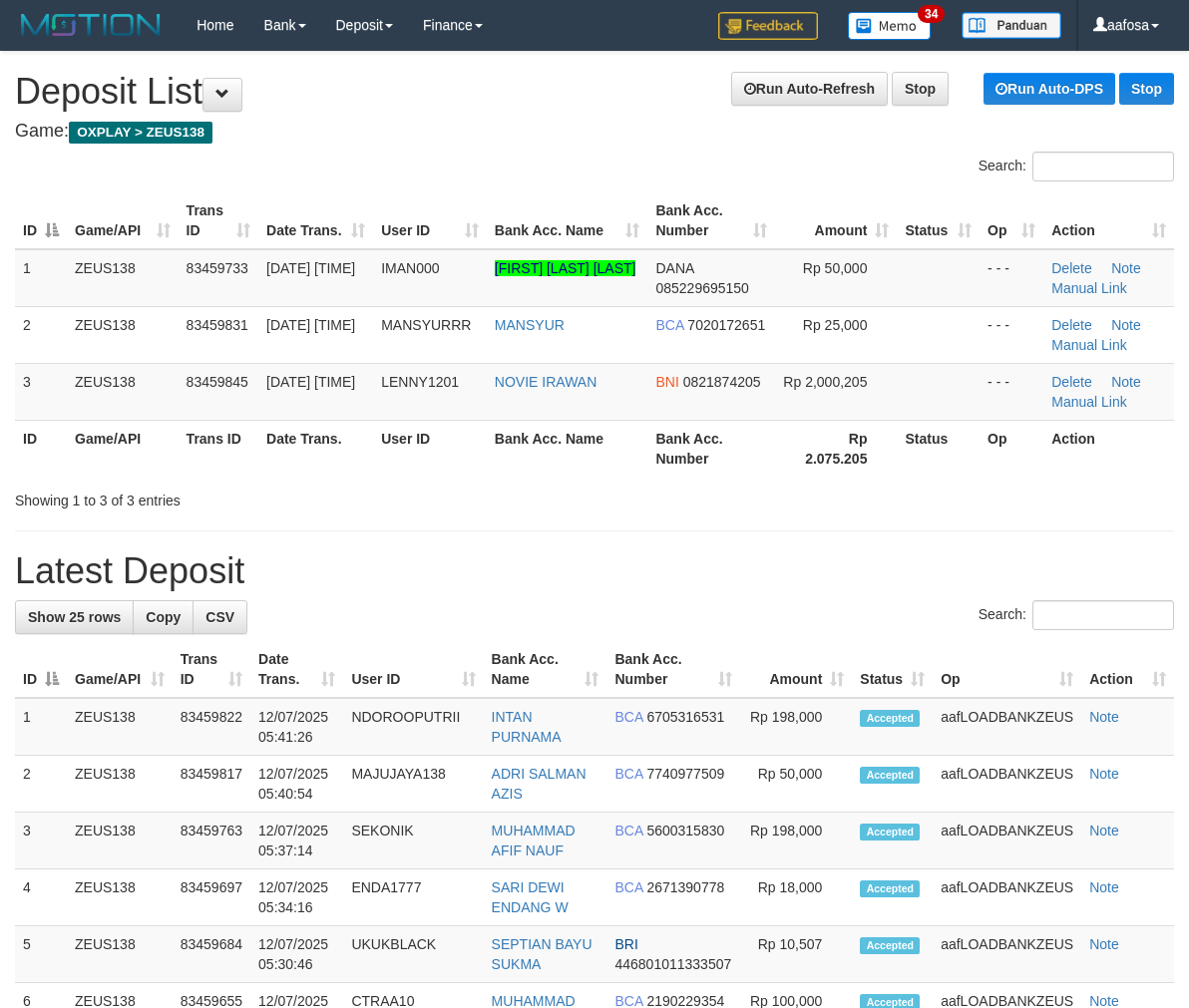 scroll, scrollTop: 0, scrollLeft: 0, axis: both 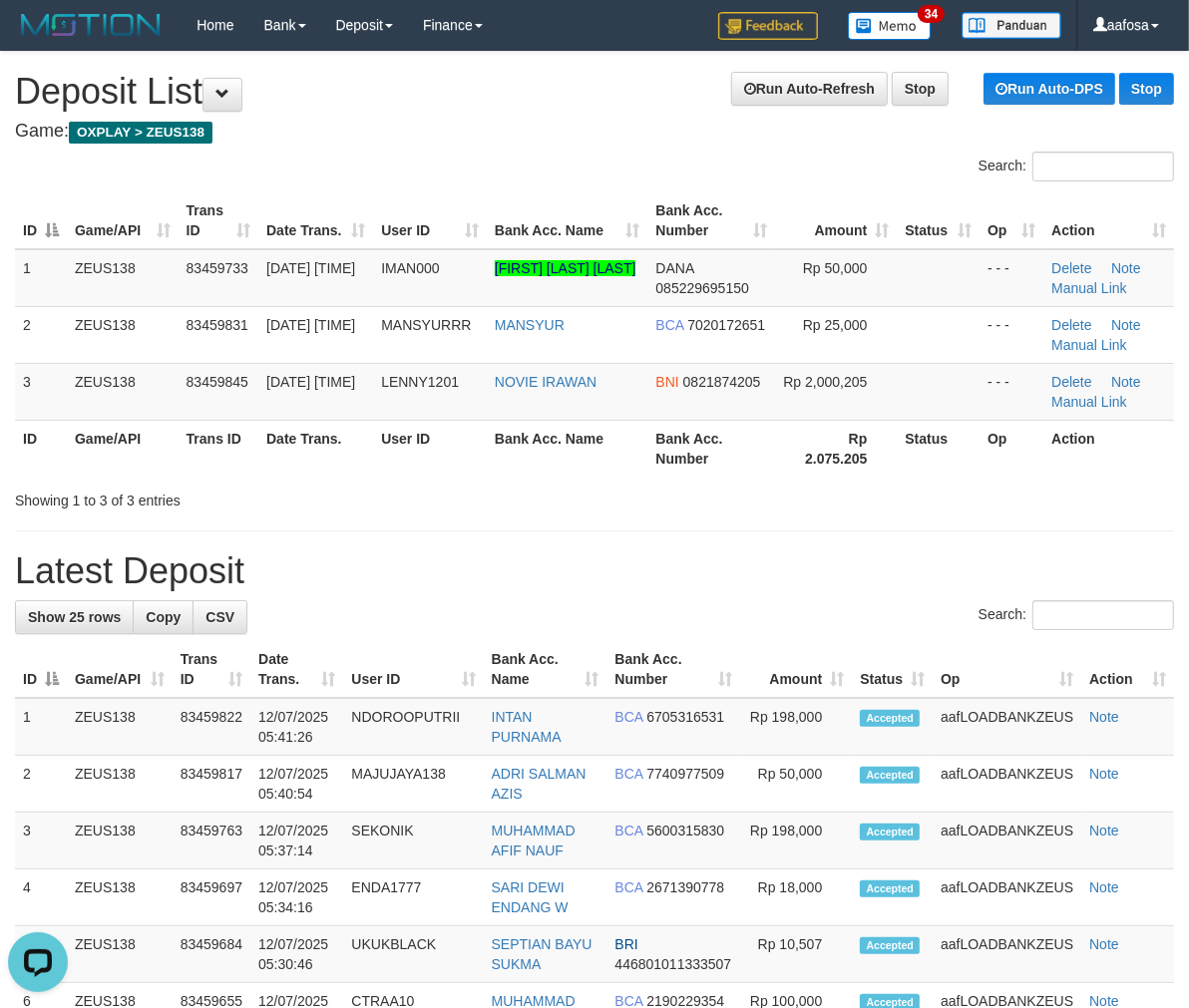 drag, startPoint x: 459, startPoint y: 144, endPoint x: 396, endPoint y: 146, distance: 63.03174 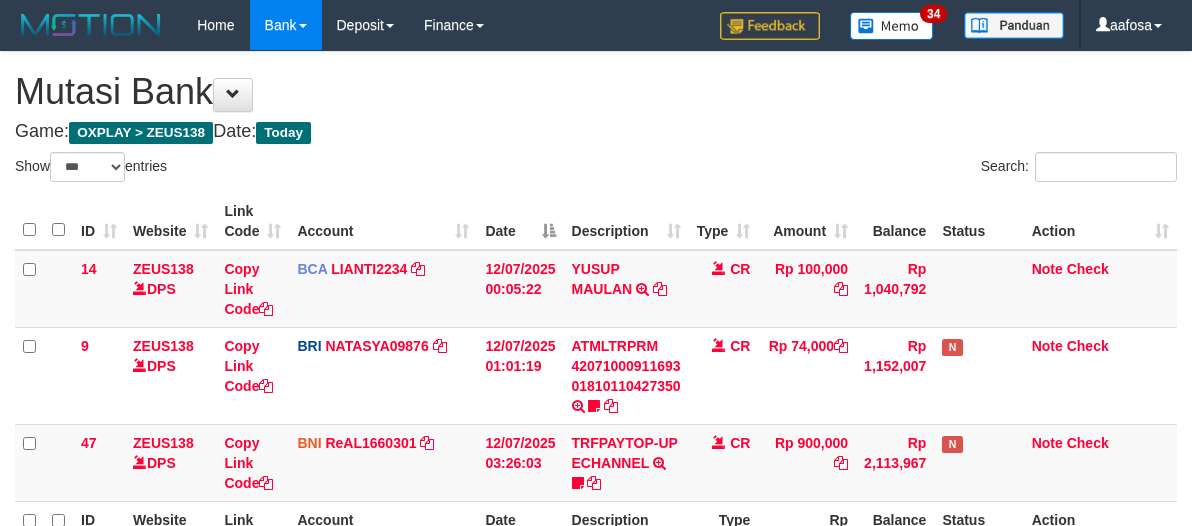 select on "***" 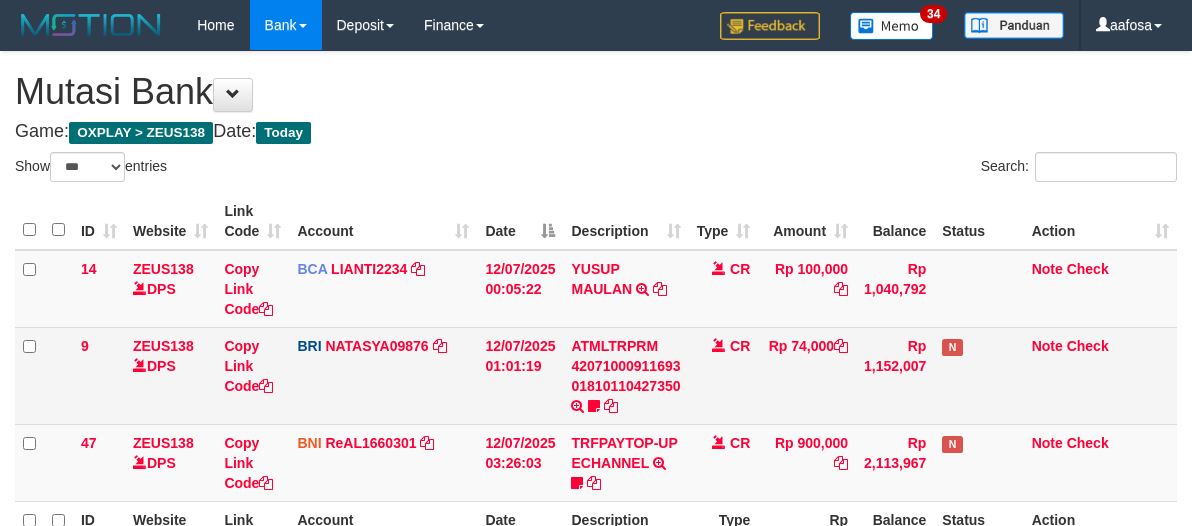 scroll, scrollTop: 226, scrollLeft: 0, axis: vertical 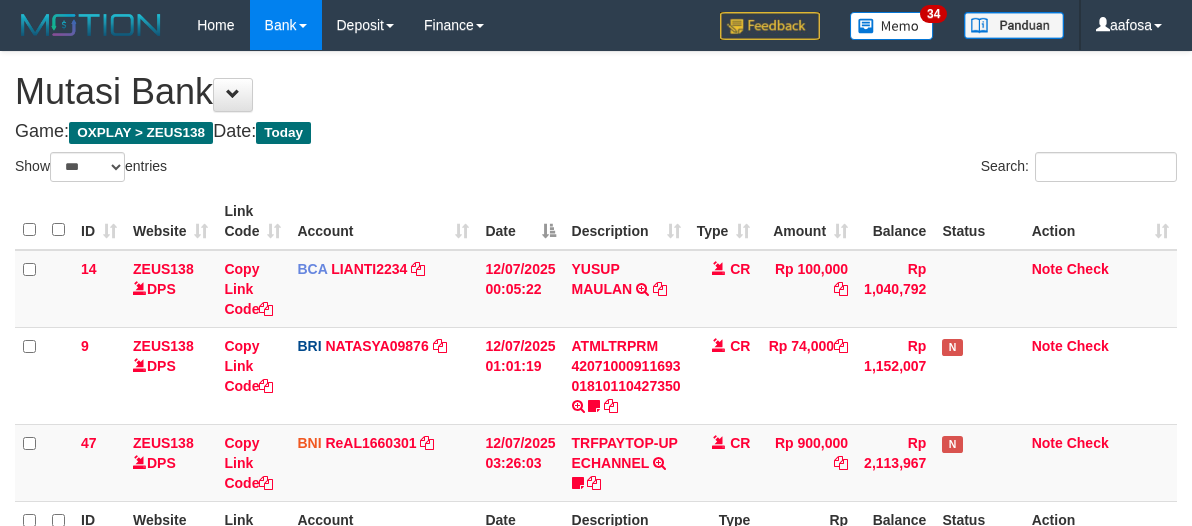 select on "***" 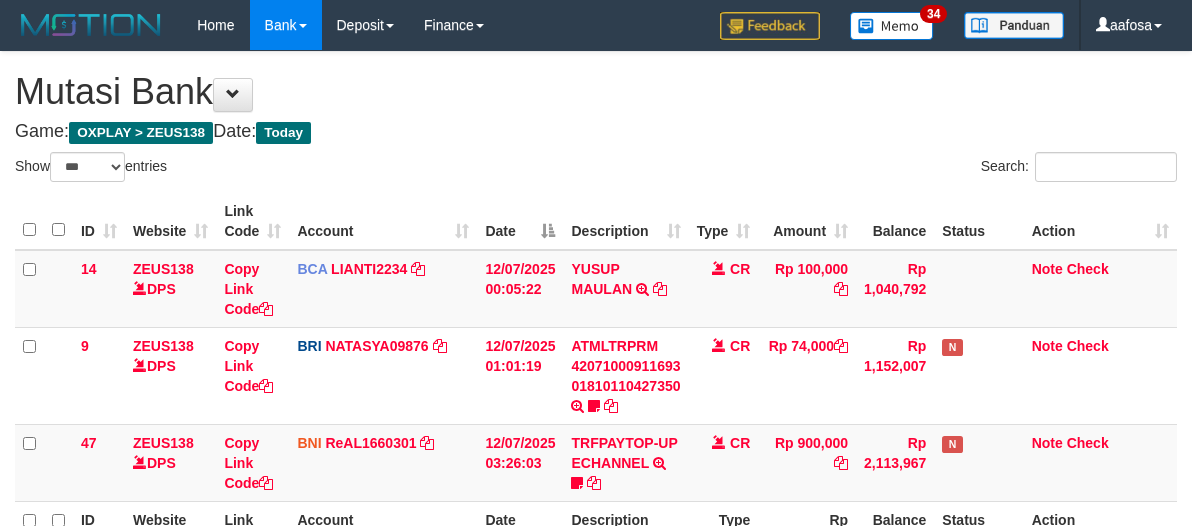 scroll, scrollTop: 226, scrollLeft: 0, axis: vertical 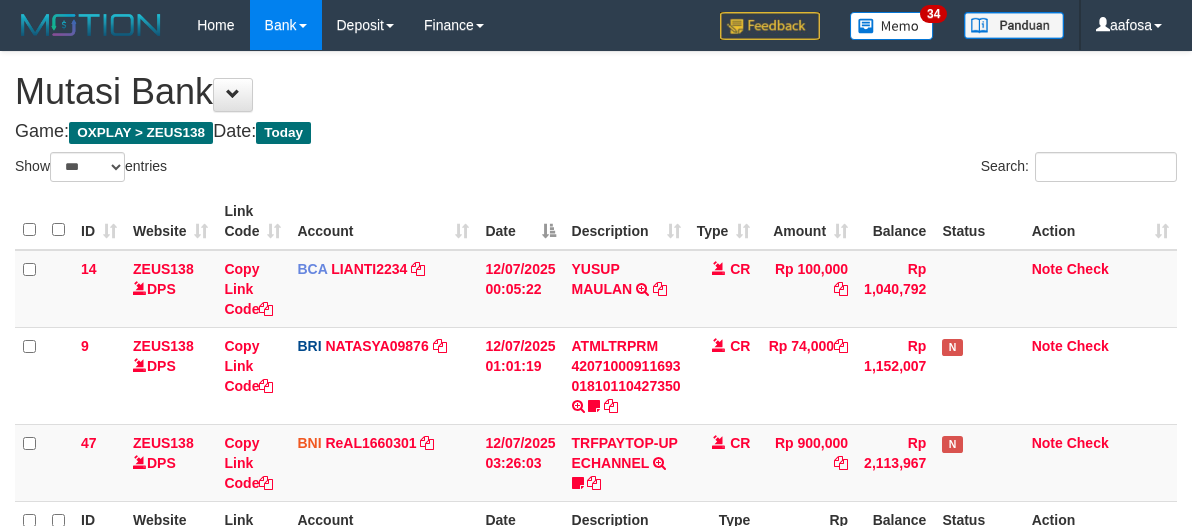 select on "***" 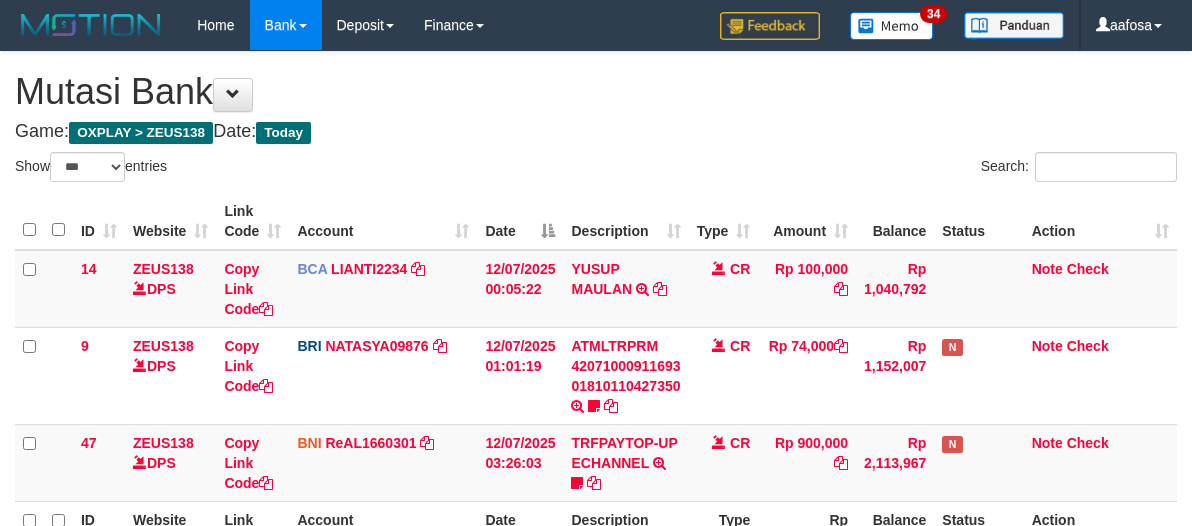 scroll, scrollTop: 226, scrollLeft: 0, axis: vertical 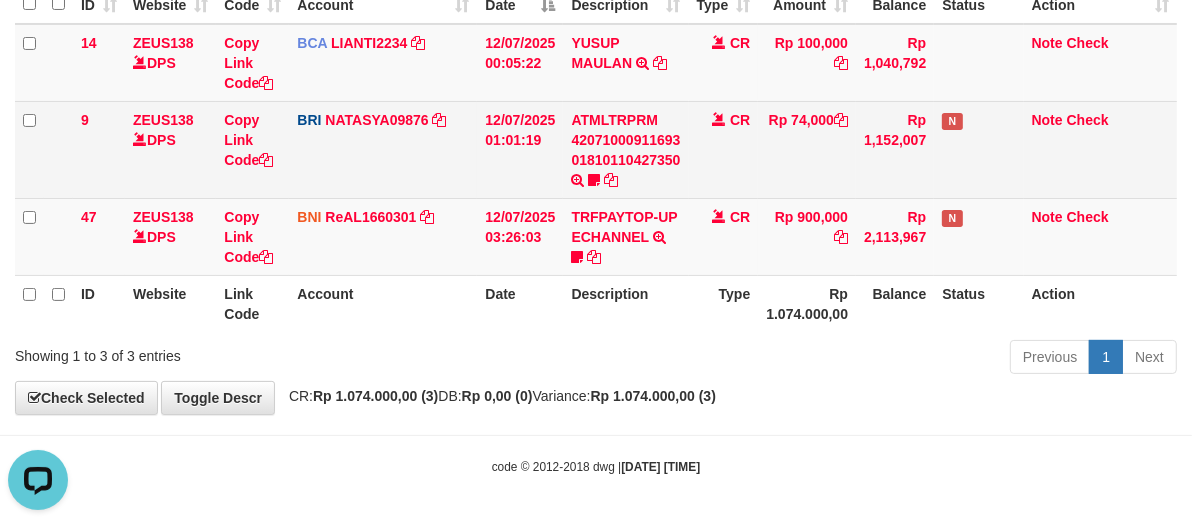 click on "Rp 74,000" at bounding box center [807, 149] 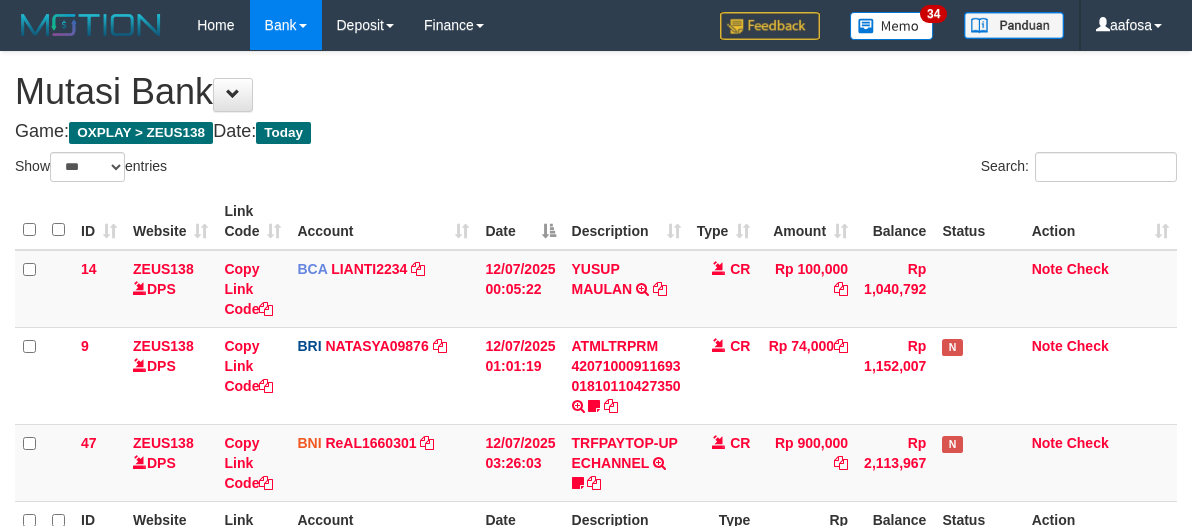 select on "***" 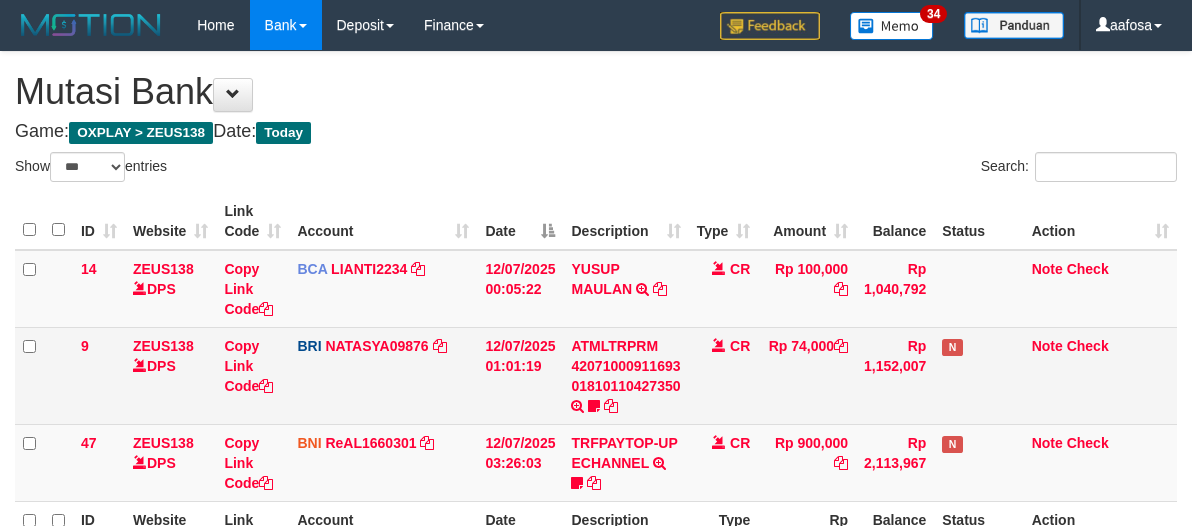 scroll, scrollTop: 226, scrollLeft: 0, axis: vertical 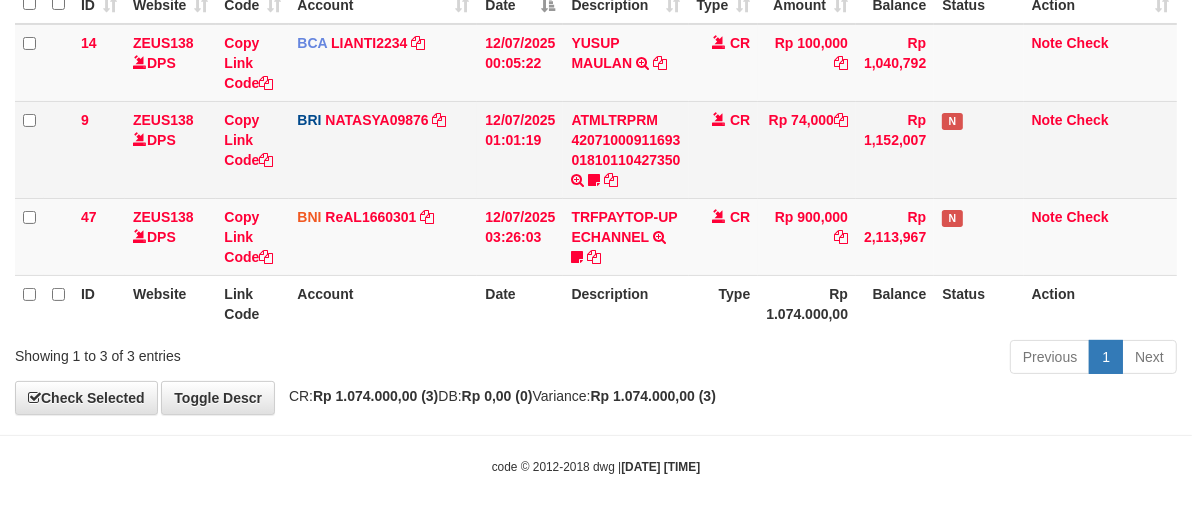 drag, startPoint x: 771, startPoint y: 157, endPoint x: 760, endPoint y: 158, distance: 11.045361 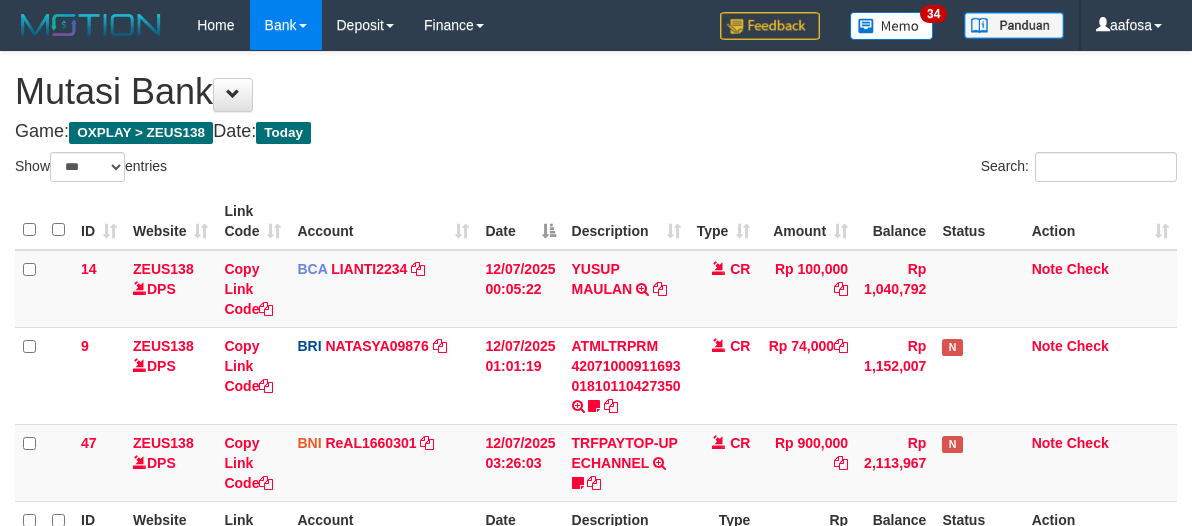 select on "***" 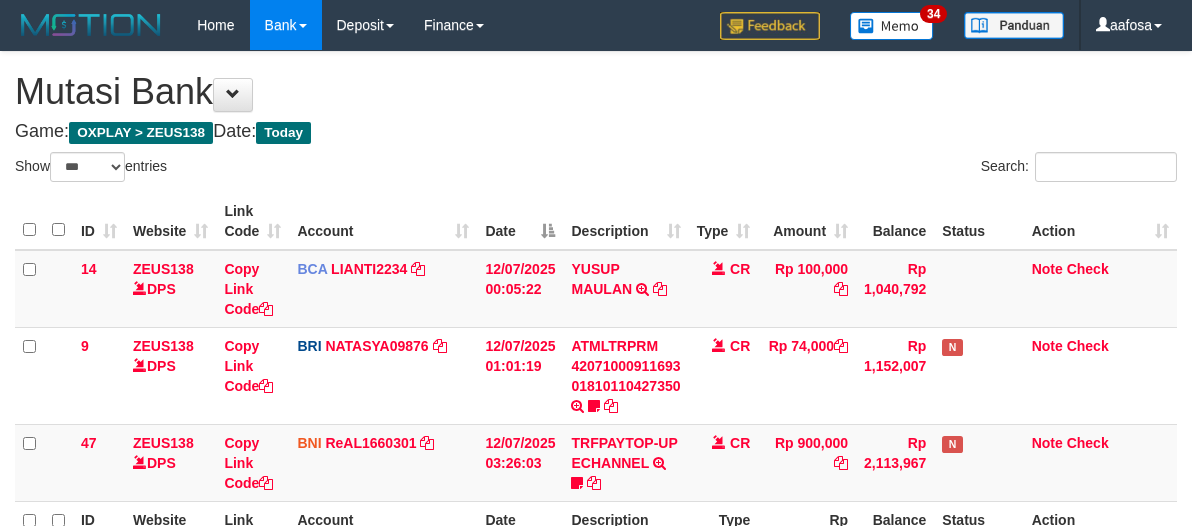 scroll, scrollTop: 226, scrollLeft: 0, axis: vertical 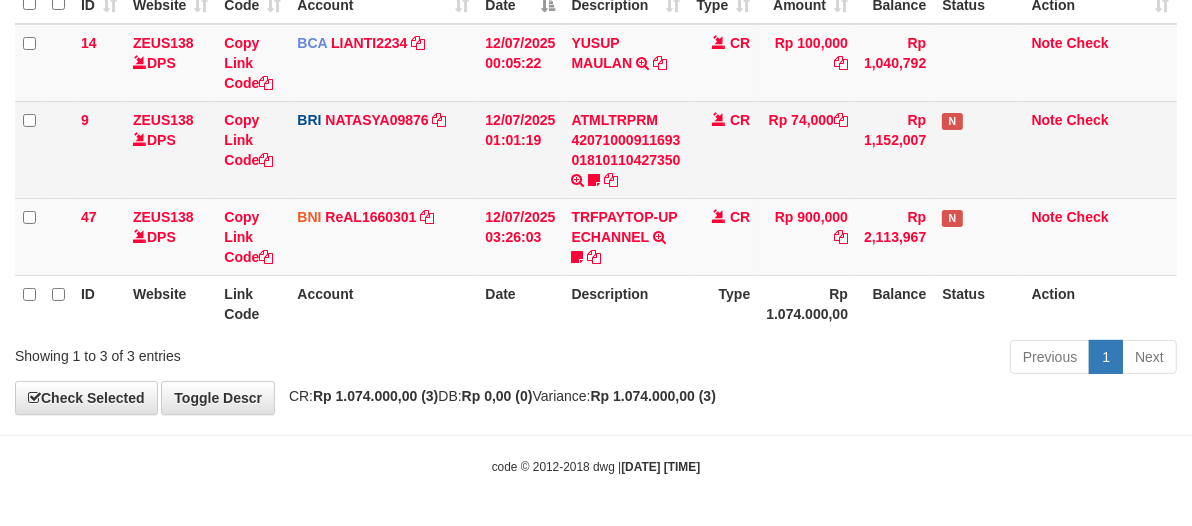 click on "CR" at bounding box center [724, 149] 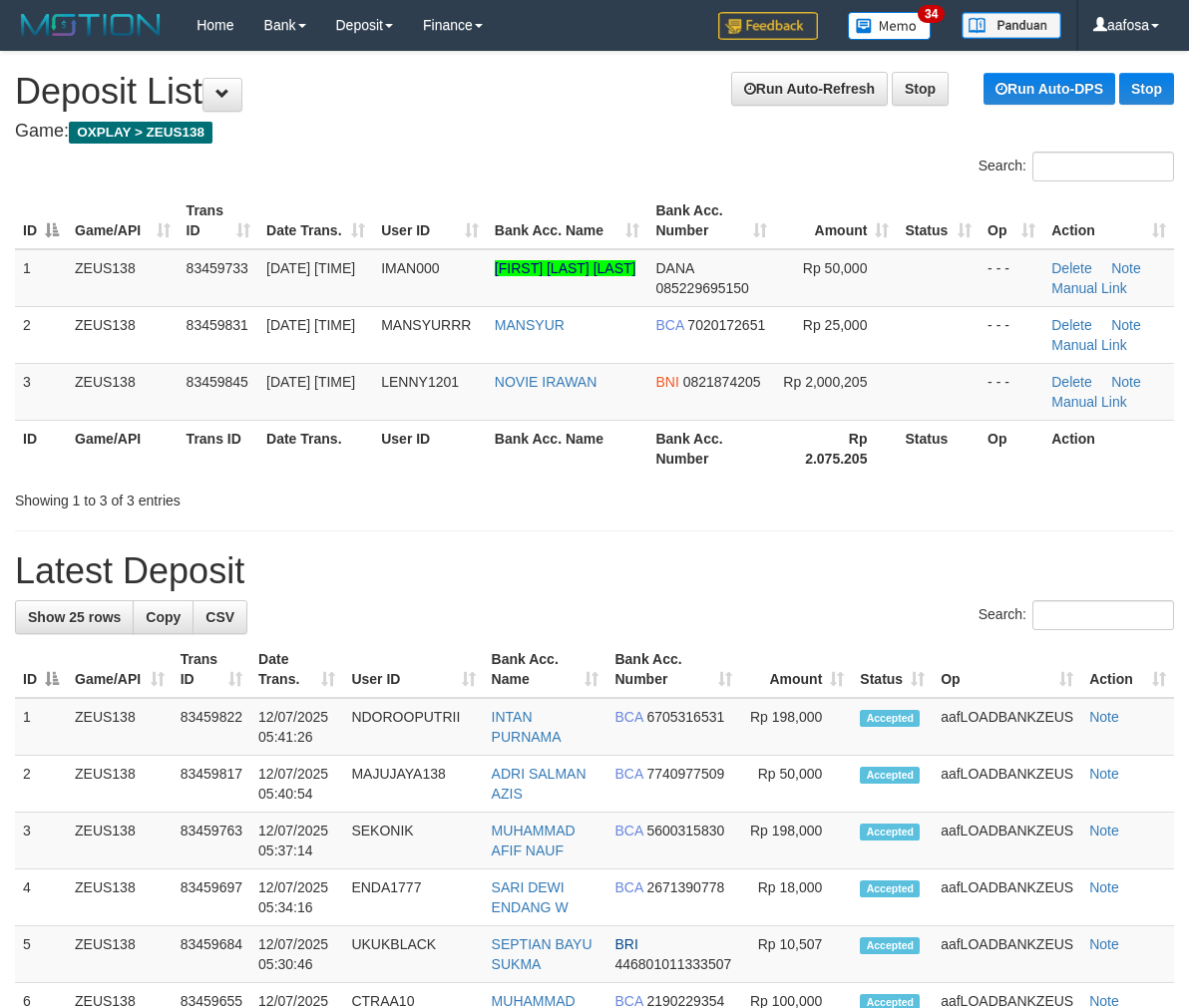 scroll, scrollTop: 0, scrollLeft: 0, axis: both 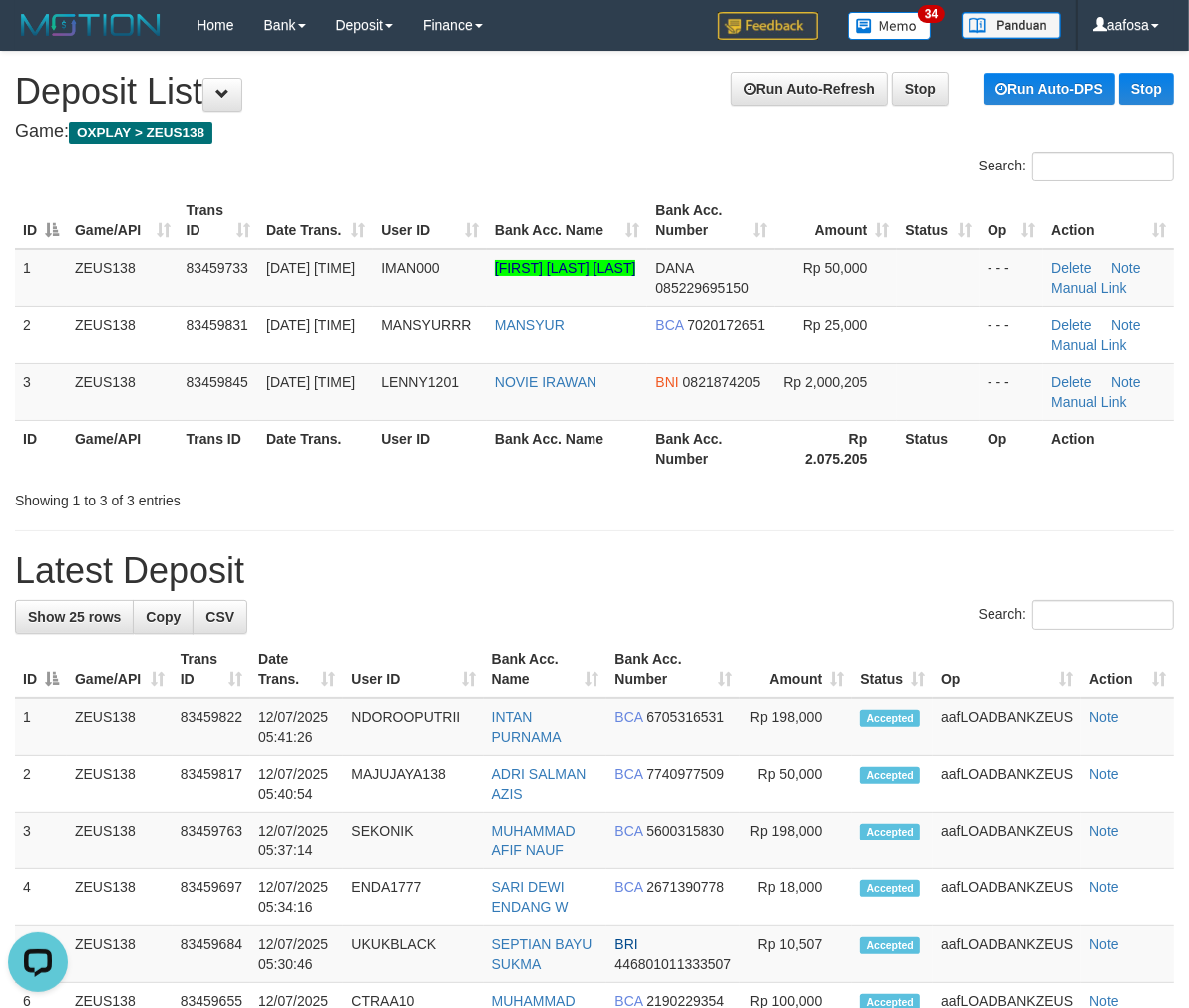 drag, startPoint x: 506, startPoint y: 141, endPoint x: 424, endPoint y: 154, distance: 83.02409 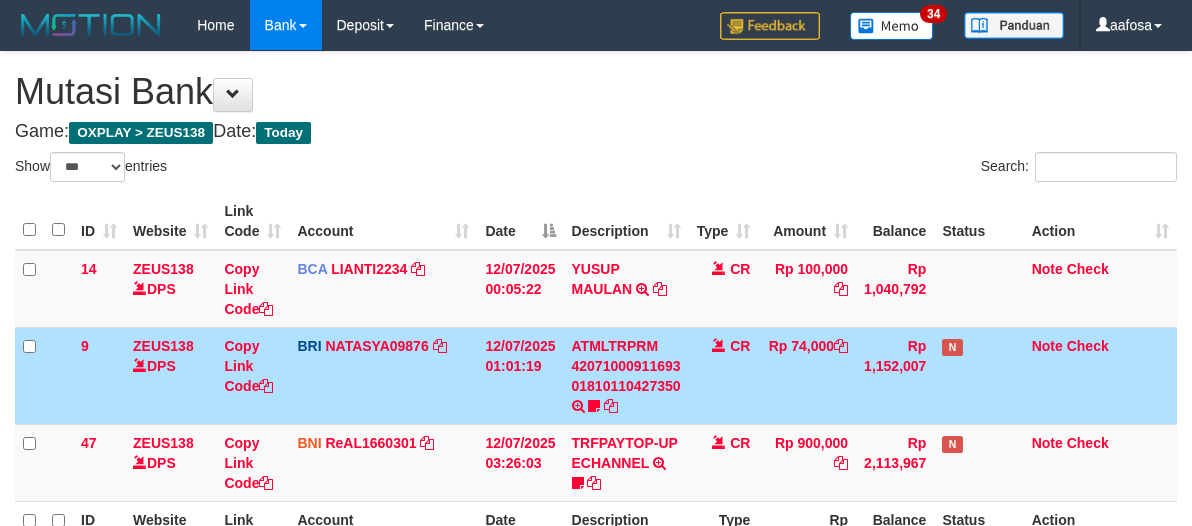 select on "***" 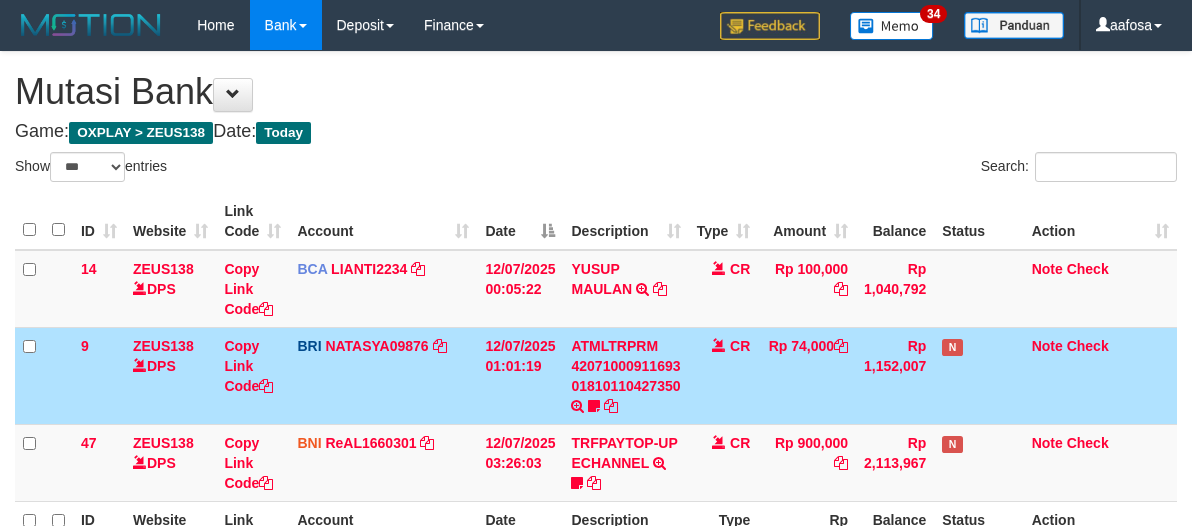 scroll, scrollTop: 226, scrollLeft: 0, axis: vertical 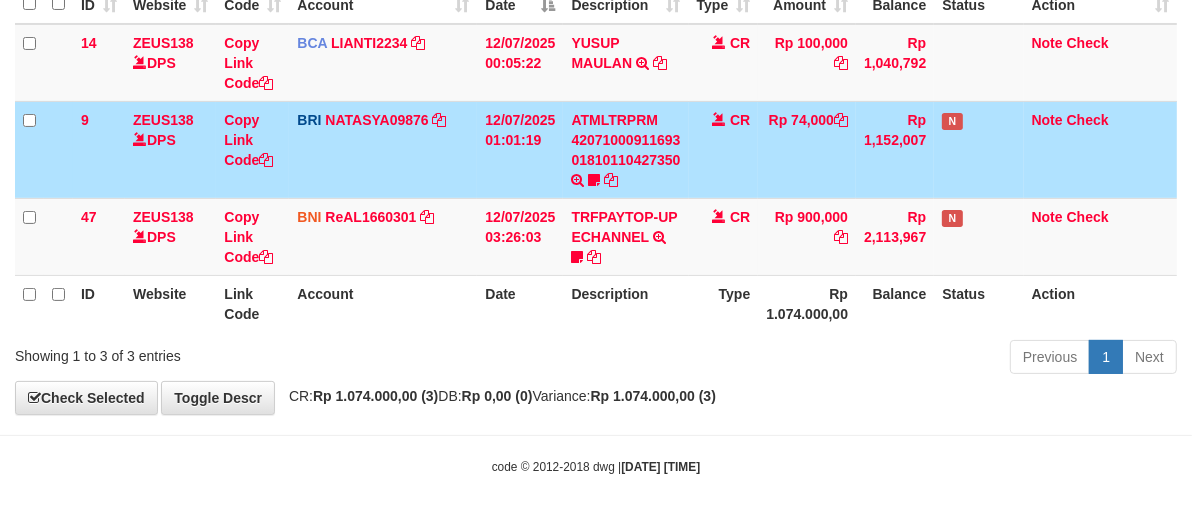 click on "CR" at bounding box center [724, 149] 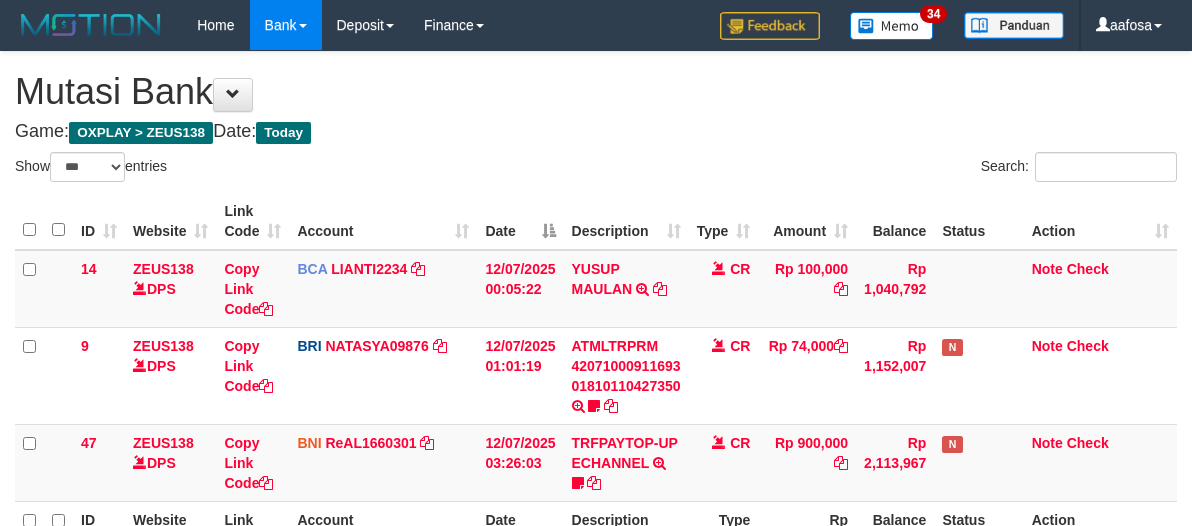 select on "***" 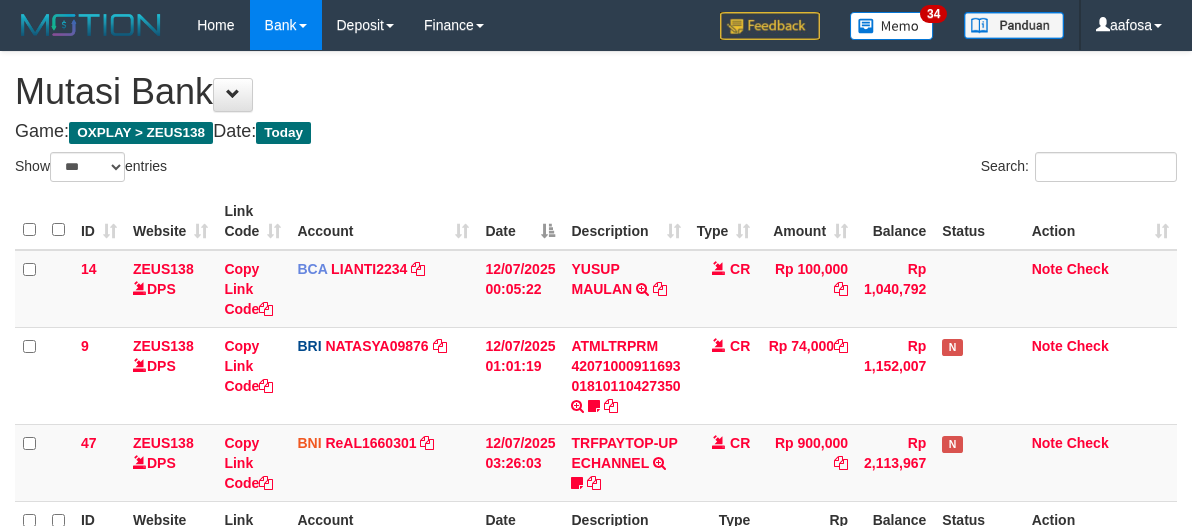 scroll, scrollTop: 226, scrollLeft: 0, axis: vertical 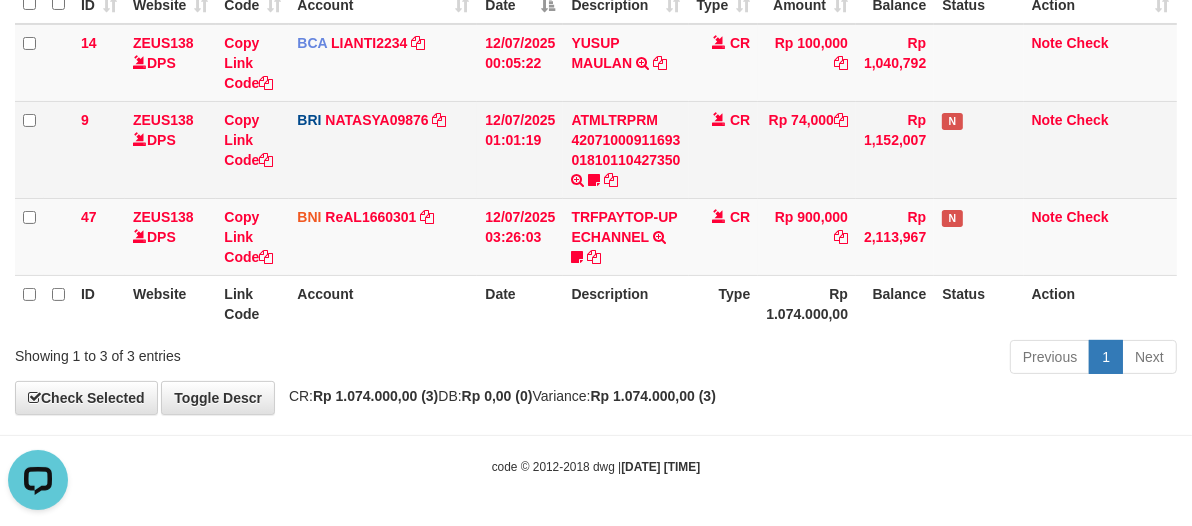 click on "CR" at bounding box center [724, 149] 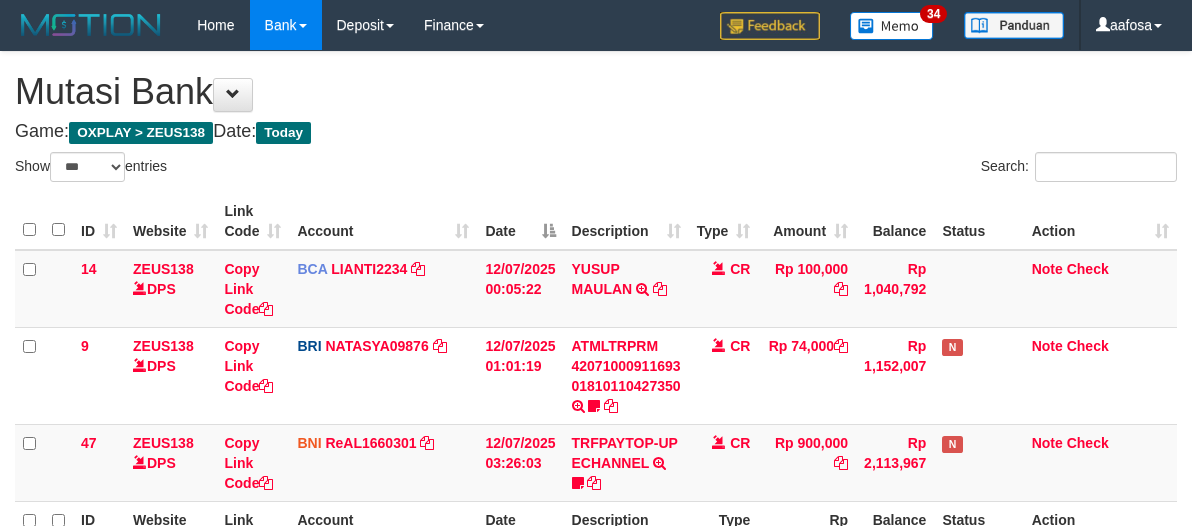 select on "***" 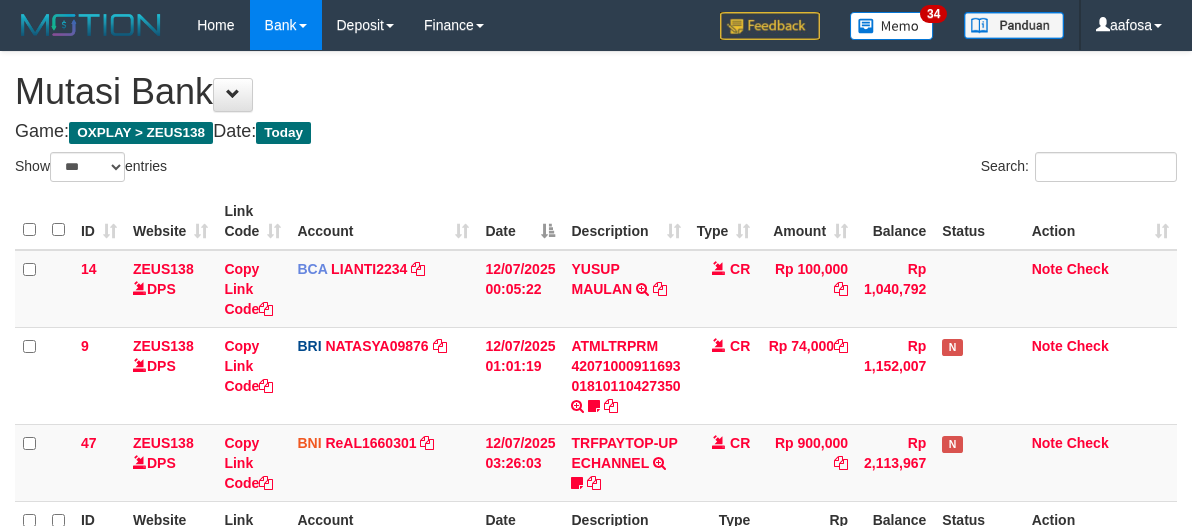scroll, scrollTop: 226, scrollLeft: 0, axis: vertical 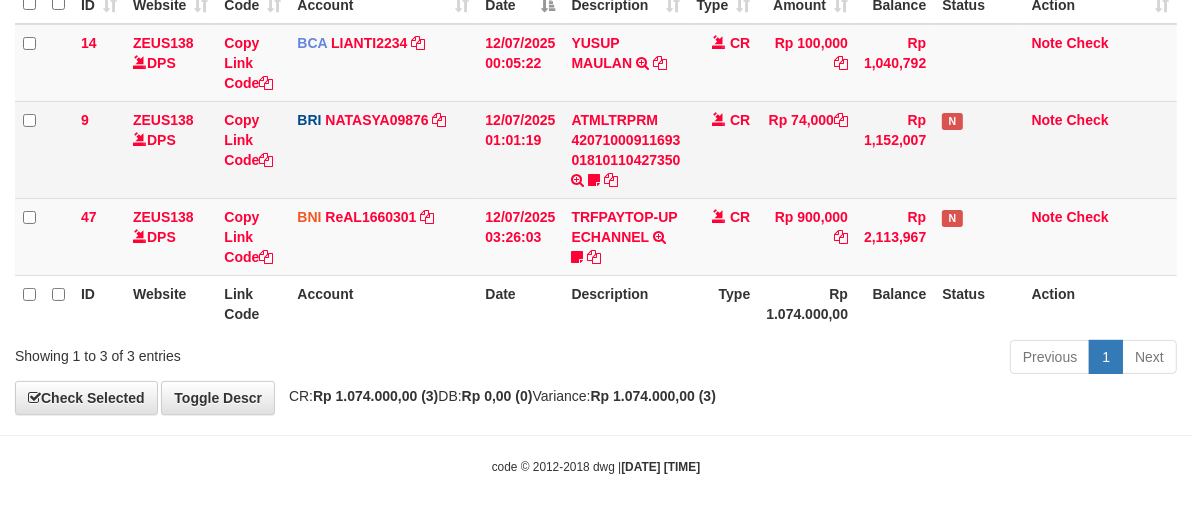 drag, startPoint x: 0, startPoint y: 0, endPoint x: 682, endPoint y: 193, distance: 708.7828 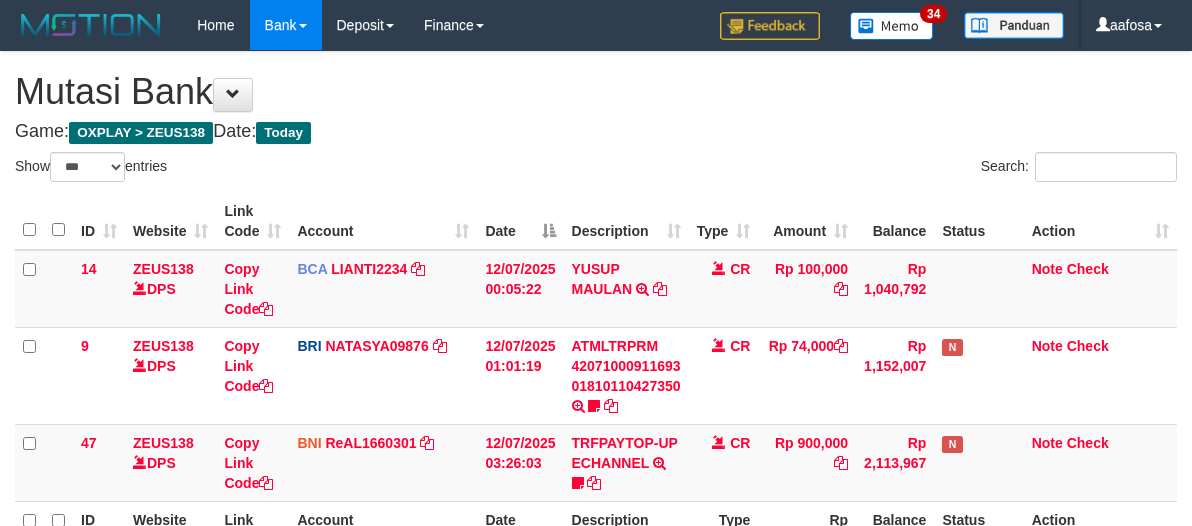 select on "***" 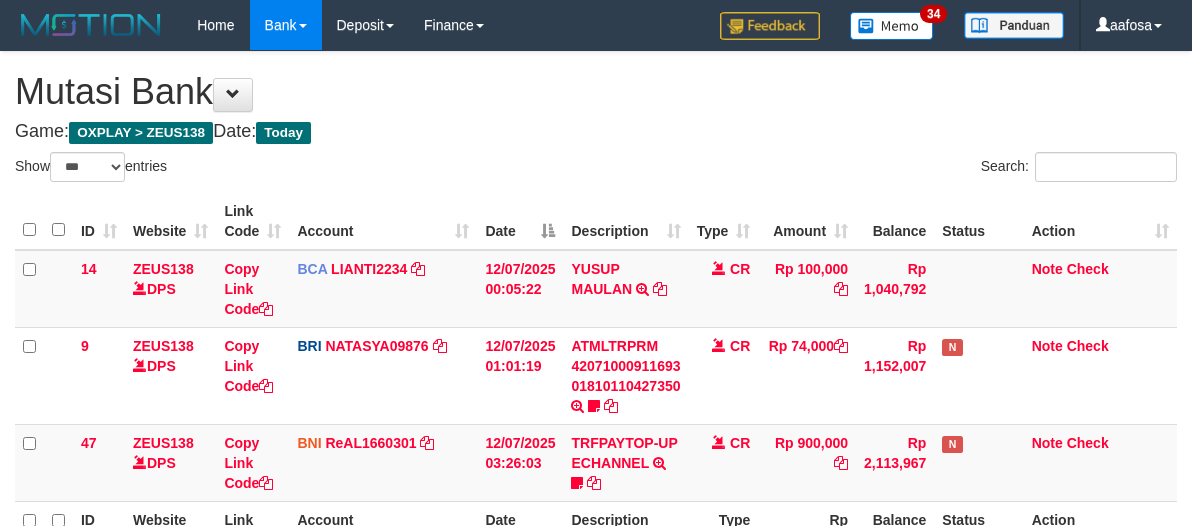 scroll, scrollTop: 226, scrollLeft: 0, axis: vertical 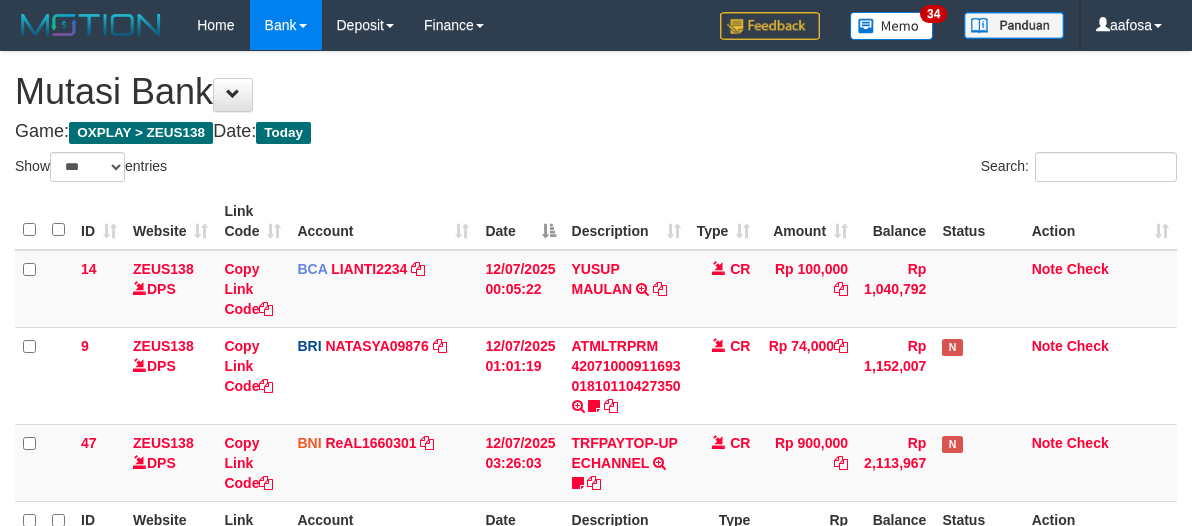 select on "***" 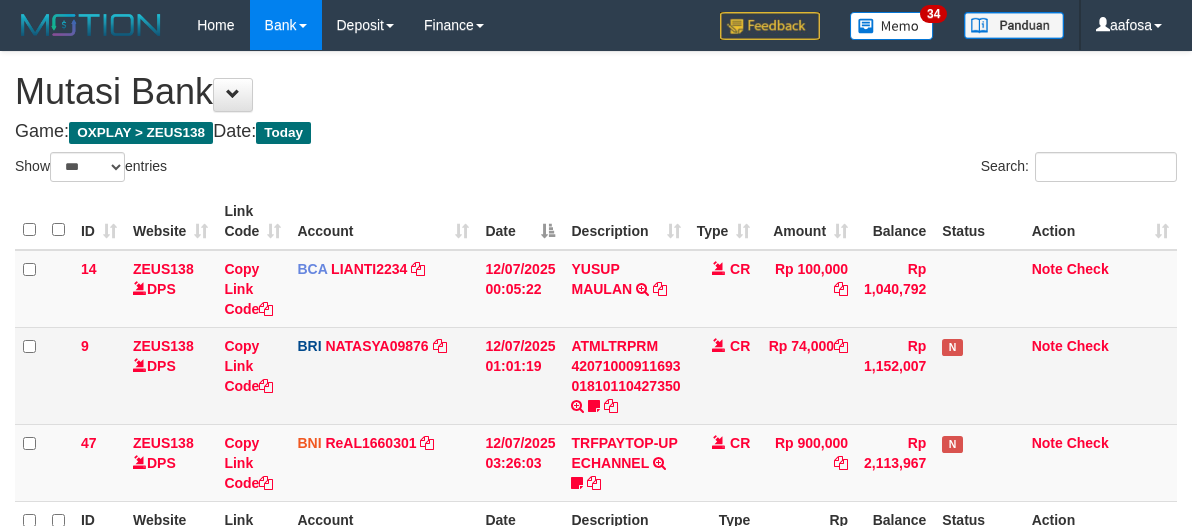 scroll, scrollTop: 226, scrollLeft: 0, axis: vertical 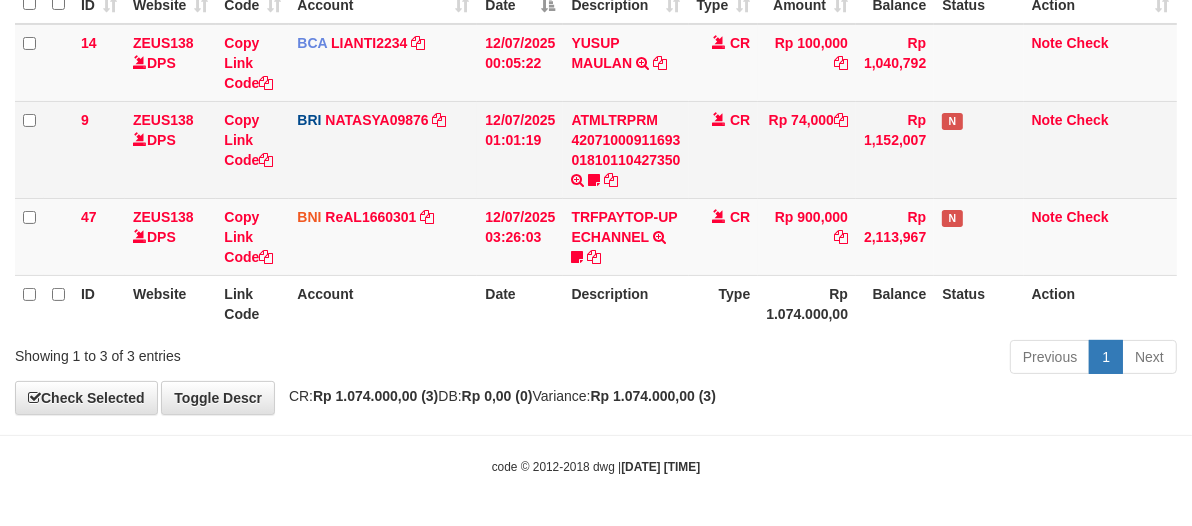 click on "Rp 74,000" at bounding box center [807, 149] 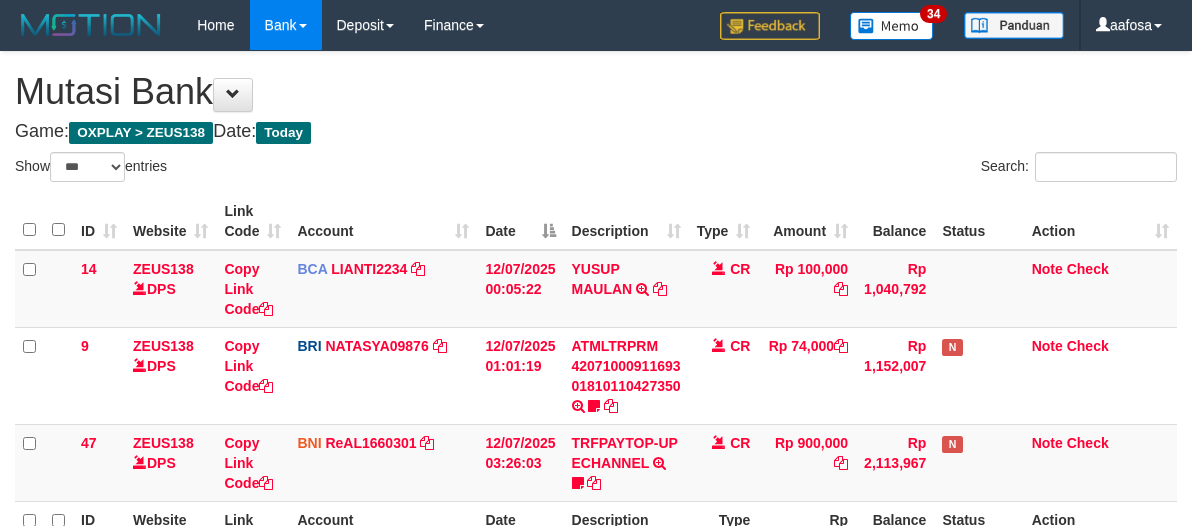 select on "***" 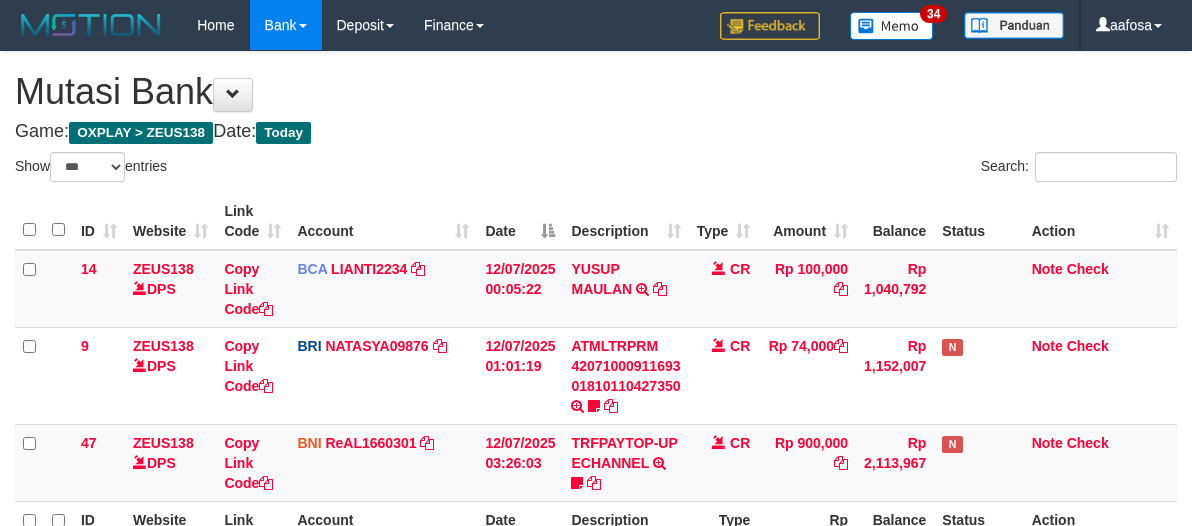 scroll, scrollTop: 226, scrollLeft: 0, axis: vertical 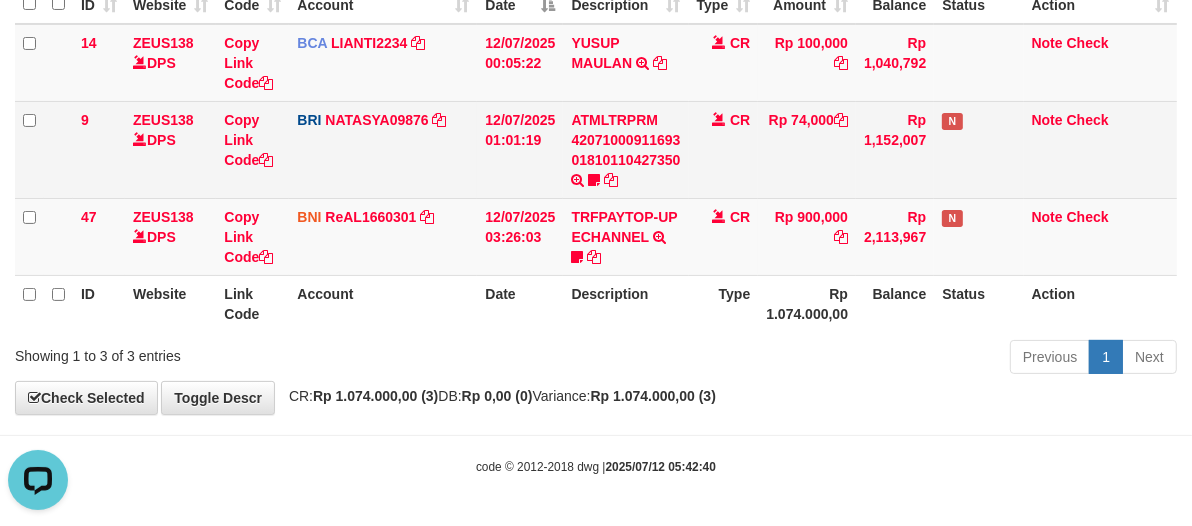 drag, startPoint x: 760, startPoint y: 176, endPoint x: 744, endPoint y: 173, distance: 16.27882 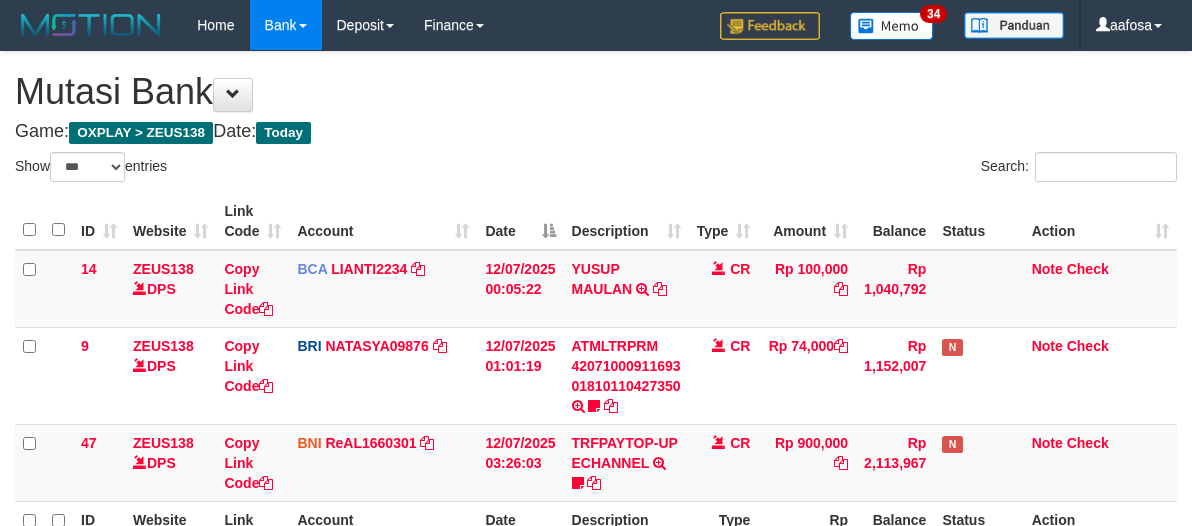 select on "***" 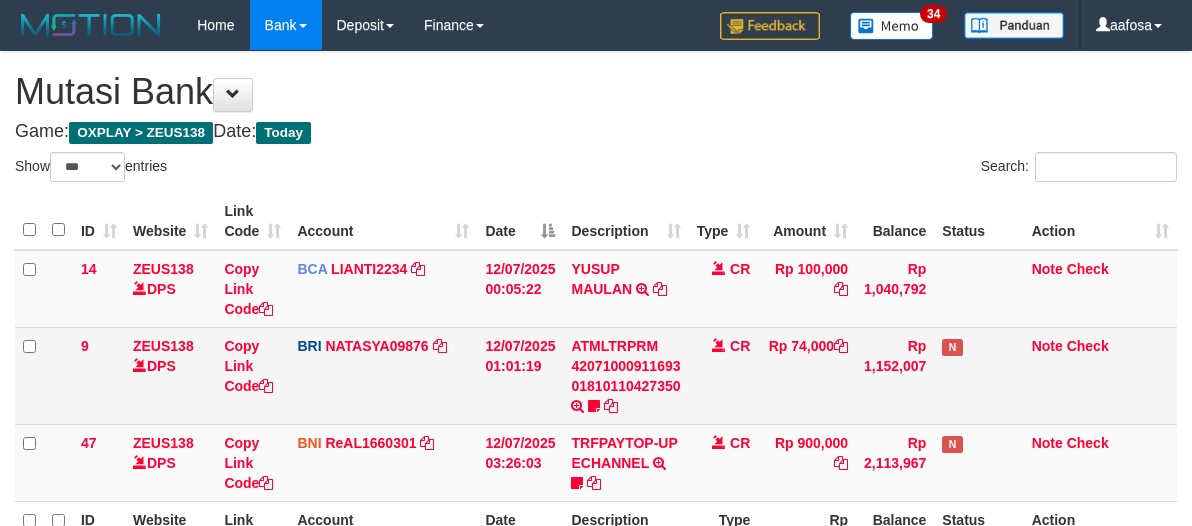 scroll, scrollTop: 226, scrollLeft: 0, axis: vertical 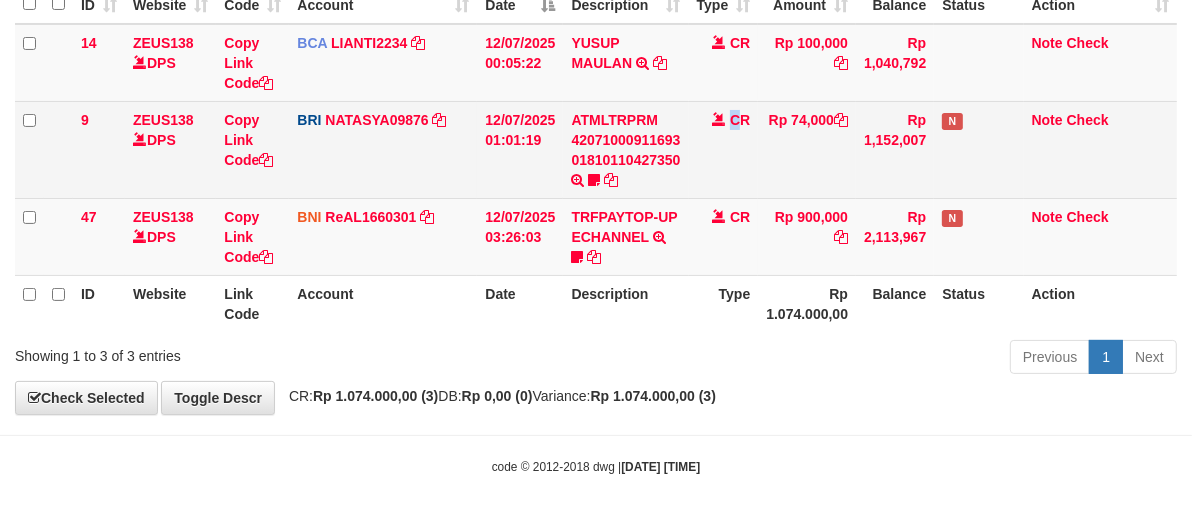 drag, startPoint x: 736, startPoint y: 162, endPoint x: 718, endPoint y: 152, distance: 20.59126 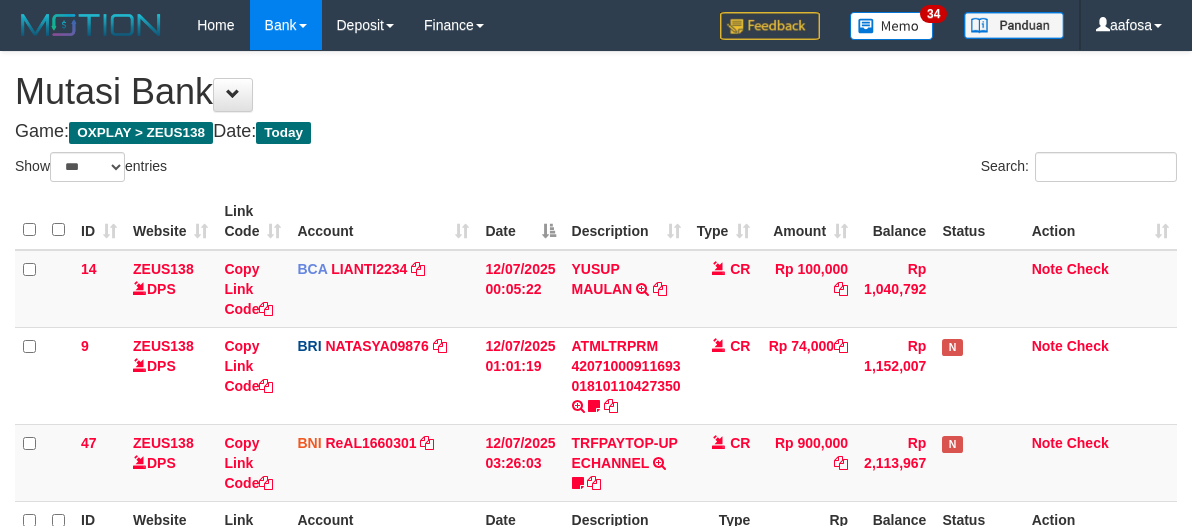 select on "***" 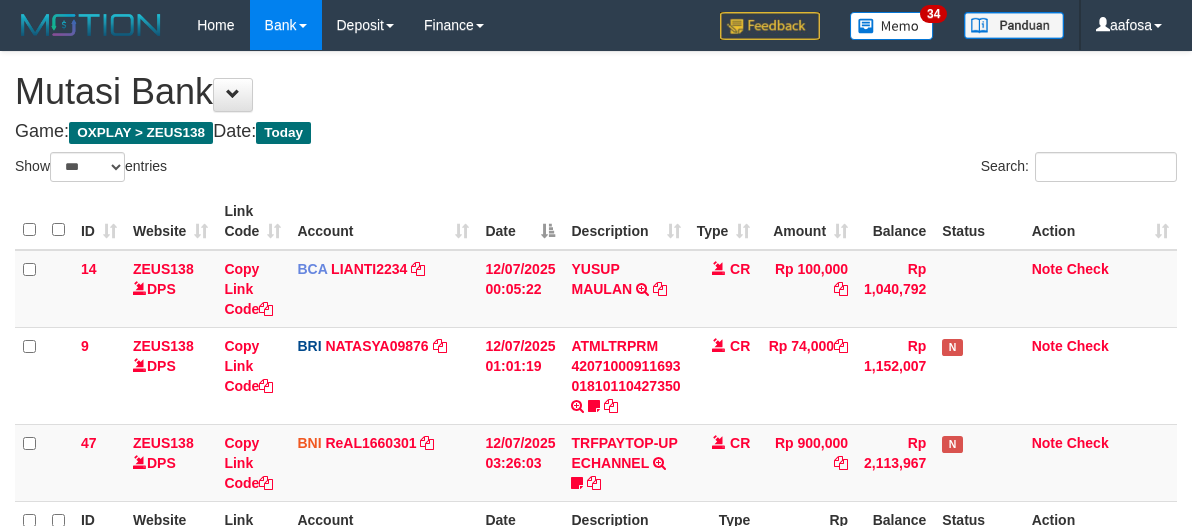 scroll, scrollTop: 226, scrollLeft: 0, axis: vertical 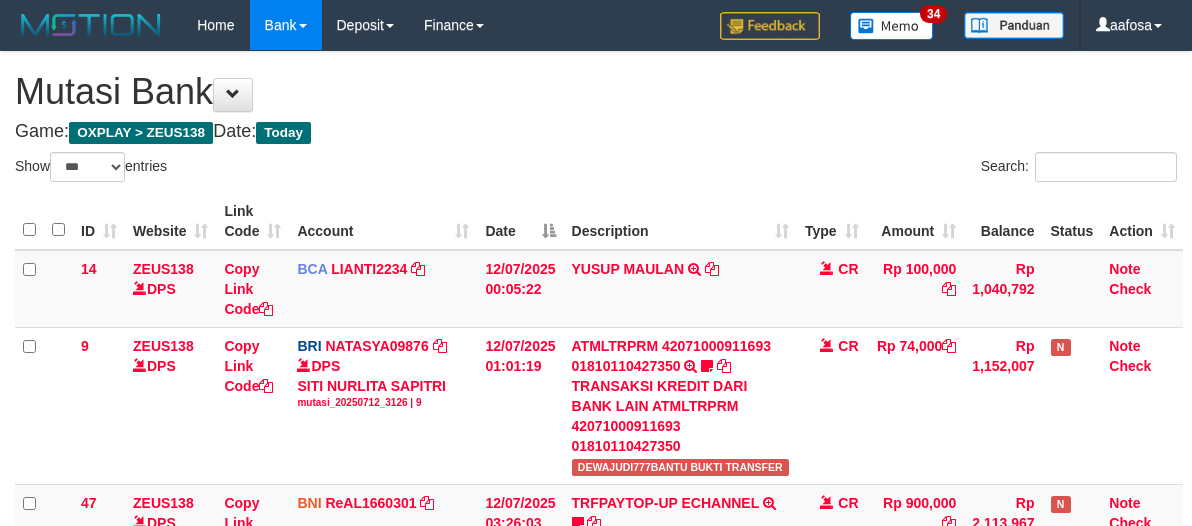 select on "***" 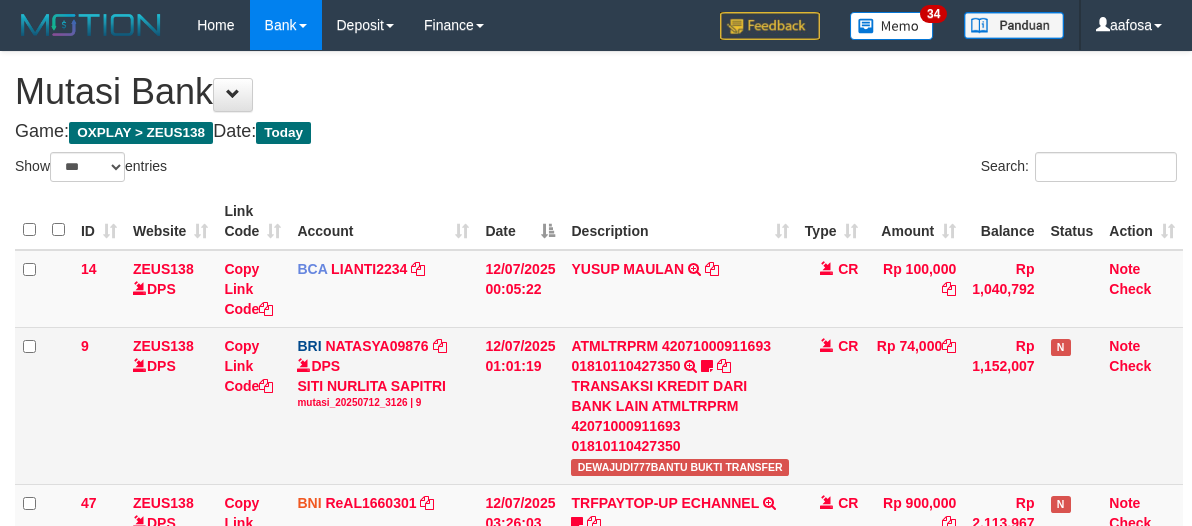 scroll, scrollTop: 226, scrollLeft: 0, axis: vertical 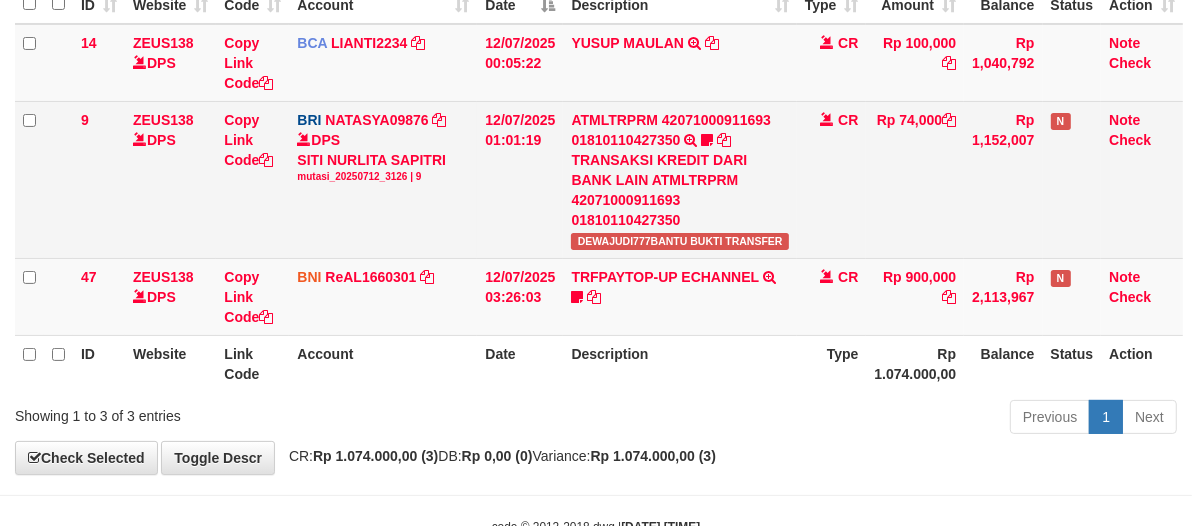 click on "TRANSAKSI KREDIT DARI BANK LAIN ATMLTRPRM 42071000911693 01810110427350" at bounding box center [679, 190] 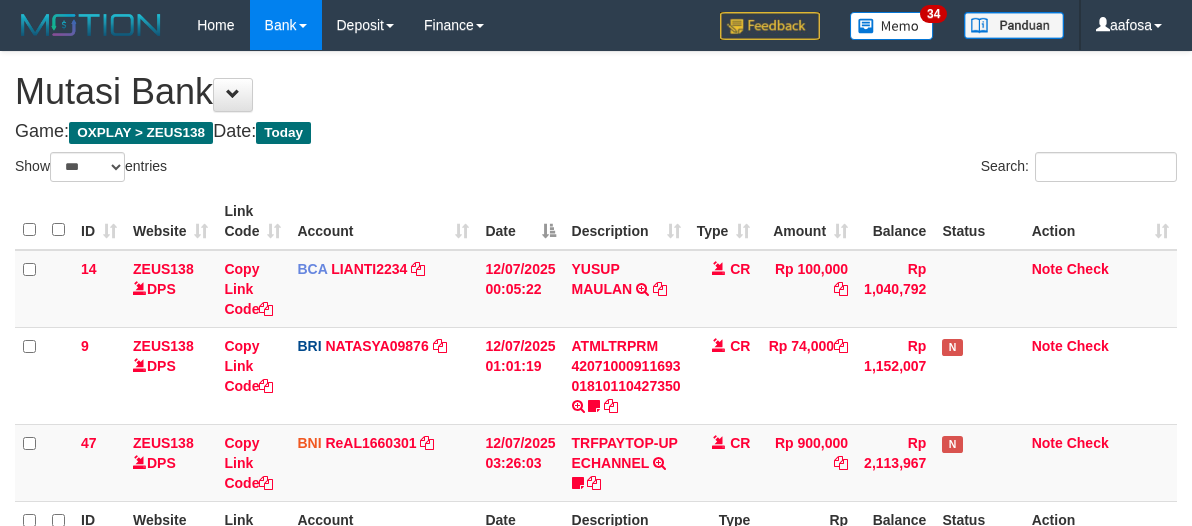 select on "***" 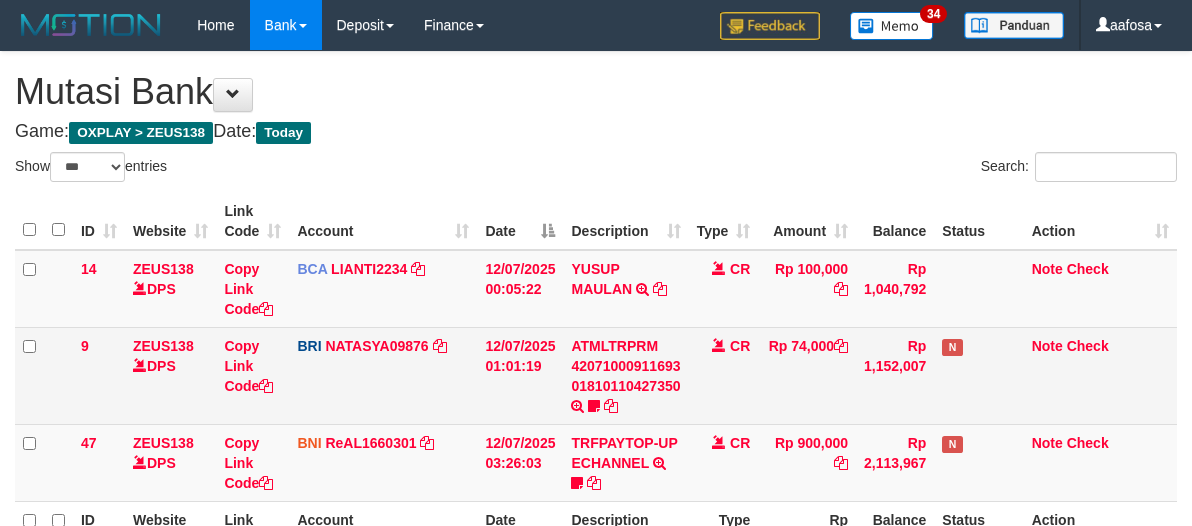 scroll, scrollTop: 226, scrollLeft: 0, axis: vertical 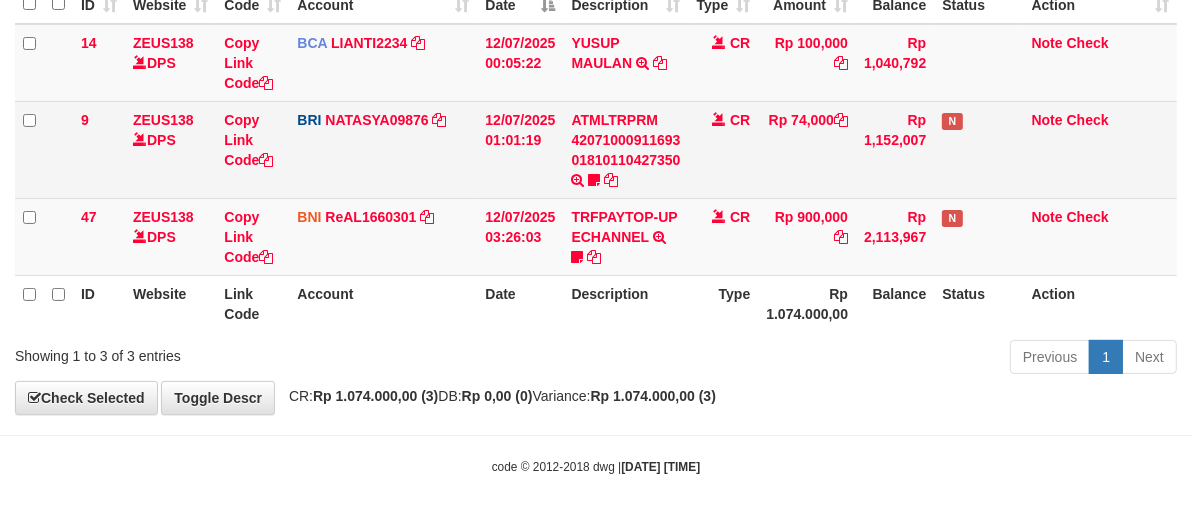 click on "Rp 74,000" at bounding box center [807, 149] 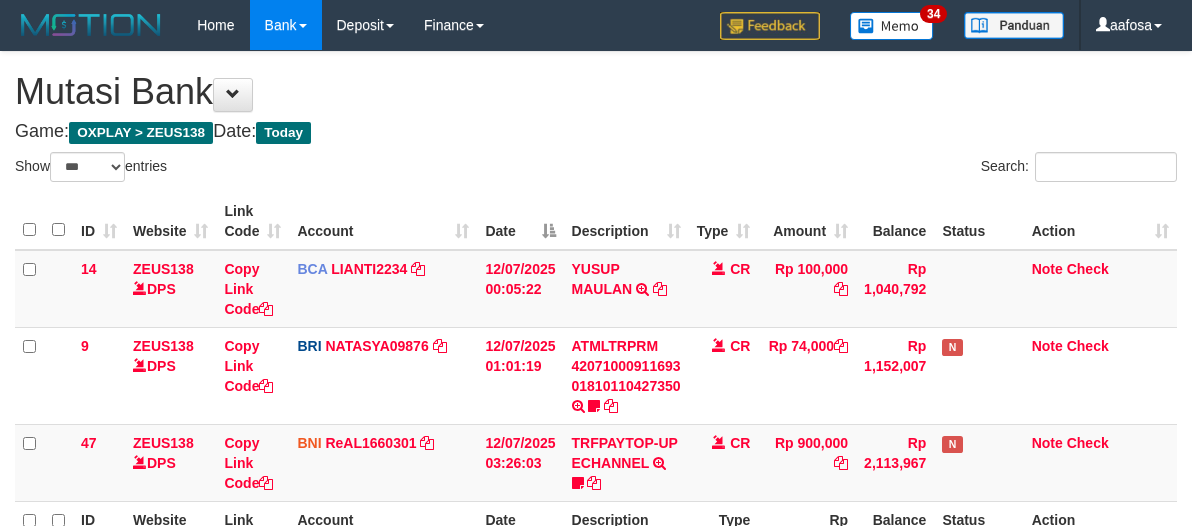 select on "***" 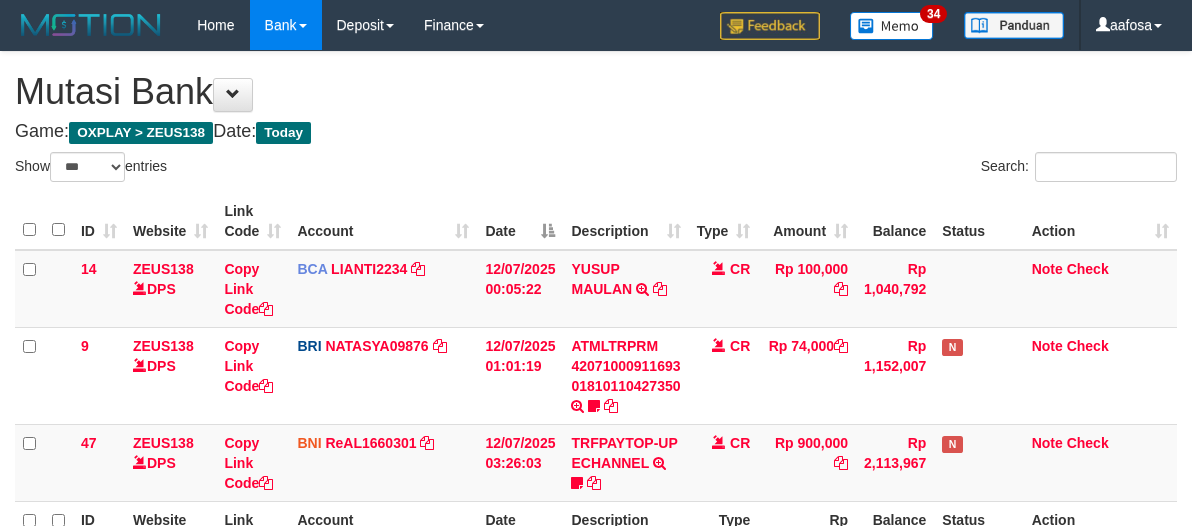scroll, scrollTop: 226, scrollLeft: 0, axis: vertical 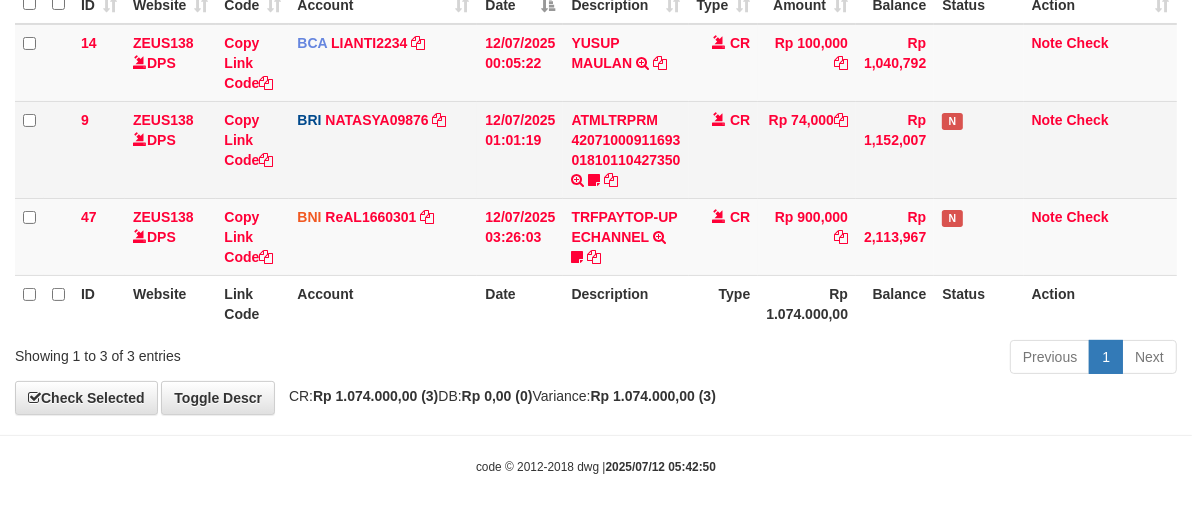 click on "CR" at bounding box center [724, 149] 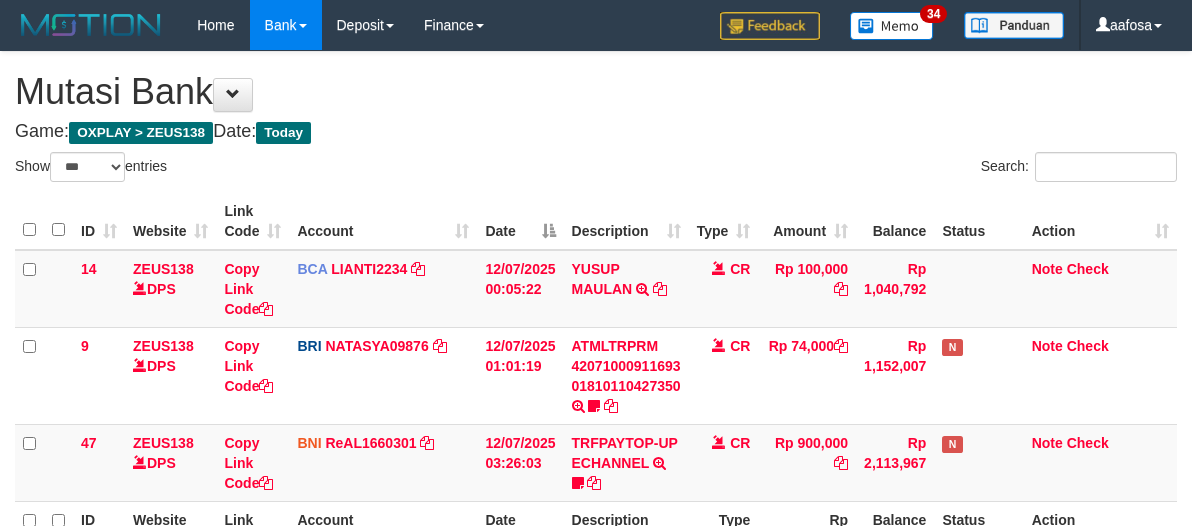 select on "***" 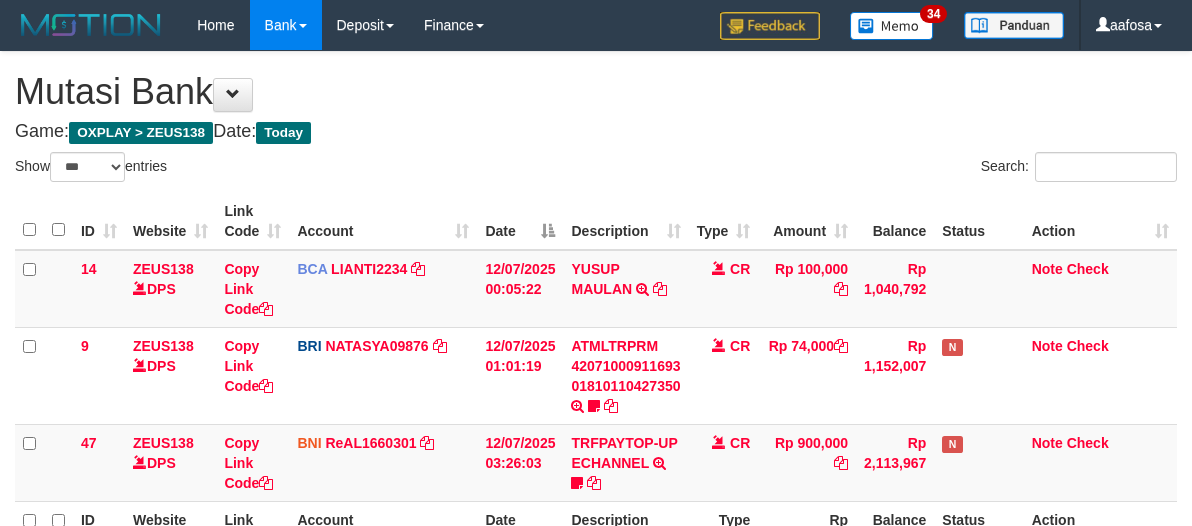 scroll, scrollTop: 226, scrollLeft: 0, axis: vertical 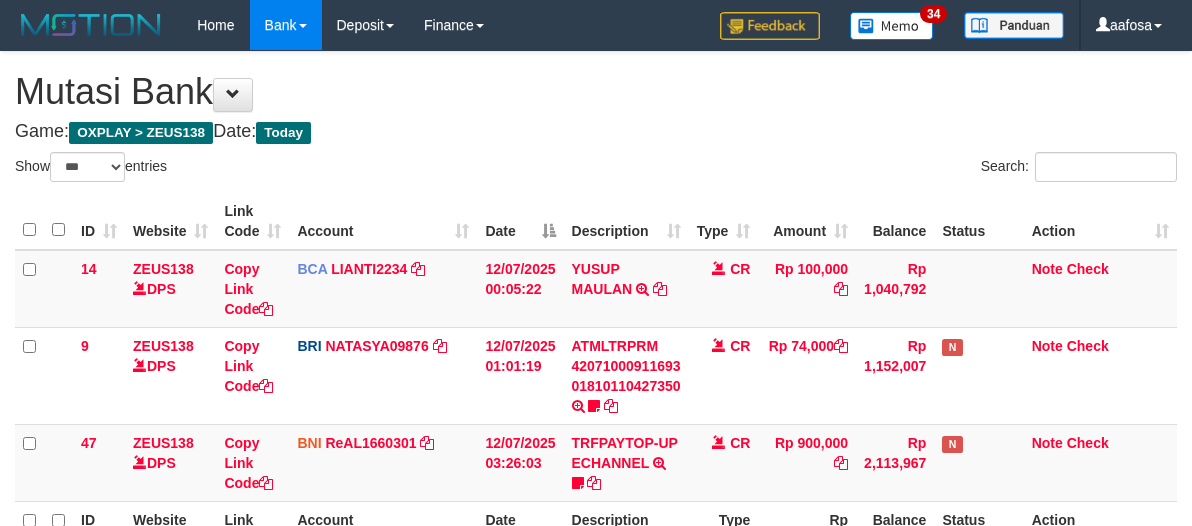 select on "***" 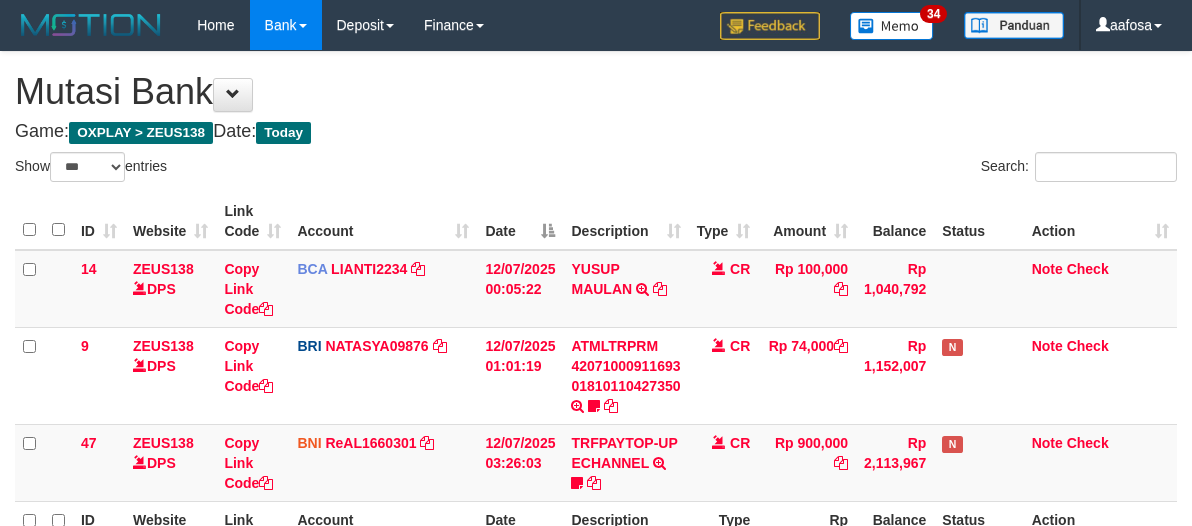 scroll, scrollTop: 226, scrollLeft: 0, axis: vertical 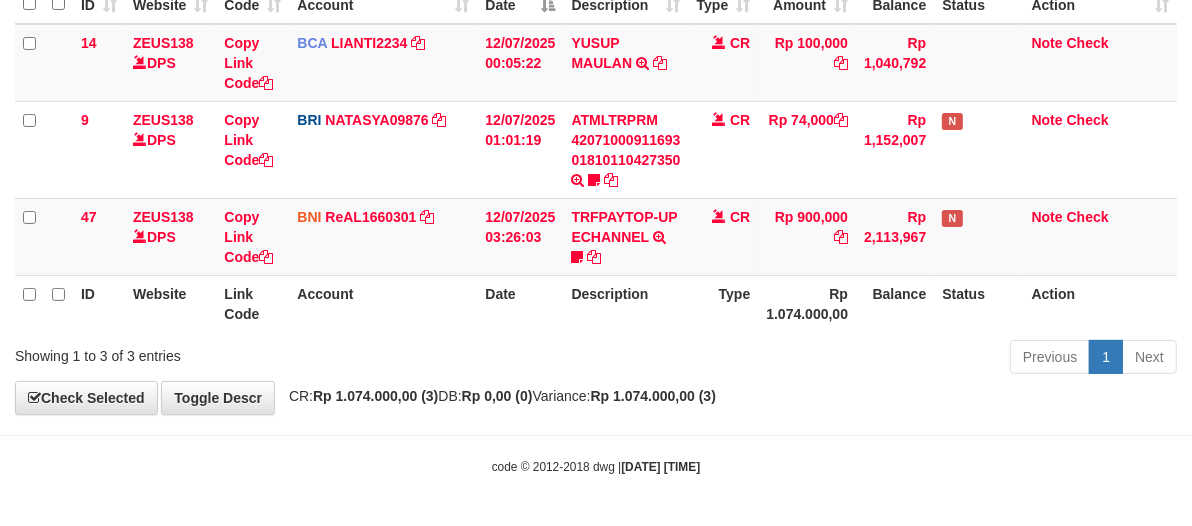 click on "CR" at bounding box center [724, 149] 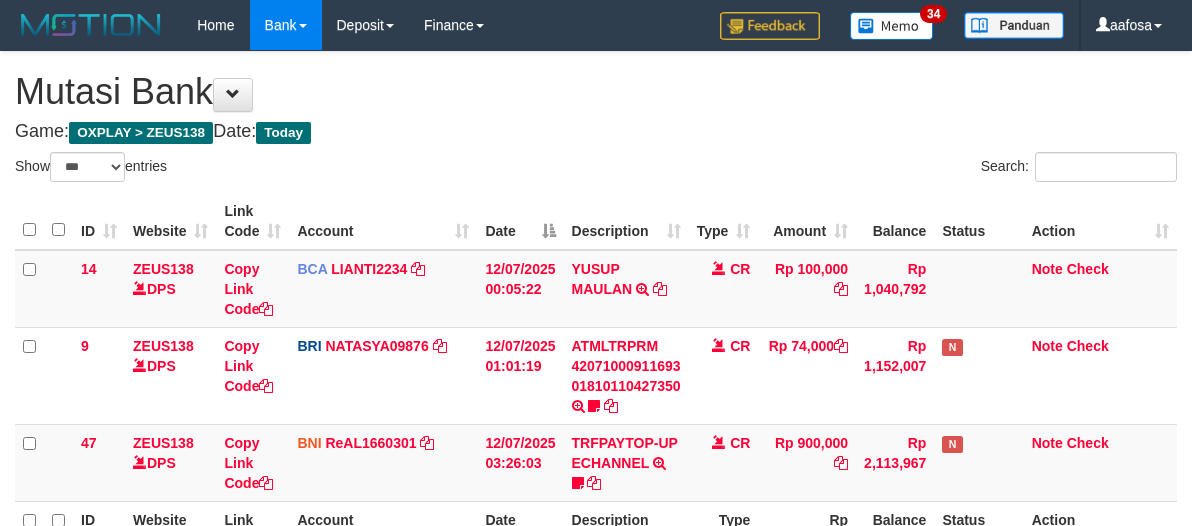 select on "***" 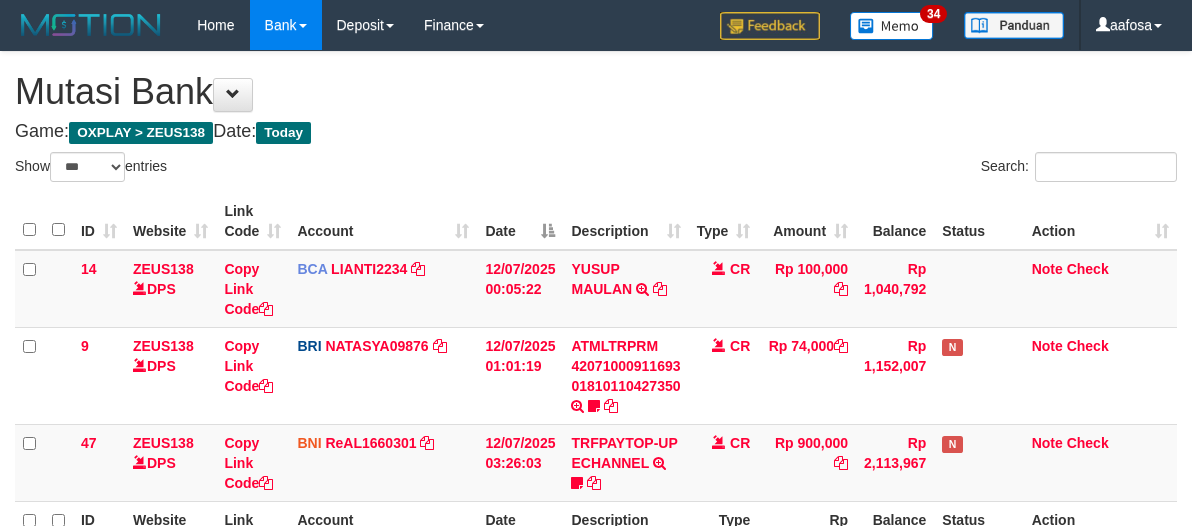 scroll, scrollTop: 226, scrollLeft: 0, axis: vertical 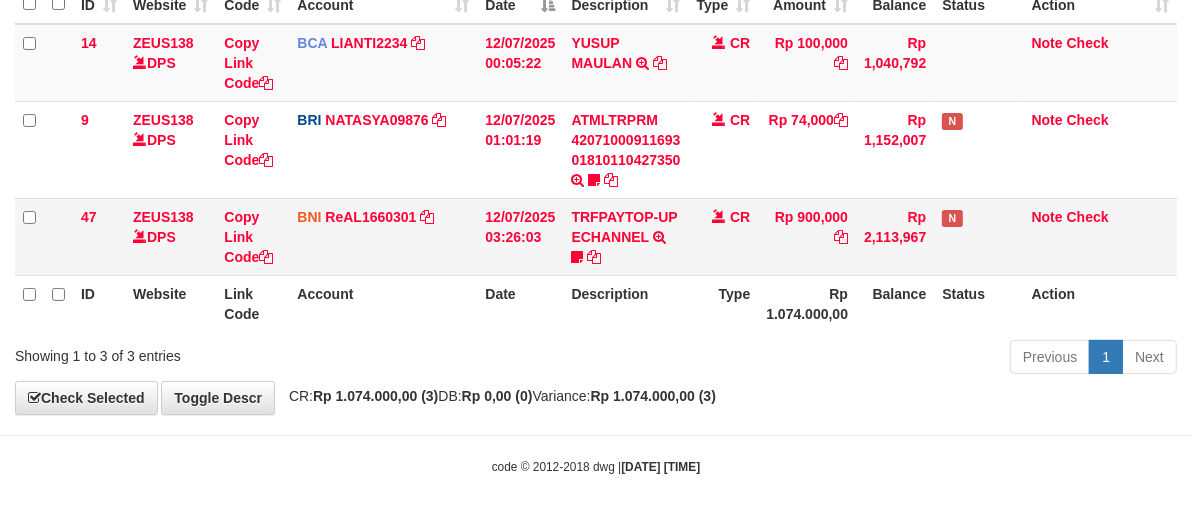 click on "Rp 900,000" at bounding box center [807, 236] 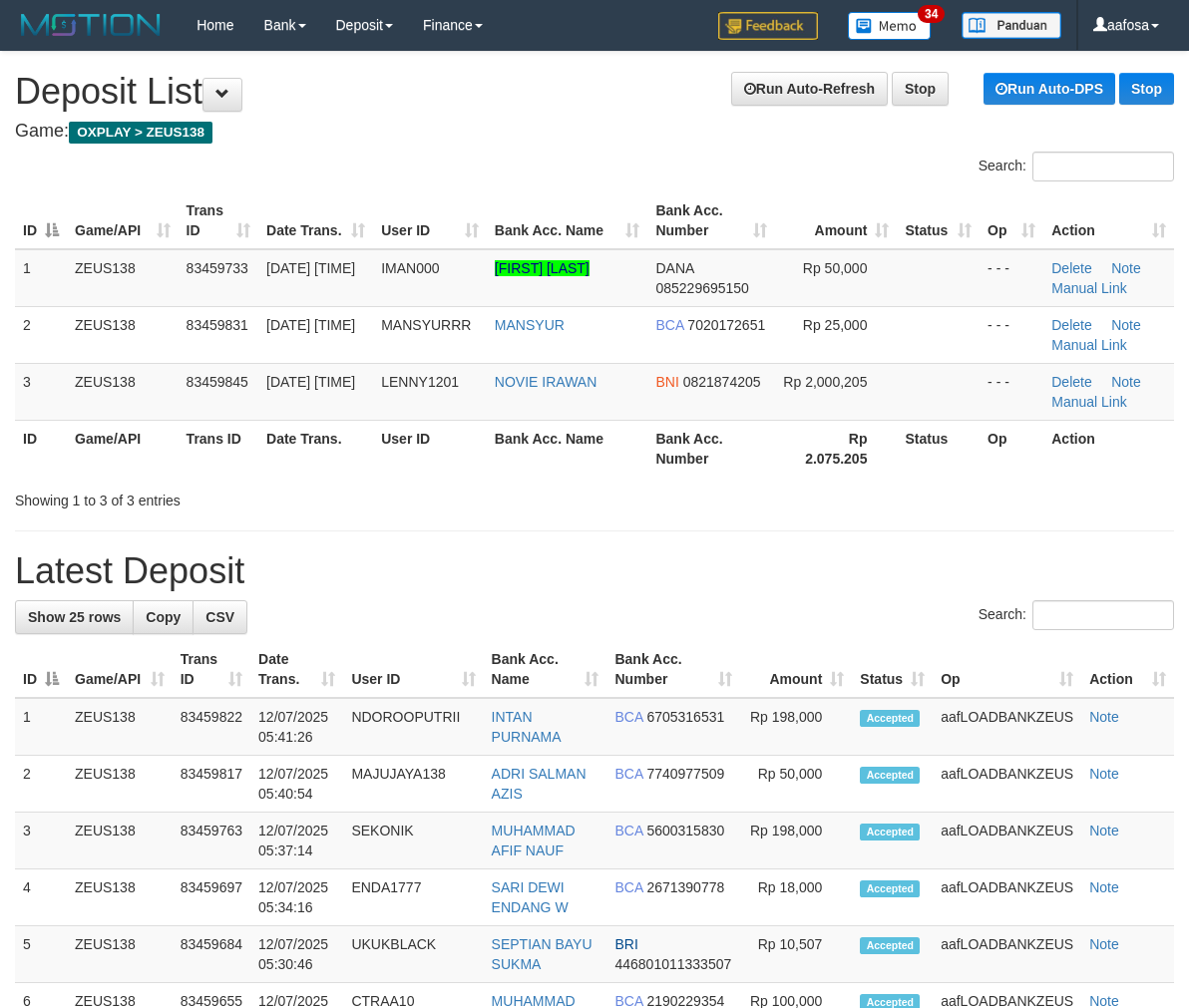 scroll, scrollTop: 0, scrollLeft: 0, axis: both 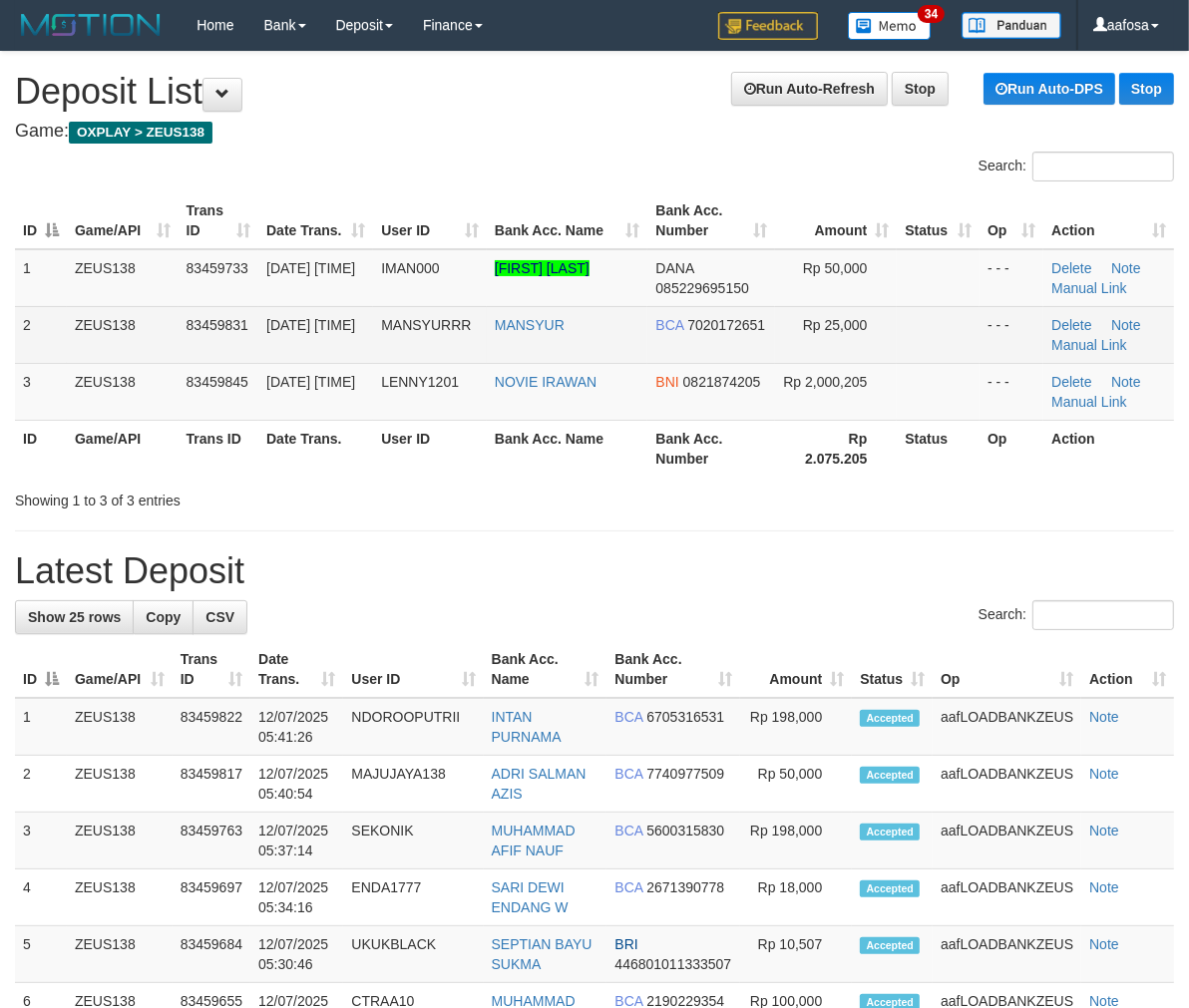 drag, startPoint x: 820, startPoint y: 341, endPoint x: 484, endPoint y: 389, distance: 339.41125 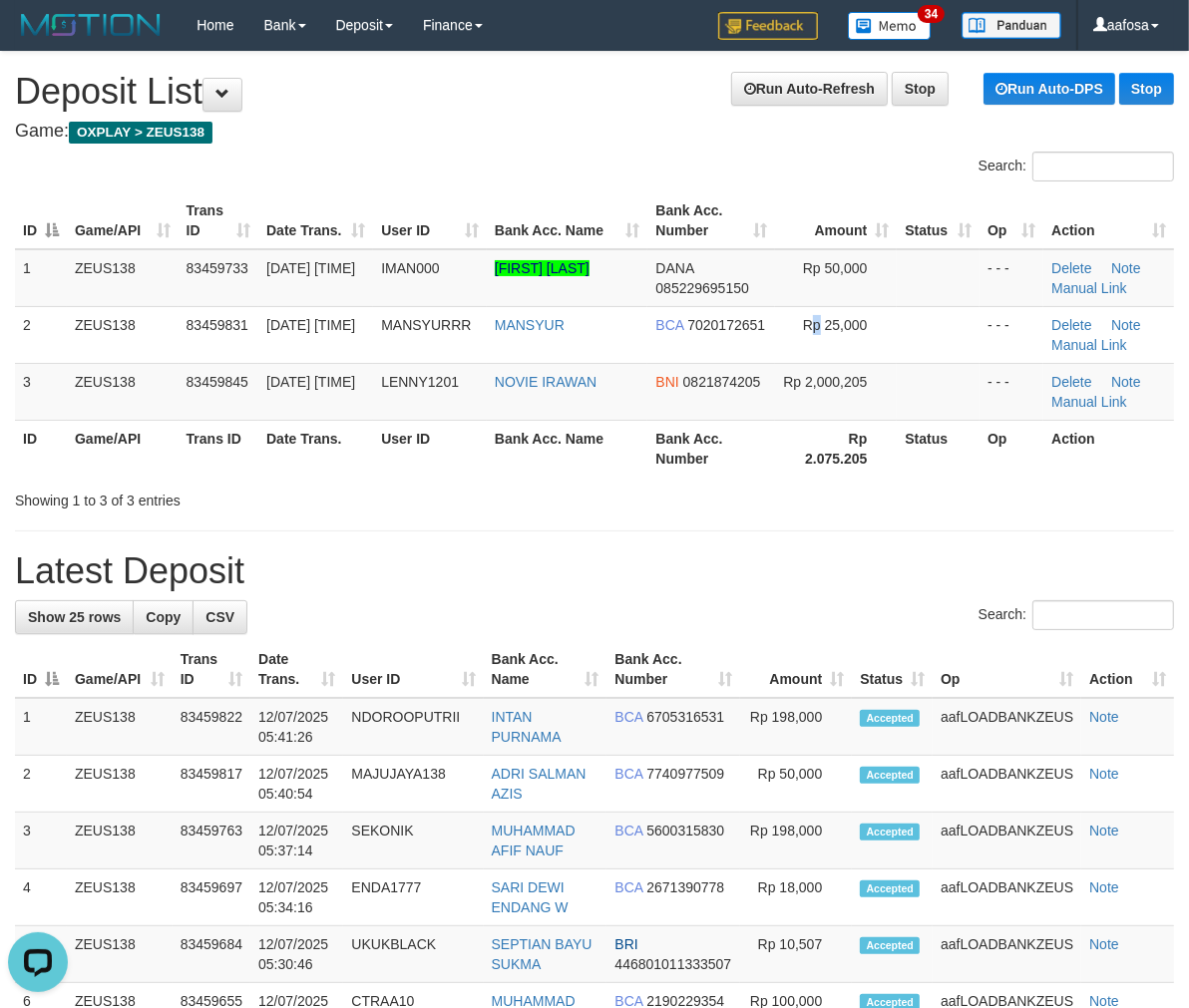 scroll, scrollTop: 0, scrollLeft: 0, axis: both 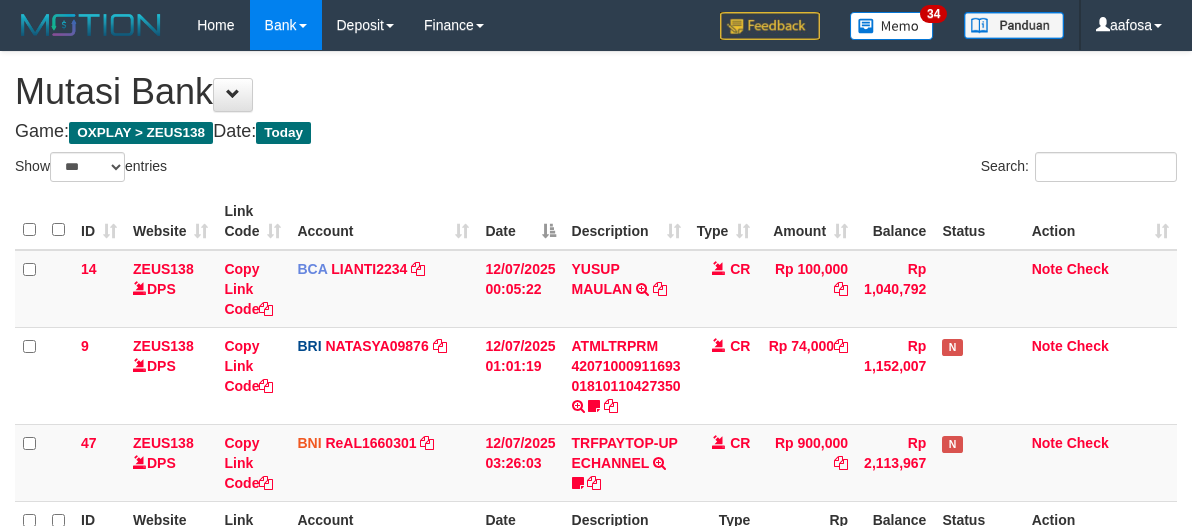 select on "***" 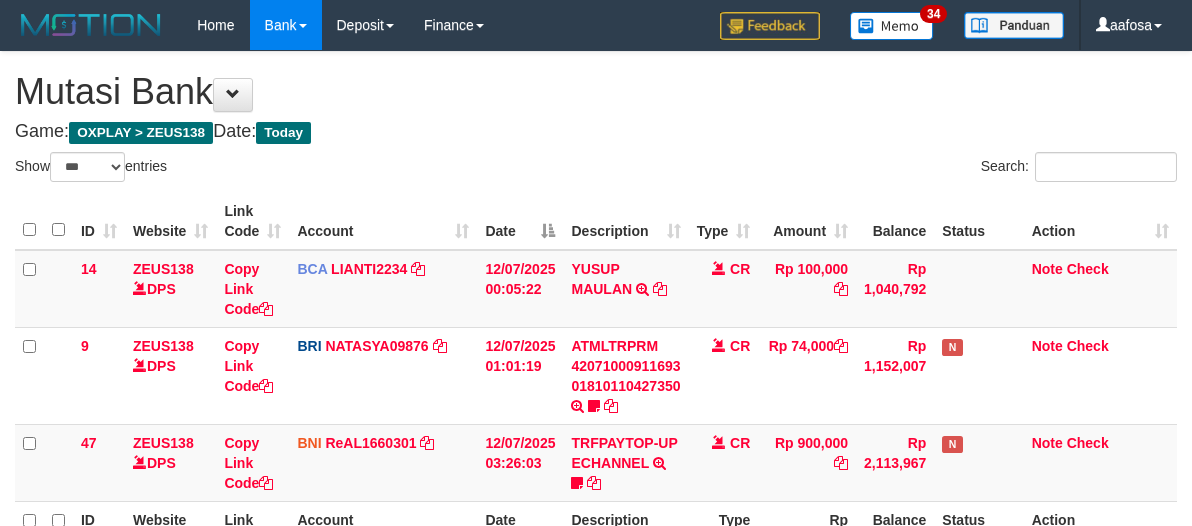 scroll, scrollTop: 226, scrollLeft: 0, axis: vertical 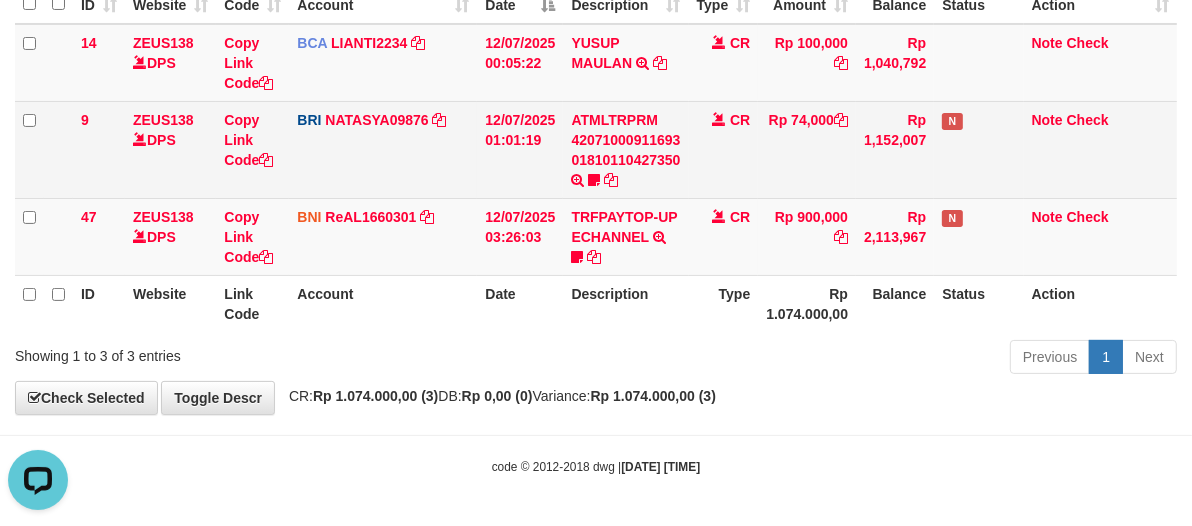 click on "Rp 74,000" at bounding box center (807, 149) 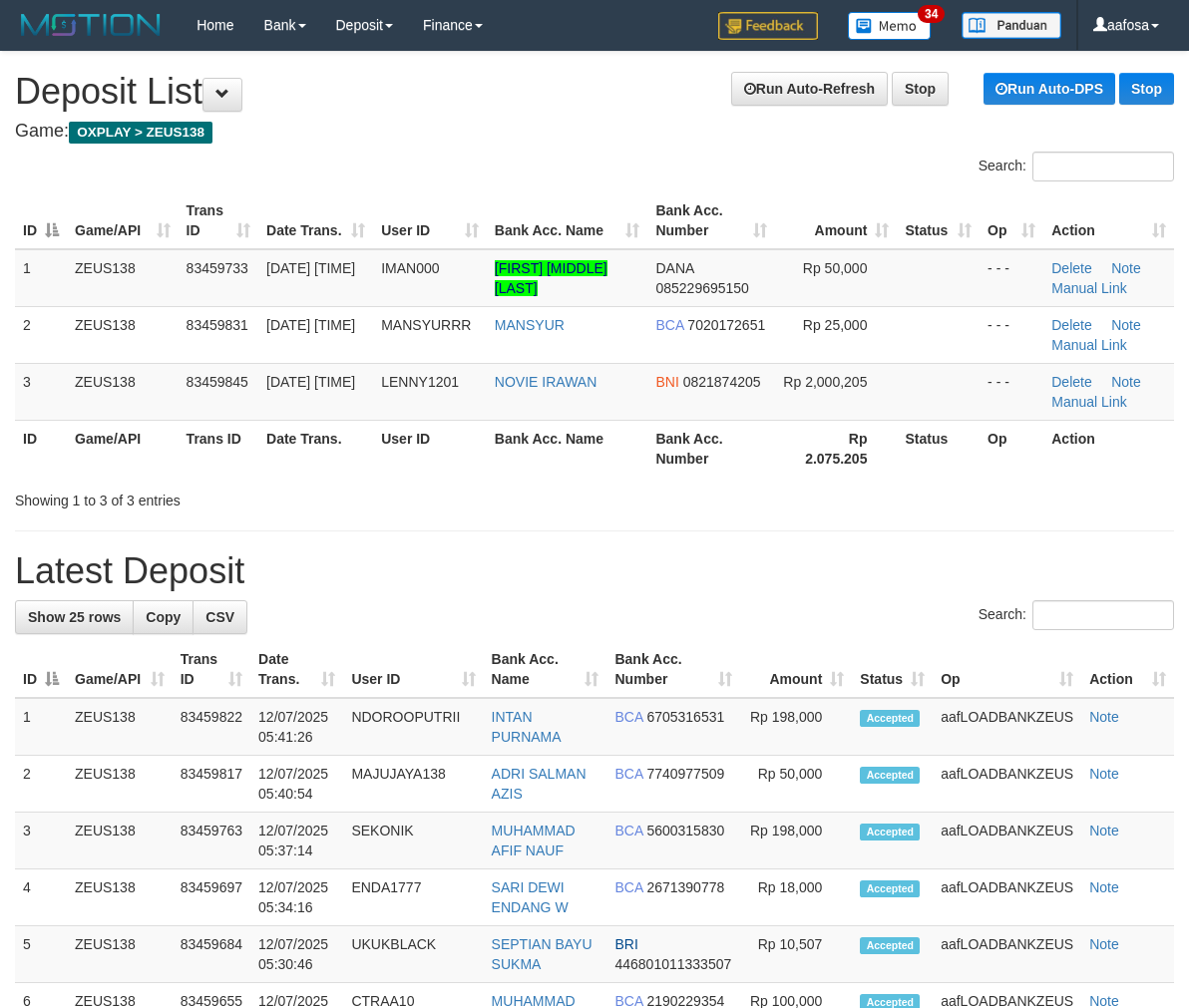 scroll, scrollTop: 0, scrollLeft: 0, axis: both 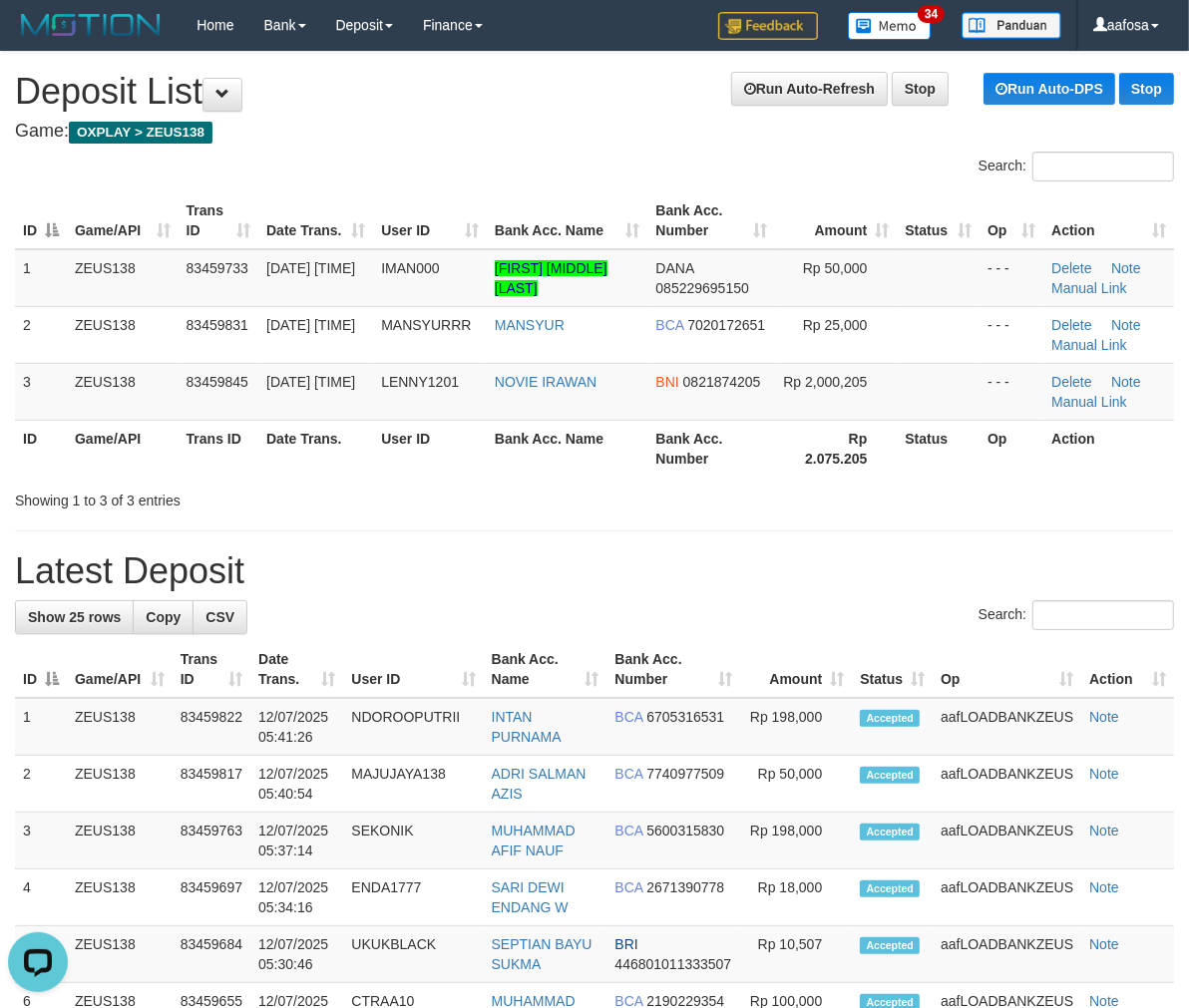 click on "Game:   OXPLAY > ZEUS138" at bounding box center [594, 132] 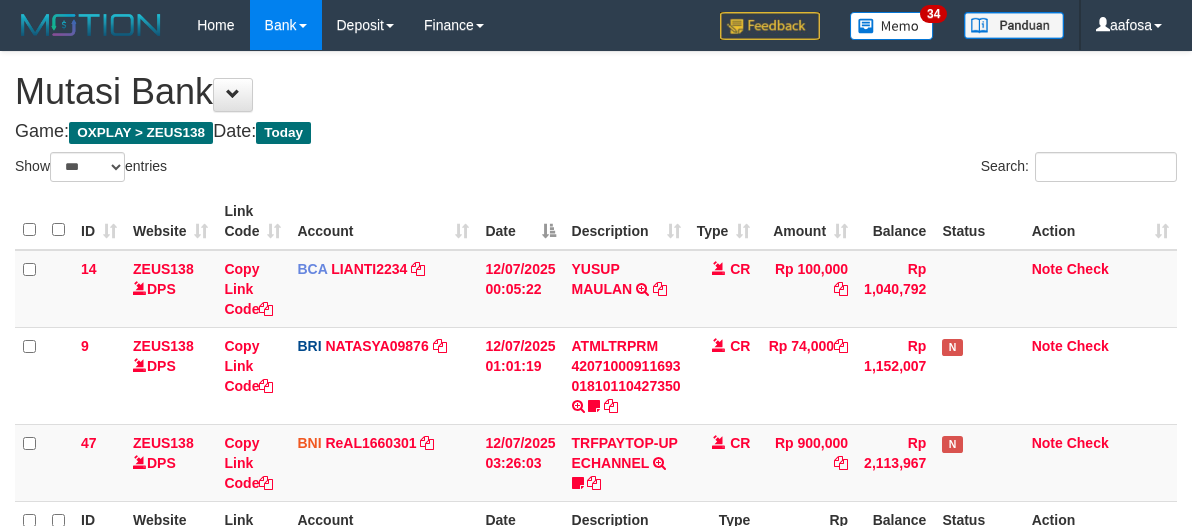 select on "***" 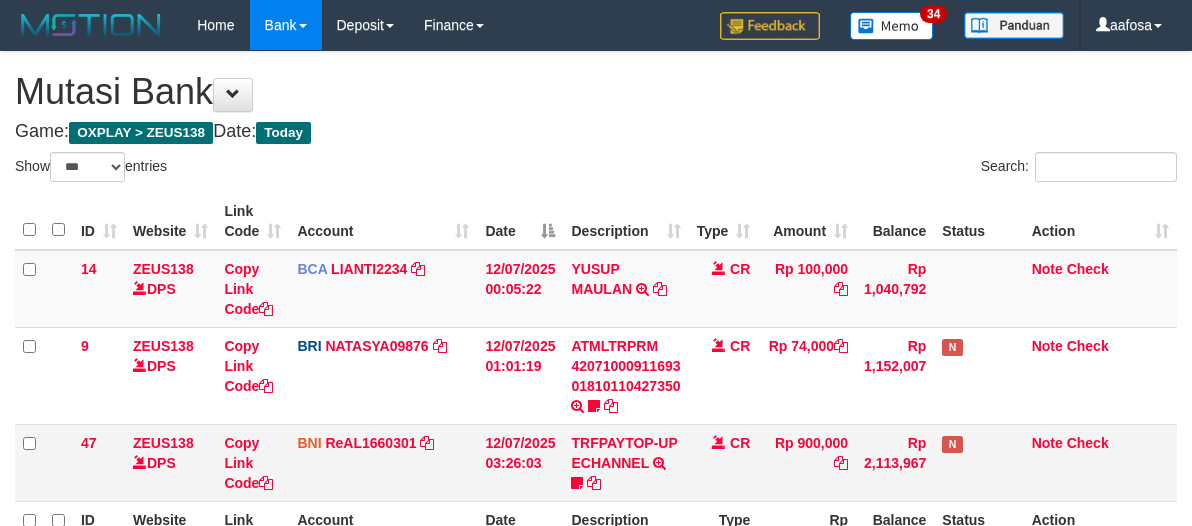 scroll, scrollTop: 226, scrollLeft: 0, axis: vertical 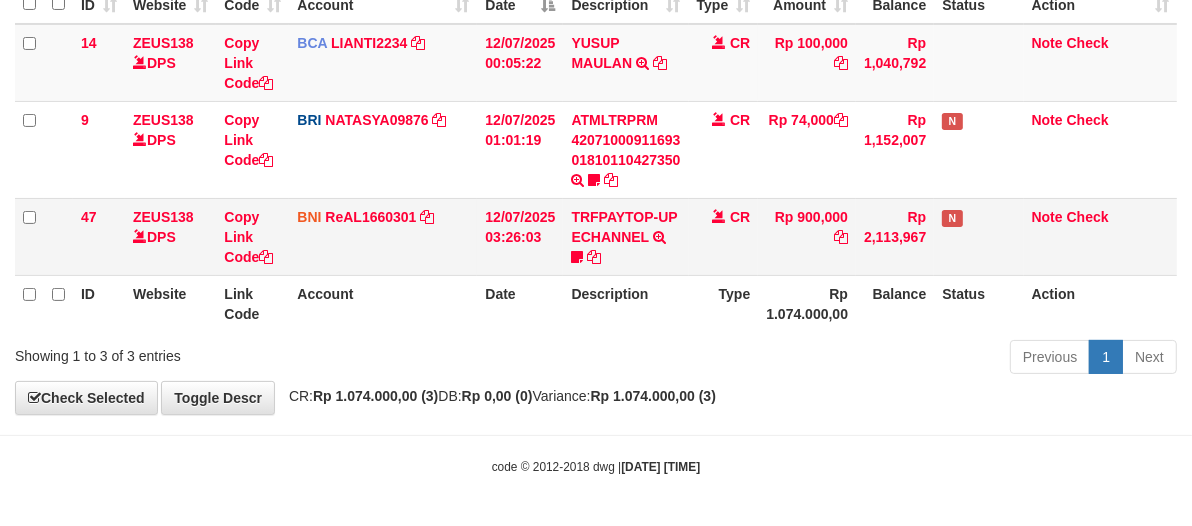 click on "CR" at bounding box center (724, 236) 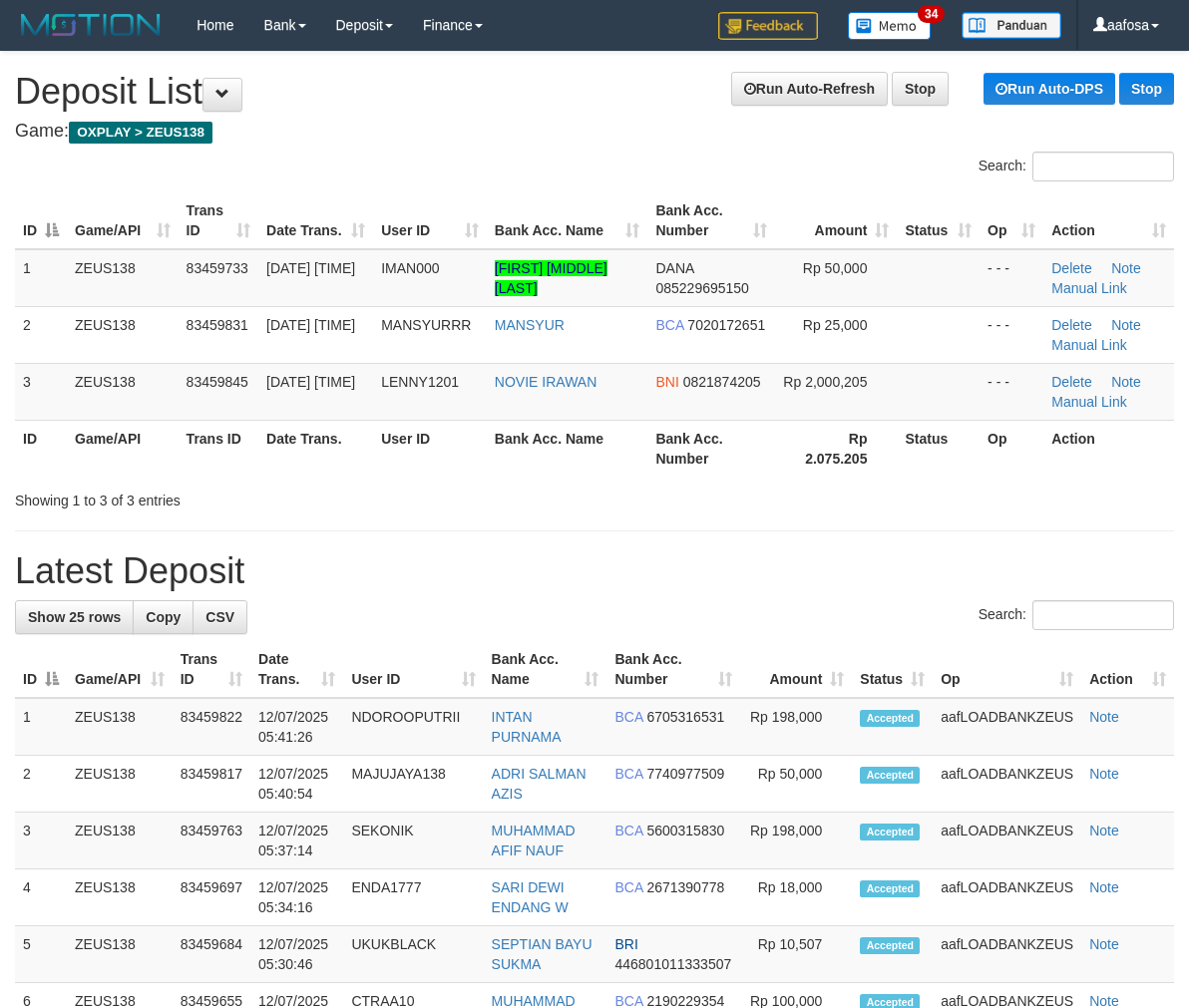 scroll, scrollTop: 0, scrollLeft: 0, axis: both 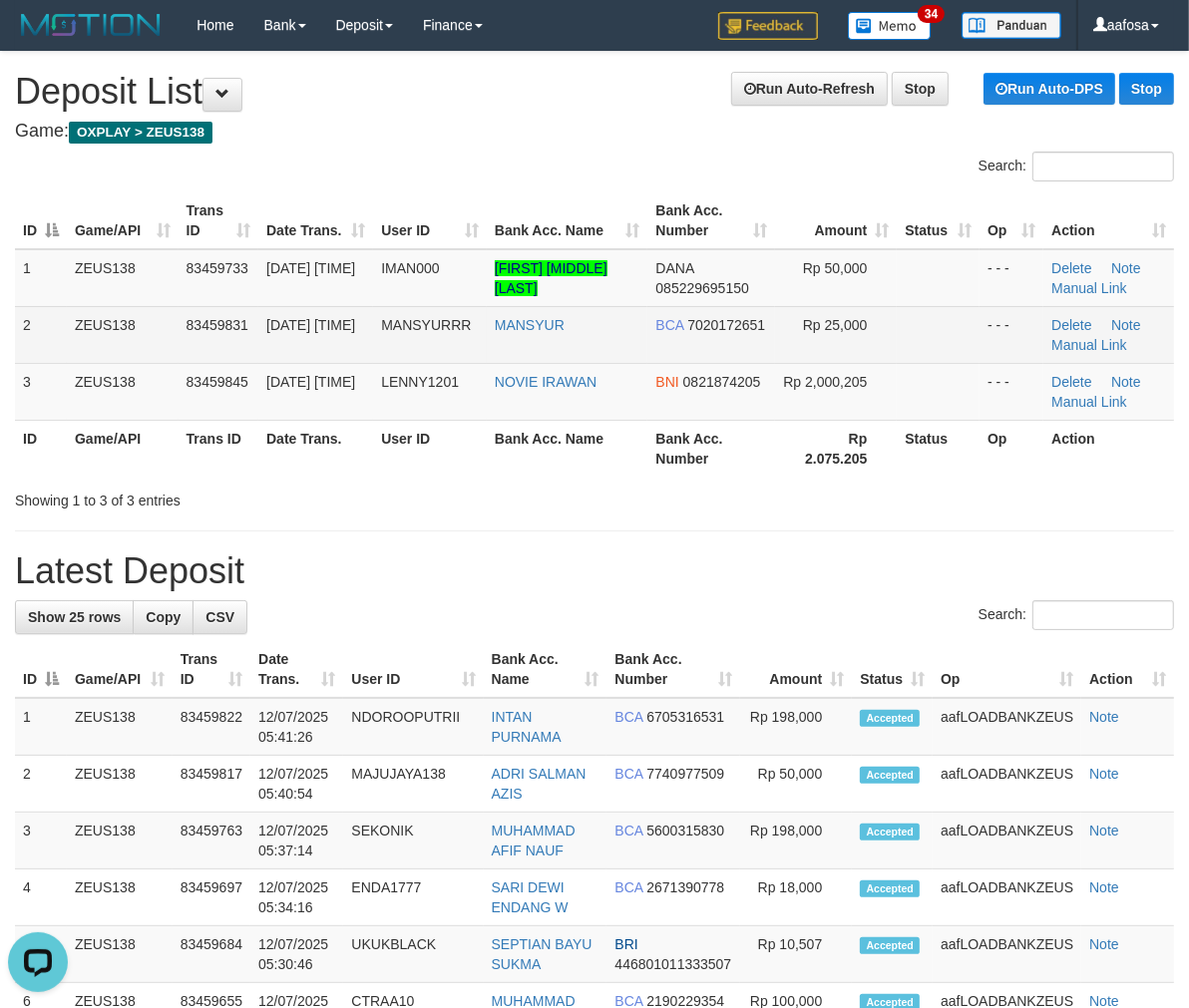 drag, startPoint x: 954, startPoint y: 333, endPoint x: 470, endPoint y: 323, distance: 484.1033 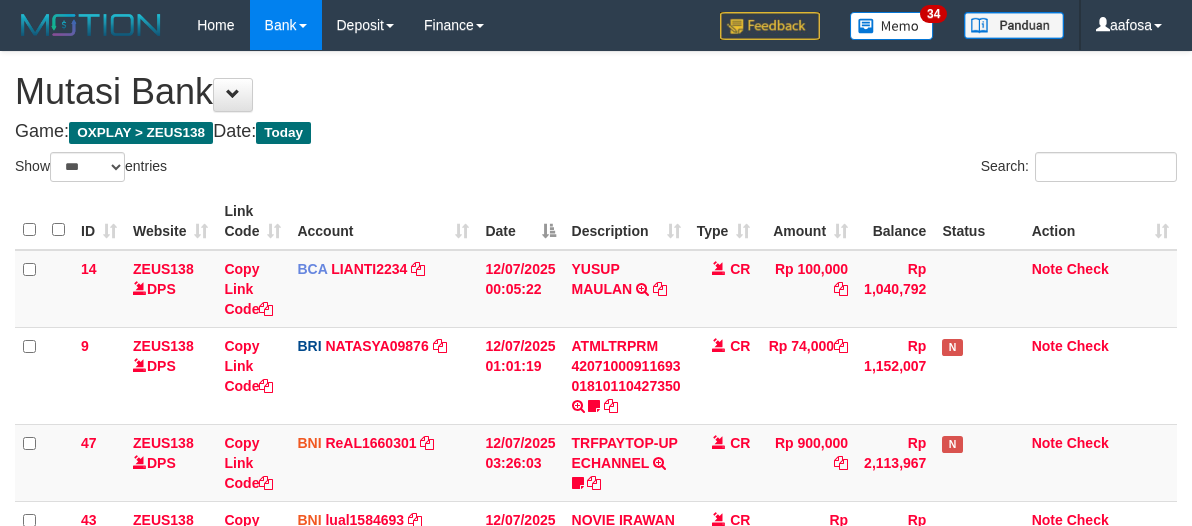 select on "***" 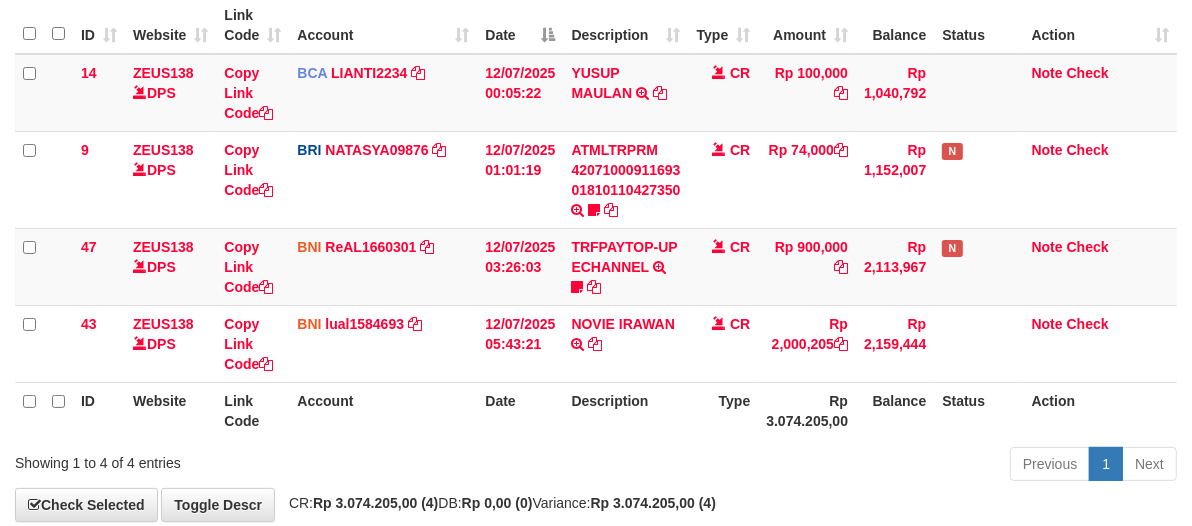scroll, scrollTop: 226, scrollLeft: 0, axis: vertical 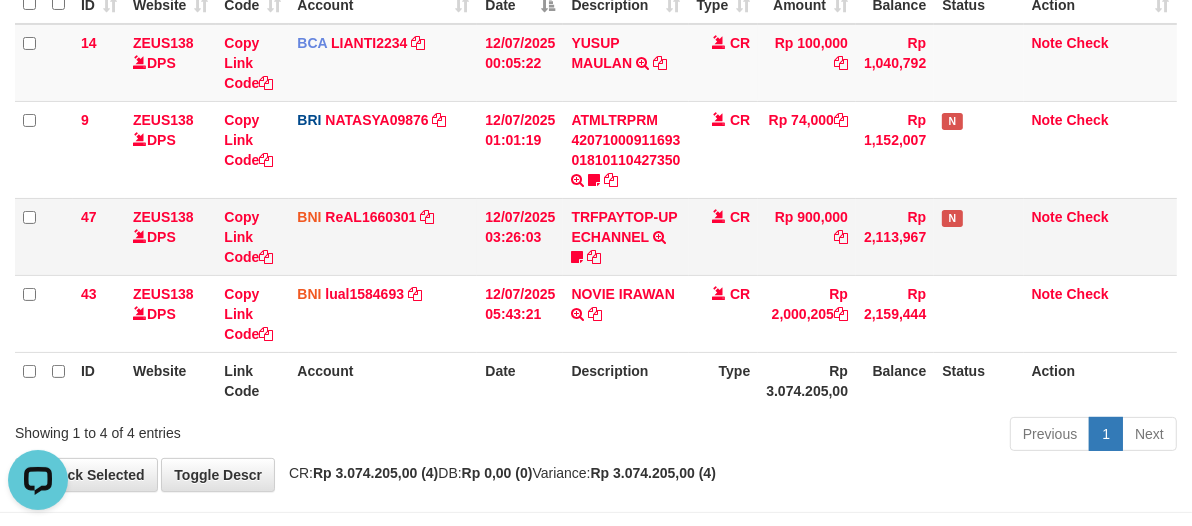 click on "CR" at bounding box center [724, 236] 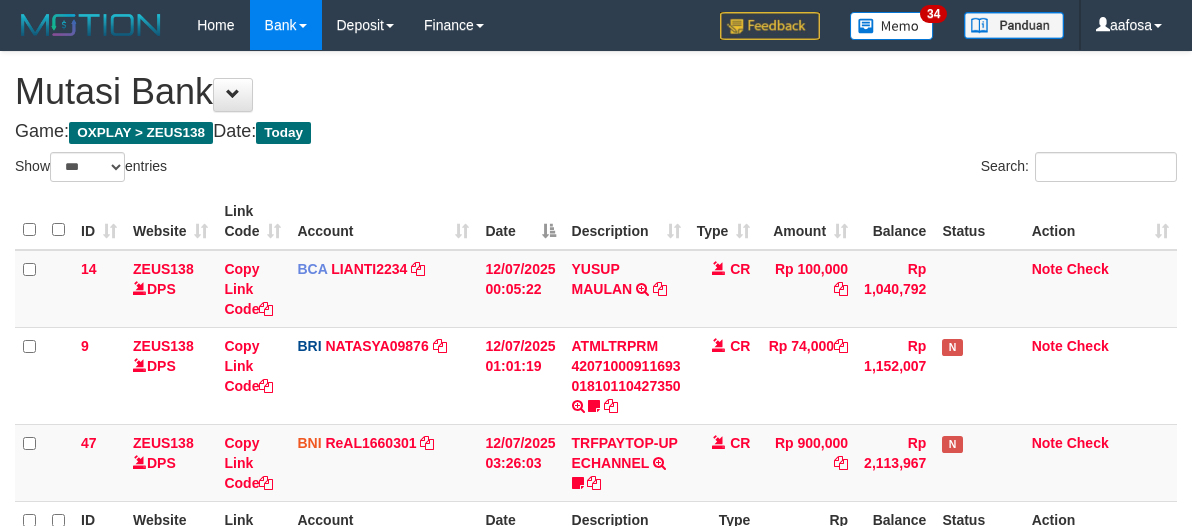 select on "***" 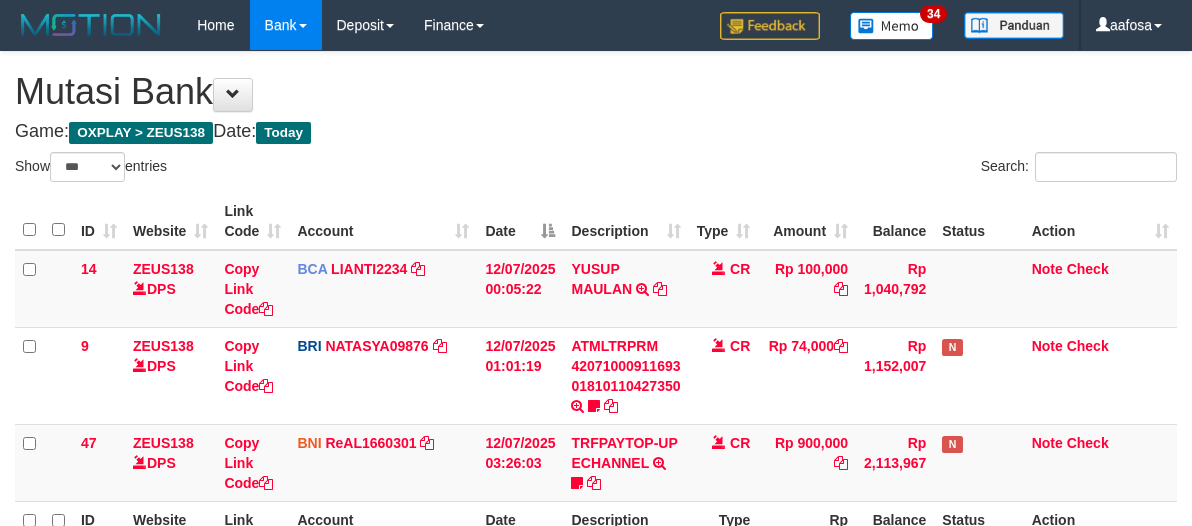 scroll, scrollTop: 226, scrollLeft: 0, axis: vertical 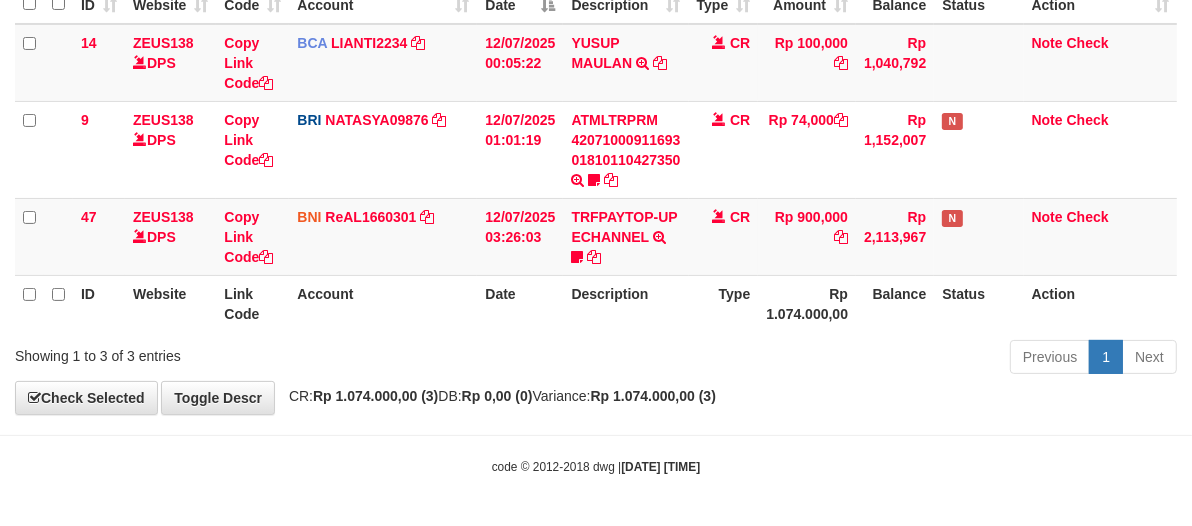 click on "Type" at bounding box center [724, 303] 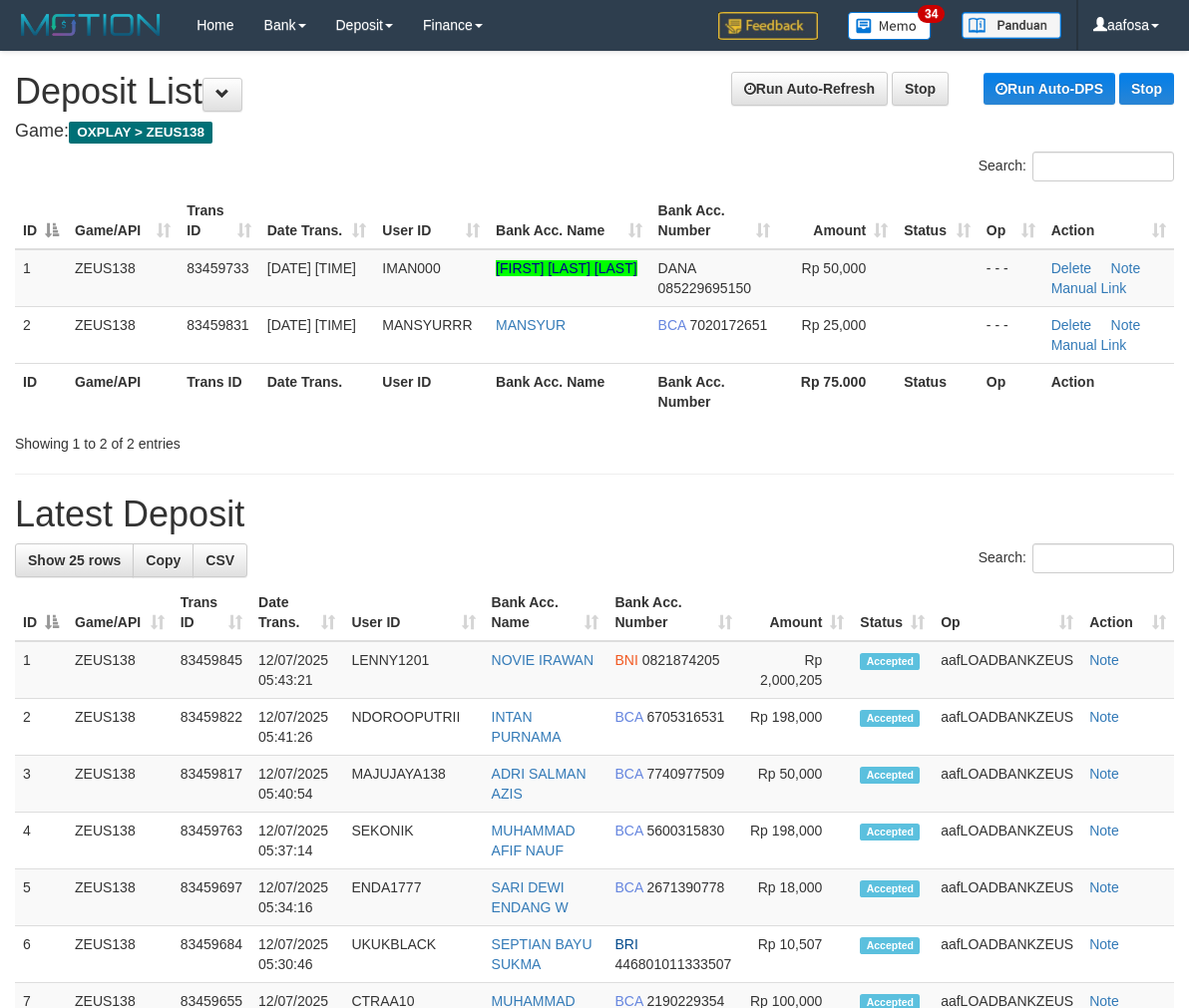 scroll, scrollTop: 0, scrollLeft: 0, axis: both 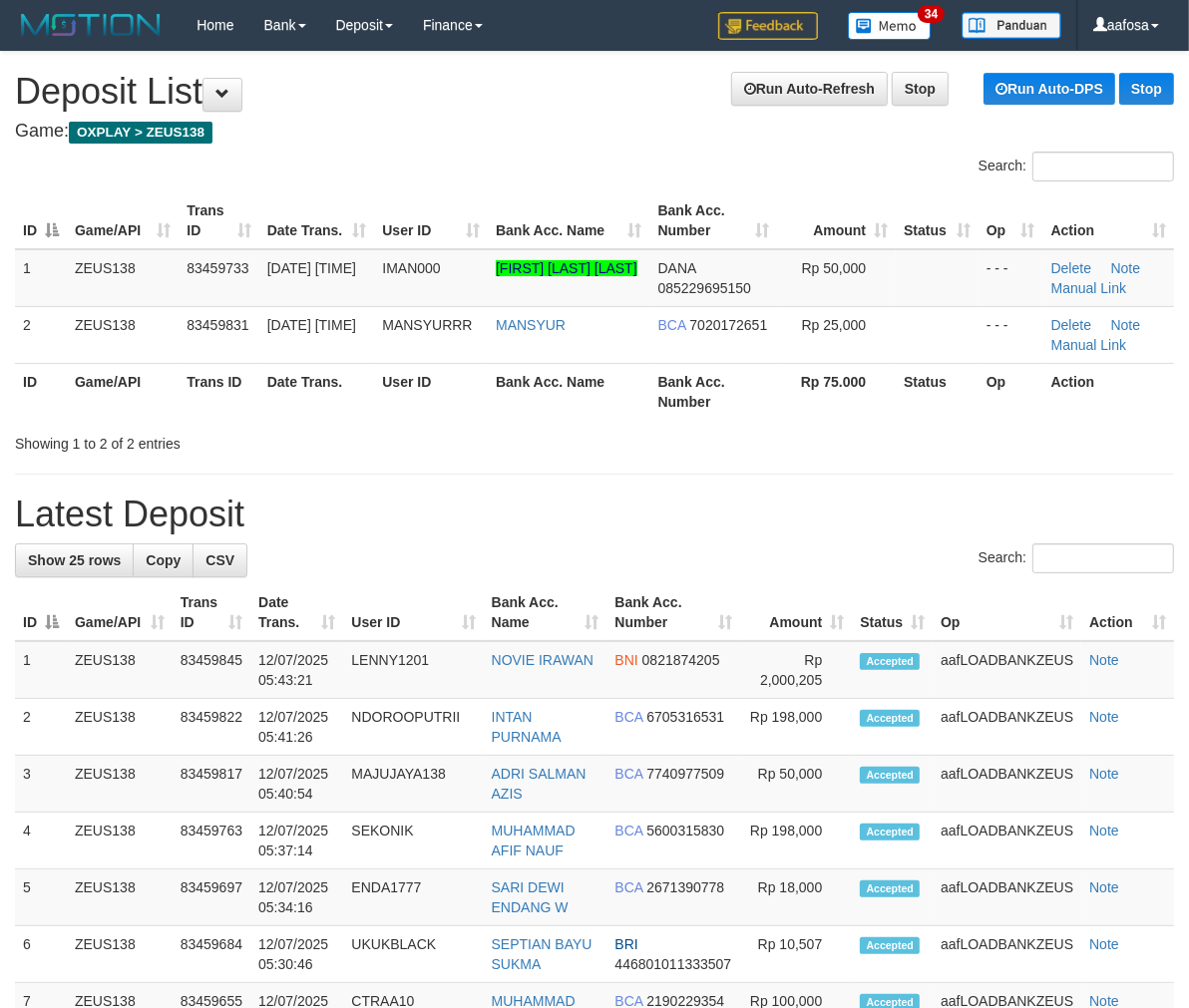 click on "Search:" at bounding box center [594, 168] 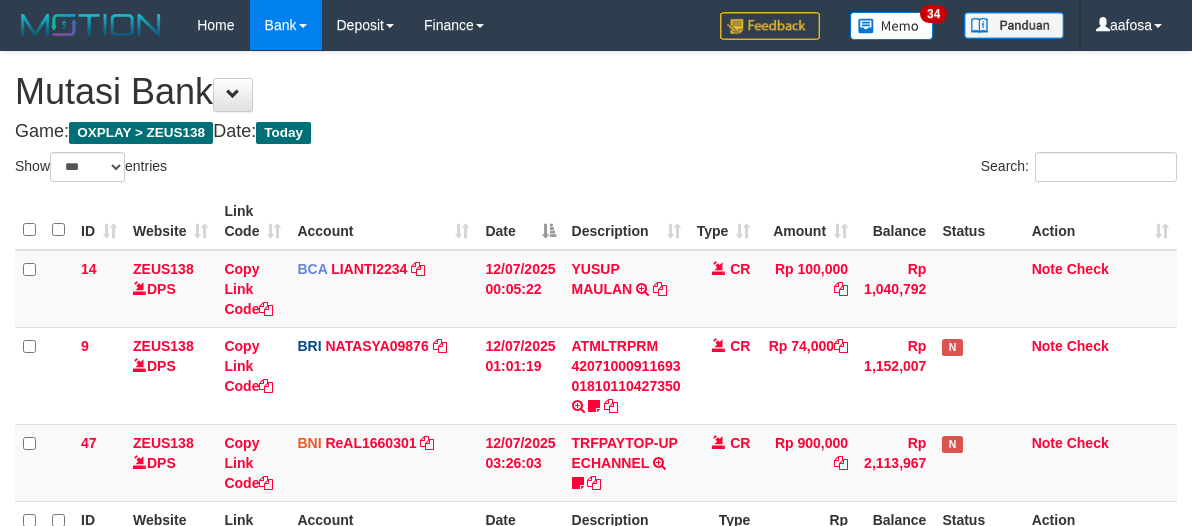 select on "***" 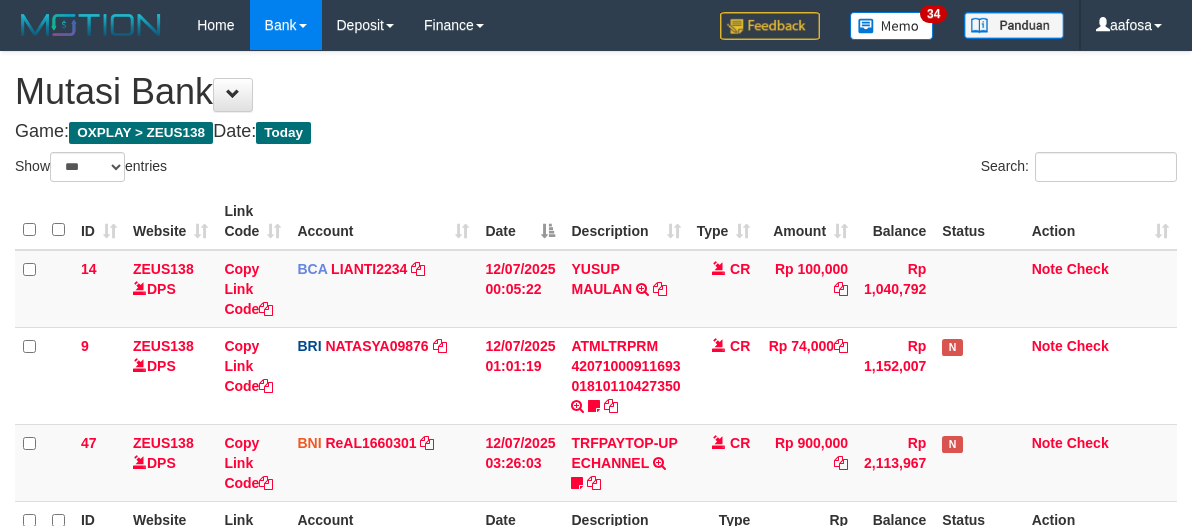 scroll, scrollTop: 226, scrollLeft: 0, axis: vertical 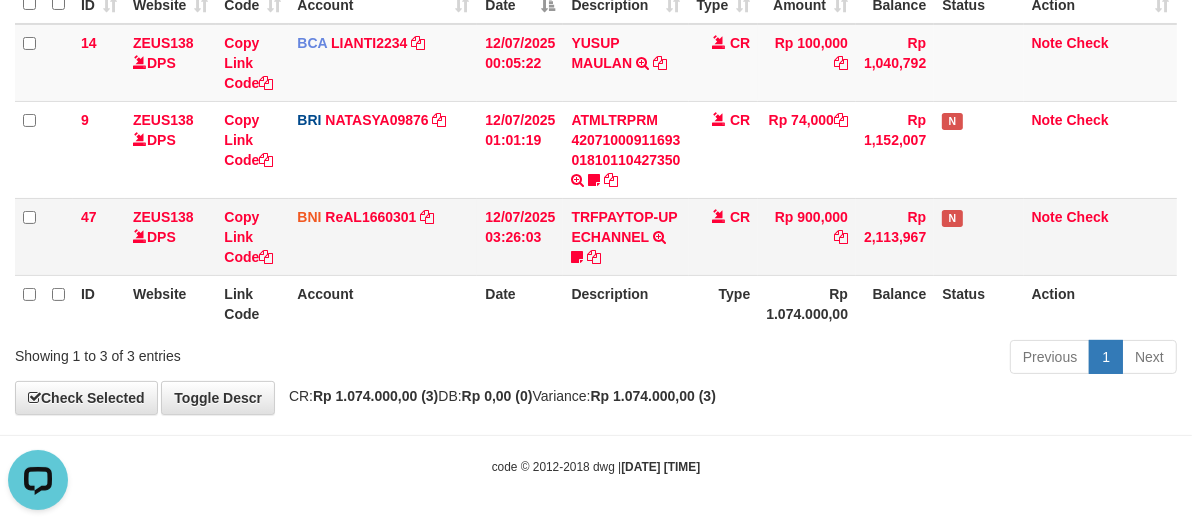 drag, startPoint x: 825, startPoint y: 211, endPoint x: 835, endPoint y: 214, distance: 10.440307 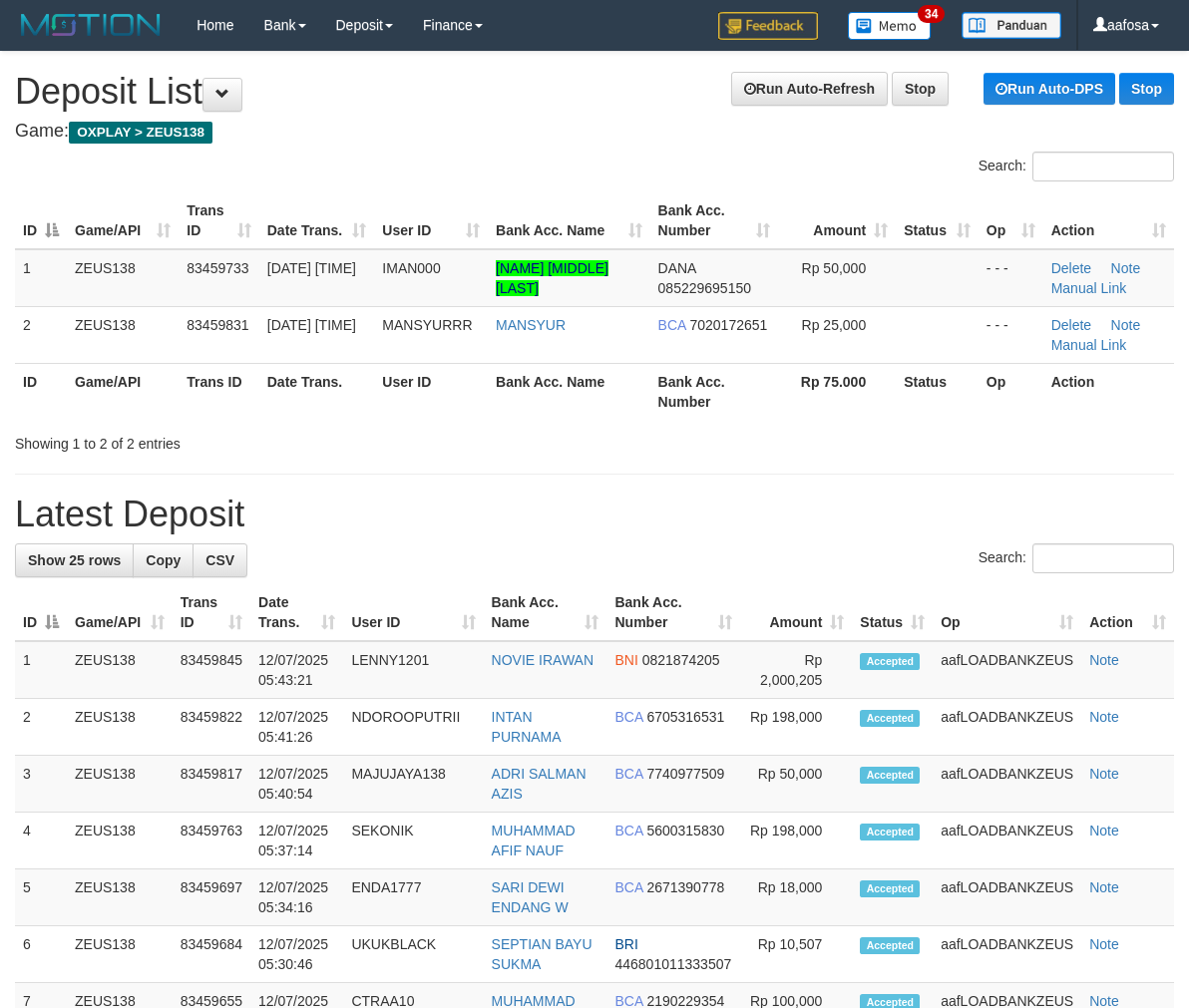 scroll, scrollTop: 0, scrollLeft: 0, axis: both 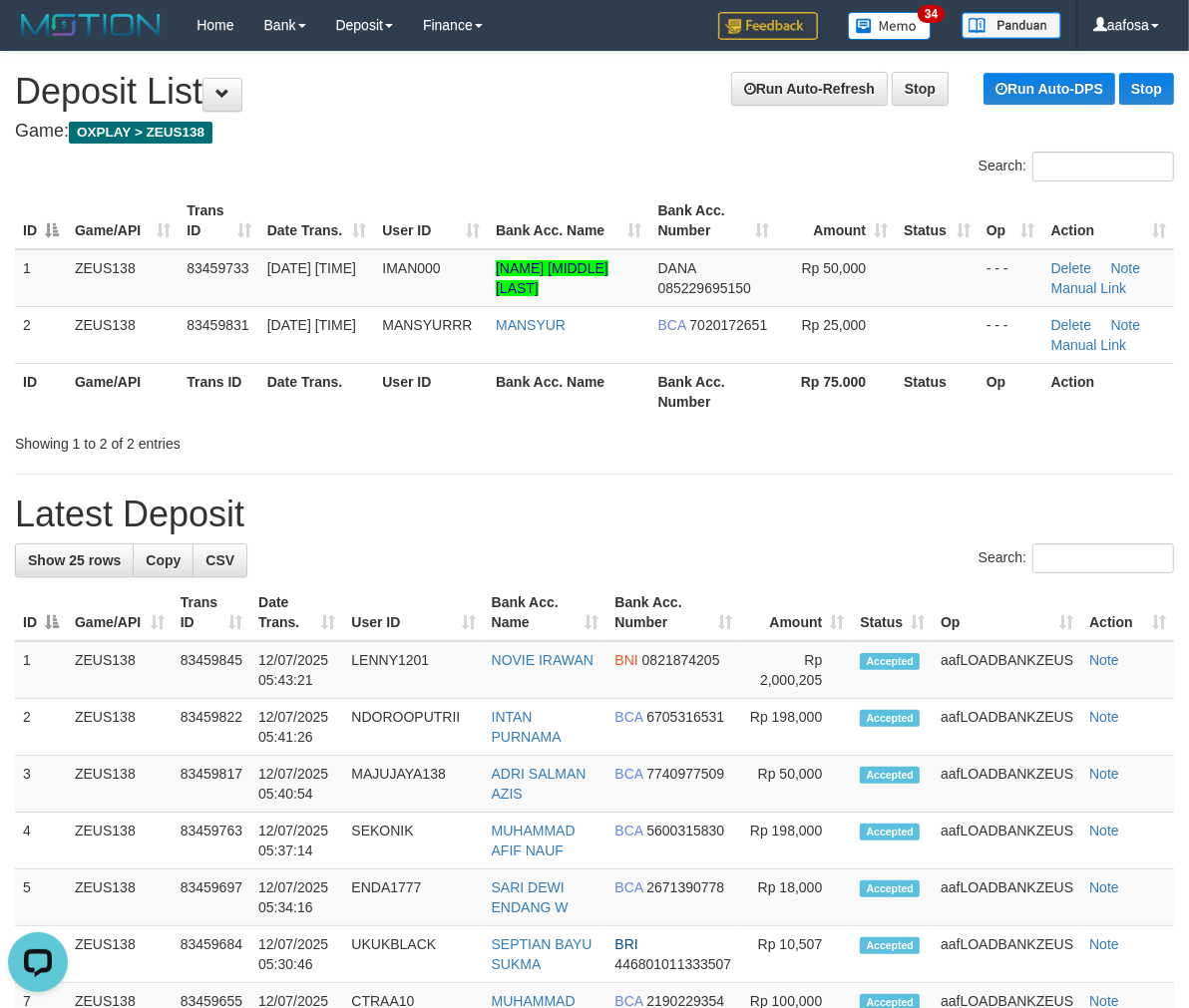 click on "Search:" at bounding box center (594, 168) 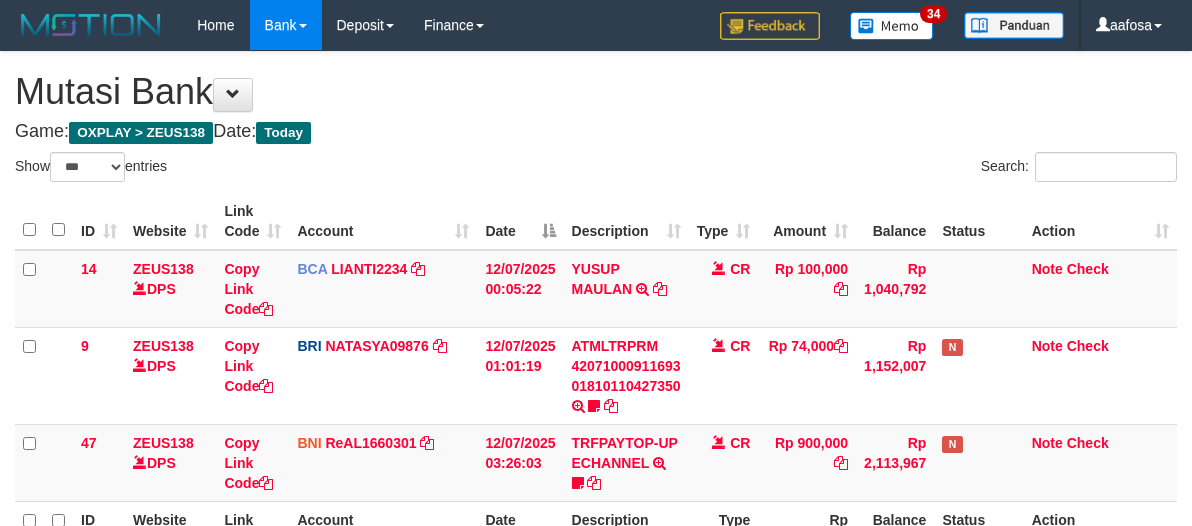 select on "***" 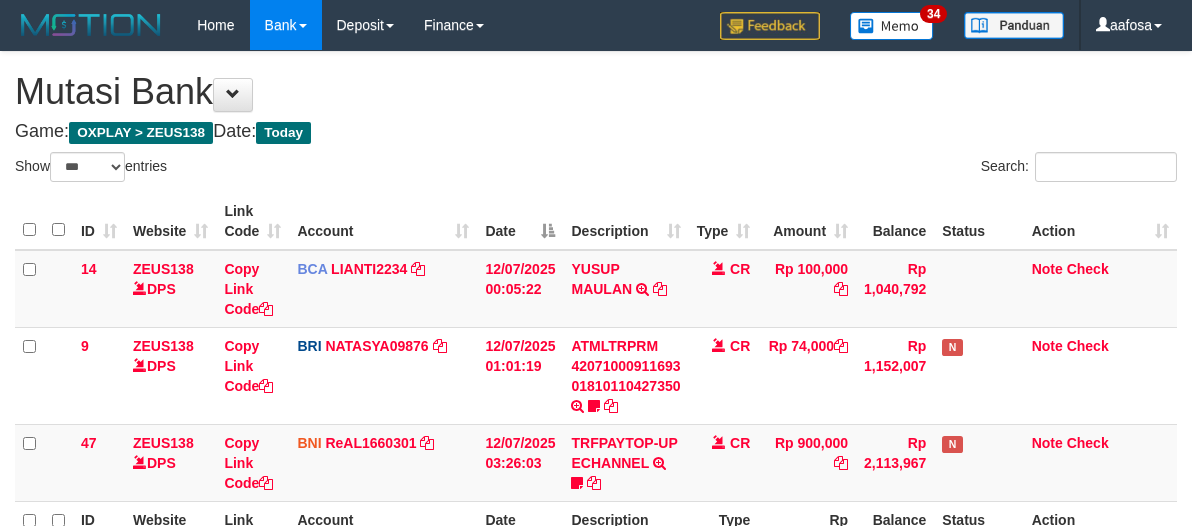 scroll, scrollTop: 226, scrollLeft: 0, axis: vertical 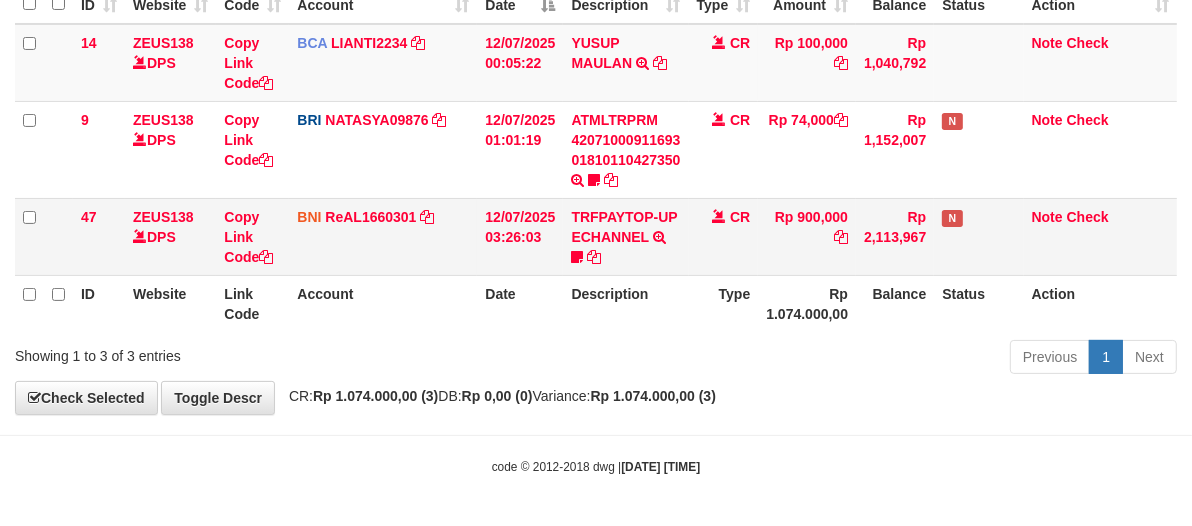 click on "CR" at bounding box center [740, 217] 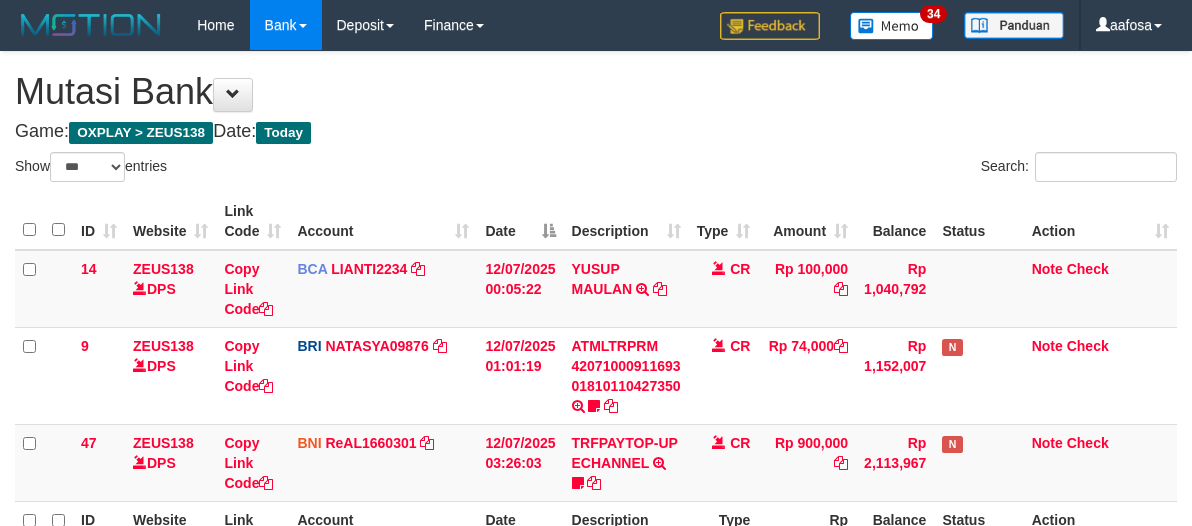 select on "***" 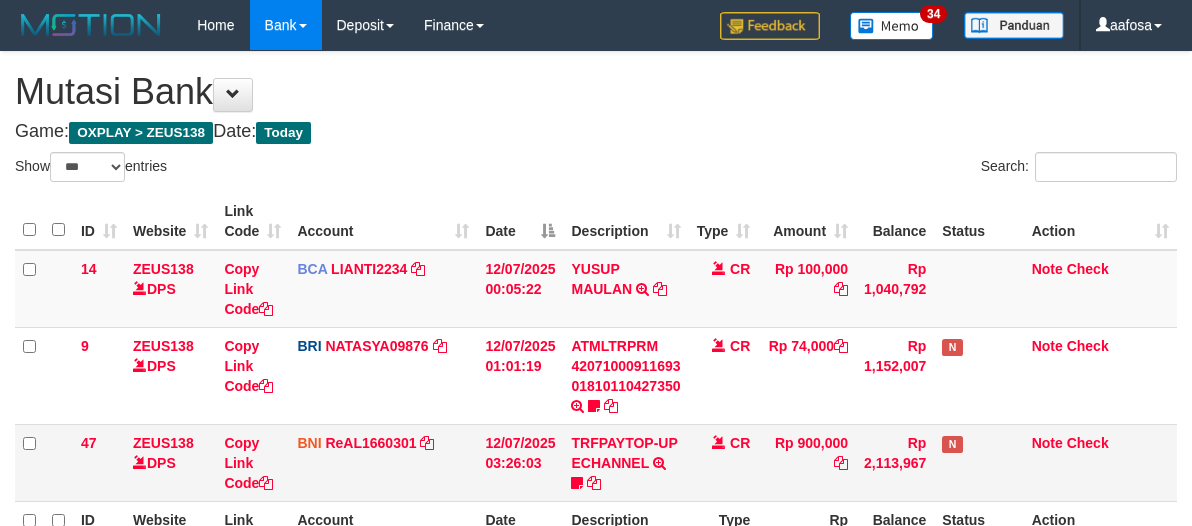 scroll, scrollTop: 226, scrollLeft: 0, axis: vertical 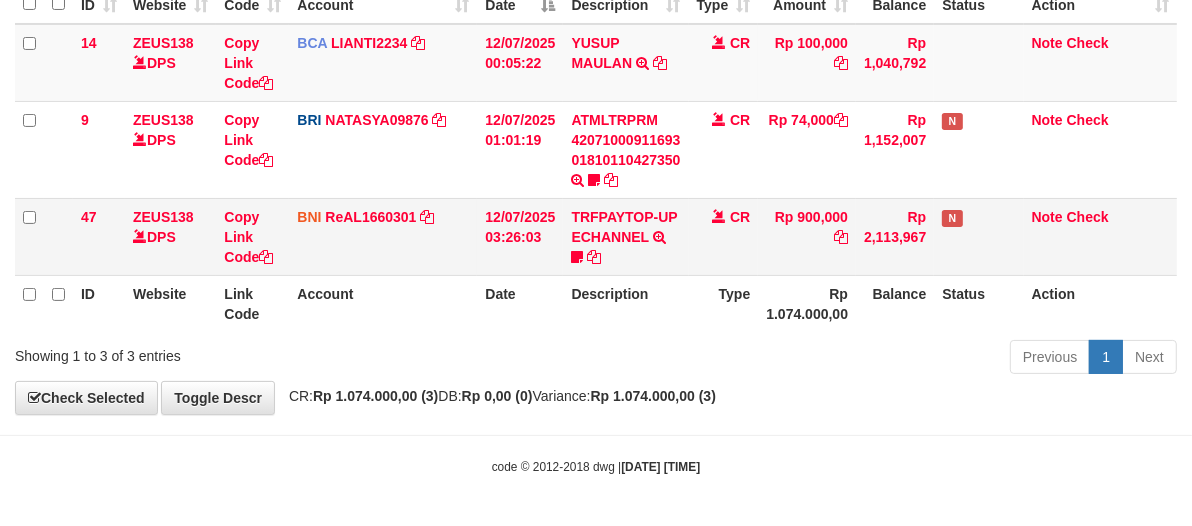 click on "CR" at bounding box center (724, 236) 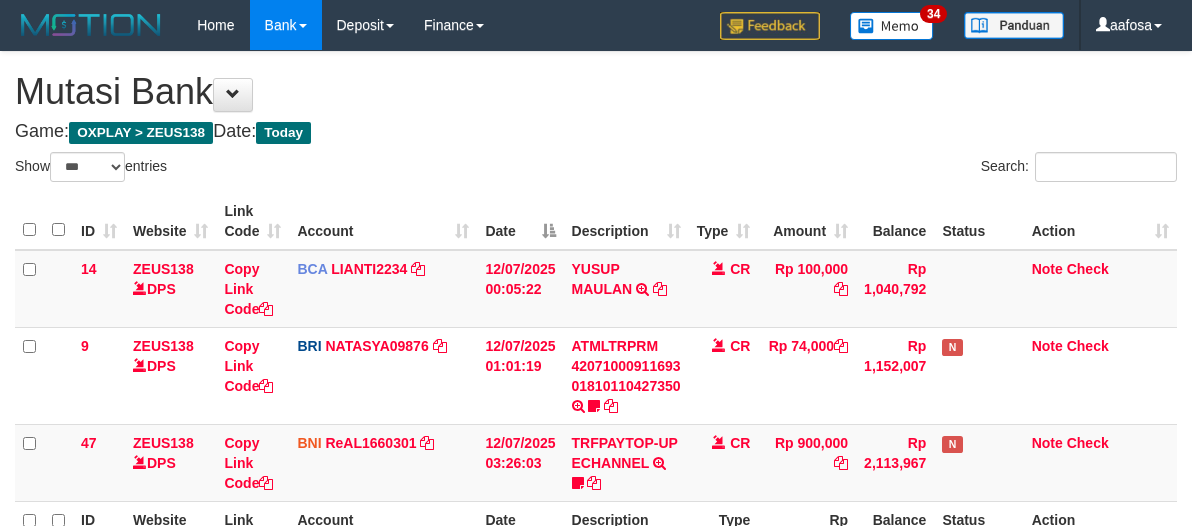 select on "***" 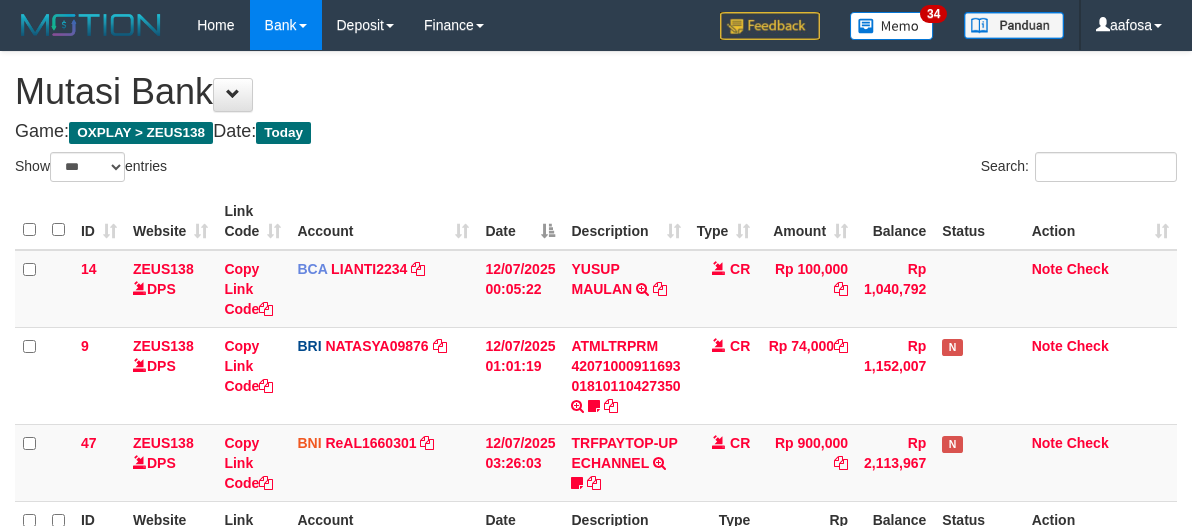 scroll, scrollTop: 226, scrollLeft: 0, axis: vertical 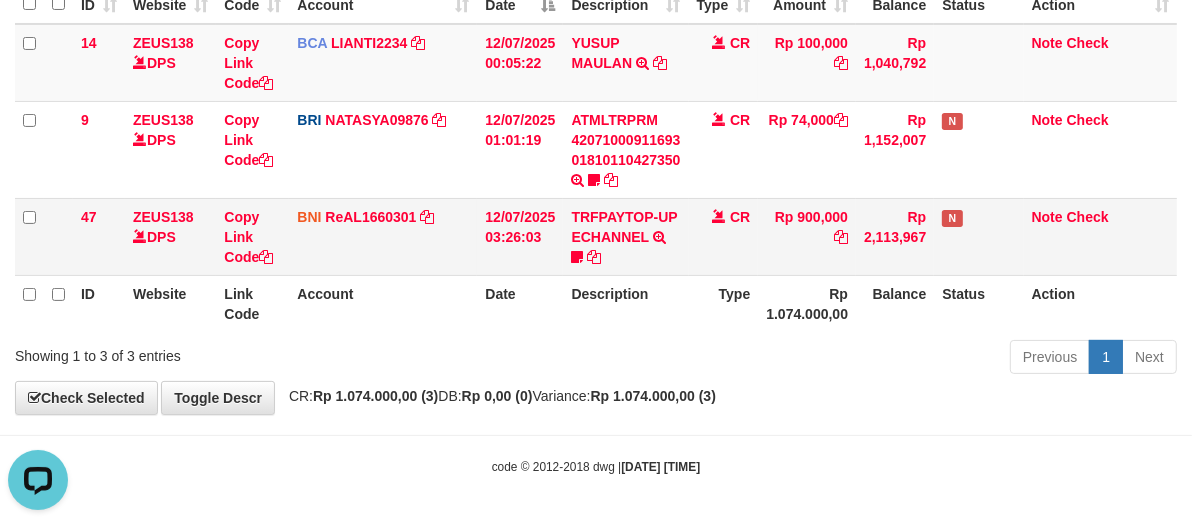 click on "CR" at bounding box center (724, 236) 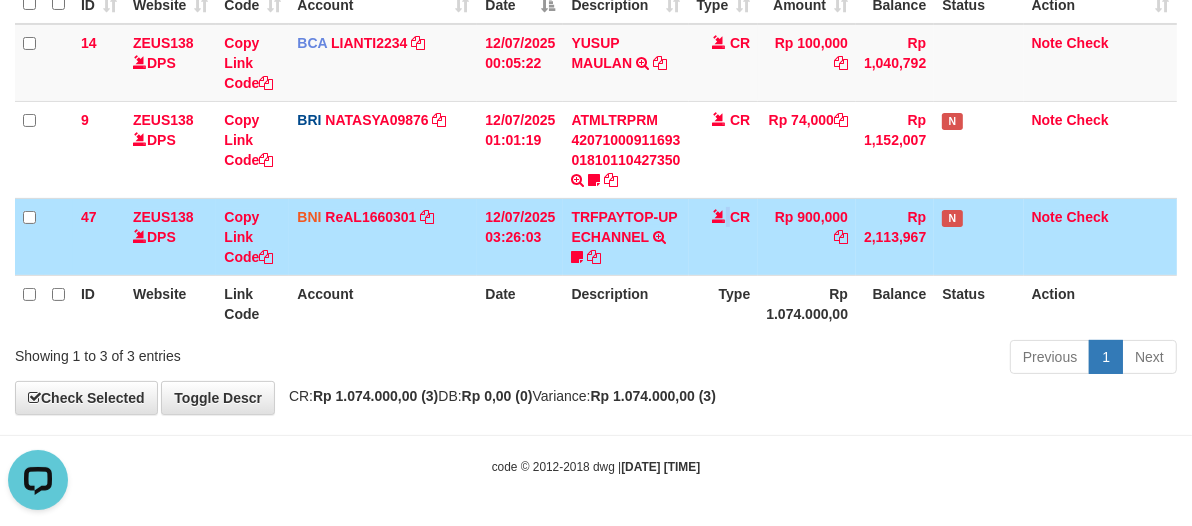 click on "CR" at bounding box center [724, 236] 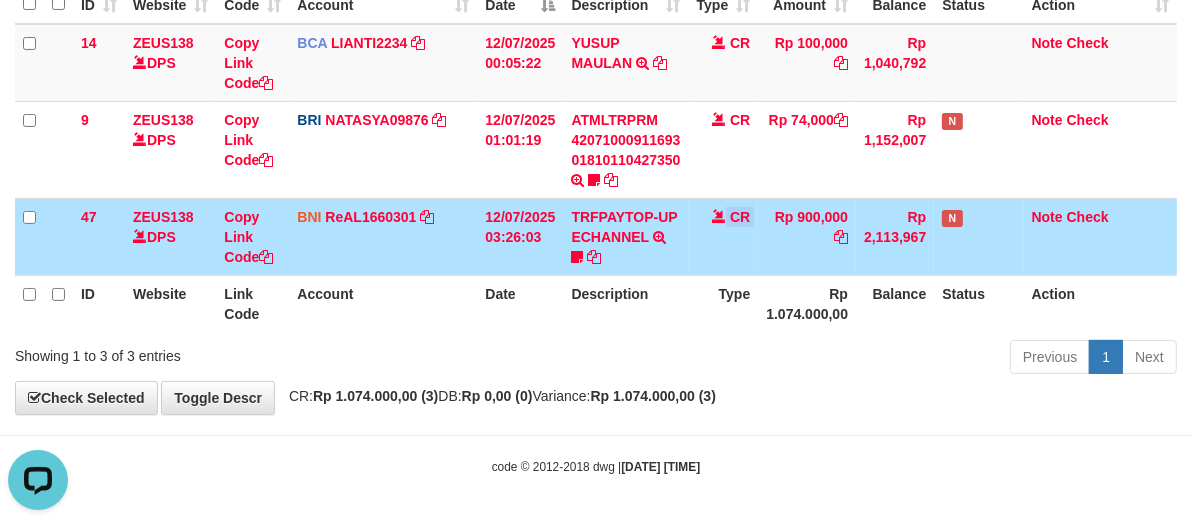 click on "CR" at bounding box center [724, 236] 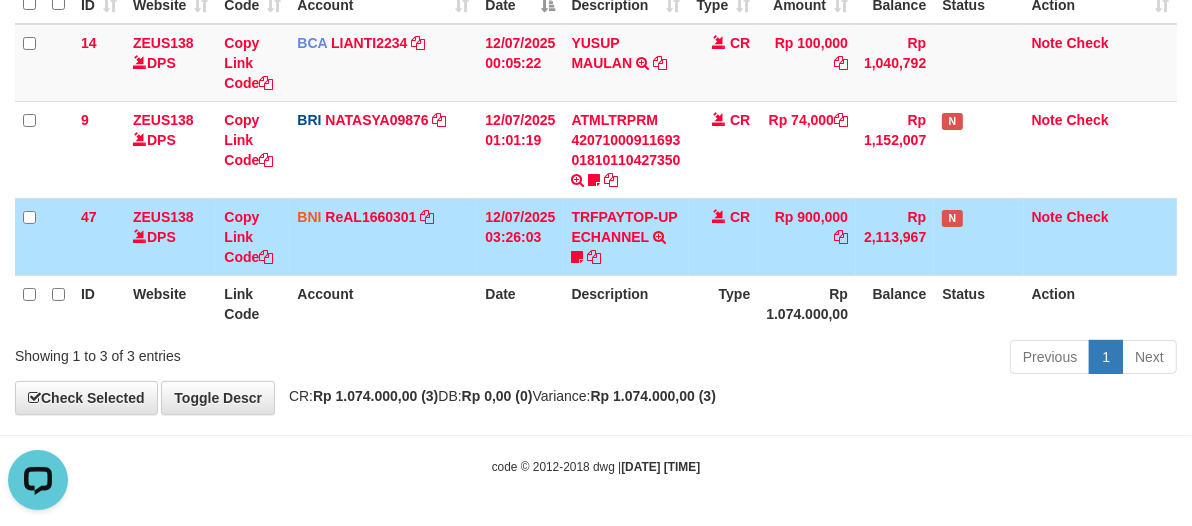 click on "Rp 900,000" at bounding box center (807, 236) 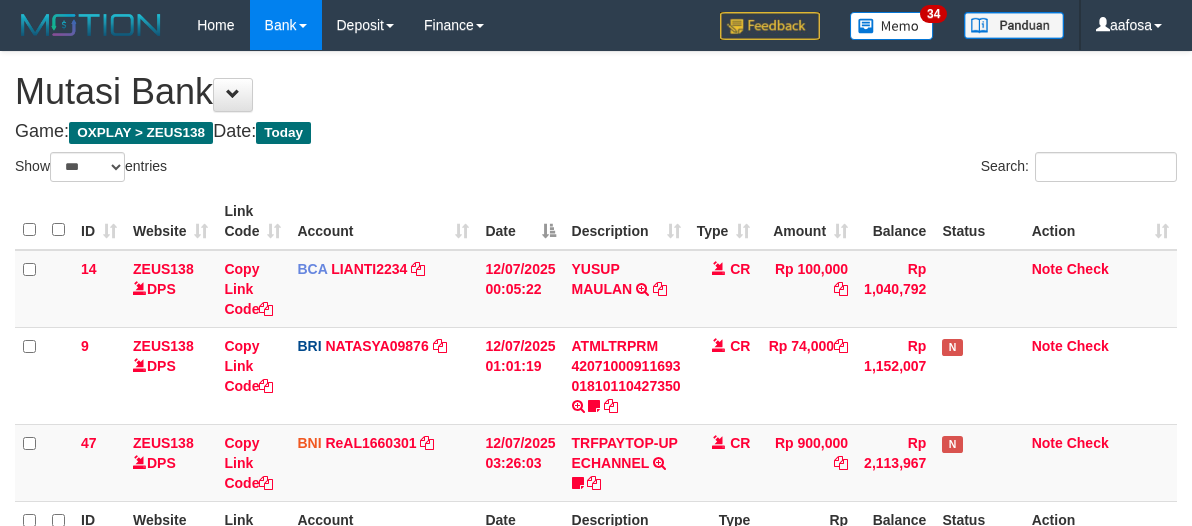 select on "***" 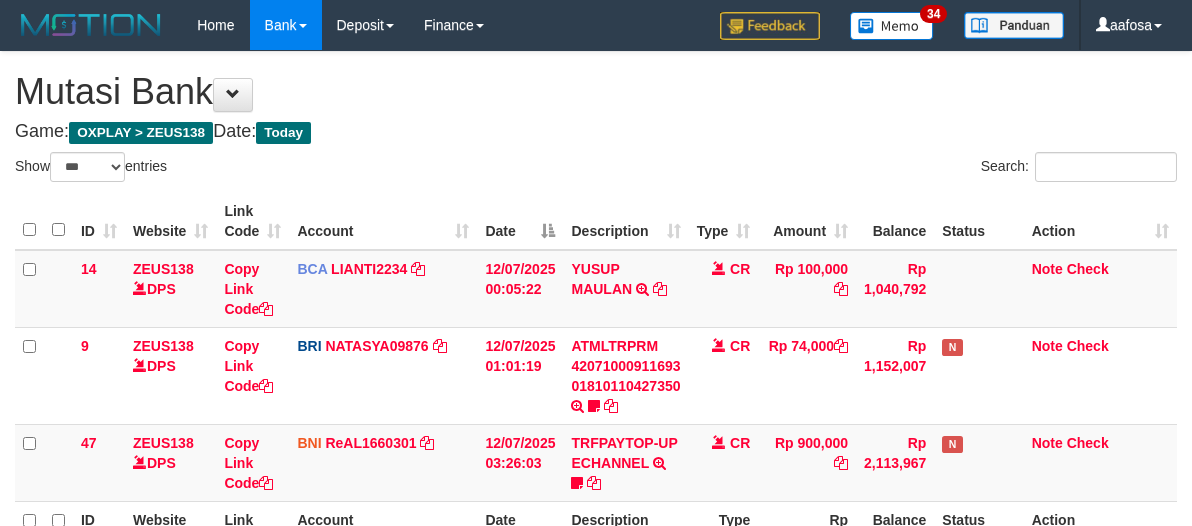 scroll, scrollTop: 226, scrollLeft: 0, axis: vertical 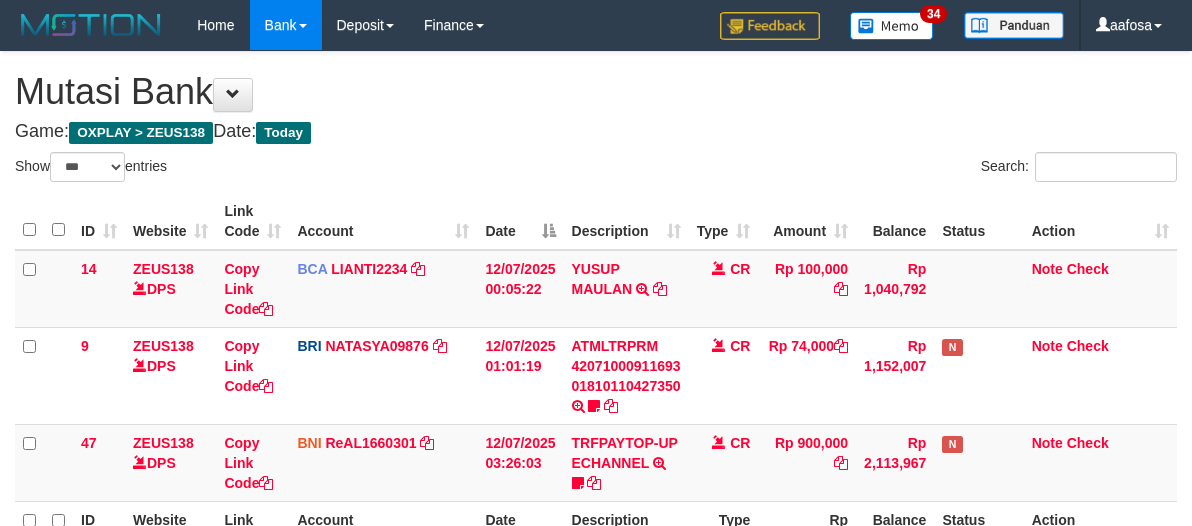 select on "***" 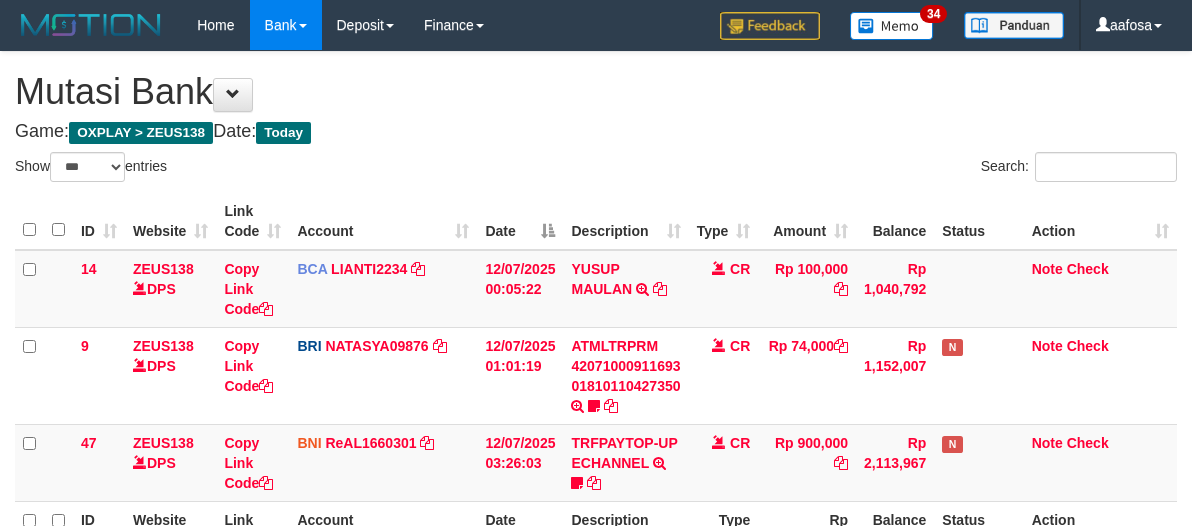 scroll, scrollTop: 226, scrollLeft: 0, axis: vertical 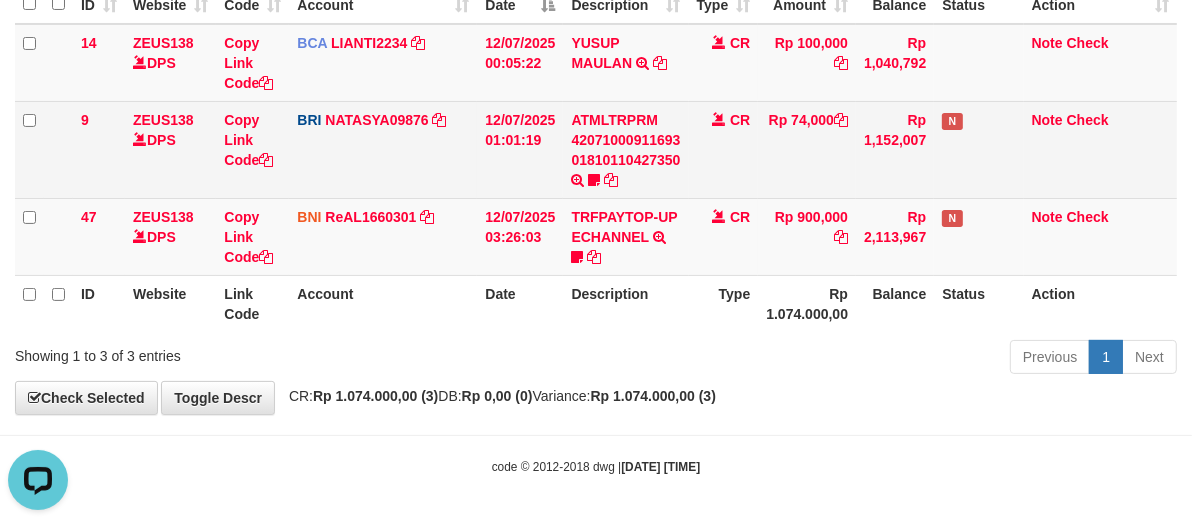 click on "CR" at bounding box center [724, 149] 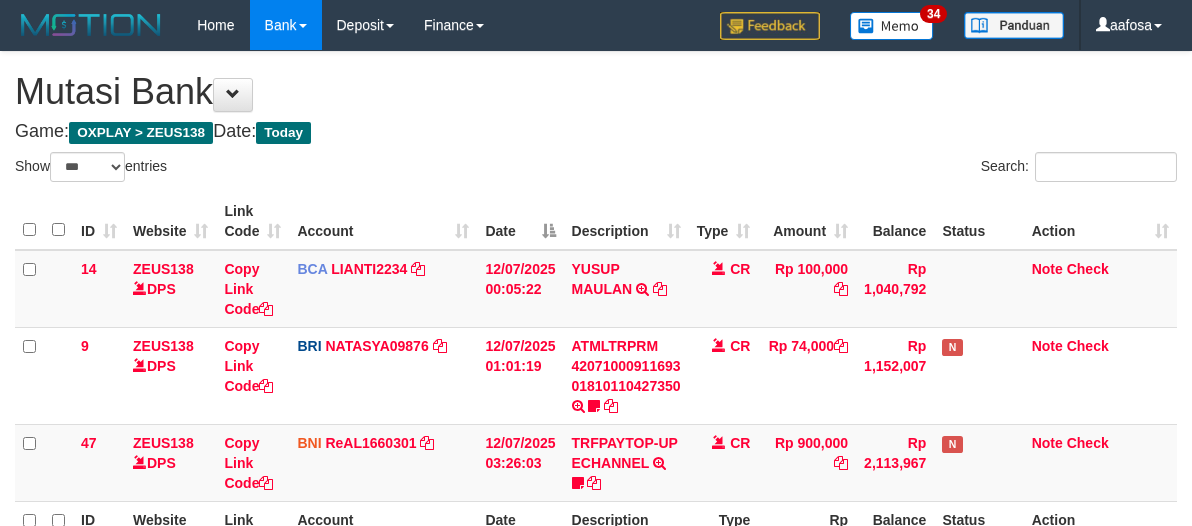 select on "***" 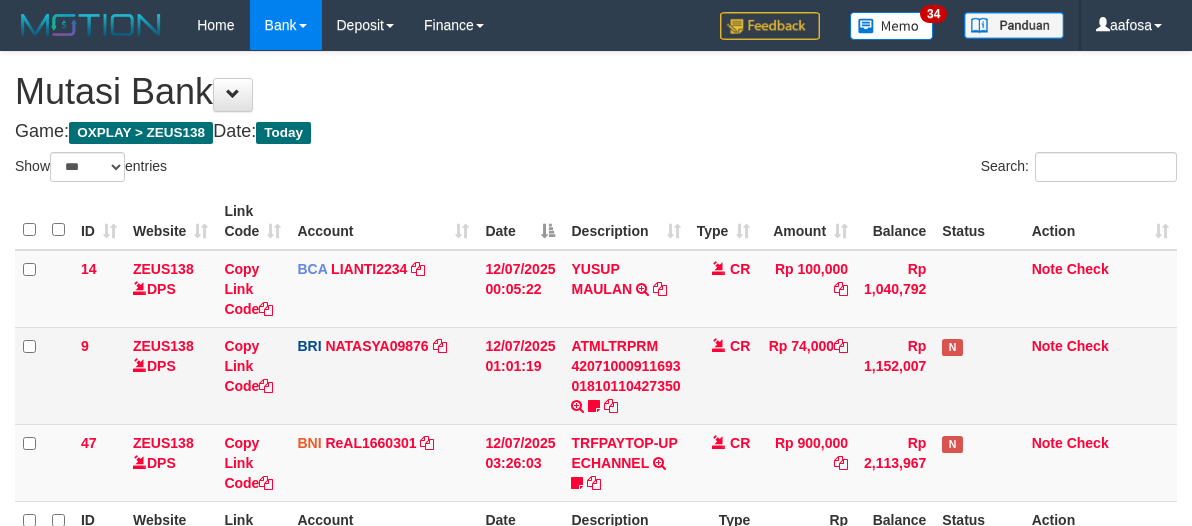 scroll, scrollTop: 226, scrollLeft: 0, axis: vertical 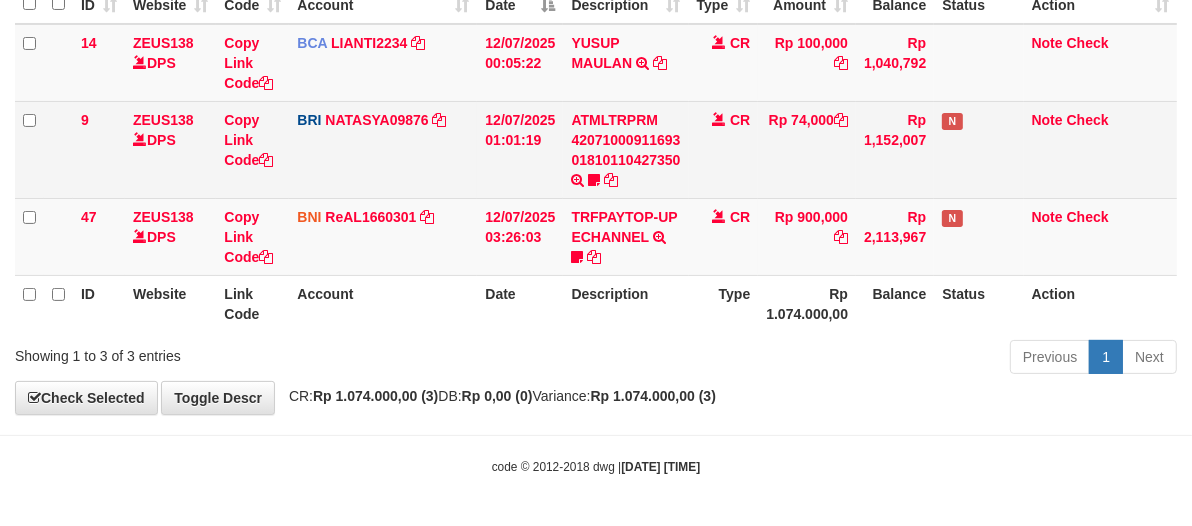 click on "CR" at bounding box center [724, 149] 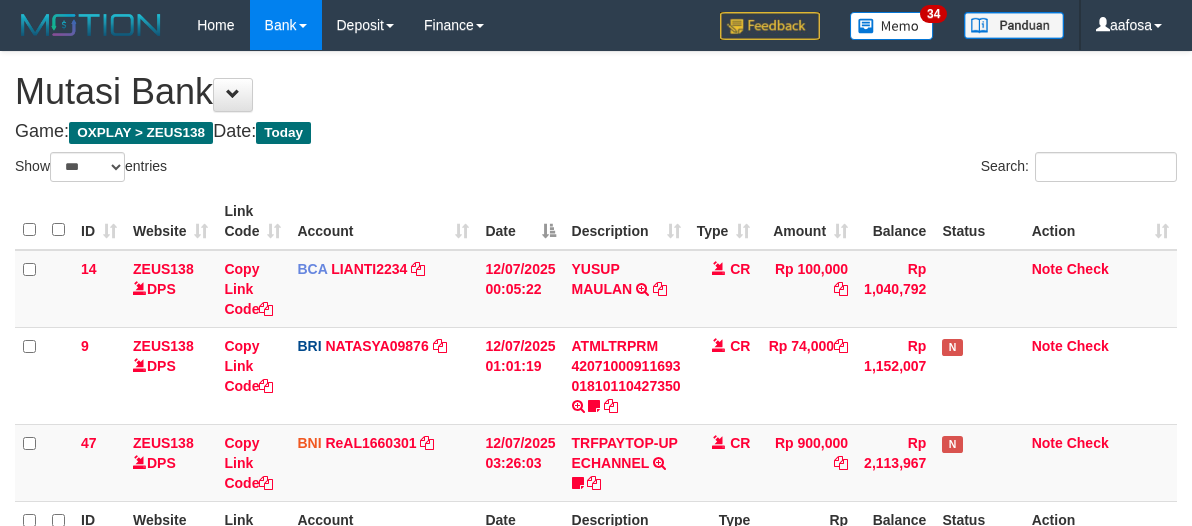 select on "***" 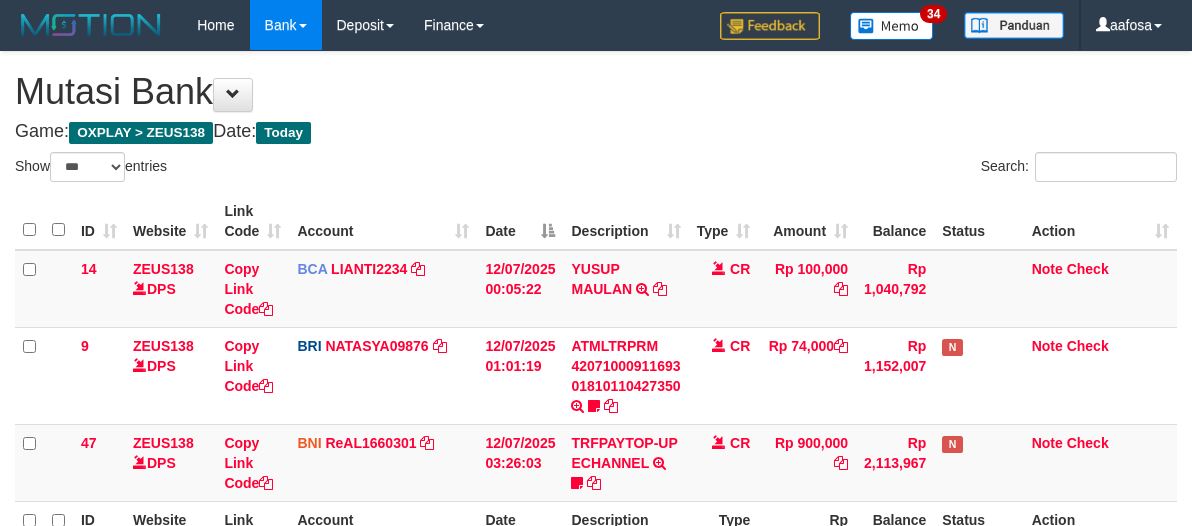 scroll, scrollTop: 226, scrollLeft: 0, axis: vertical 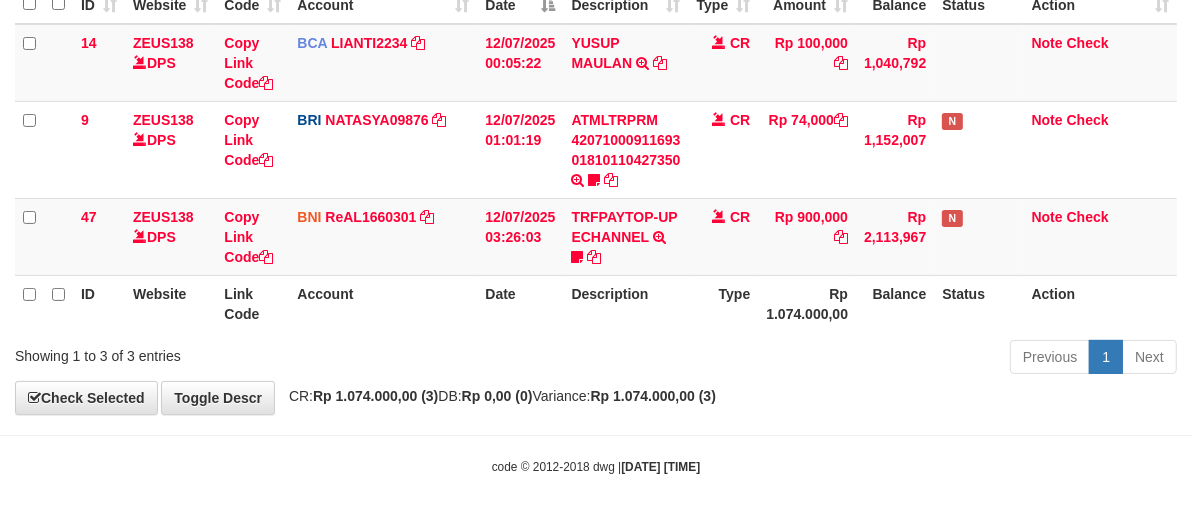 drag, startPoint x: 670, startPoint y: 294, endPoint x: 678, endPoint y: 307, distance: 15.264338 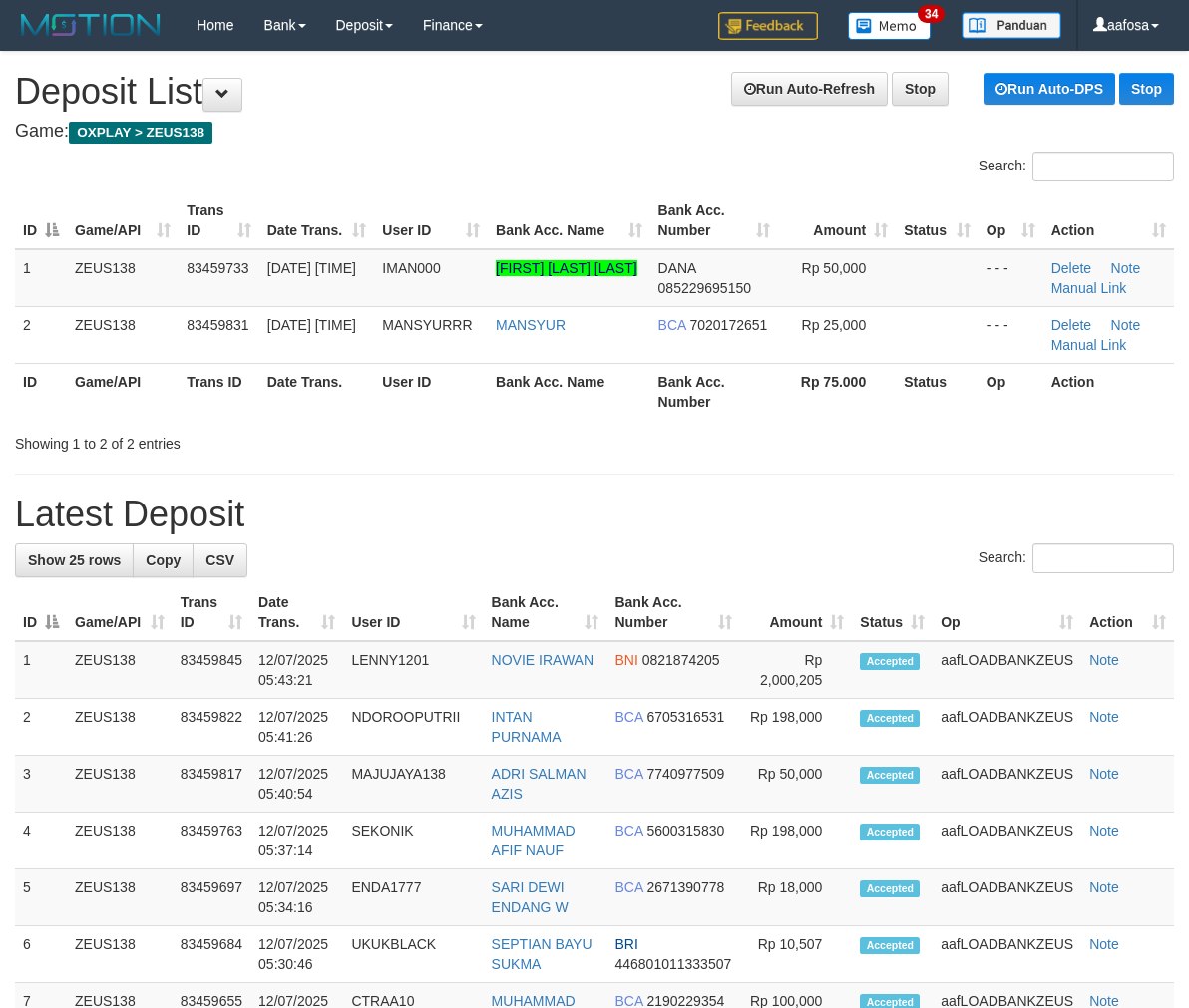 scroll, scrollTop: 0, scrollLeft: 0, axis: both 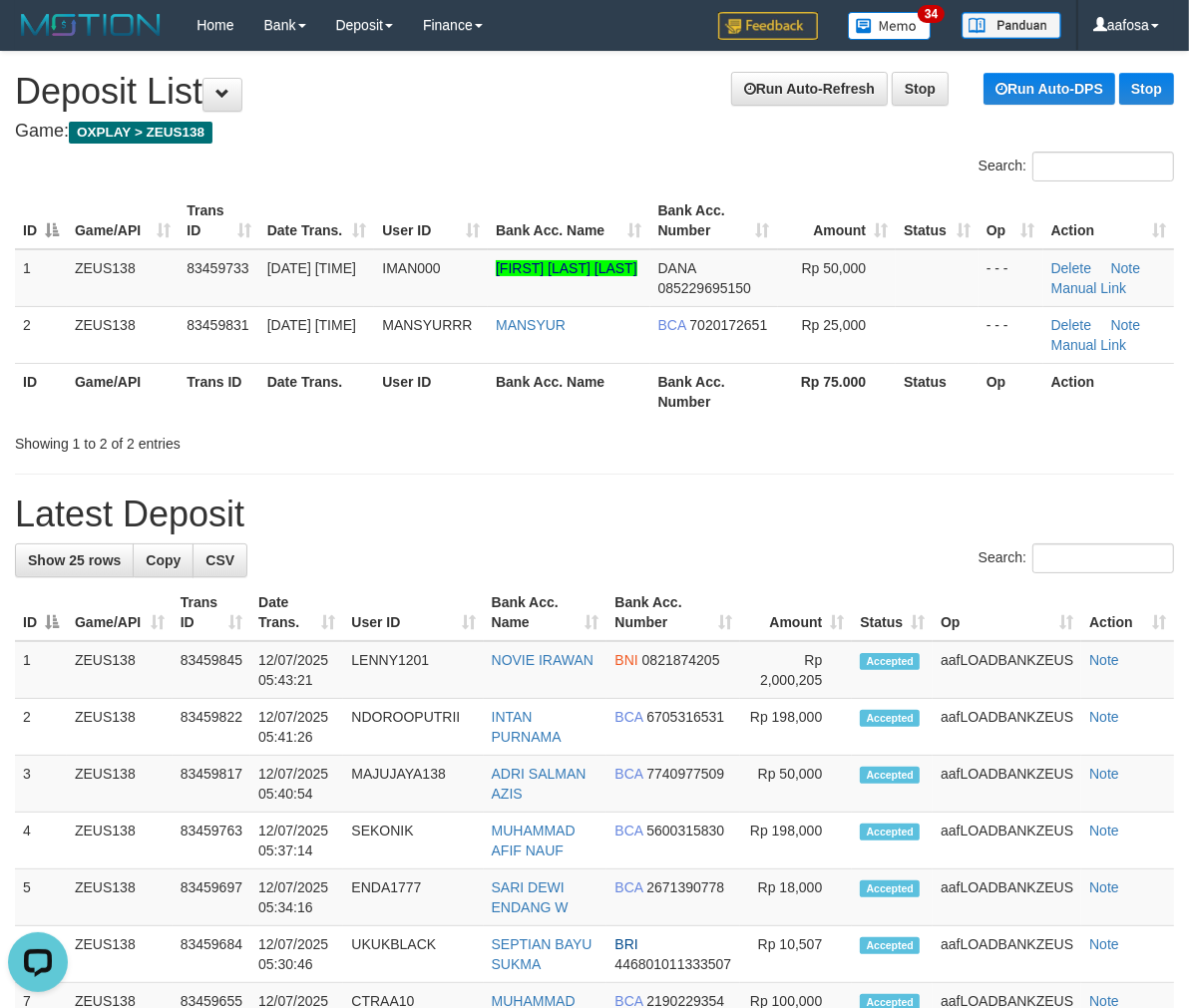 drag, startPoint x: 633, startPoint y: 151, endPoint x: 456, endPoint y: 176, distance: 178.75682 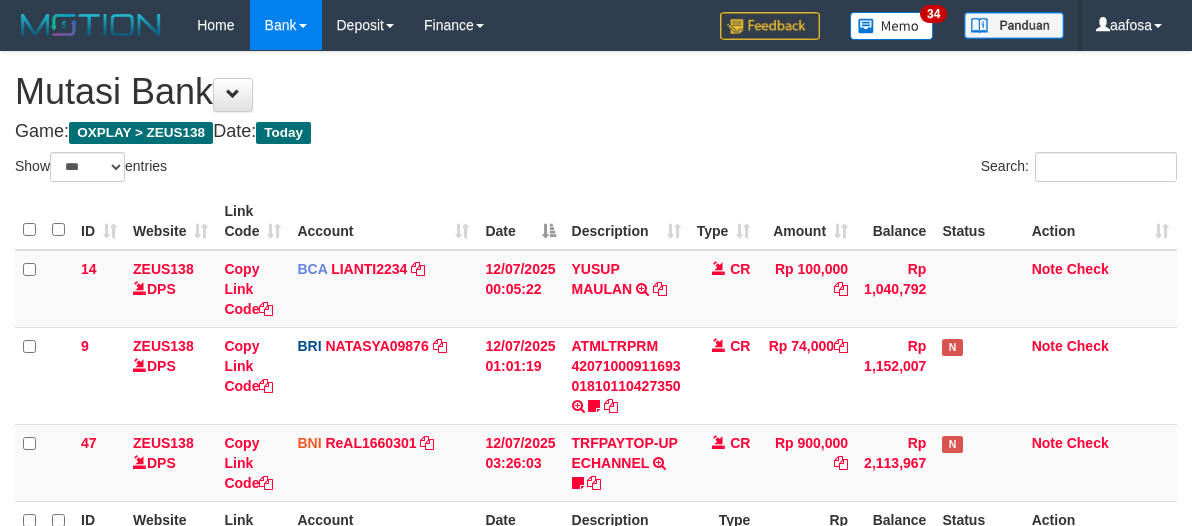 select on "***" 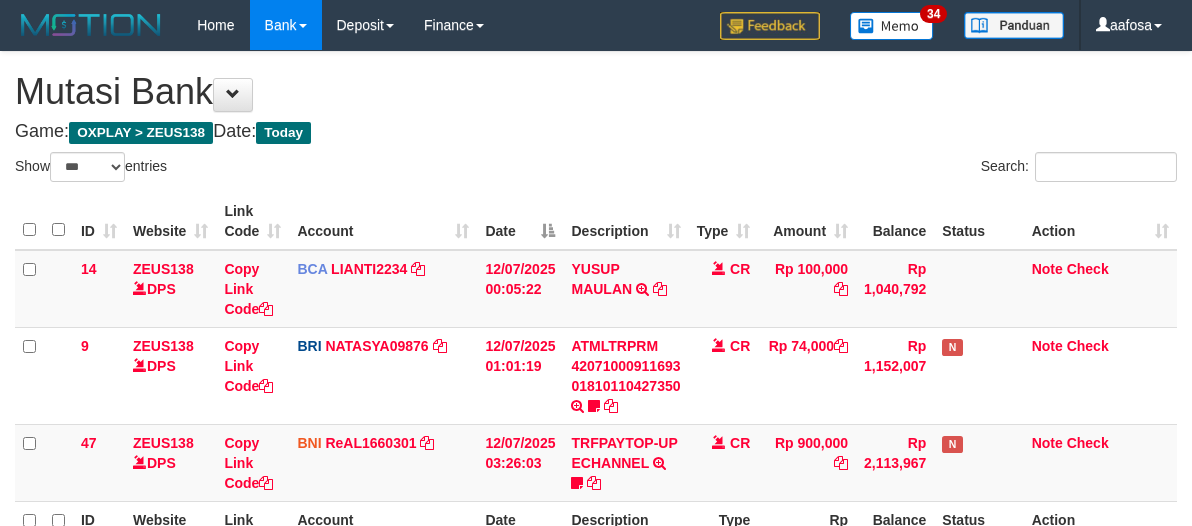 scroll, scrollTop: 226, scrollLeft: 0, axis: vertical 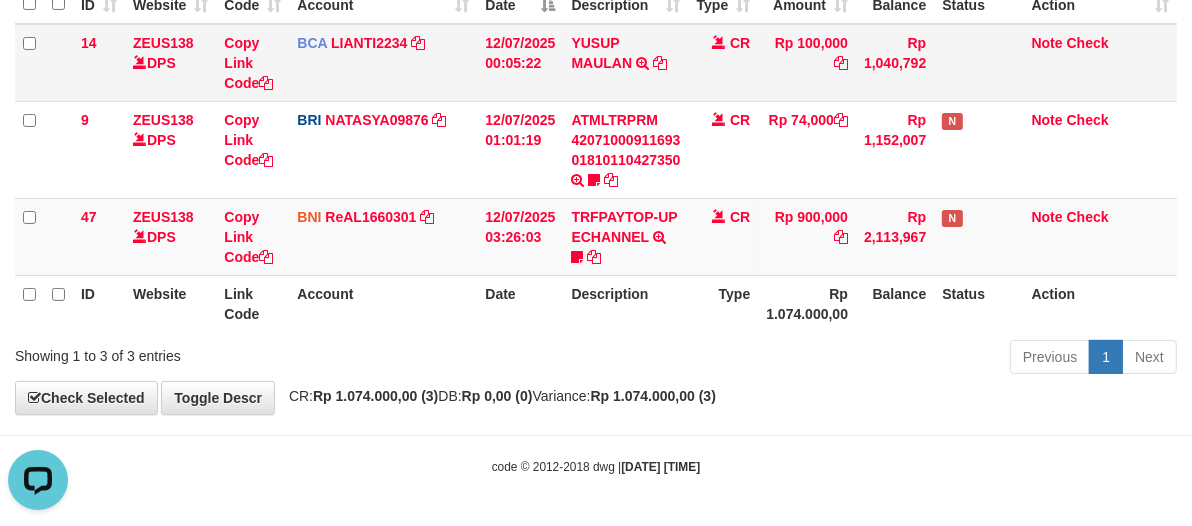 click on "CR" at bounding box center (724, 63) 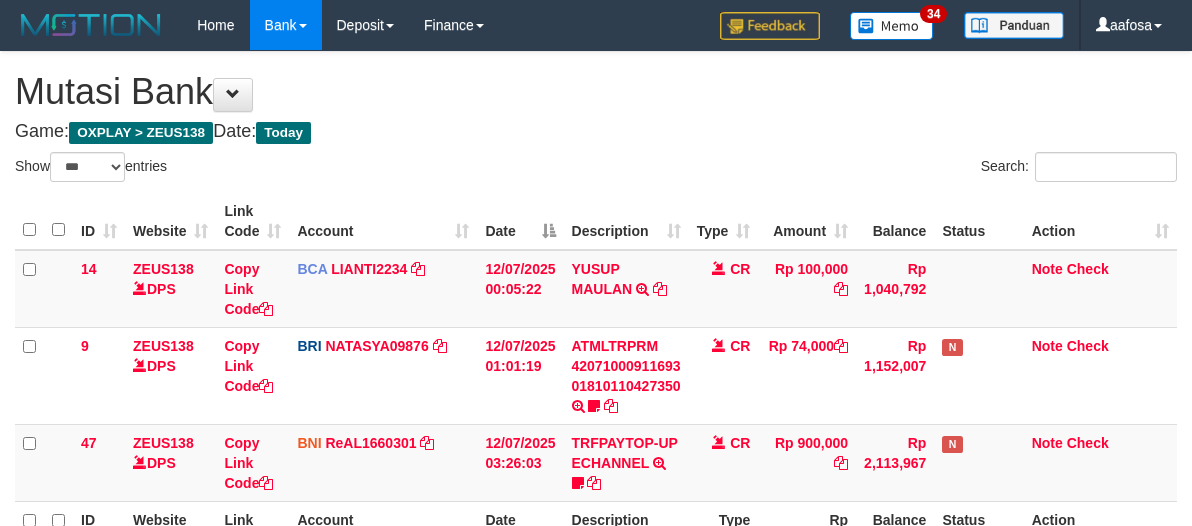select on "***" 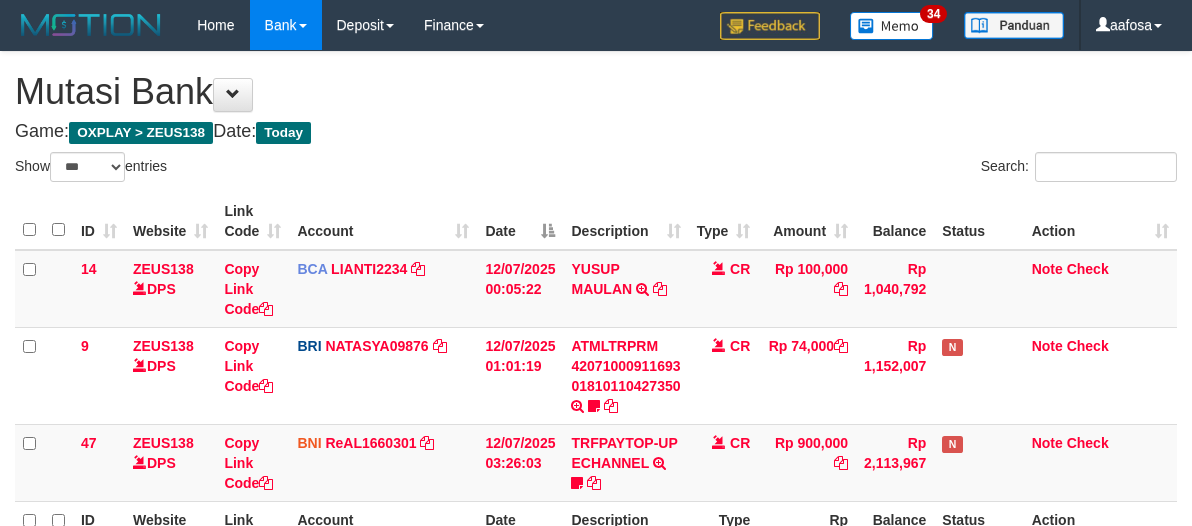 scroll, scrollTop: 226, scrollLeft: 0, axis: vertical 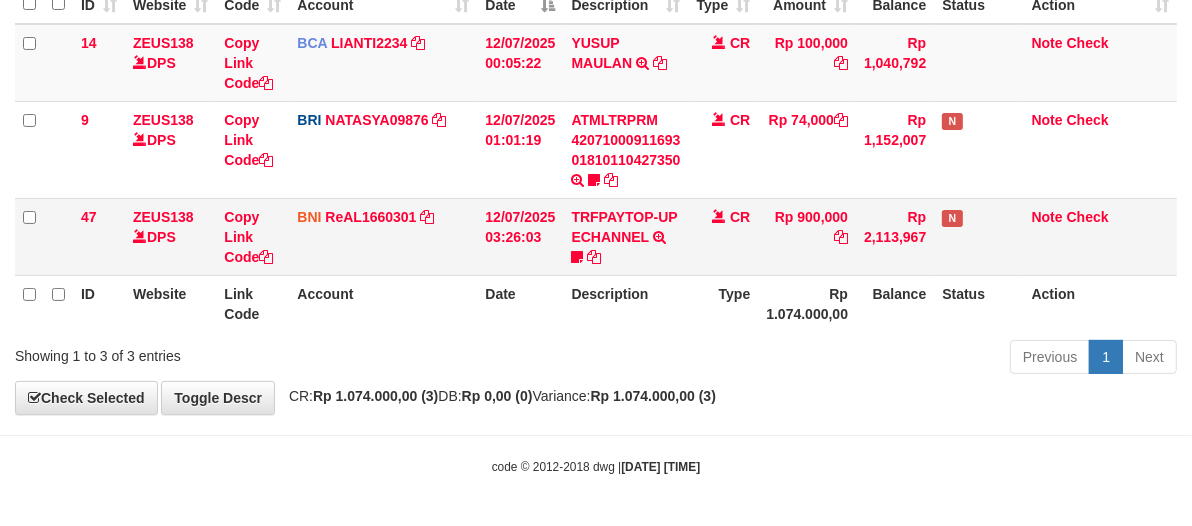 click on "CR" at bounding box center [724, 236] 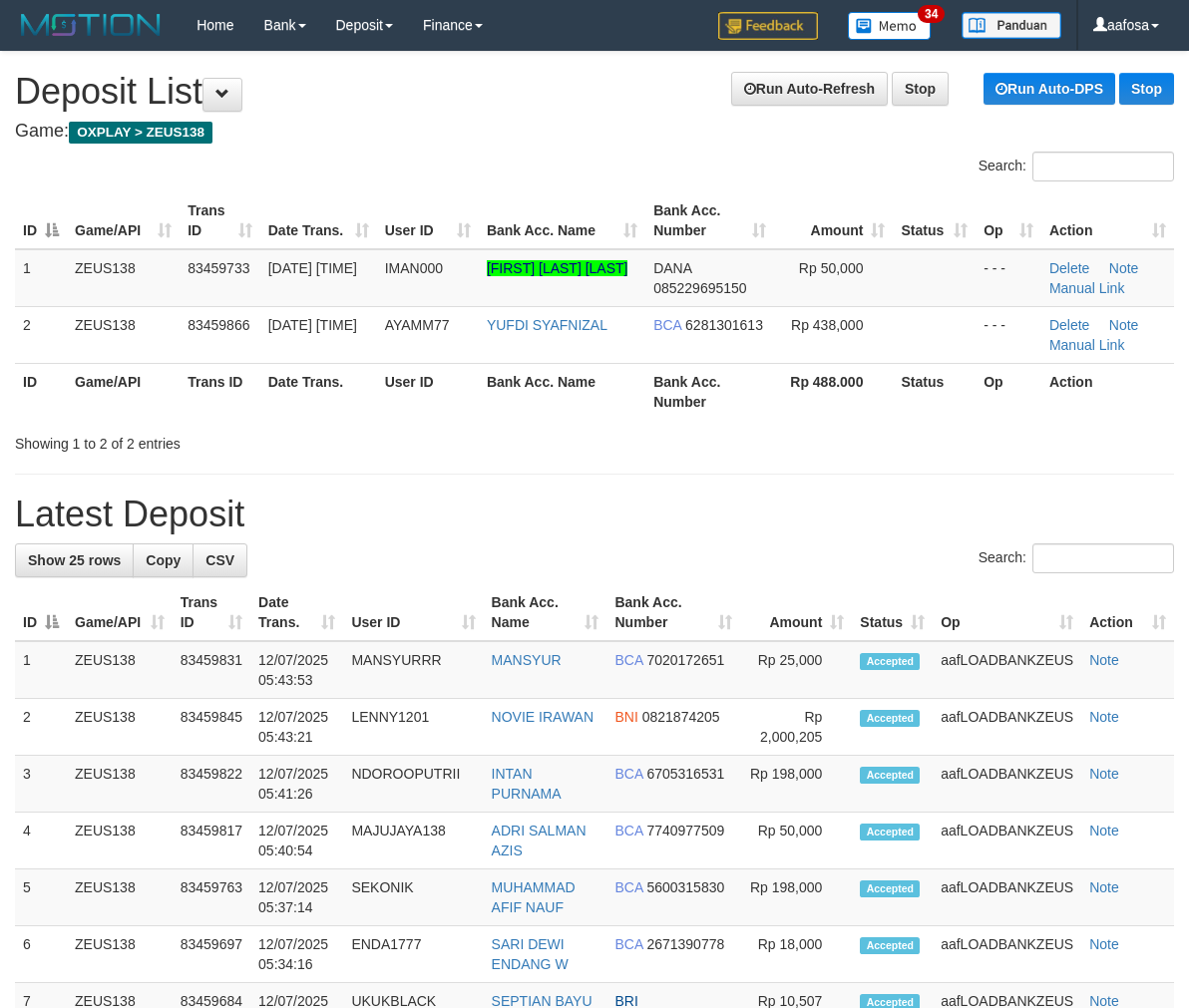 scroll, scrollTop: 0, scrollLeft: 0, axis: both 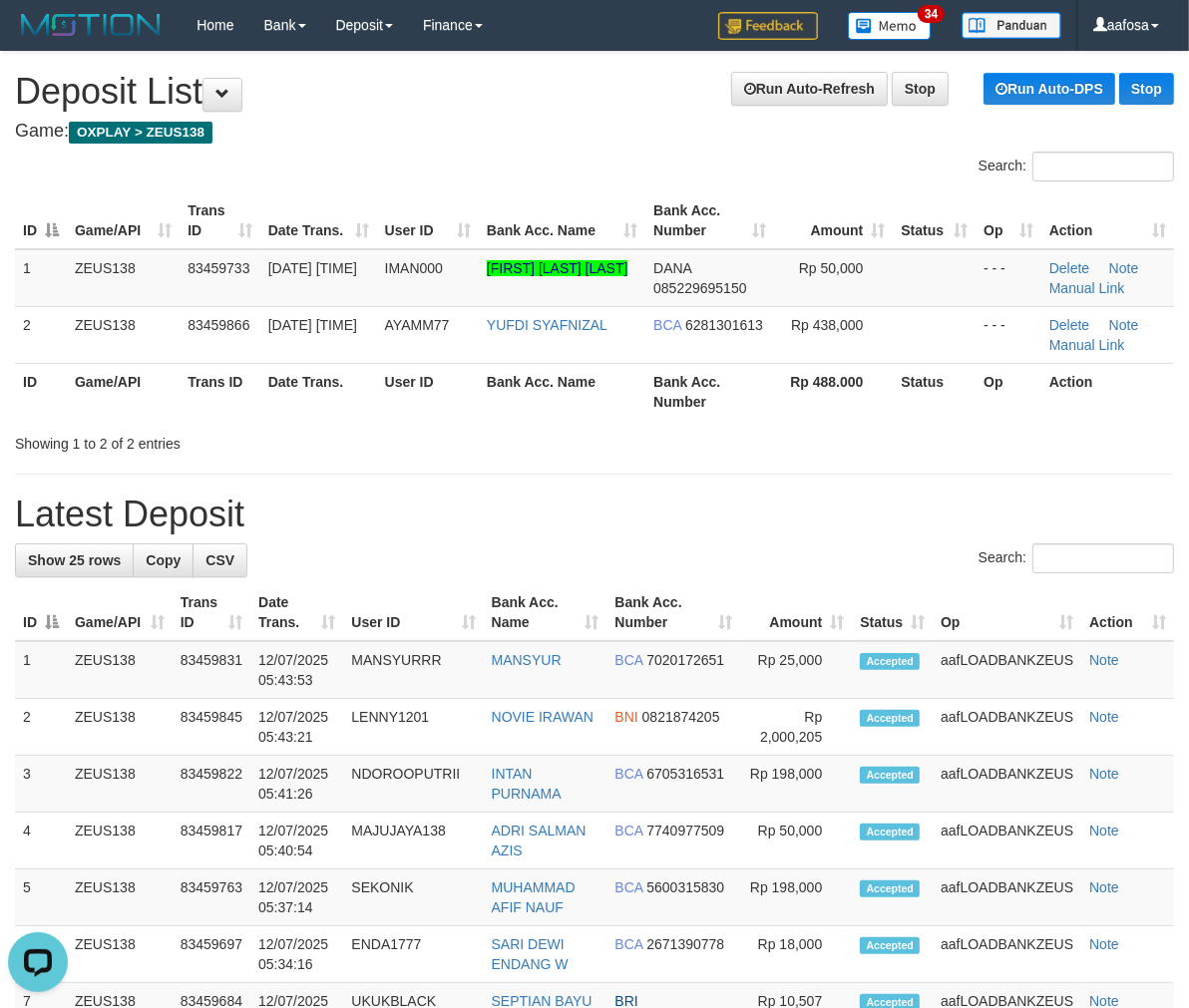 click on "Game:   OXPLAY > ZEUS138" at bounding box center (594, 132) 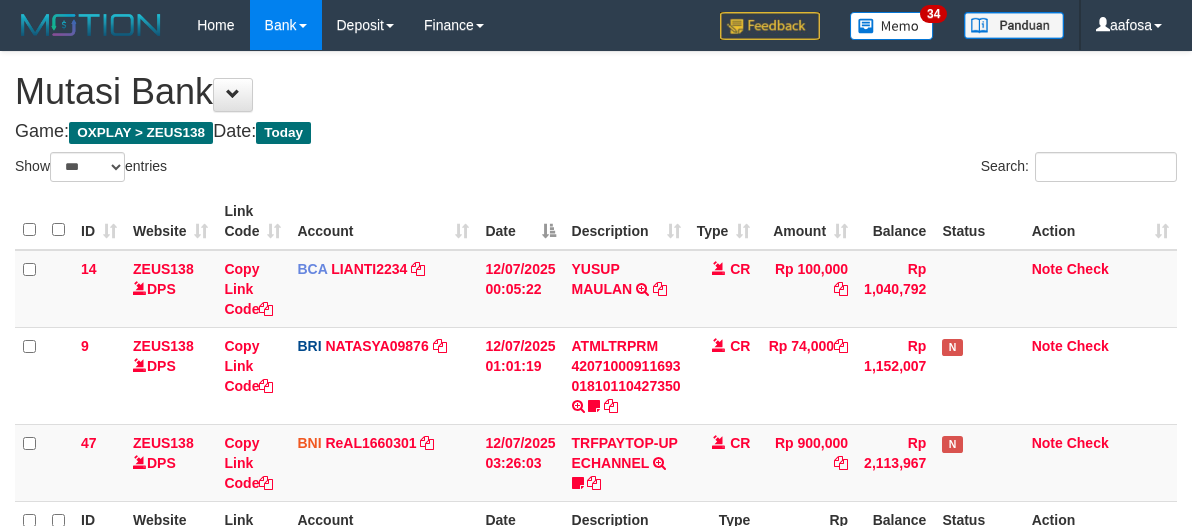 select on "***" 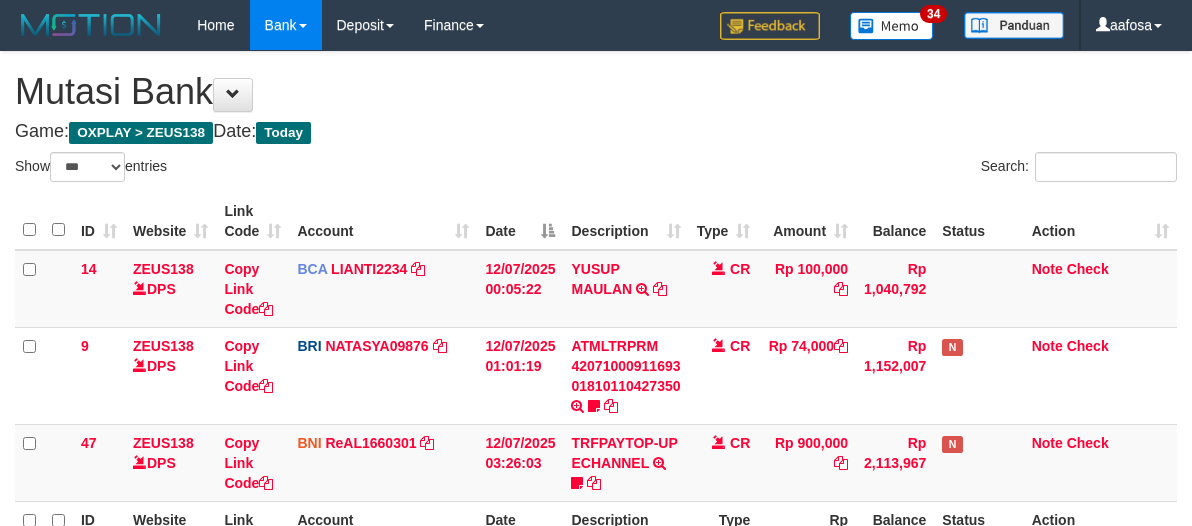scroll, scrollTop: 226, scrollLeft: 0, axis: vertical 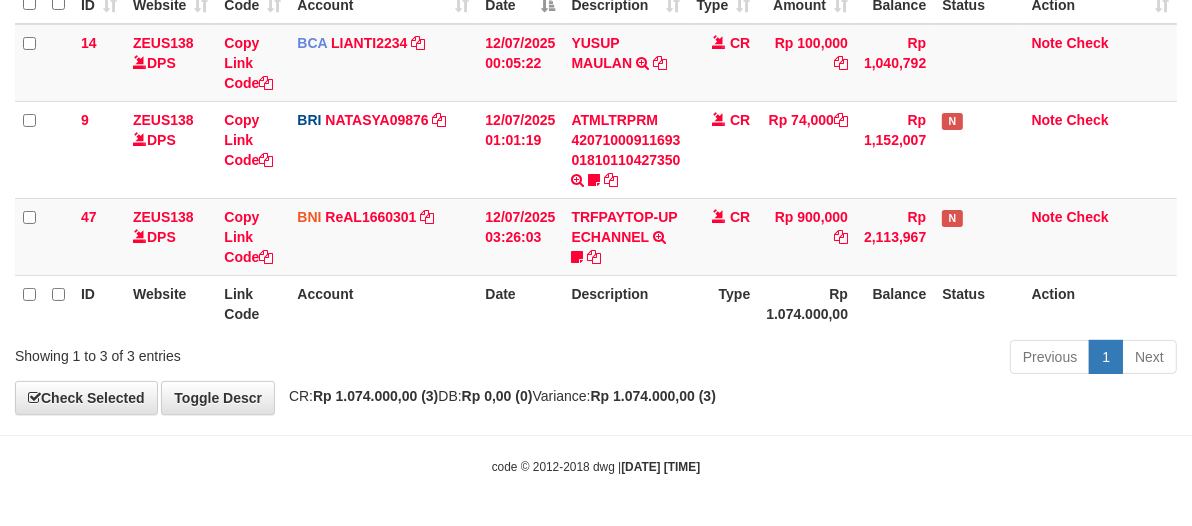 click on "TRFPAYTOP-UP ECHANNEL            TRF/PAY/TOP-UP ECHANNEL    Egoythea" at bounding box center (625, 236) 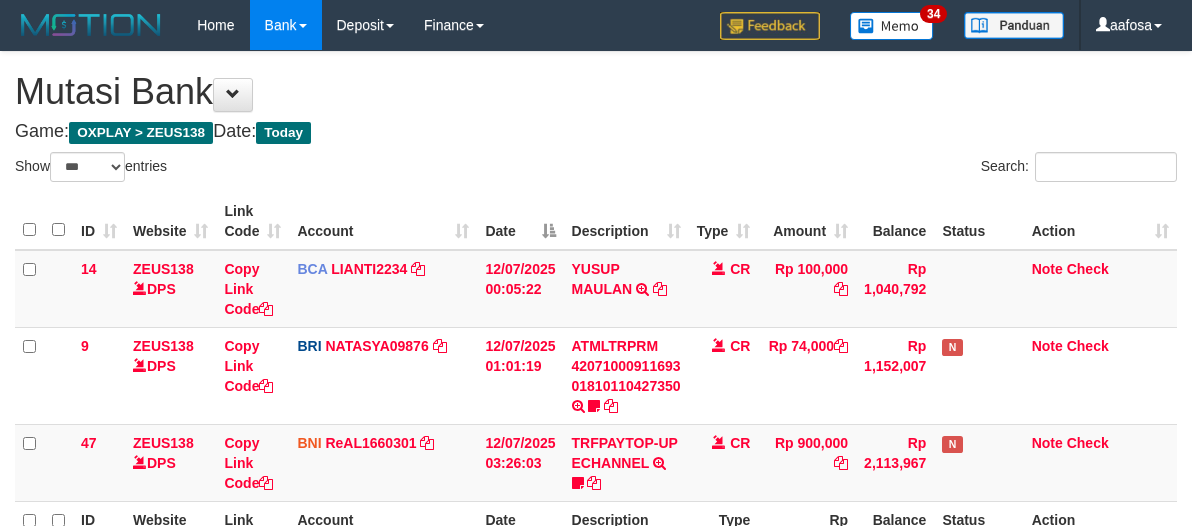 select on "***" 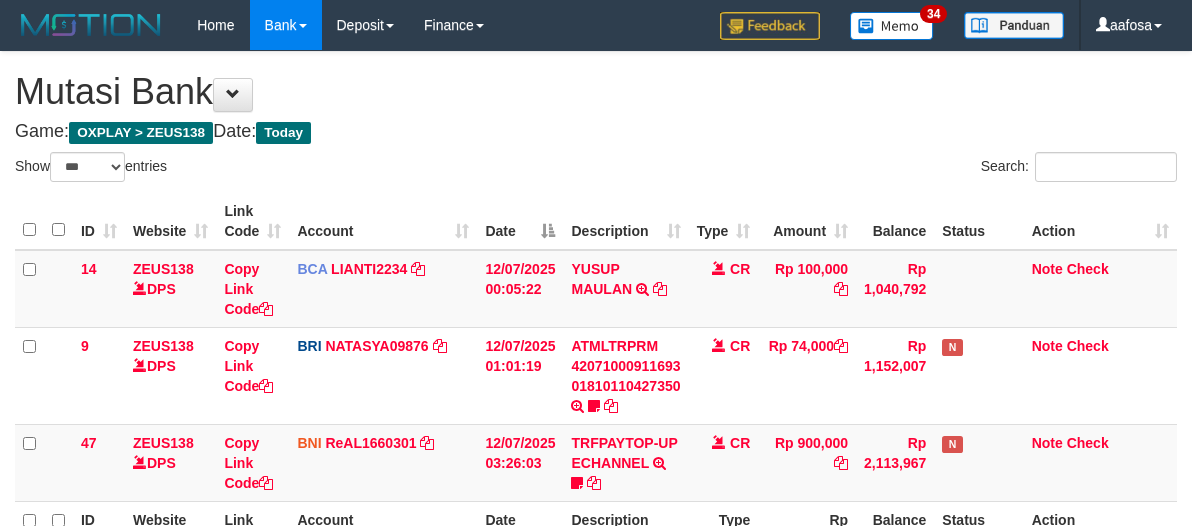 scroll, scrollTop: 226, scrollLeft: 0, axis: vertical 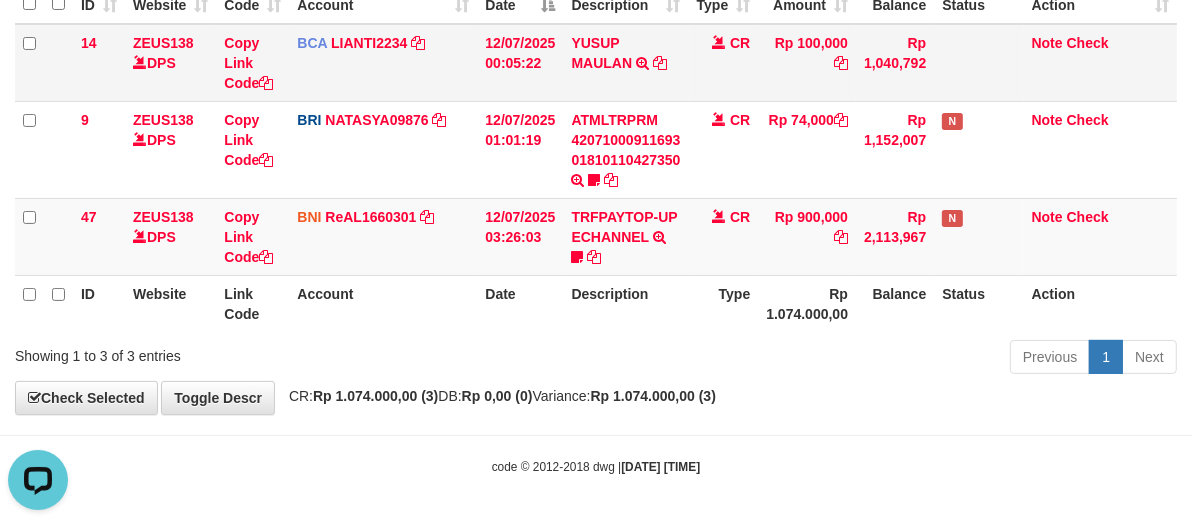 click on "CR" at bounding box center (724, 63) 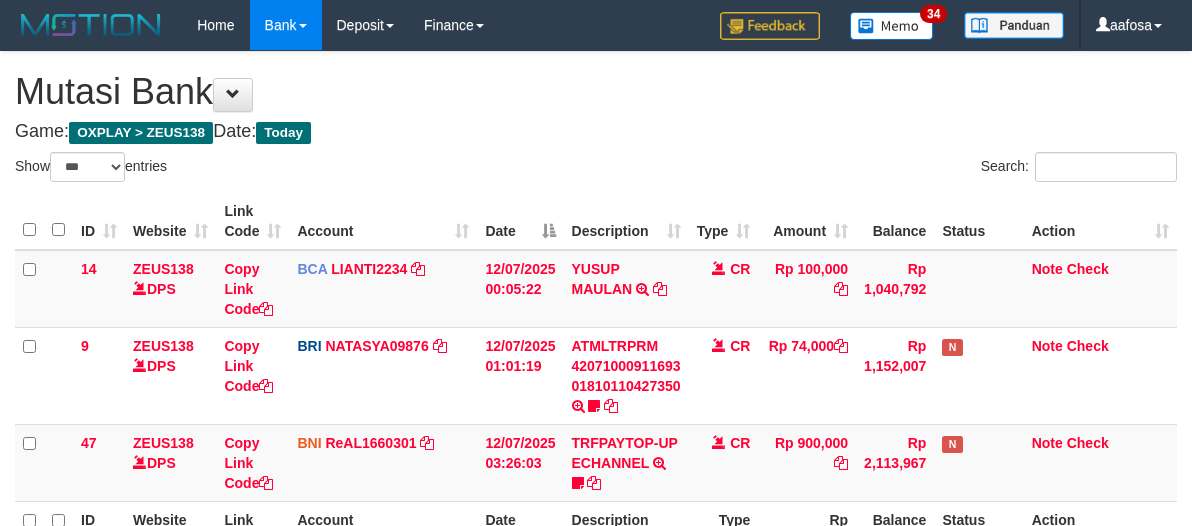 select on "***" 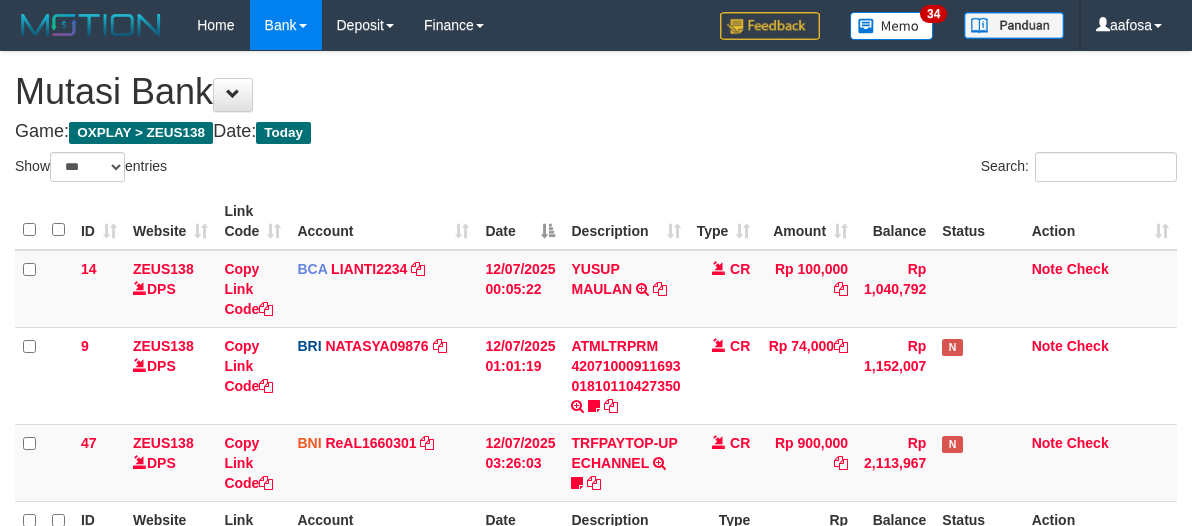 scroll, scrollTop: 226, scrollLeft: 0, axis: vertical 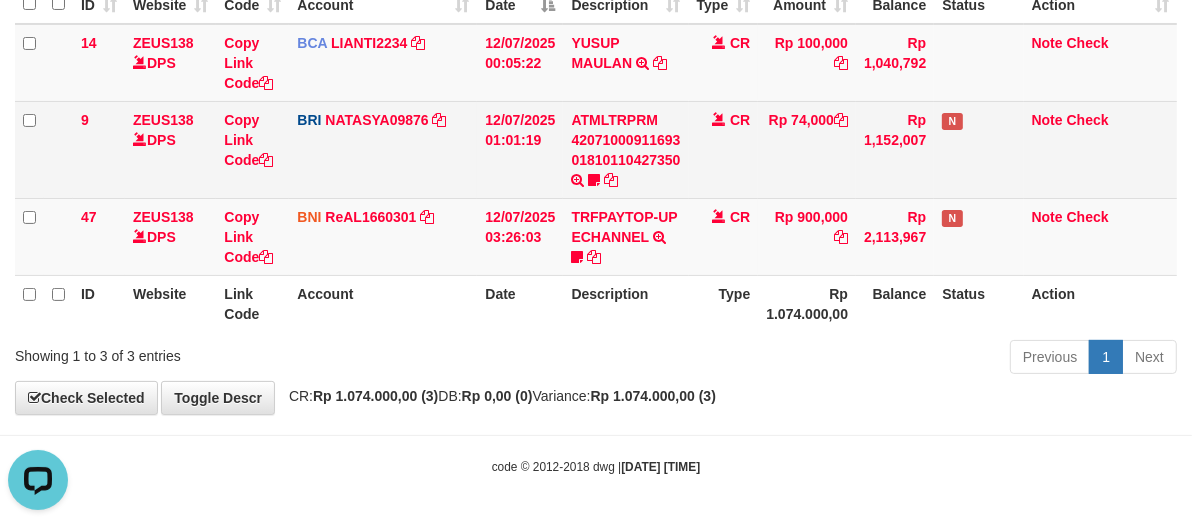 click on "Rp 74,000" at bounding box center (807, 149) 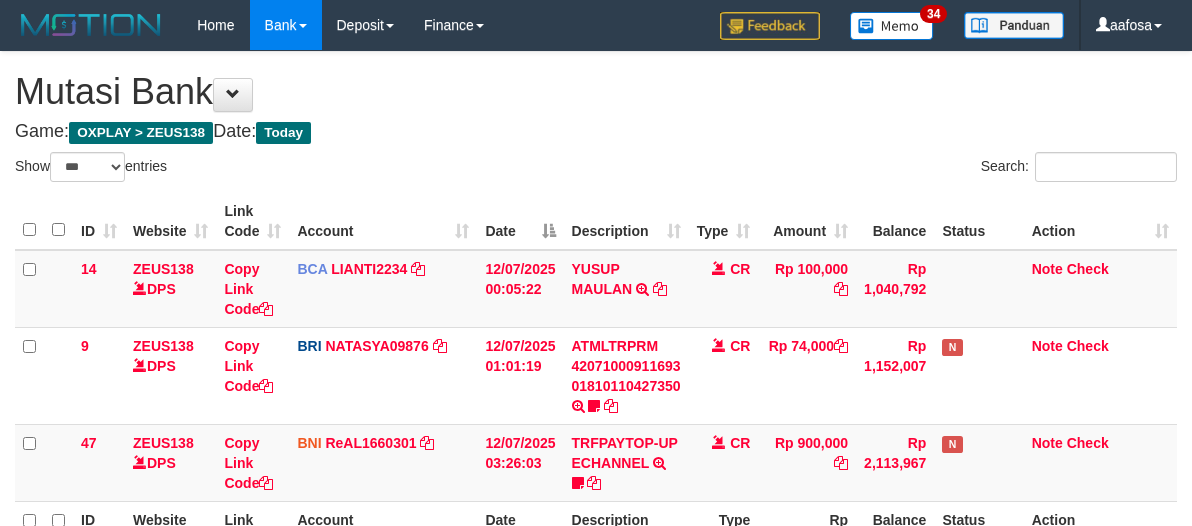 select on "***" 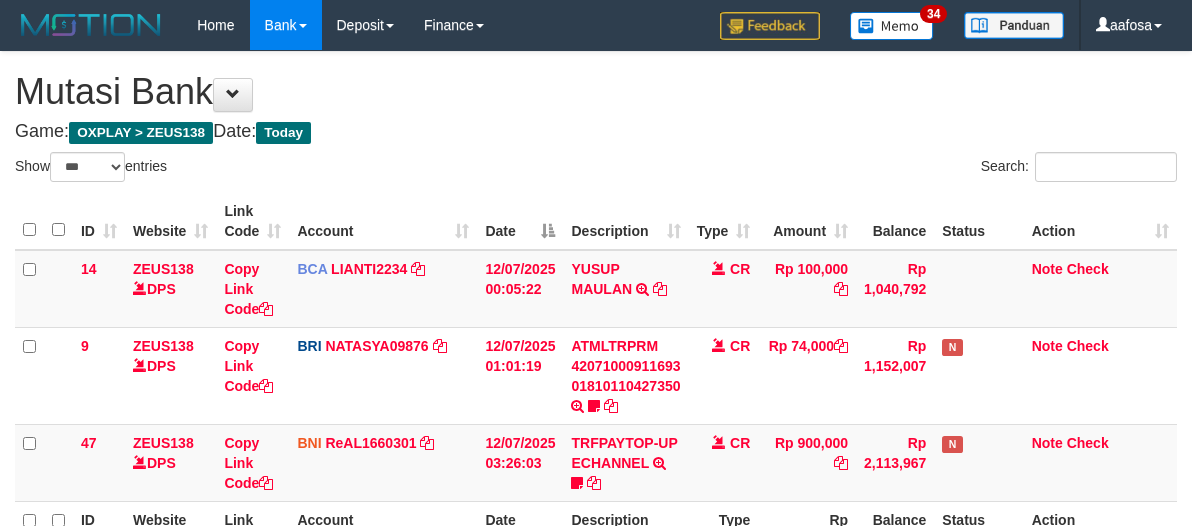 scroll, scrollTop: 226, scrollLeft: 0, axis: vertical 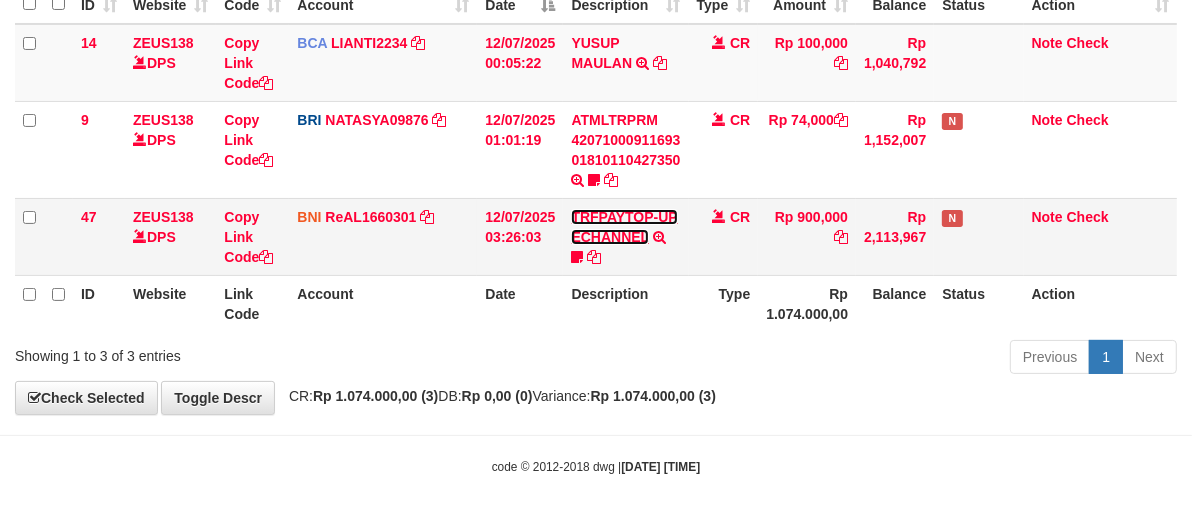 click on "TRFPAYTOP-UP ECHANNEL" at bounding box center [624, 227] 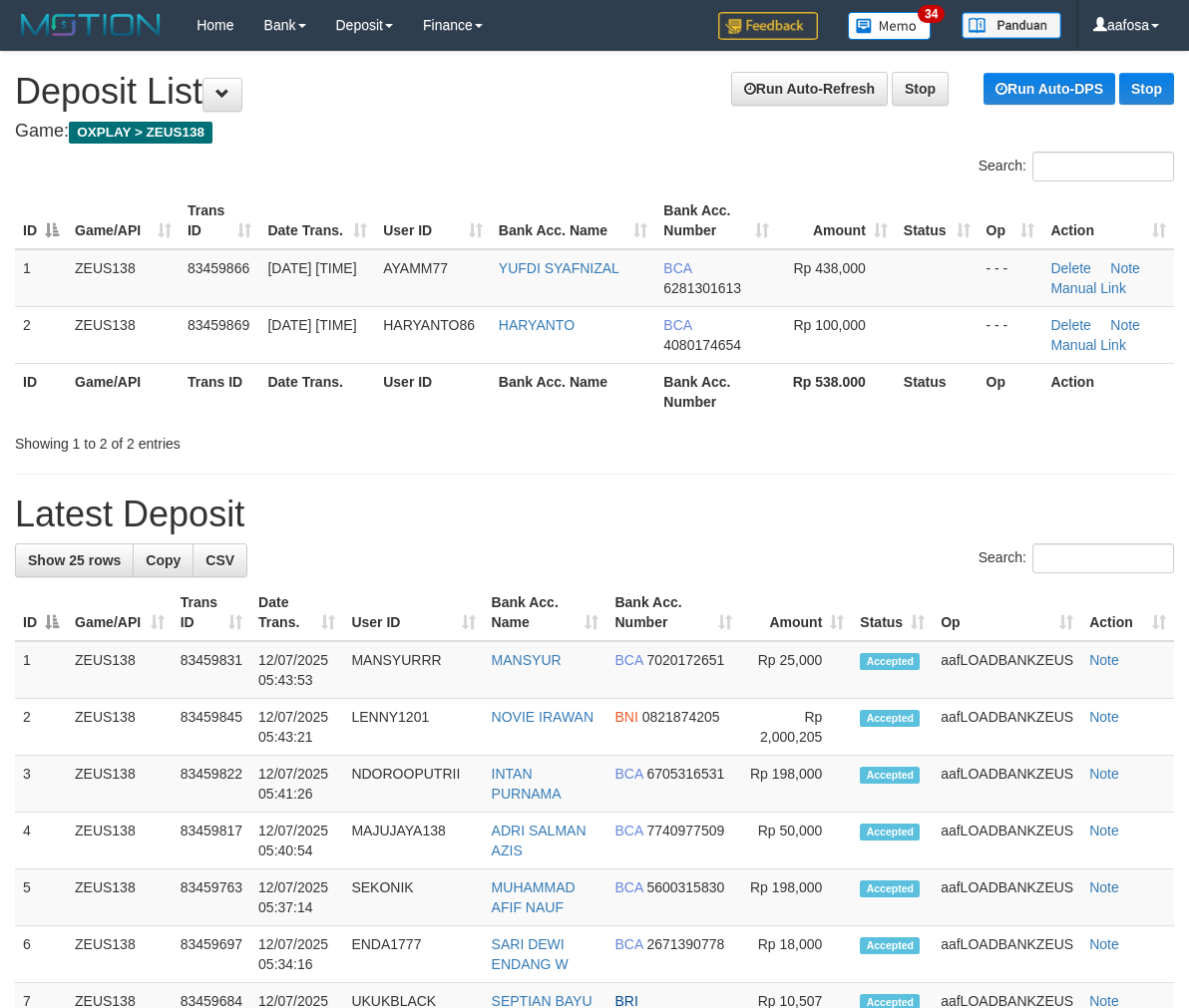scroll, scrollTop: 0, scrollLeft: 0, axis: both 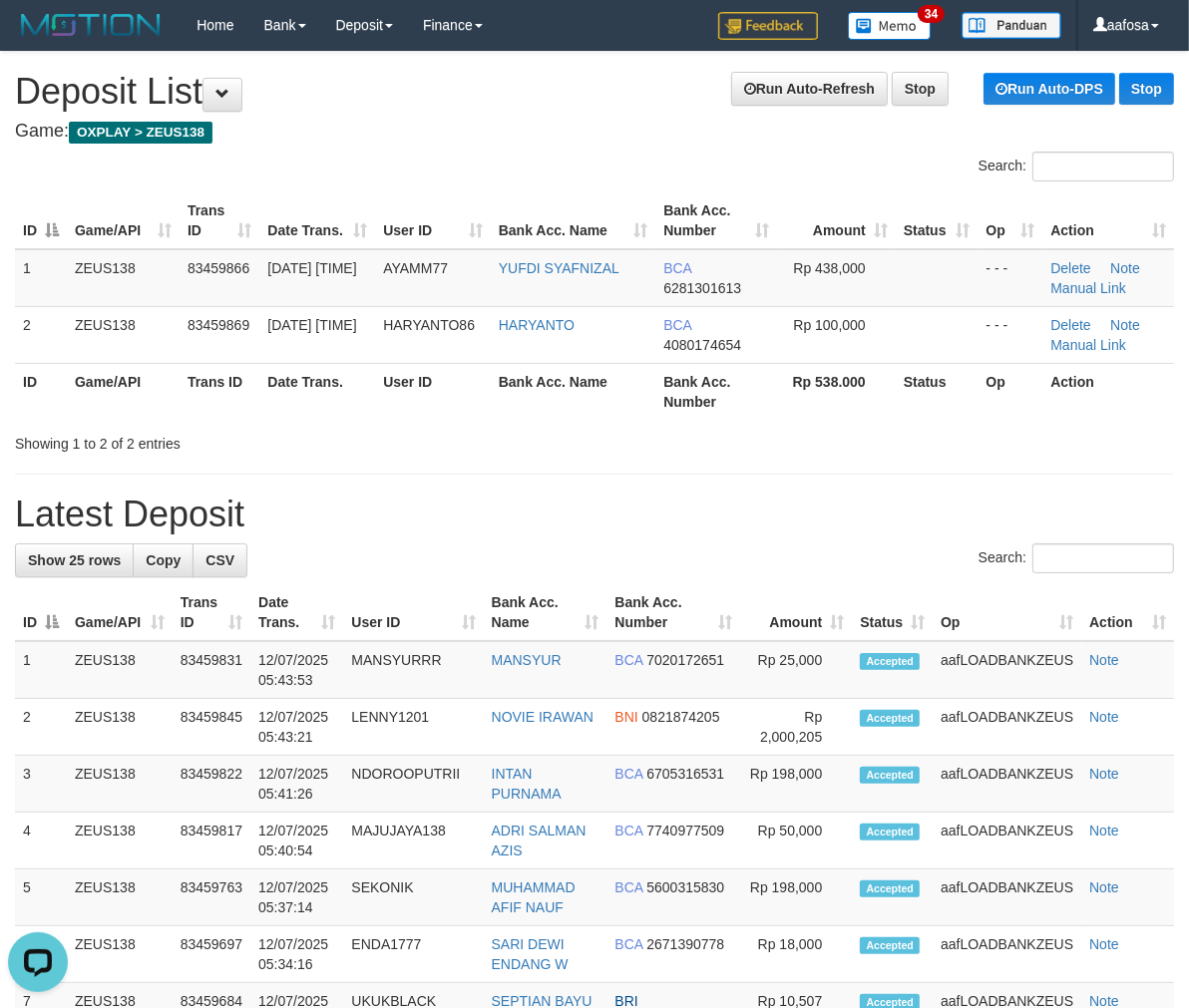 drag, startPoint x: 613, startPoint y: 142, endPoint x: 393, endPoint y: 156, distance: 220.445 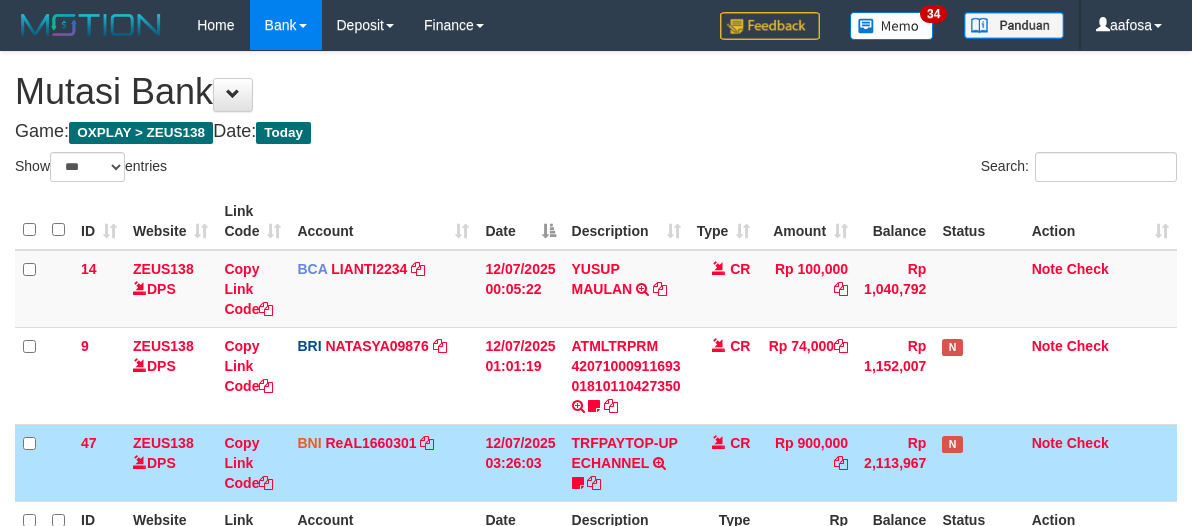 select on "***" 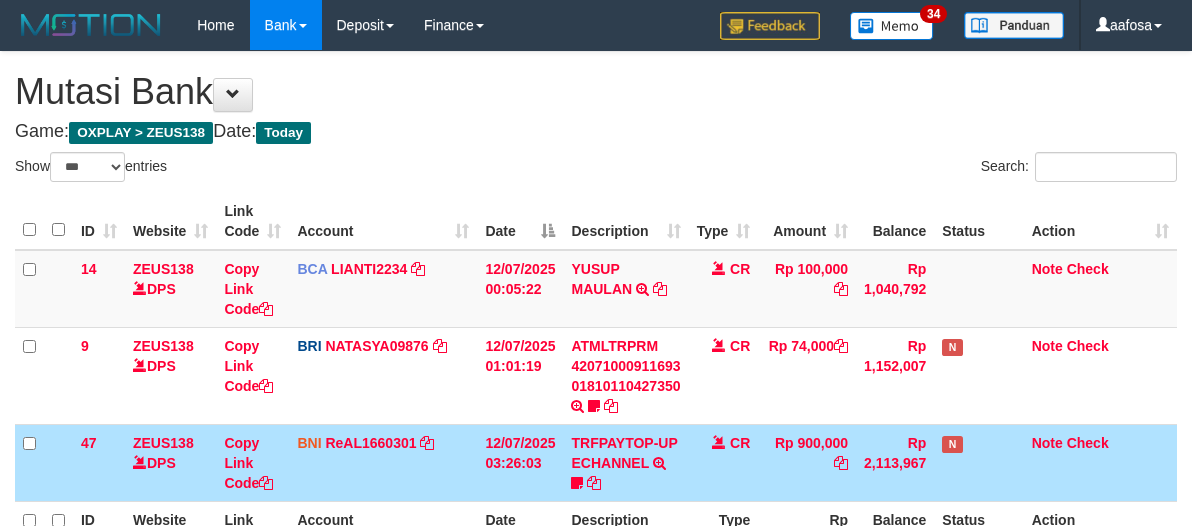 scroll, scrollTop: 226, scrollLeft: 0, axis: vertical 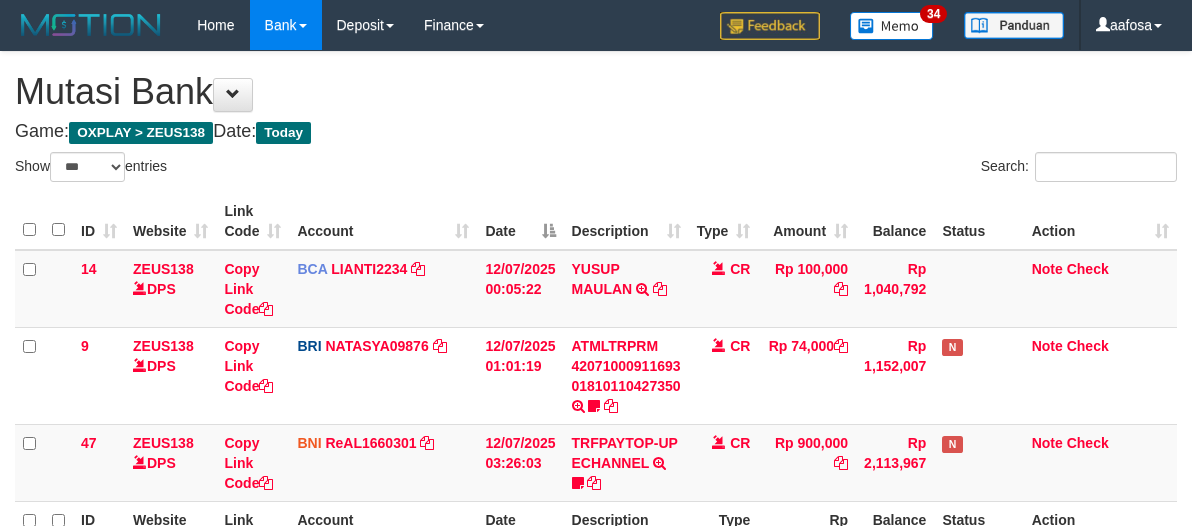 select on "***" 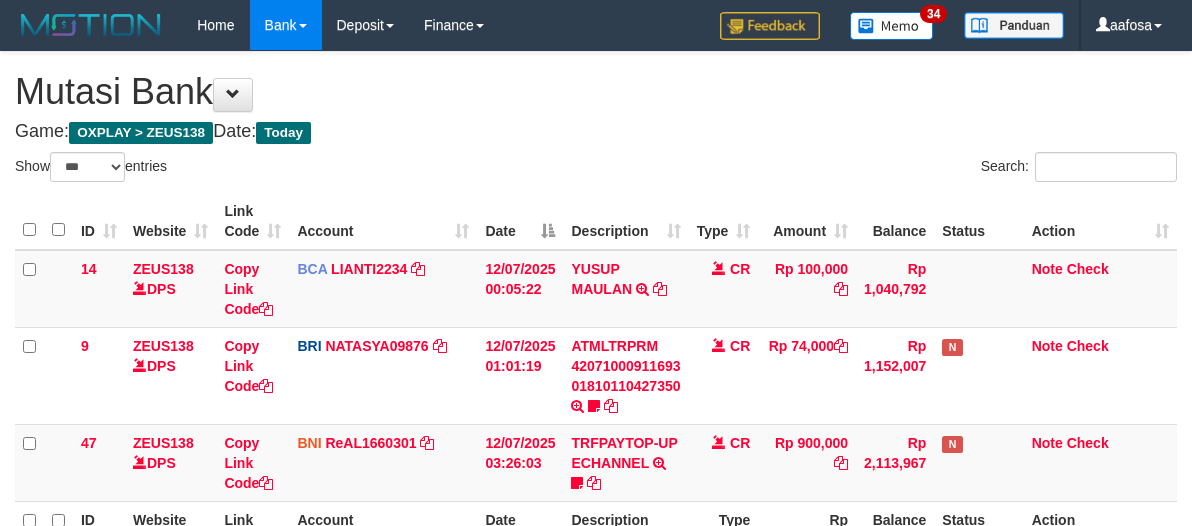 scroll, scrollTop: 226, scrollLeft: 0, axis: vertical 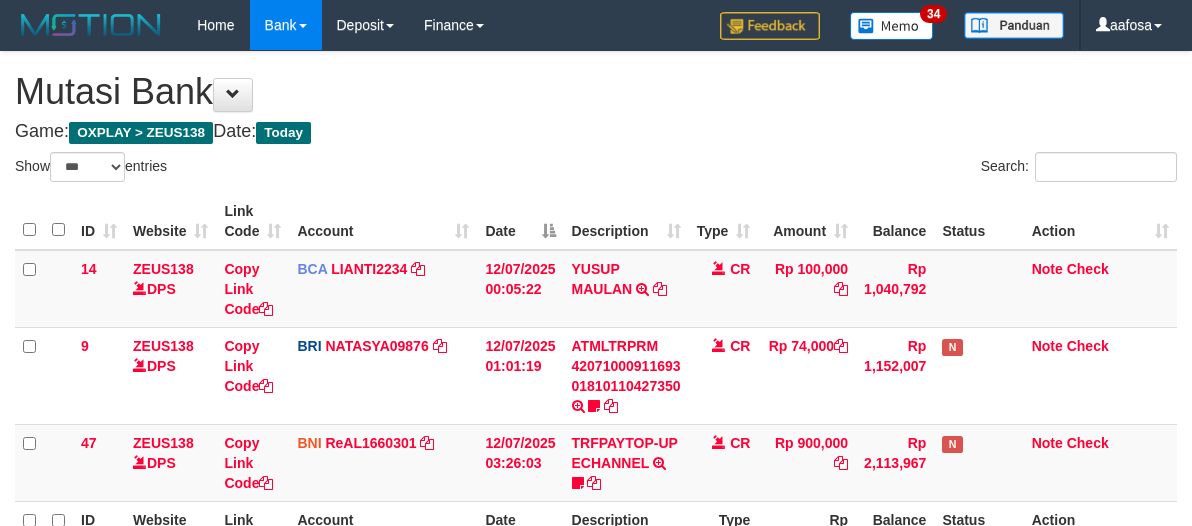 select on "***" 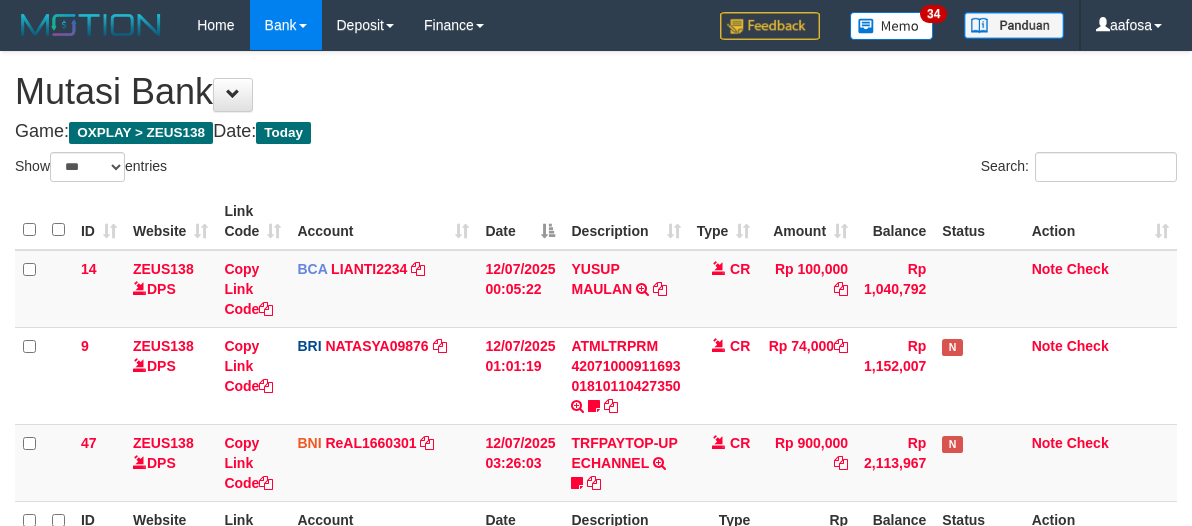 scroll, scrollTop: 226, scrollLeft: 0, axis: vertical 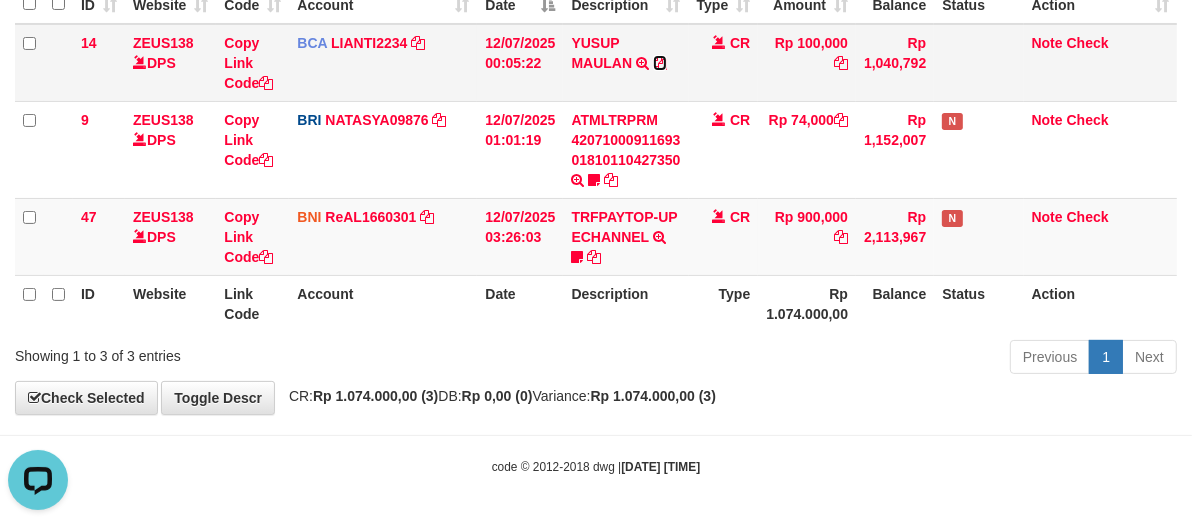 click on "YUSUP MAULAN         TRSF E-BANKING CR 1207/FTSCY/WS95051
100000.002025071262819090 TRFDN-YUSUP MAULANESPAY DEBIT INDONE" at bounding box center [625, 63] 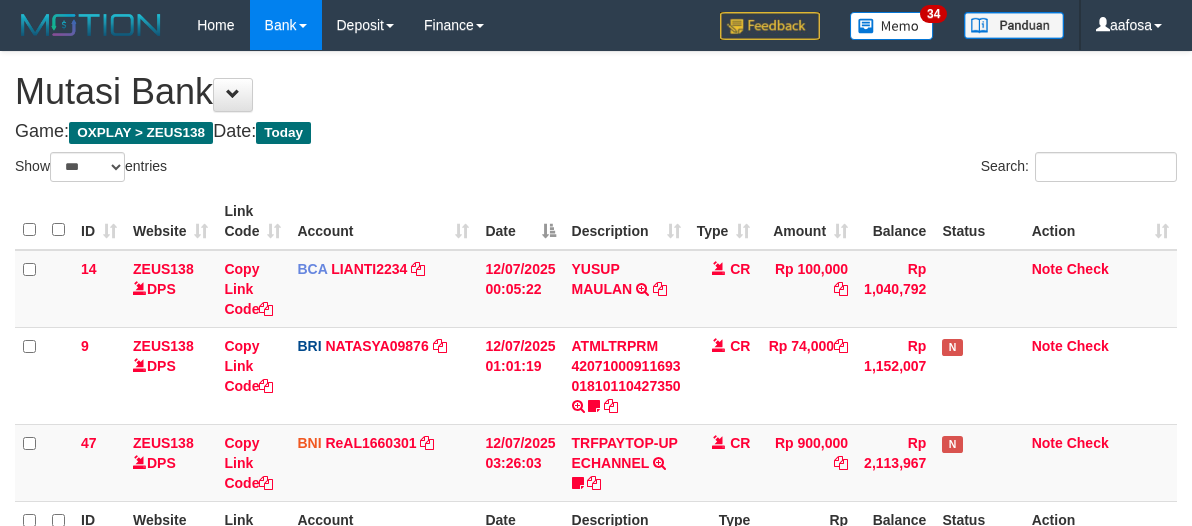select on "***" 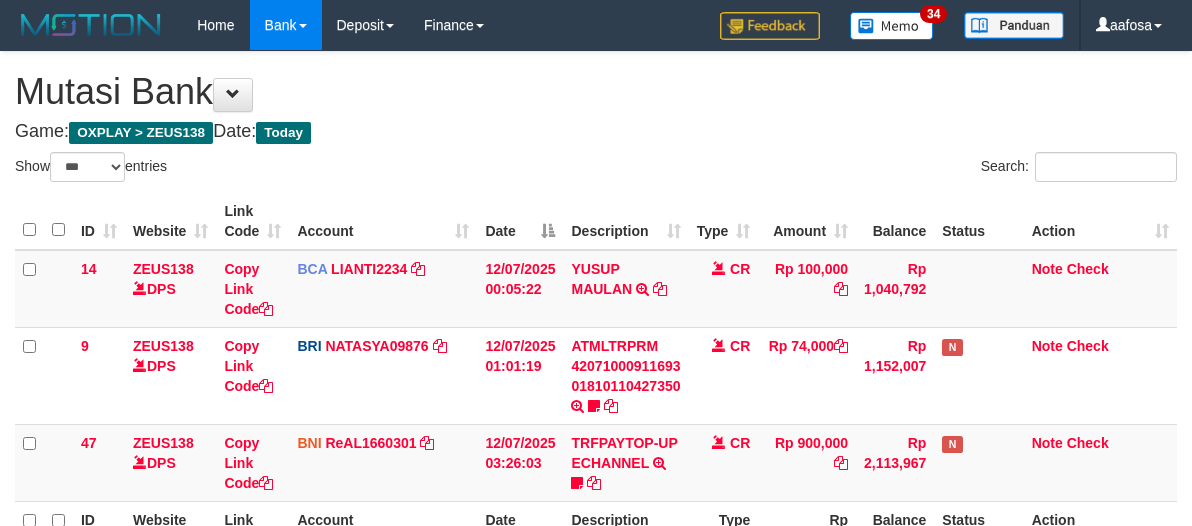 scroll, scrollTop: 226, scrollLeft: 0, axis: vertical 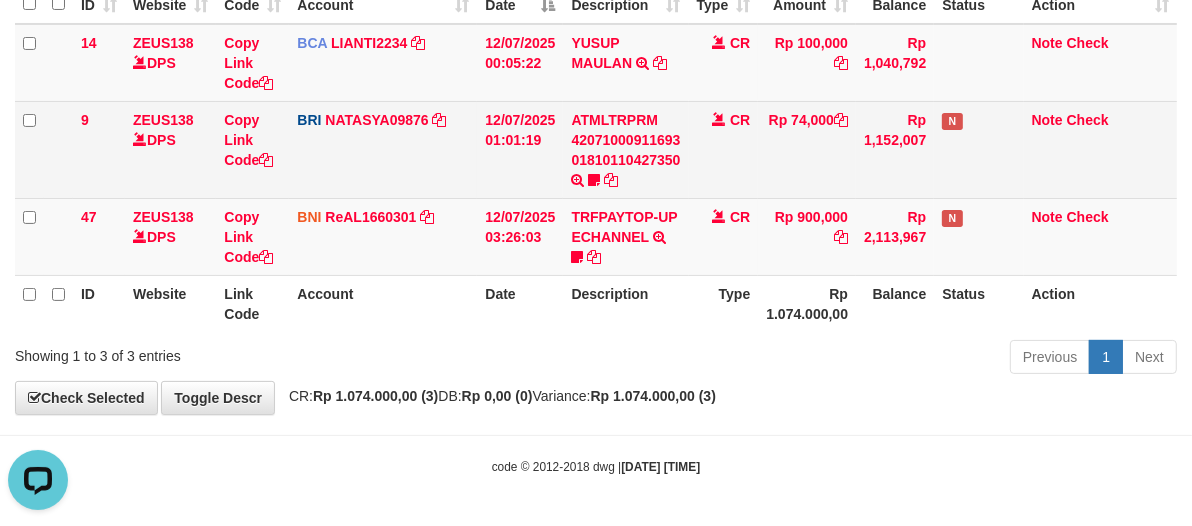click on "Rp 74,000" at bounding box center [807, 149] 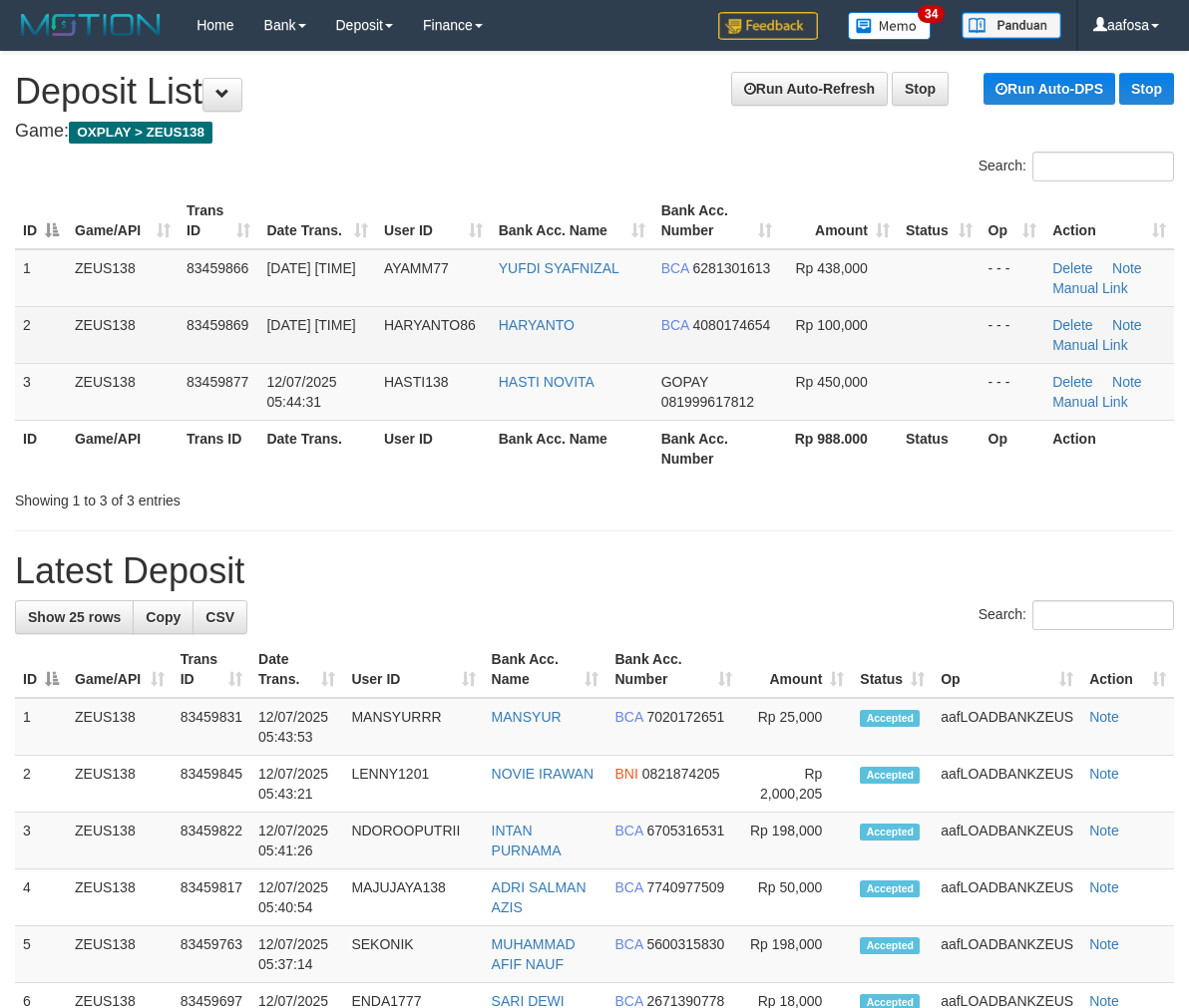 scroll, scrollTop: 0, scrollLeft: 0, axis: both 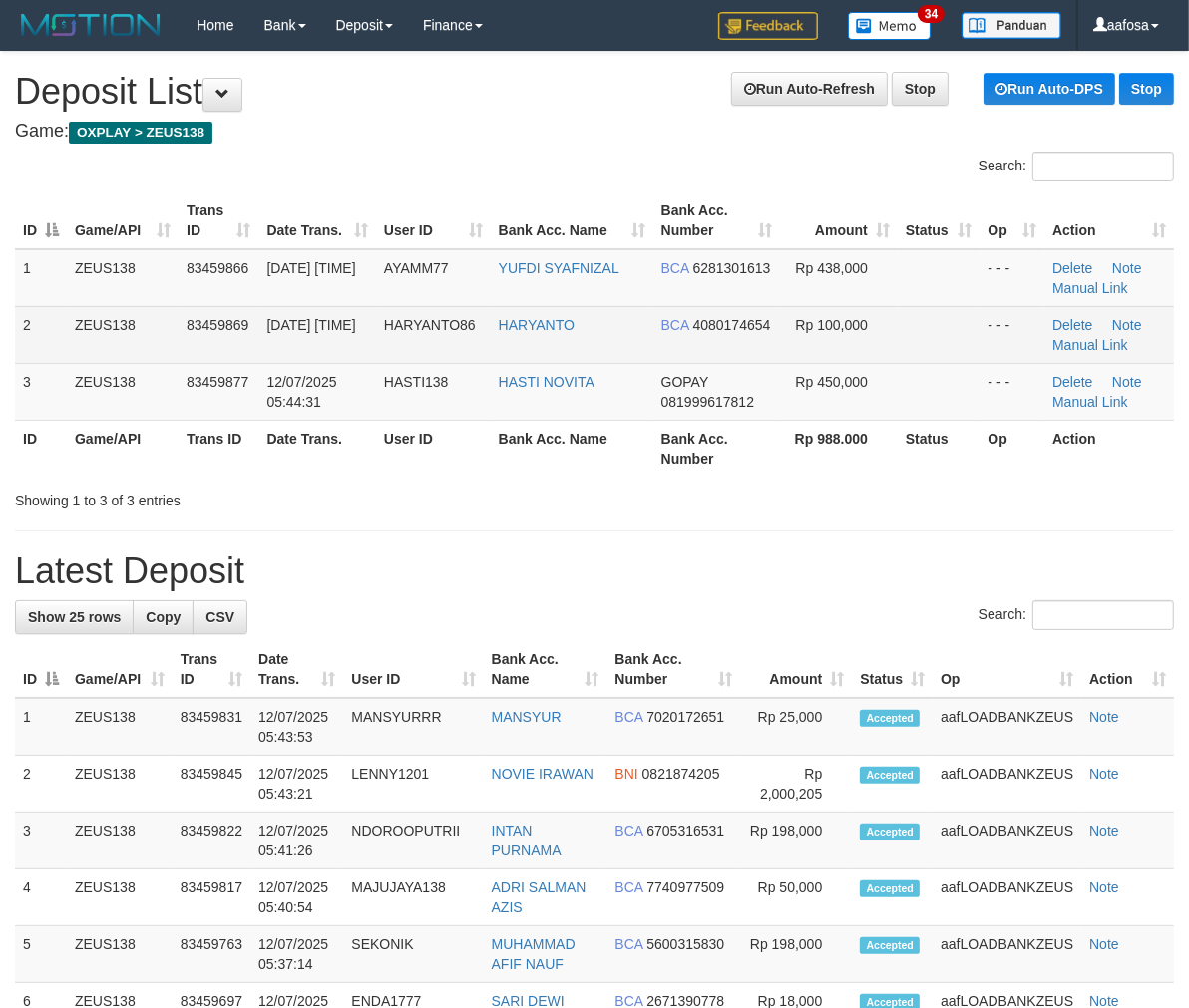click on "HARYANTO" at bounding box center [572, 334] 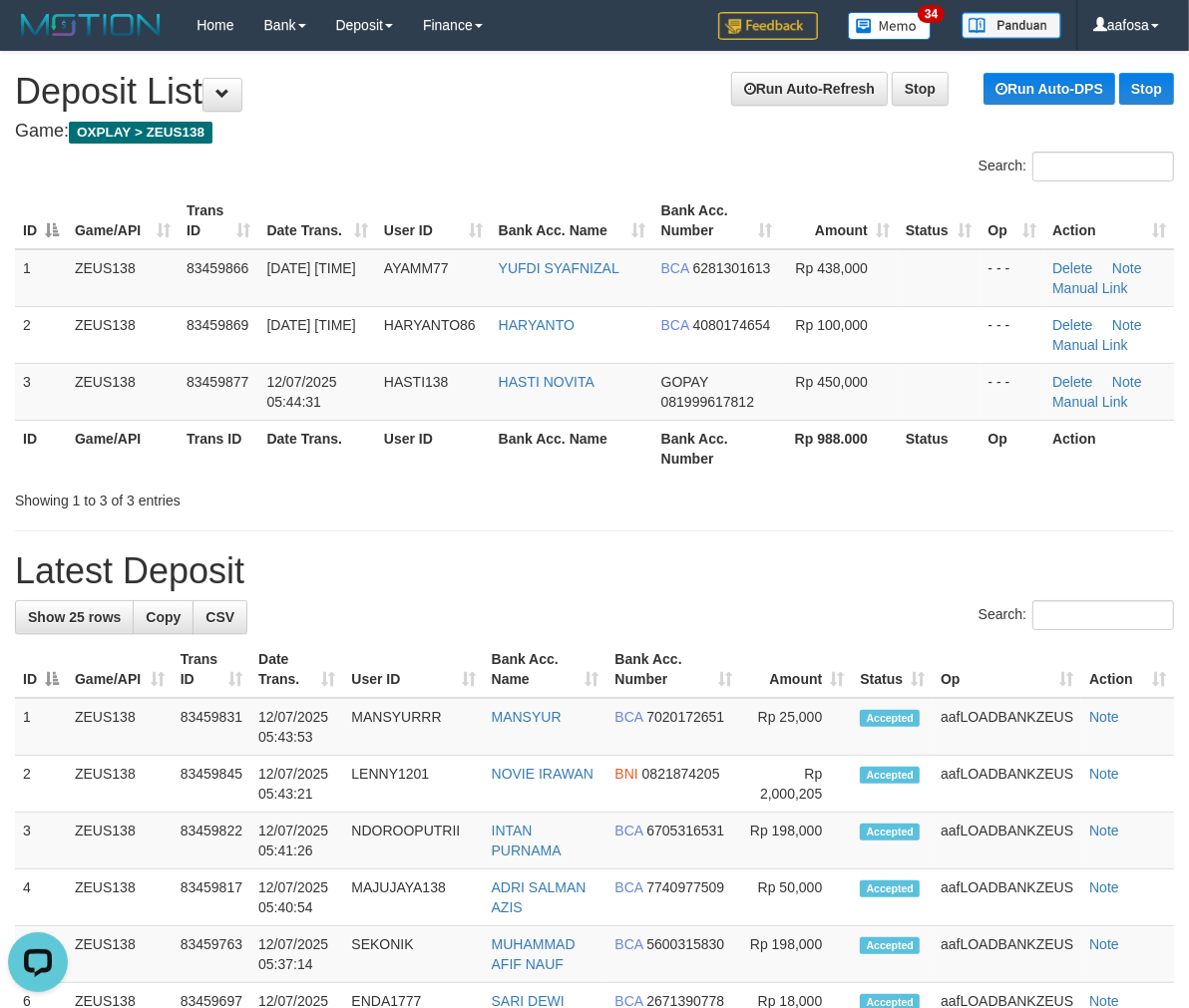 scroll, scrollTop: 0, scrollLeft: 0, axis: both 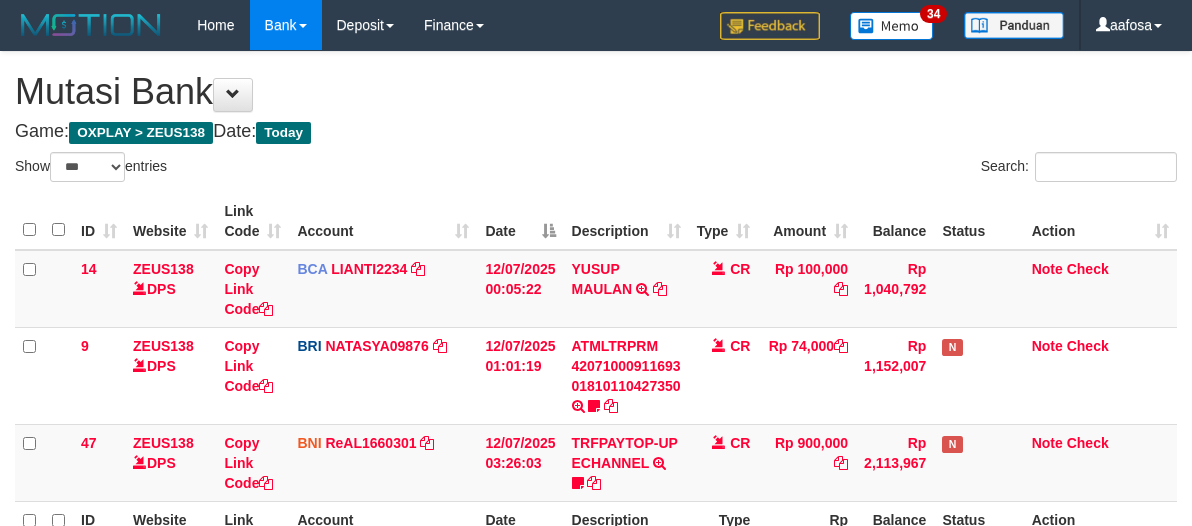 select on "***" 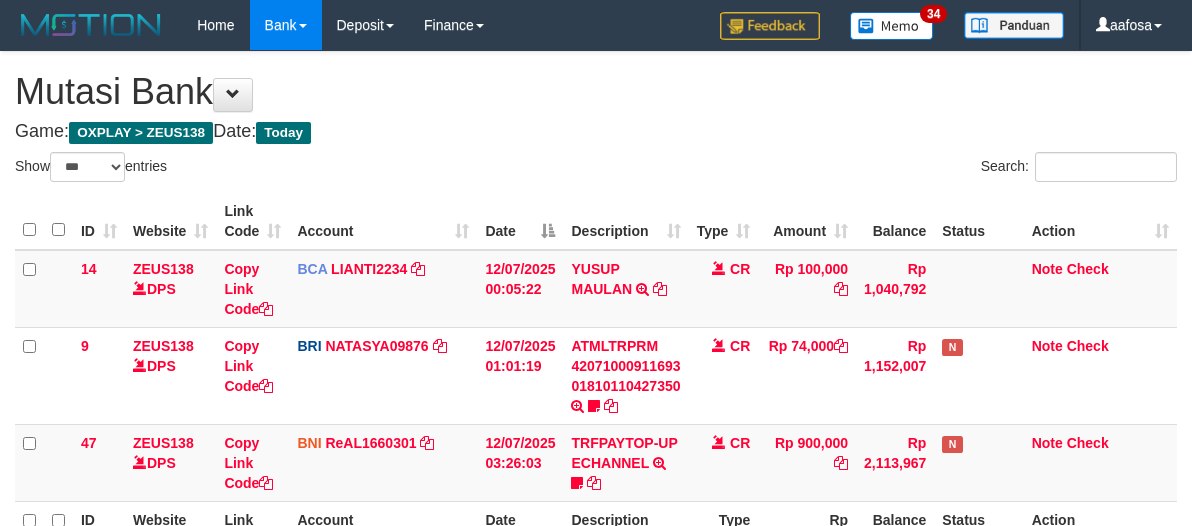 scroll, scrollTop: 226, scrollLeft: 0, axis: vertical 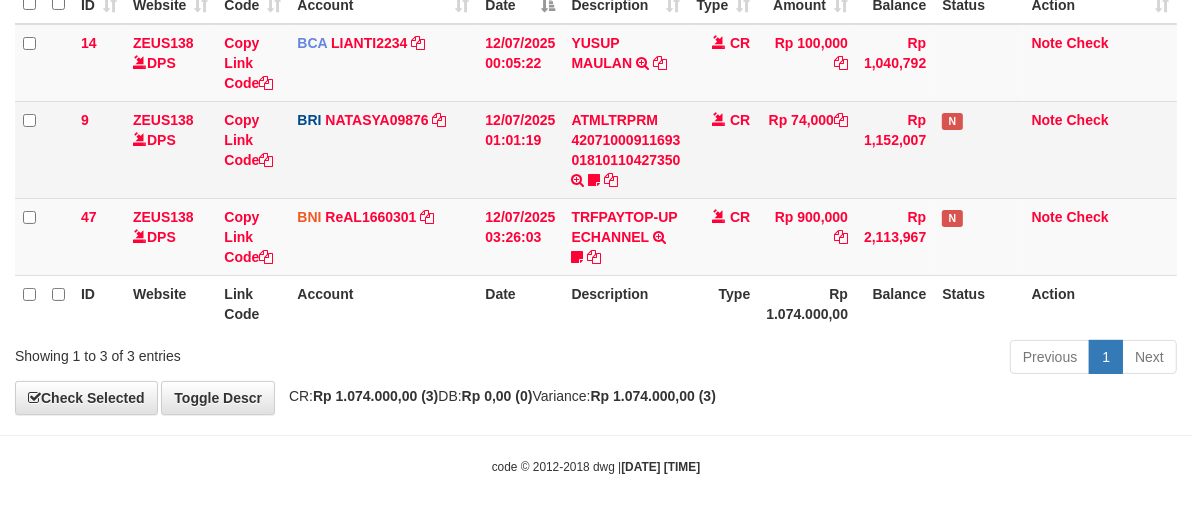 click on "CR" at bounding box center [724, 149] 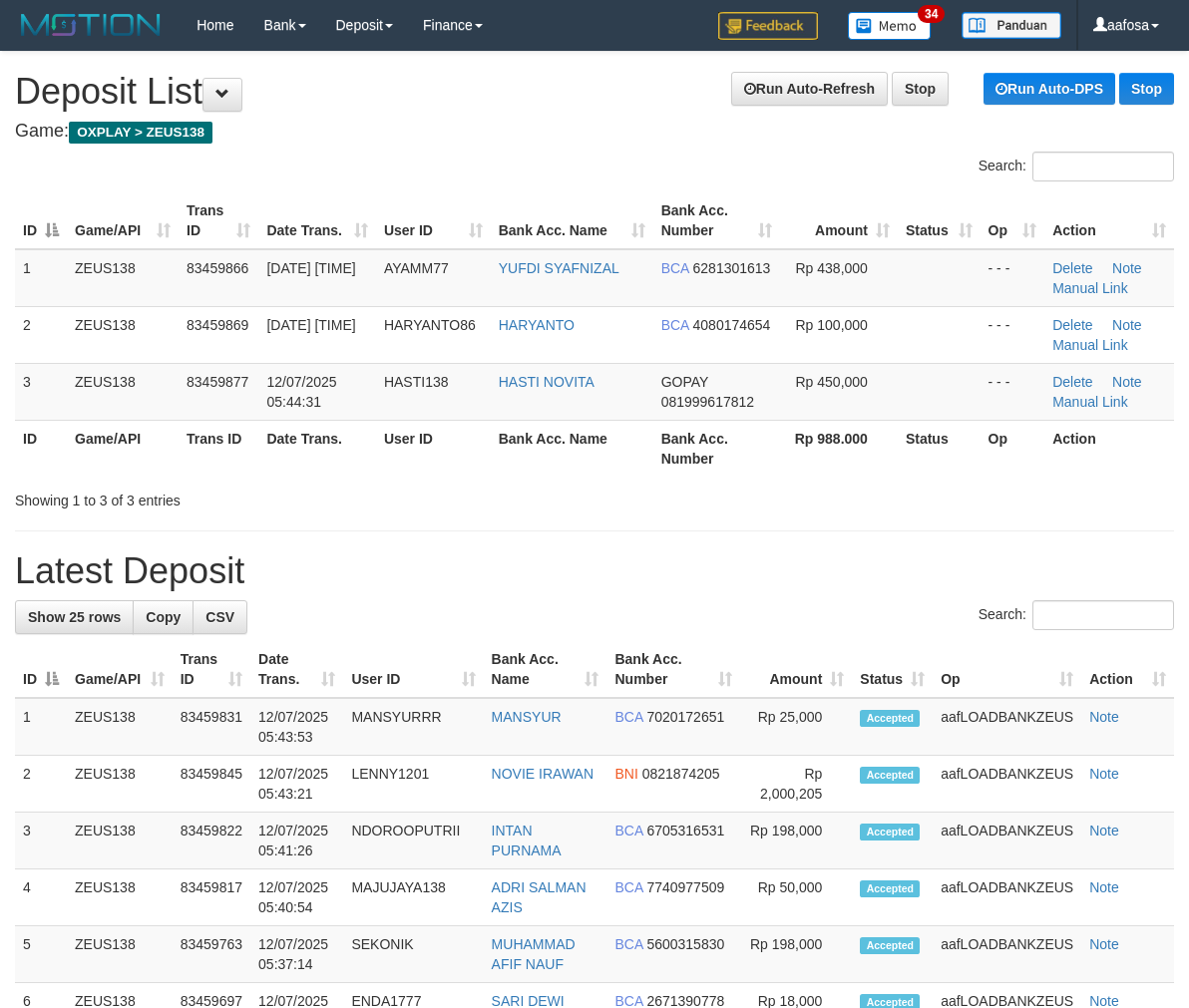 scroll, scrollTop: 0, scrollLeft: 0, axis: both 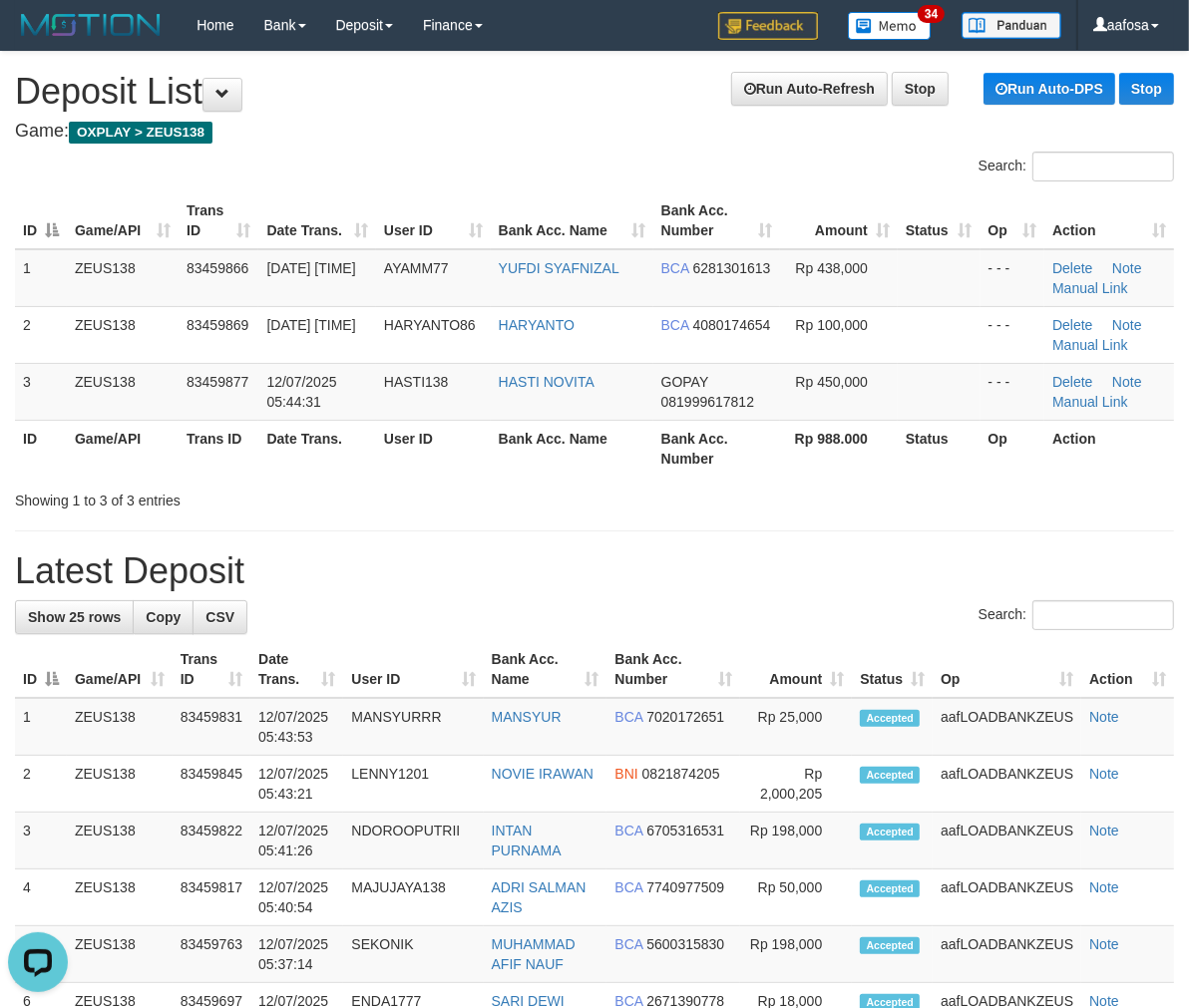 click on "User ID" at bounding box center (433, 448) 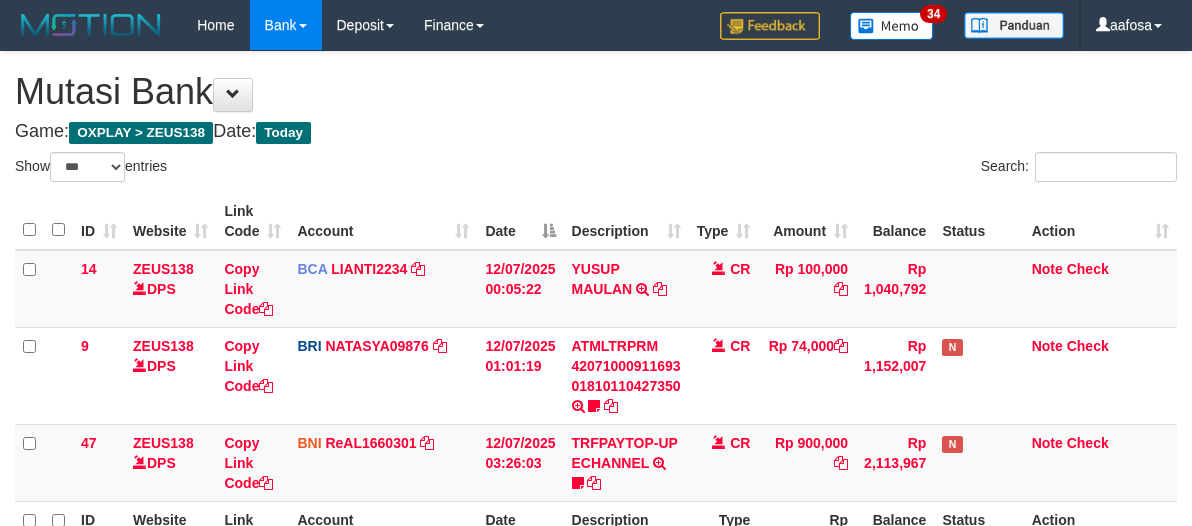 select on "***" 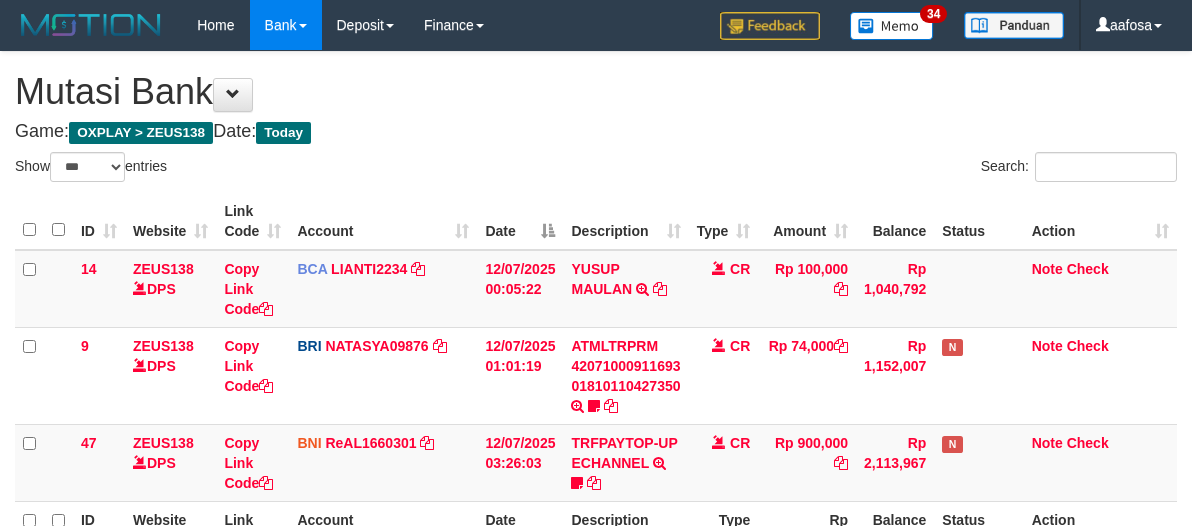 scroll, scrollTop: 226, scrollLeft: 0, axis: vertical 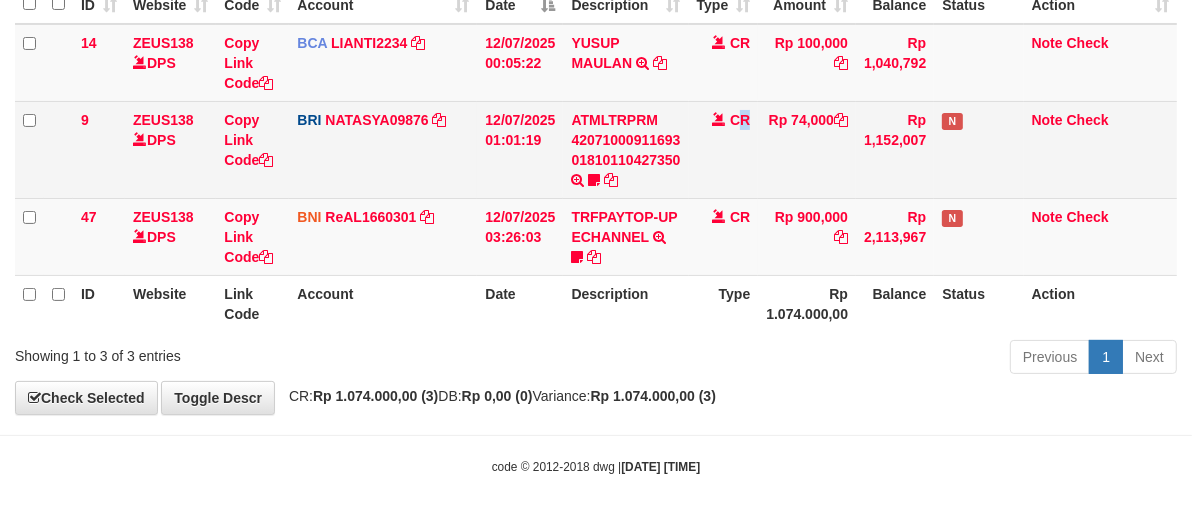 click on "CR" at bounding box center (724, 149) 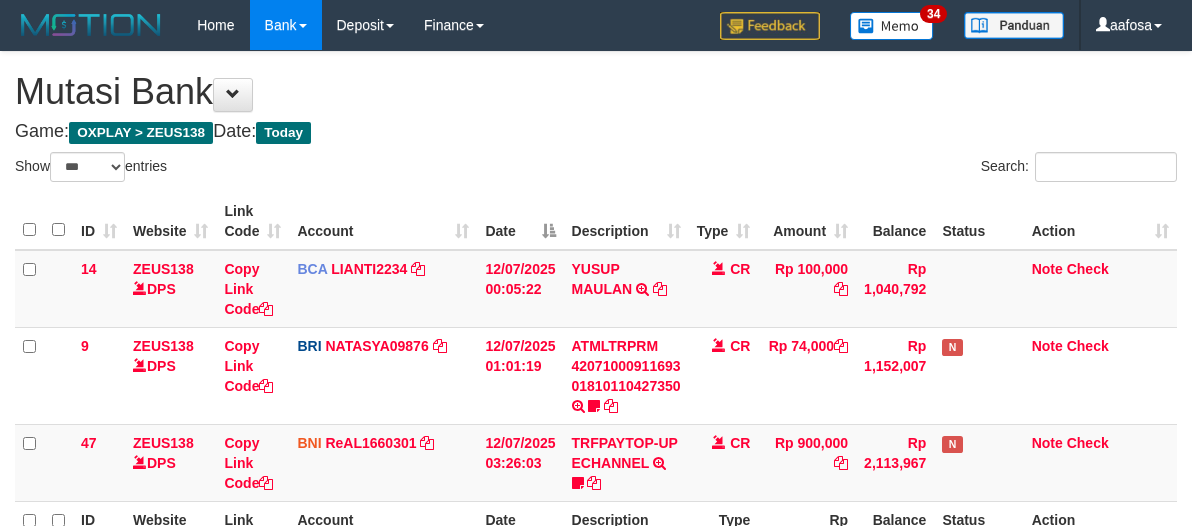 select on "***" 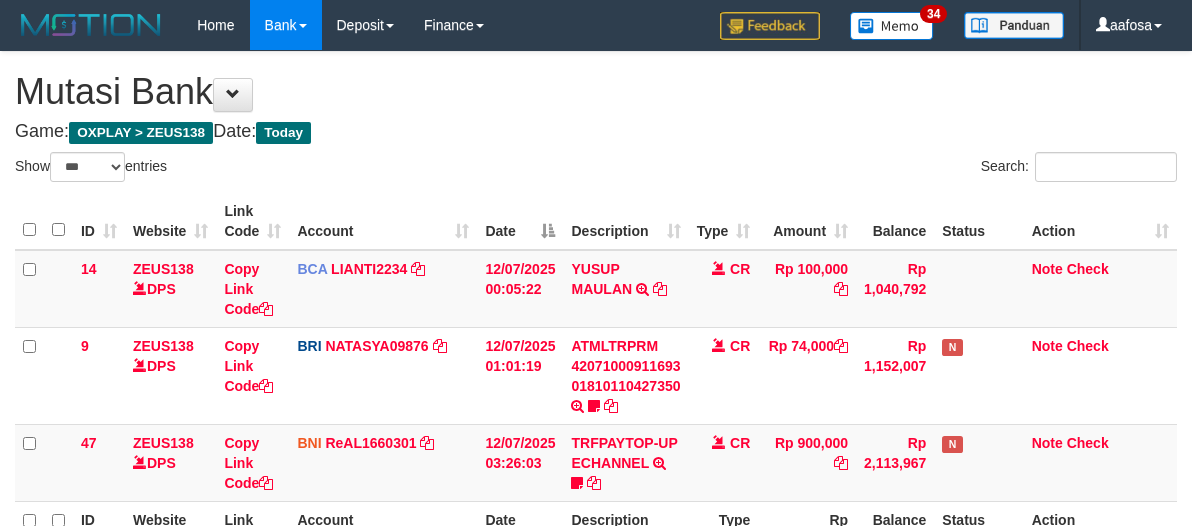 scroll, scrollTop: 226, scrollLeft: 0, axis: vertical 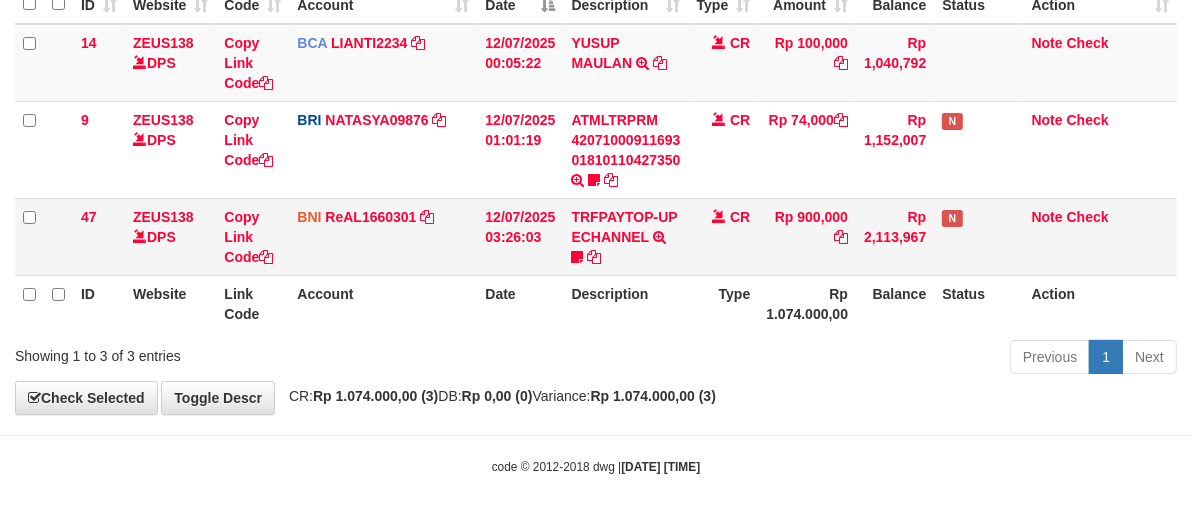 click on "CR" at bounding box center (724, 236) 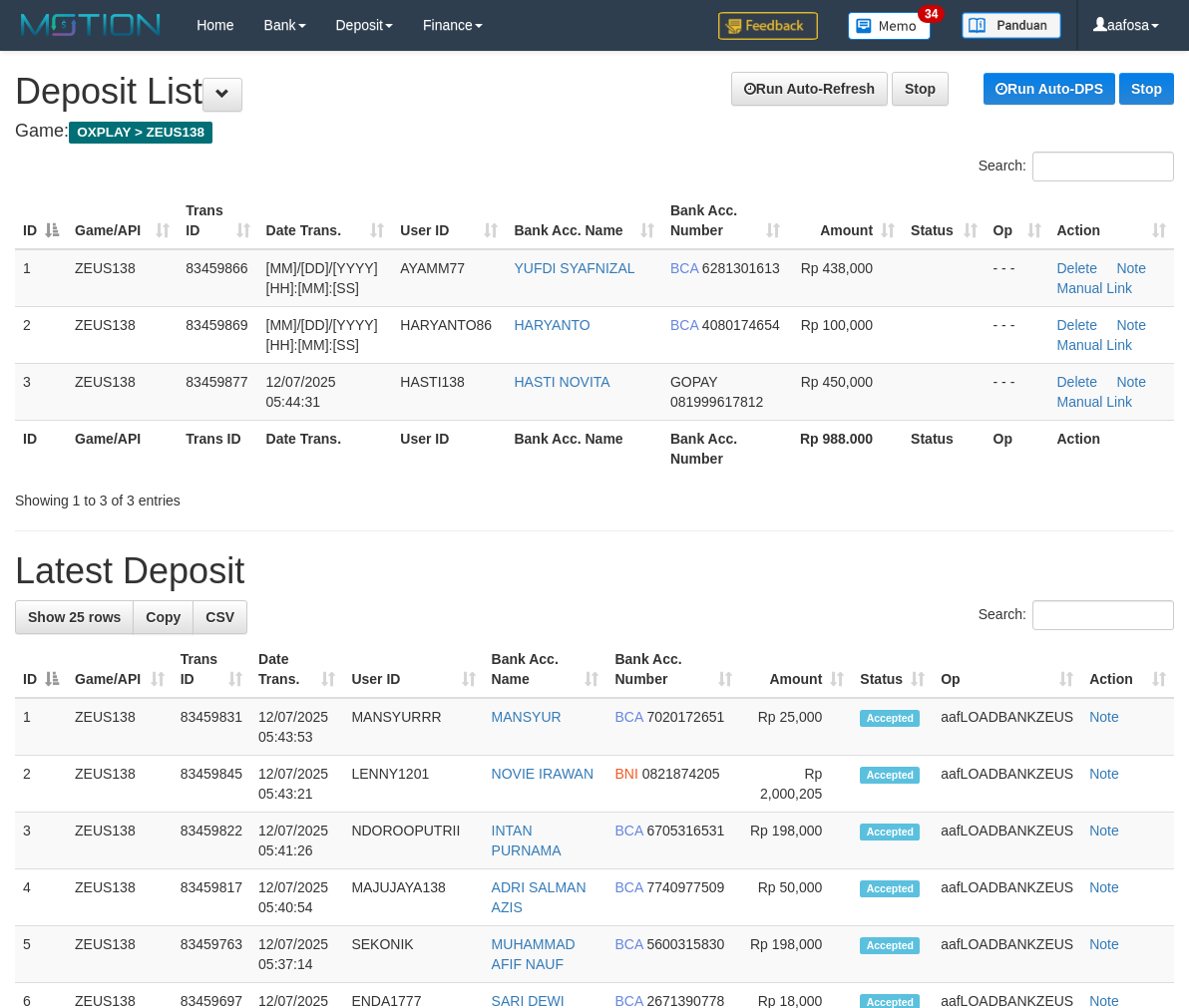 scroll, scrollTop: 0, scrollLeft: 0, axis: both 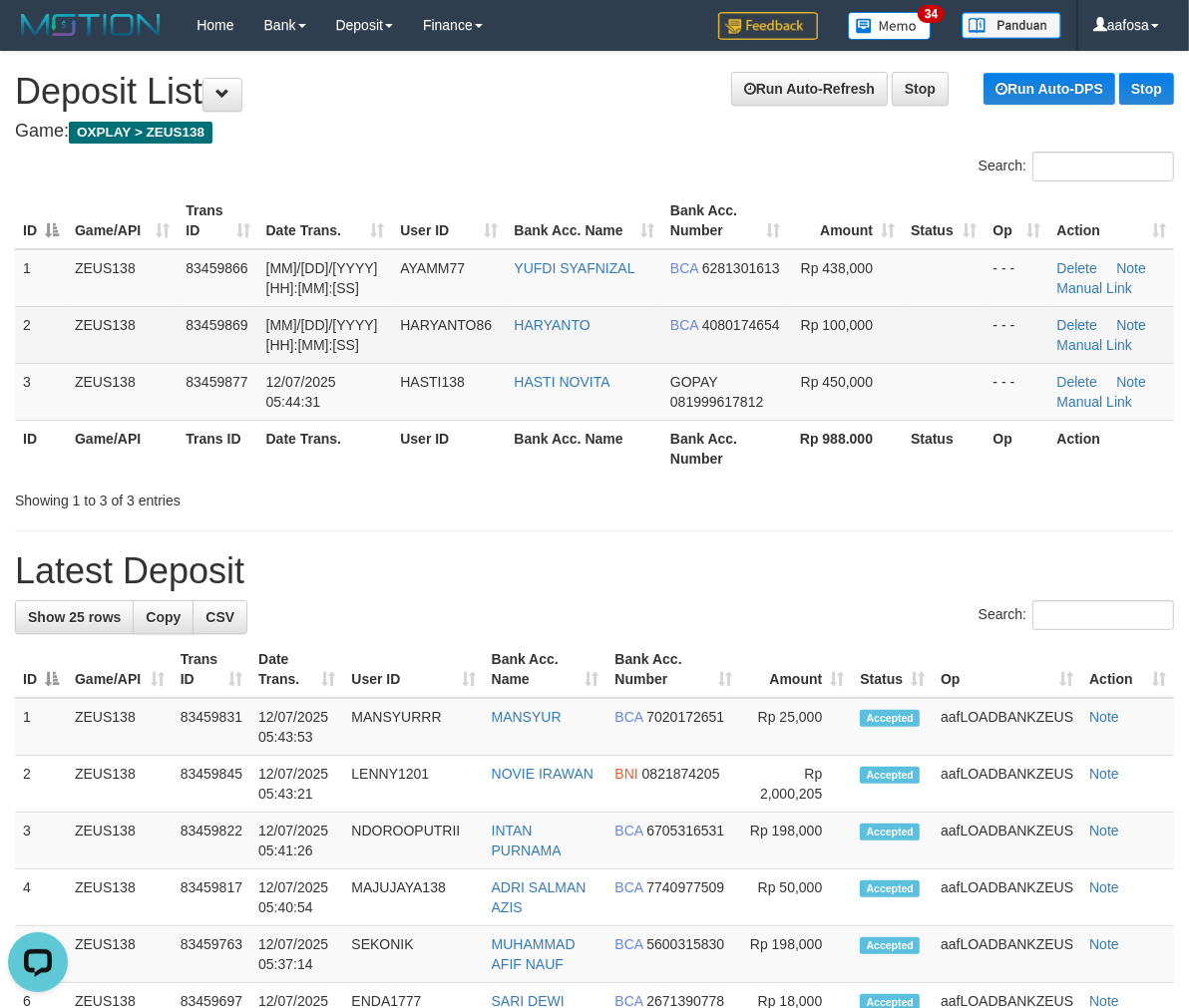 click on "HARYANTO" at bounding box center (584, 334) 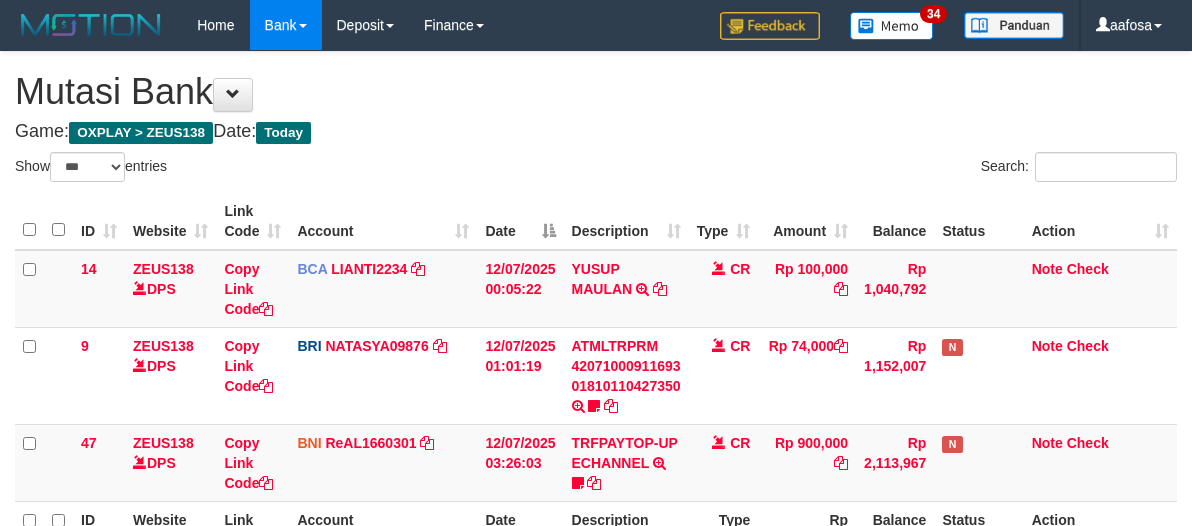 select on "***" 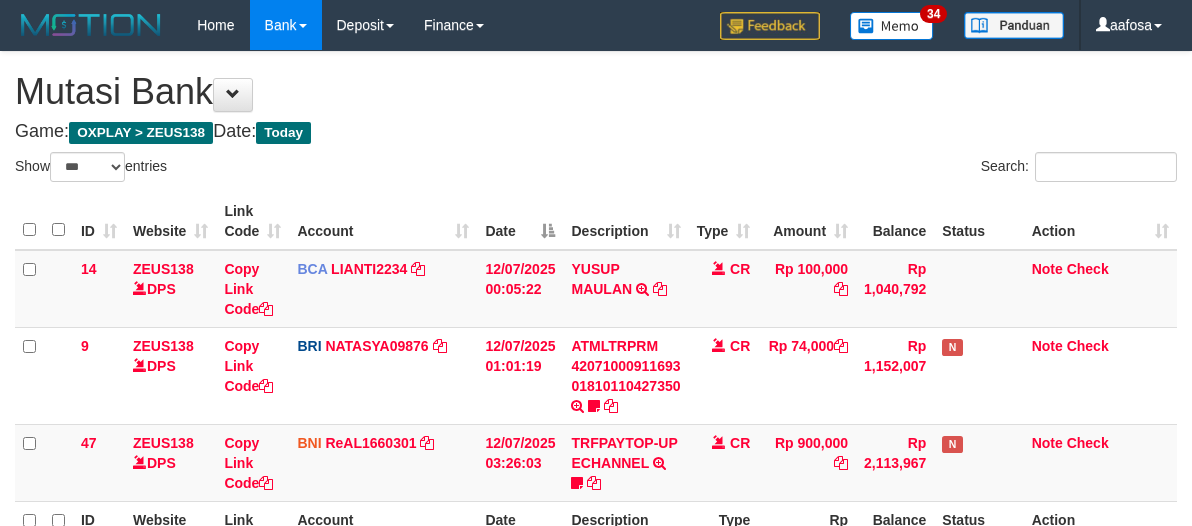 scroll, scrollTop: 226, scrollLeft: 0, axis: vertical 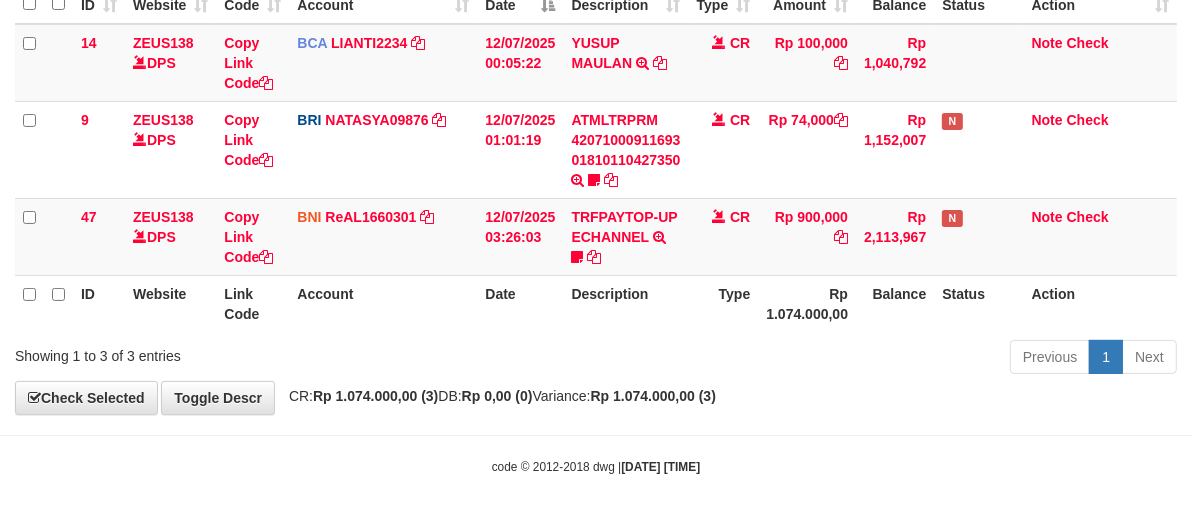 click on "CR" at bounding box center (724, 236) 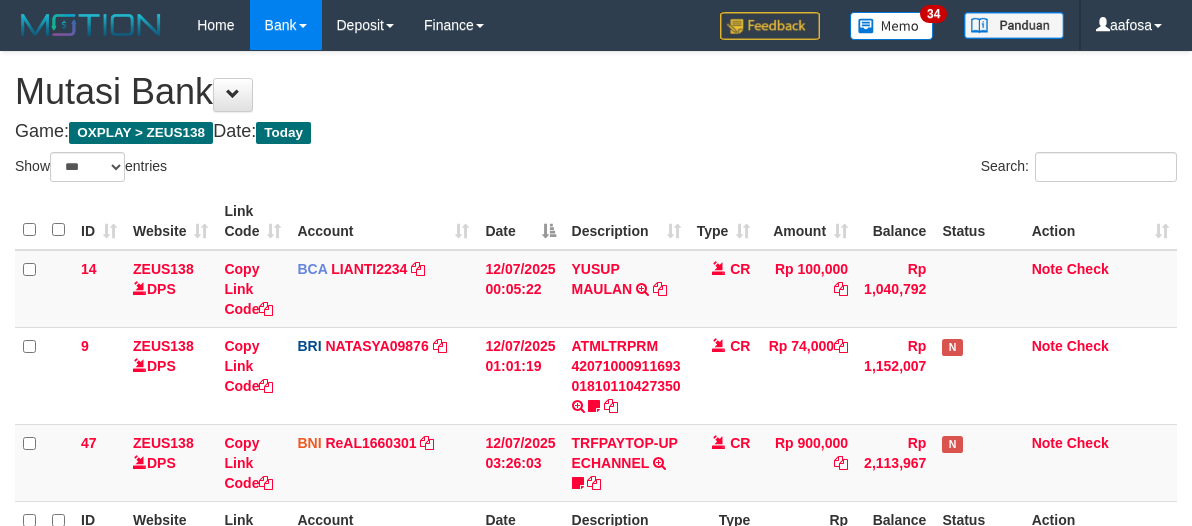 select on "***" 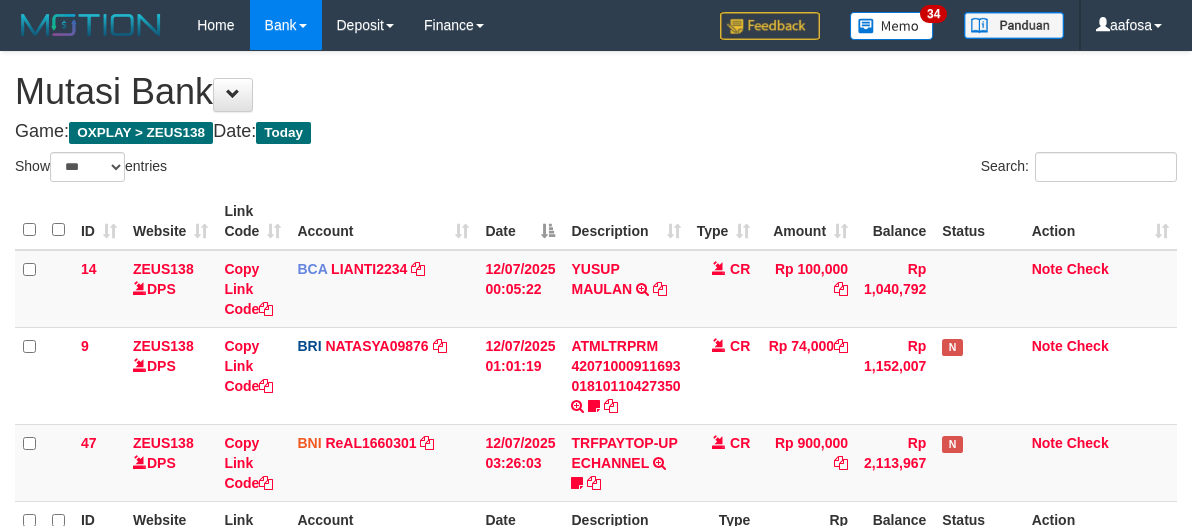 scroll, scrollTop: 226, scrollLeft: 0, axis: vertical 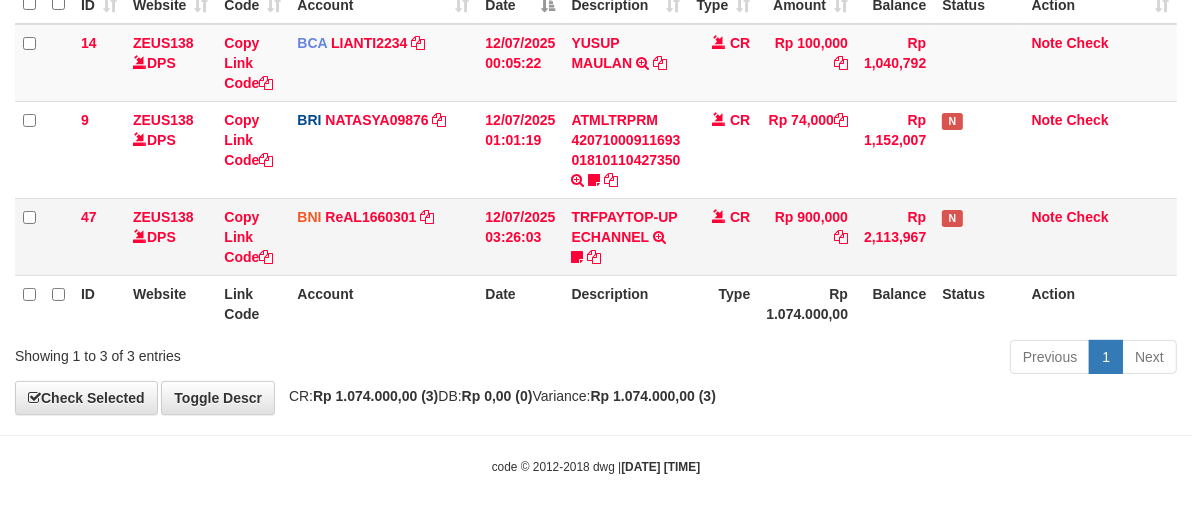 click on "Rp 900,000" at bounding box center [807, 236] 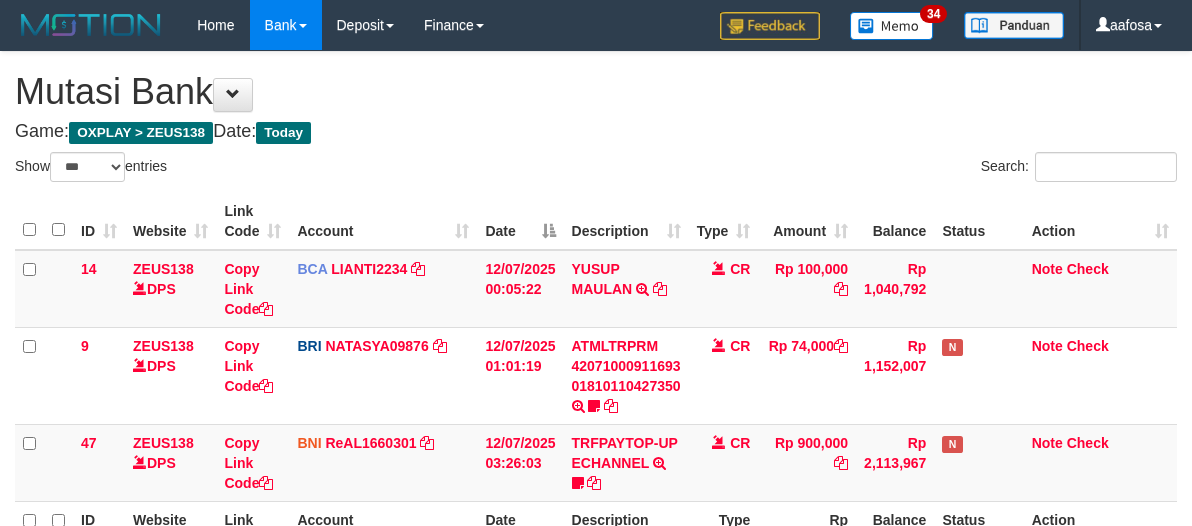 select on "***" 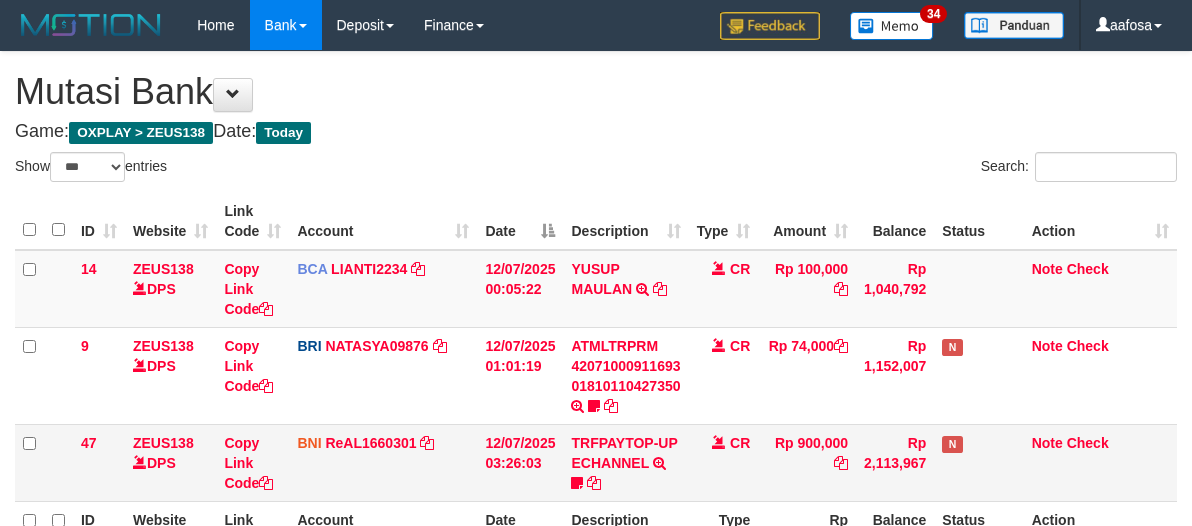 scroll, scrollTop: 226, scrollLeft: 0, axis: vertical 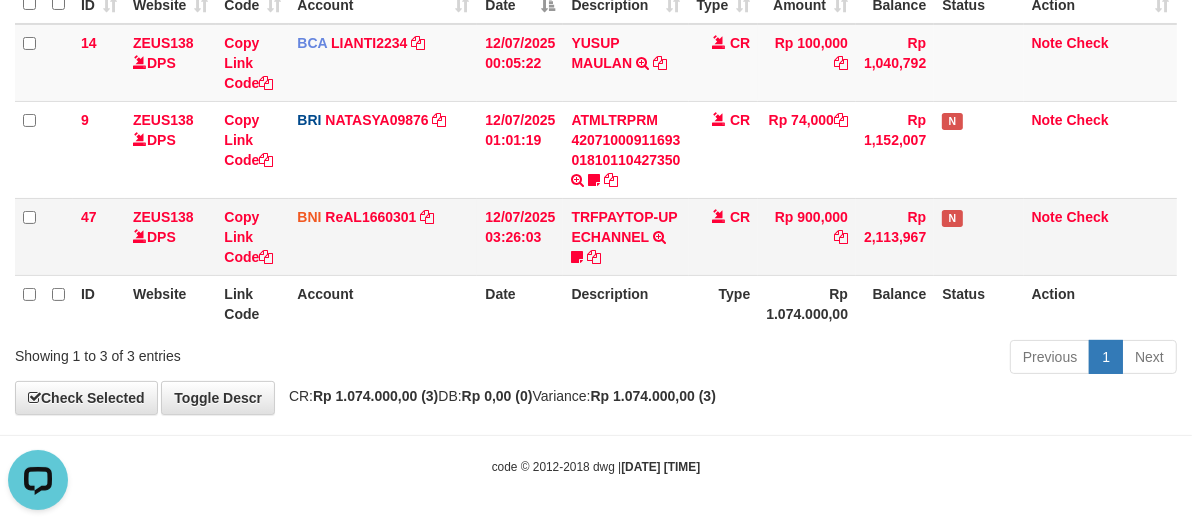 click on "CR" at bounding box center [724, 236] 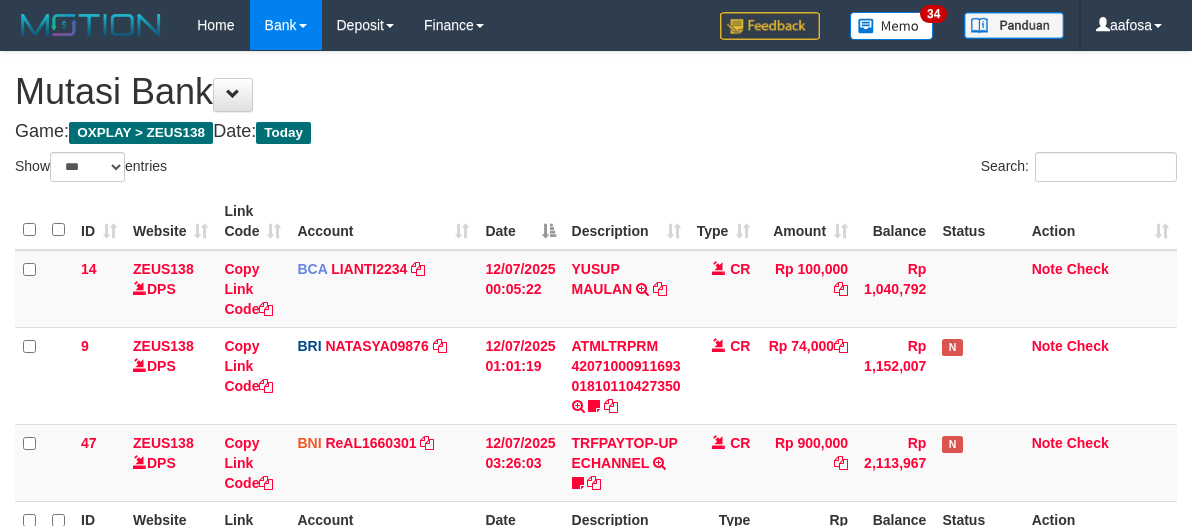 select on "***" 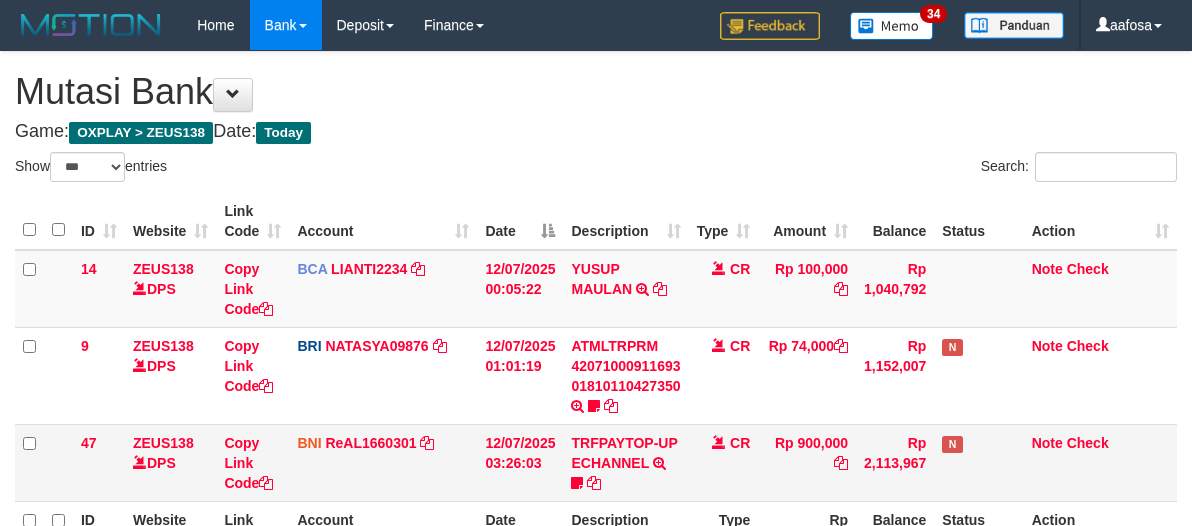 scroll, scrollTop: 226, scrollLeft: 0, axis: vertical 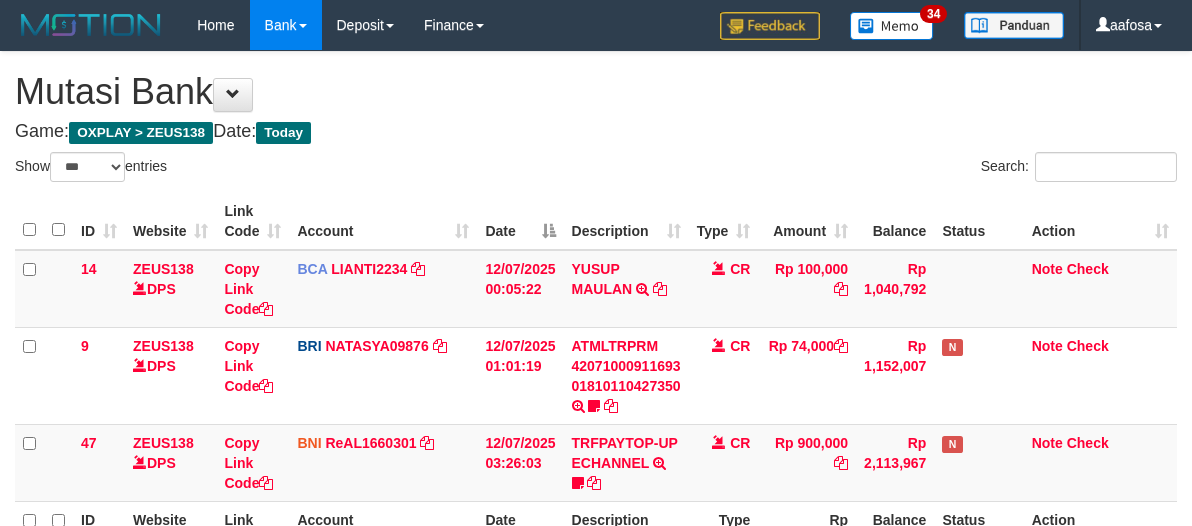 select on "***" 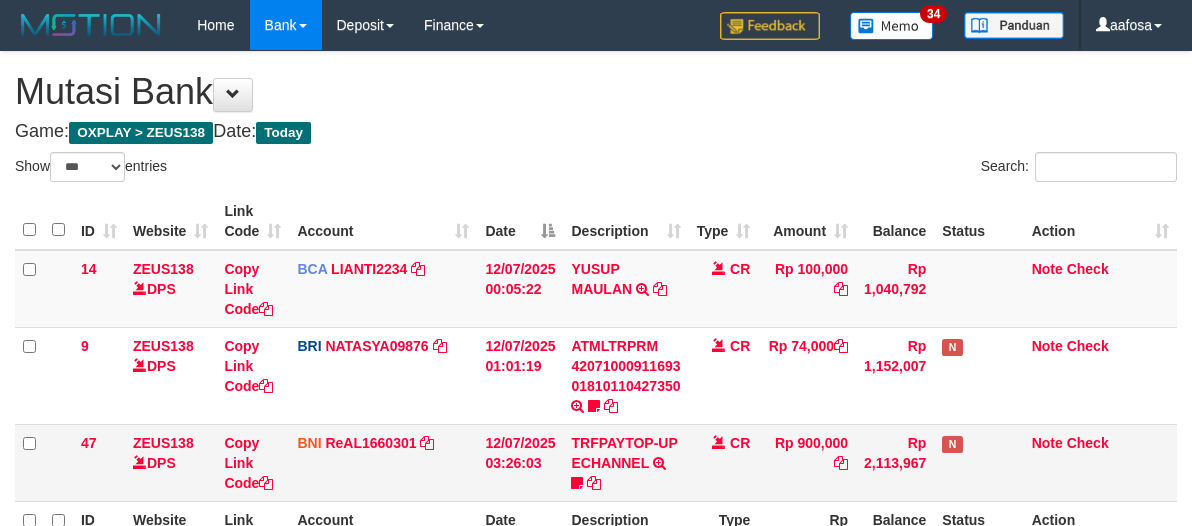 scroll, scrollTop: 226, scrollLeft: 0, axis: vertical 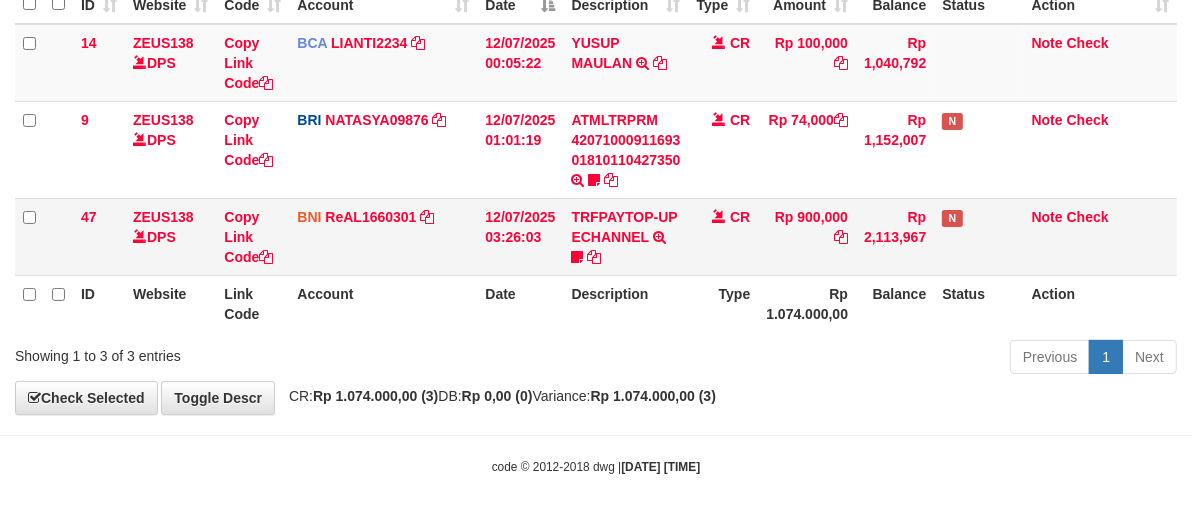 click on "CR" at bounding box center (724, 236) 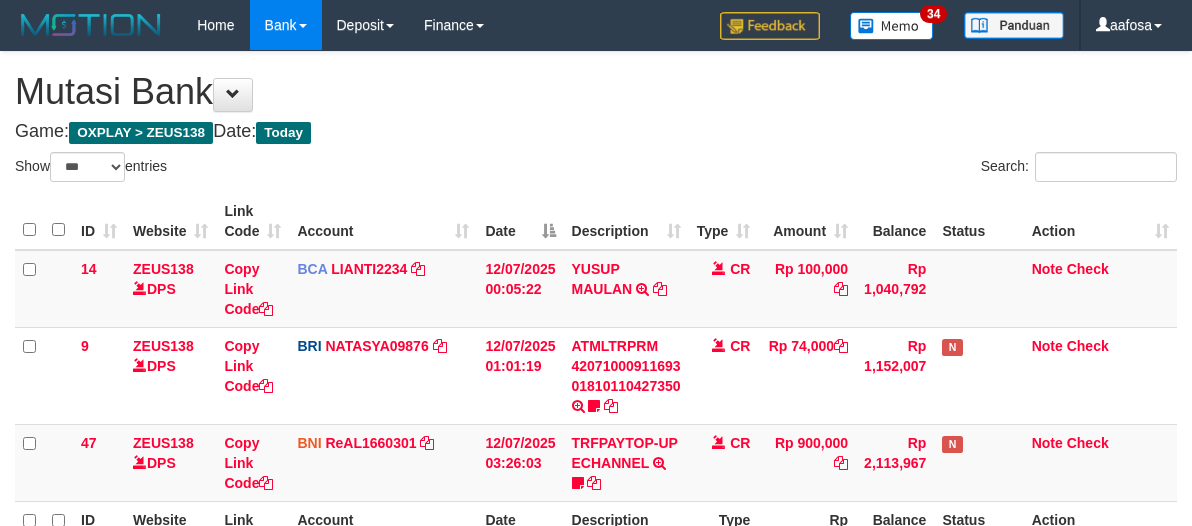 select on "***" 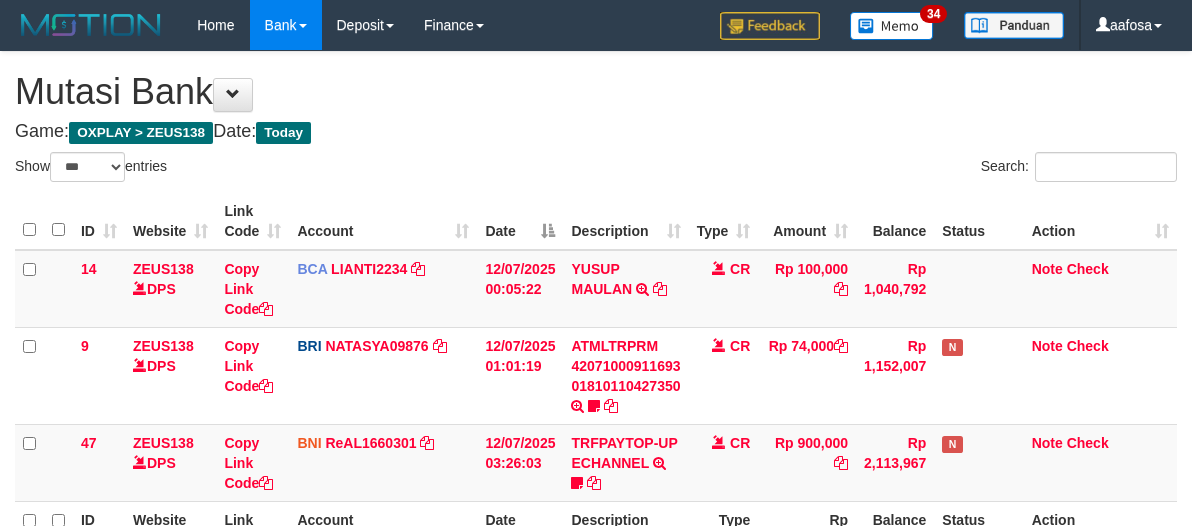 scroll, scrollTop: 226, scrollLeft: 0, axis: vertical 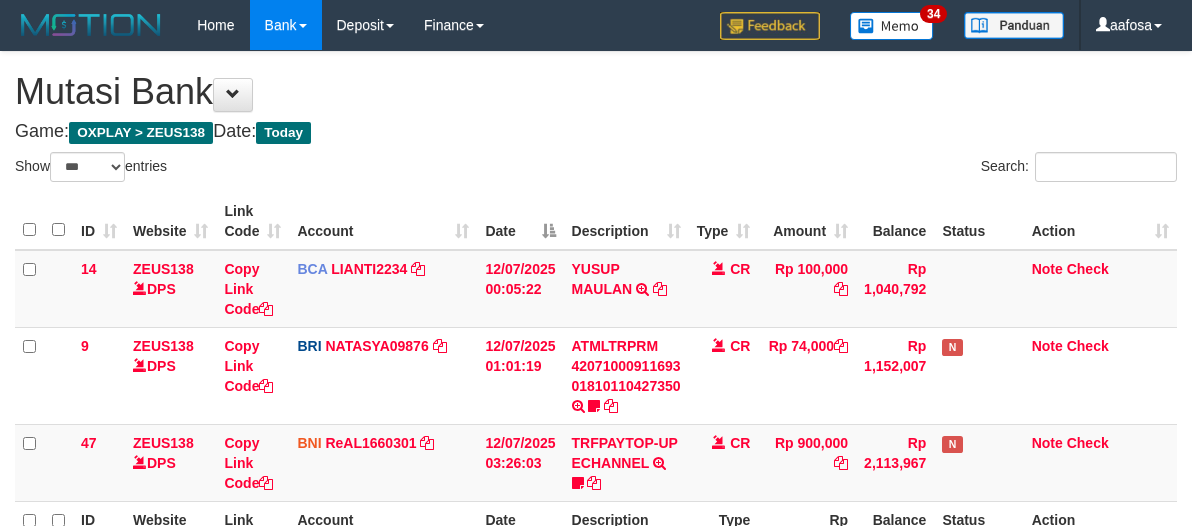 select on "***" 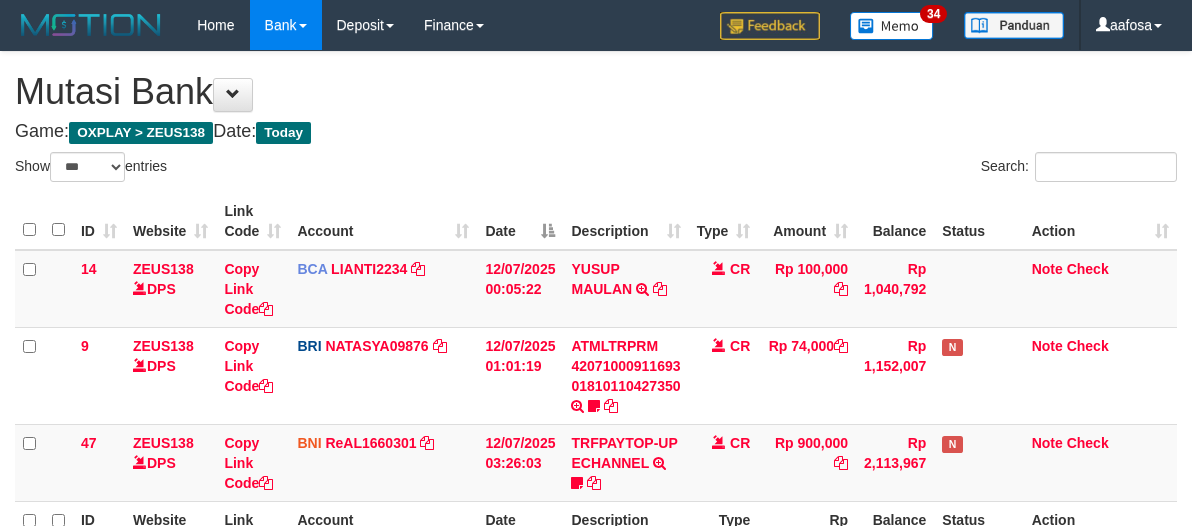 scroll, scrollTop: 226, scrollLeft: 0, axis: vertical 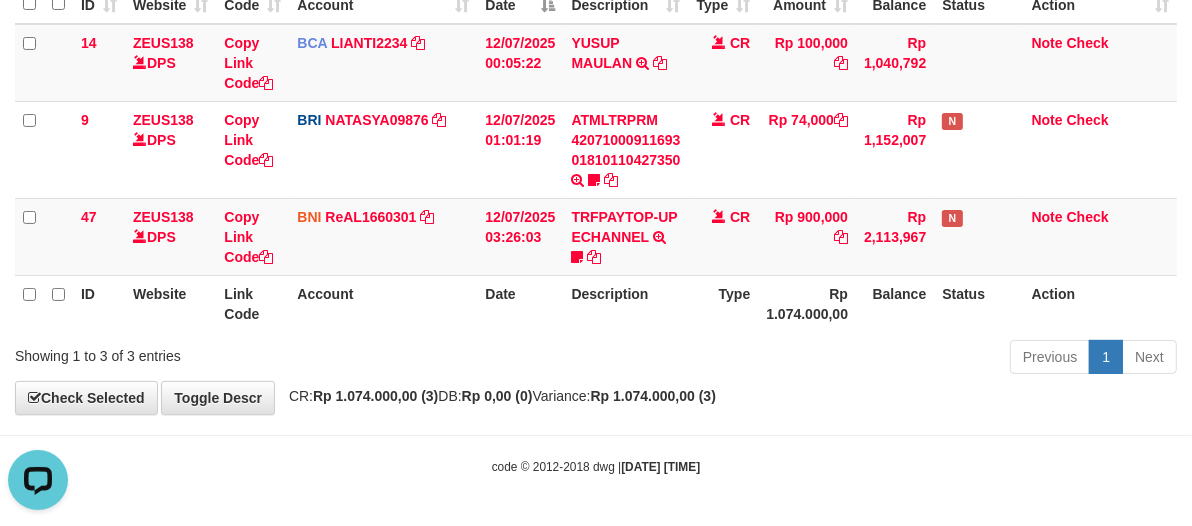 click on "Type" at bounding box center [724, 303] 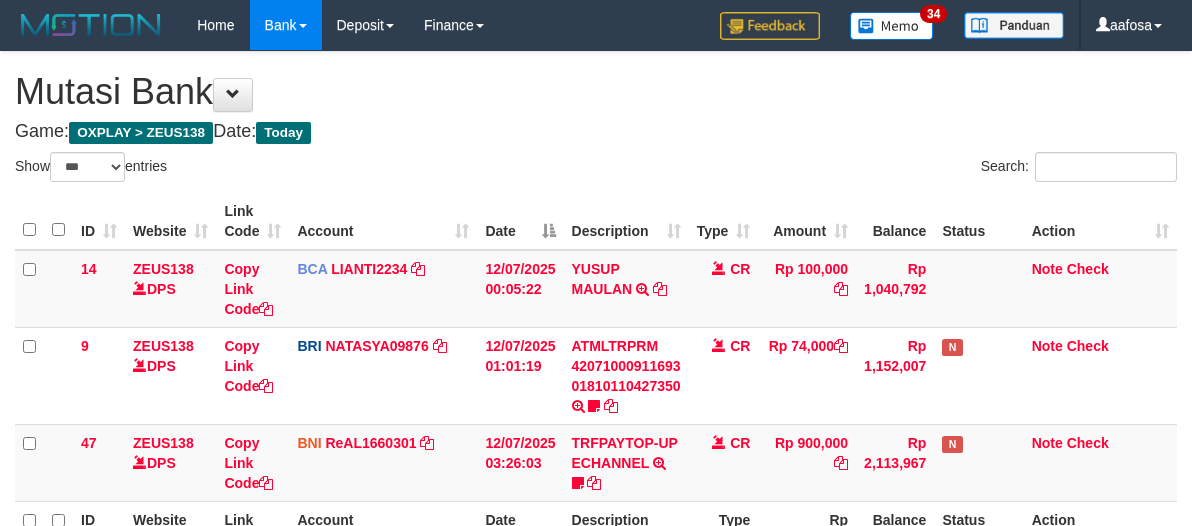 select on "***" 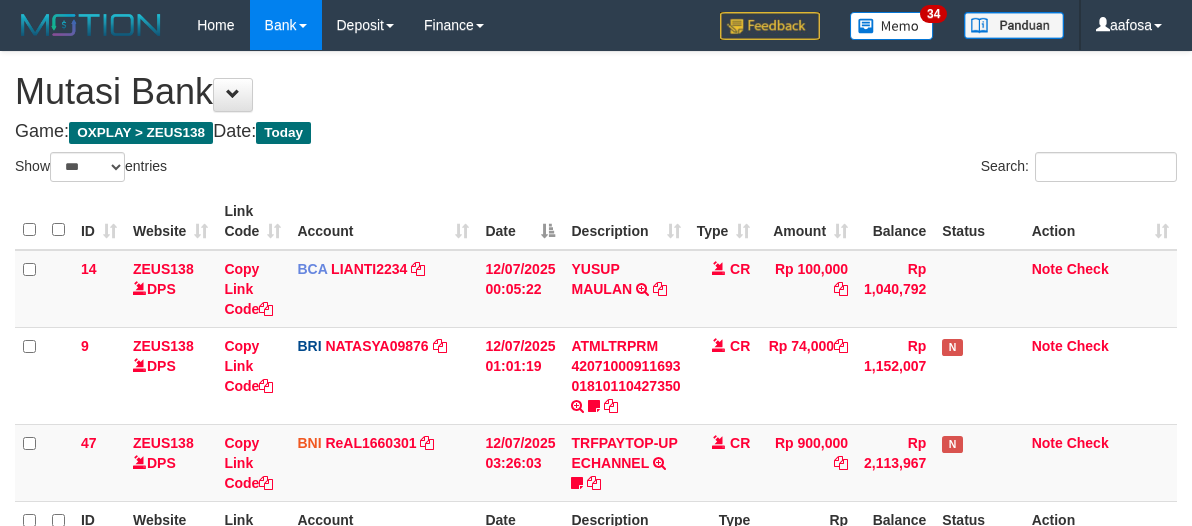 scroll, scrollTop: 226, scrollLeft: 0, axis: vertical 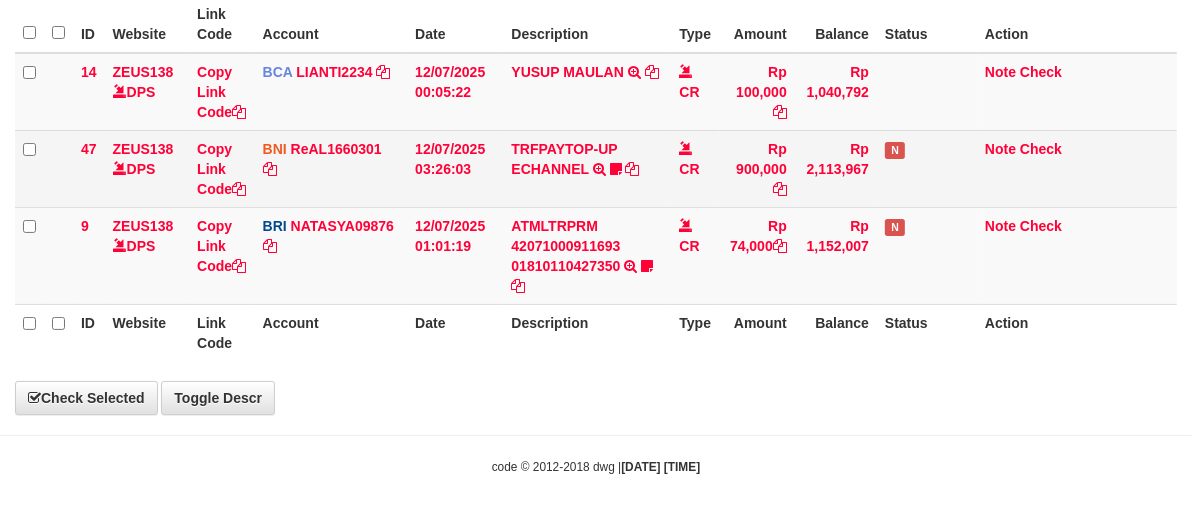 select on "***" 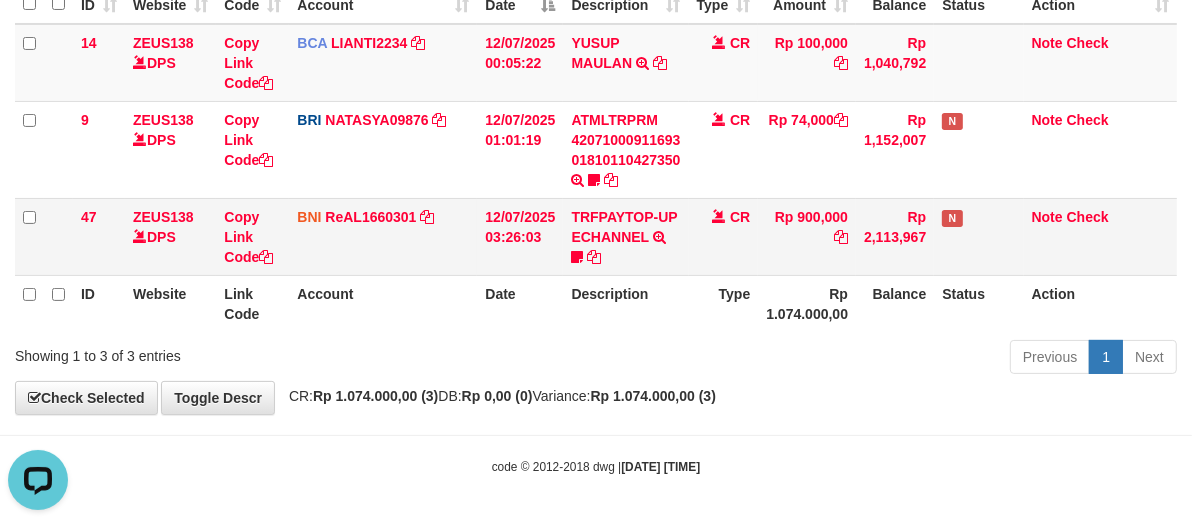 scroll, scrollTop: 0, scrollLeft: 0, axis: both 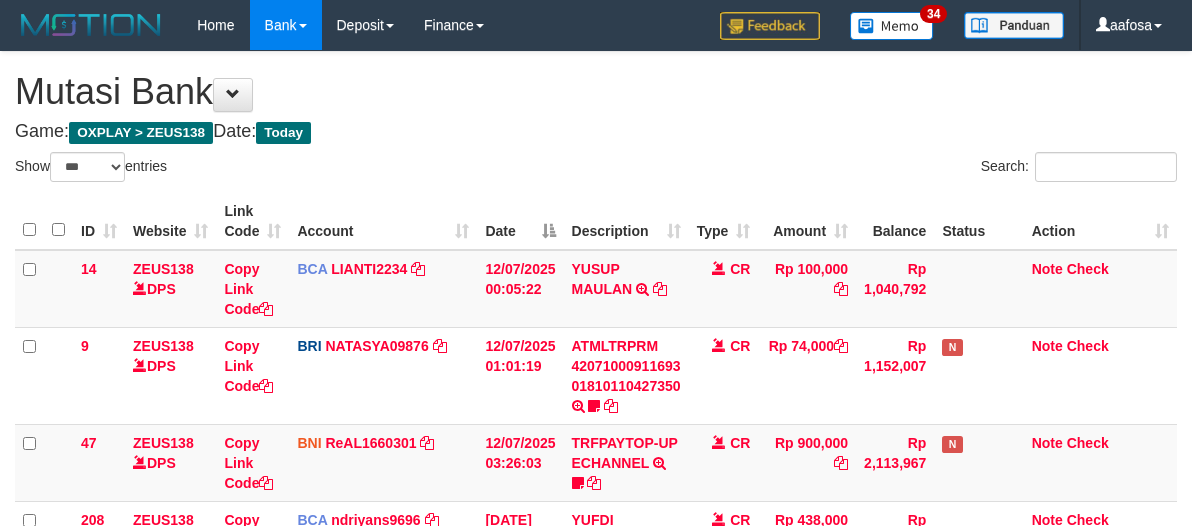 select on "***" 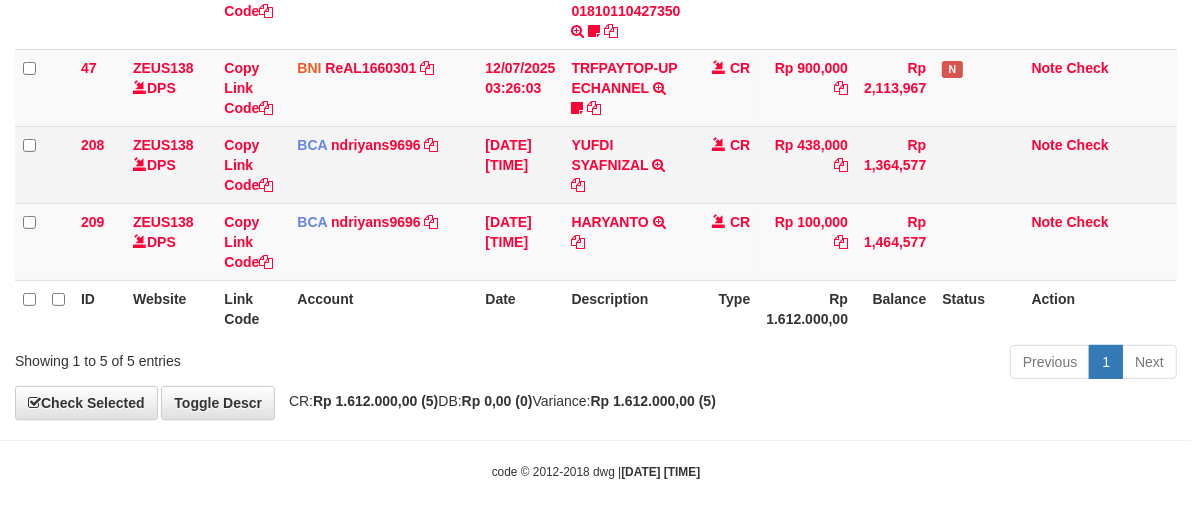 scroll, scrollTop: 380, scrollLeft: 0, axis: vertical 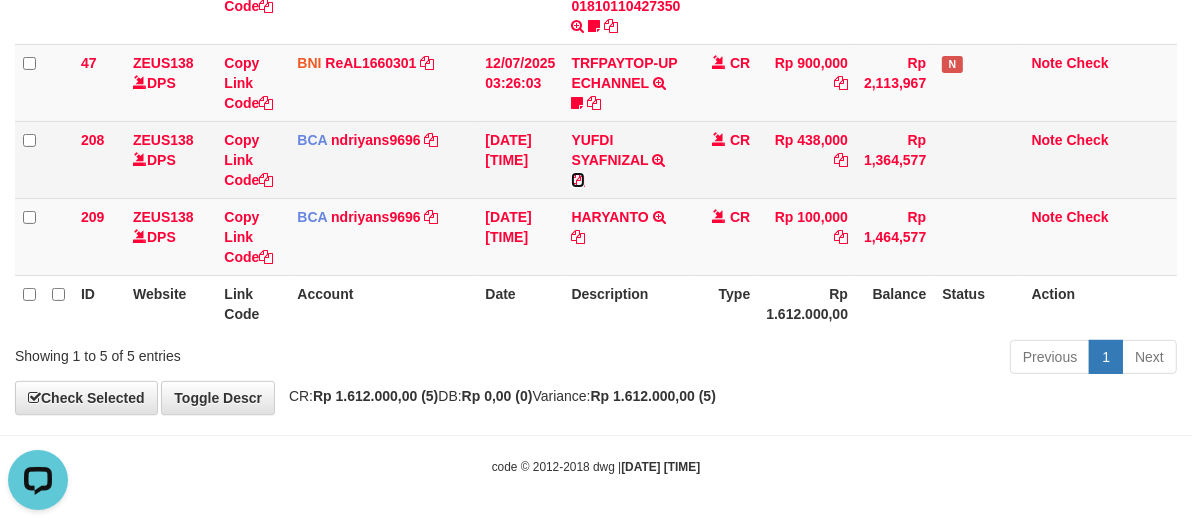 click at bounding box center (578, 180) 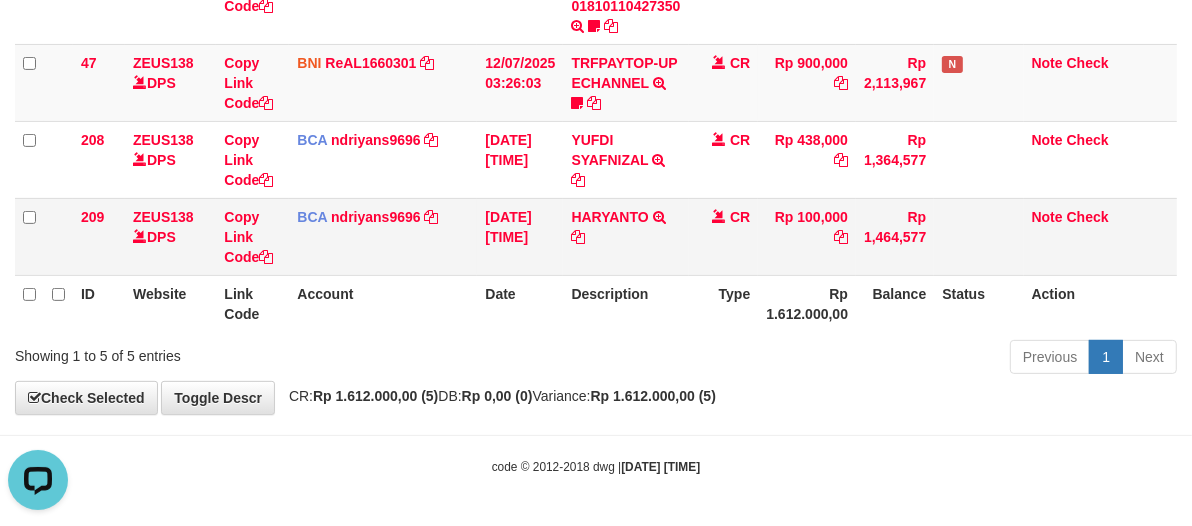 click on "HARYANTO         TRSF E-BANKING CR 1207/FTSCY/WS95031
100000.00HARYANTO" at bounding box center [625, 236] 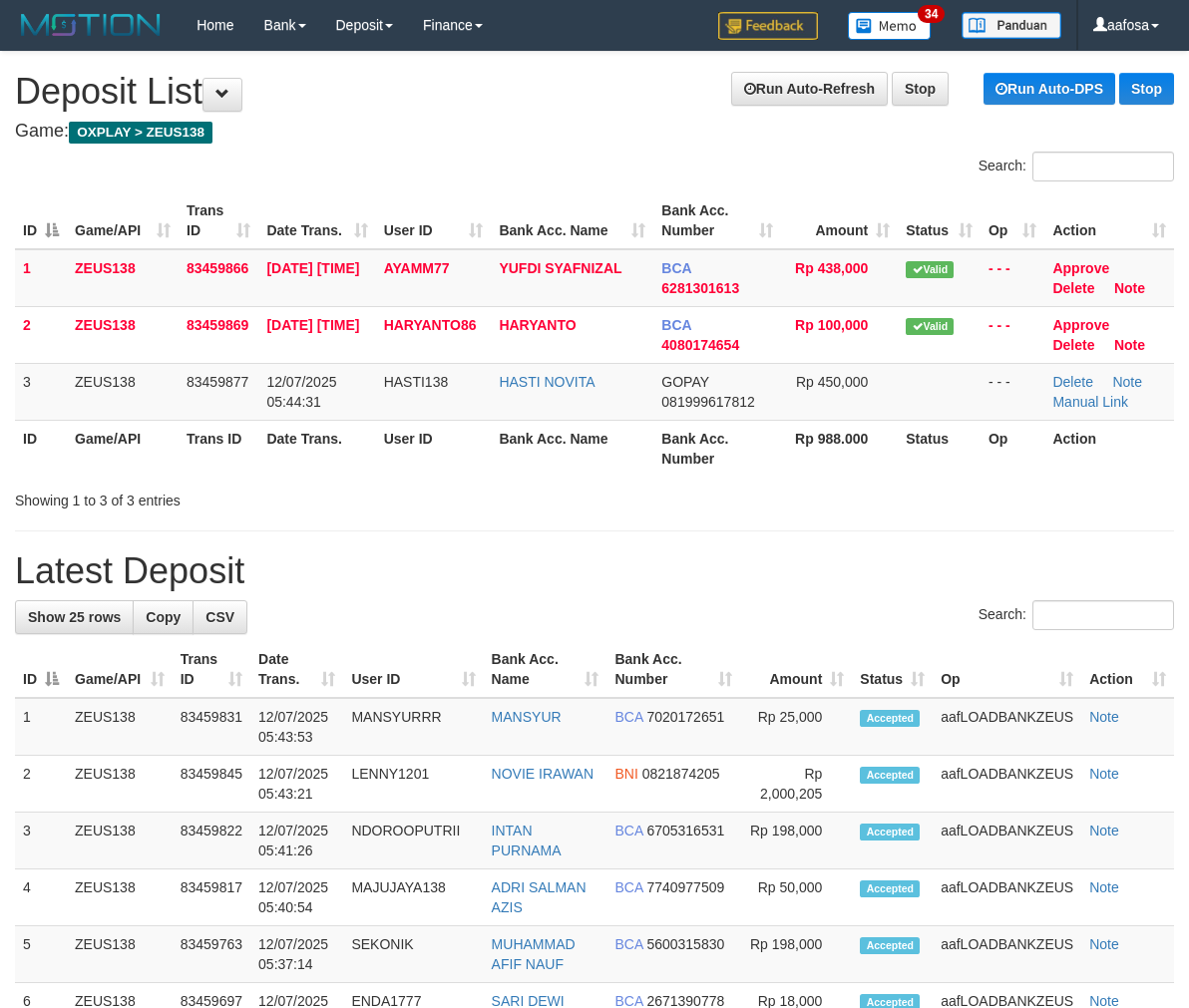 scroll, scrollTop: 0, scrollLeft: 0, axis: both 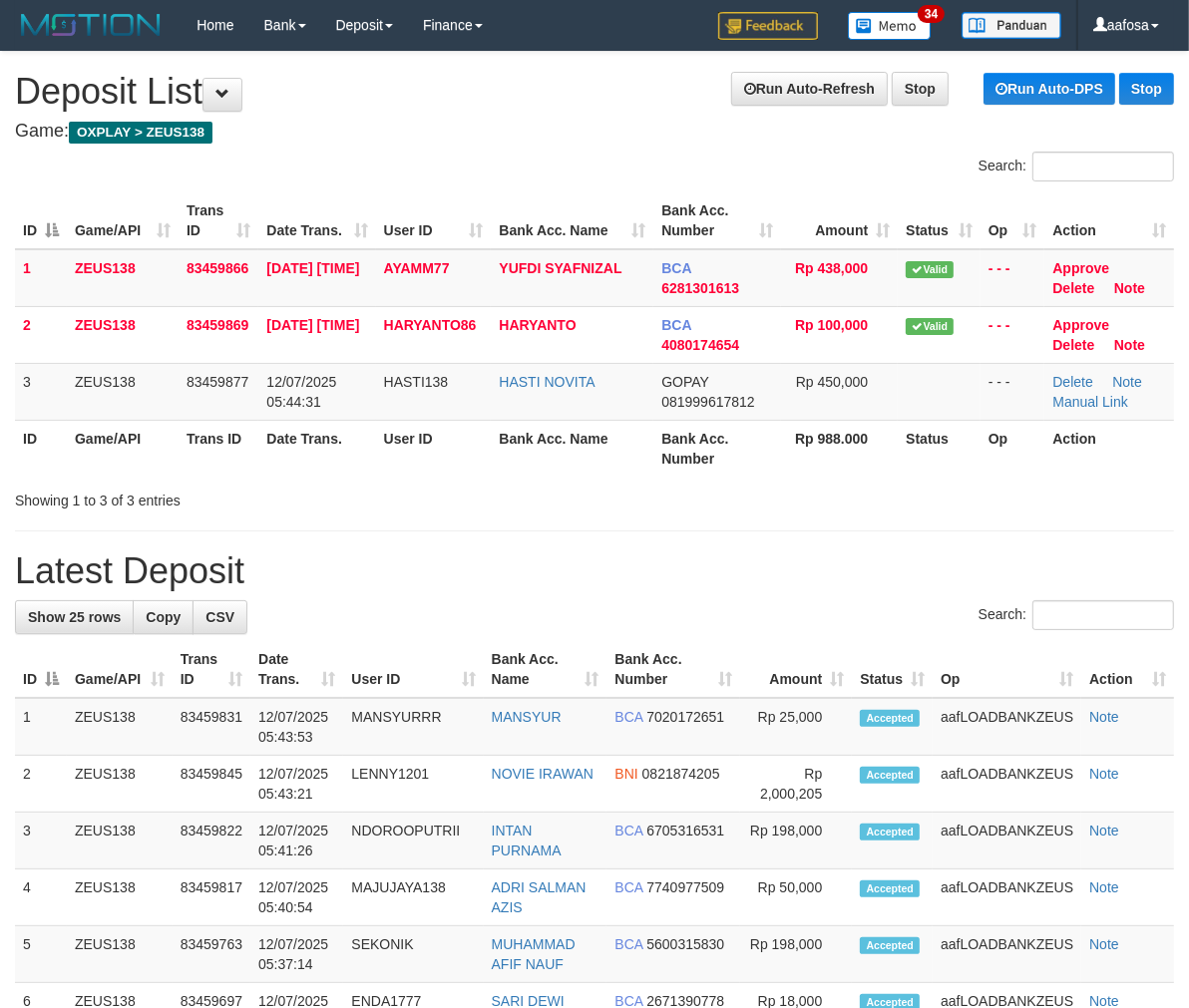 click on "**********" at bounding box center (594, 1172) 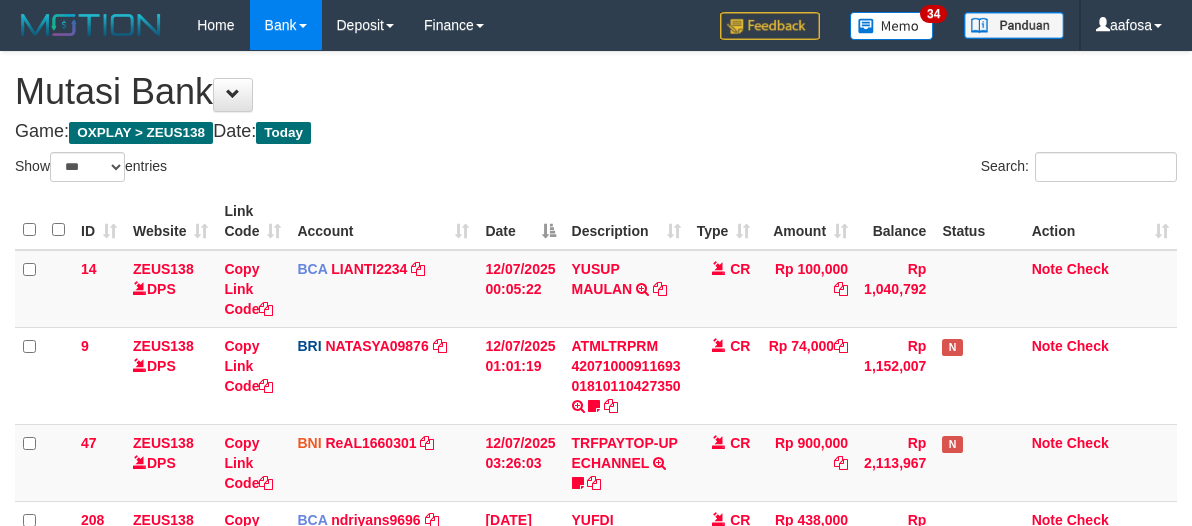 select on "***" 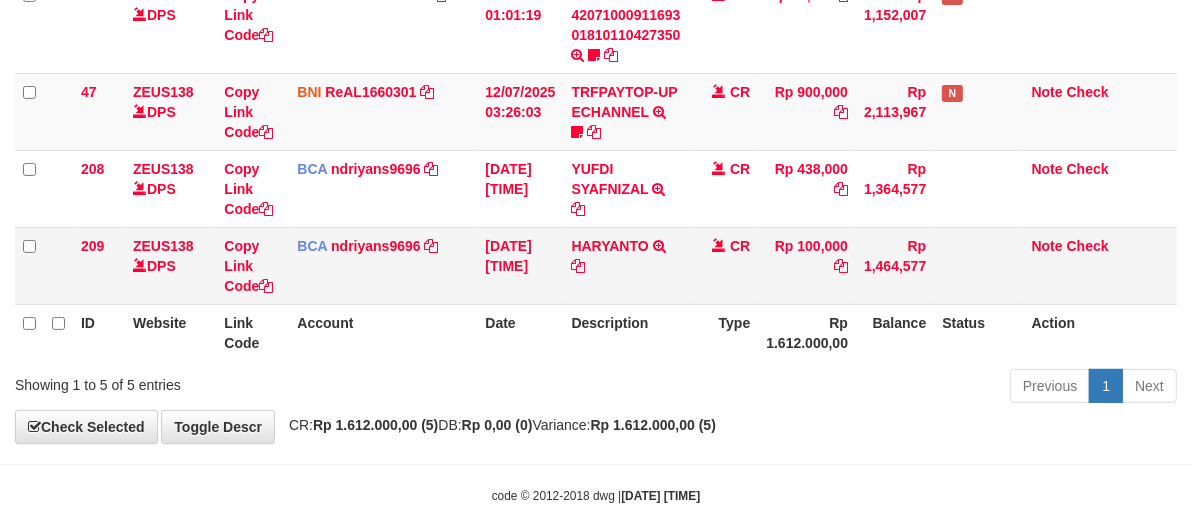scroll, scrollTop: 351, scrollLeft: 0, axis: vertical 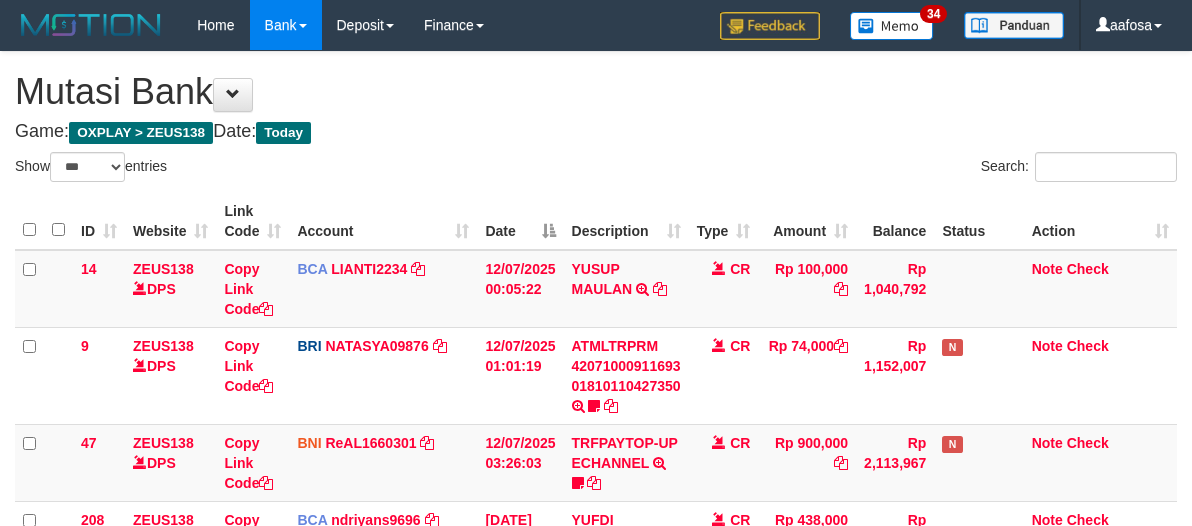 select on "***" 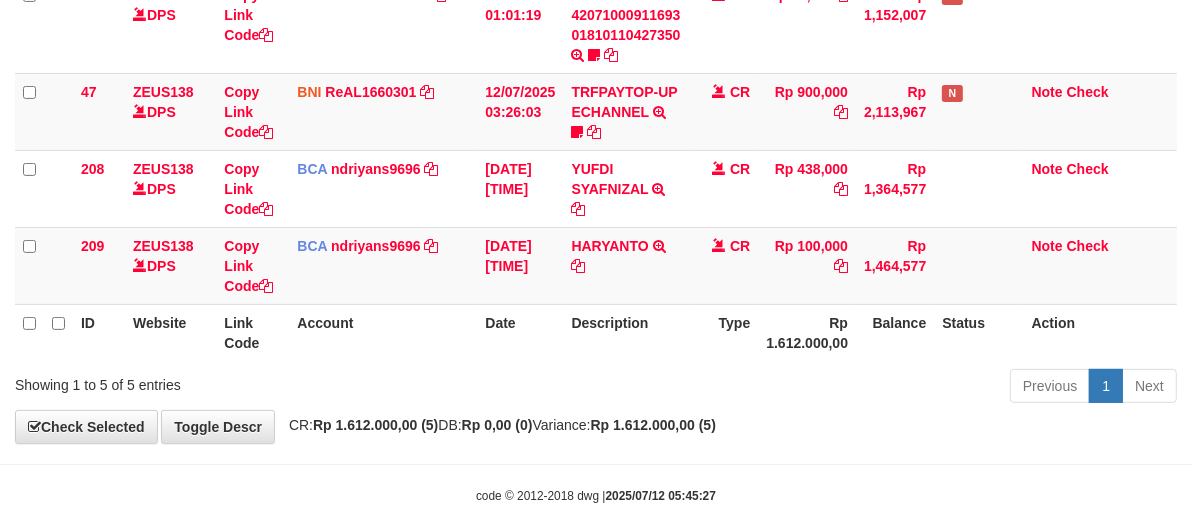 scroll, scrollTop: 380, scrollLeft: 0, axis: vertical 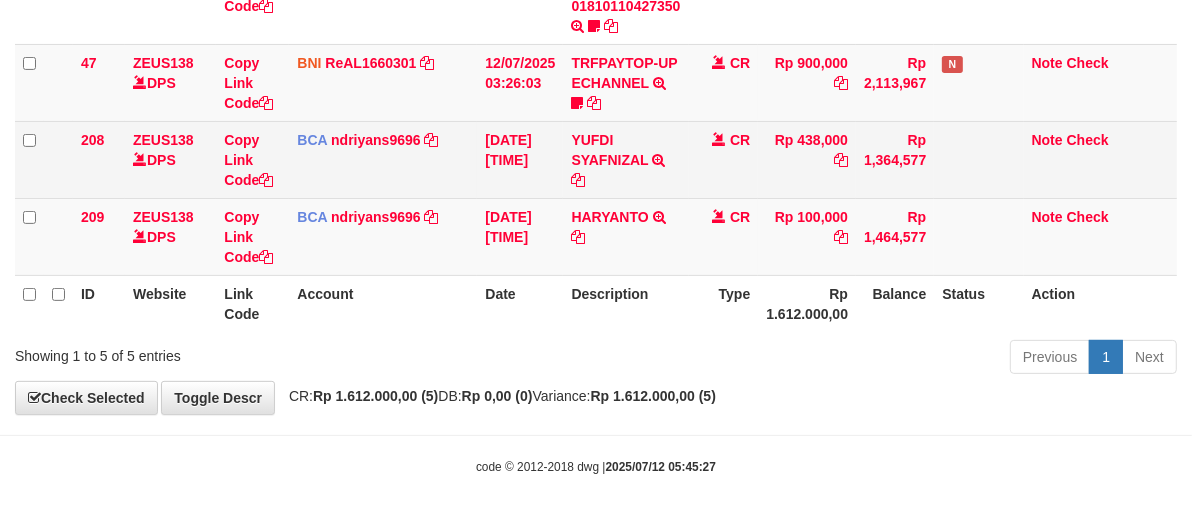click on "CR" at bounding box center [724, 159] 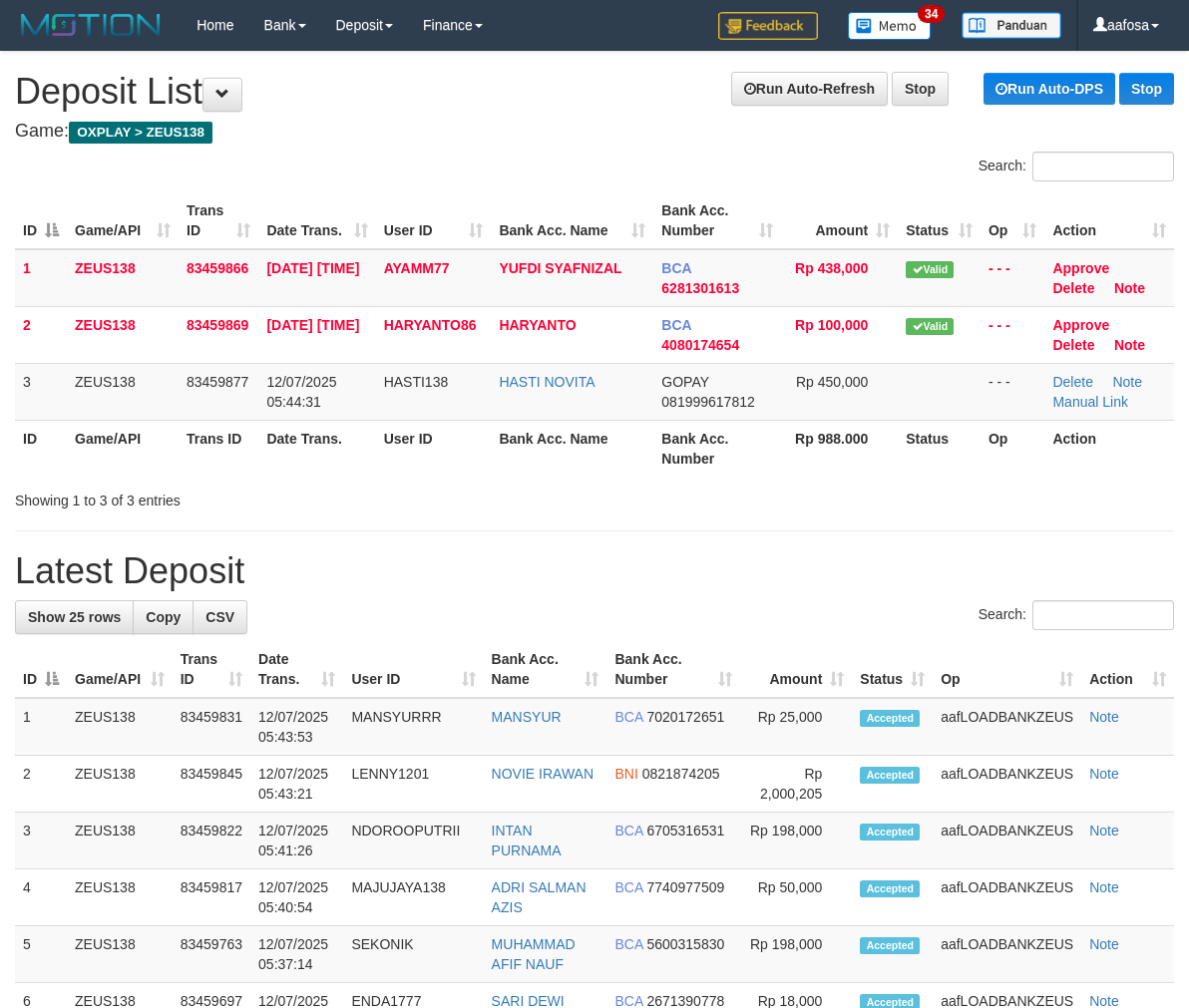 scroll, scrollTop: 0, scrollLeft: 0, axis: both 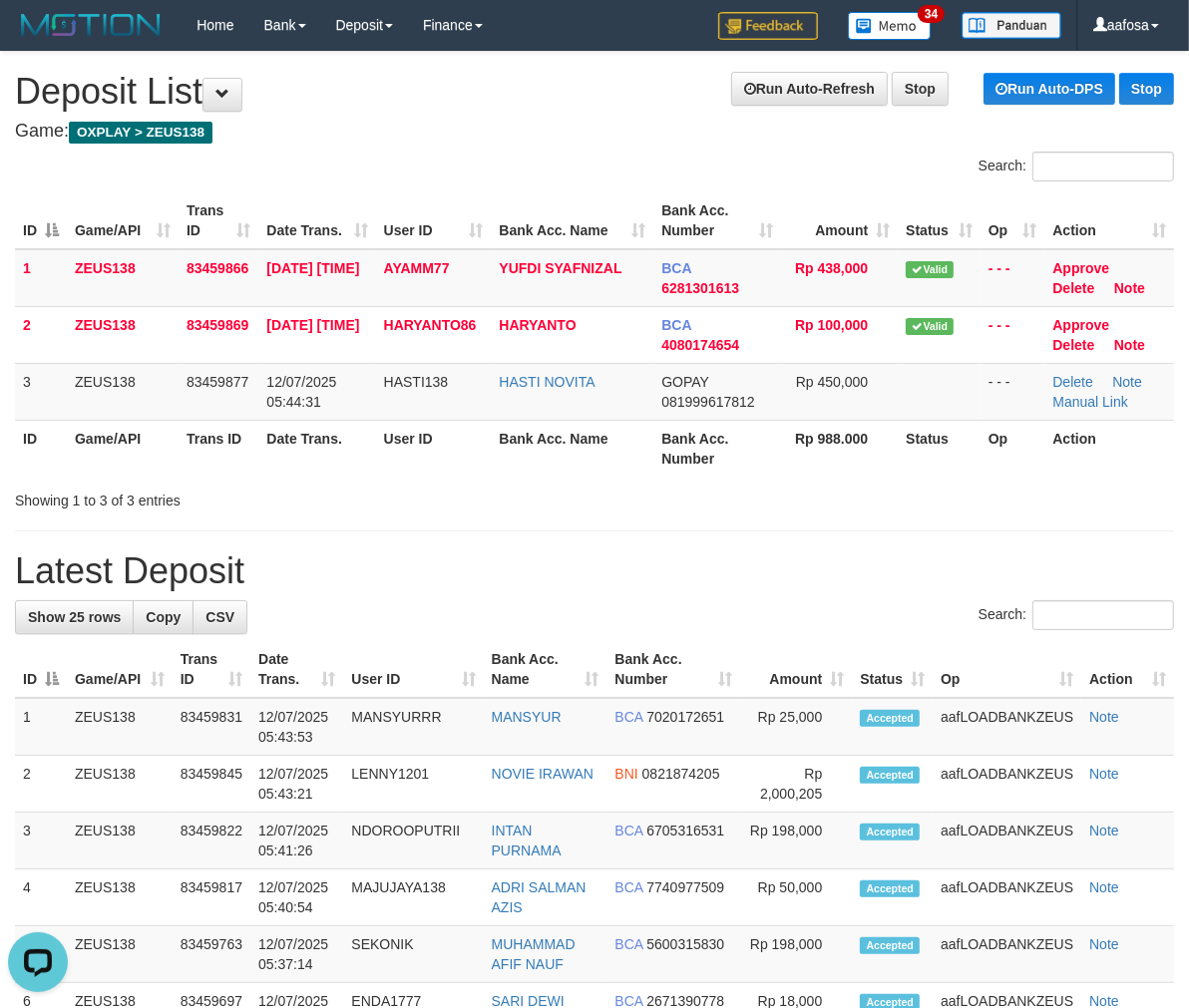 click on "**********" at bounding box center (594, 1172) 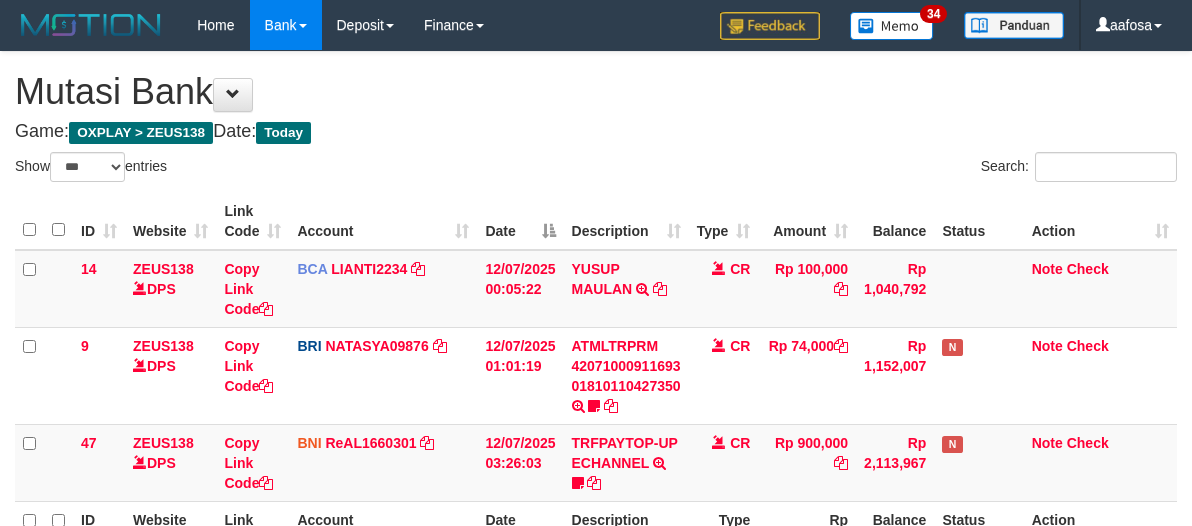 select on "***" 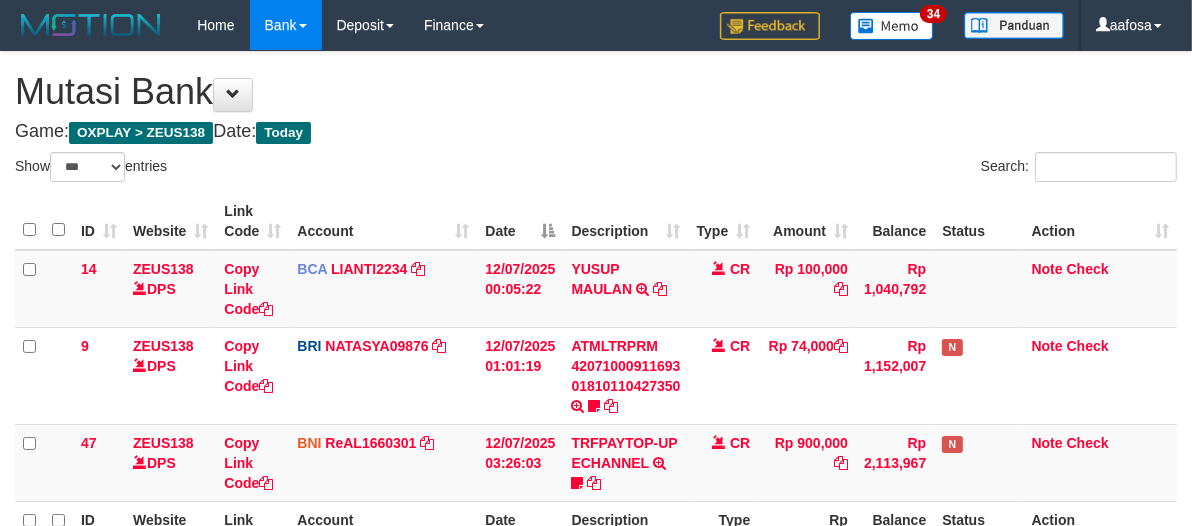 scroll, scrollTop: 226, scrollLeft: 0, axis: vertical 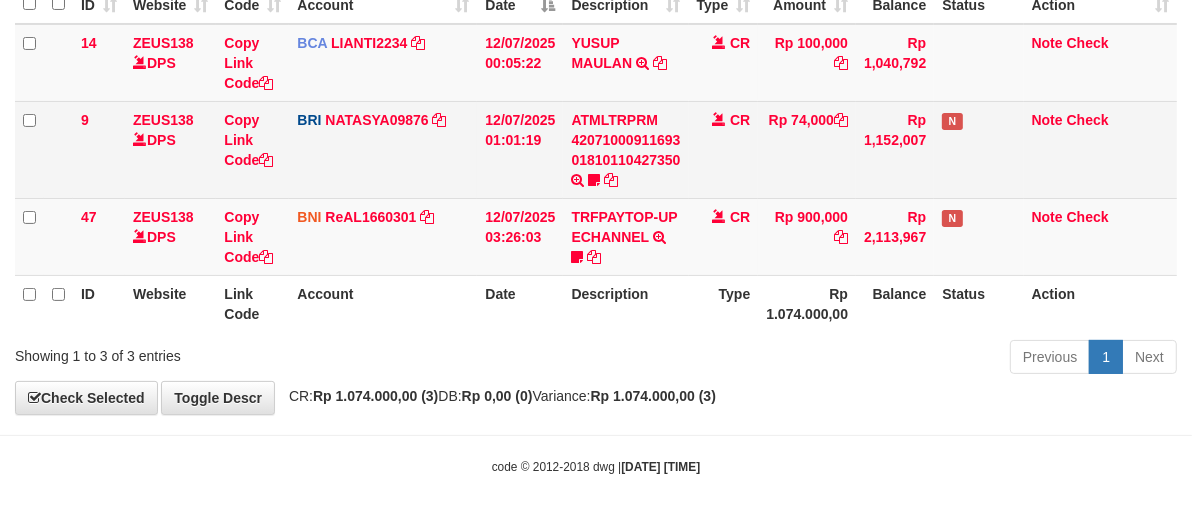 click on "Rp 74,000" at bounding box center [807, 149] 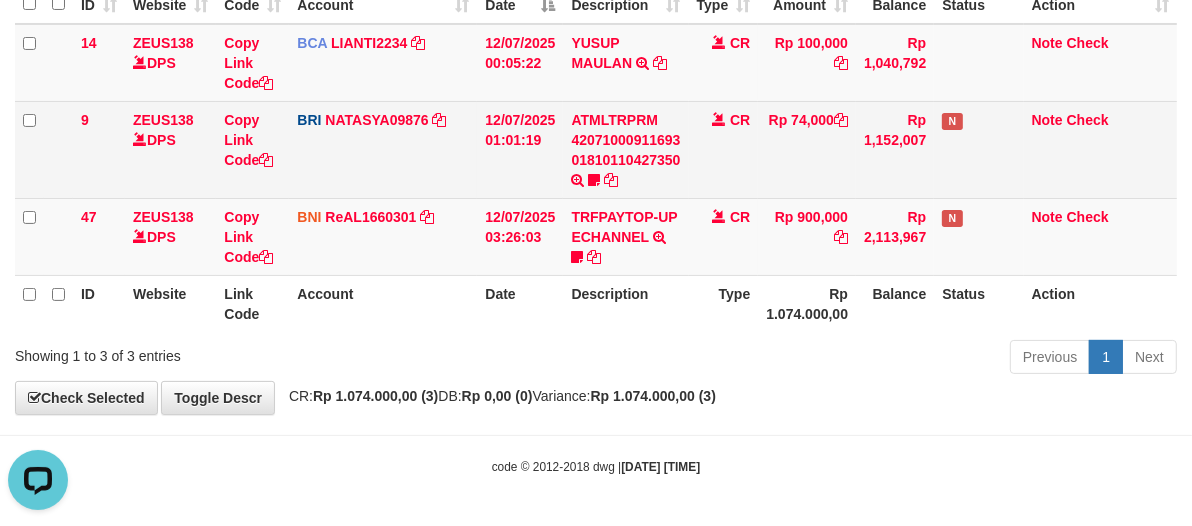 scroll, scrollTop: 0, scrollLeft: 0, axis: both 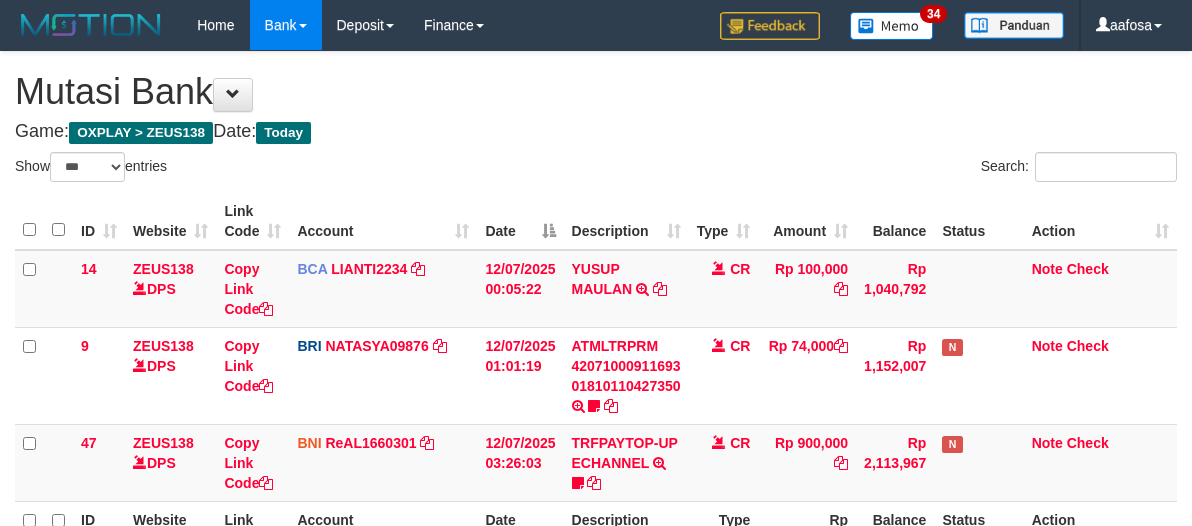 select on "***" 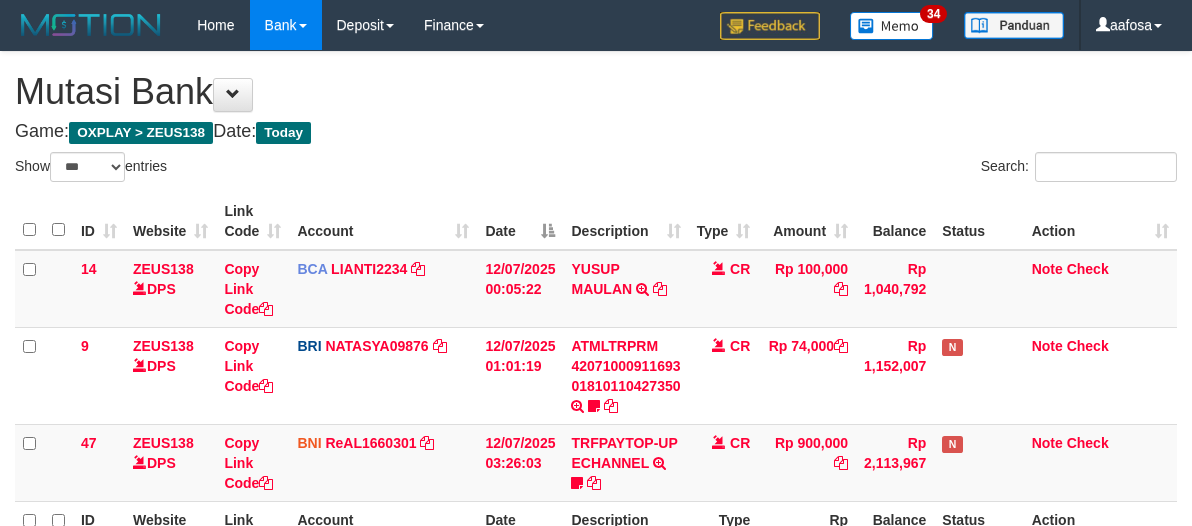 scroll, scrollTop: 226, scrollLeft: 0, axis: vertical 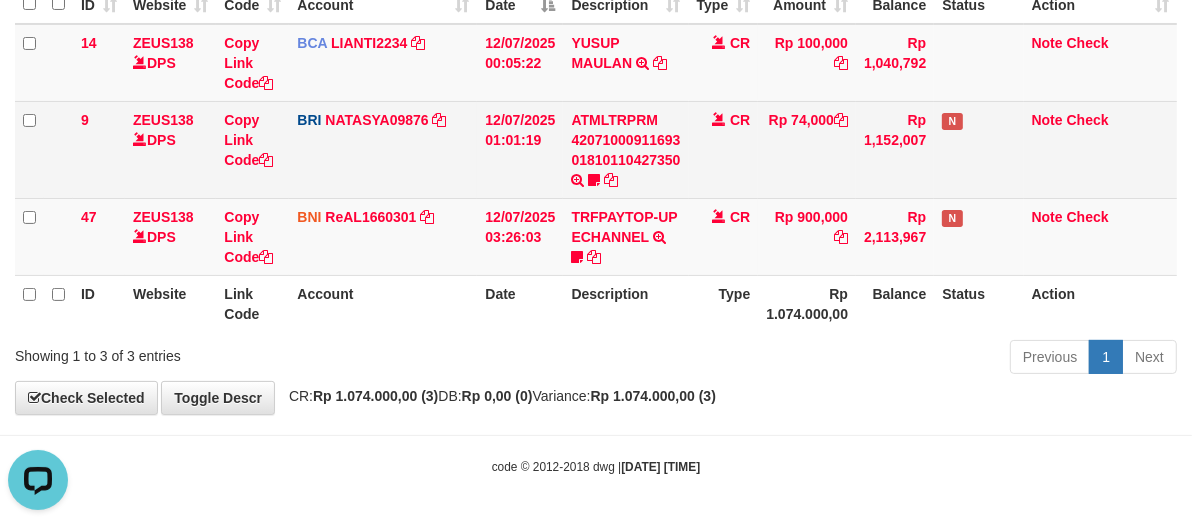 click on "CR" at bounding box center (724, 149) 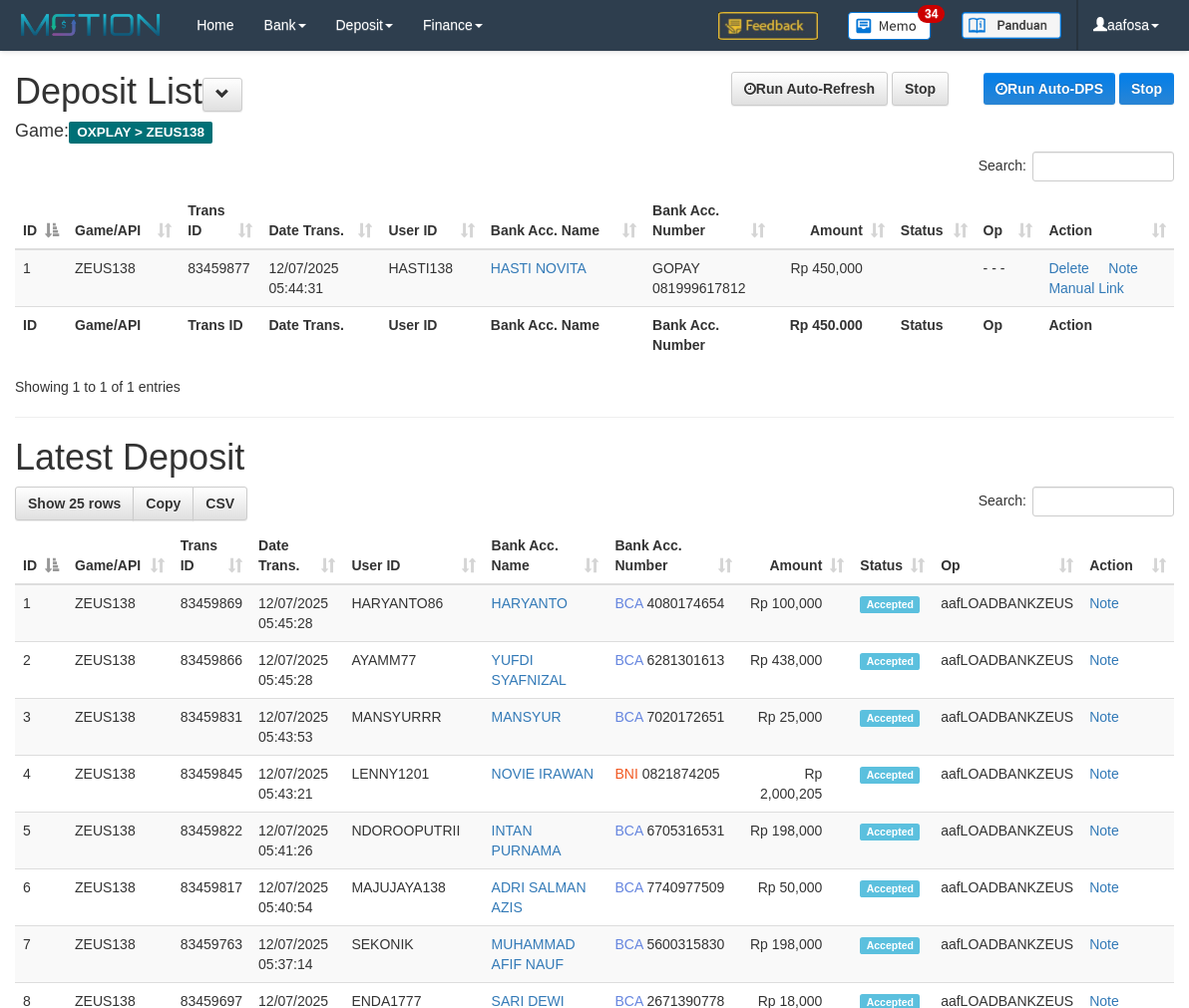 scroll, scrollTop: 0, scrollLeft: 0, axis: both 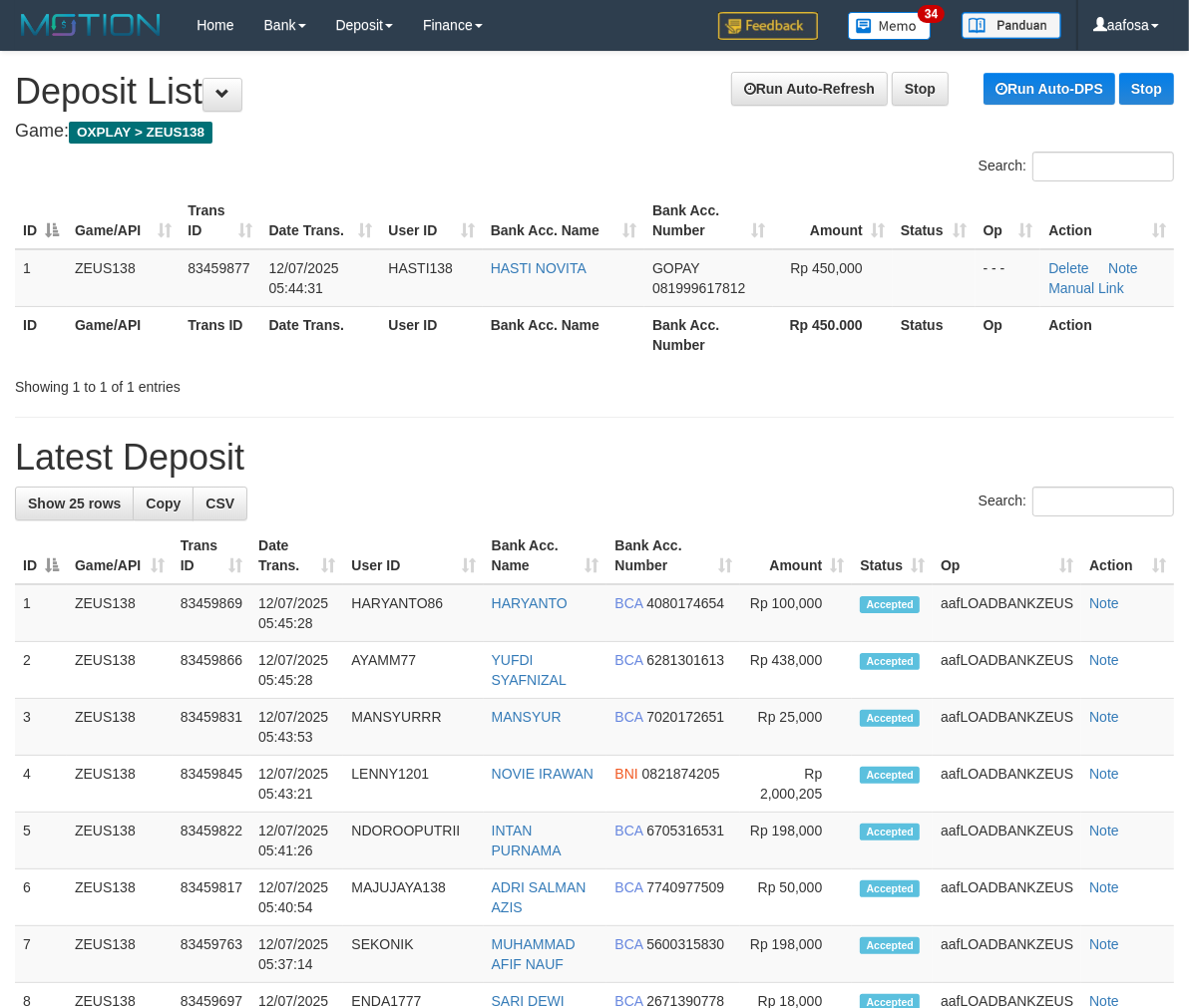 click on "Search:" at bounding box center [594, 168] 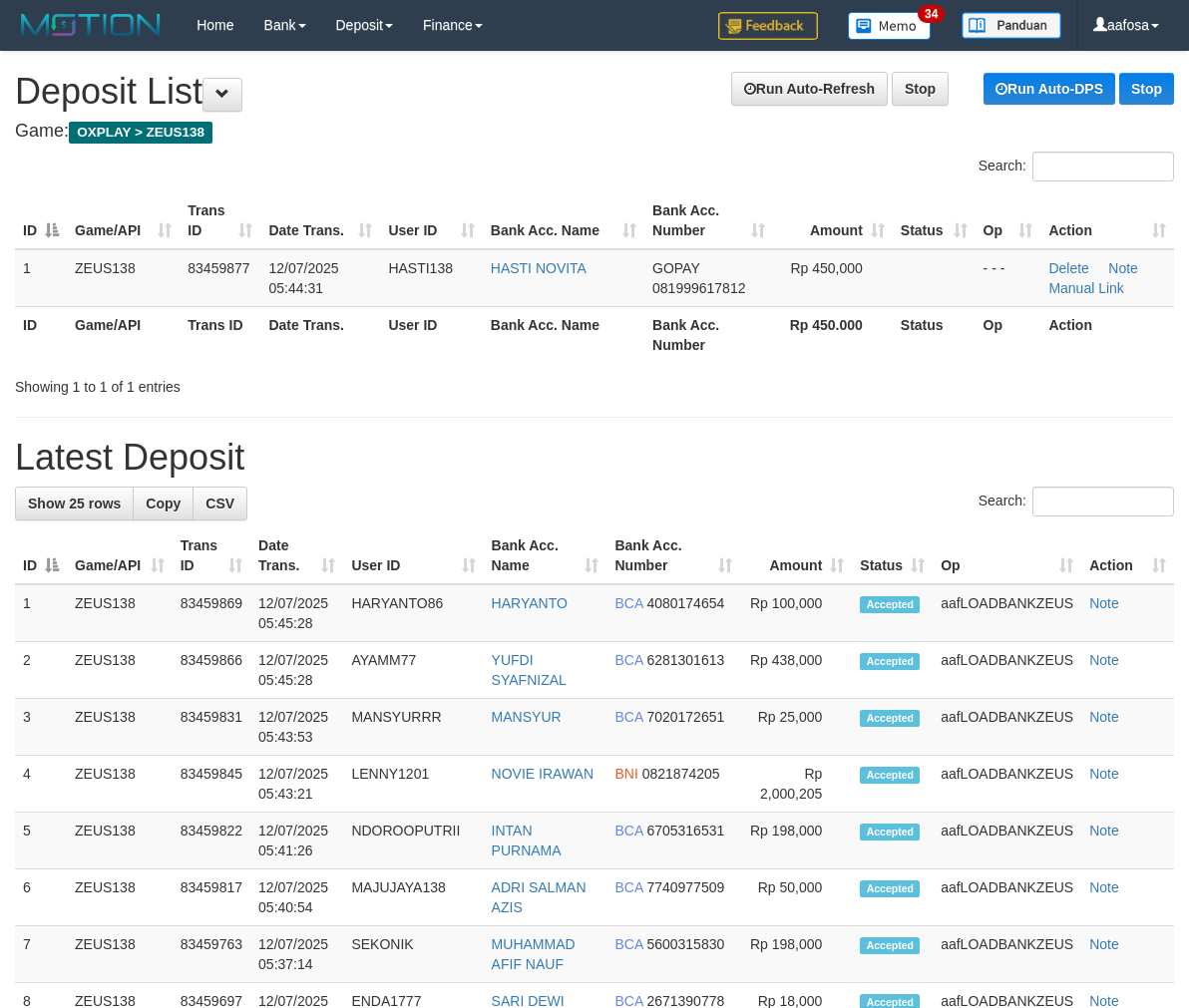 scroll, scrollTop: 0, scrollLeft: 0, axis: both 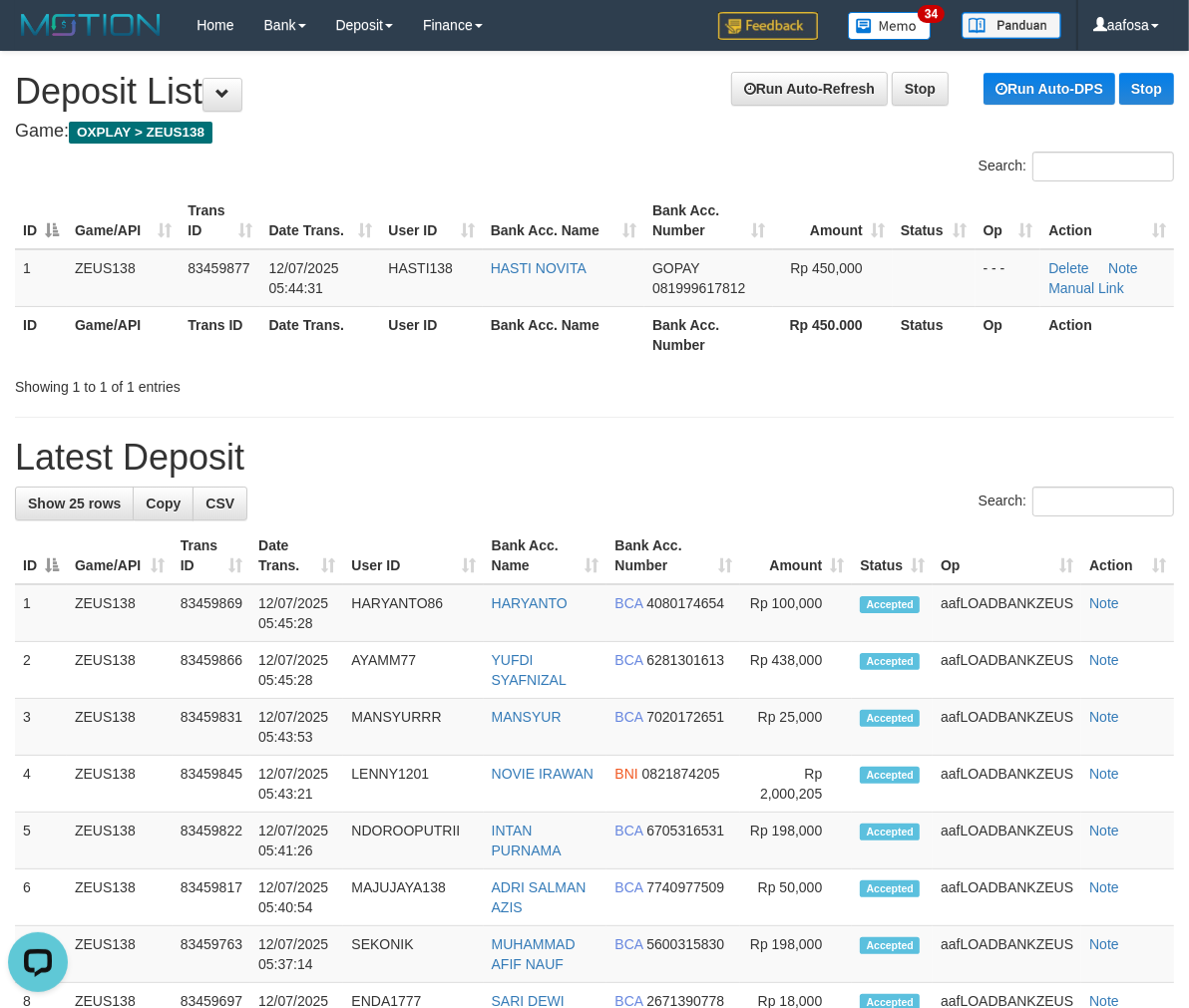 click on "Search:" at bounding box center (594, 168) 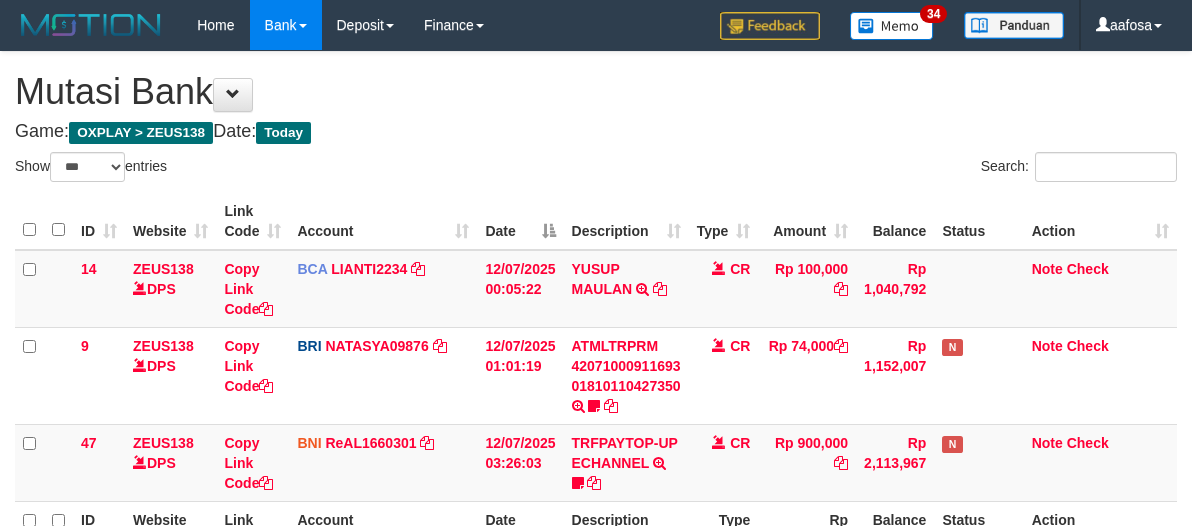 select on "***" 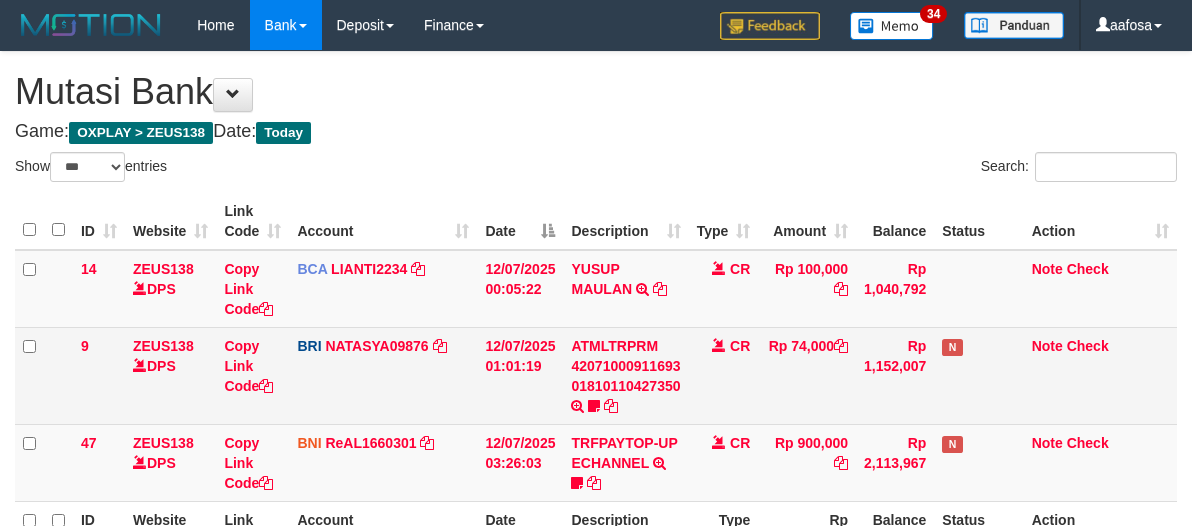 scroll, scrollTop: 226, scrollLeft: 0, axis: vertical 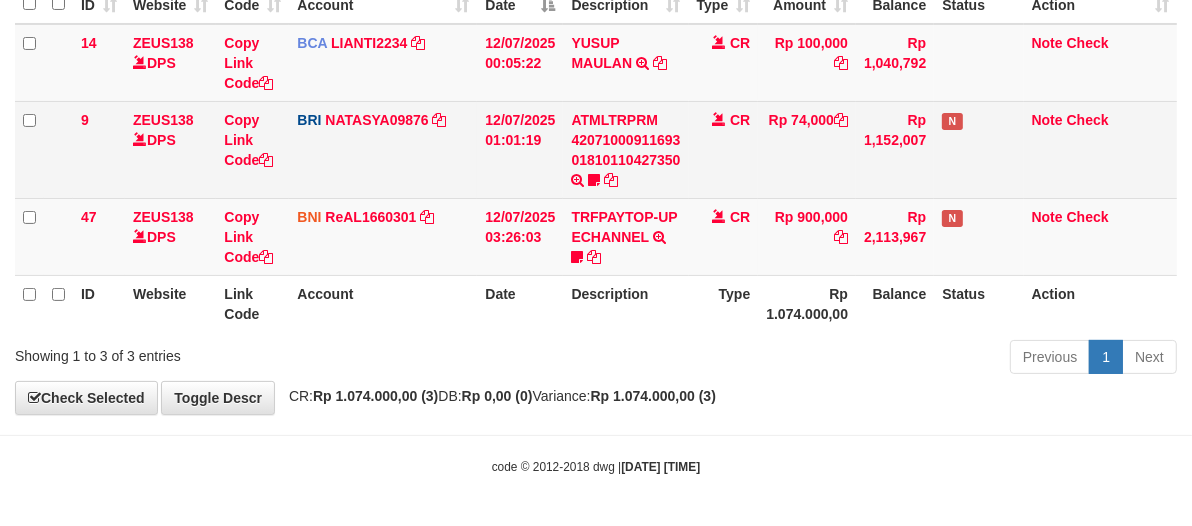 click on "Rp 74,000" at bounding box center (807, 149) 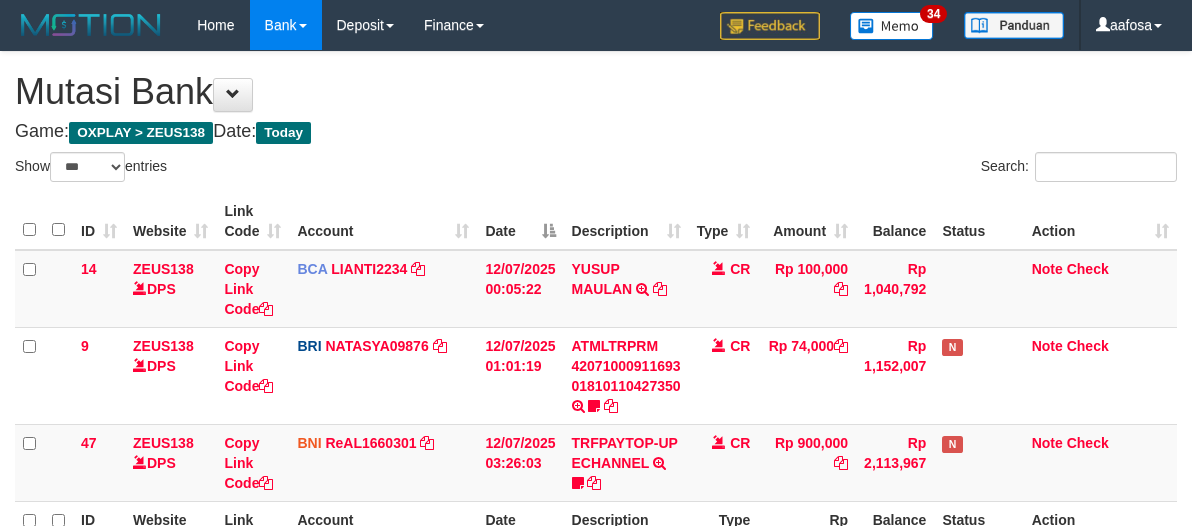 select on "***" 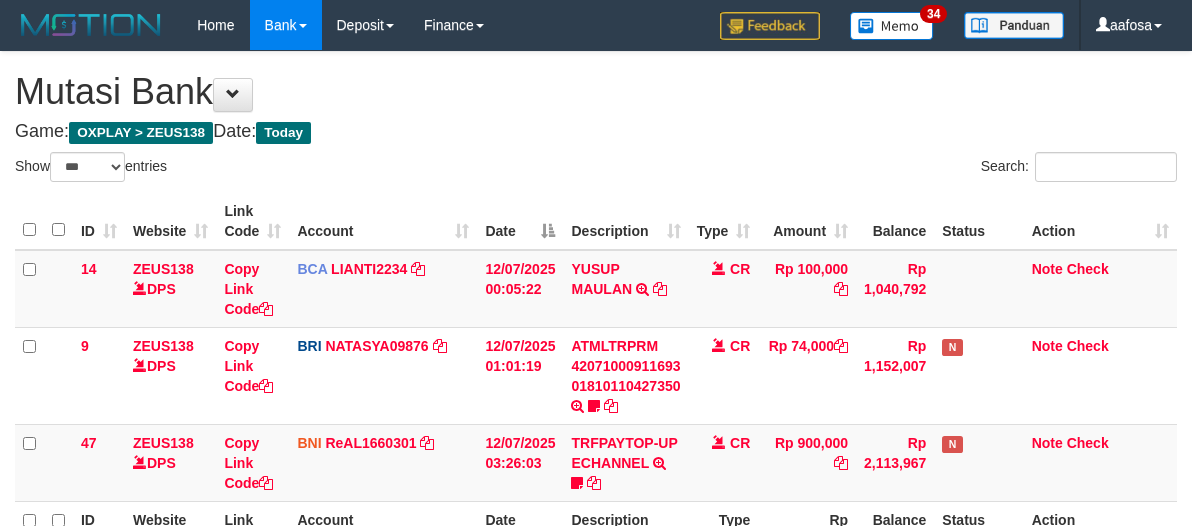 scroll, scrollTop: 226, scrollLeft: 0, axis: vertical 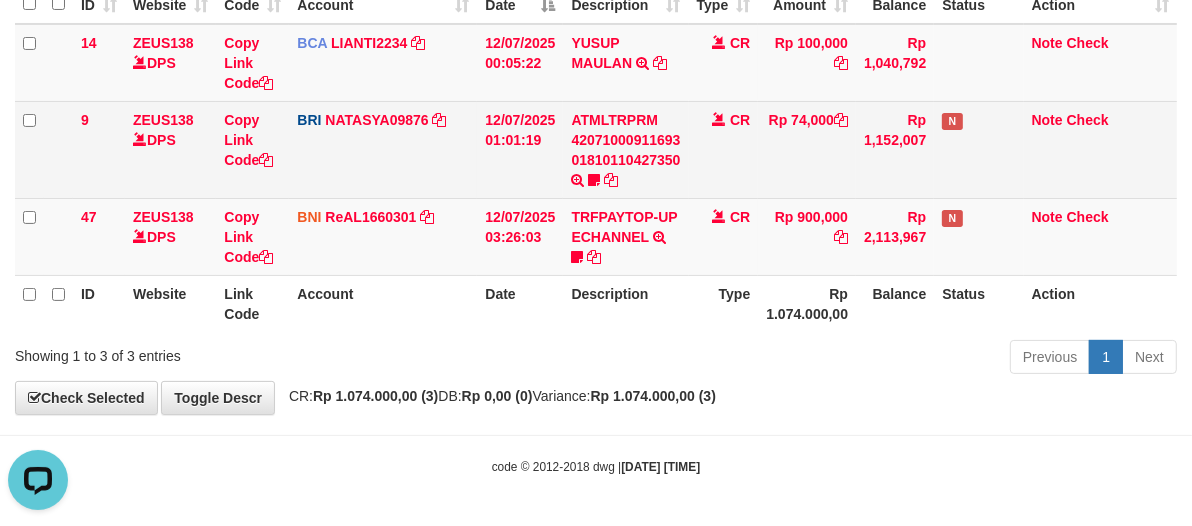 click on "CR" at bounding box center [724, 149] 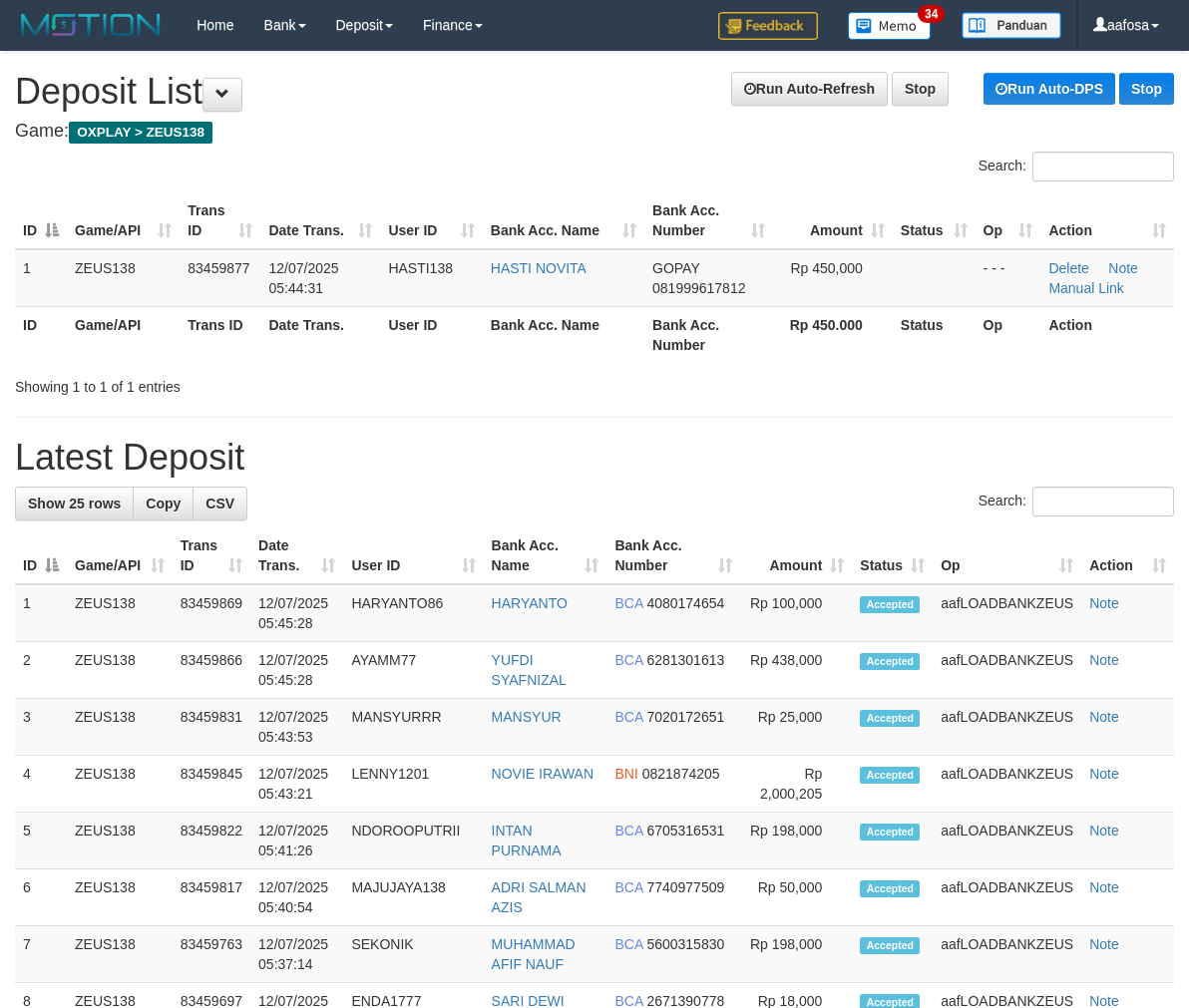 scroll, scrollTop: 0, scrollLeft: 0, axis: both 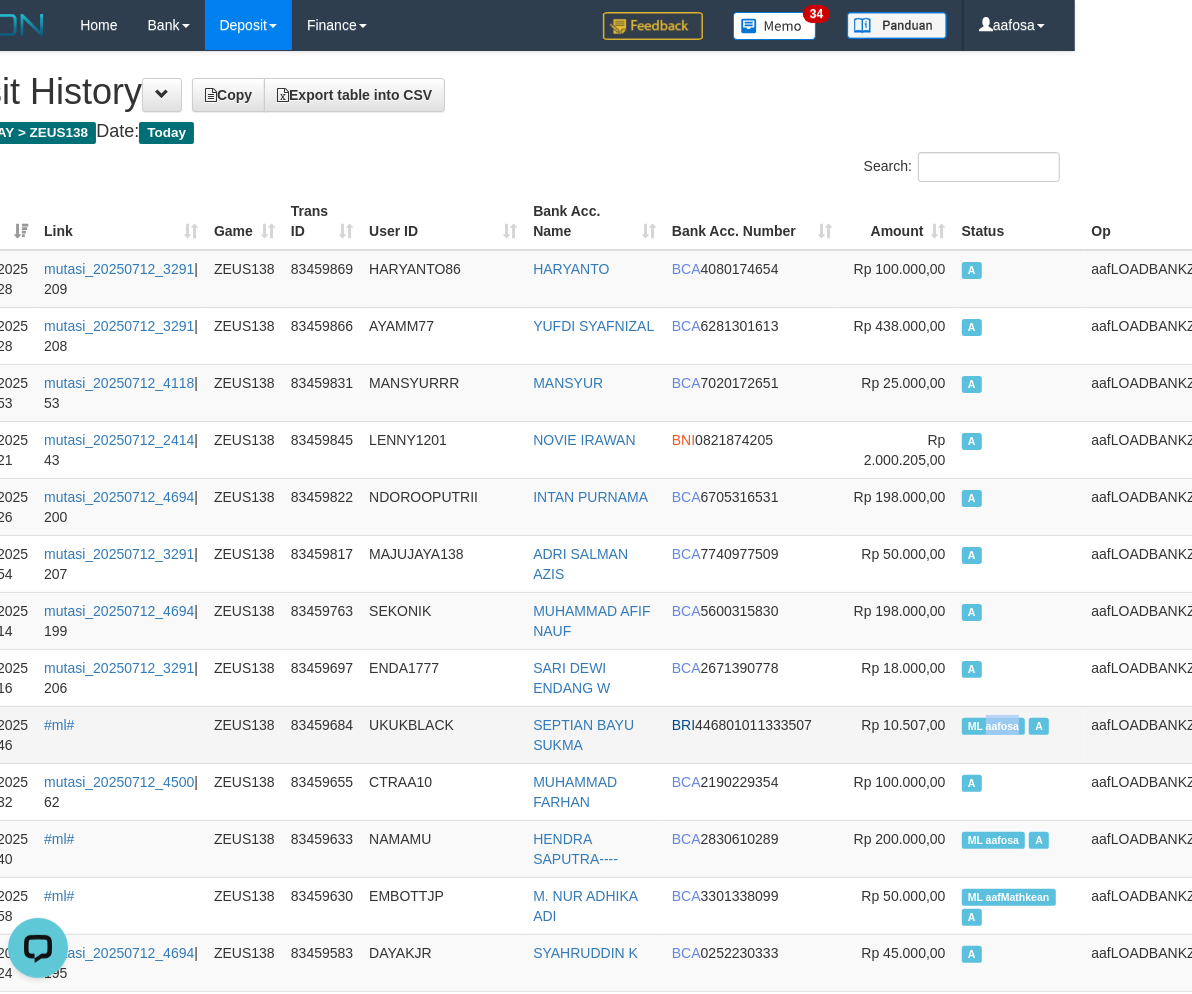 drag, startPoint x: 944, startPoint y: 724, endPoint x: 982, endPoint y: 727, distance: 38.118237 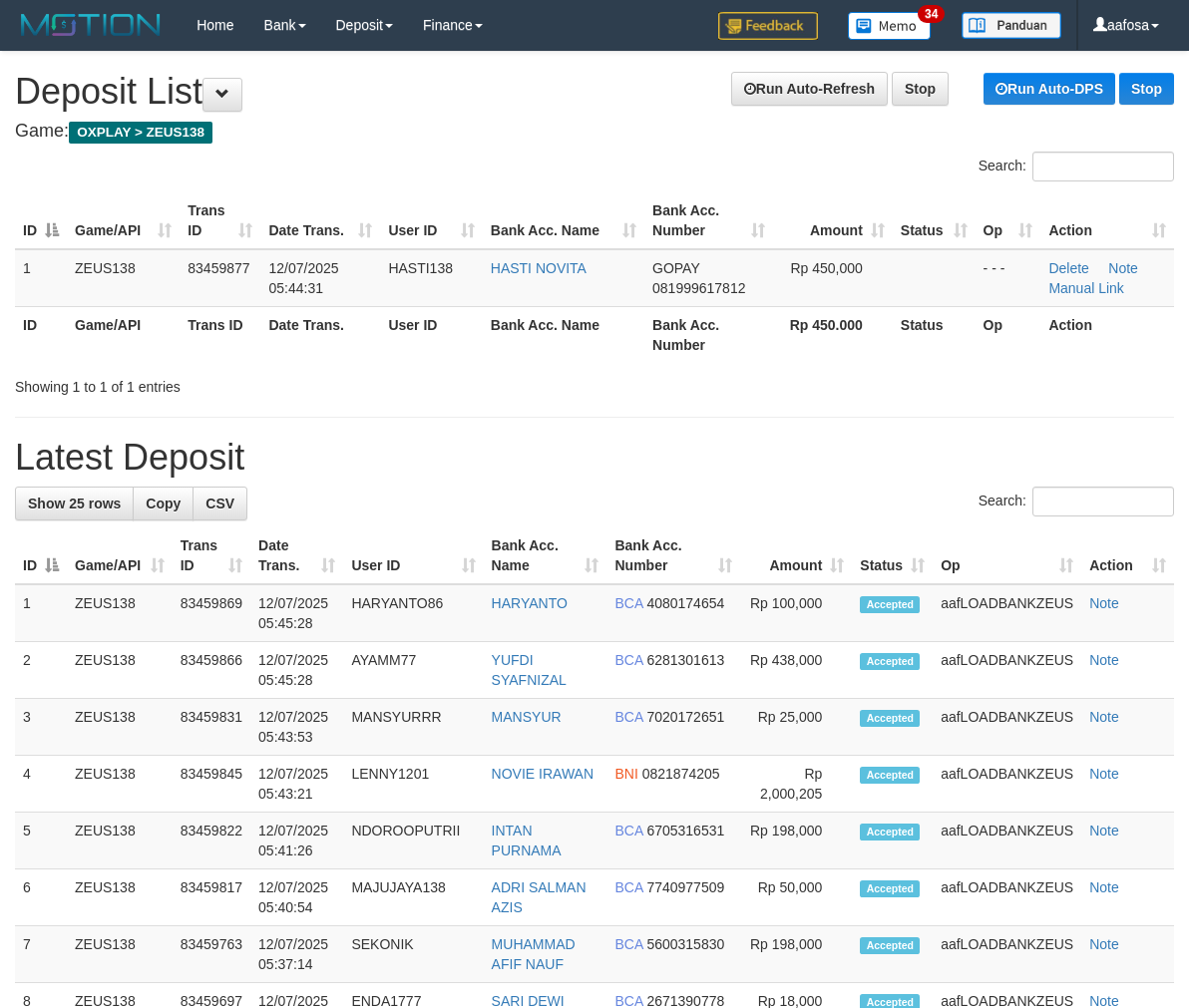 scroll, scrollTop: 0, scrollLeft: 0, axis: both 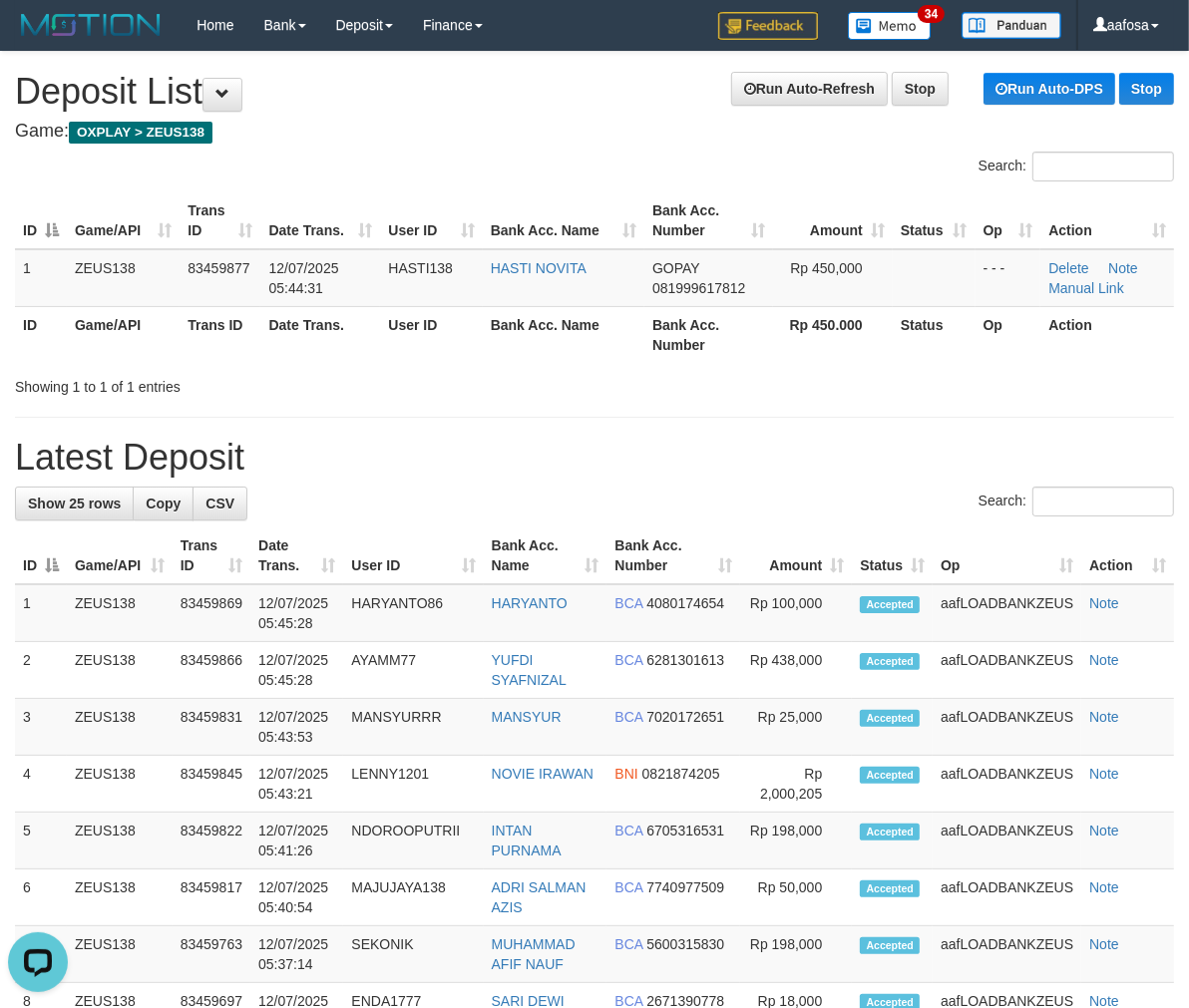 click on "Game:   OXPLAY > ZEUS138" at bounding box center [594, 132] 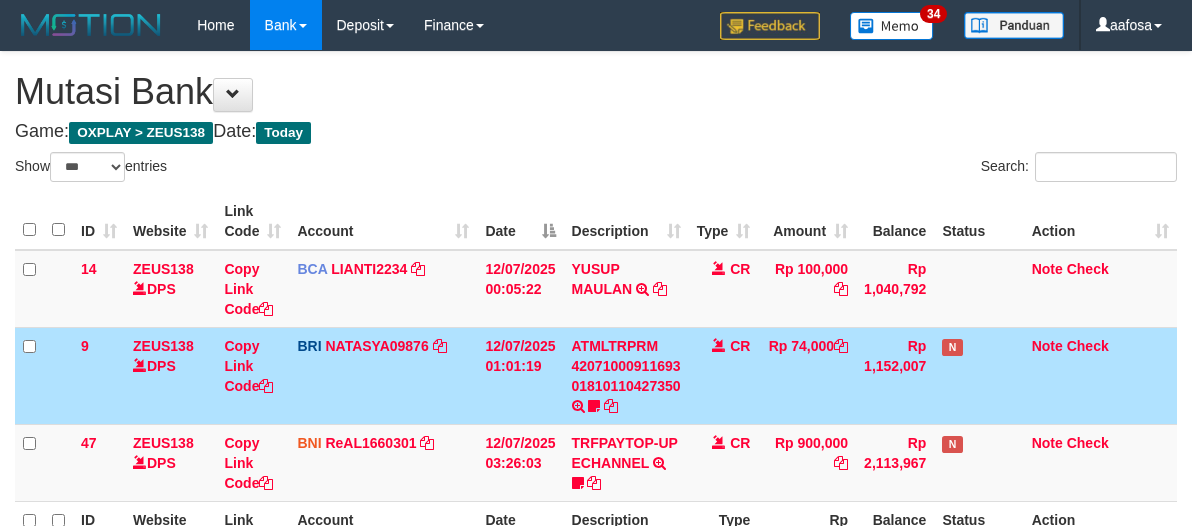 select on "***" 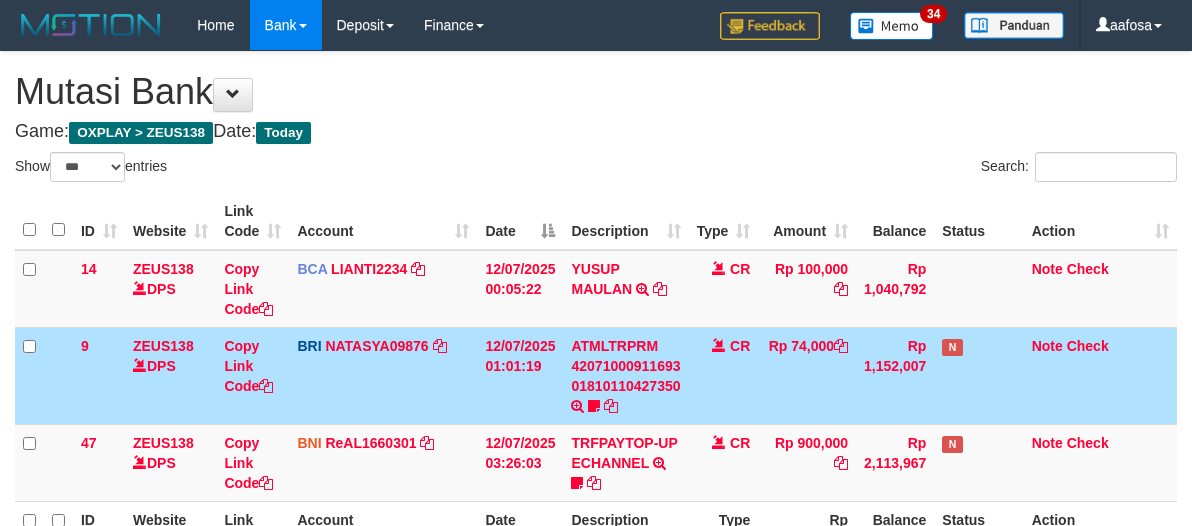 scroll, scrollTop: 226, scrollLeft: 0, axis: vertical 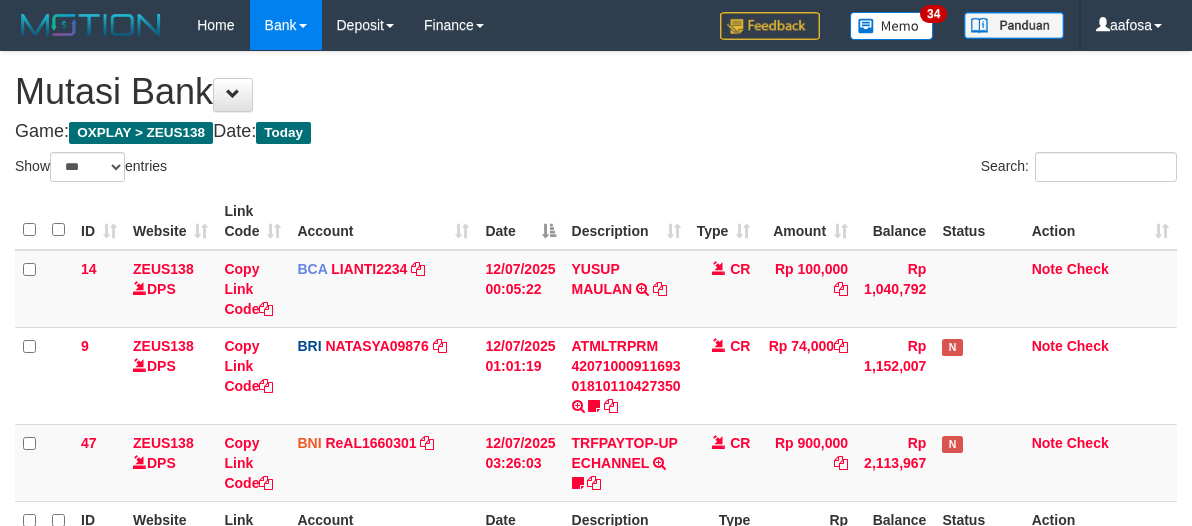 select on "***" 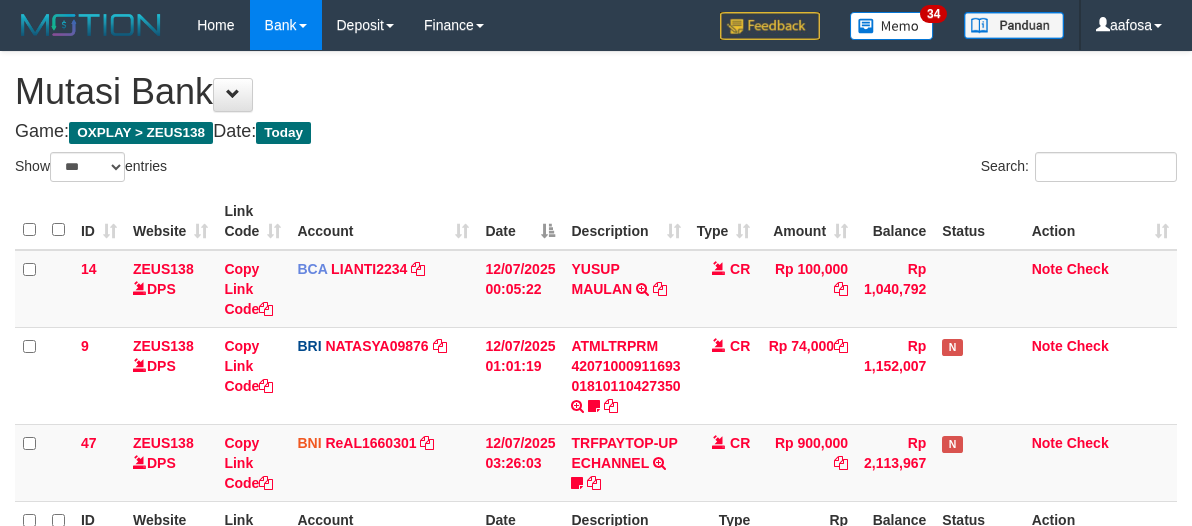 scroll, scrollTop: 226, scrollLeft: 0, axis: vertical 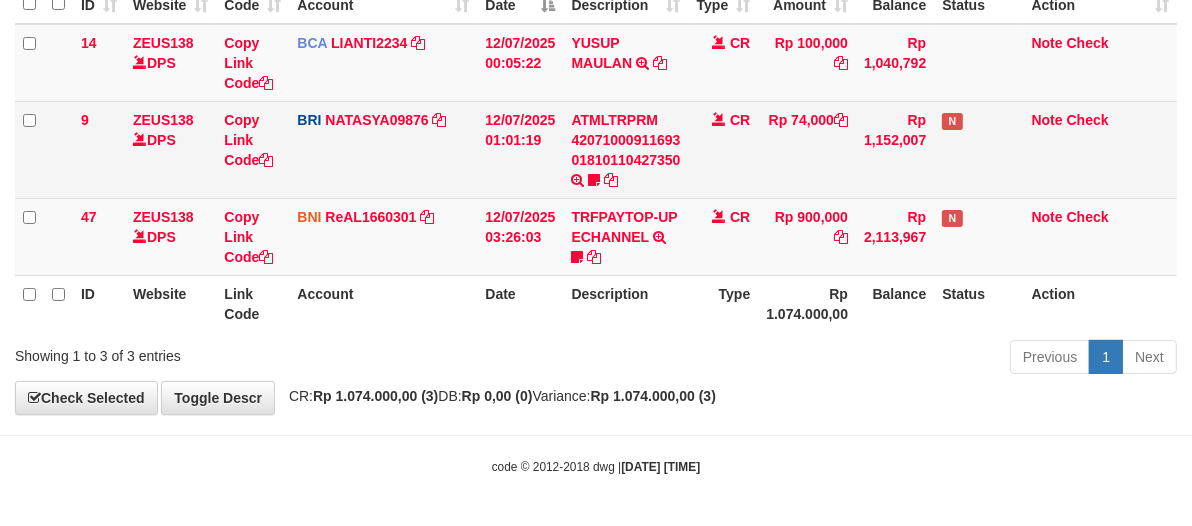 click on "CR" at bounding box center (724, 149) 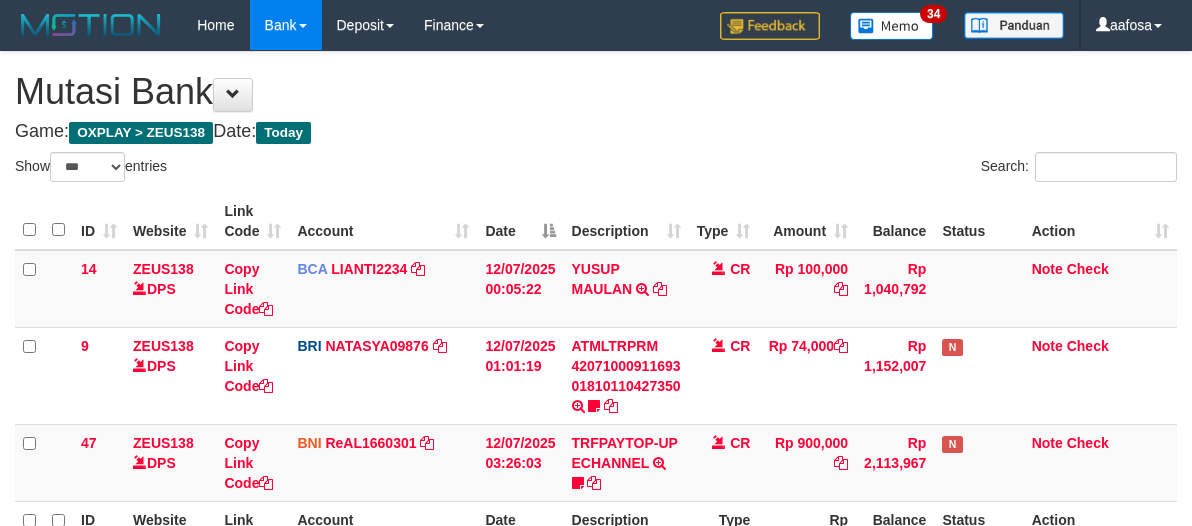 select on "***" 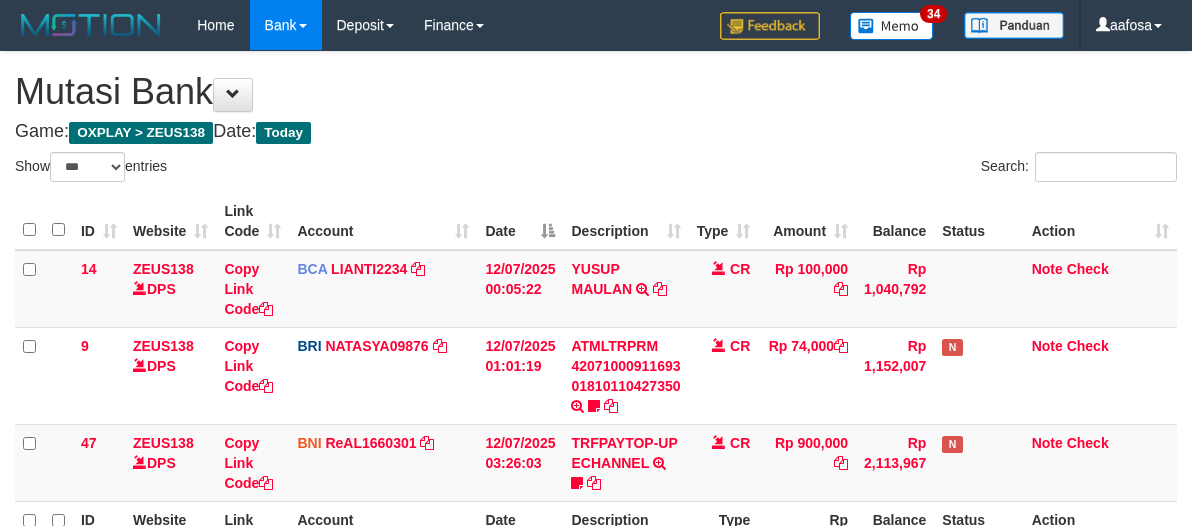 scroll, scrollTop: 226, scrollLeft: 0, axis: vertical 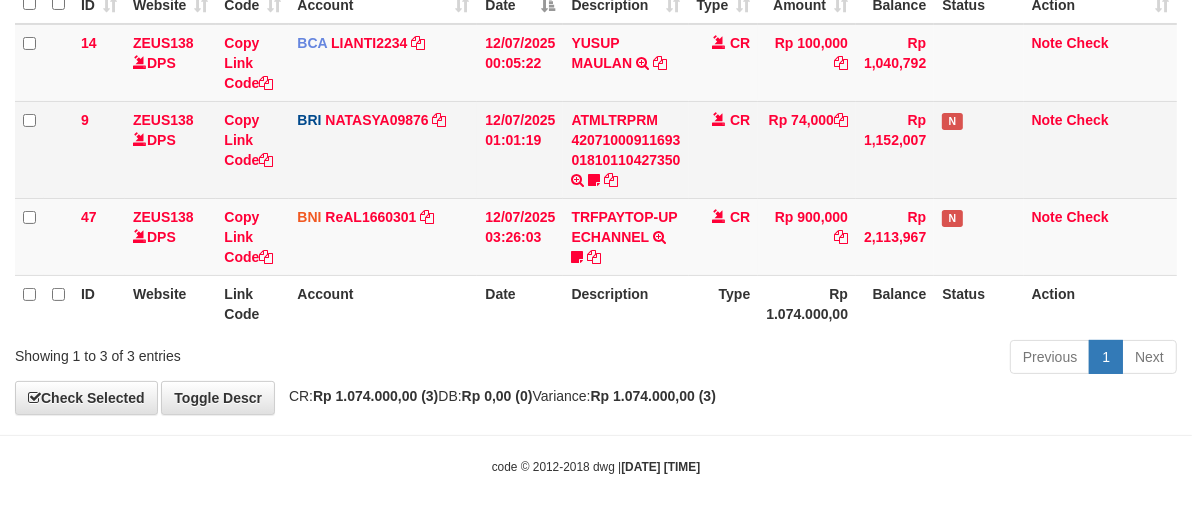 click on "Rp 74,000" at bounding box center (807, 149) 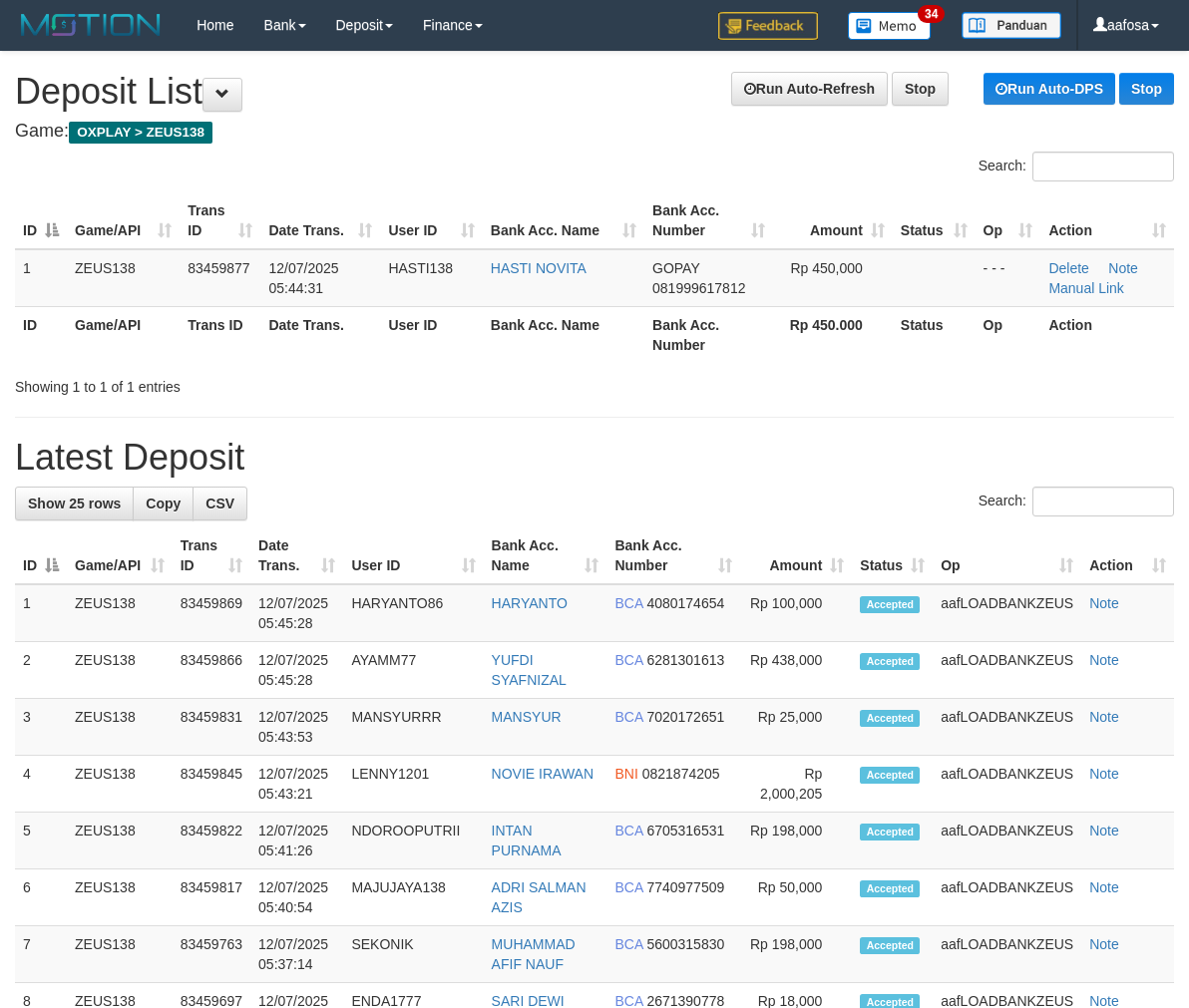 scroll, scrollTop: 0, scrollLeft: 0, axis: both 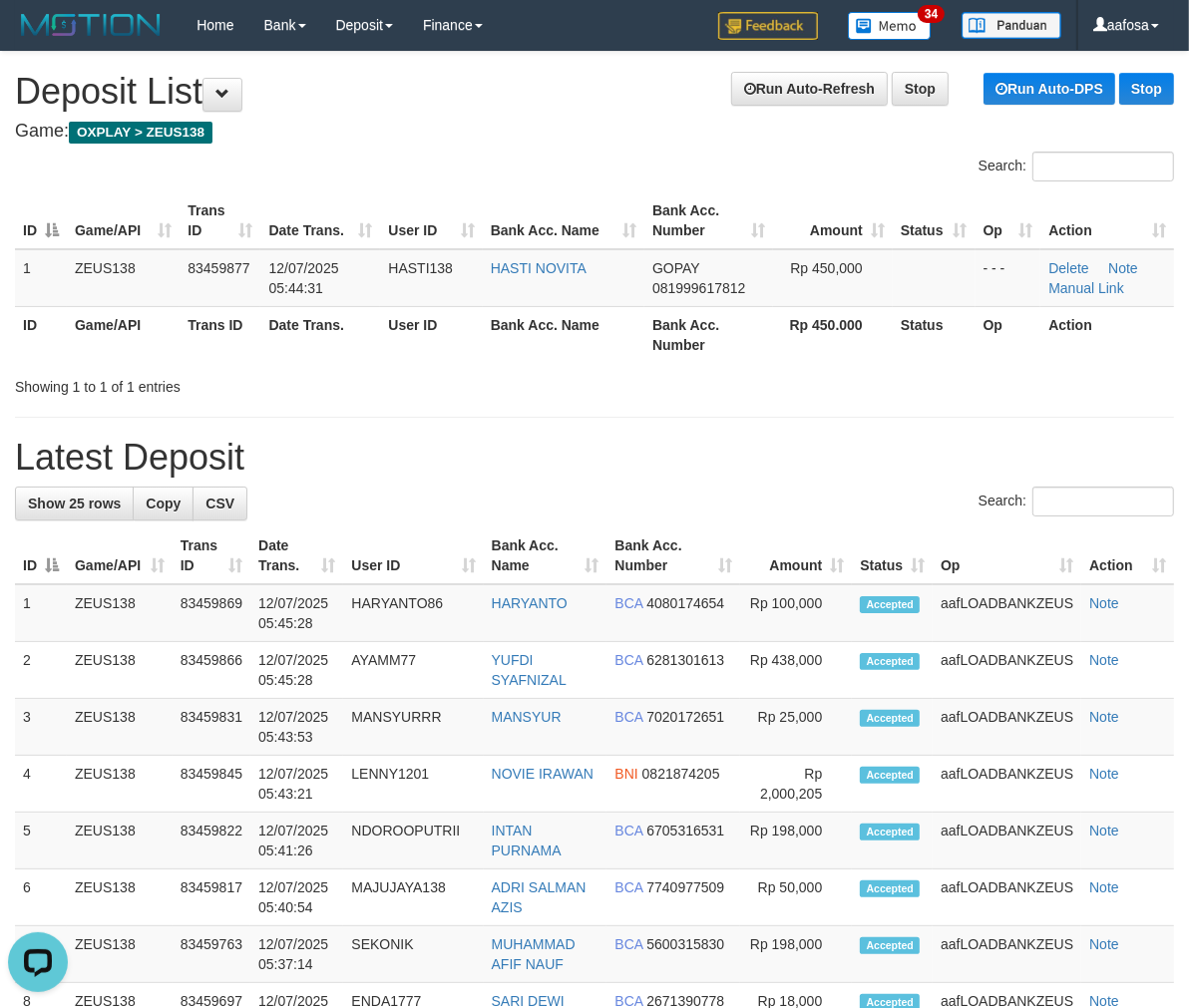 click on "**********" at bounding box center (594, 1105) 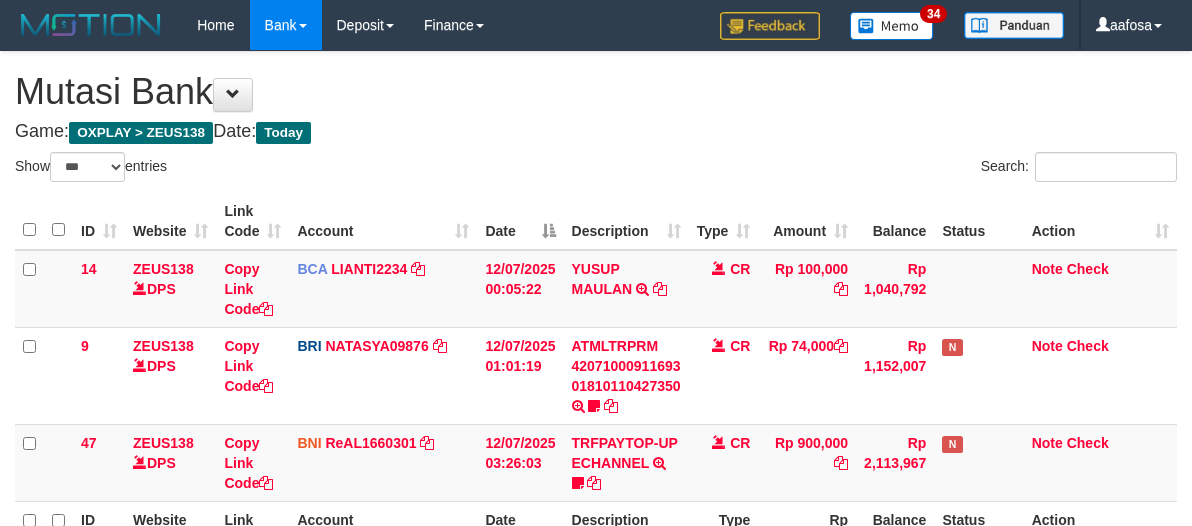 select on "***" 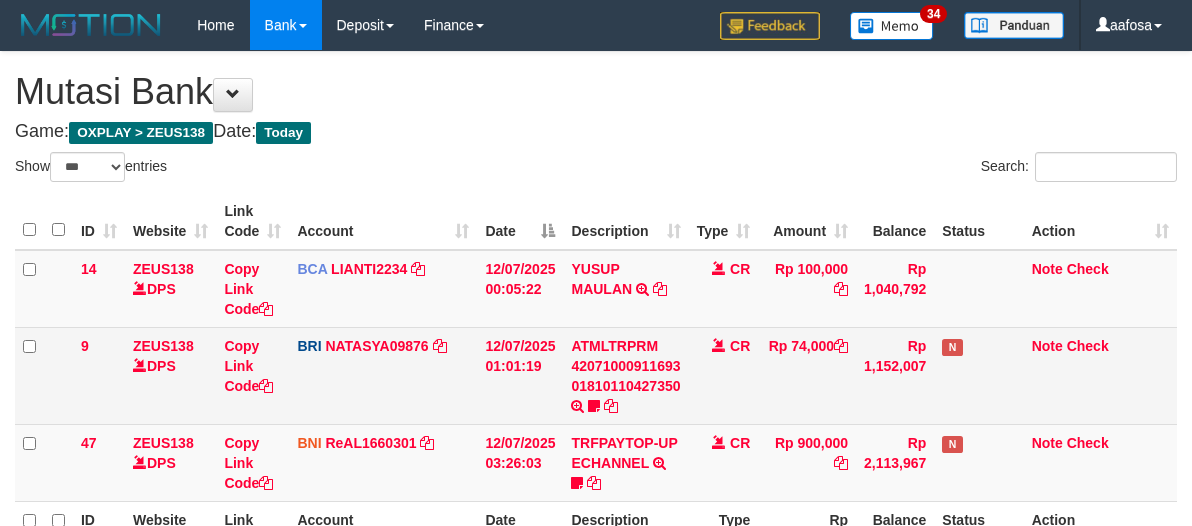 scroll, scrollTop: 226, scrollLeft: 0, axis: vertical 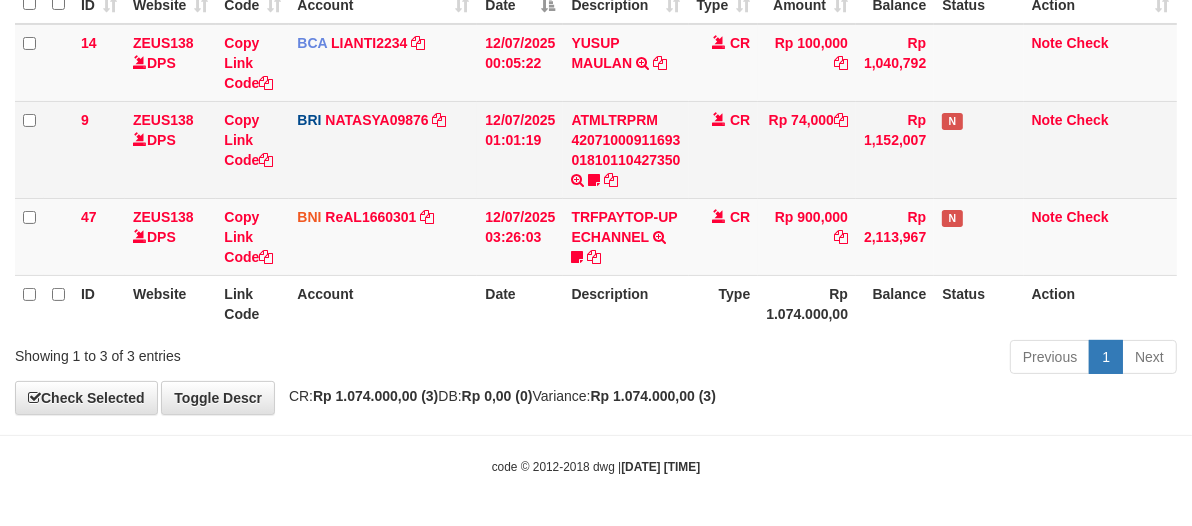 click on "Rp 74,000" at bounding box center (807, 149) 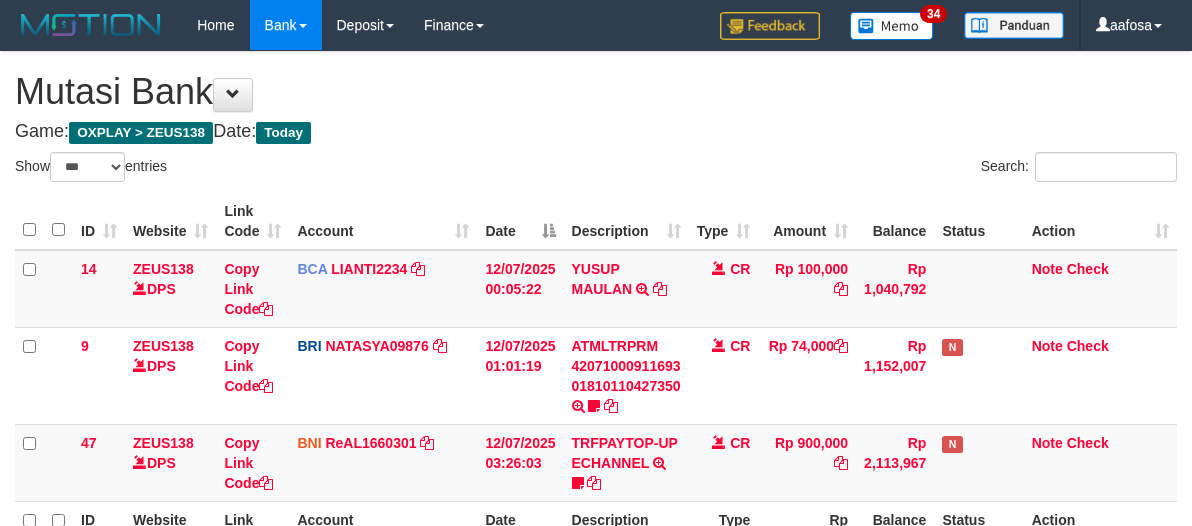 select on "***" 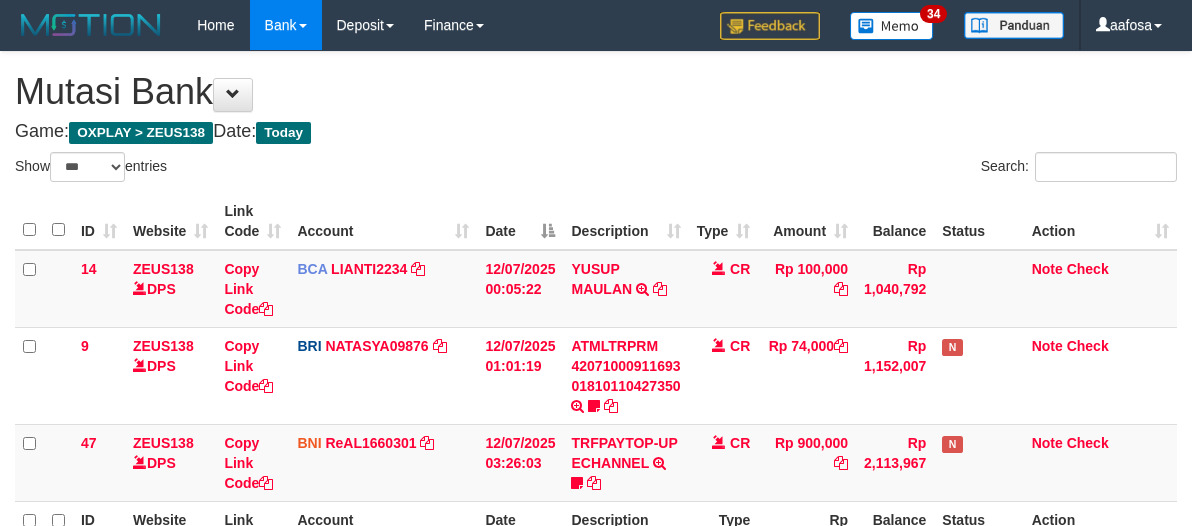 scroll, scrollTop: 226, scrollLeft: 0, axis: vertical 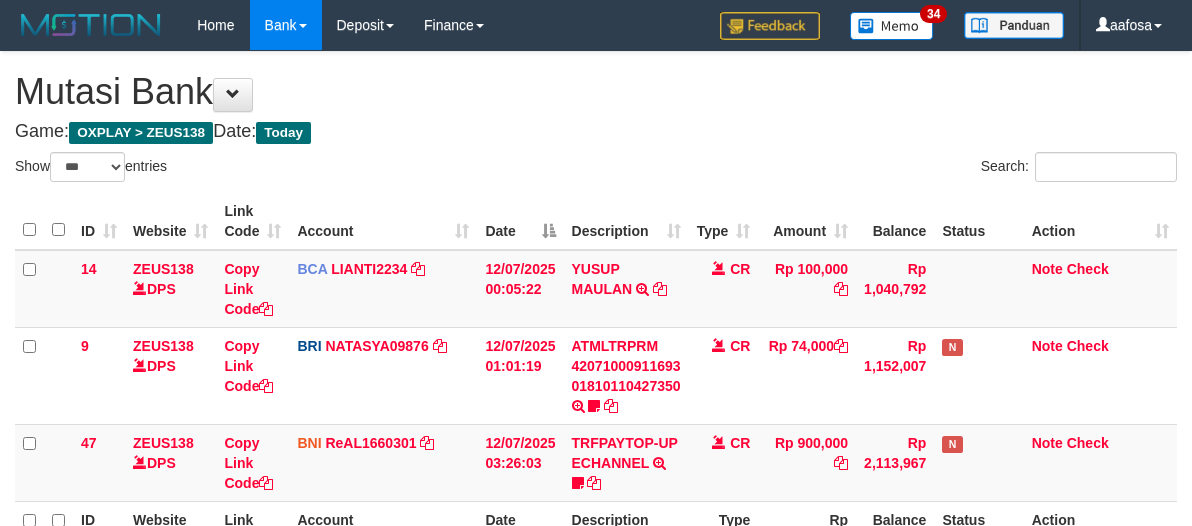 select on "***" 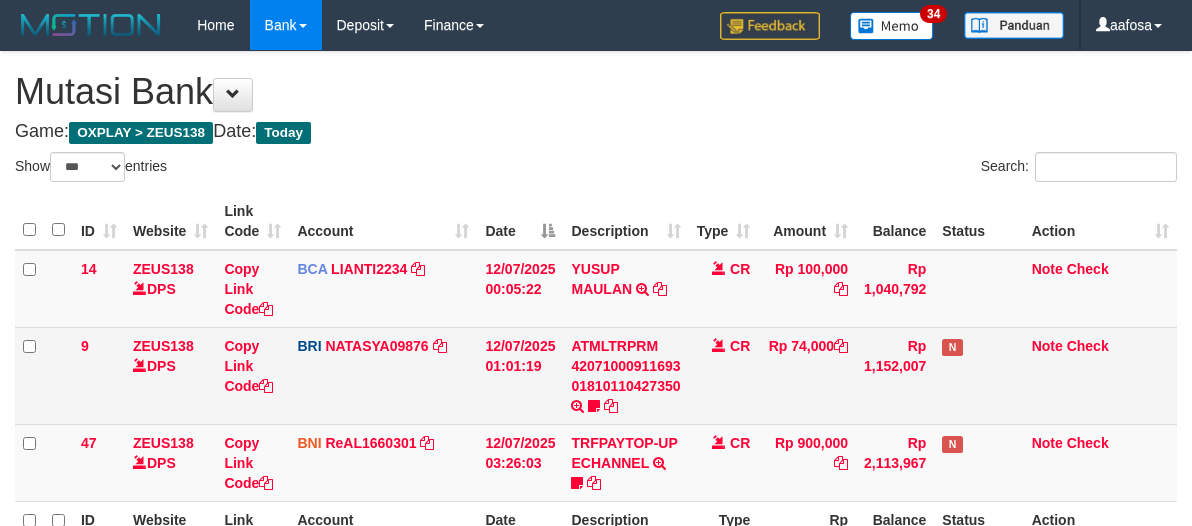 scroll, scrollTop: 226, scrollLeft: 0, axis: vertical 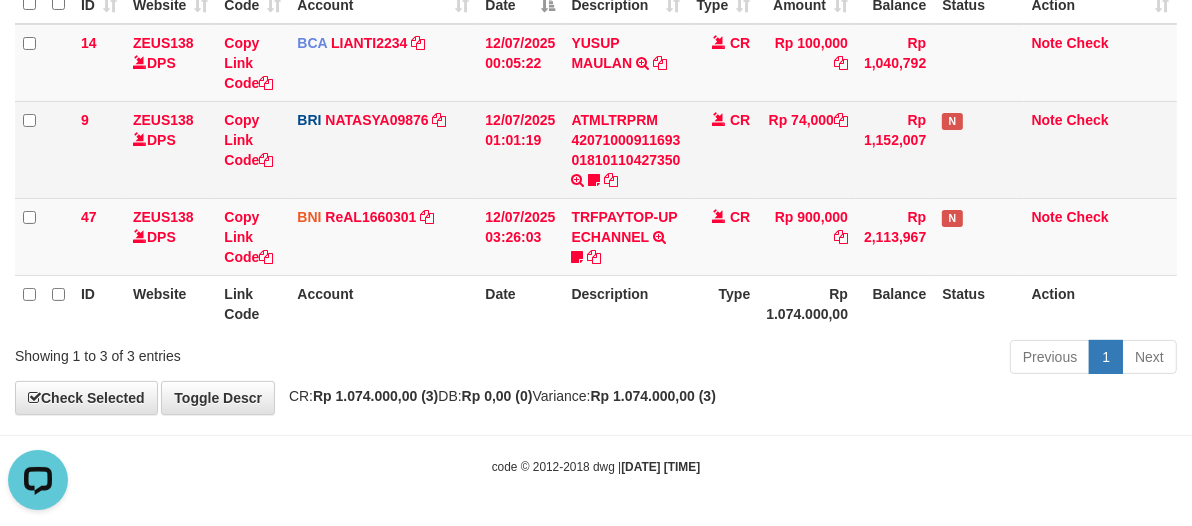 click on "CR" at bounding box center [724, 149] 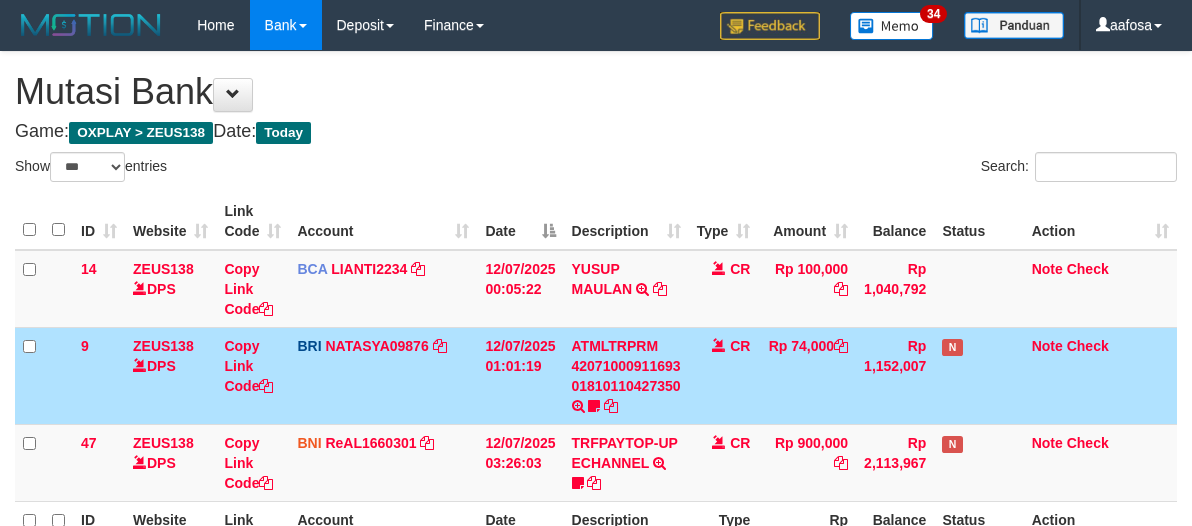 select on "***" 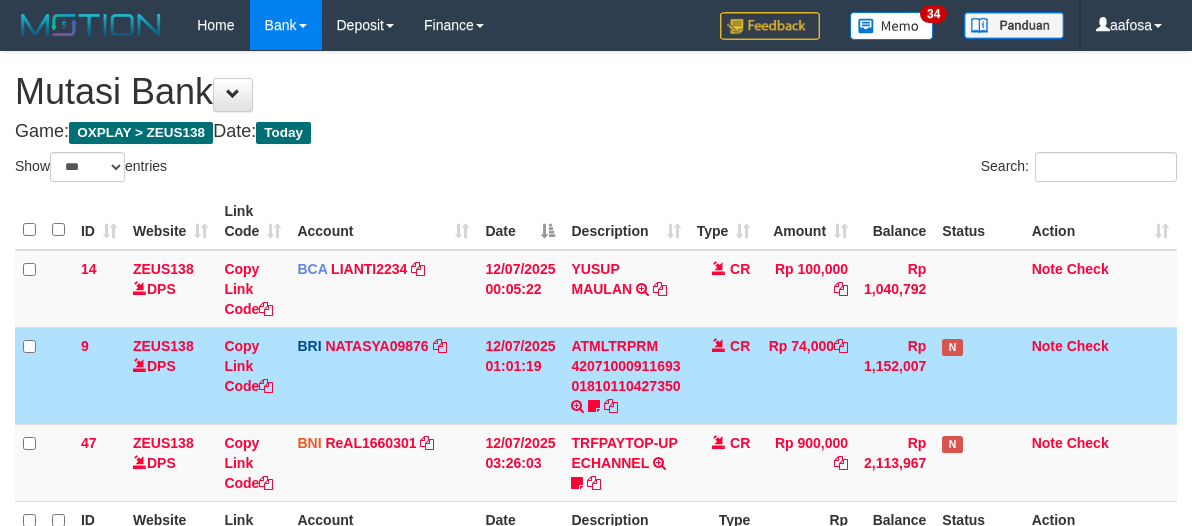 scroll, scrollTop: 226, scrollLeft: 0, axis: vertical 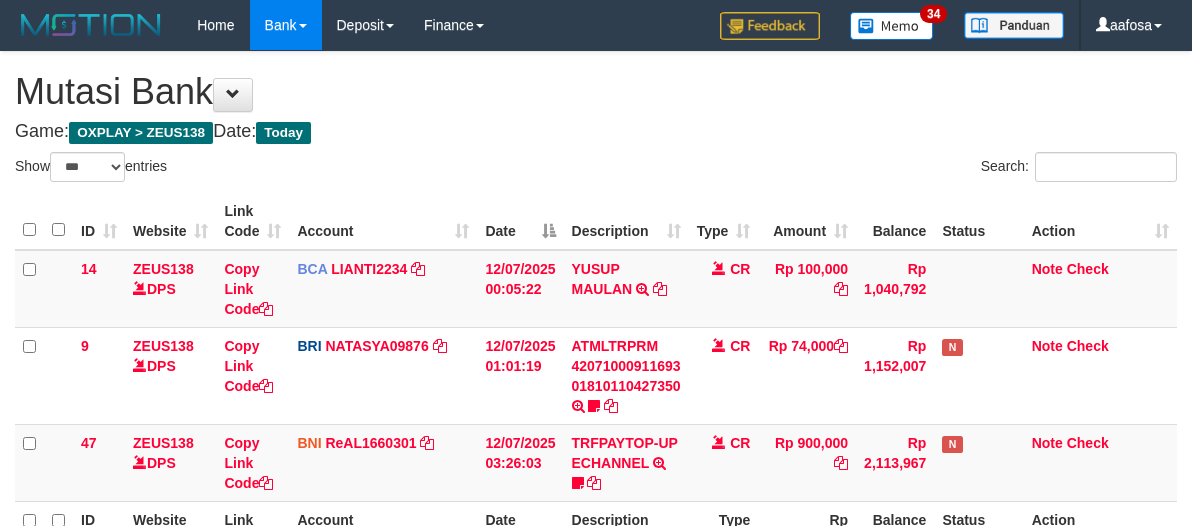 select on "***" 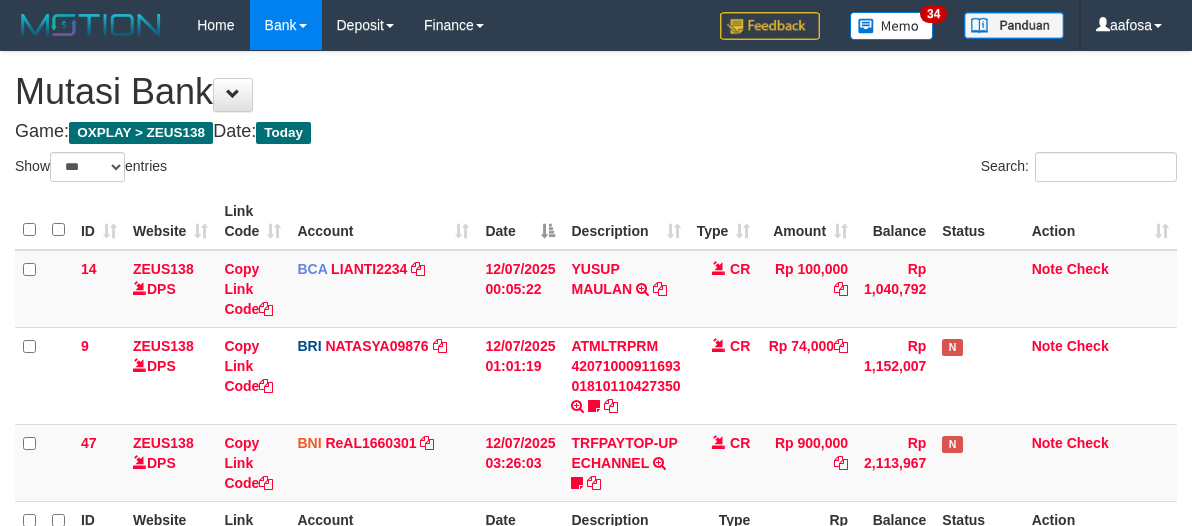 scroll, scrollTop: 226, scrollLeft: 0, axis: vertical 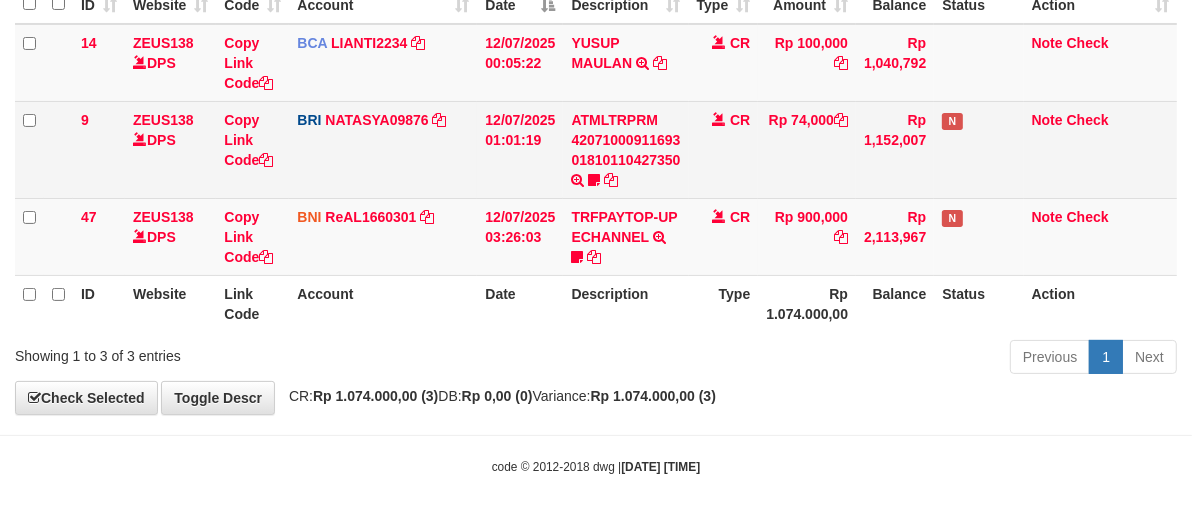 click on "CR" at bounding box center [724, 149] 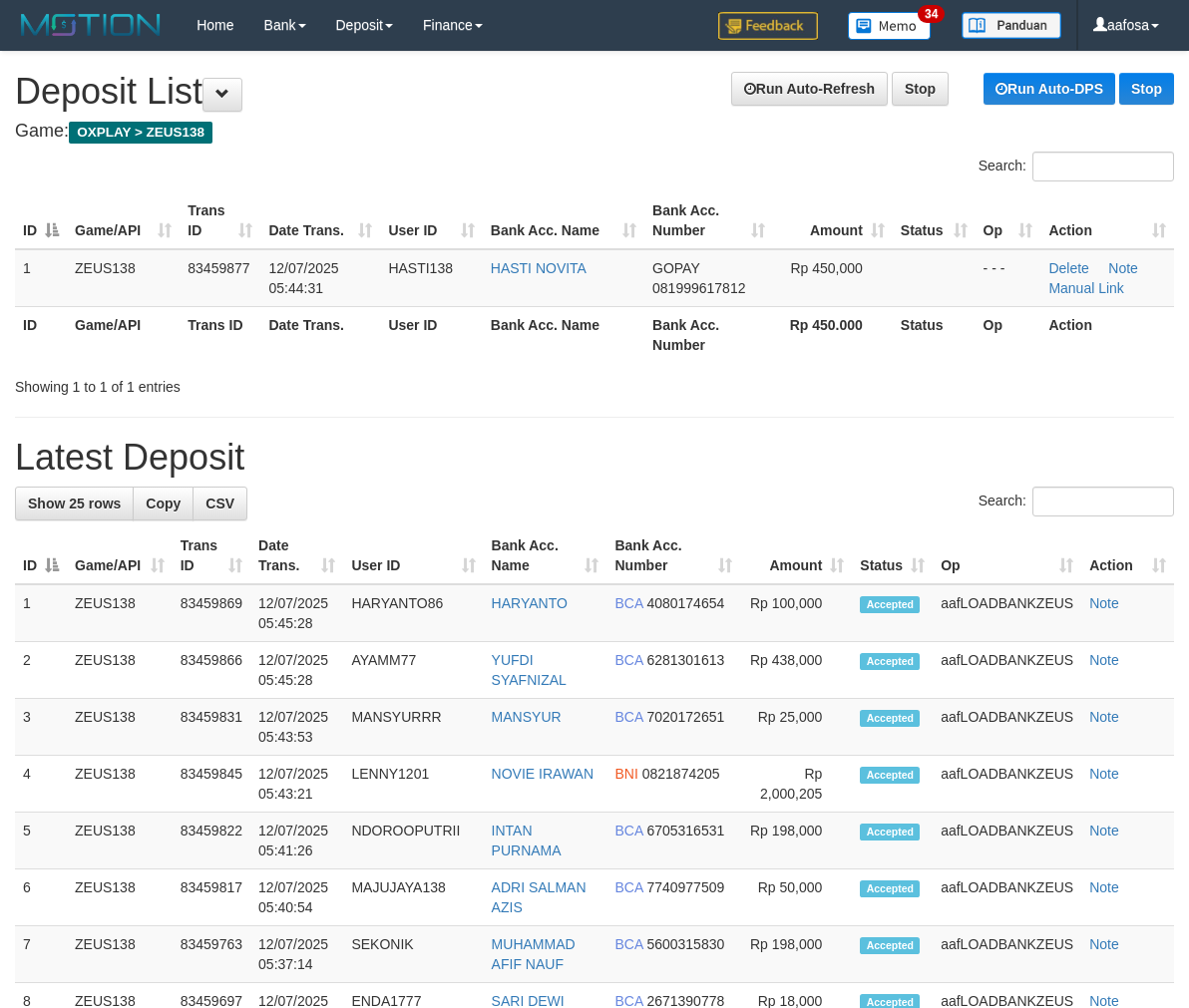 scroll, scrollTop: 0, scrollLeft: 0, axis: both 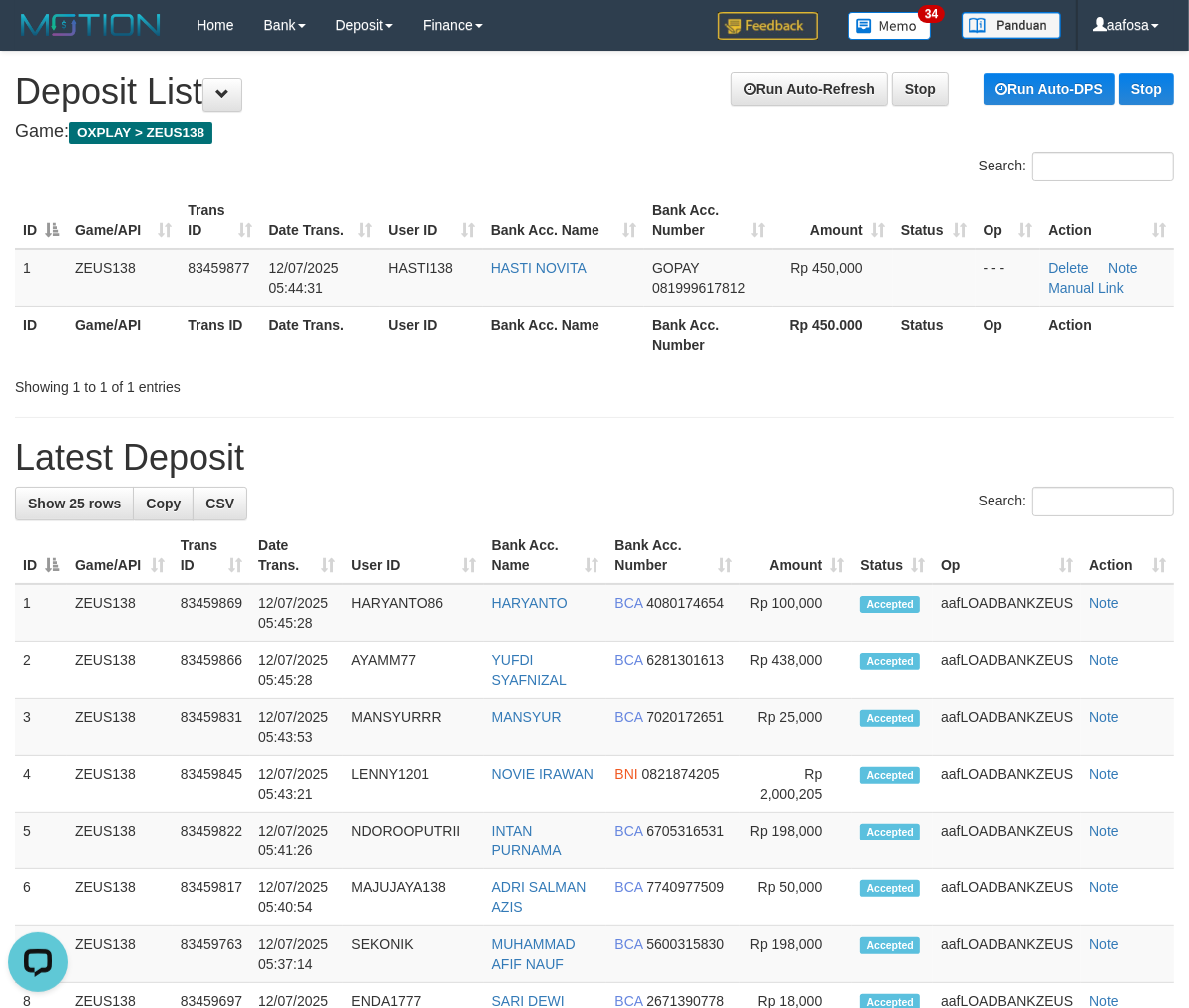 drag, startPoint x: 542, startPoint y: 124, endPoint x: 511, endPoint y: 147, distance: 38.600518 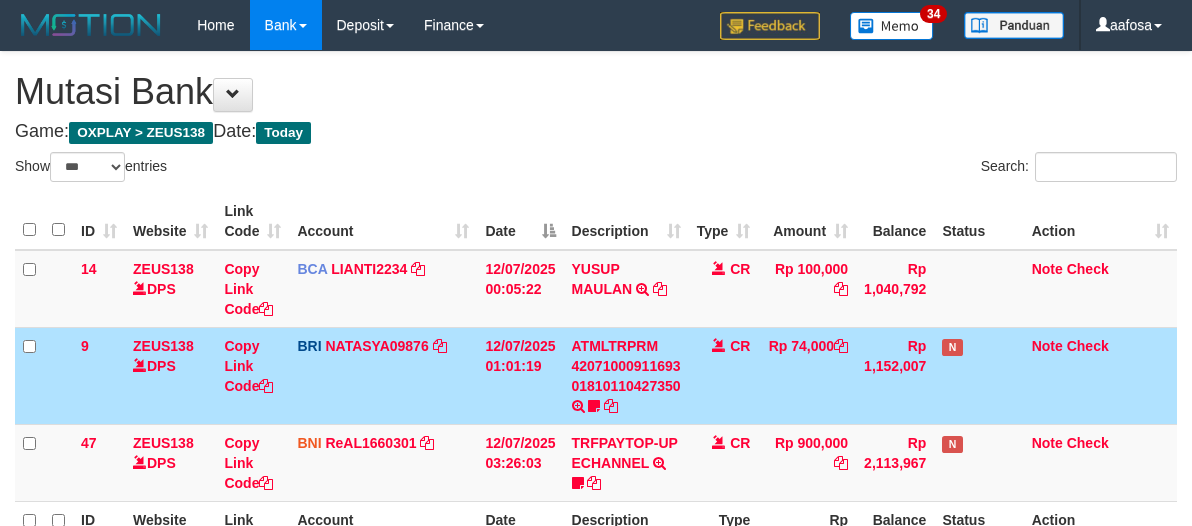 select on "***" 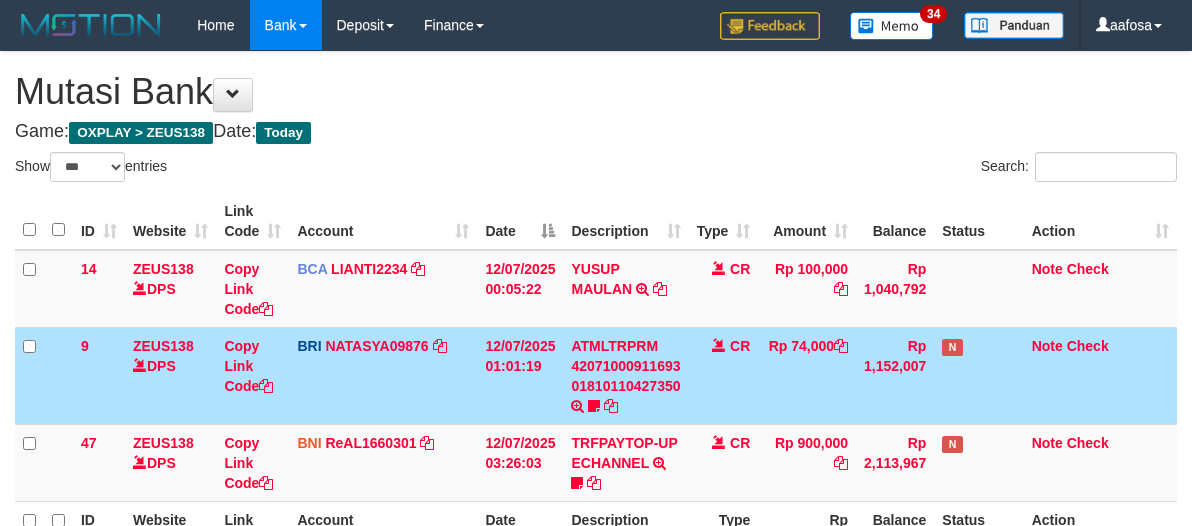scroll, scrollTop: 226, scrollLeft: 0, axis: vertical 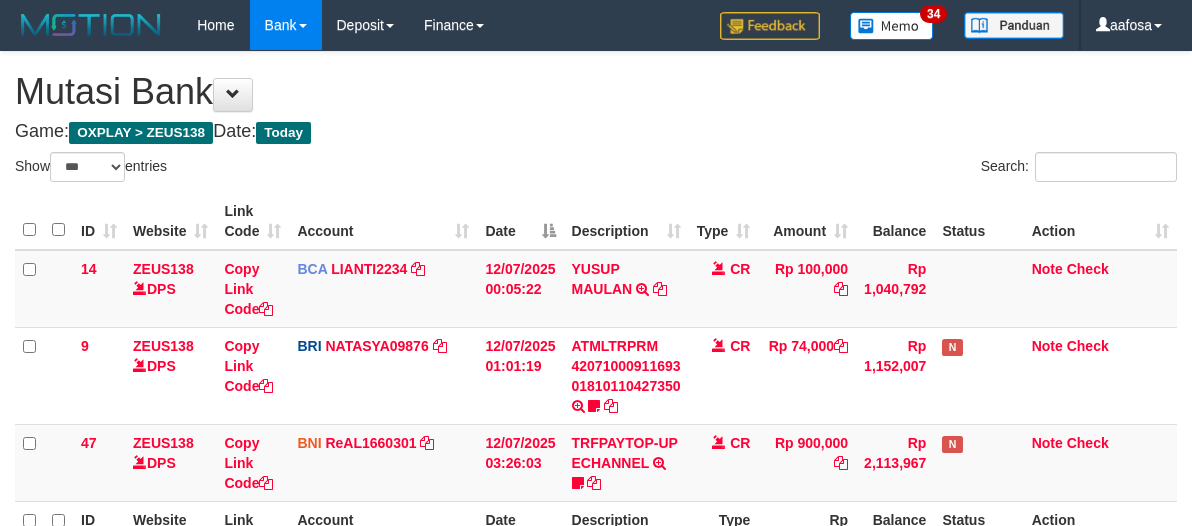 select on "***" 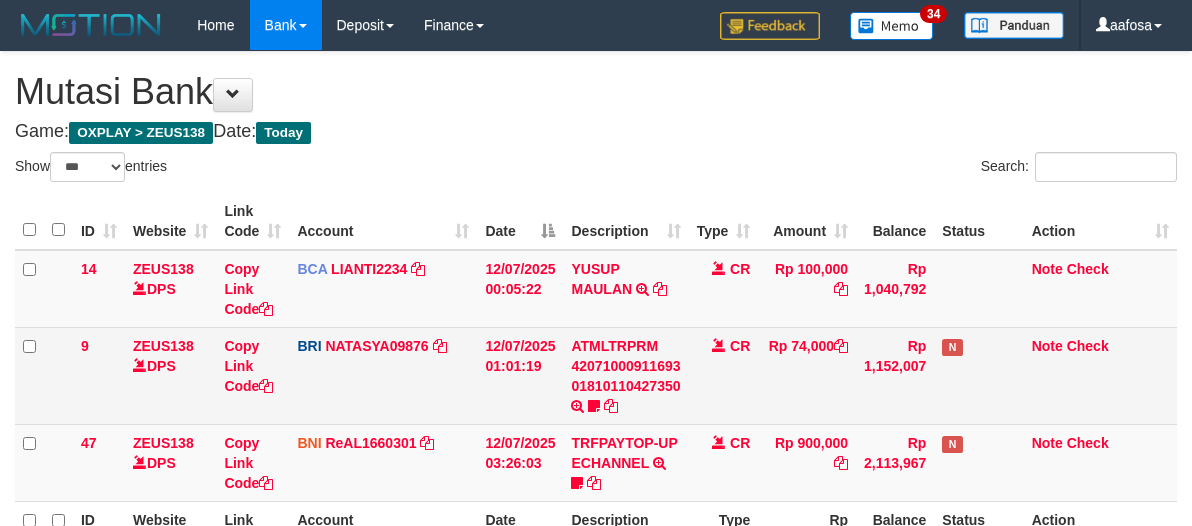 scroll, scrollTop: 226, scrollLeft: 0, axis: vertical 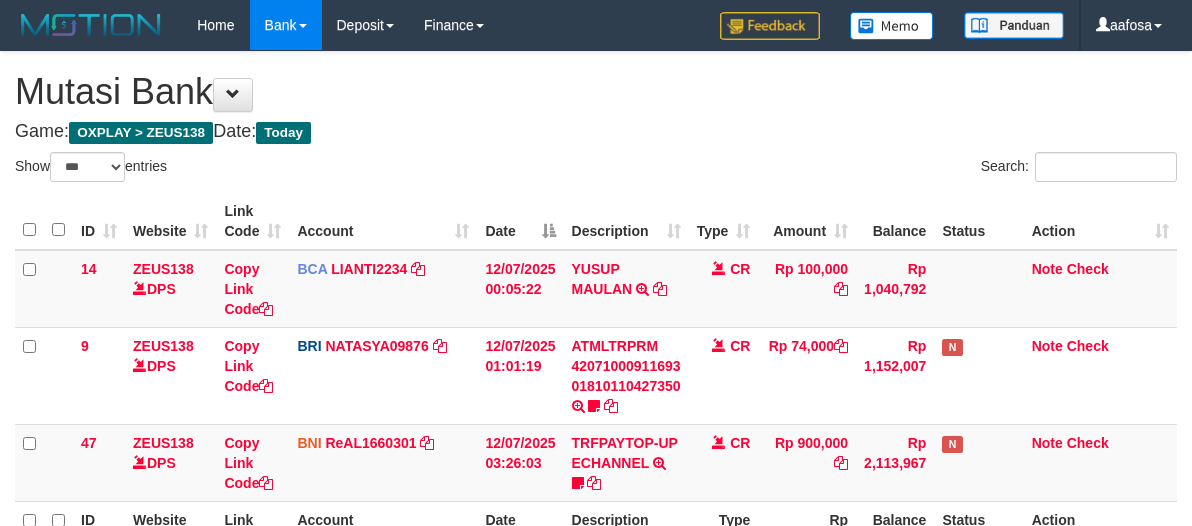 select on "***" 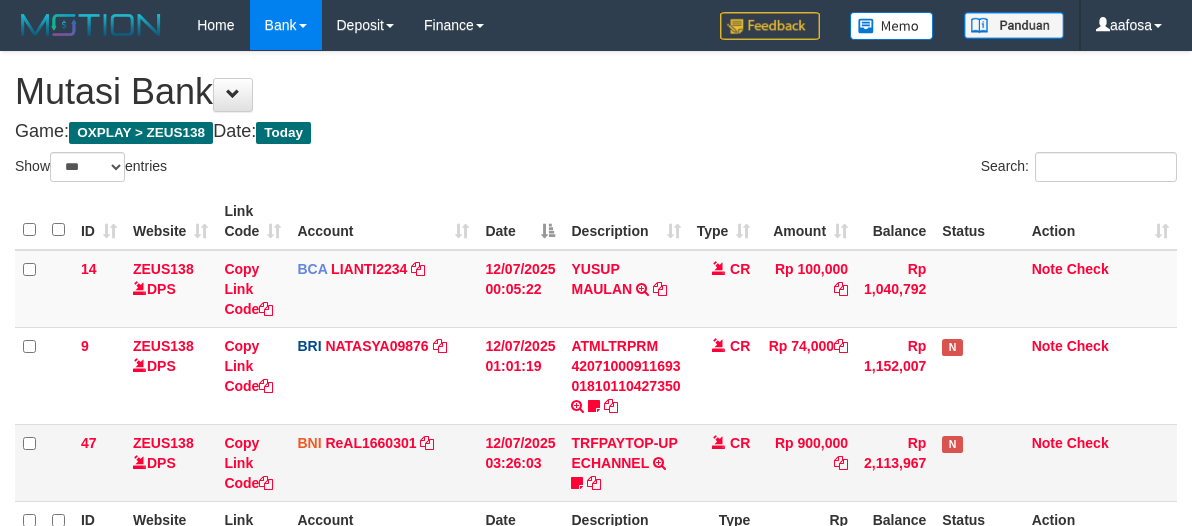 scroll, scrollTop: 226, scrollLeft: 0, axis: vertical 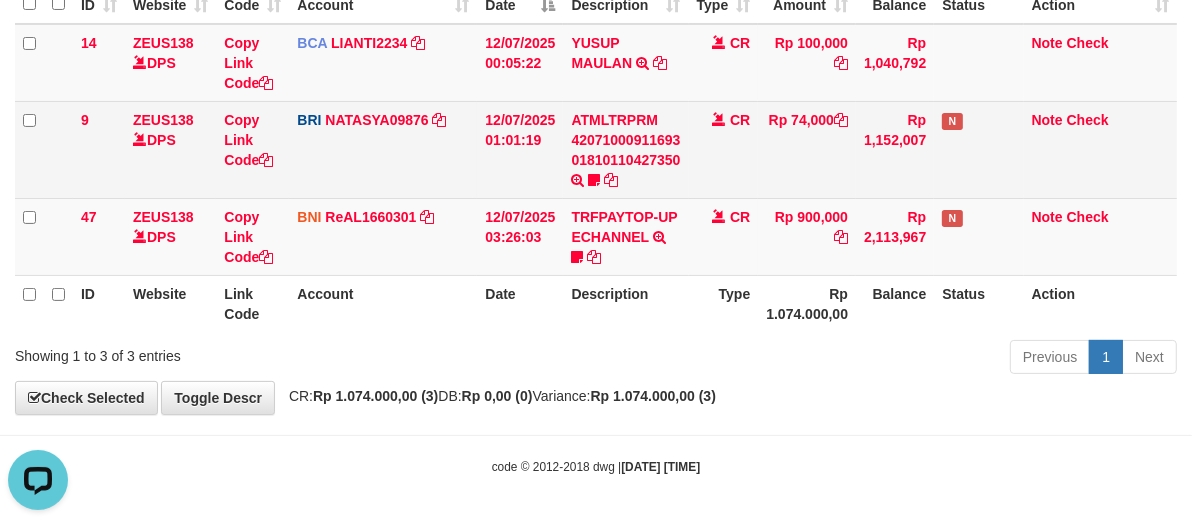 click on "Rp 74,000" at bounding box center (807, 149) 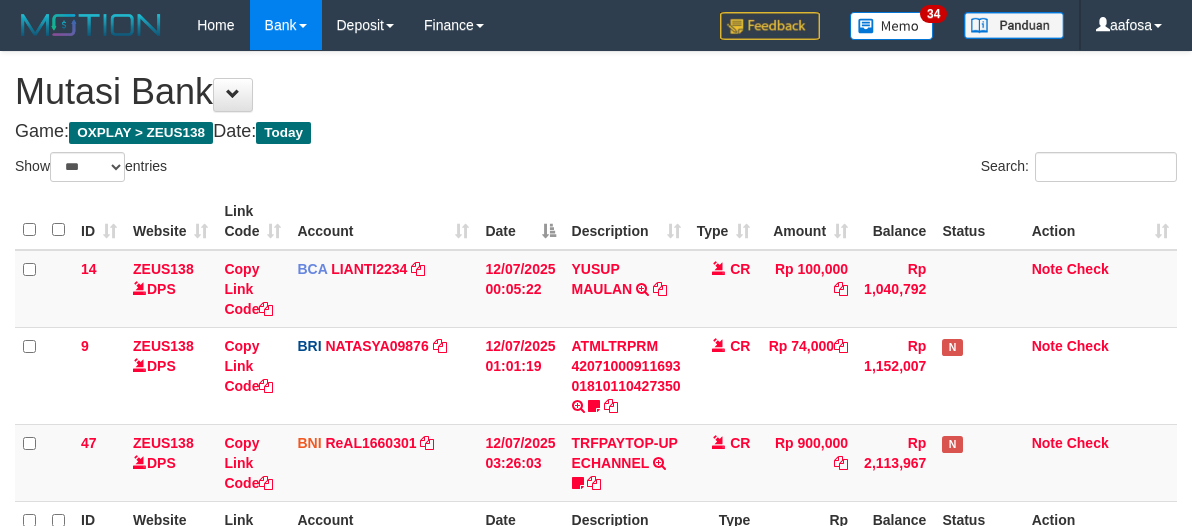 select on "***" 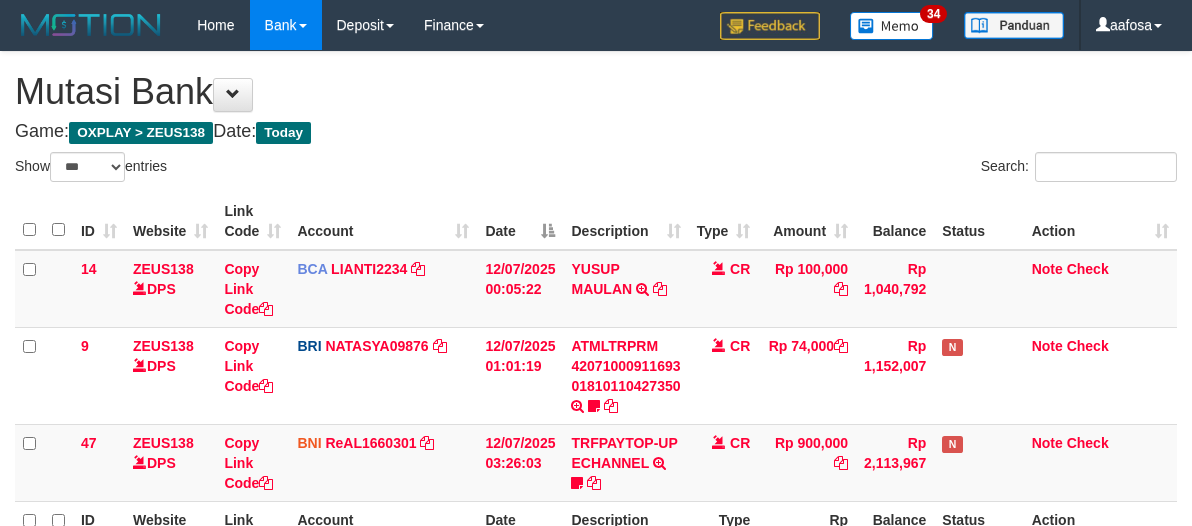 scroll, scrollTop: 226, scrollLeft: 0, axis: vertical 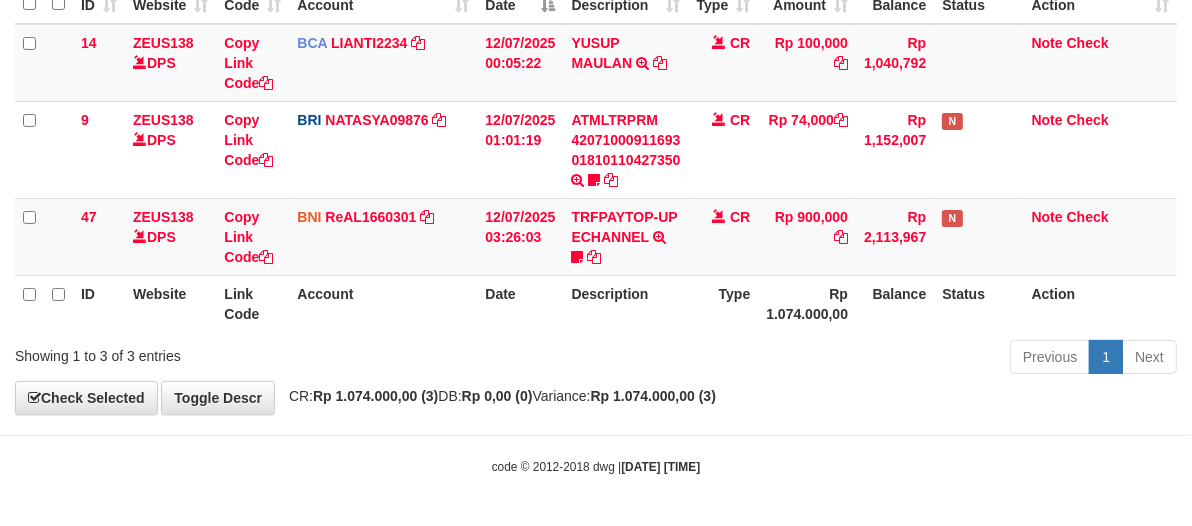 click on "Rp 74,000" at bounding box center (807, 149) 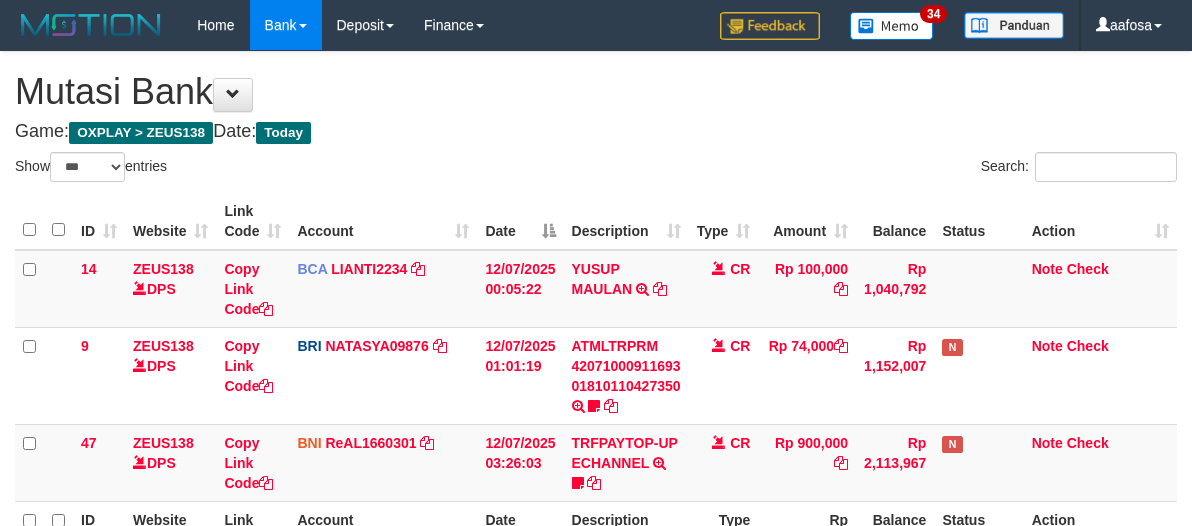 select on "***" 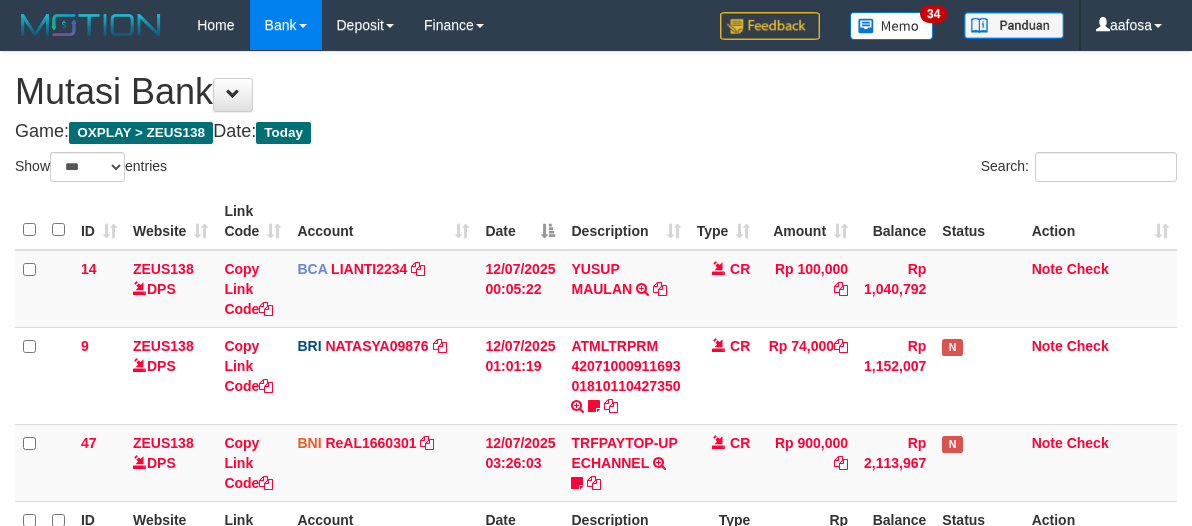 scroll, scrollTop: 226, scrollLeft: 0, axis: vertical 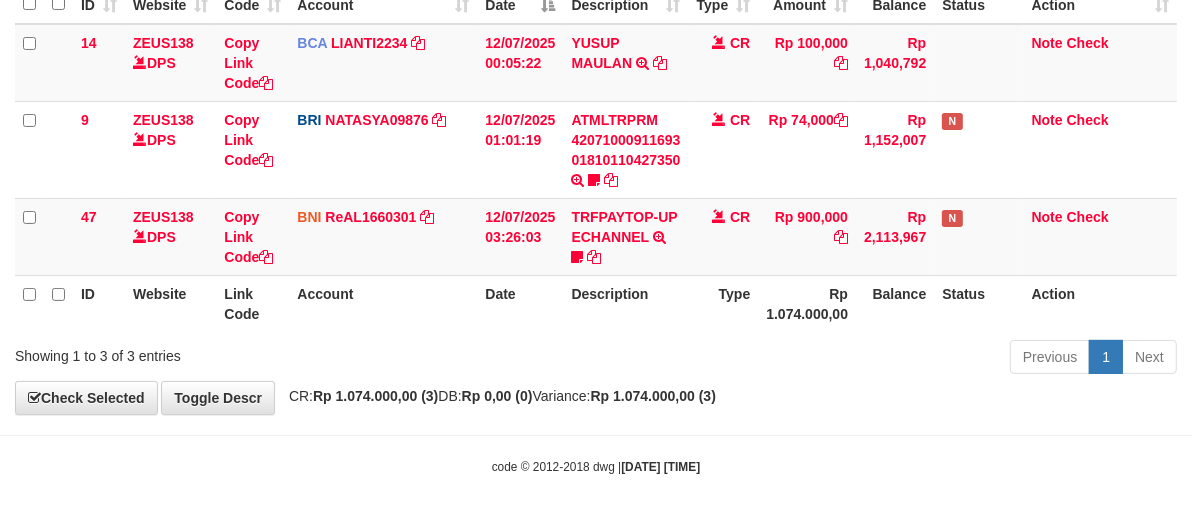 click on "Rp 74,000" at bounding box center [807, 149] 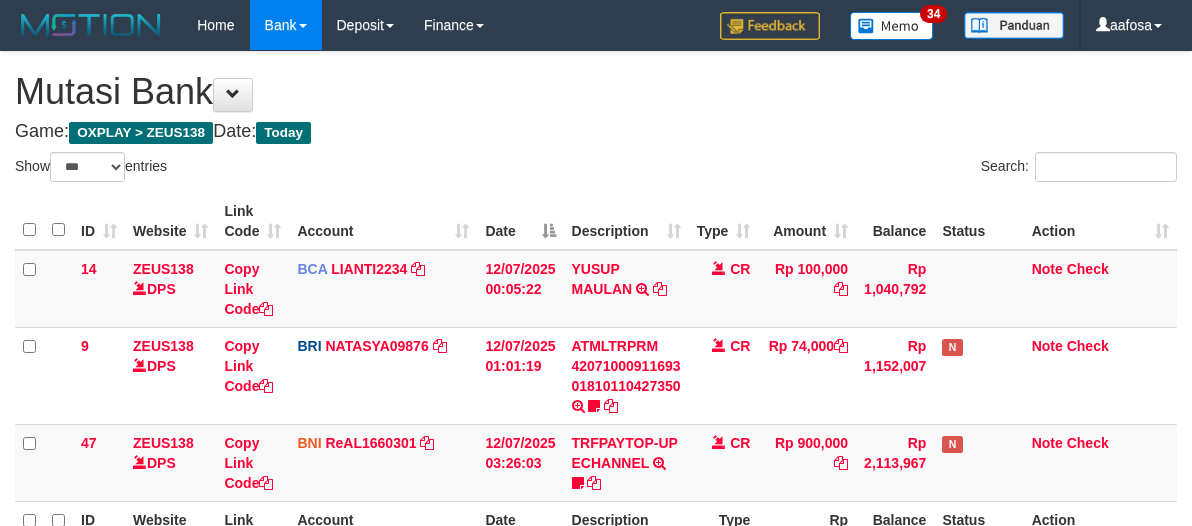 select on "***" 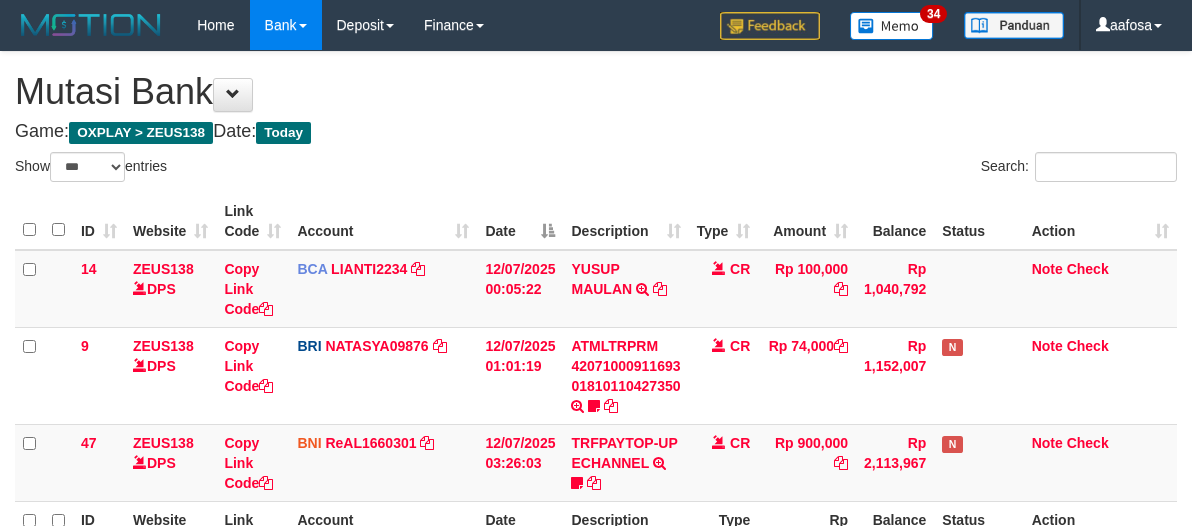 scroll, scrollTop: 226, scrollLeft: 0, axis: vertical 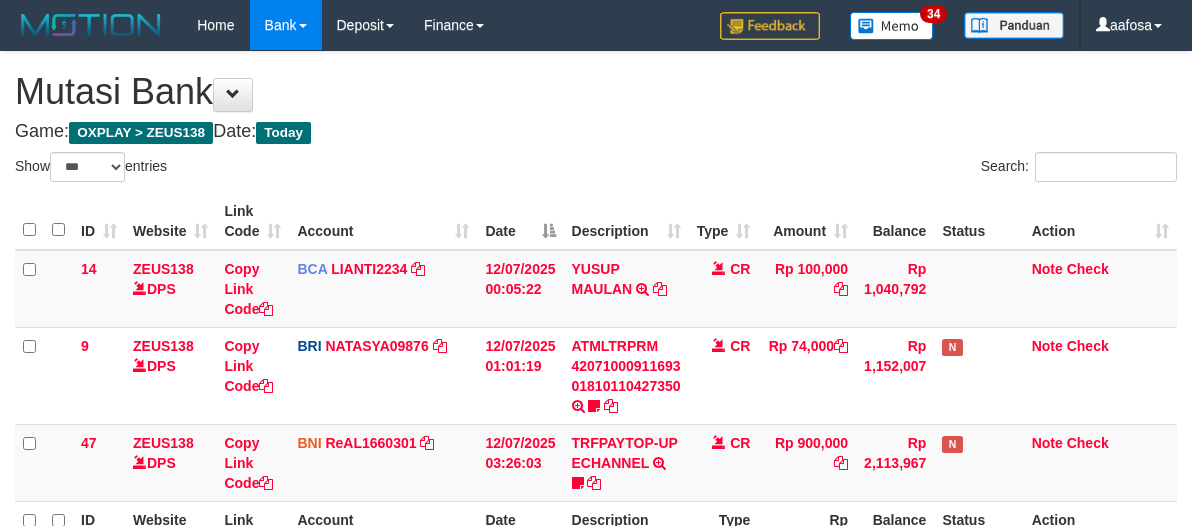 select on "***" 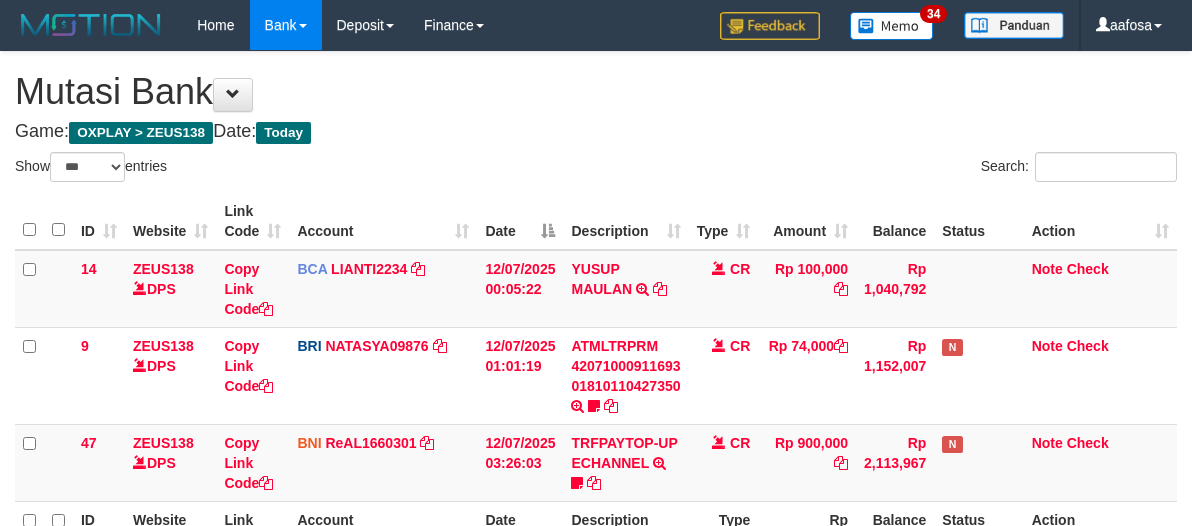 scroll, scrollTop: 226, scrollLeft: 0, axis: vertical 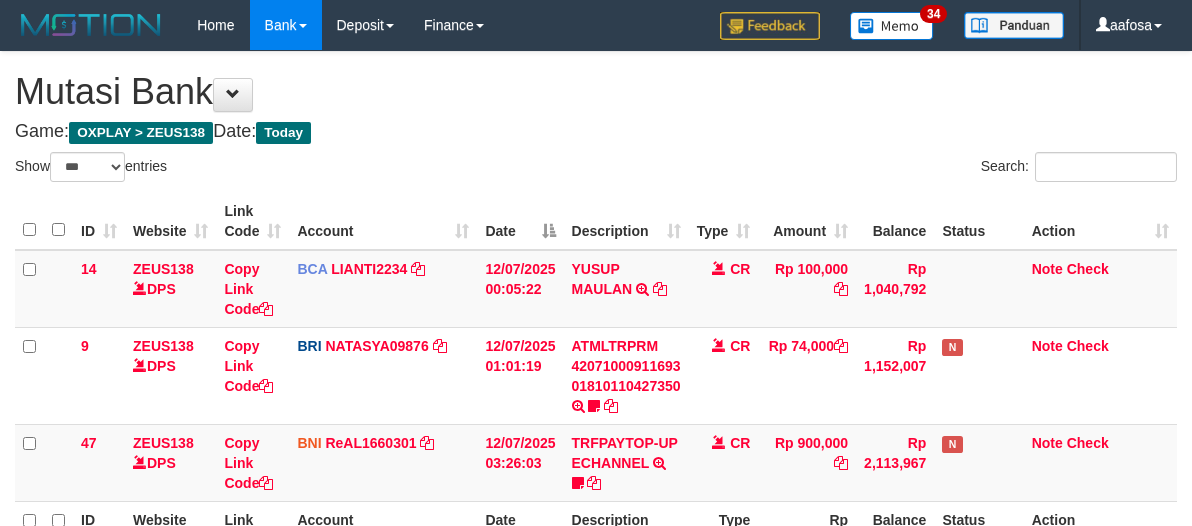 select on "***" 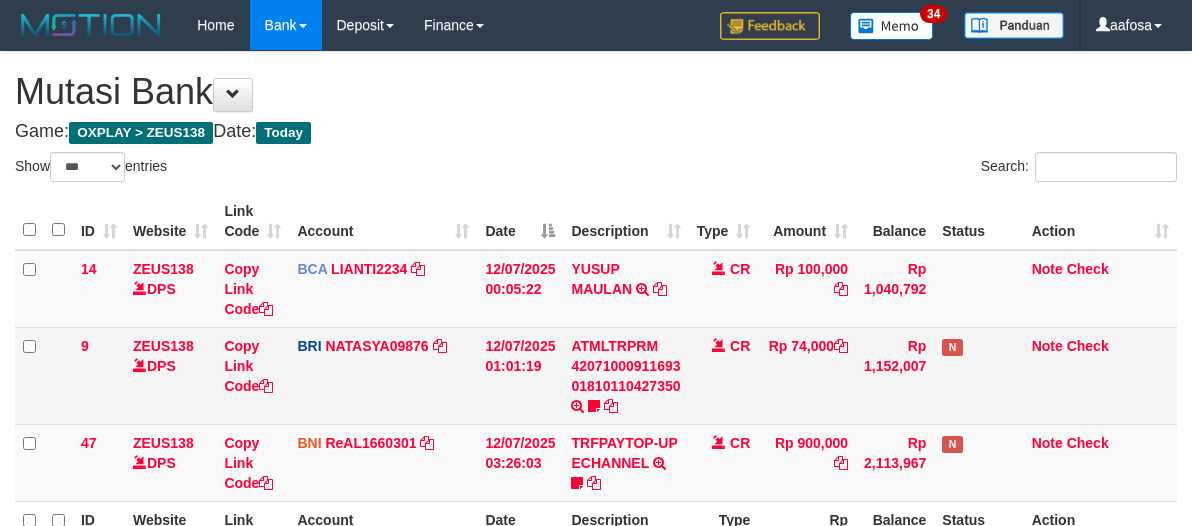 scroll, scrollTop: 226, scrollLeft: 0, axis: vertical 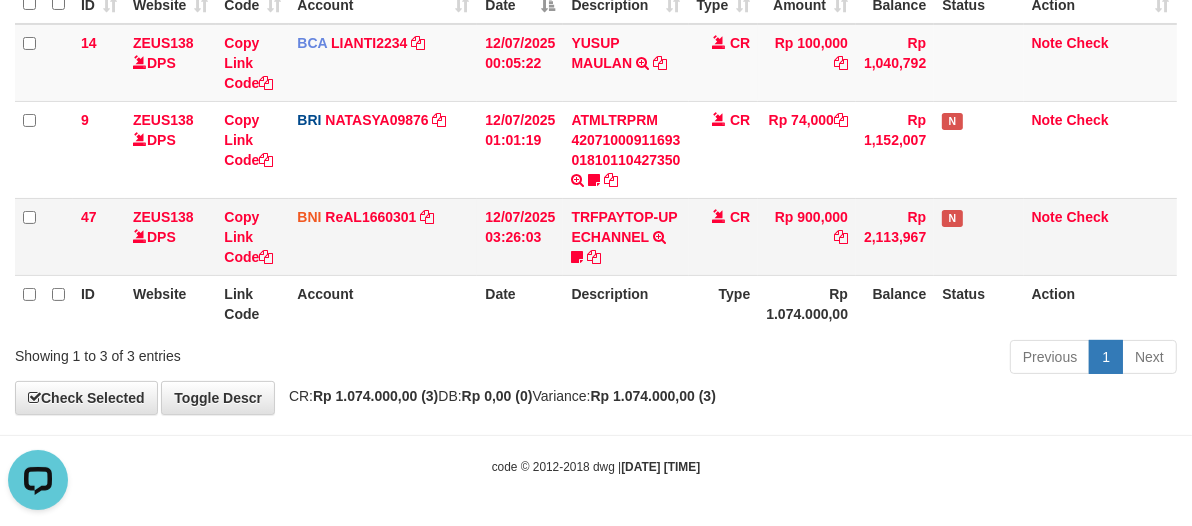 drag, startPoint x: 676, startPoint y: 257, endPoint x: 693, endPoint y: 265, distance: 18.788294 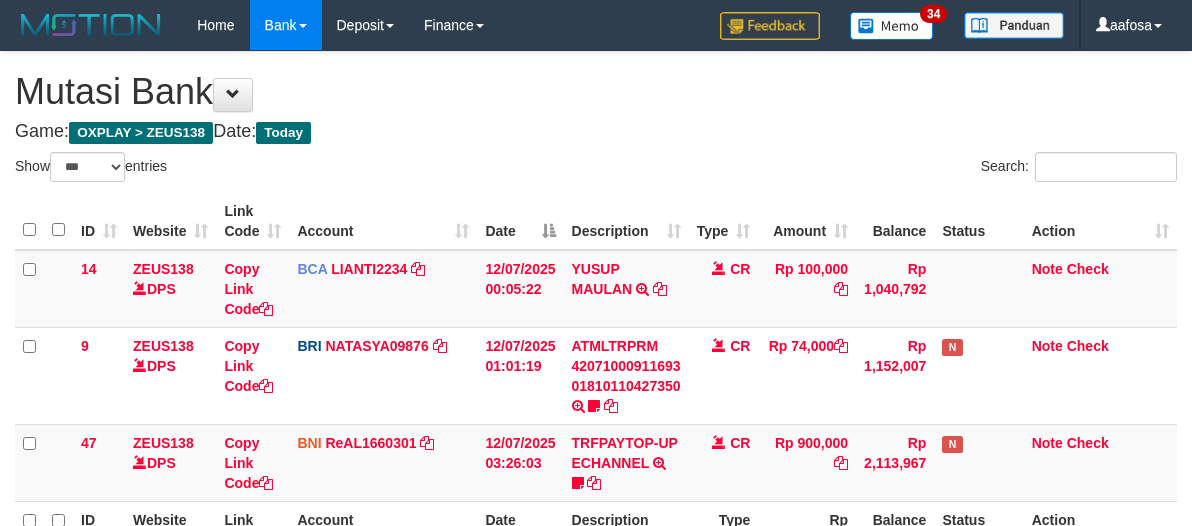 select on "***" 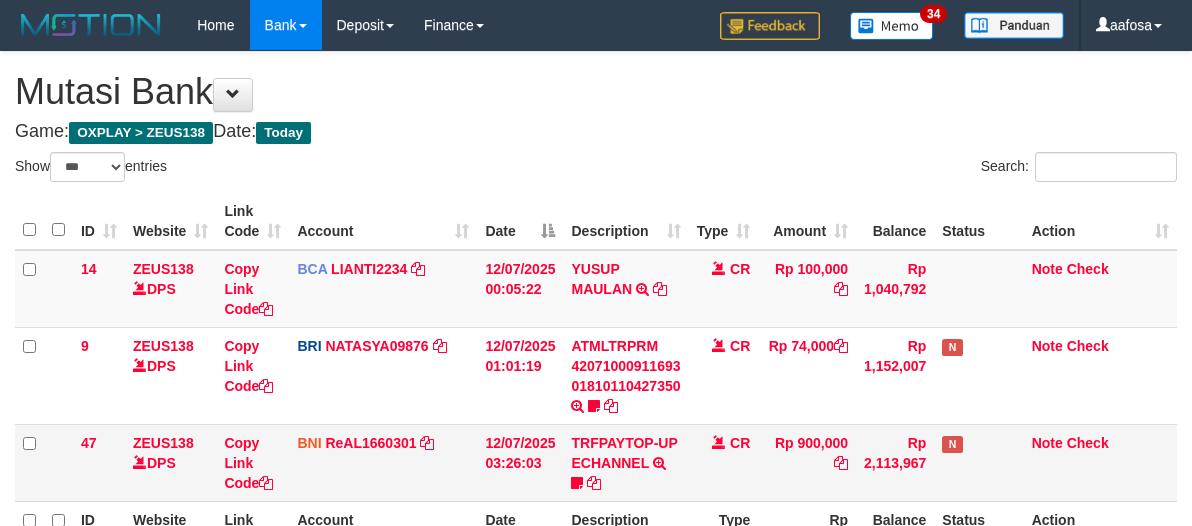 scroll, scrollTop: 226, scrollLeft: 0, axis: vertical 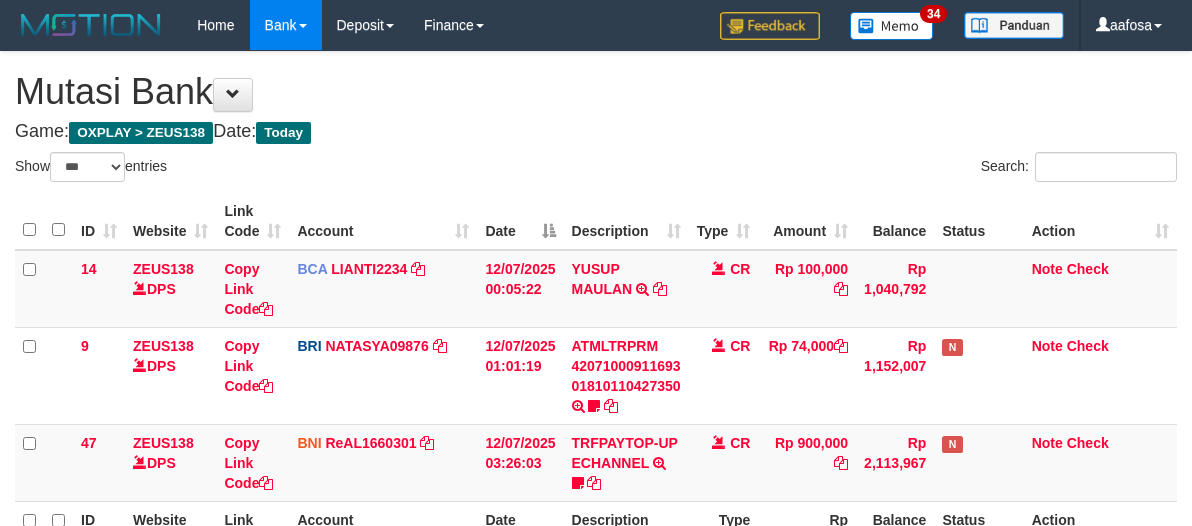 select on "***" 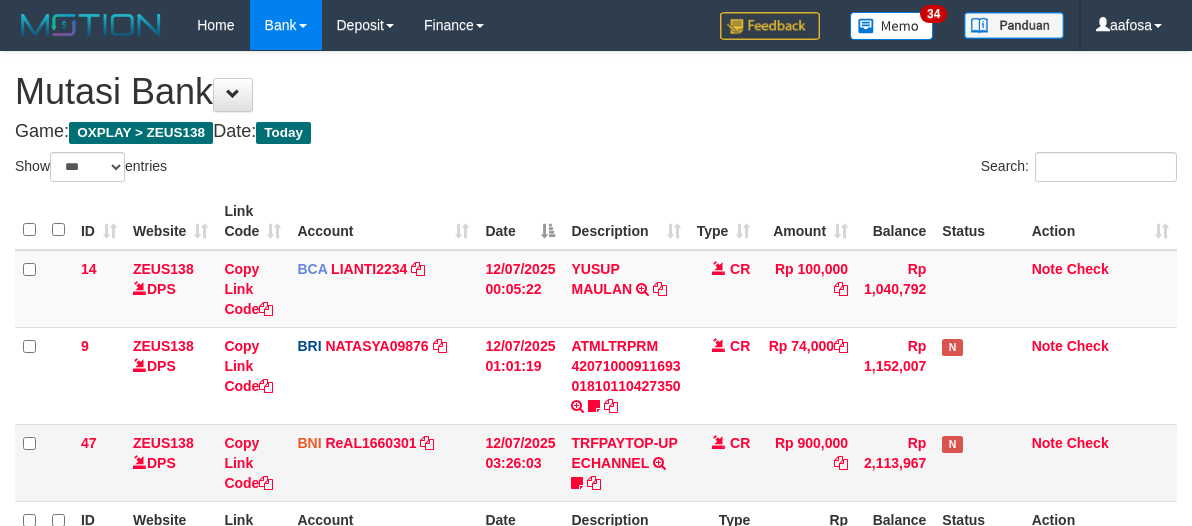 scroll, scrollTop: 226, scrollLeft: 0, axis: vertical 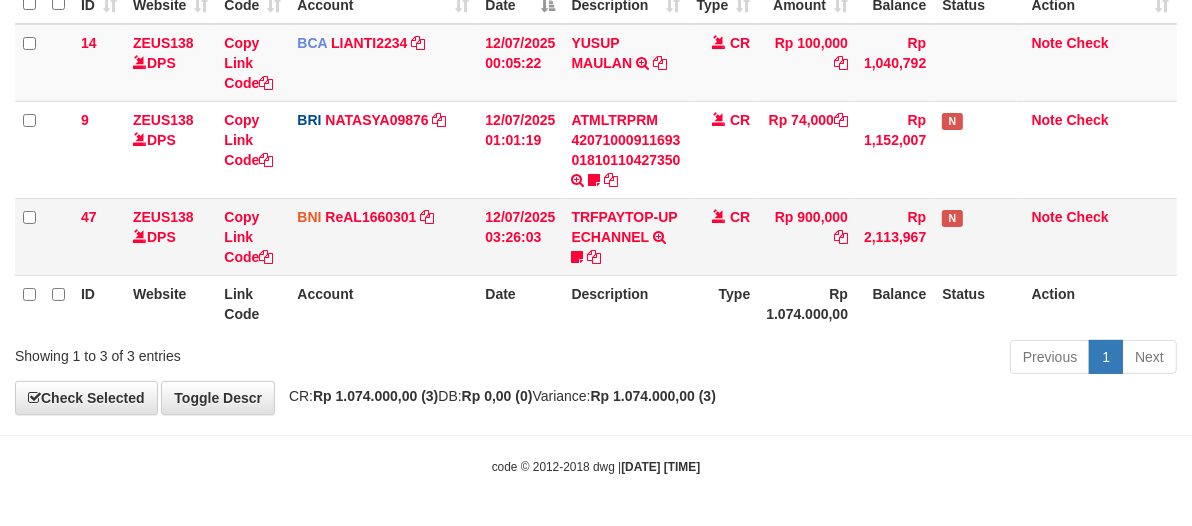click on "CR" at bounding box center [724, 236] 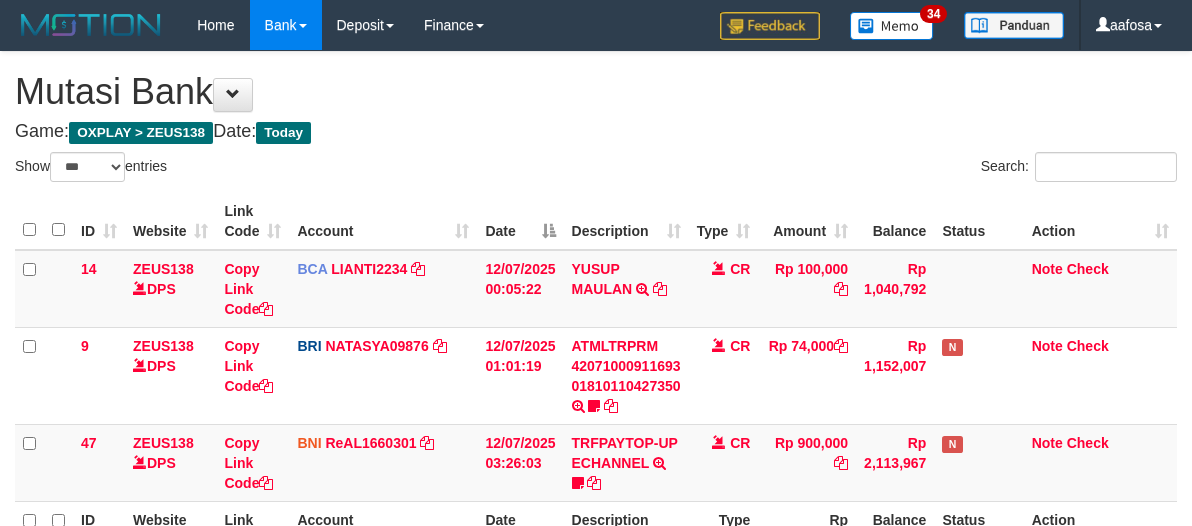 select on "***" 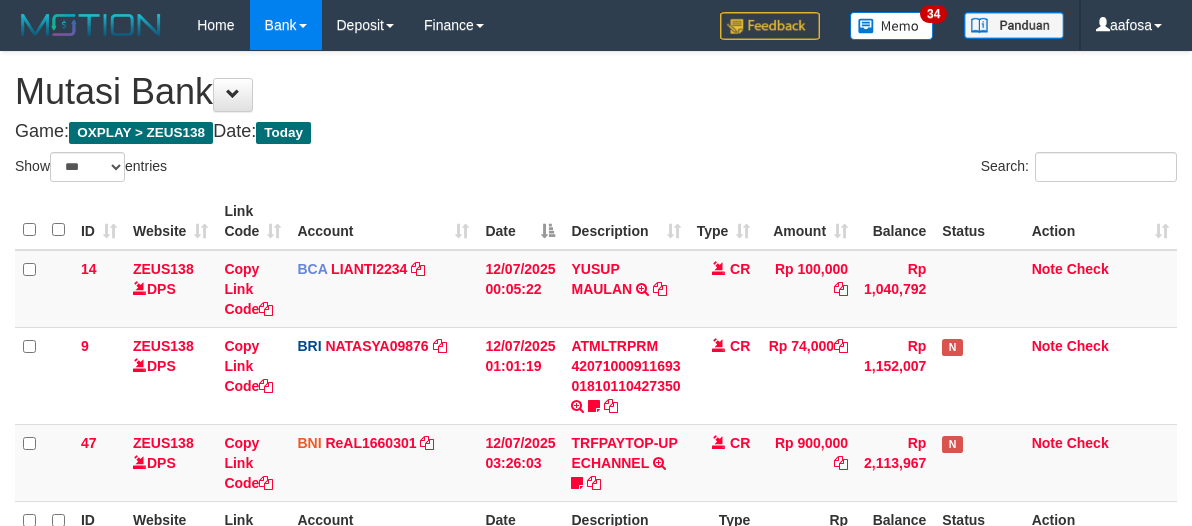 scroll, scrollTop: 226, scrollLeft: 0, axis: vertical 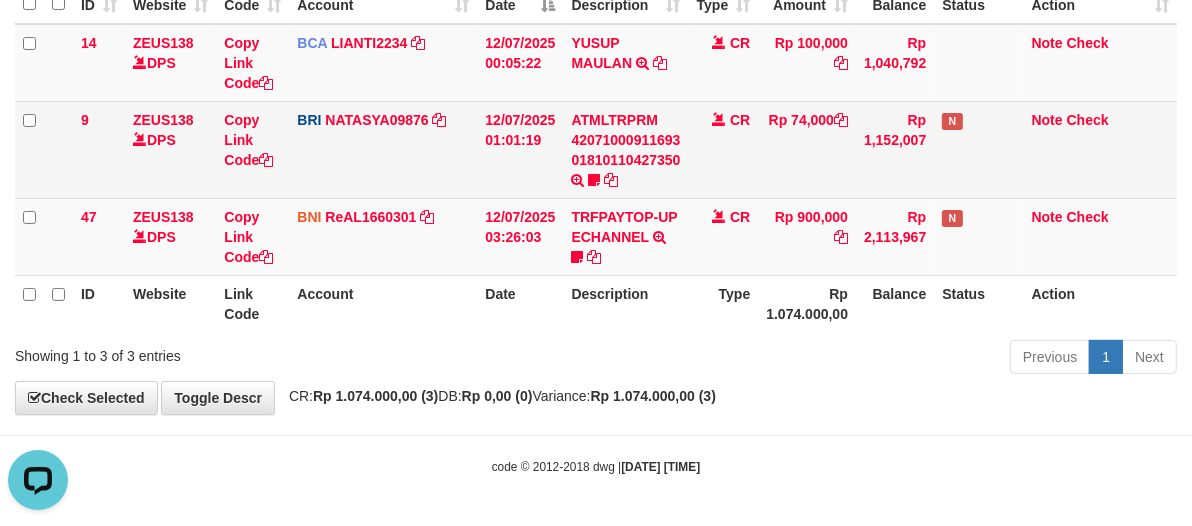 click on "CR" at bounding box center (724, 149) 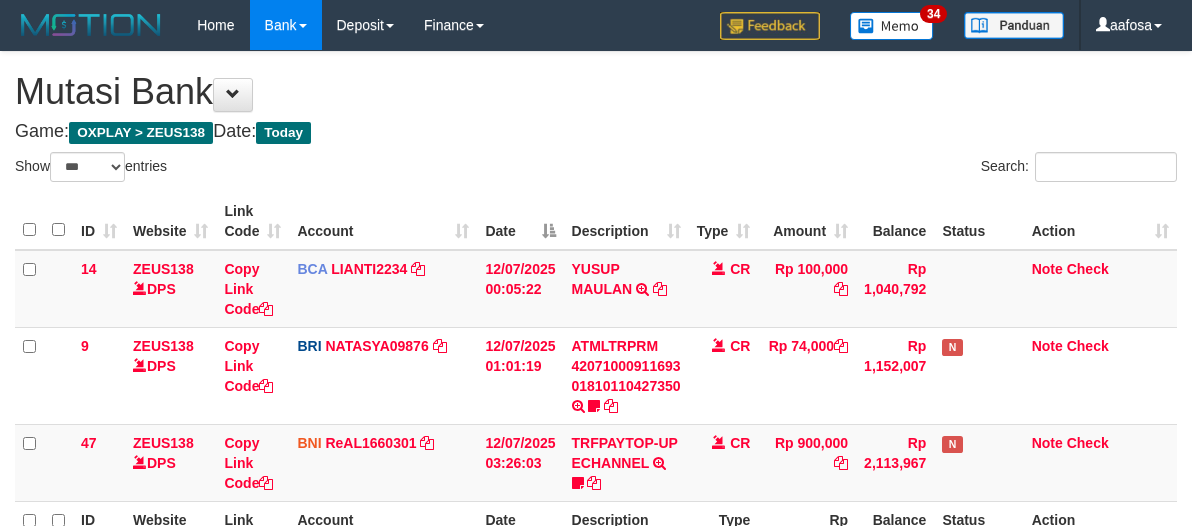 select on "***" 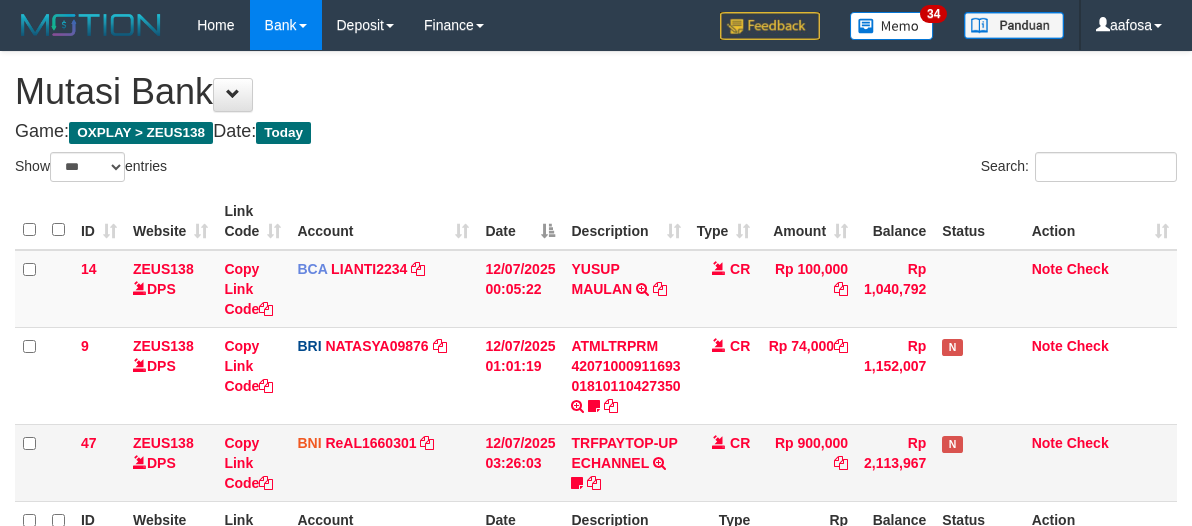 scroll, scrollTop: 226, scrollLeft: 0, axis: vertical 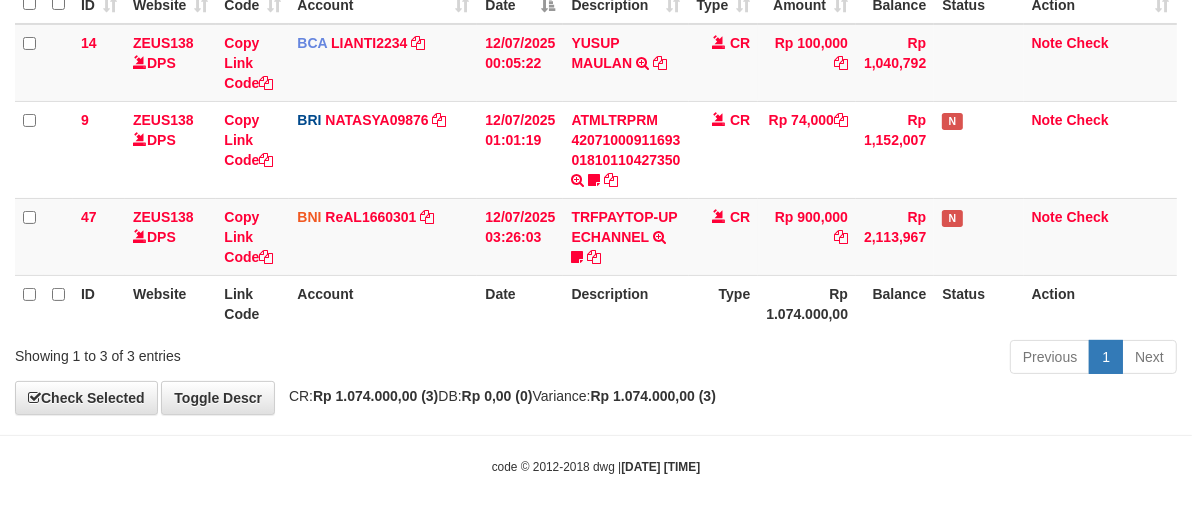 drag, startPoint x: 715, startPoint y: 230, endPoint x: 1201, endPoint y: 216, distance: 486.2016 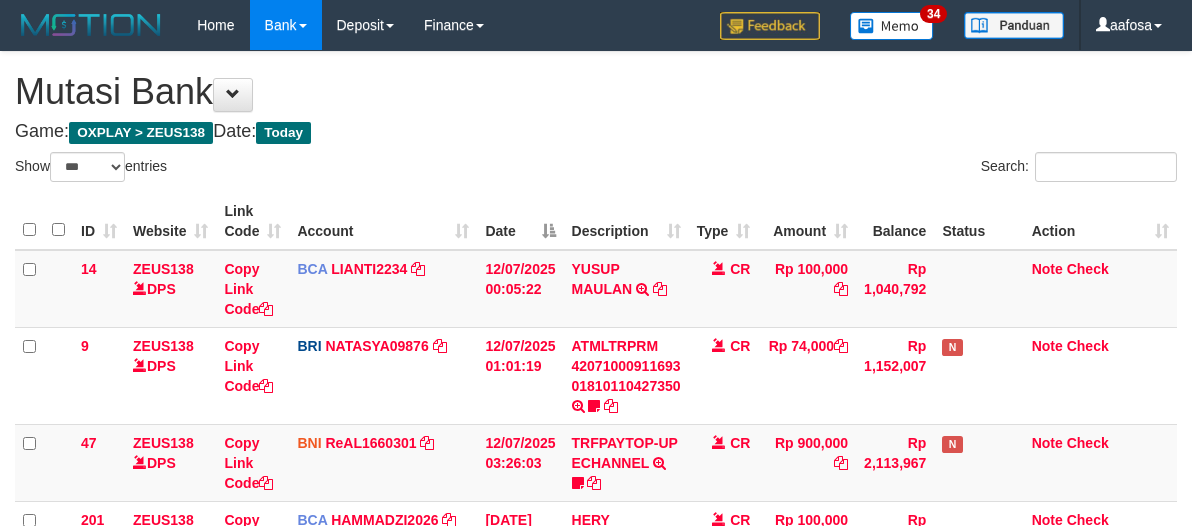 select on "***" 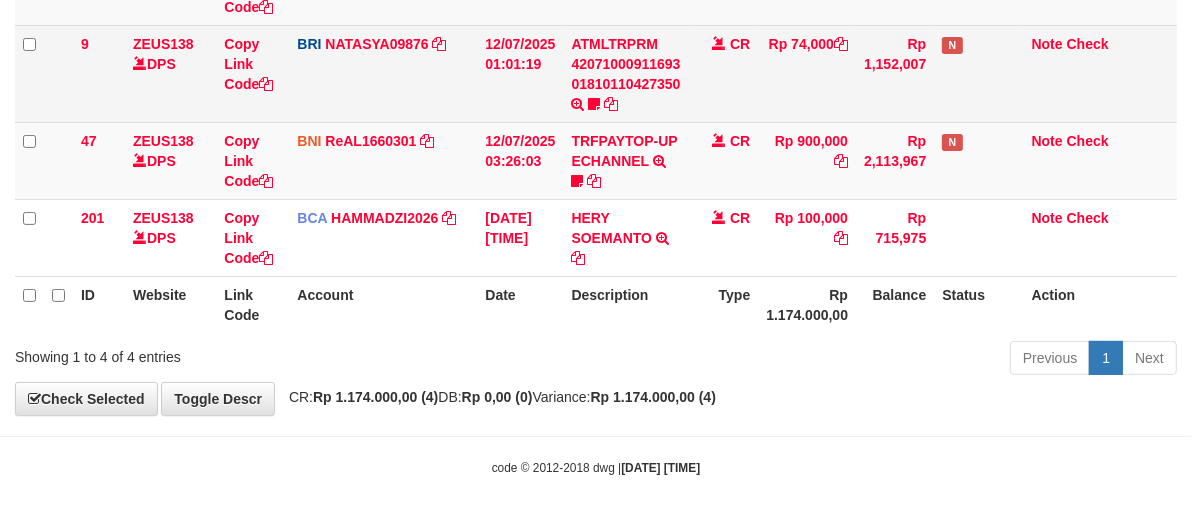 scroll, scrollTop: 226, scrollLeft: 0, axis: vertical 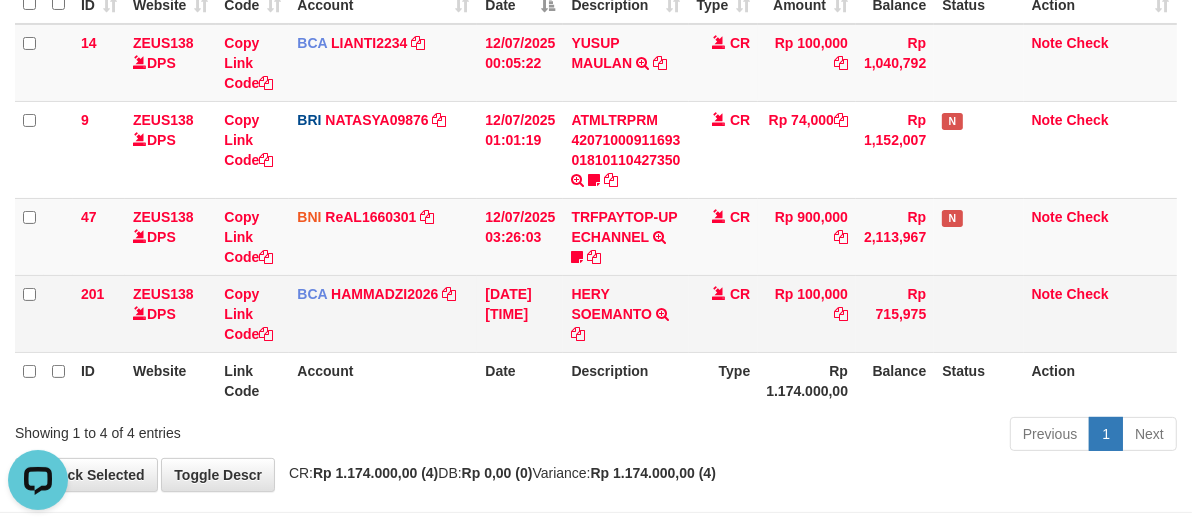 click on "HERY SOEMANTO         TRSF E-BANKING CR 1207/FTSCY/WS95031
100000.00HERY SOEMANTO" at bounding box center [625, 313] 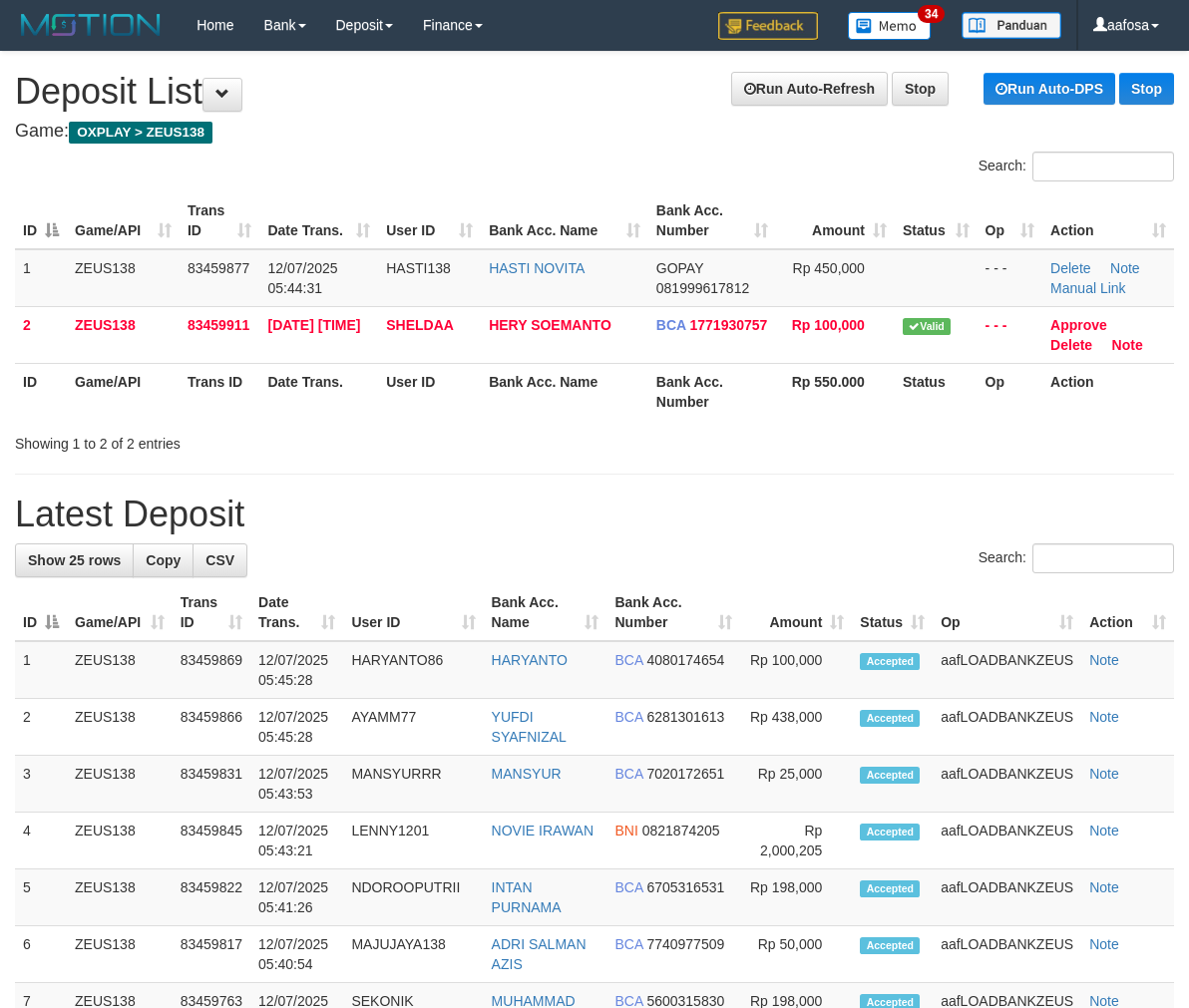 scroll, scrollTop: 0, scrollLeft: 0, axis: both 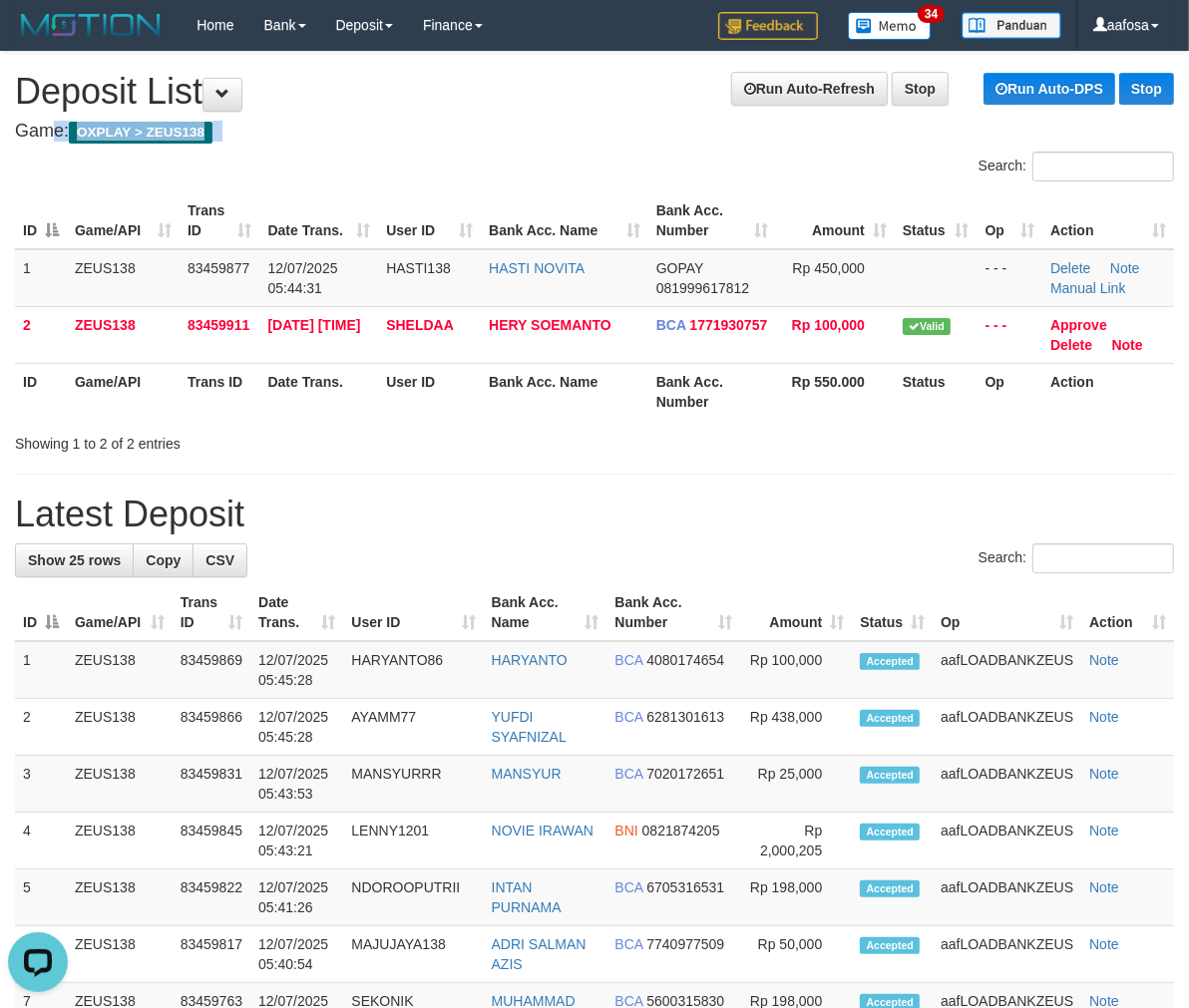 click on "**********" at bounding box center (594, 1134) 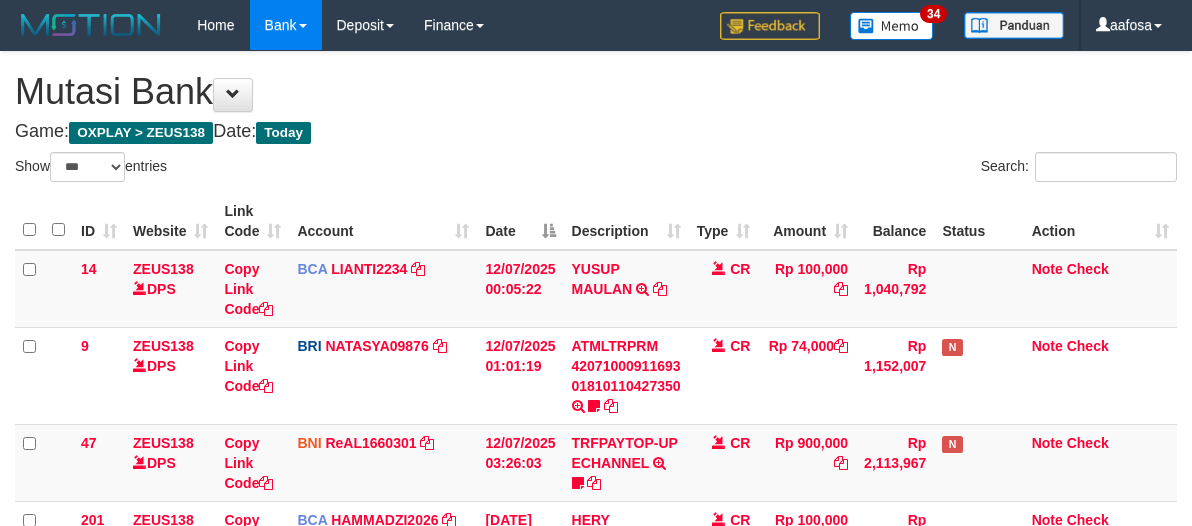 select on "***" 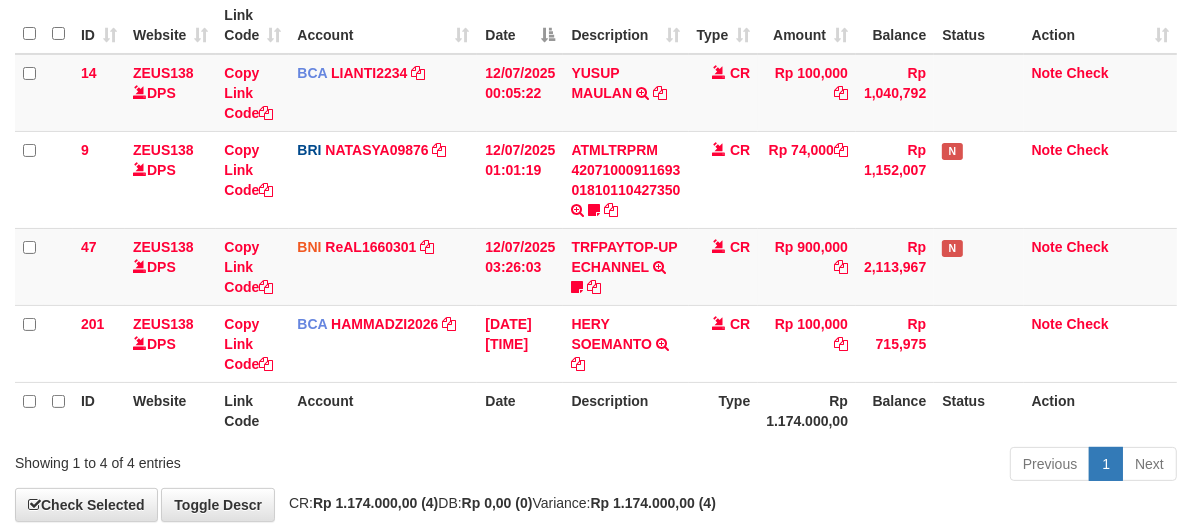 scroll, scrollTop: 226, scrollLeft: 0, axis: vertical 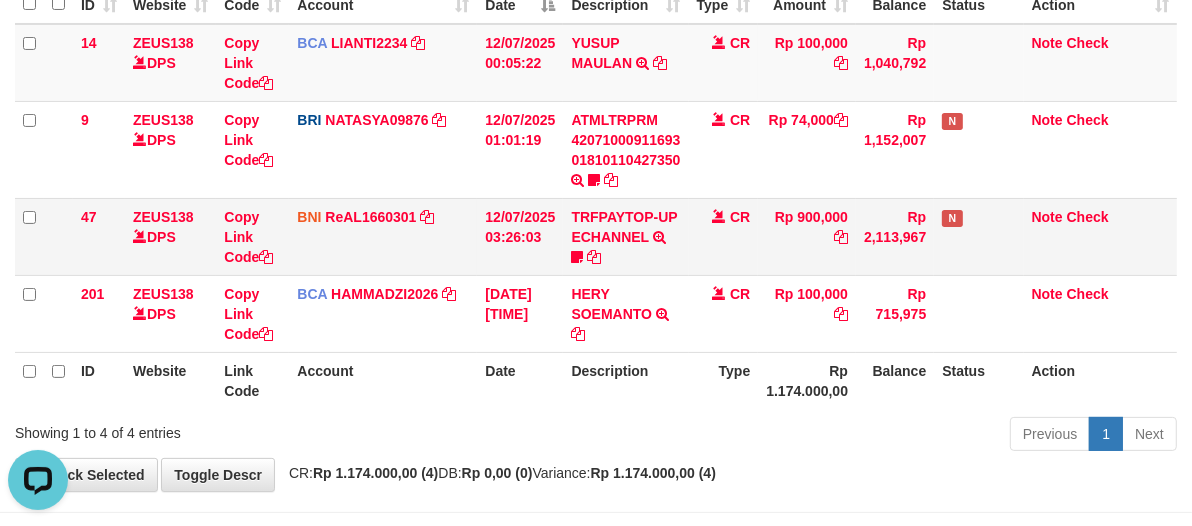 click on "CR" at bounding box center [724, 236] 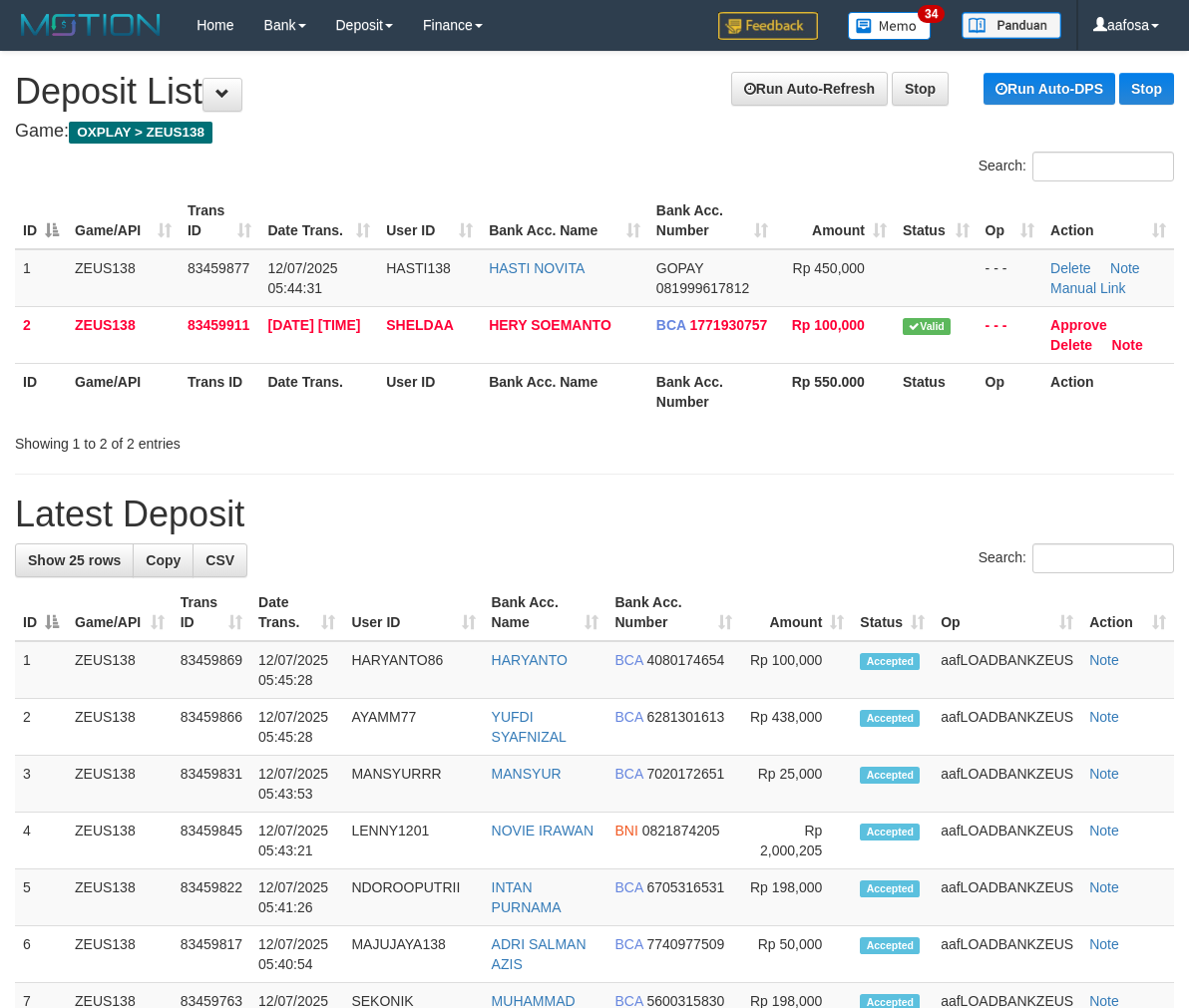 scroll, scrollTop: 0, scrollLeft: 0, axis: both 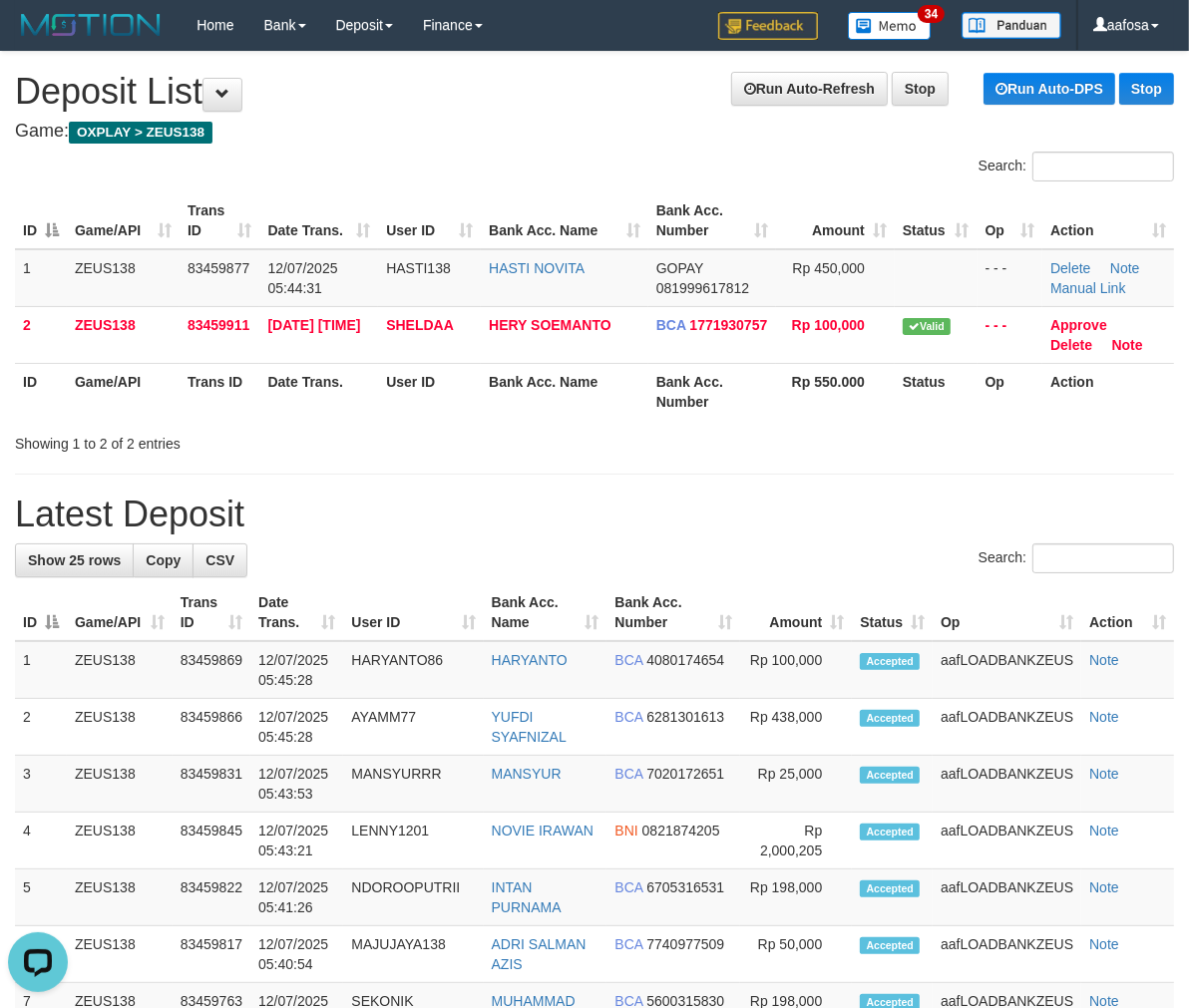 drag, startPoint x: 553, startPoint y: 133, endPoint x: 2, endPoint y: 175, distance: 552.5984 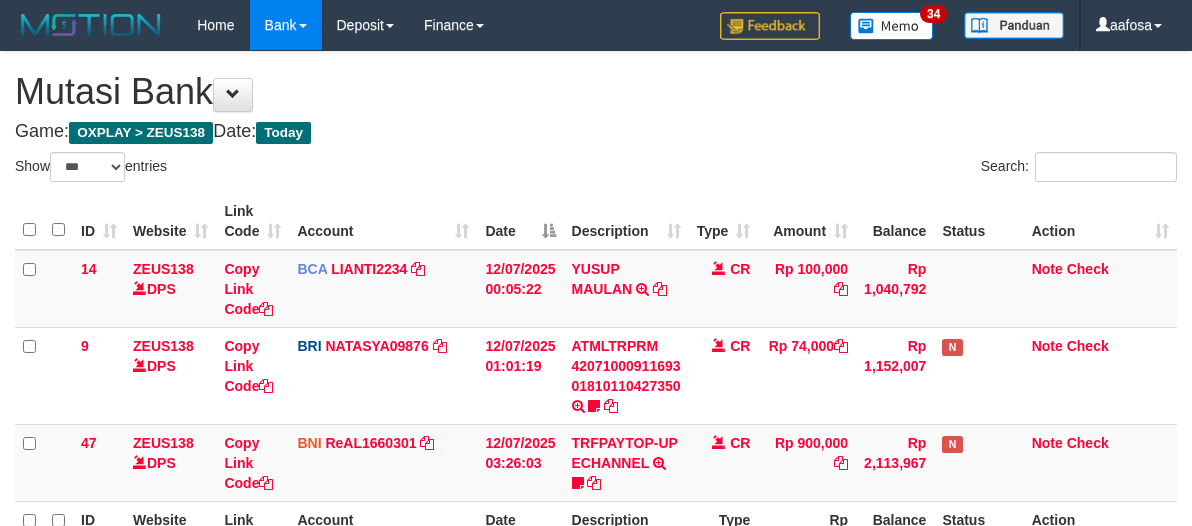 select on "***" 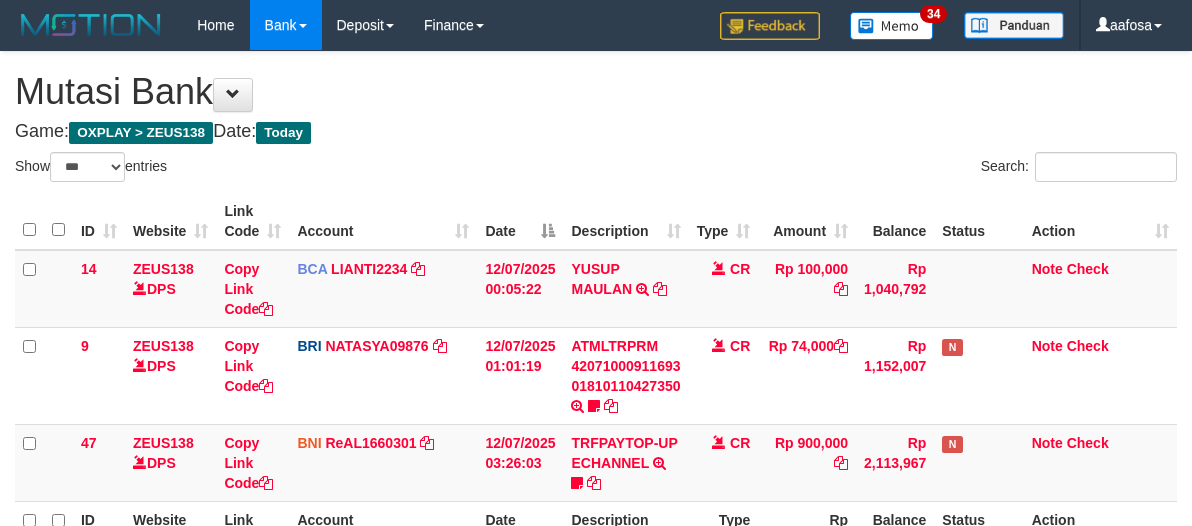 scroll, scrollTop: 226, scrollLeft: 0, axis: vertical 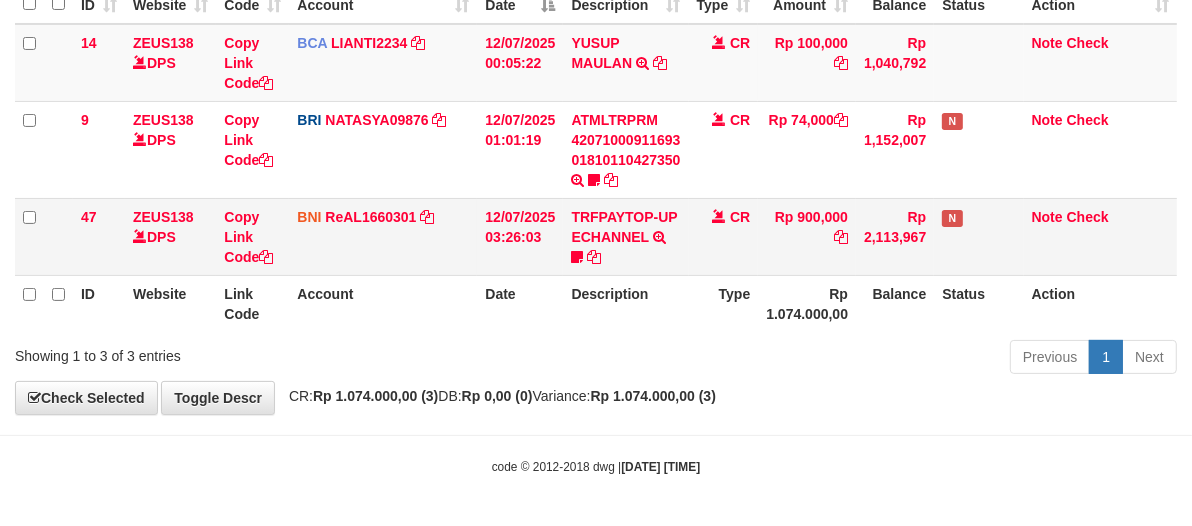 click on "CR" at bounding box center (724, 236) 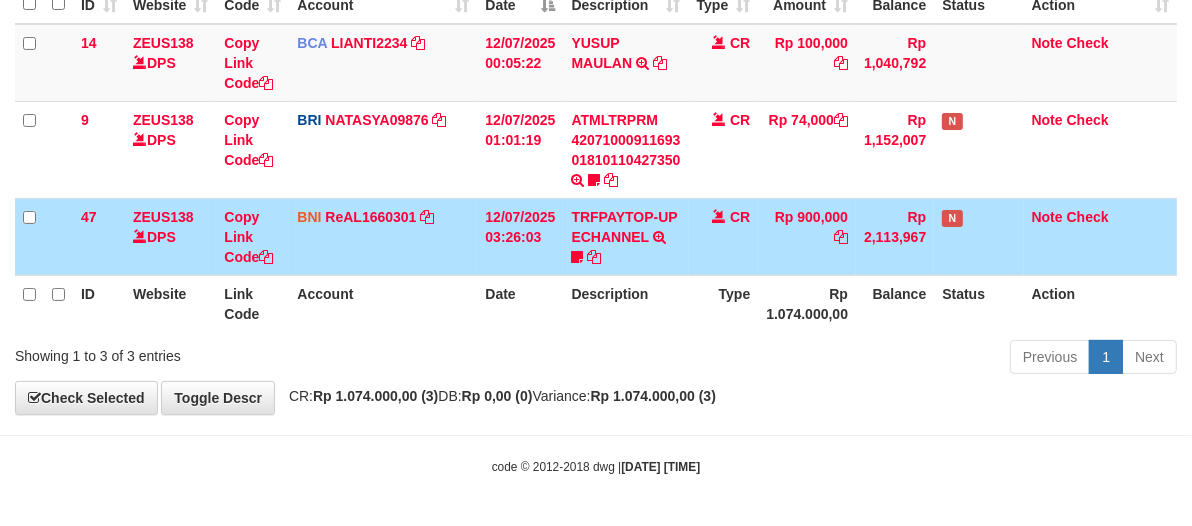 click on "CR" at bounding box center (724, 236) 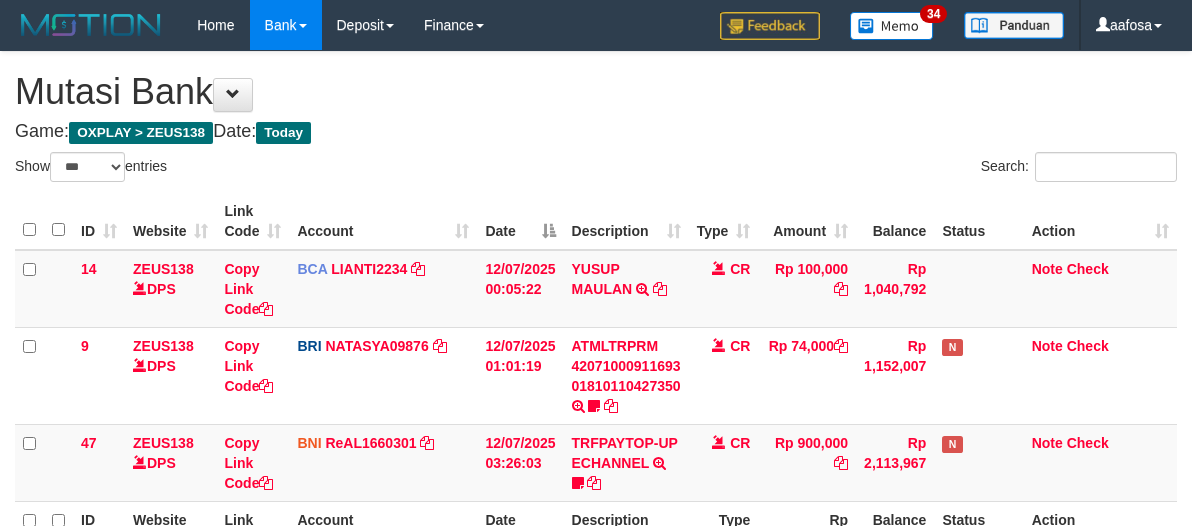 select on "***" 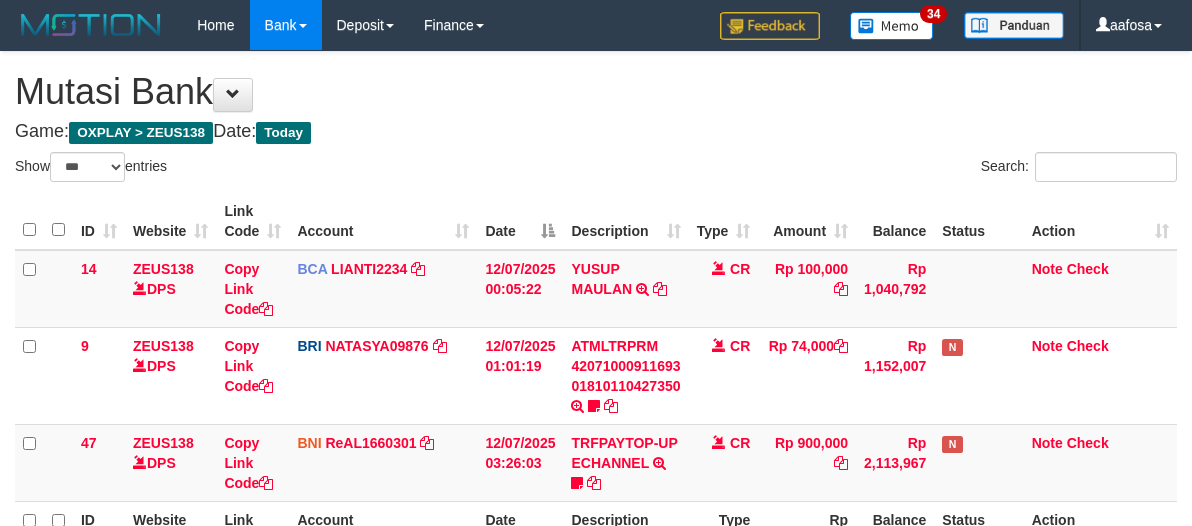 scroll, scrollTop: 226, scrollLeft: 0, axis: vertical 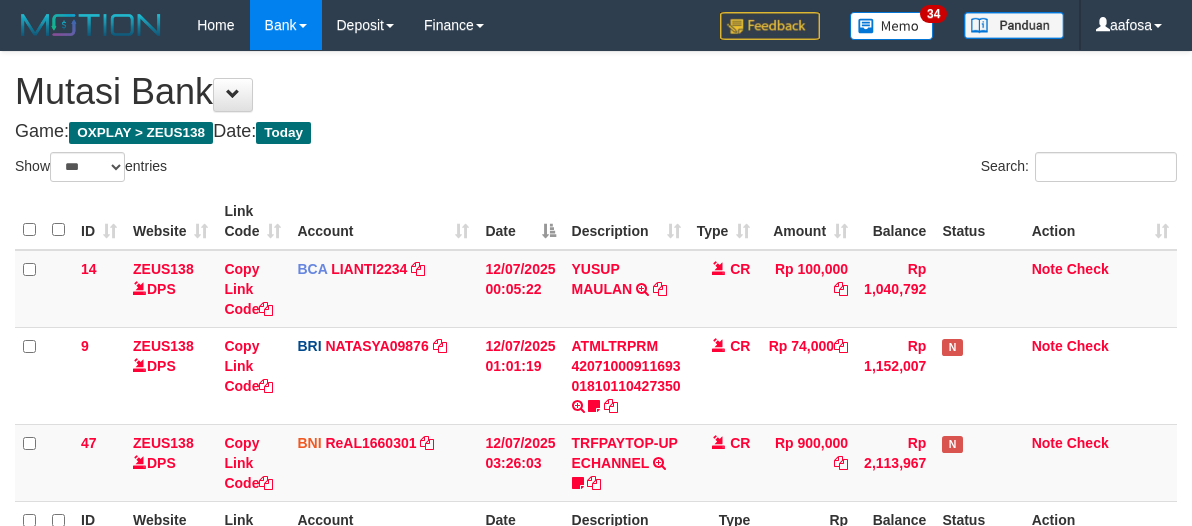 select on "***" 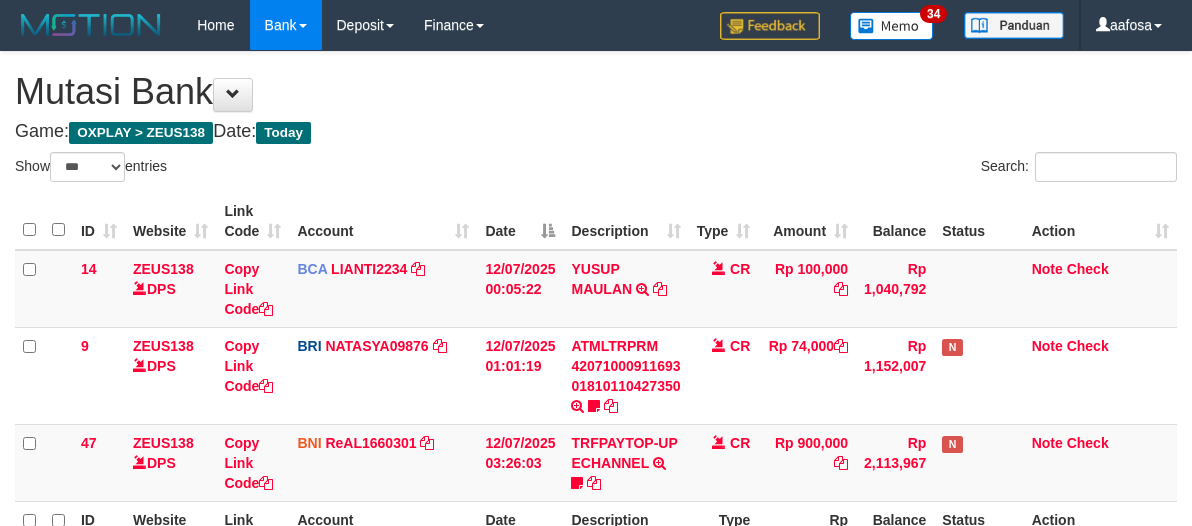 scroll, scrollTop: 226, scrollLeft: 0, axis: vertical 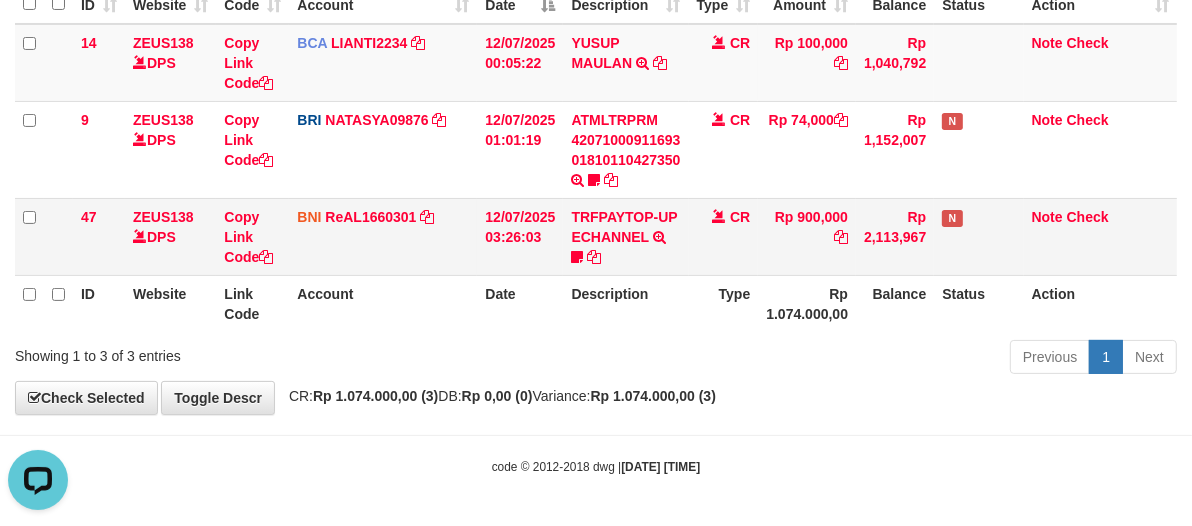 click on "CR" at bounding box center (724, 236) 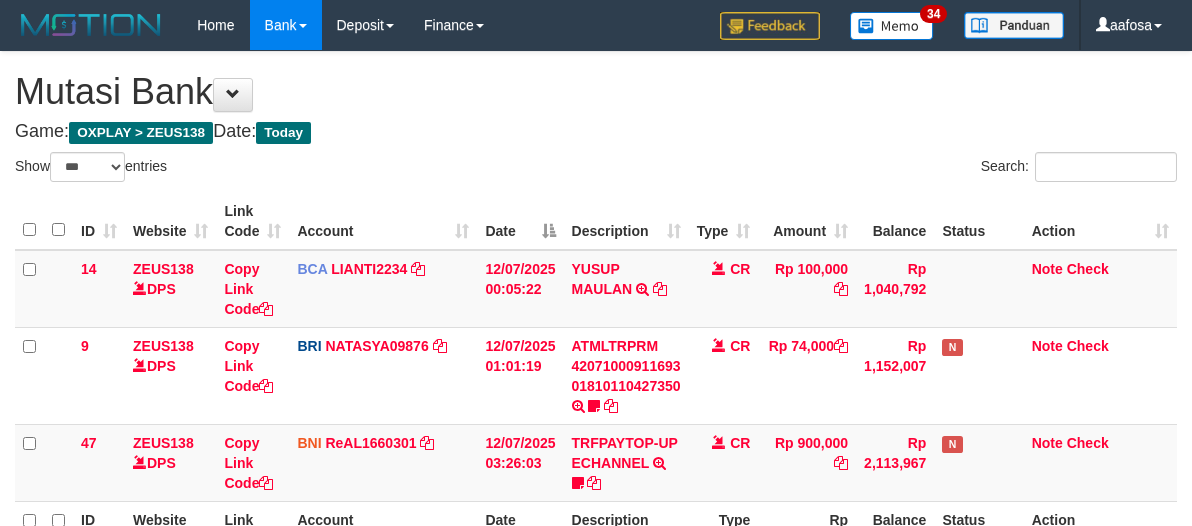 select on "***" 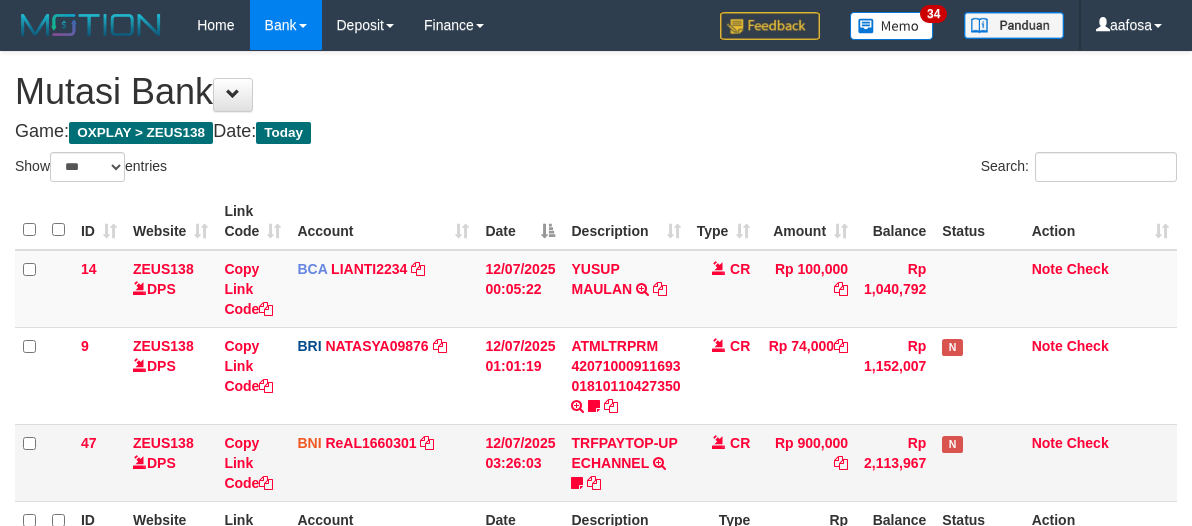 scroll, scrollTop: 226, scrollLeft: 0, axis: vertical 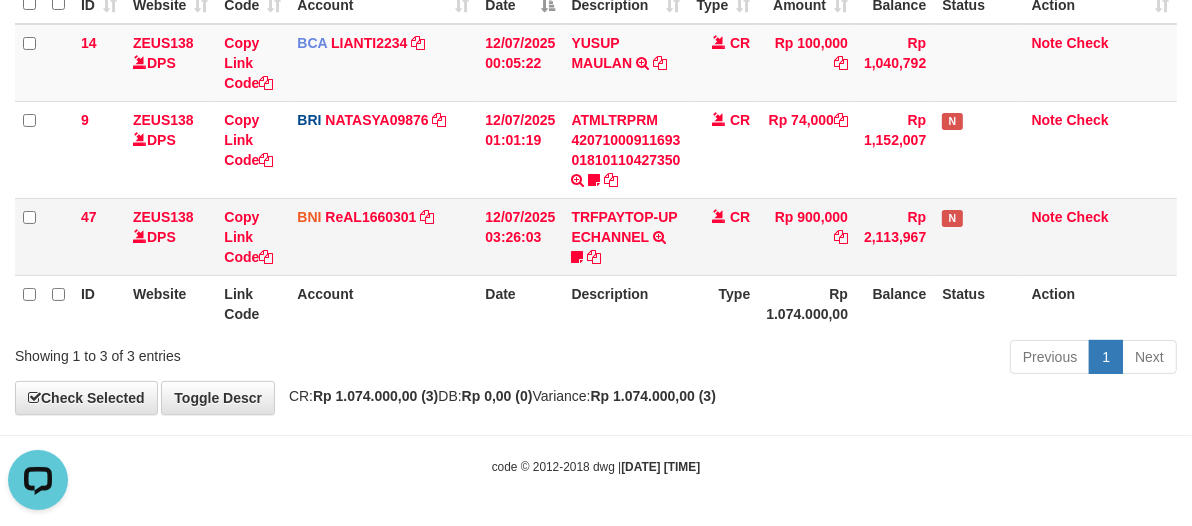 click on "CR" at bounding box center [724, 236] 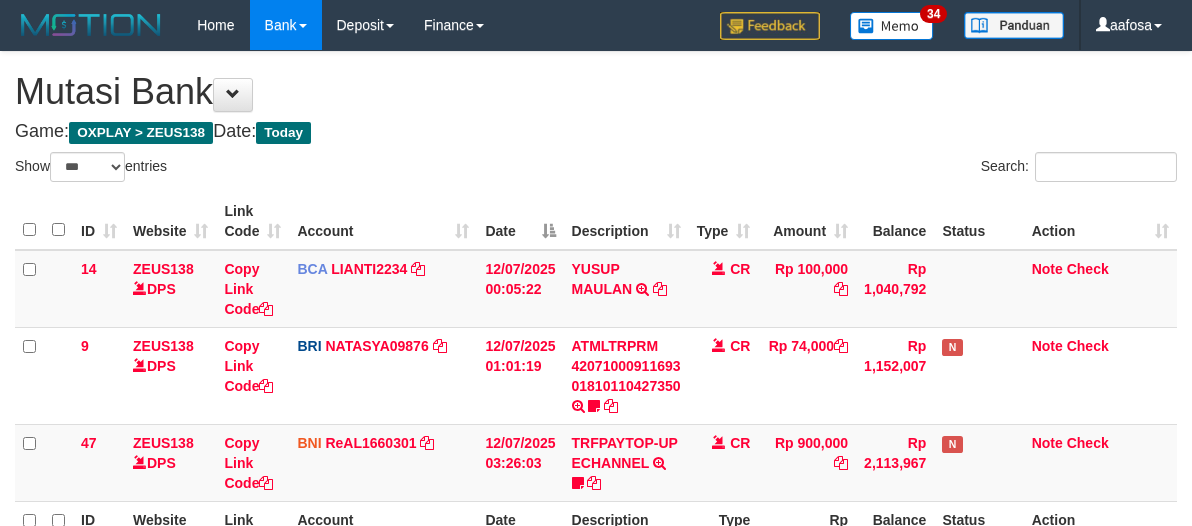 select on "***" 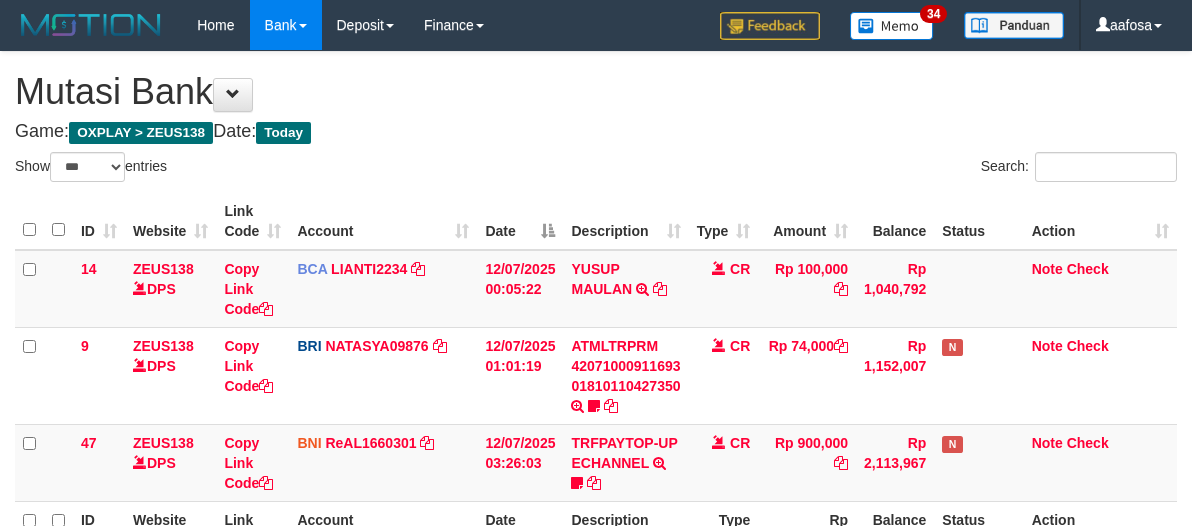 scroll, scrollTop: 226, scrollLeft: 0, axis: vertical 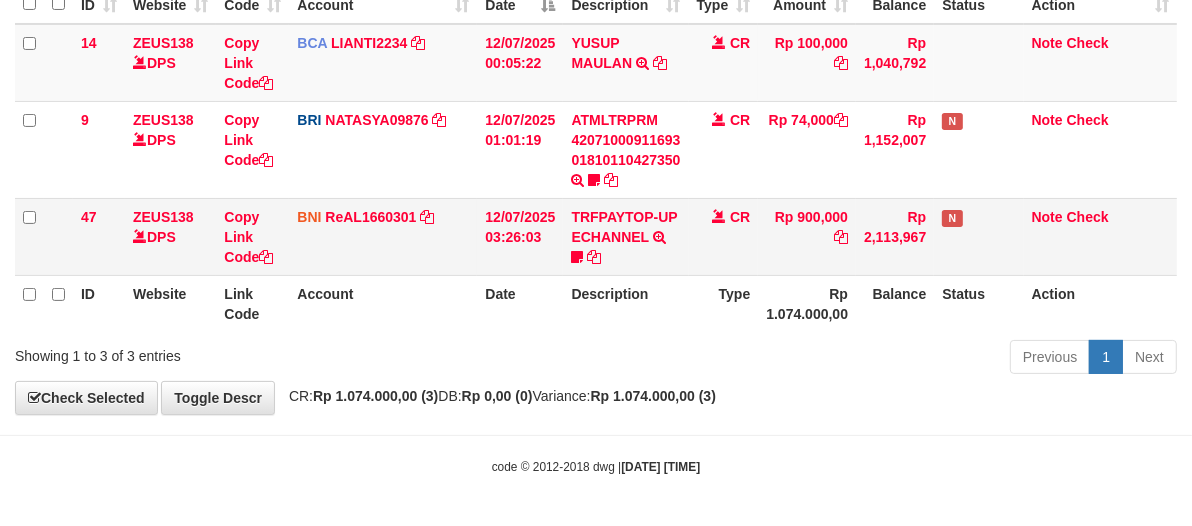 click on "CR" at bounding box center [724, 236] 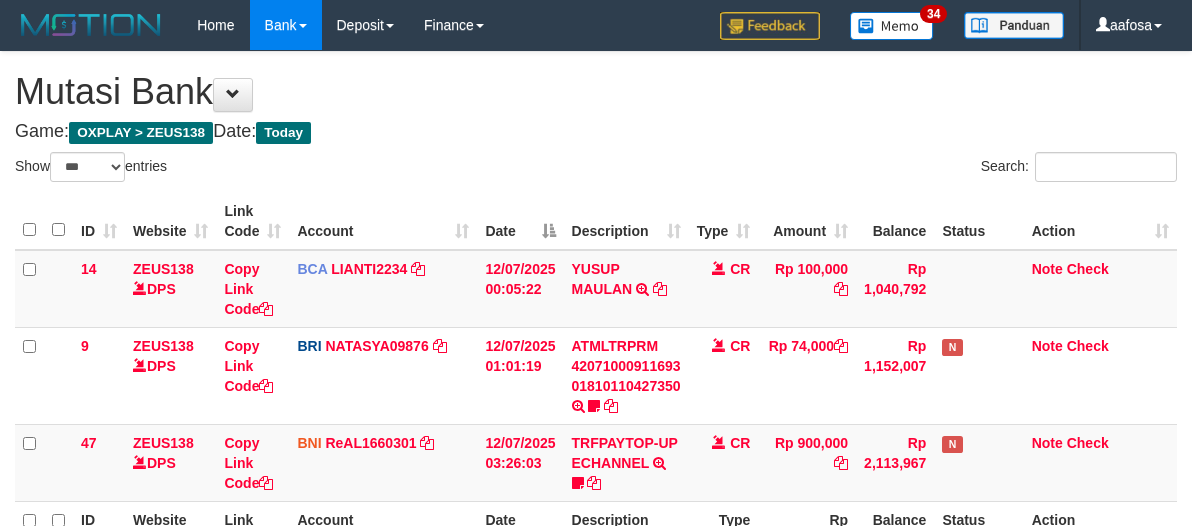 select on "***" 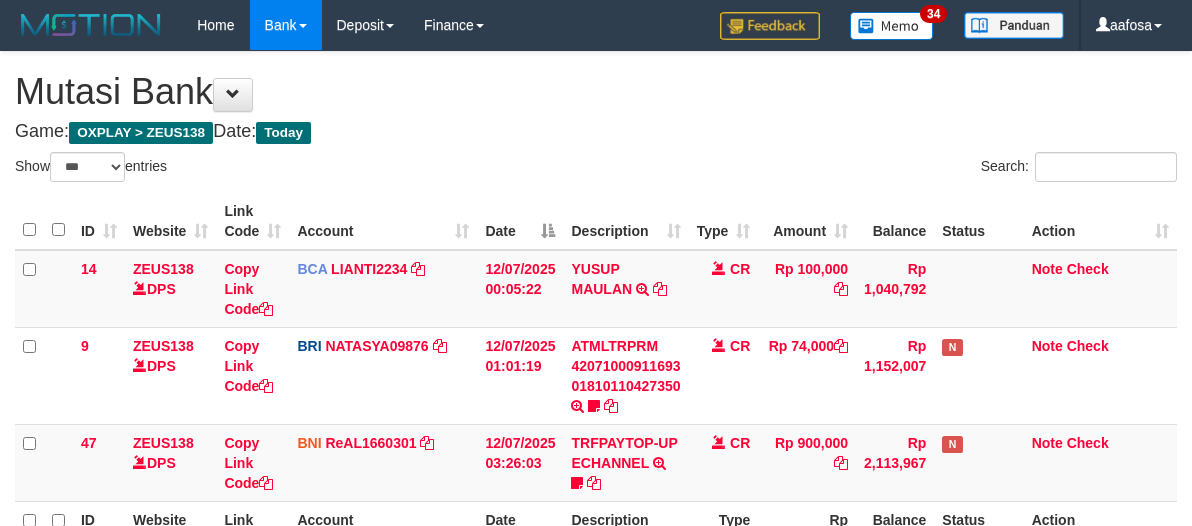 scroll, scrollTop: 226, scrollLeft: 0, axis: vertical 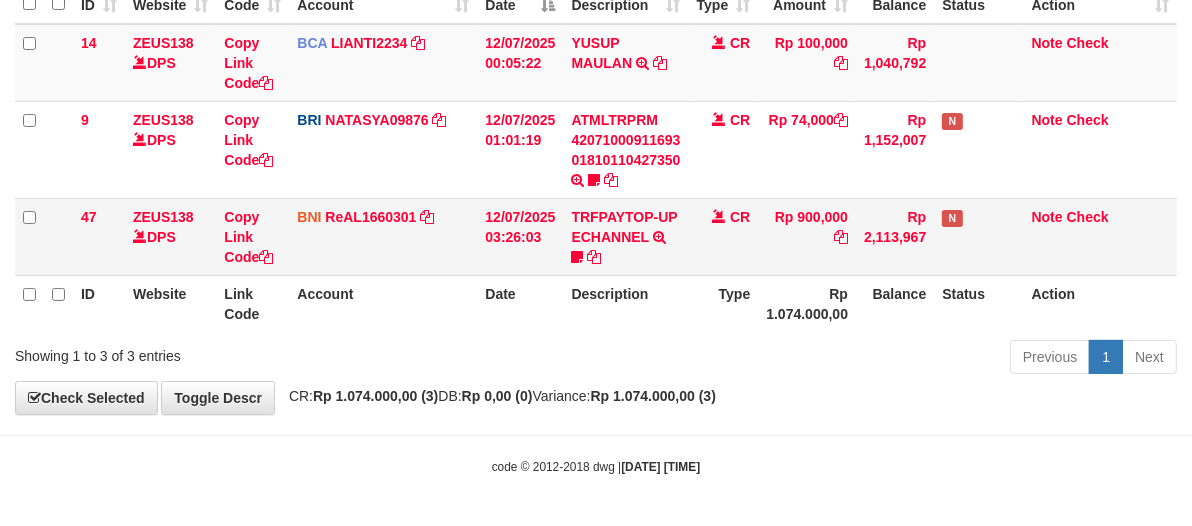 click on "Rp 900,000" at bounding box center [807, 236] 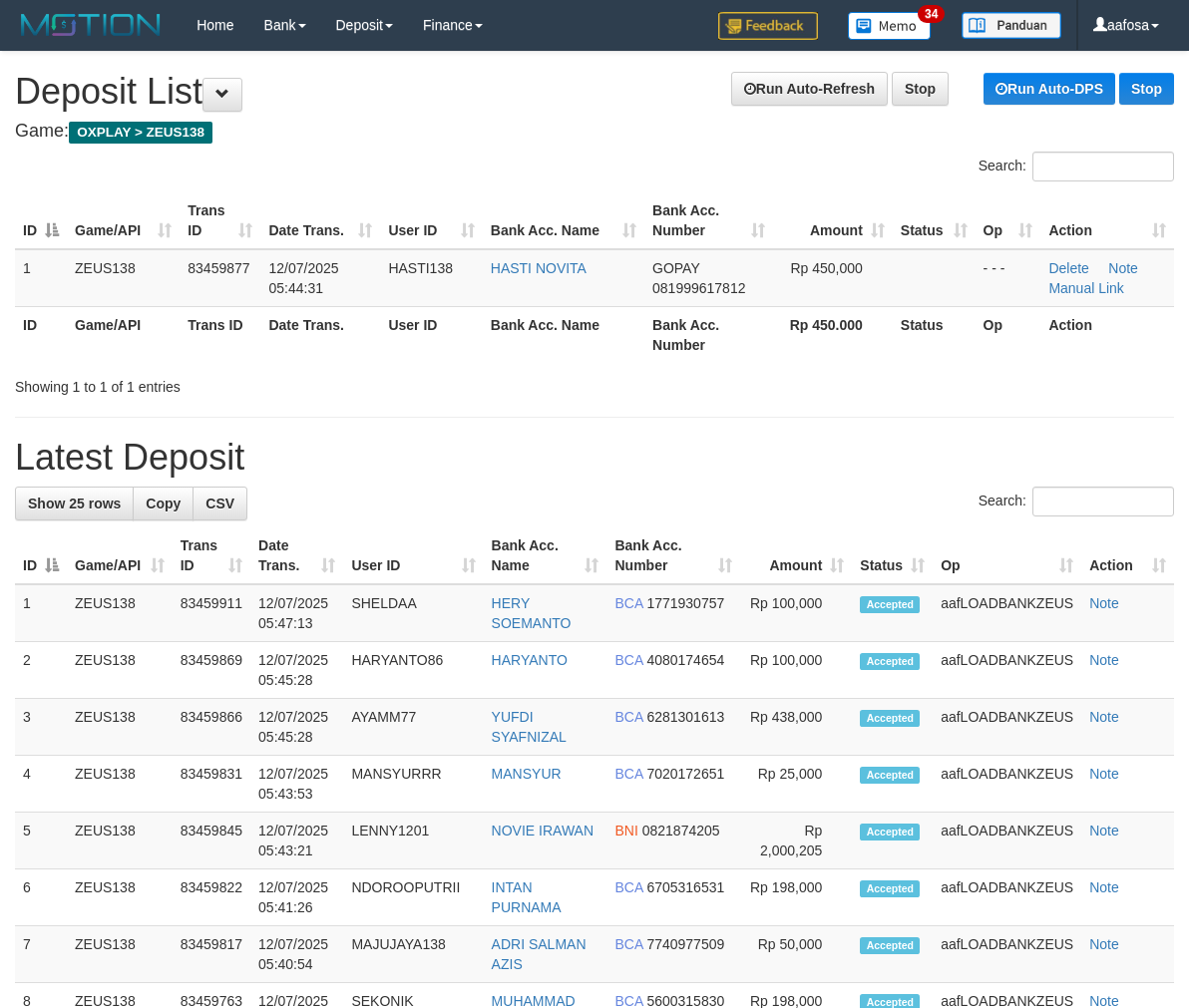 scroll, scrollTop: 0, scrollLeft: 0, axis: both 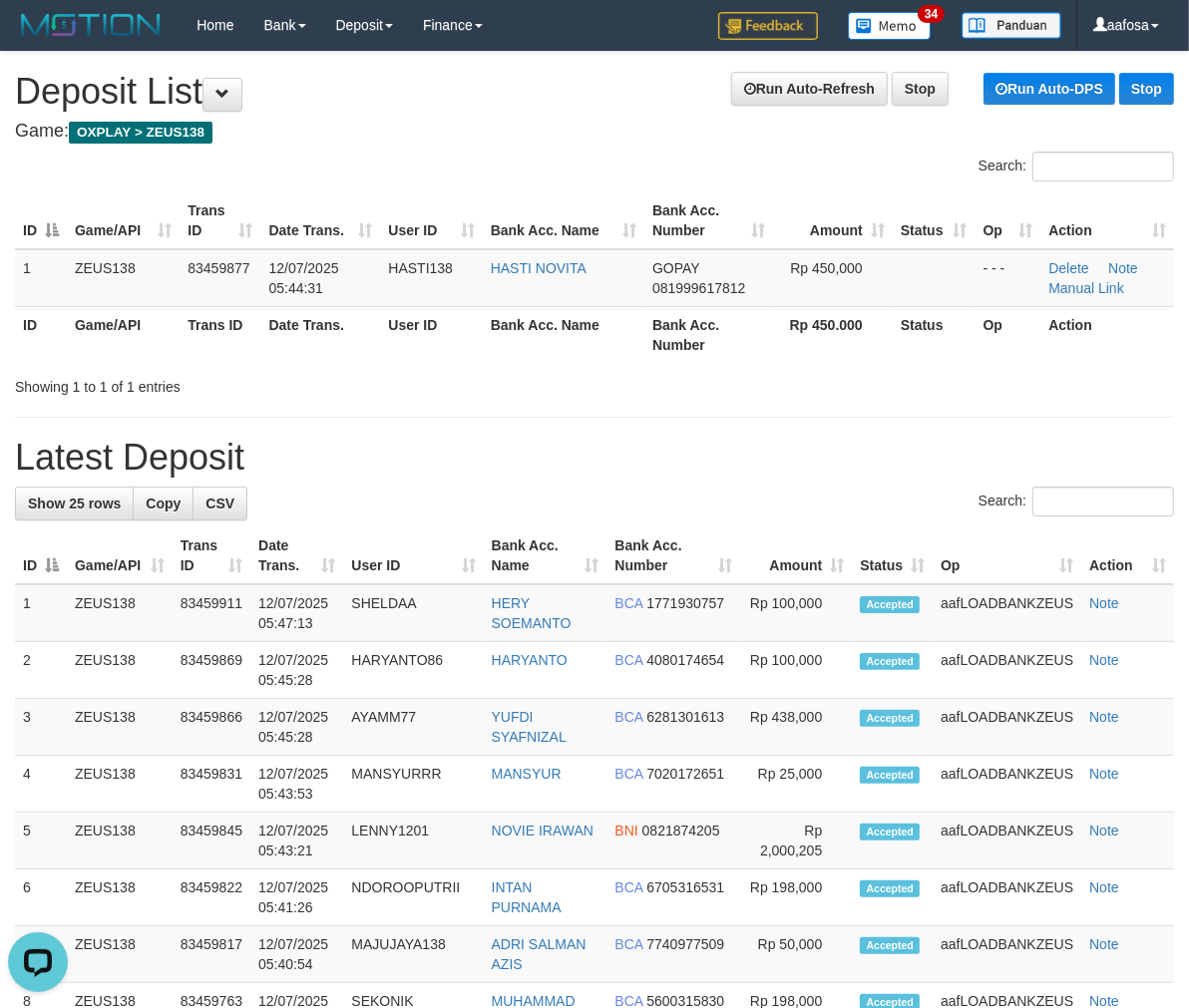 click on "Run Auto-Refresh
Stop
Run Auto-DPS
Stop
Deposit List" at bounding box center (594, 92) 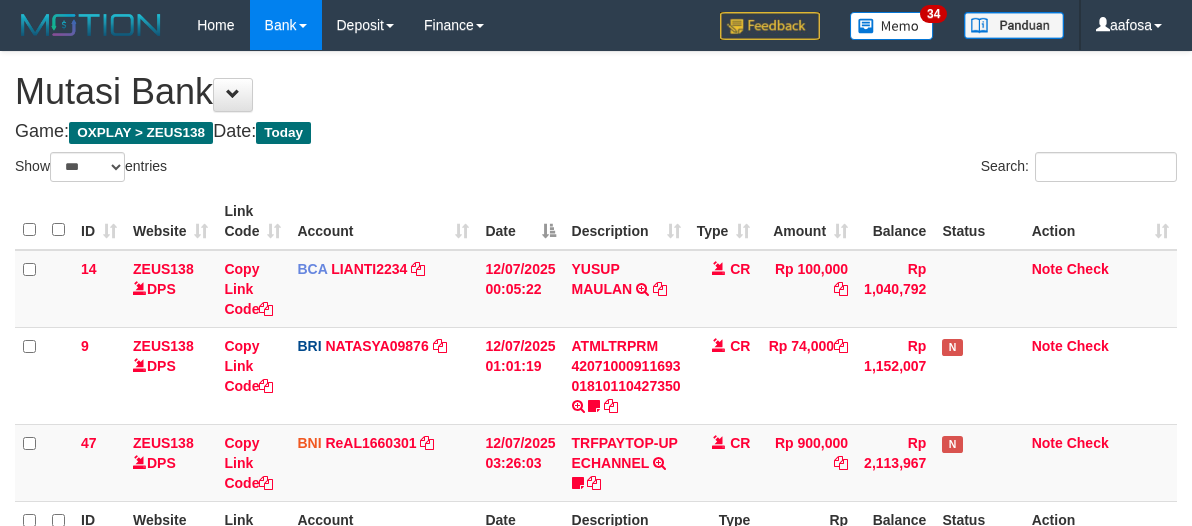 select on "***" 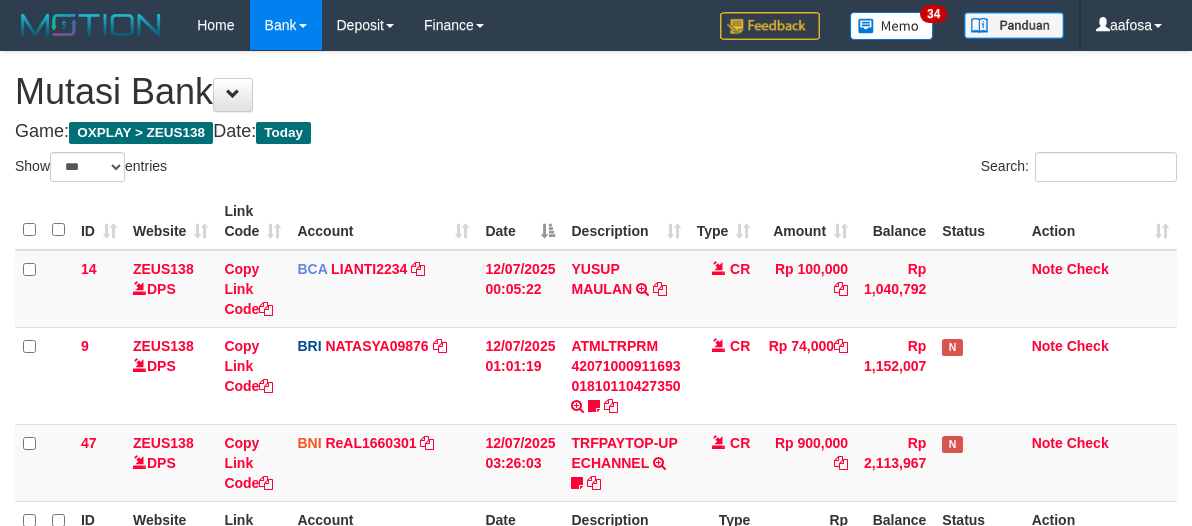 scroll, scrollTop: 226, scrollLeft: 0, axis: vertical 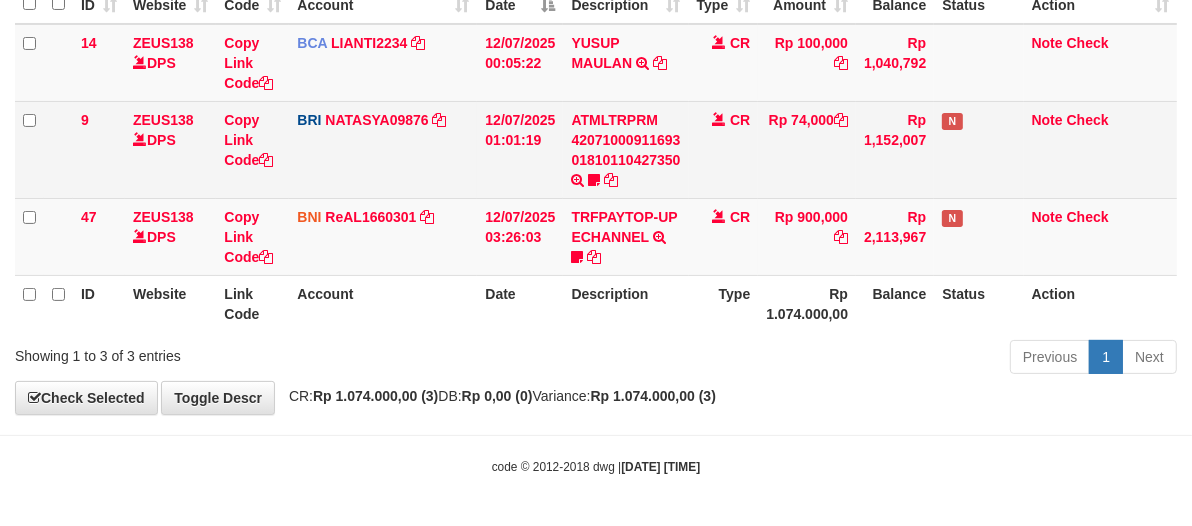 click on "Rp 74,000" at bounding box center [807, 149] 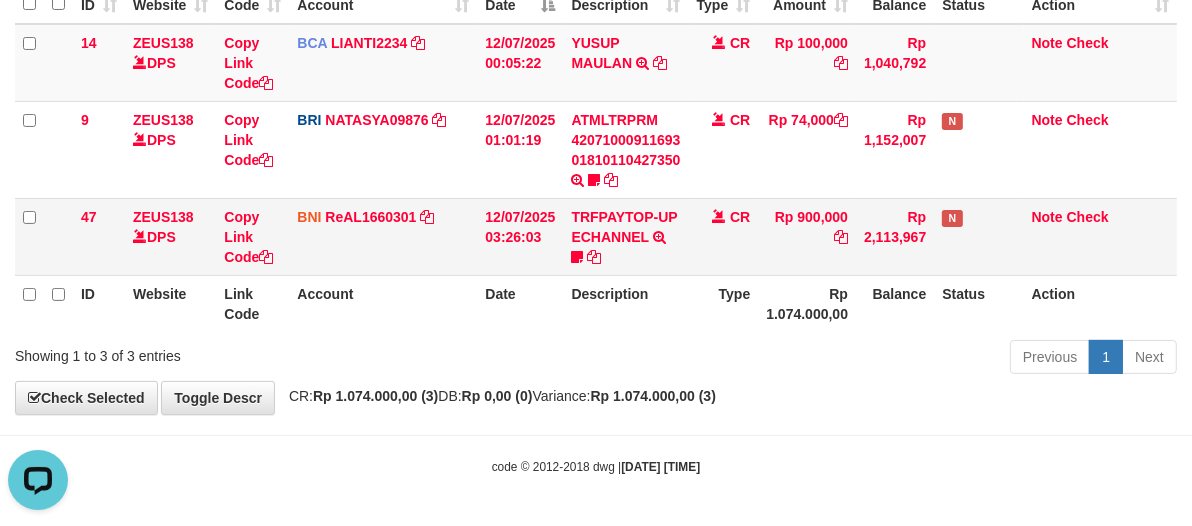 scroll, scrollTop: 0, scrollLeft: 0, axis: both 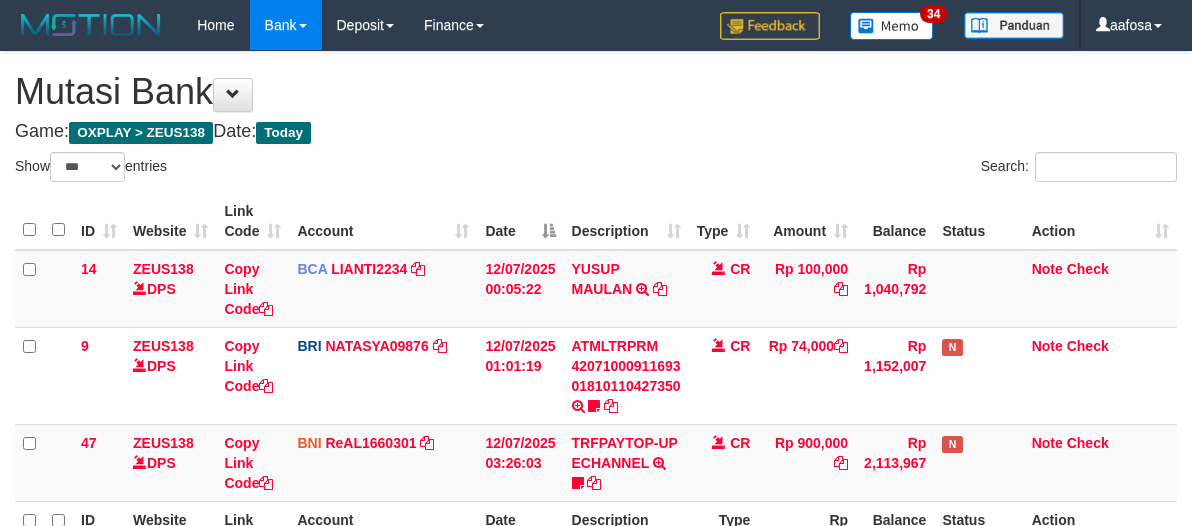 select on "***" 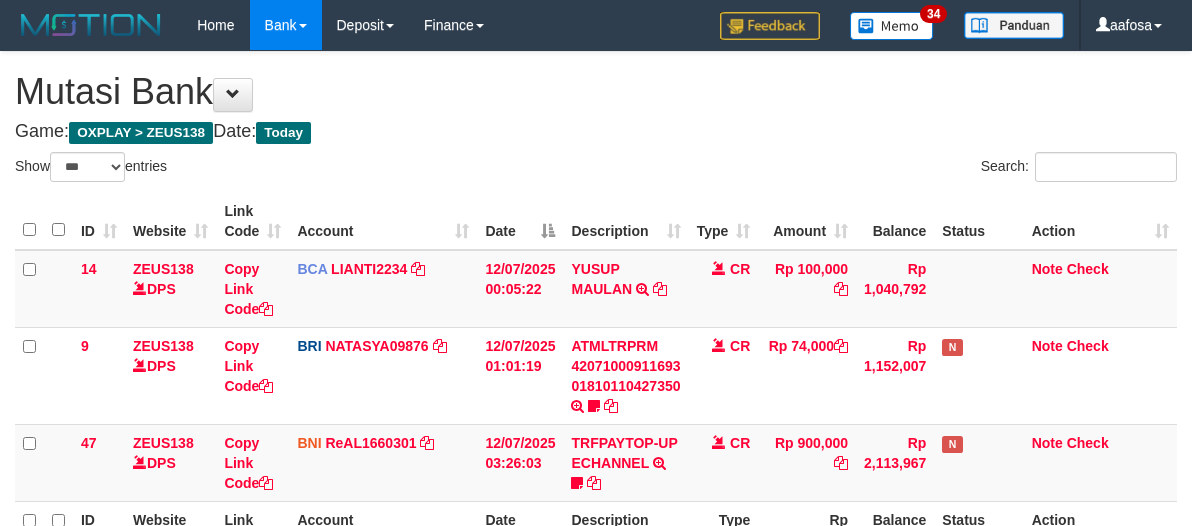 scroll, scrollTop: 226, scrollLeft: 0, axis: vertical 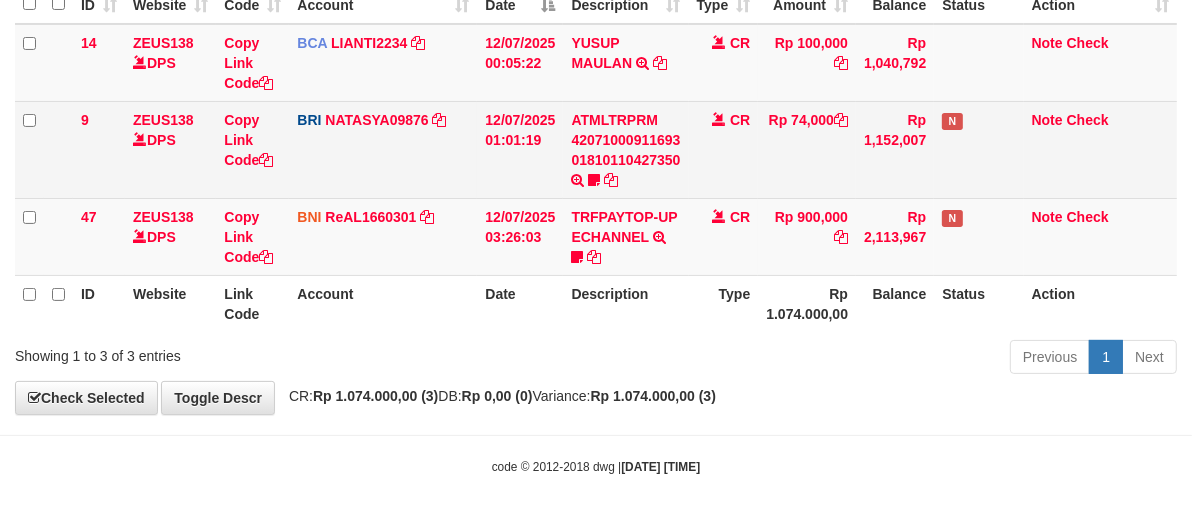 click on "Rp 74,000" at bounding box center [807, 149] 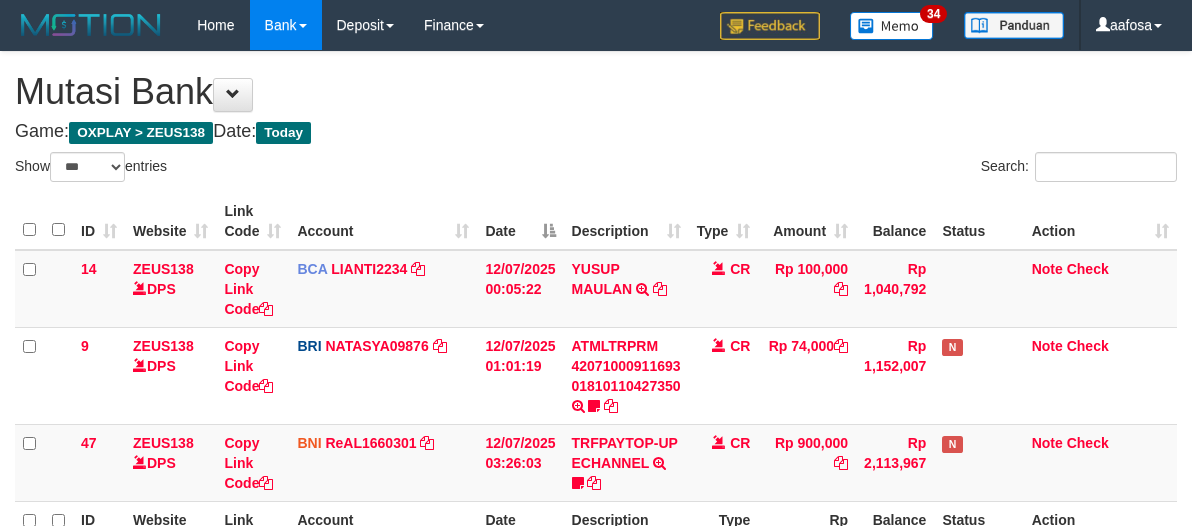 select on "***" 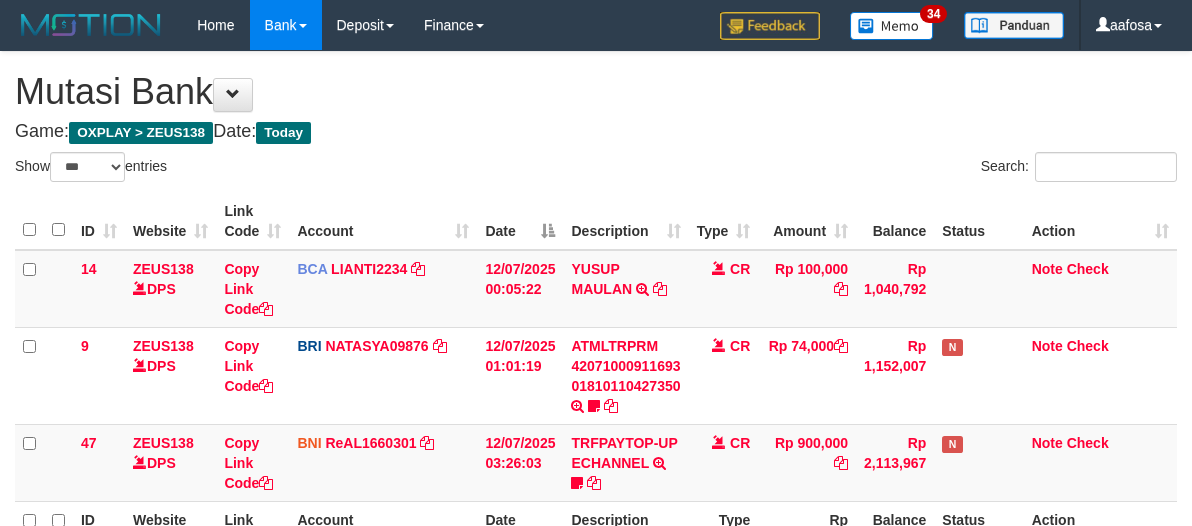 scroll, scrollTop: 226, scrollLeft: 0, axis: vertical 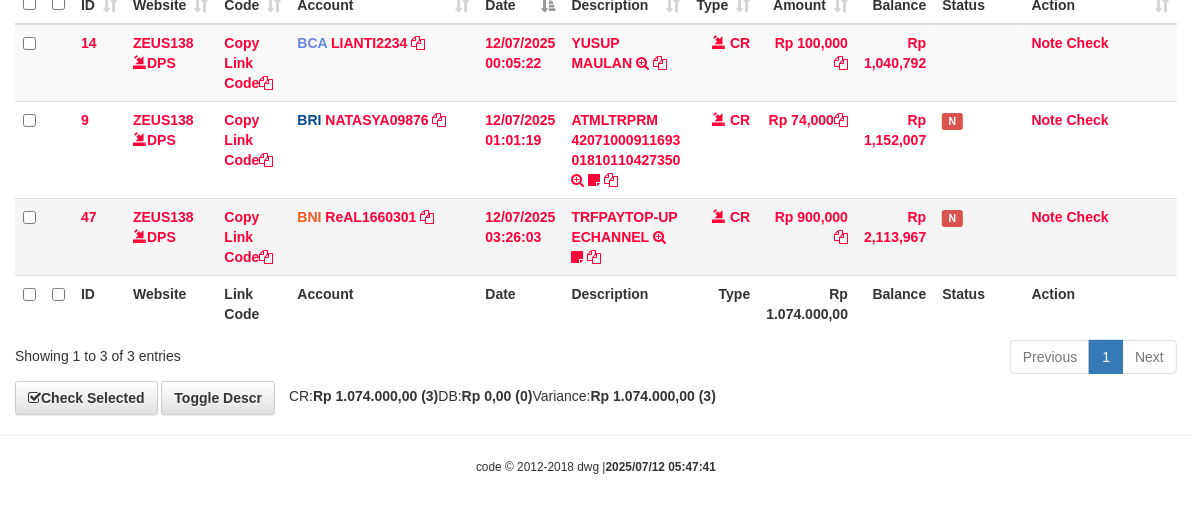 click on "ZEUS138    DPS" at bounding box center (170, 236) 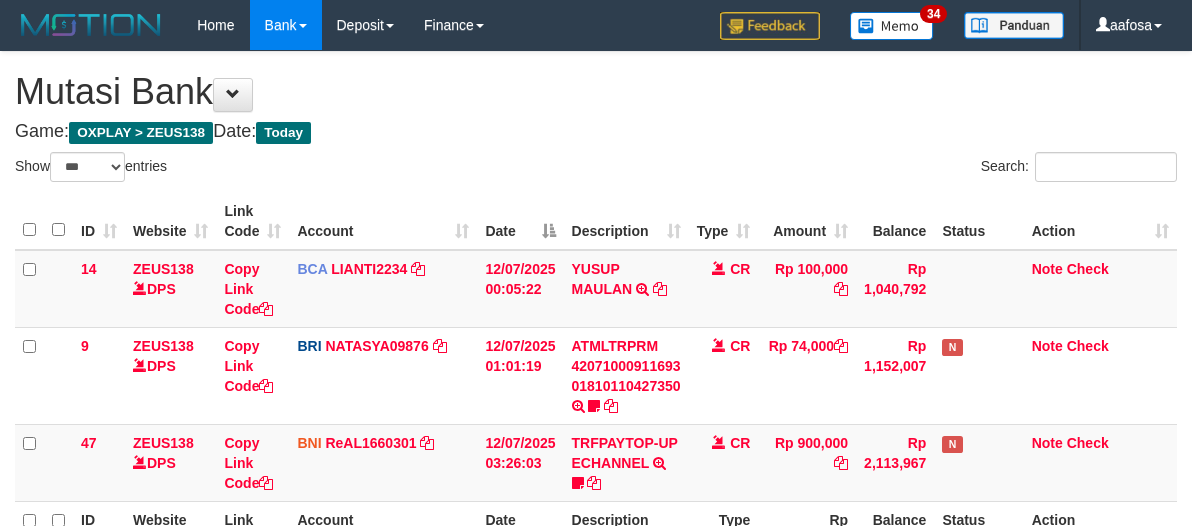select on "***" 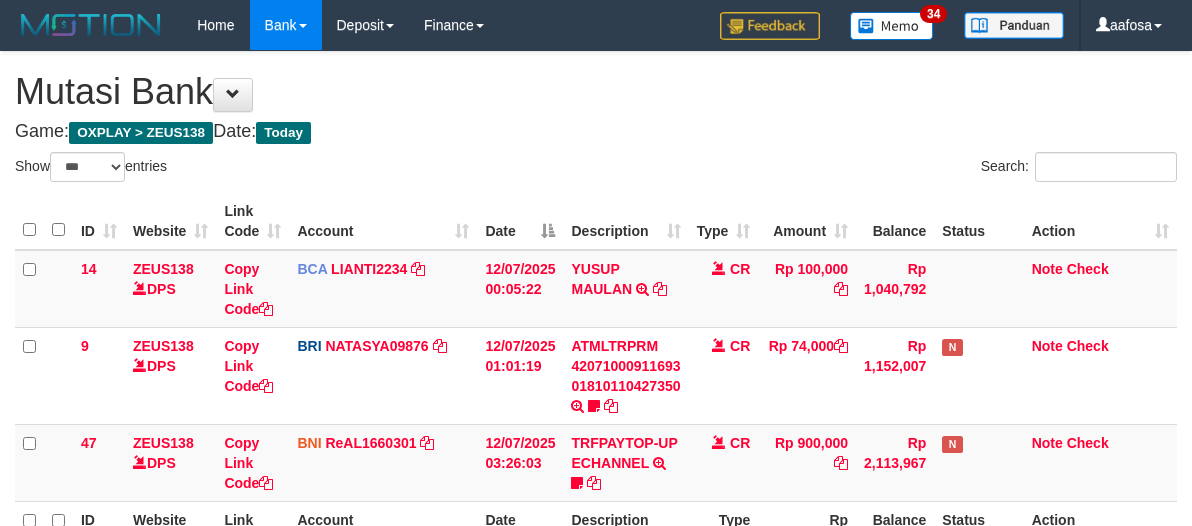 scroll, scrollTop: 226, scrollLeft: 0, axis: vertical 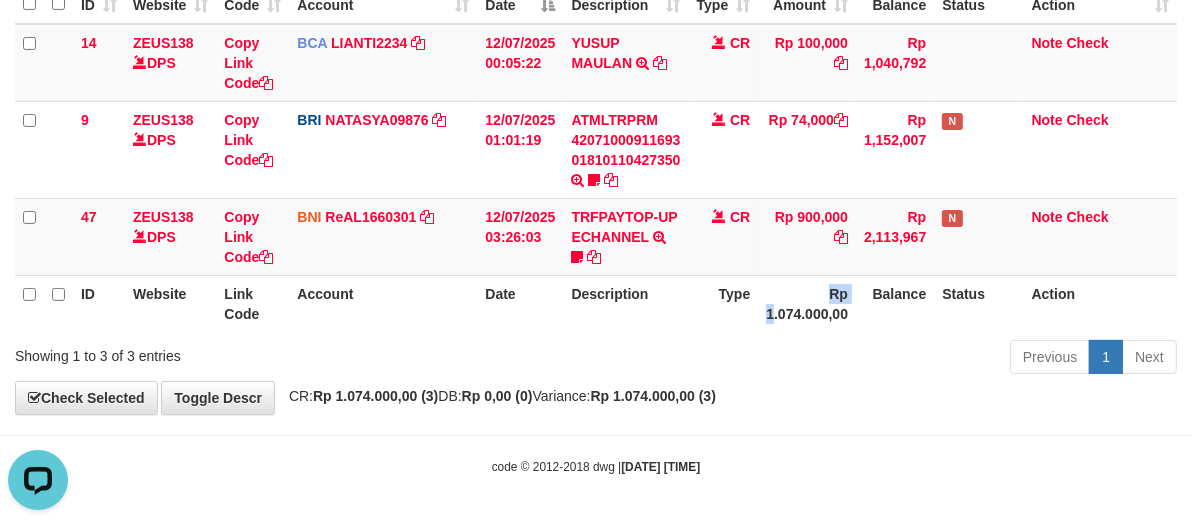 click on "Rp 1.074.000,00" at bounding box center [807, 303] 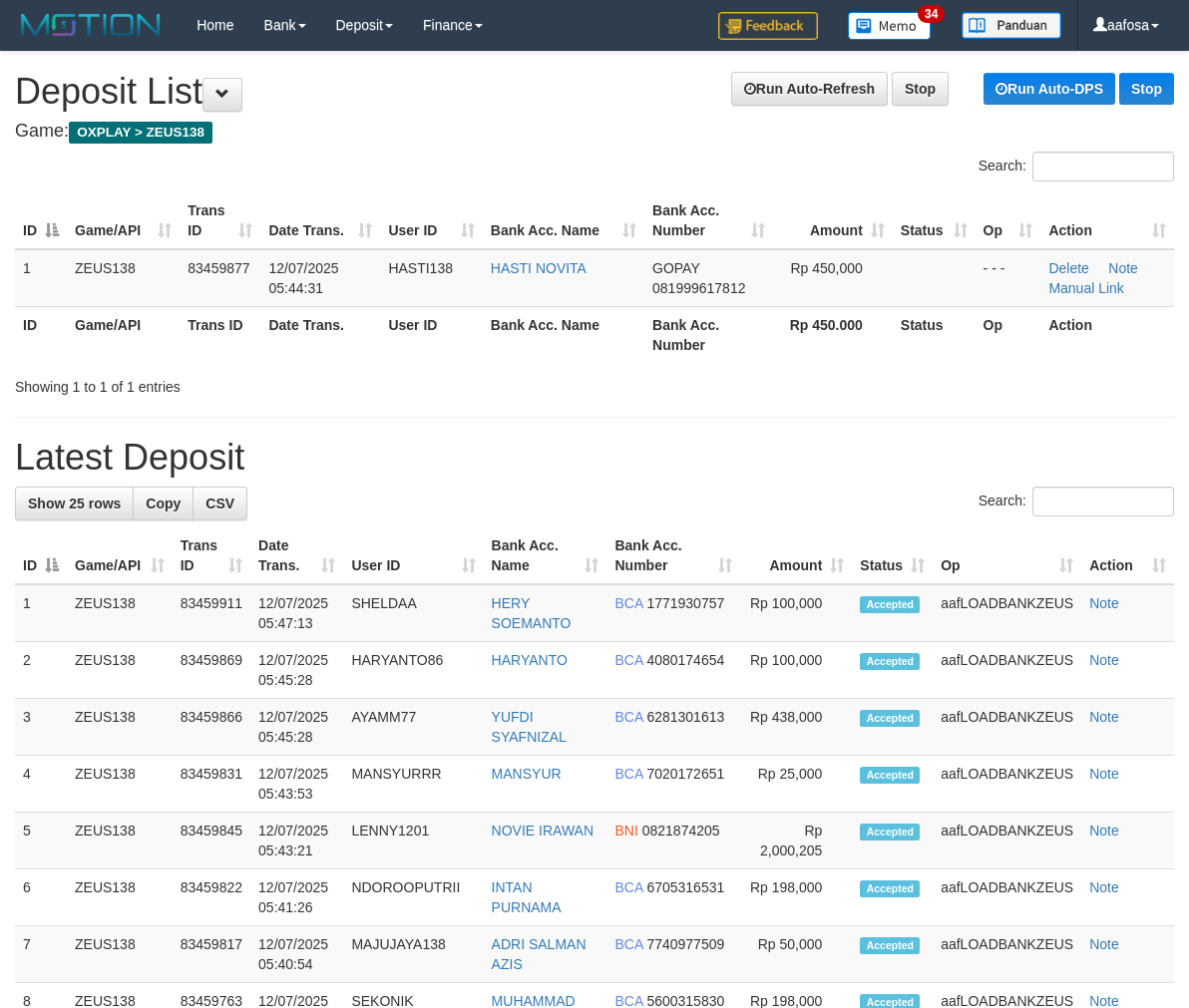 scroll, scrollTop: 0, scrollLeft: 0, axis: both 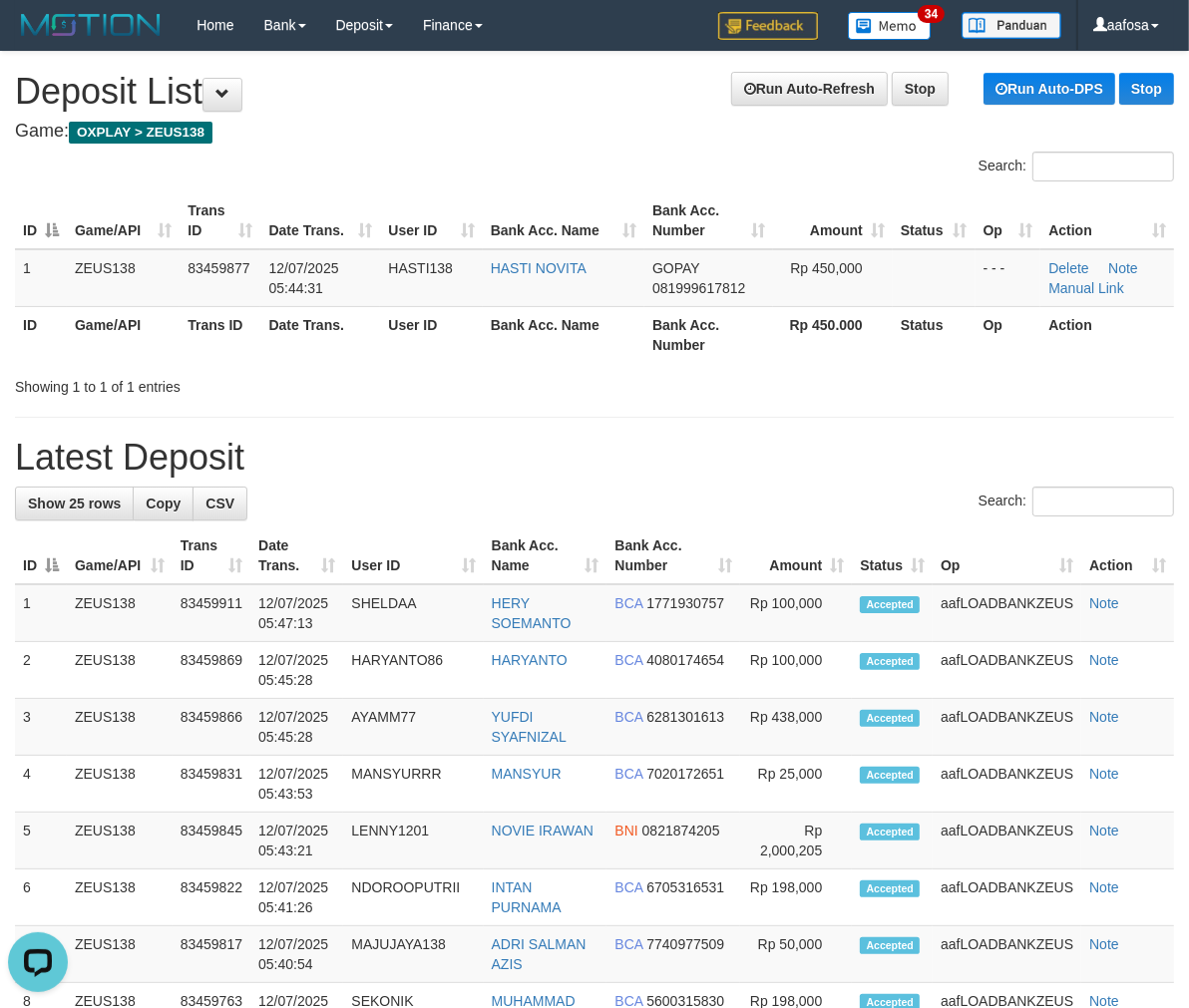 drag, startPoint x: 440, startPoint y: 307, endPoint x: 455, endPoint y: 314, distance: 16.552945 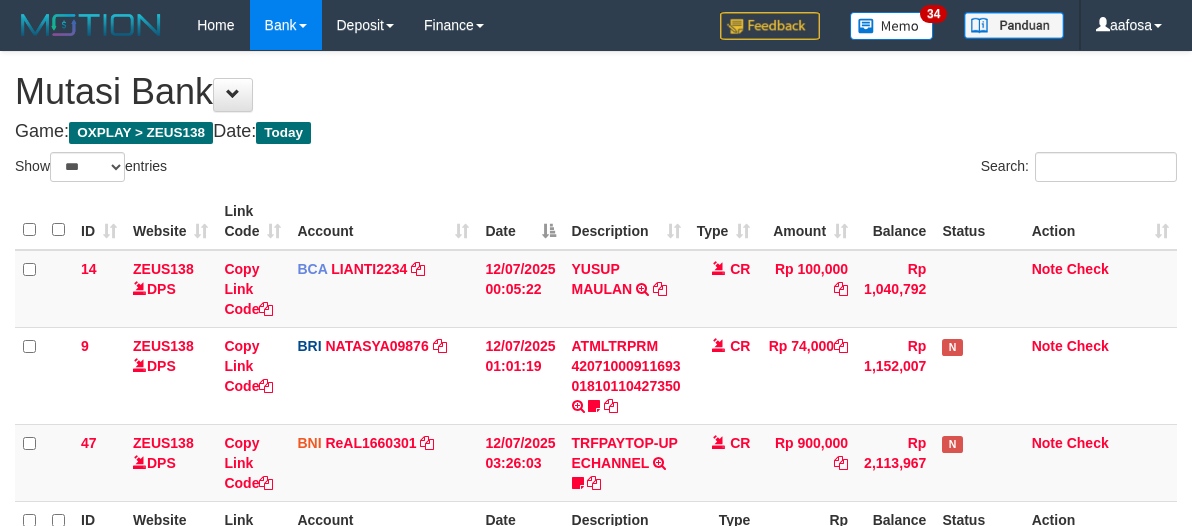 select on "***" 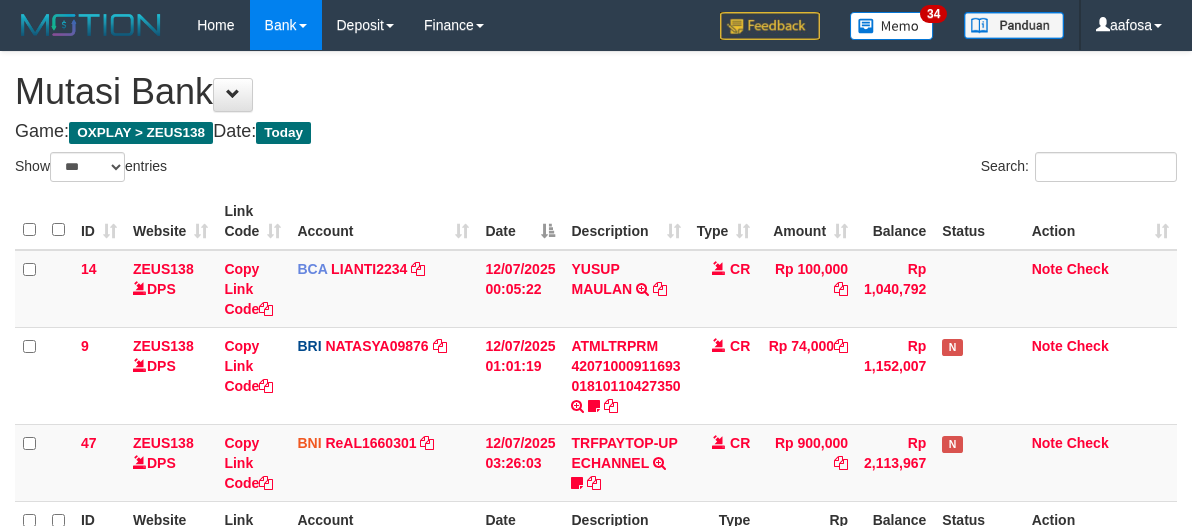 scroll, scrollTop: 226, scrollLeft: 0, axis: vertical 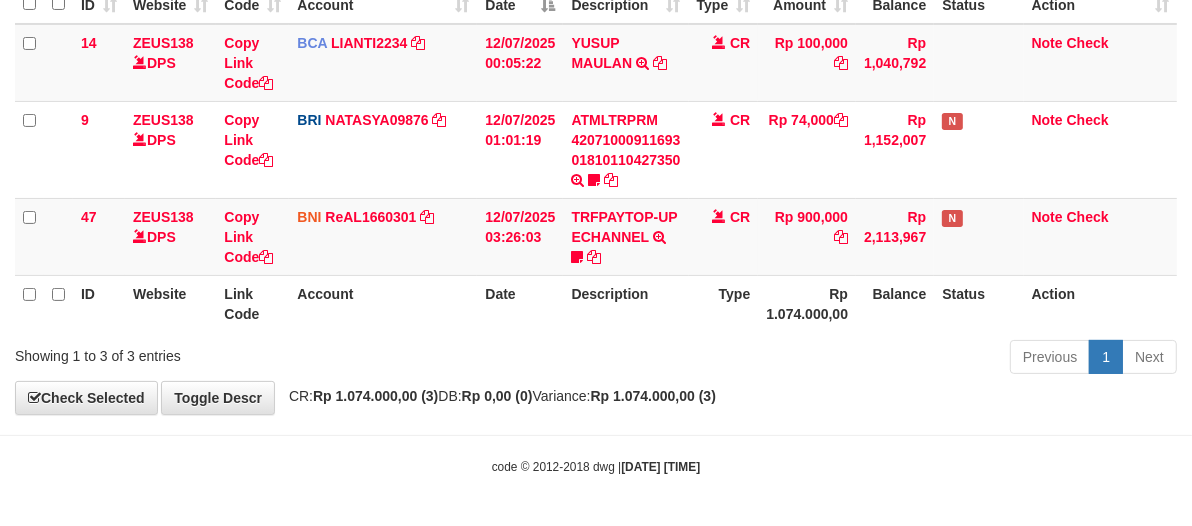 click on "Rp 1.074.000,00" at bounding box center [807, 303] 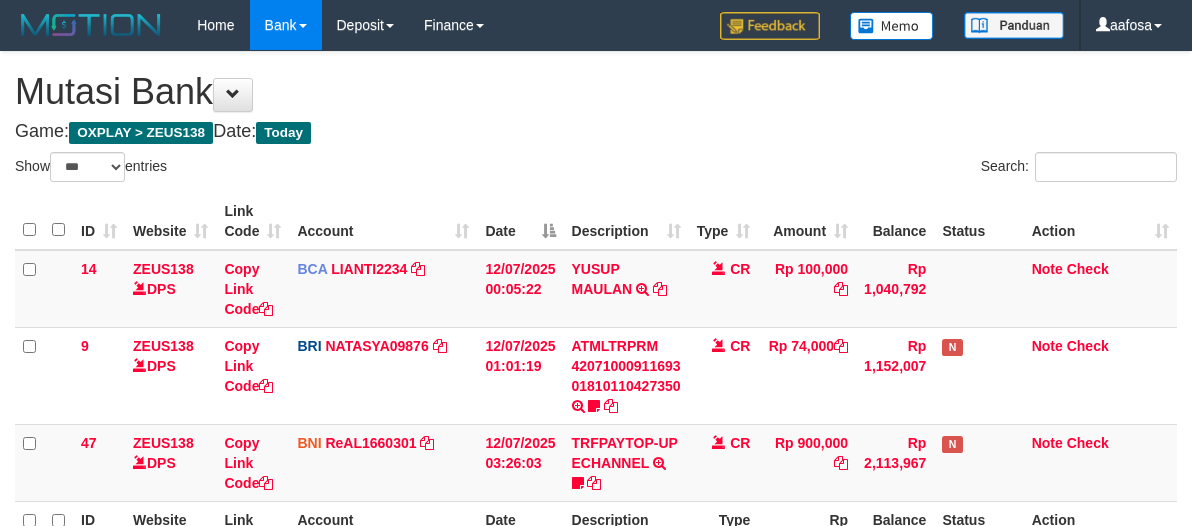 select on "***" 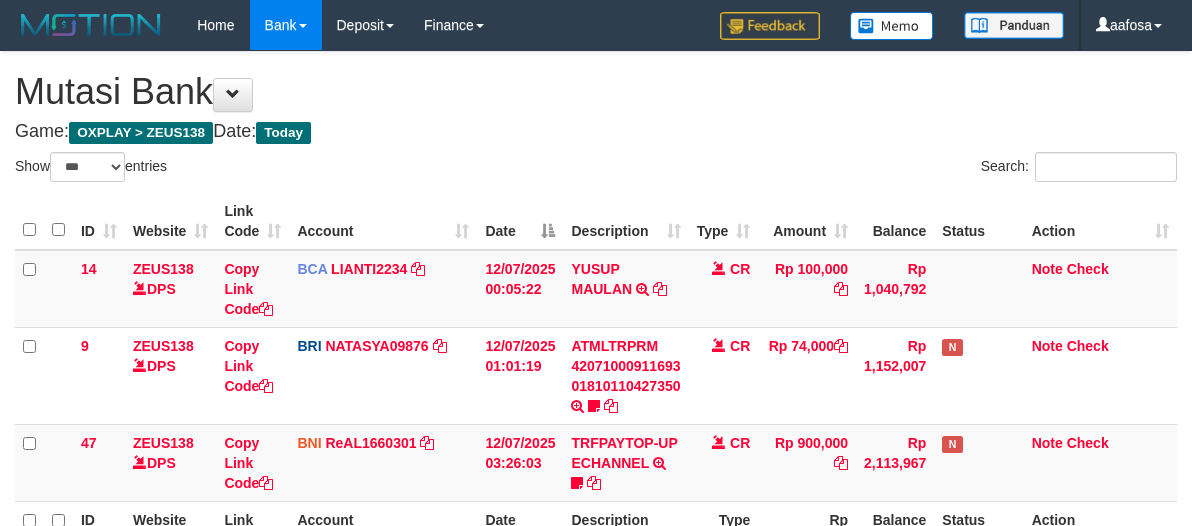 scroll, scrollTop: 226, scrollLeft: 0, axis: vertical 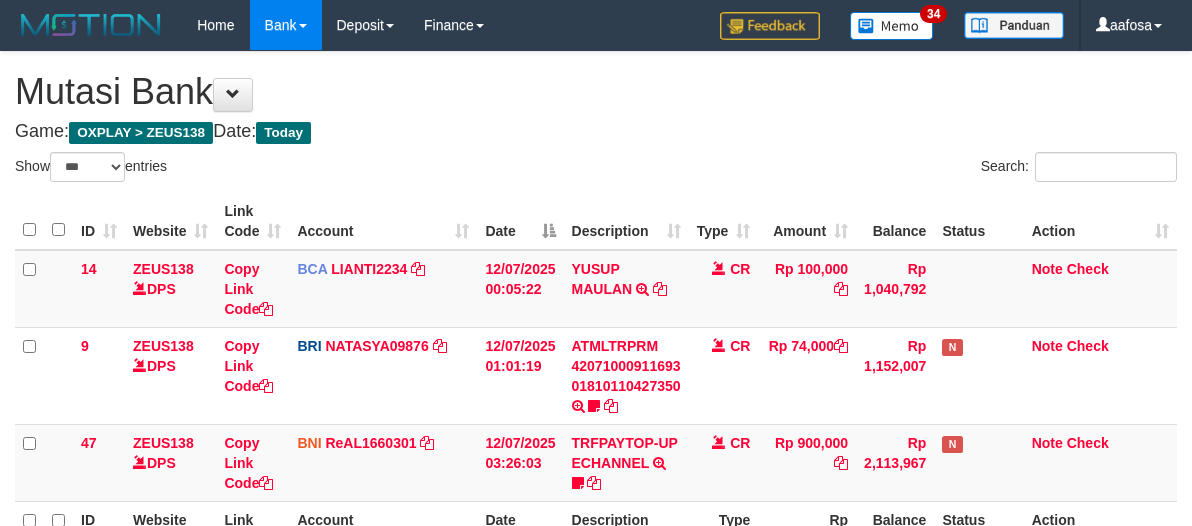select on "***" 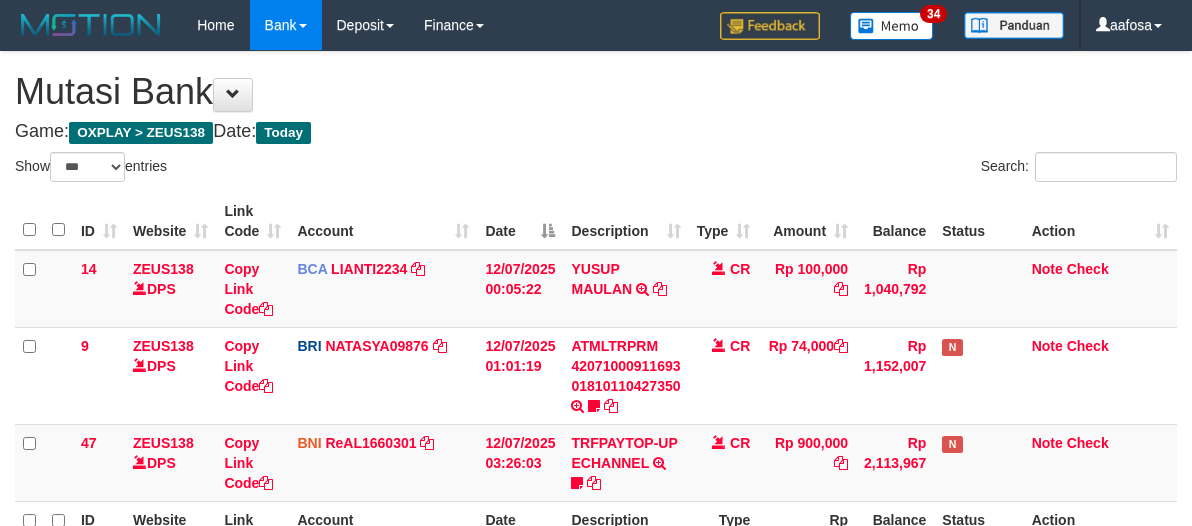 scroll, scrollTop: 226, scrollLeft: 0, axis: vertical 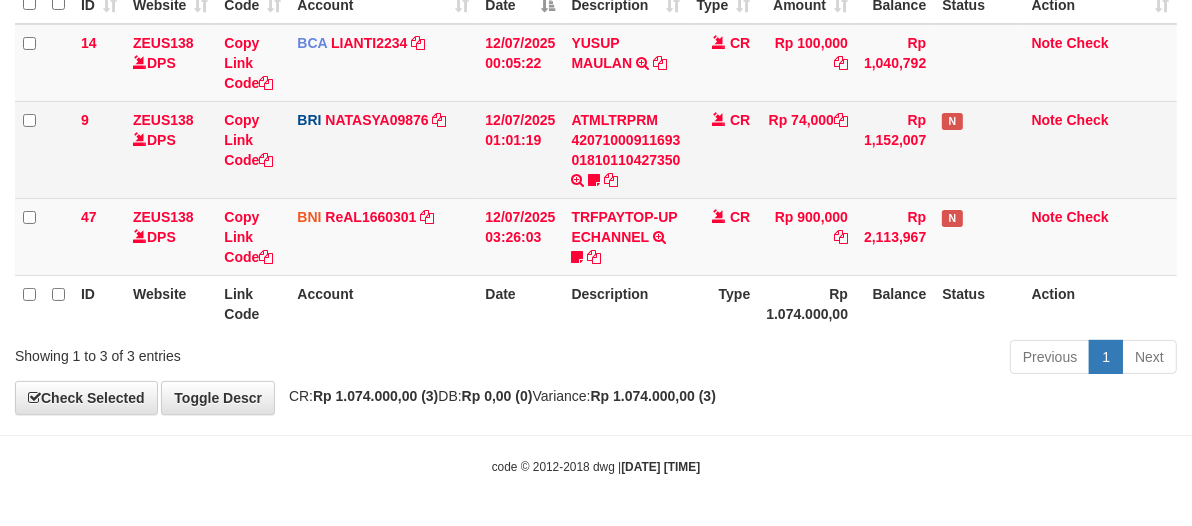 click on "Rp 74,000" at bounding box center [807, 149] 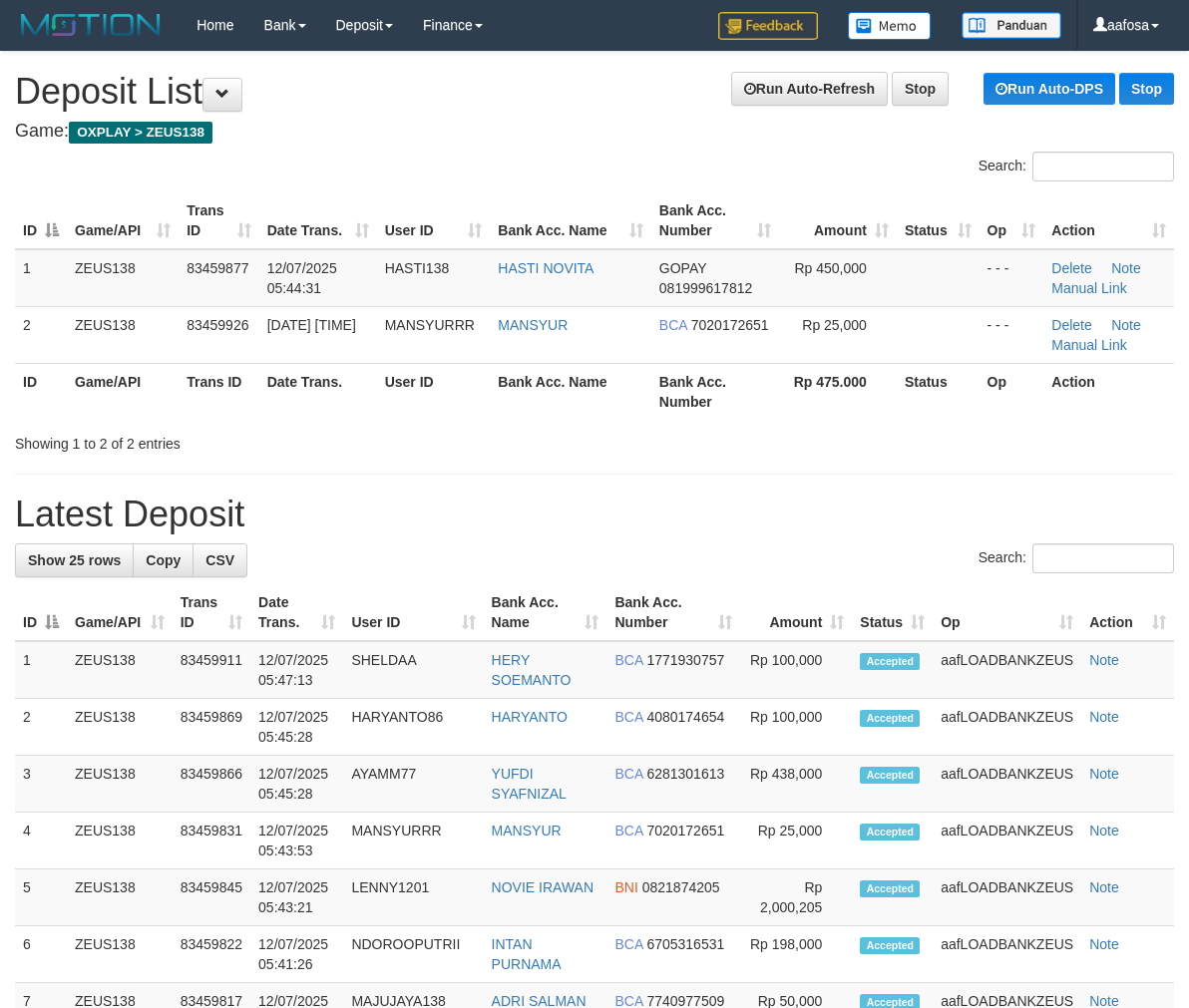 scroll, scrollTop: 0, scrollLeft: 0, axis: both 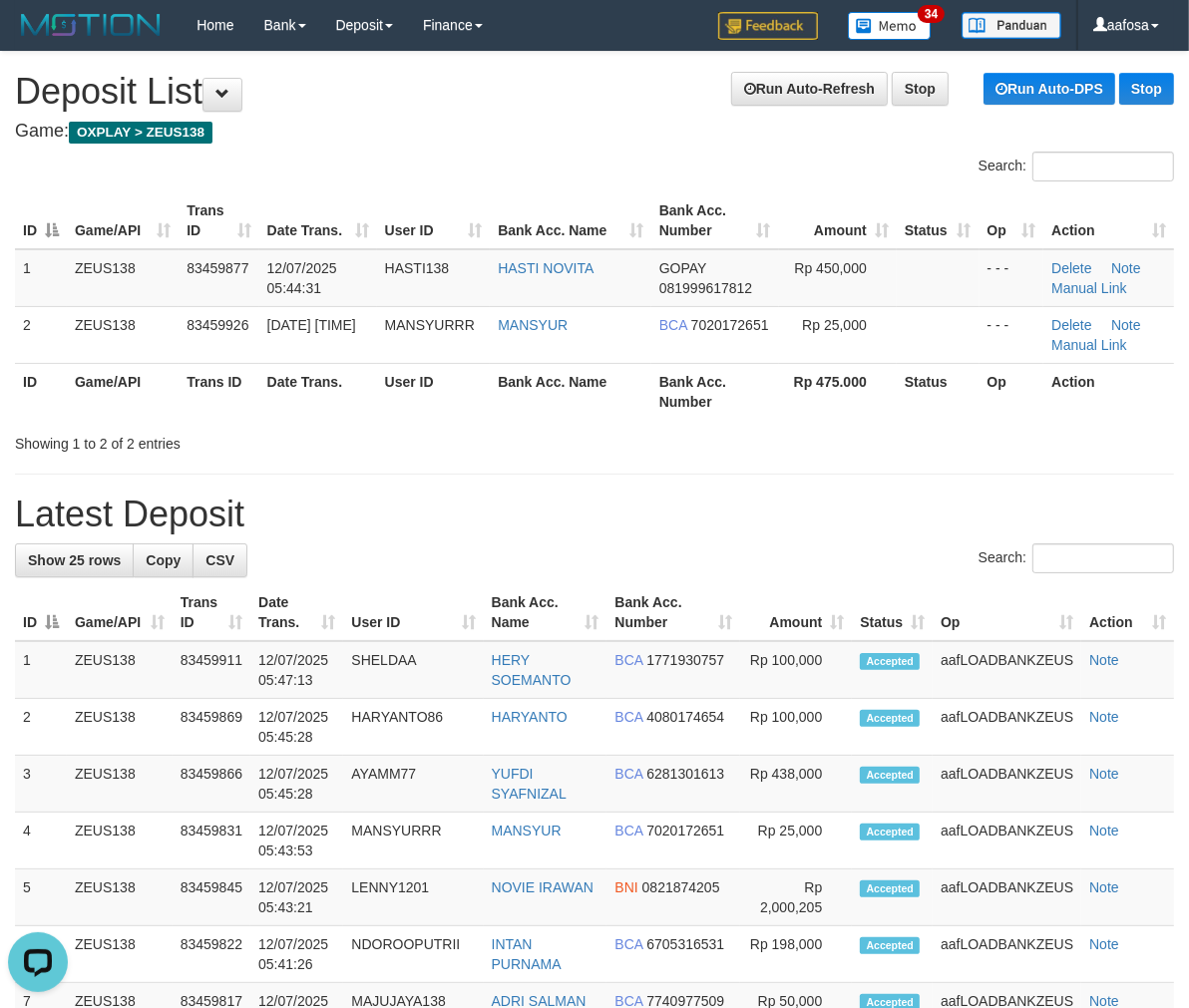 click on "**********" at bounding box center (594, 1124) 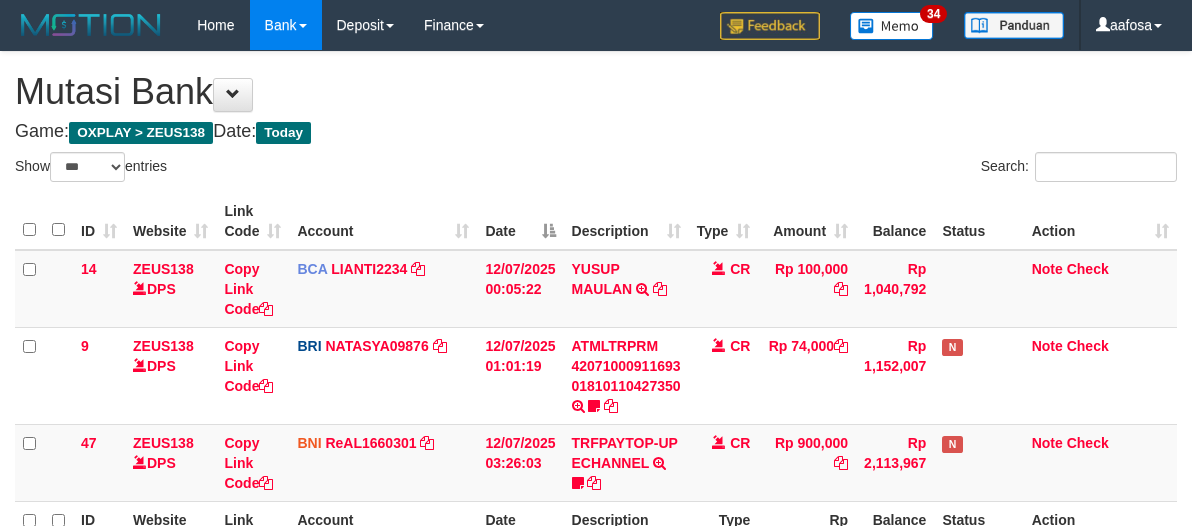 select on "***" 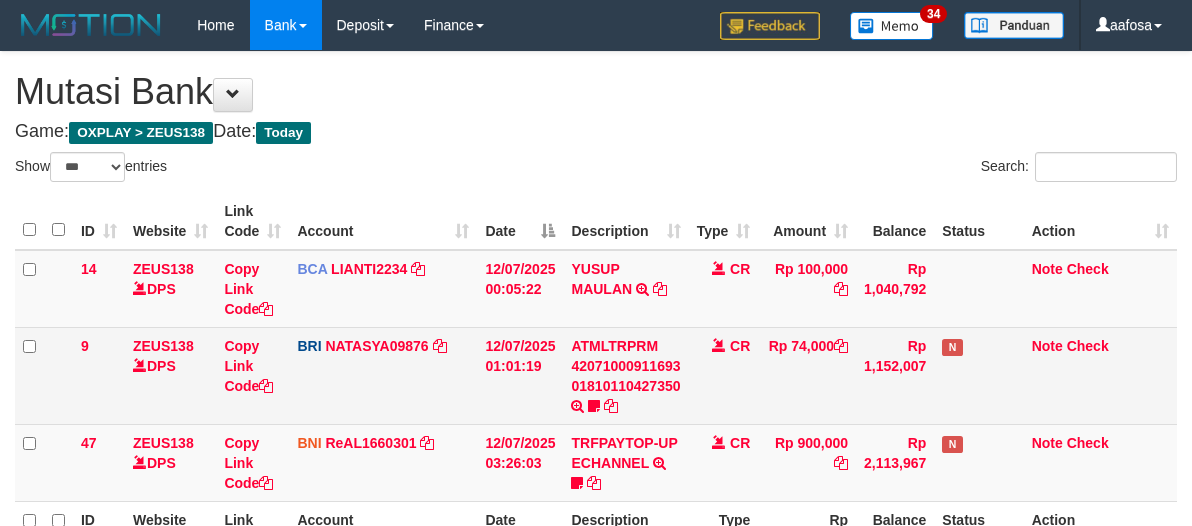 scroll, scrollTop: 226, scrollLeft: 0, axis: vertical 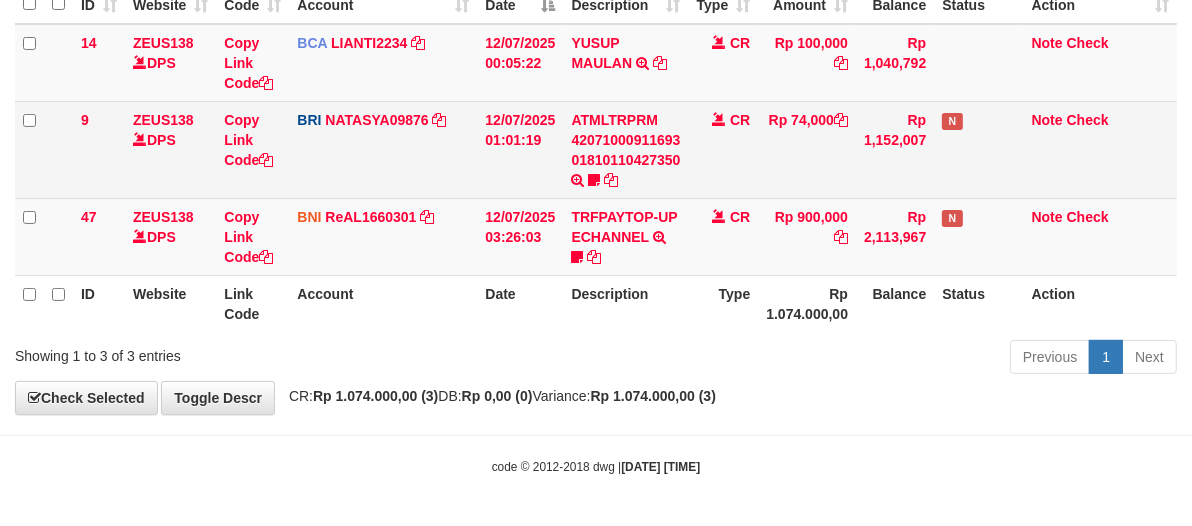 click on "Rp 74,000" at bounding box center (807, 149) 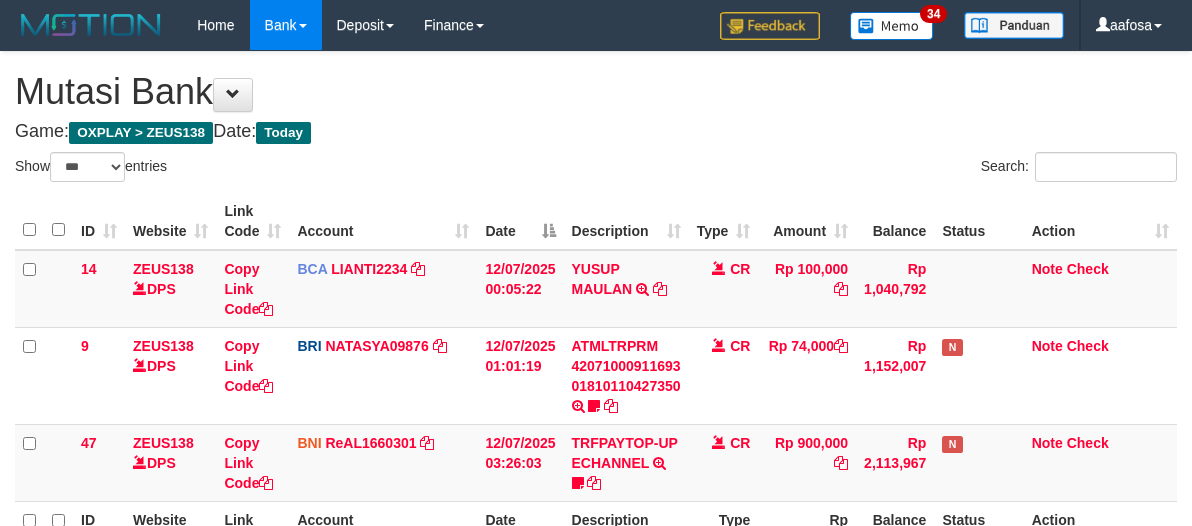 select on "***" 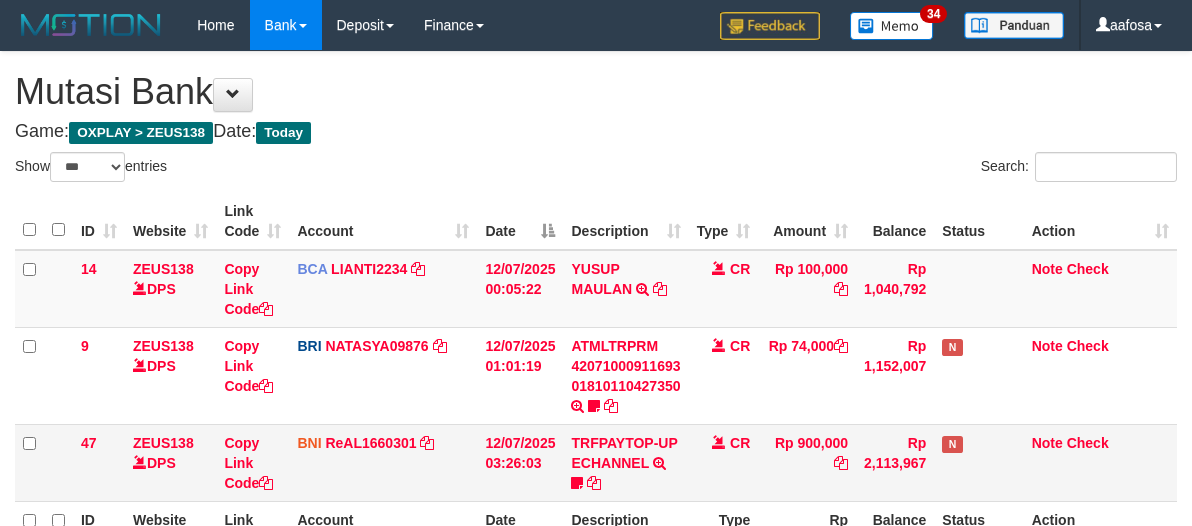 scroll, scrollTop: 226, scrollLeft: 0, axis: vertical 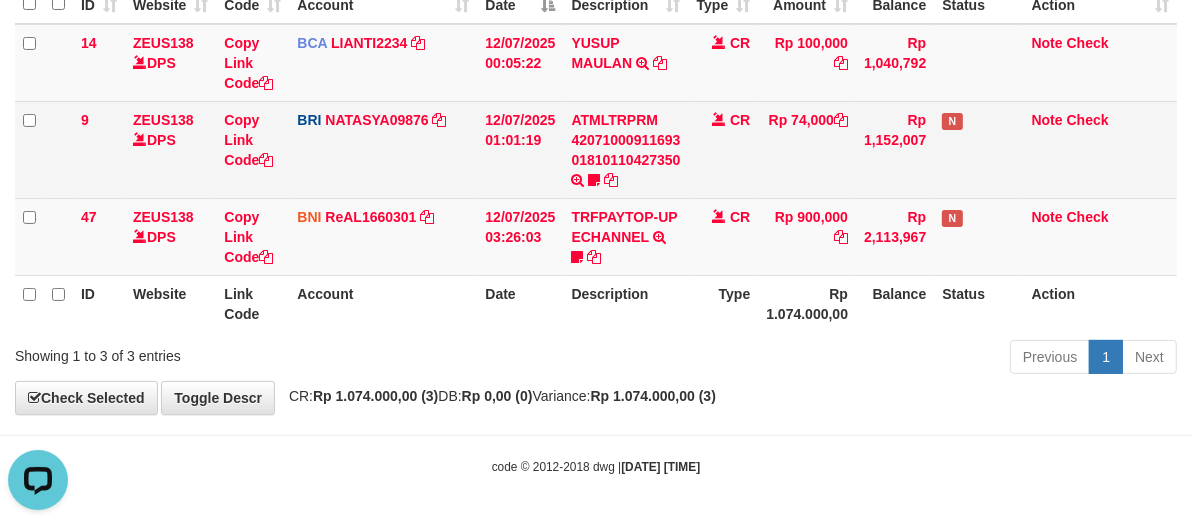 click on "Rp 74,000" at bounding box center [807, 149] 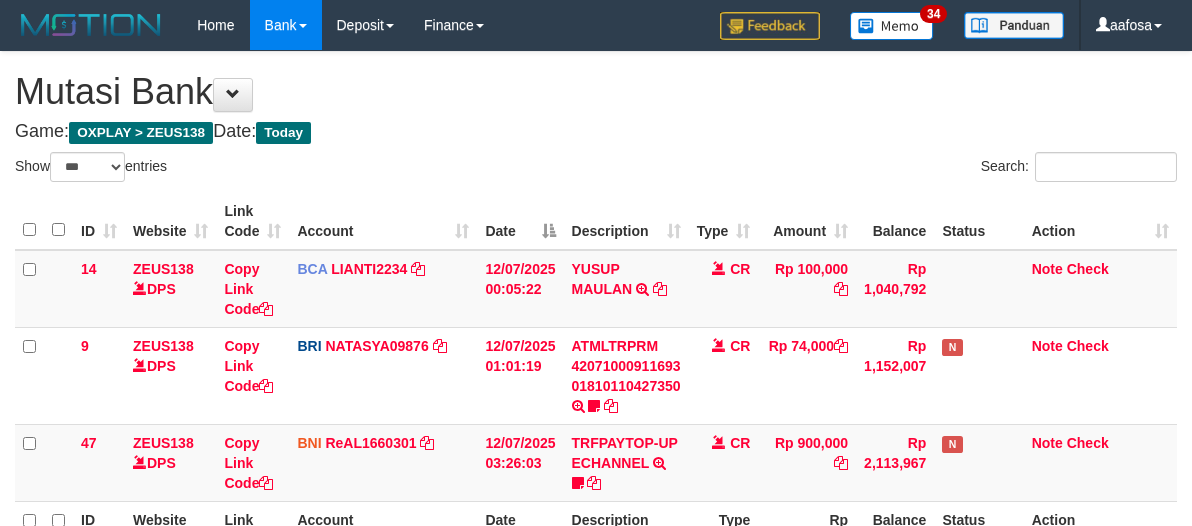 select on "***" 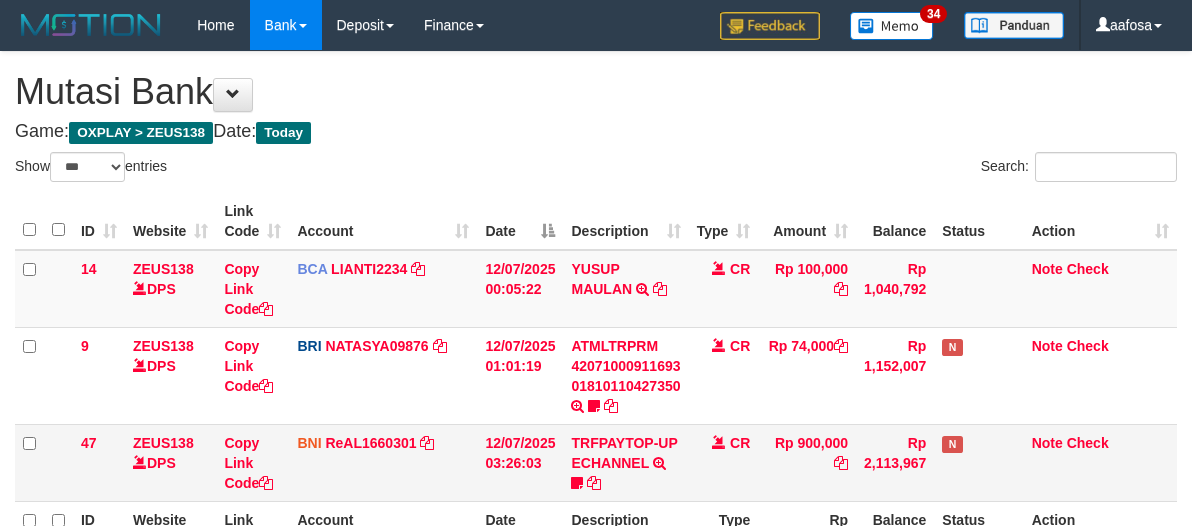 scroll, scrollTop: 226, scrollLeft: 0, axis: vertical 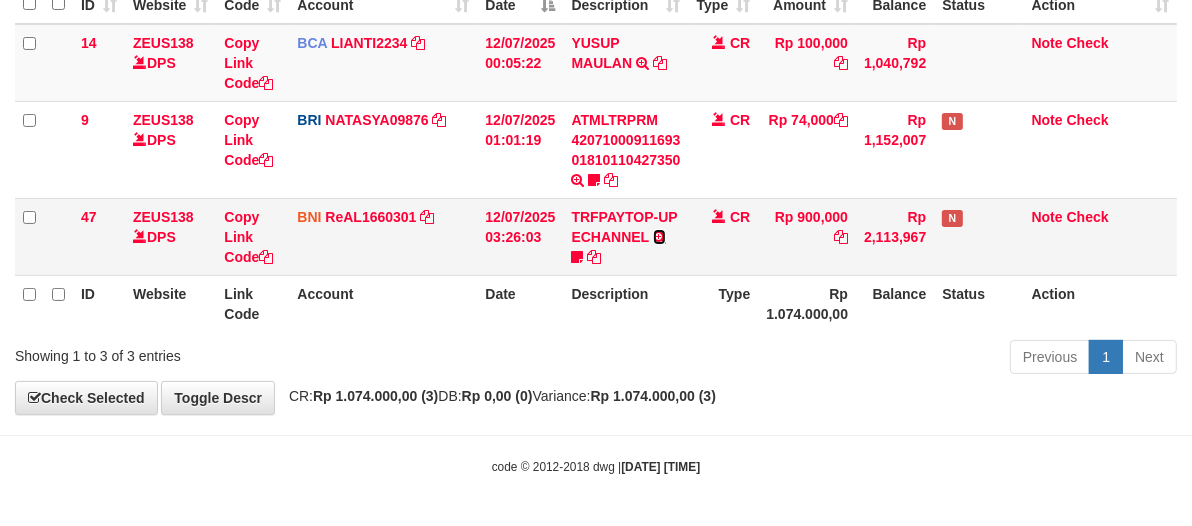 click at bounding box center (659, 237) 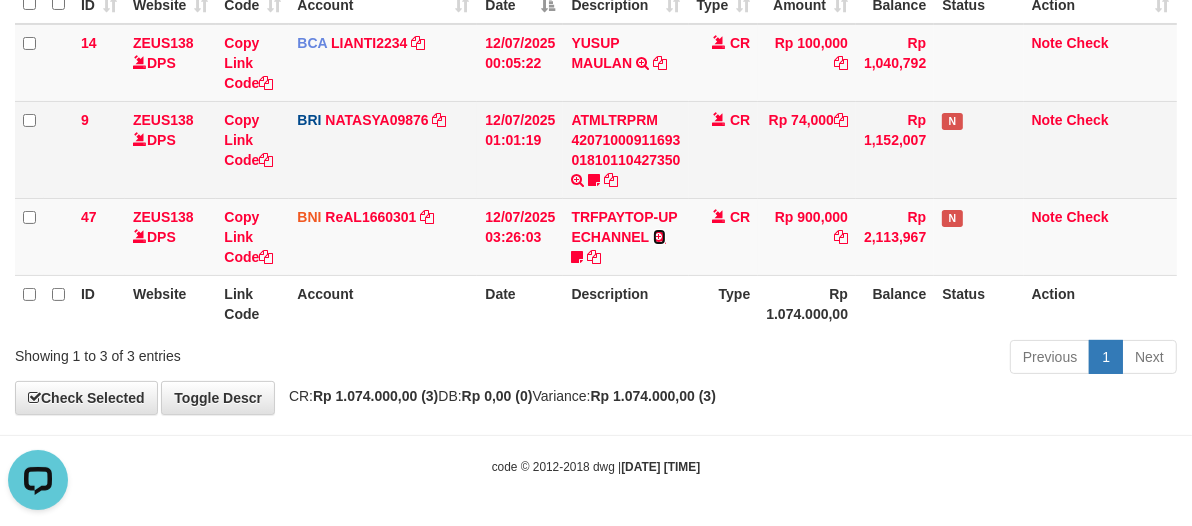 scroll, scrollTop: 0, scrollLeft: 0, axis: both 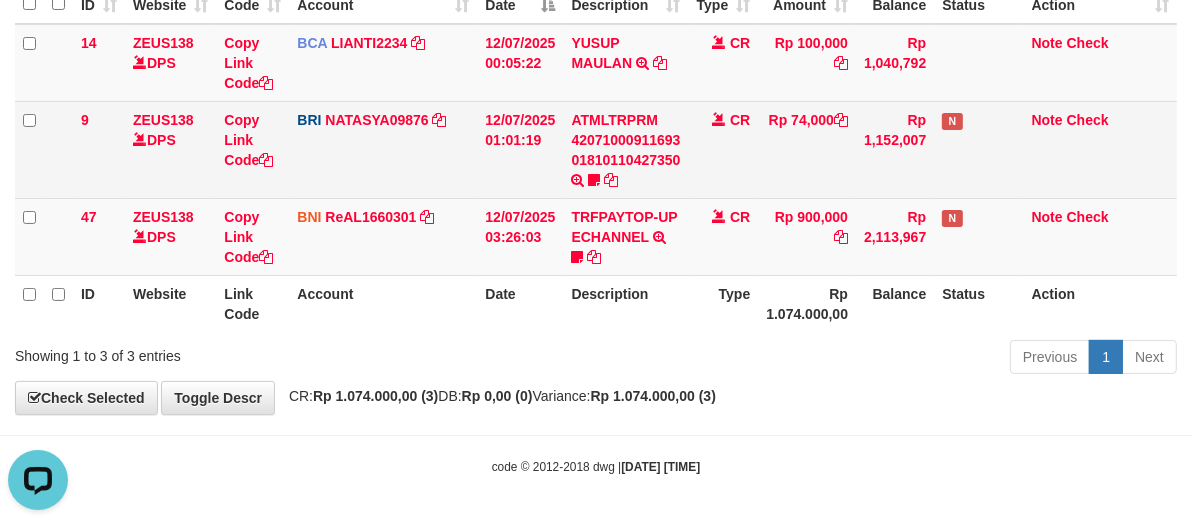 click on "CR" at bounding box center [724, 149] 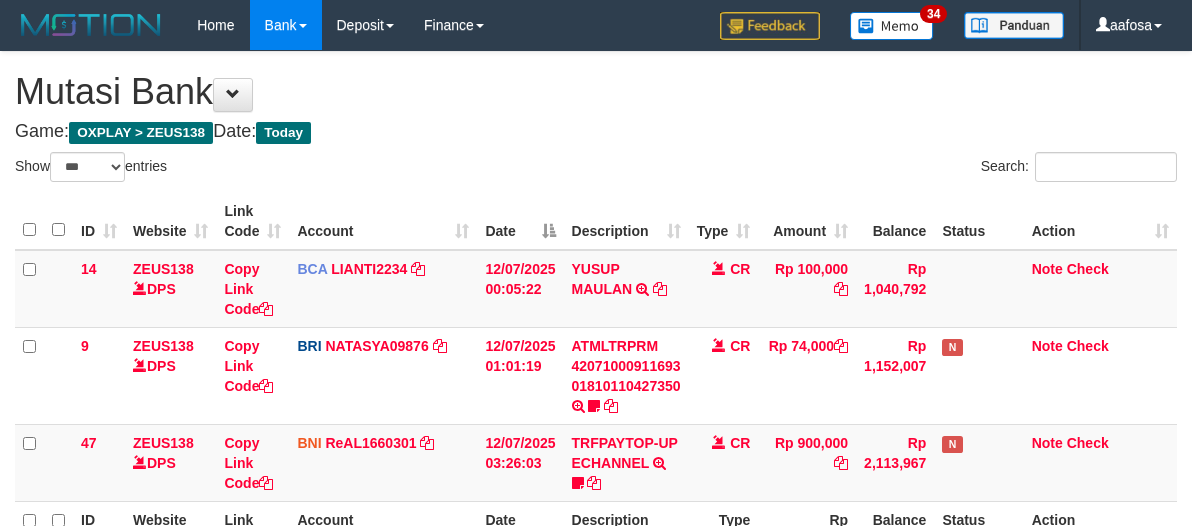 select on "***" 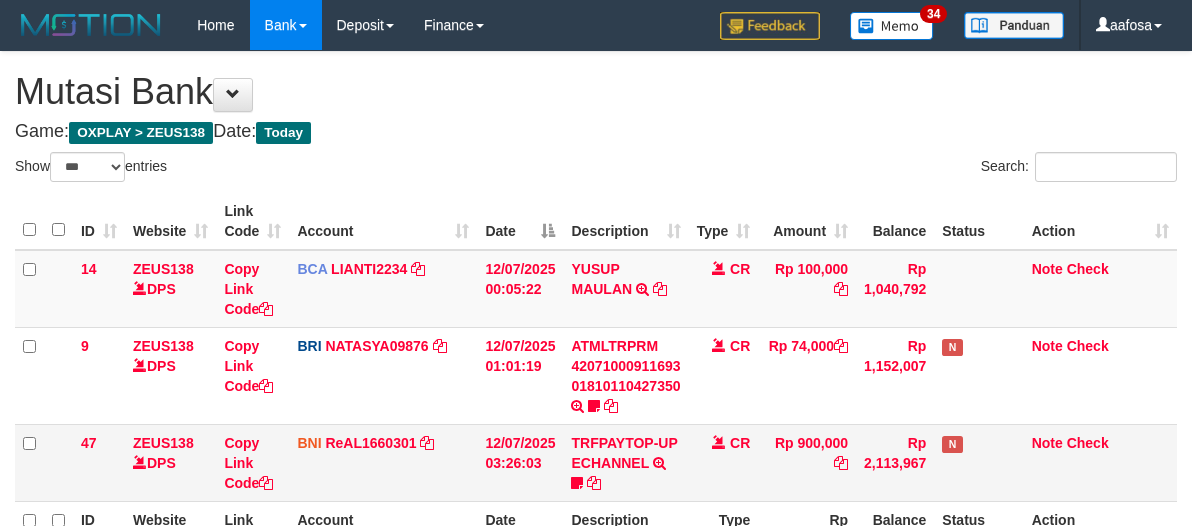 scroll, scrollTop: 226, scrollLeft: 0, axis: vertical 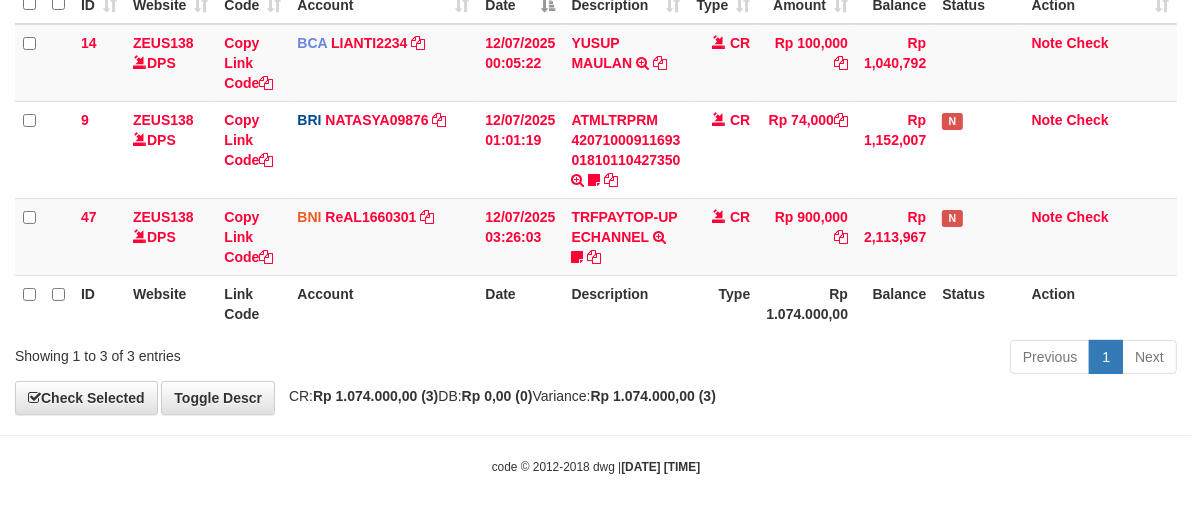 click on "ID Website Link Code Account Date Description Type Amount Balance Status Action
14
ZEUS138    DPS
Copy Link Code
BCA
LIANTI2234
DPS
YULIANTI
mutasi_20250712_4646 | 14
mutasi_20250712_4646 | 14
12/07/2025 00:05:22
YUSUP MAULAN         TRSF E-BANKING CR 1207/FTSCY/WS95051
100000.002025071262819090 TRFDN-YUSUP MAULANESPAY DEBIT INDONE
CR
Rp 100,000
Rp 1,040,792
Note
Check
9
ZEUS138    DPS
Copy Link Code
BRI
NATASYA09876
DPS" at bounding box center (596, 149) 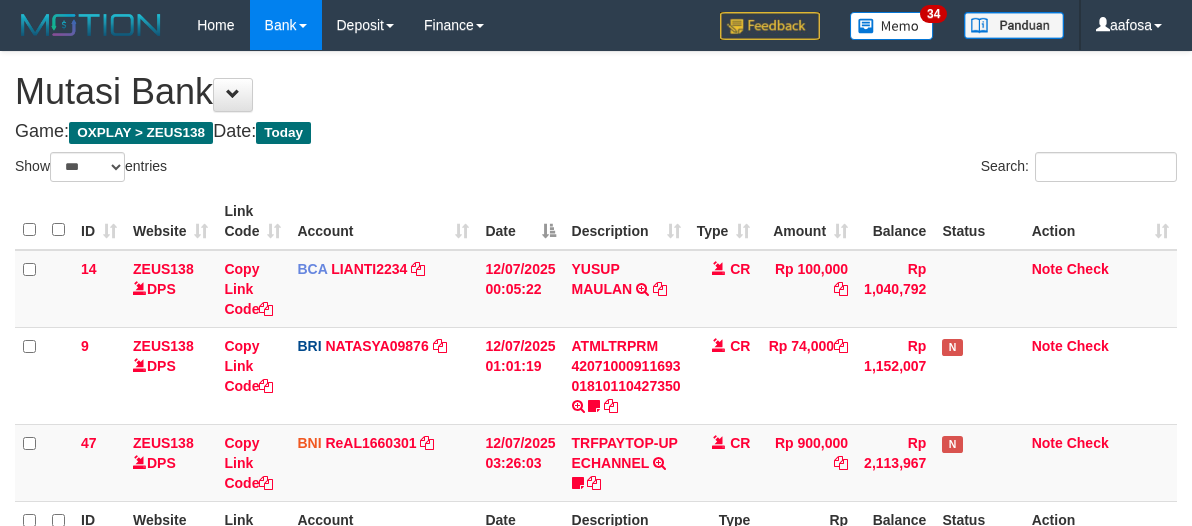 select on "***" 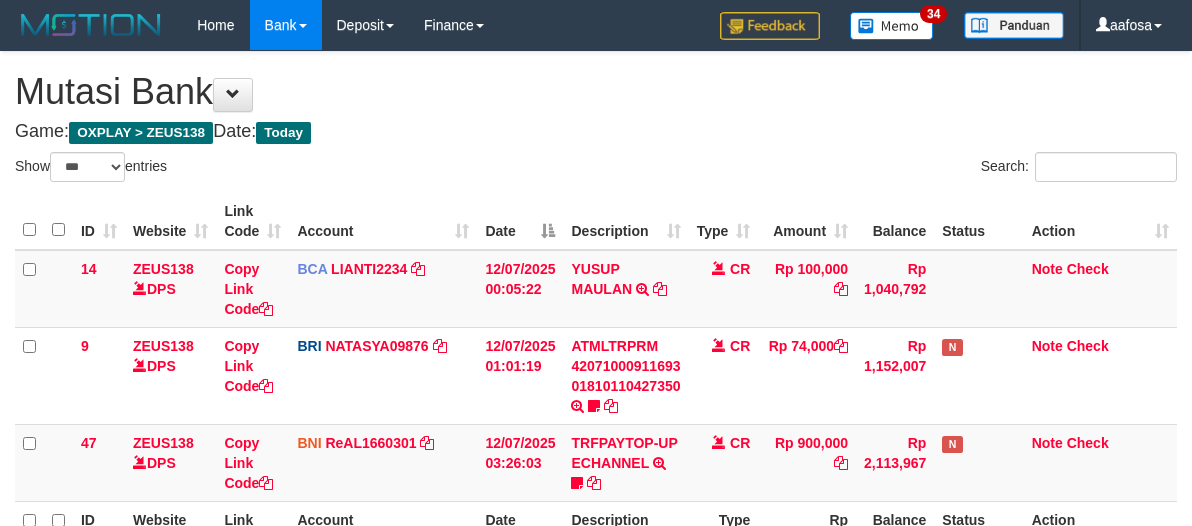 scroll, scrollTop: 226, scrollLeft: 0, axis: vertical 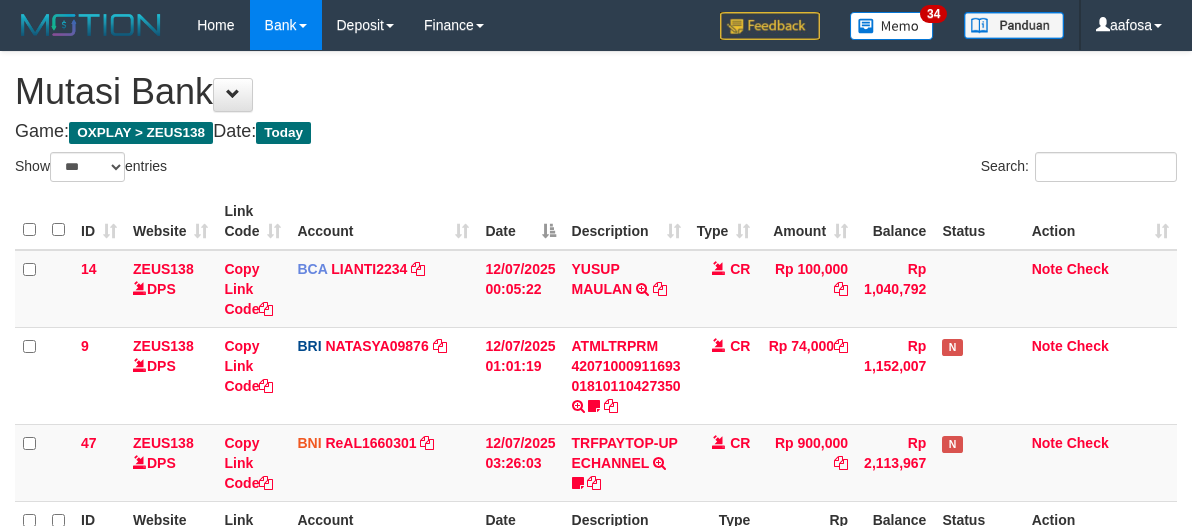select on "***" 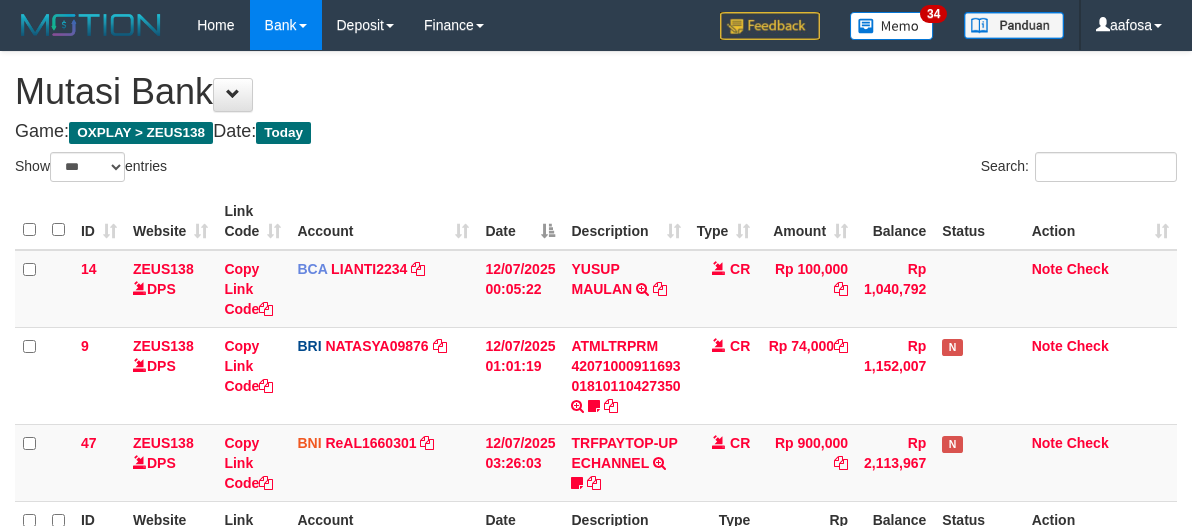 scroll, scrollTop: 226, scrollLeft: 0, axis: vertical 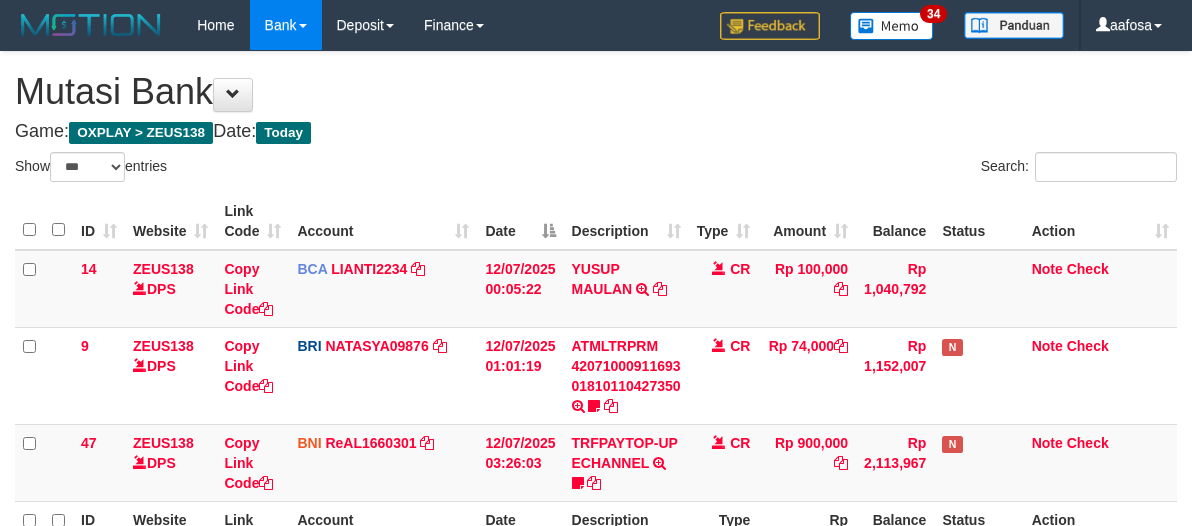 select on "***" 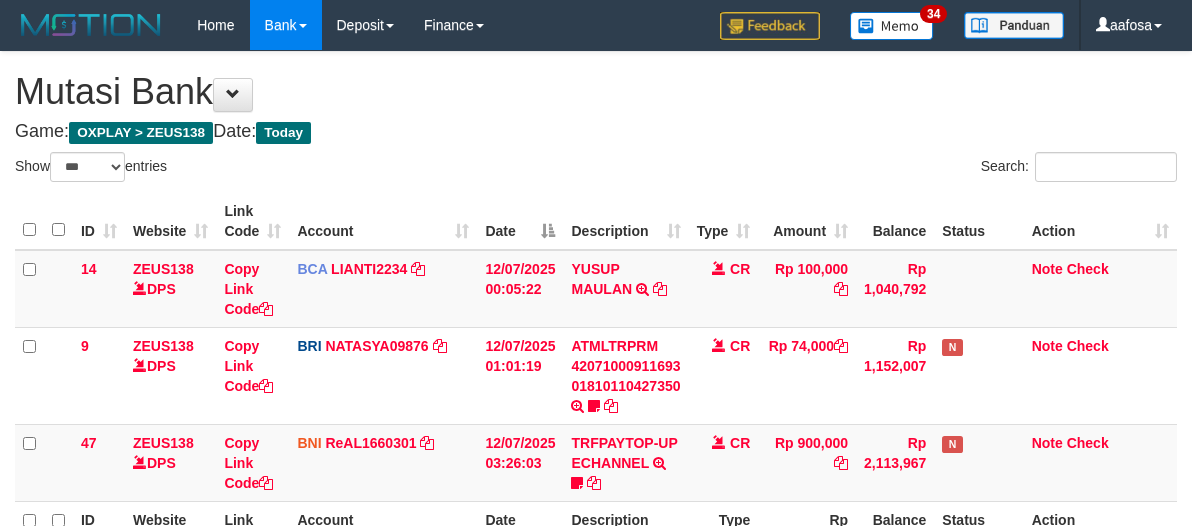 scroll, scrollTop: 226, scrollLeft: 0, axis: vertical 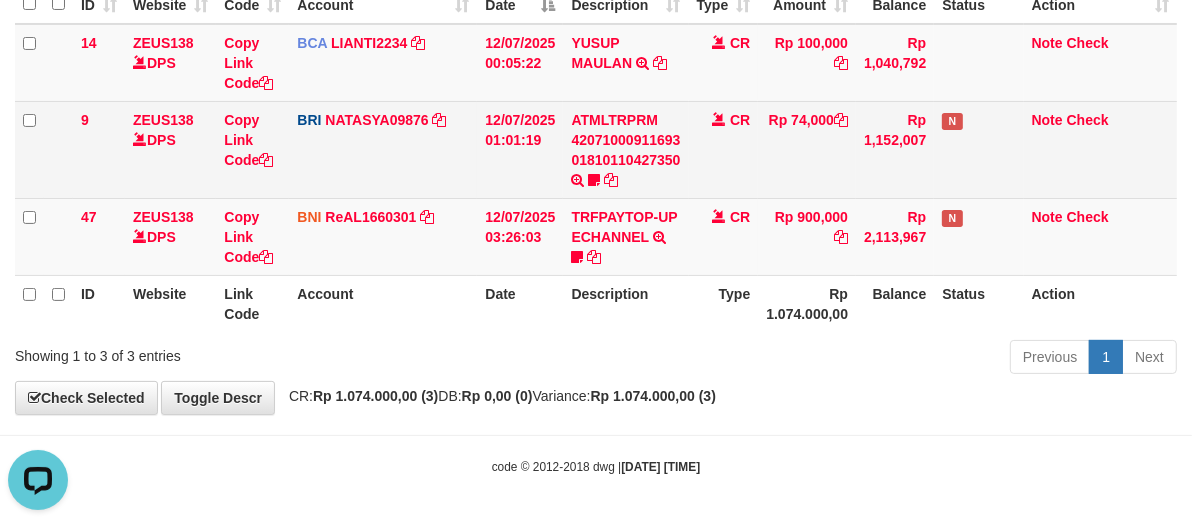 drag, startPoint x: 494, startPoint y: 170, endPoint x: 467, endPoint y: 168, distance: 27.073973 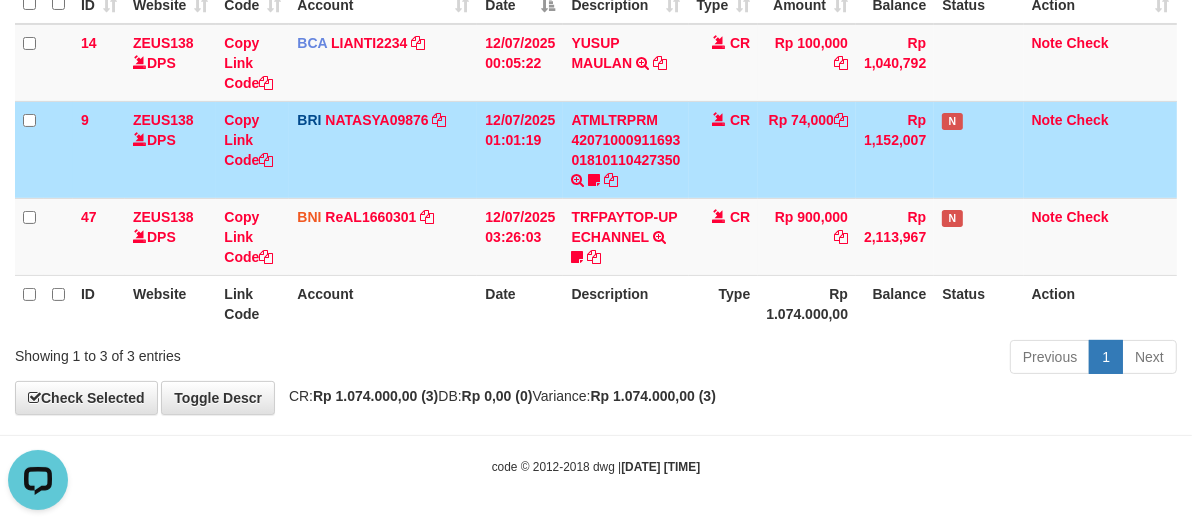 drag, startPoint x: 742, startPoint y: 145, endPoint x: 732, endPoint y: 143, distance: 10.198039 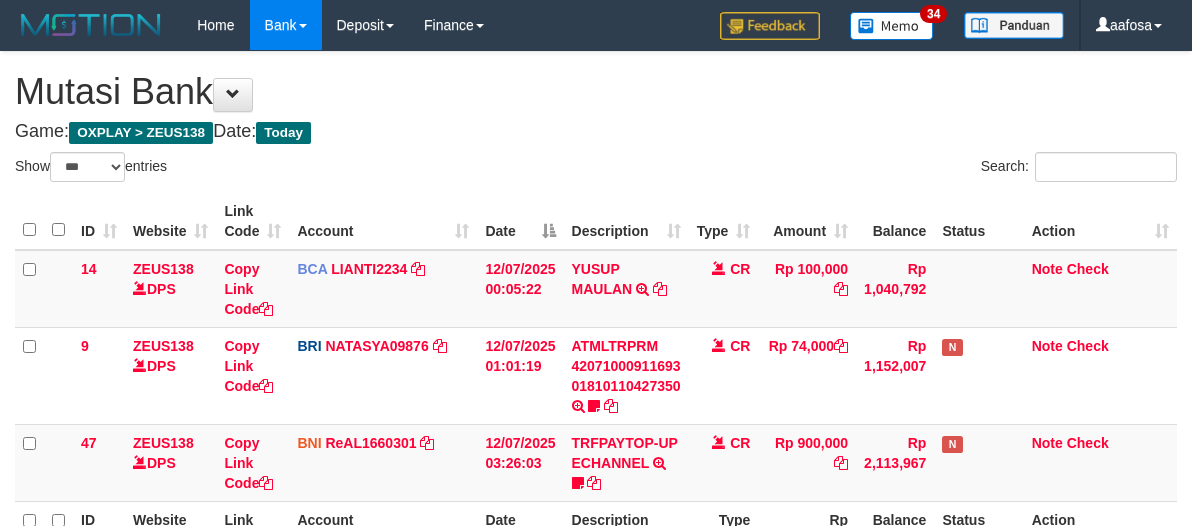 select on "***" 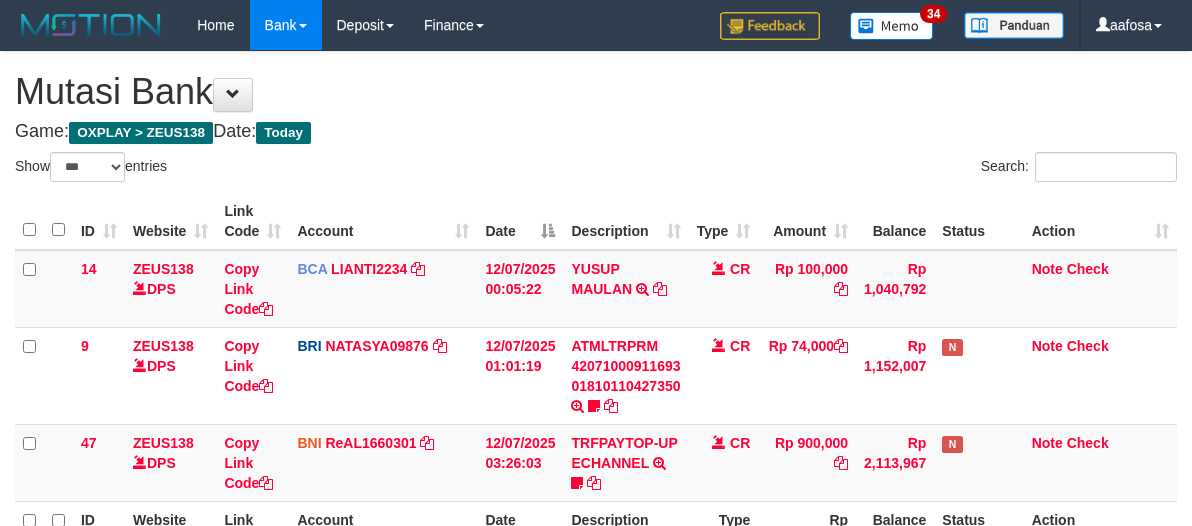 scroll, scrollTop: 226, scrollLeft: 0, axis: vertical 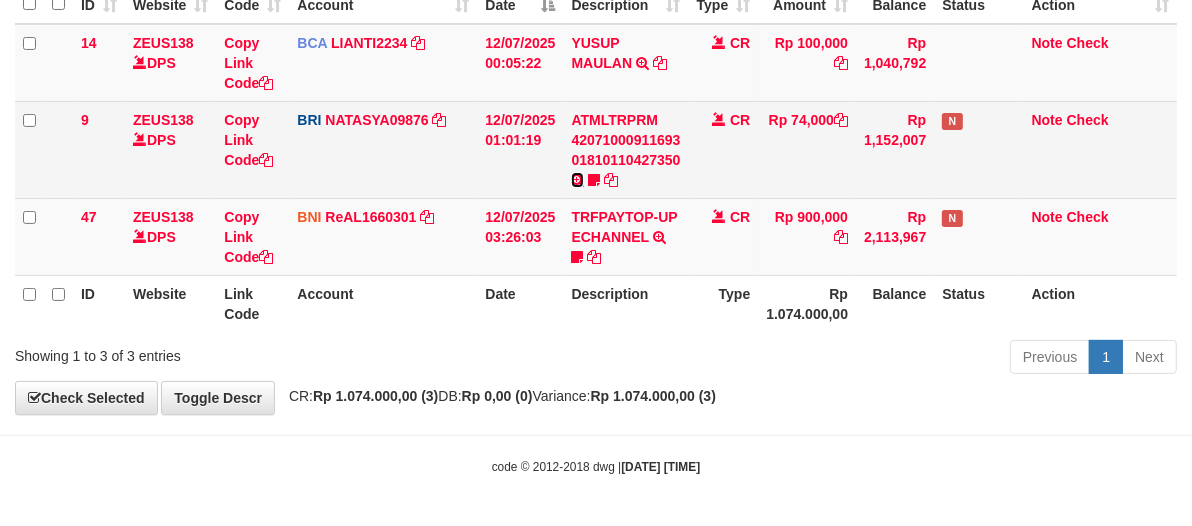 click at bounding box center [577, 180] 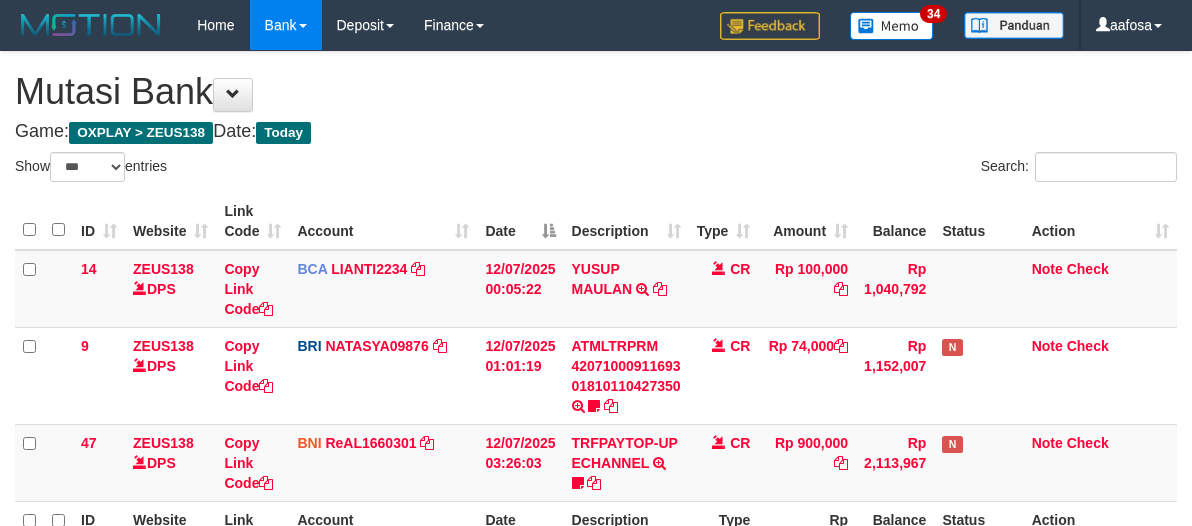 select on "***" 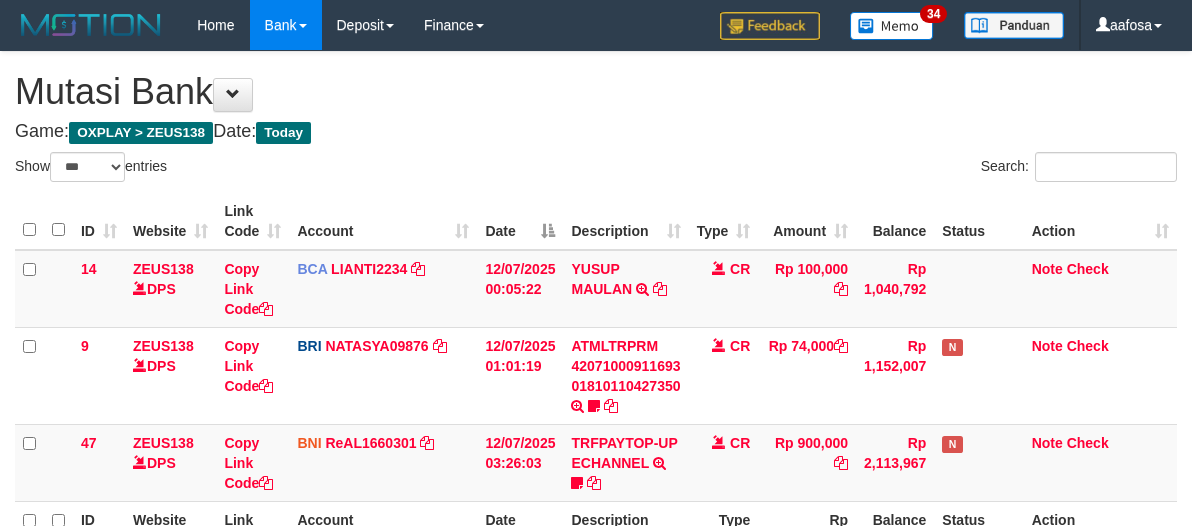 scroll, scrollTop: 226, scrollLeft: 0, axis: vertical 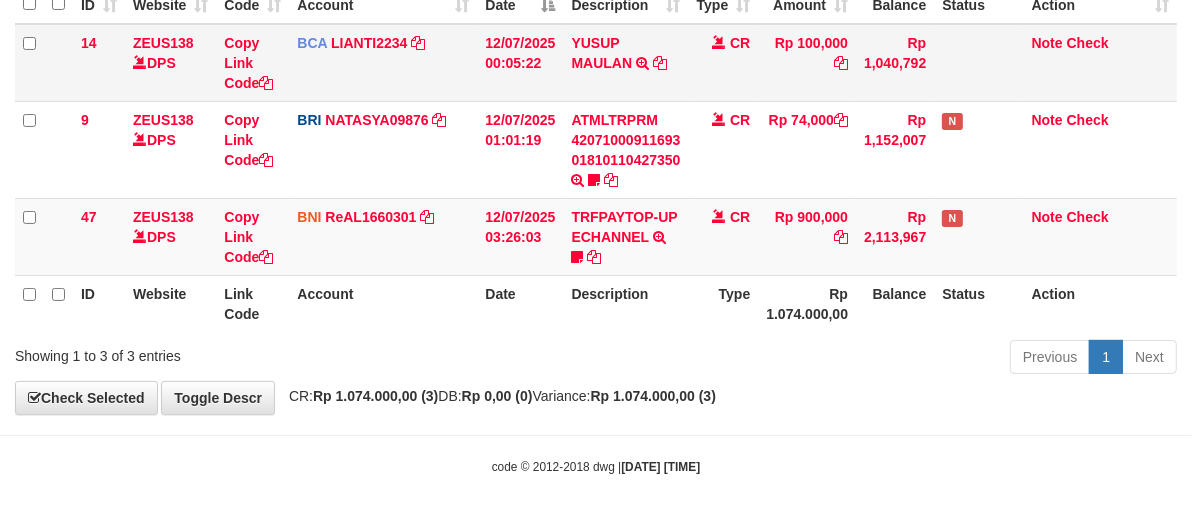 click at bounding box center (978, 63) 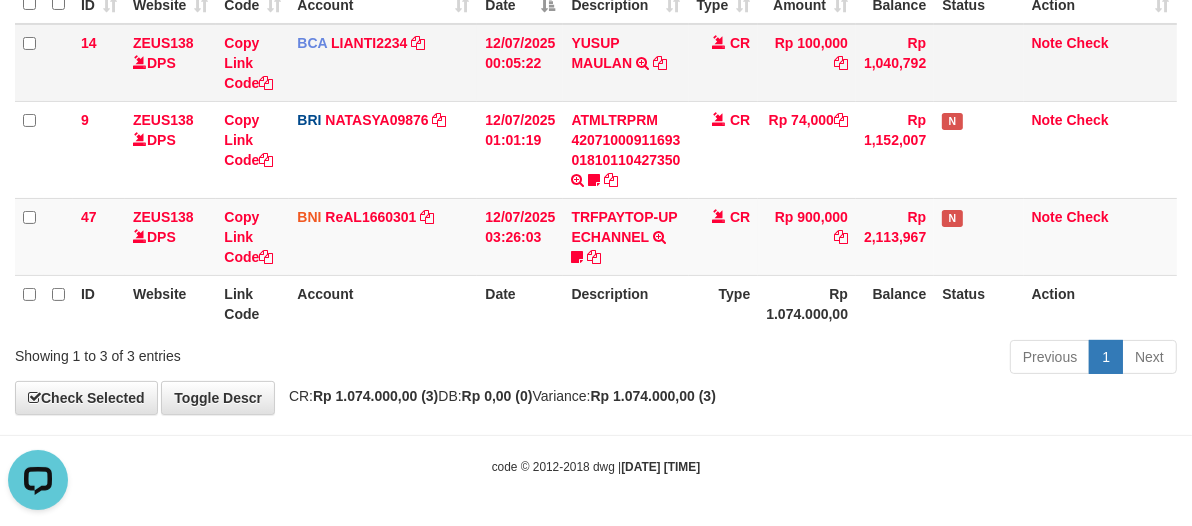 scroll, scrollTop: 0, scrollLeft: 0, axis: both 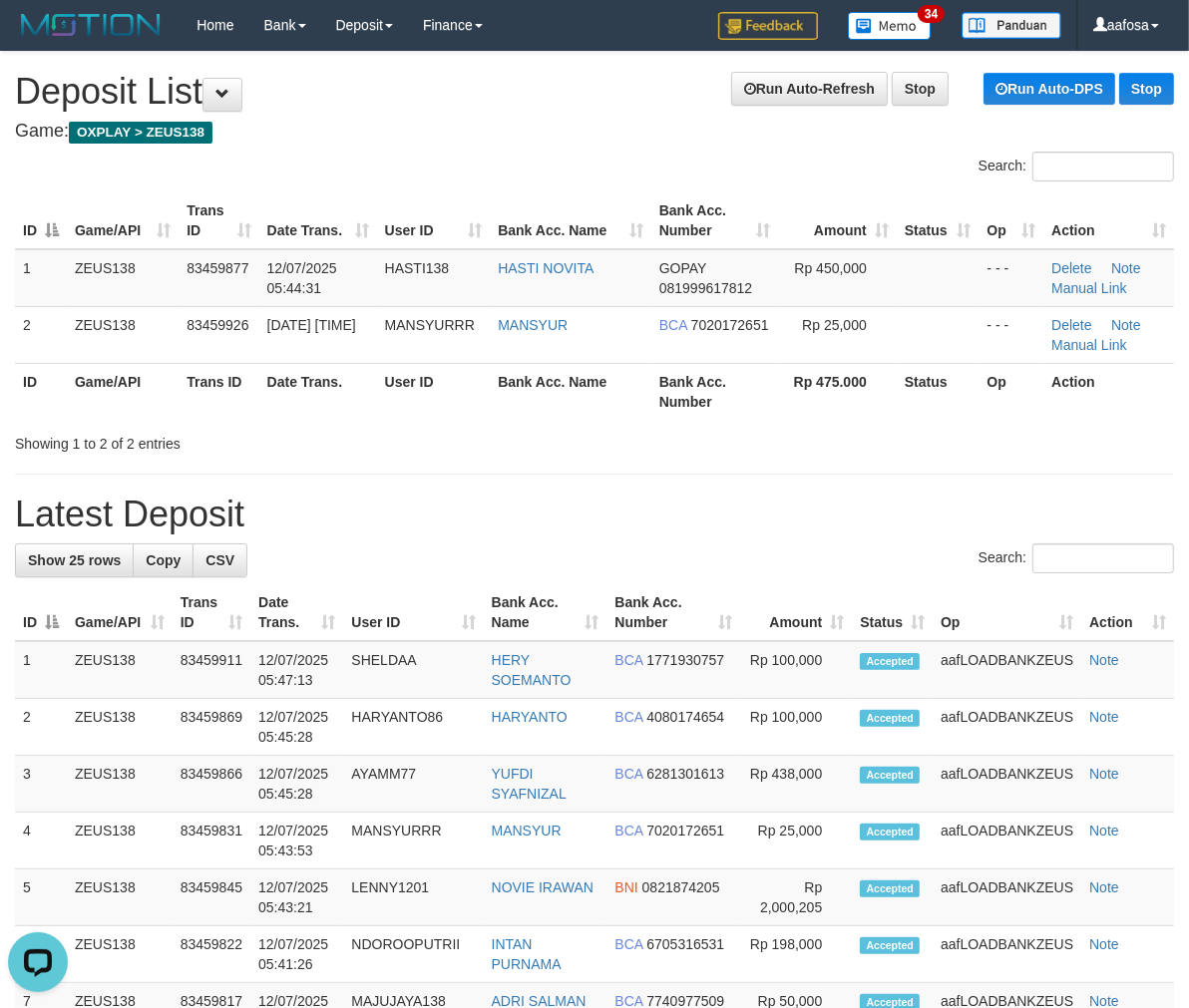 click on "Search:" at bounding box center [594, 168] 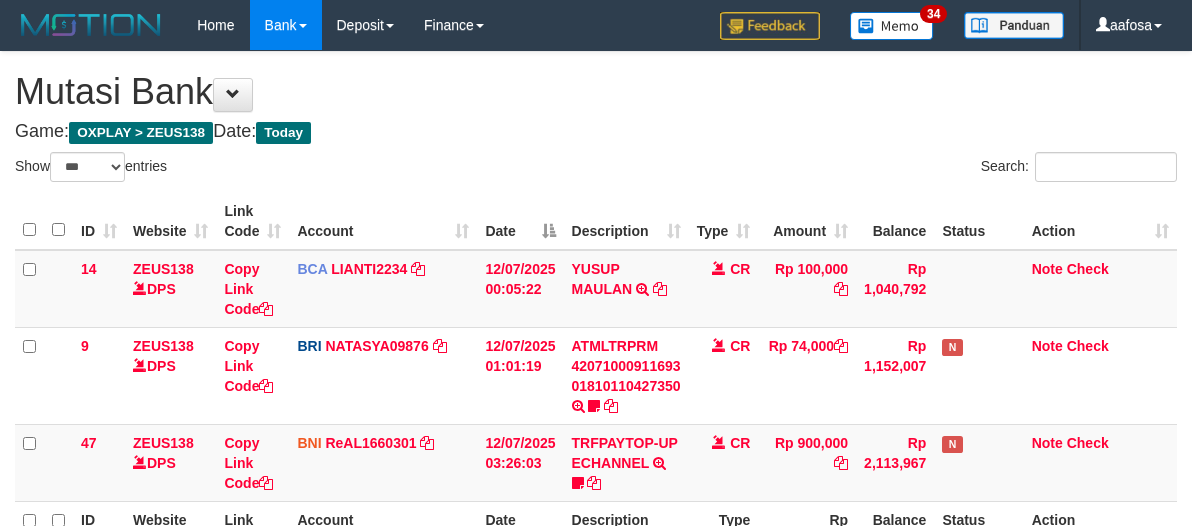 select on "***" 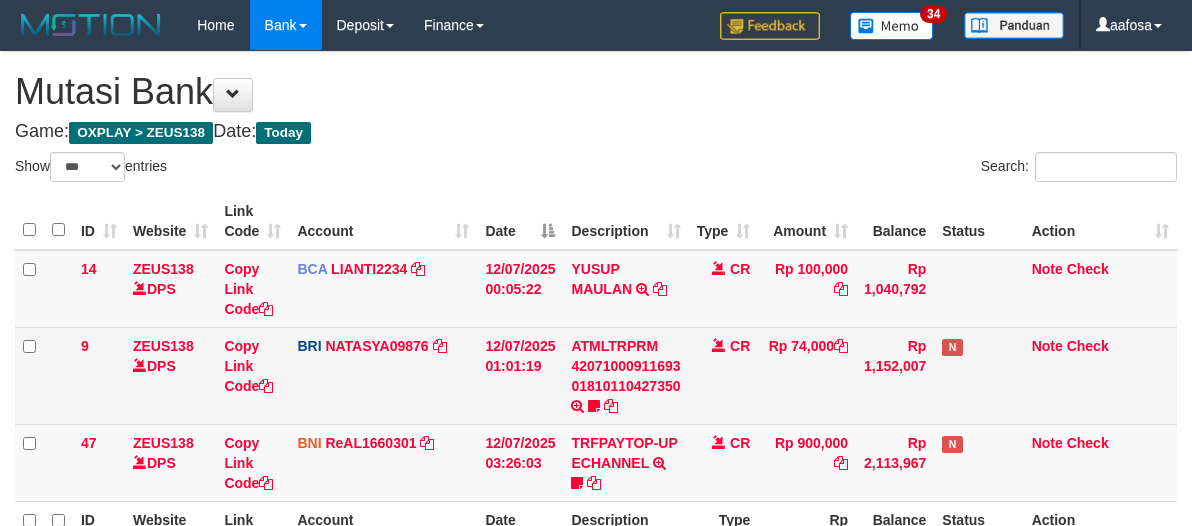 scroll, scrollTop: 226, scrollLeft: 0, axis: vertical 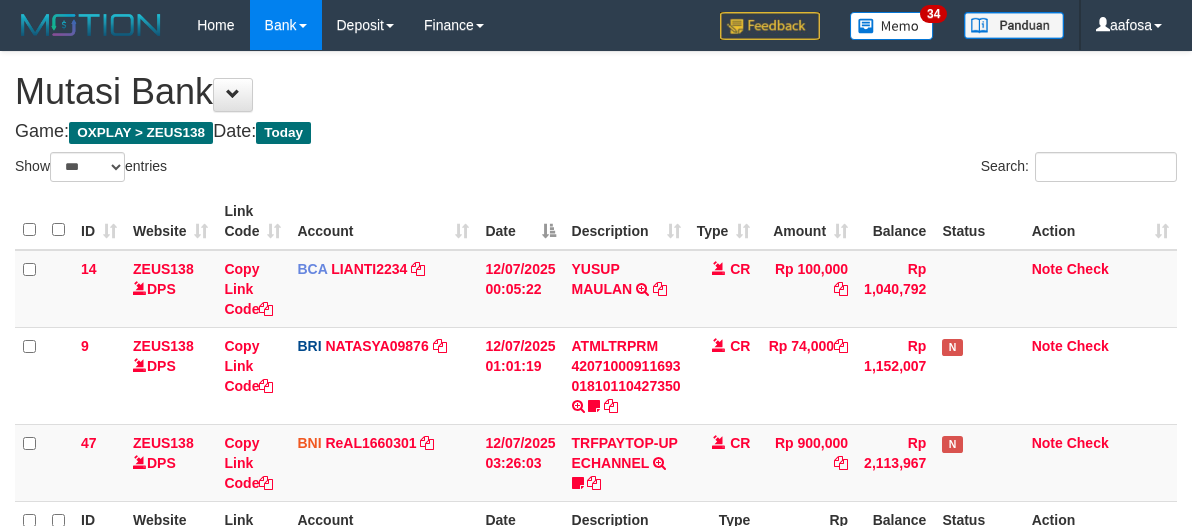 select on "***" 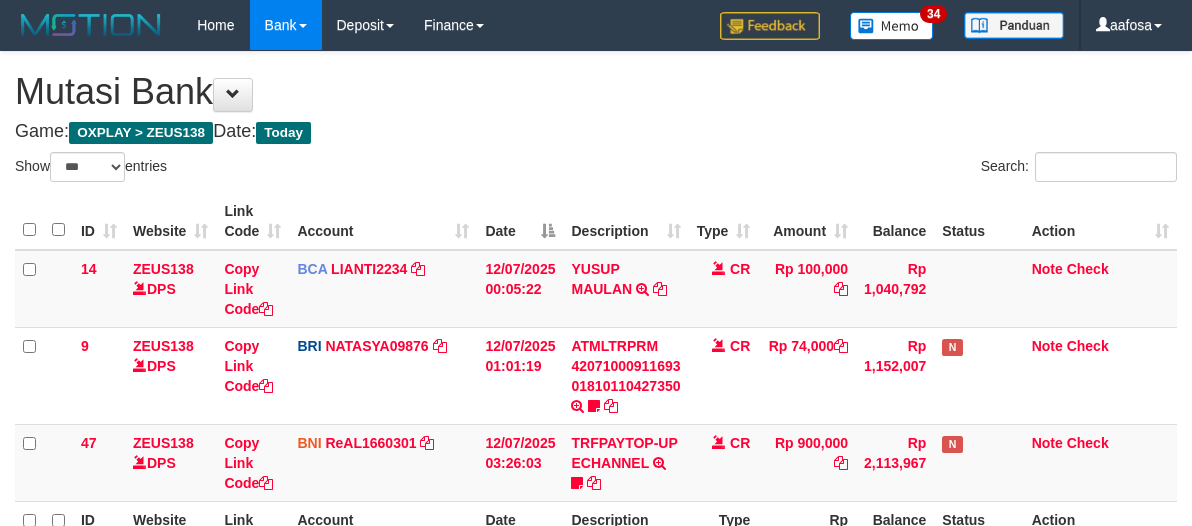 scroll, scrollTop: 226, scrollLeft: 0, axis: vertical 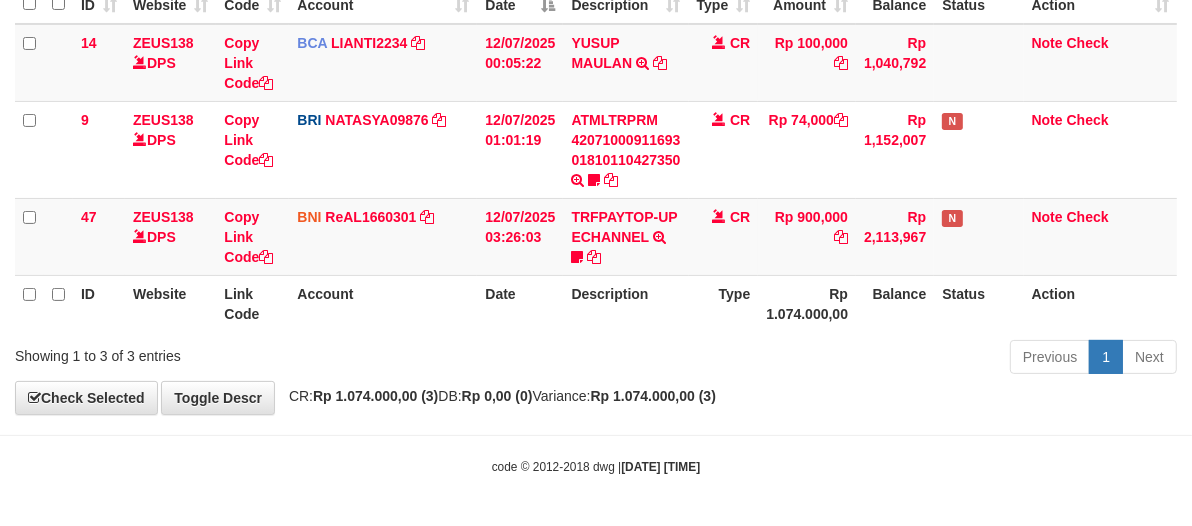 click on "Previous 1 Next" at bounding box center [844, 359] 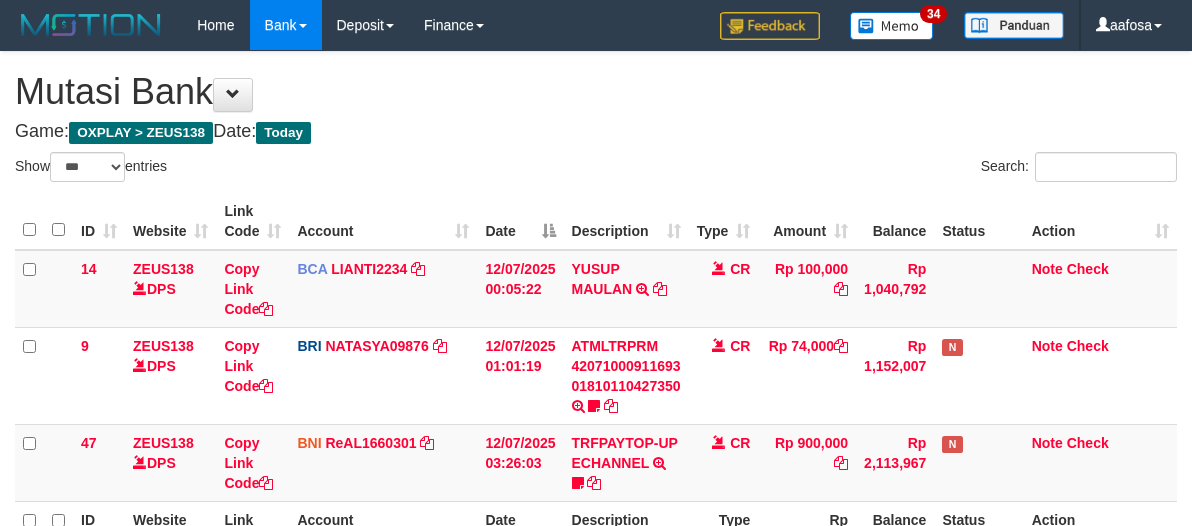 select on "***" 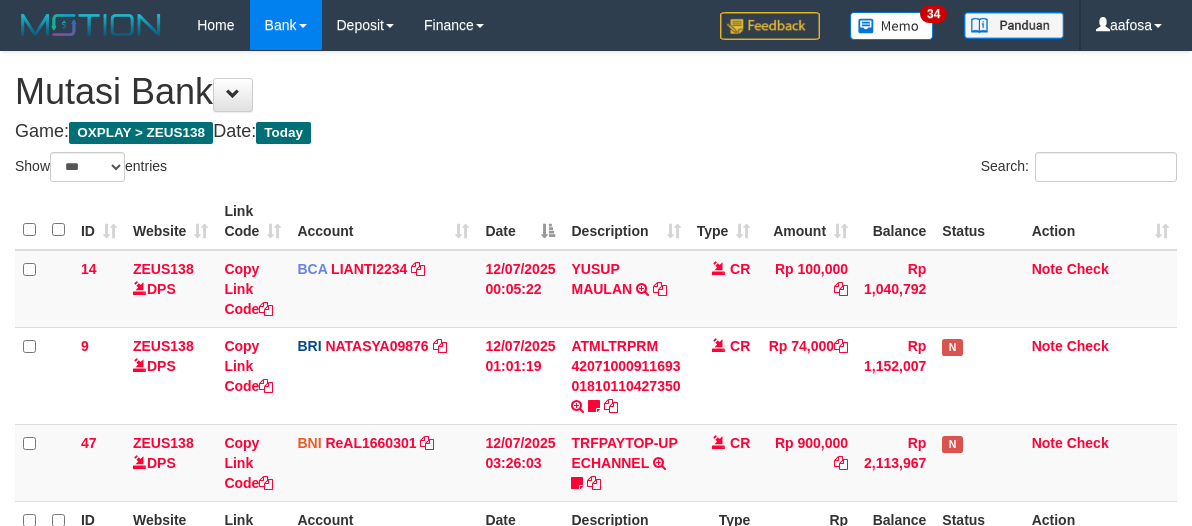 scroll, scrollTop: 226, scrollLeft: 0, axis: vertical 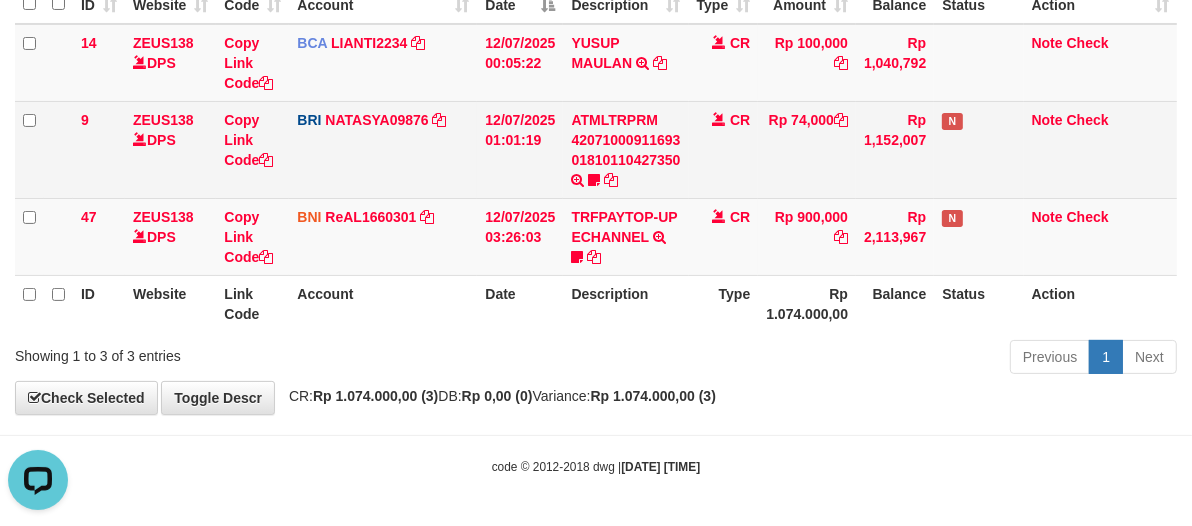 click on "CR" at bounding box center (724, 149) 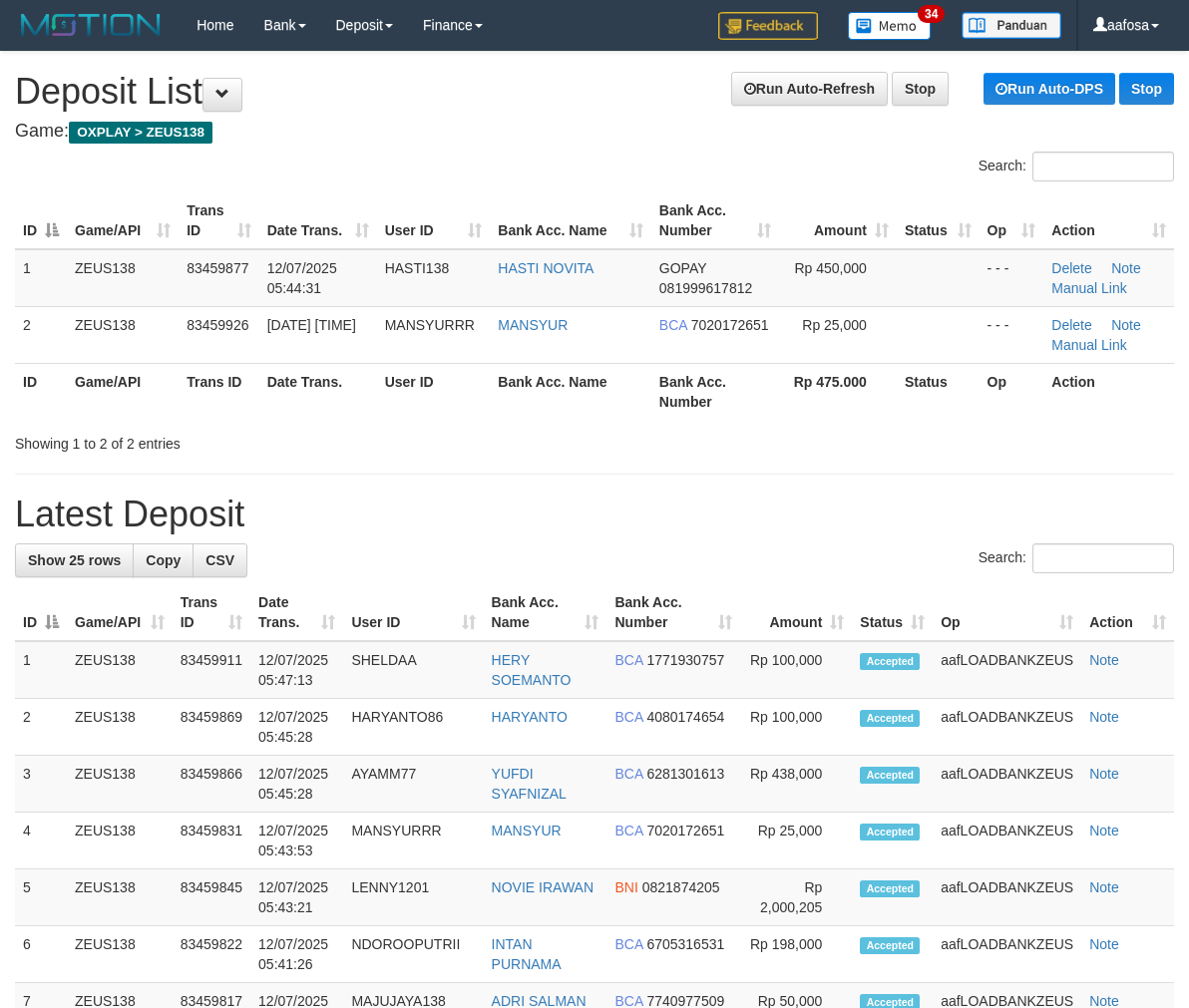scroll, scrollTop: 0, scrollLeft: 0, axis: both 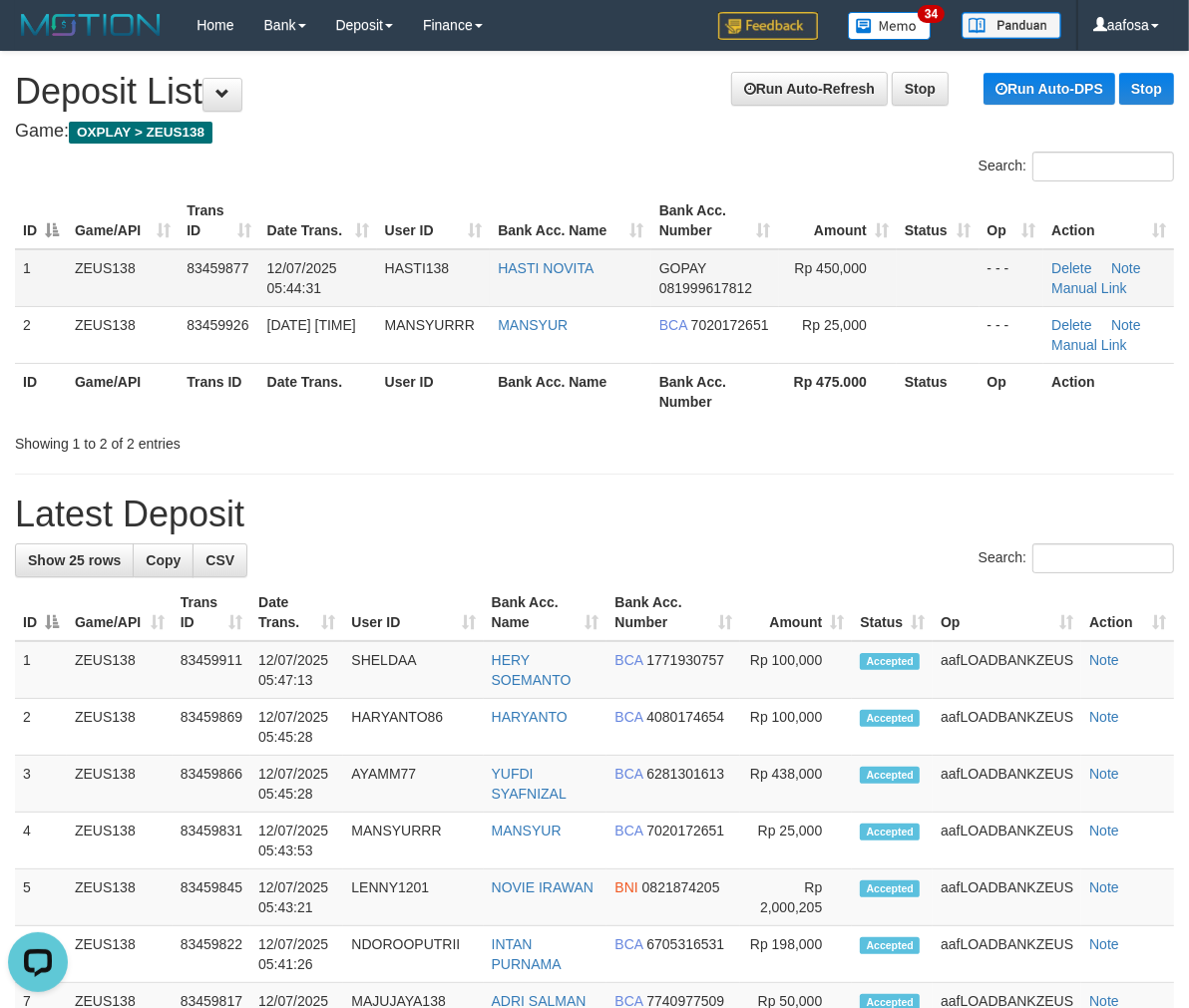 drag, startPoint x: 602, startPoint y: 174, endPoint x: 230, endPoint y: 270, distance: 384.18745 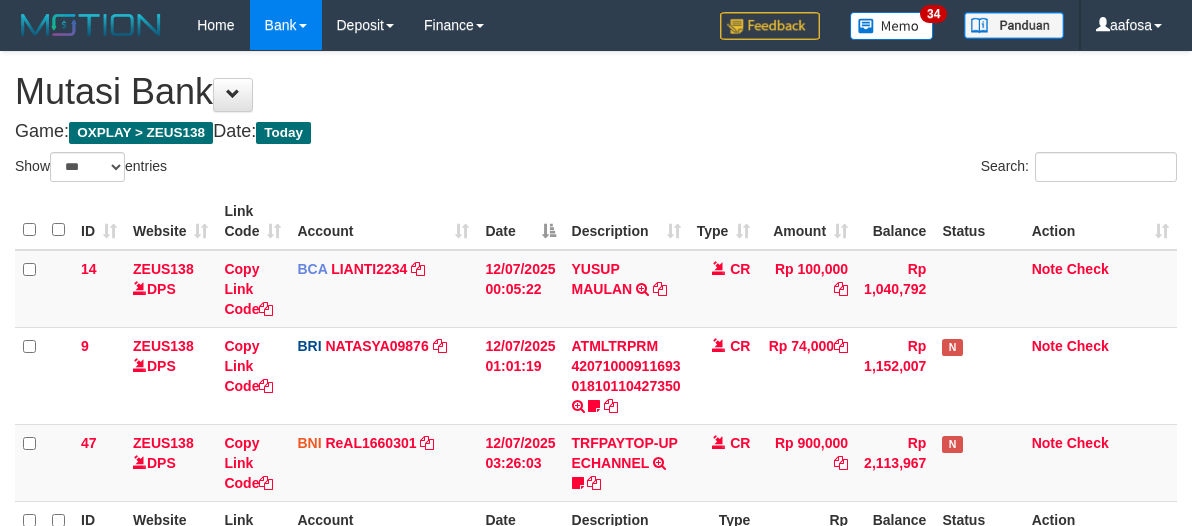 select on "***" 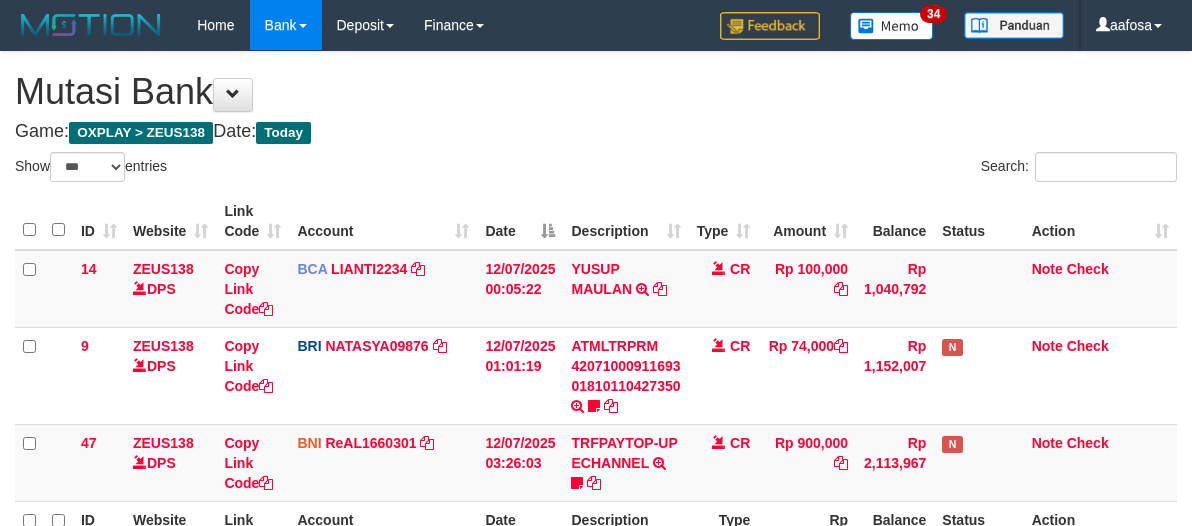 scroll, scrollTop: 226, scrollLeft: 0, axis: vertical 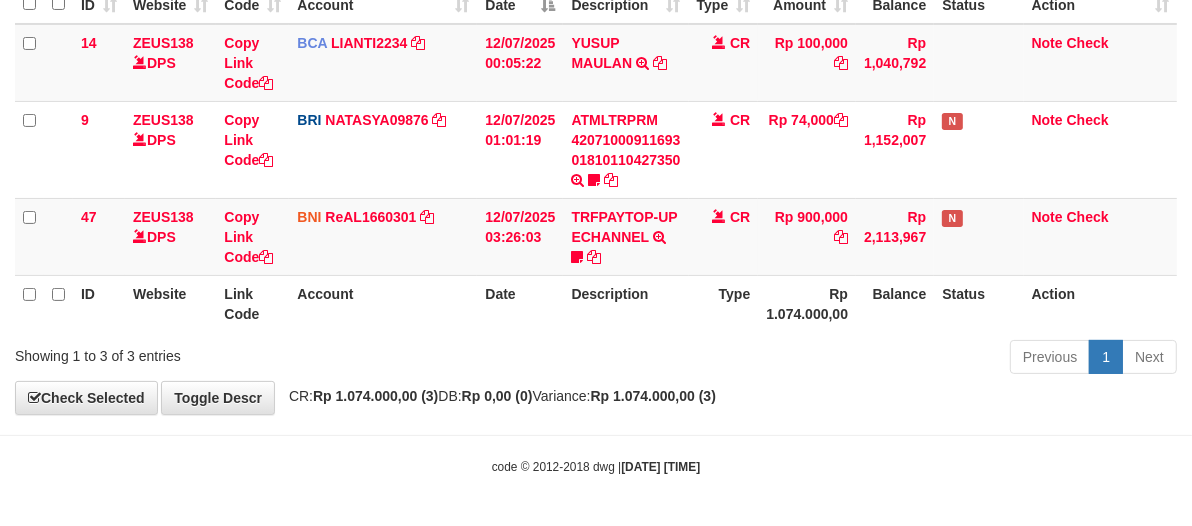 click on "Previous 1 Next" at bounding box center (844, 359) 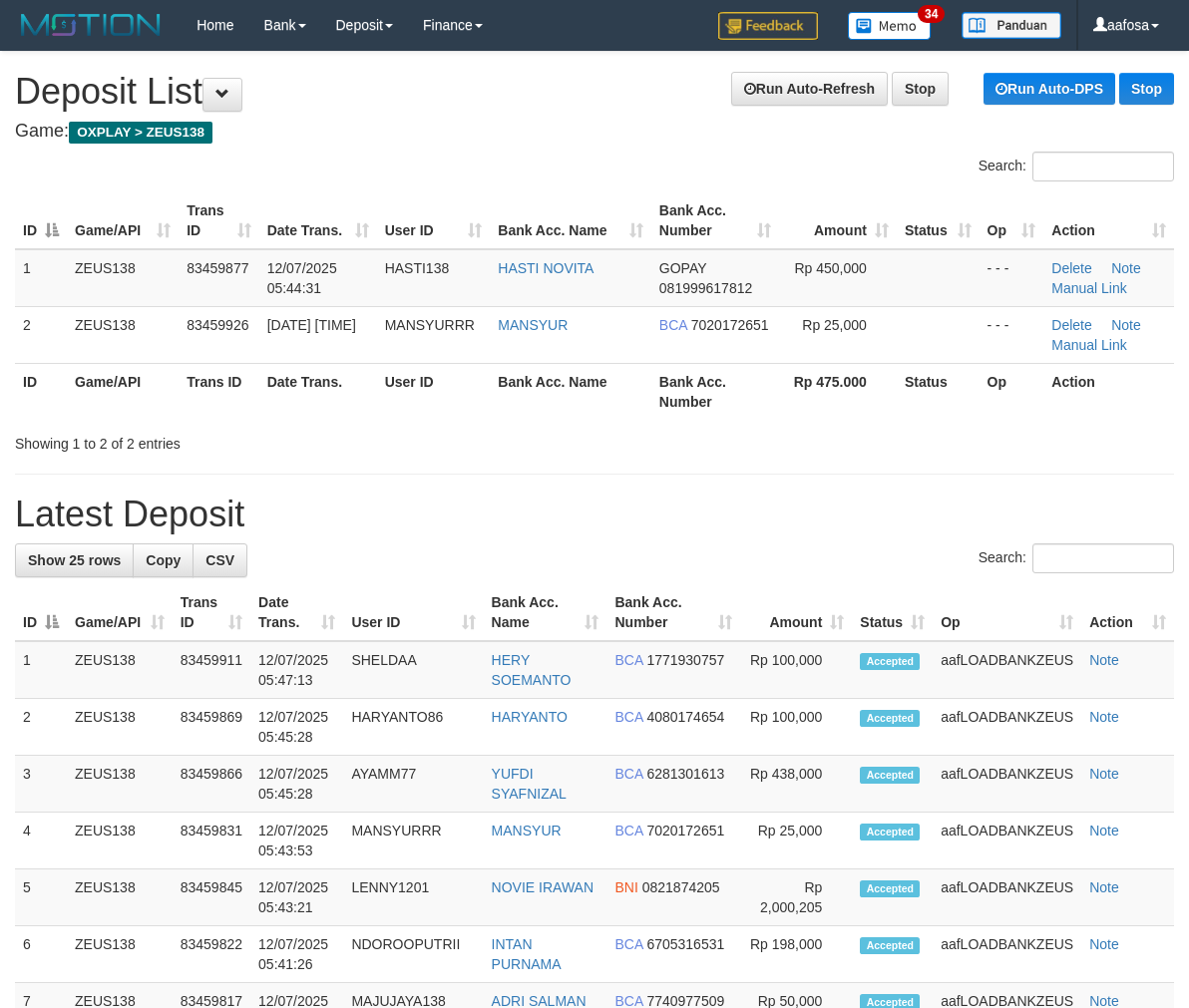 scroll, scrollTop: 0, scrollLeft: 0, axis: both 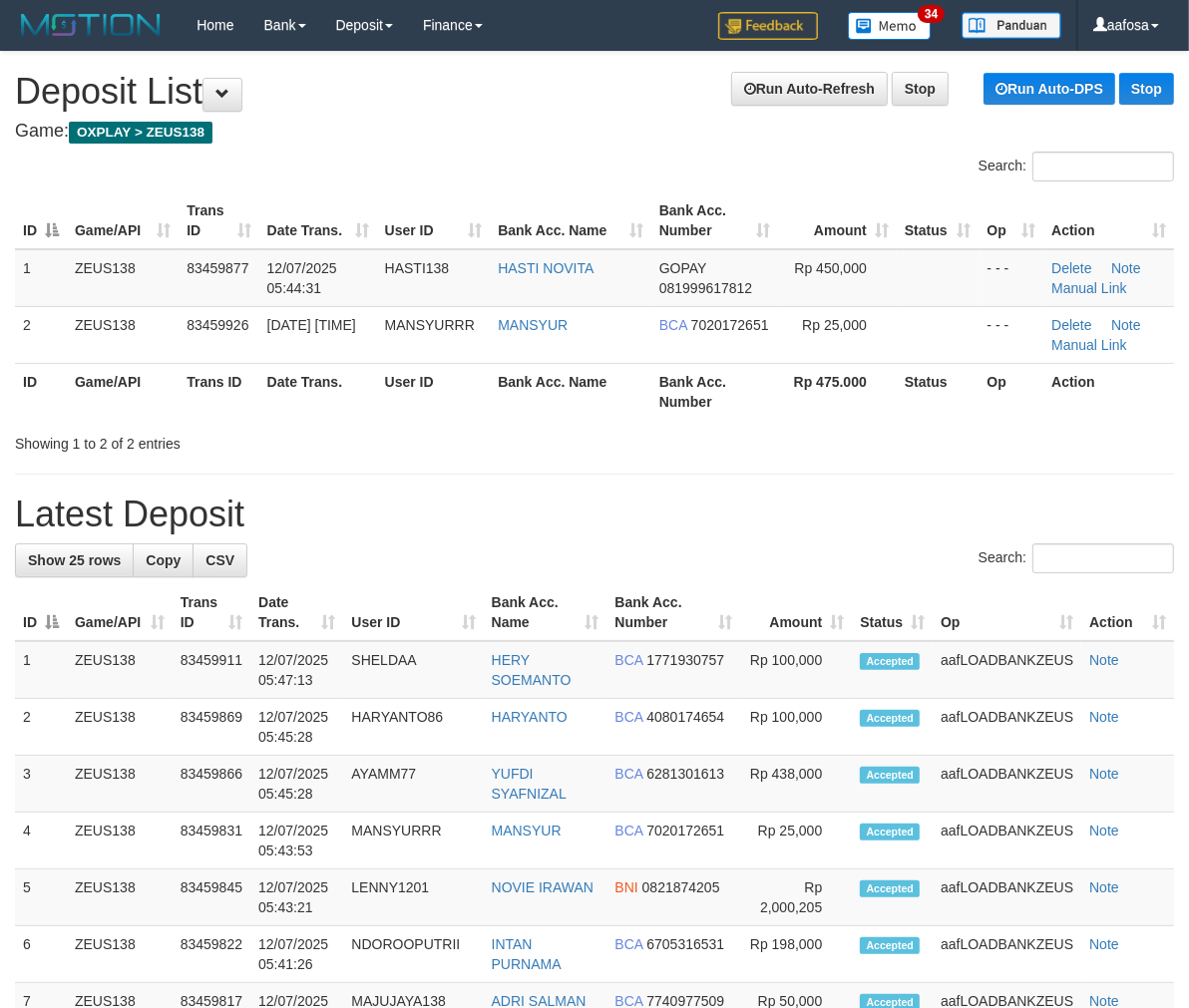 click on "Game:   OXPLAY > ZEUS138" at bounding box center [594, 132] 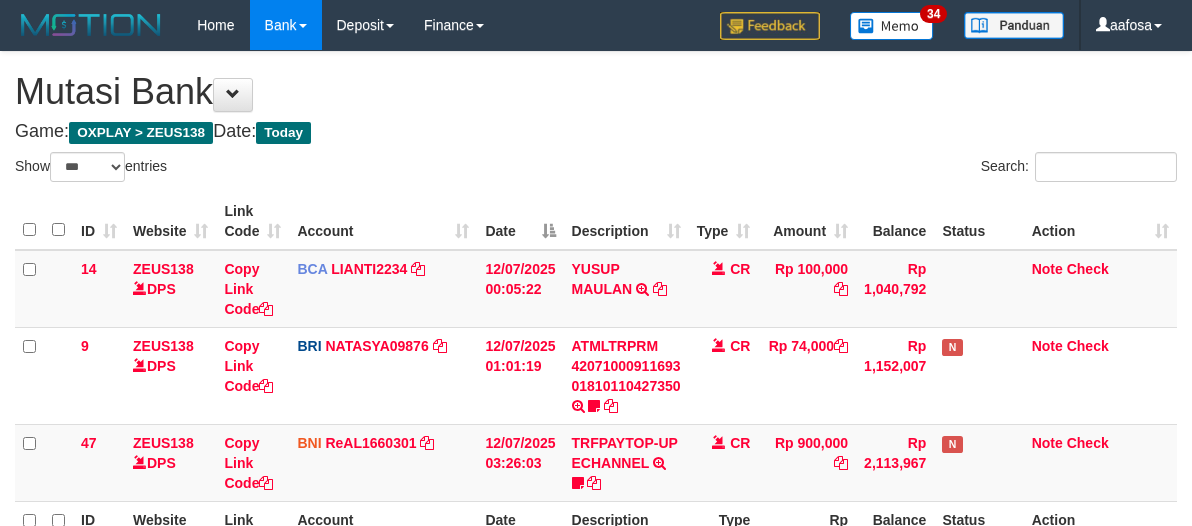 select on "***" 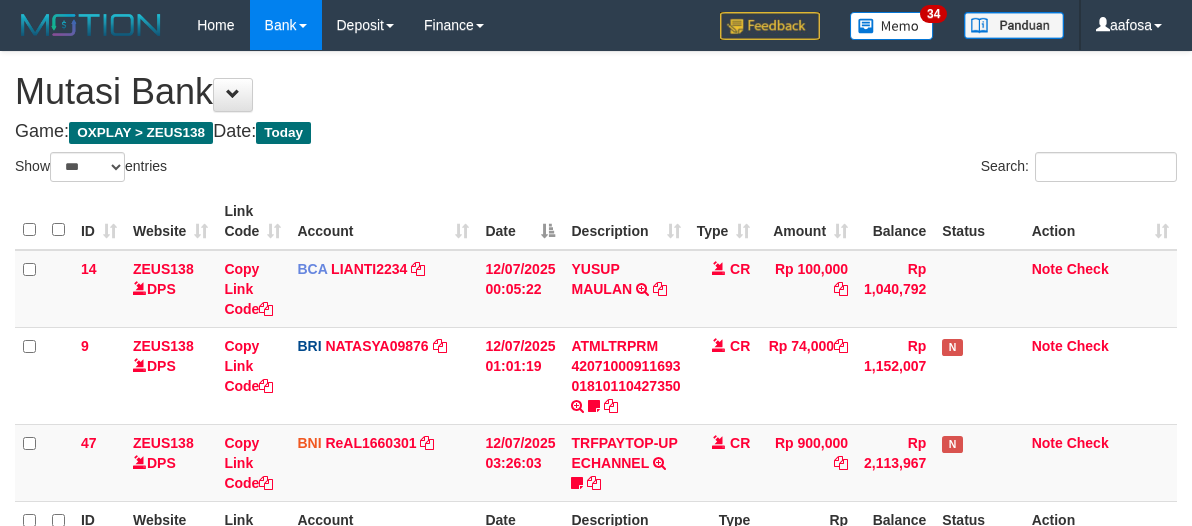 scroll, scrollTop: 226, scrollLeft: 0, axis: vertical 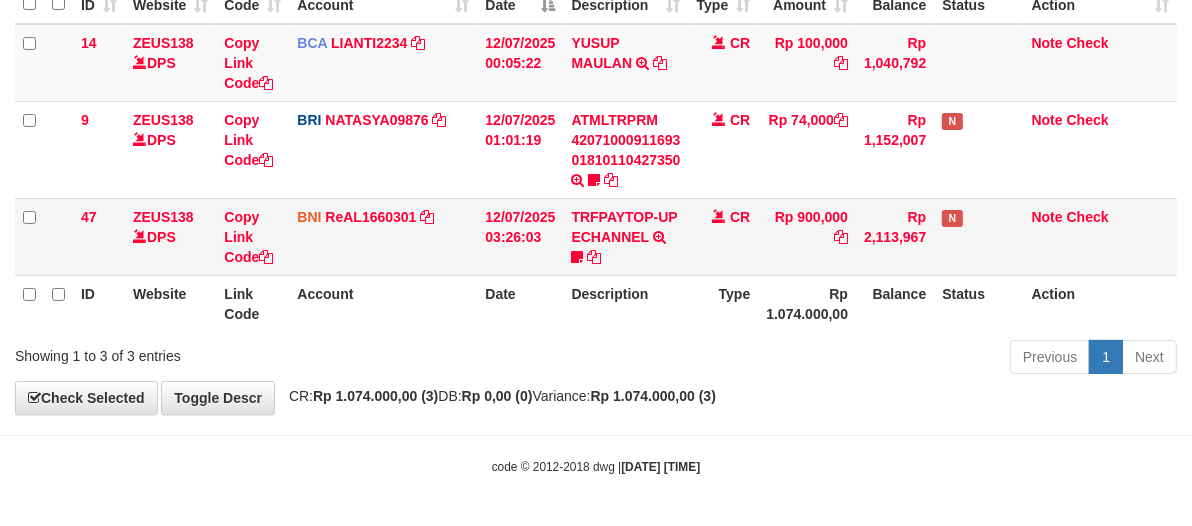 click on "CR" at bounding box center (724, 236) 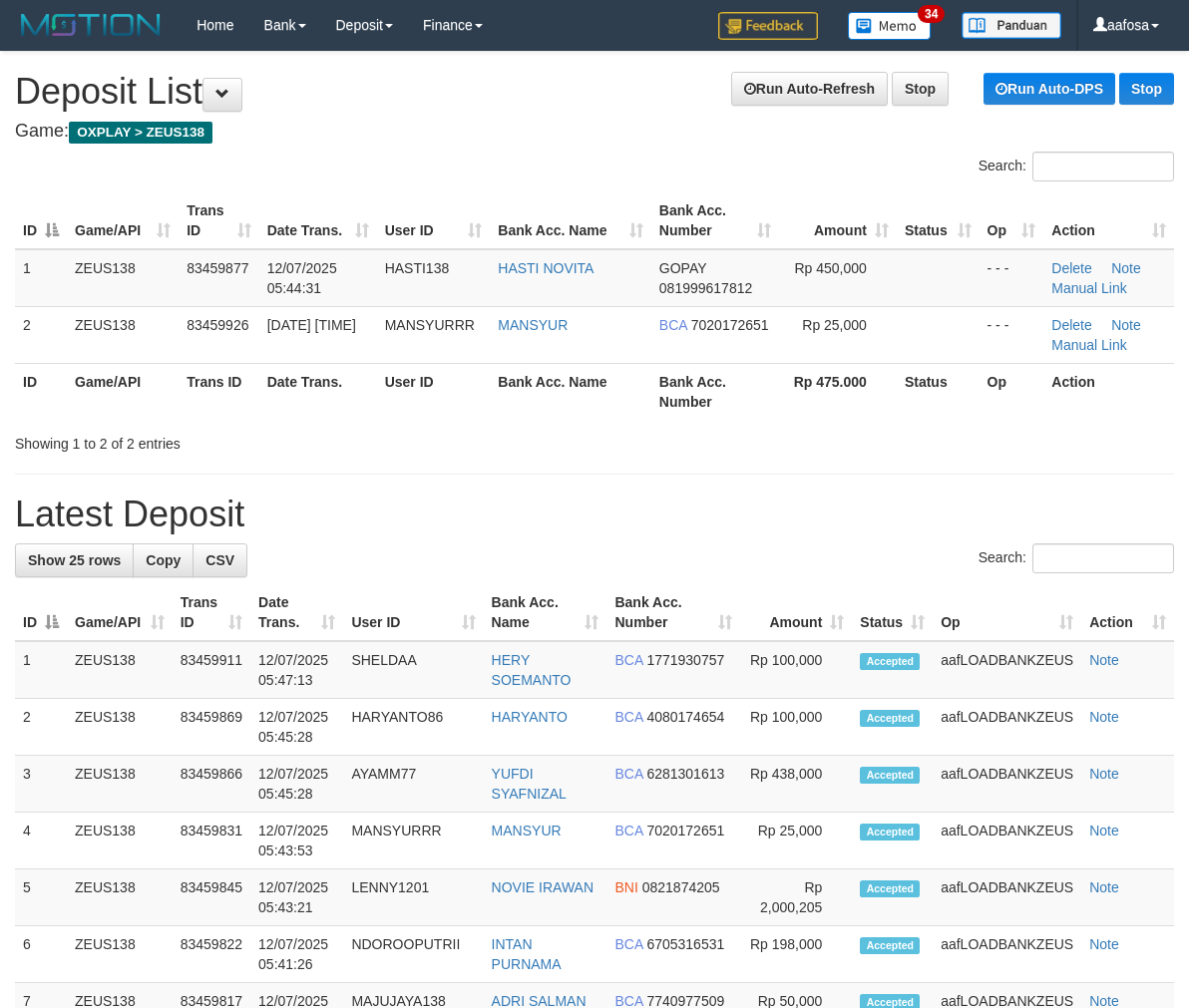 scroll, scrollTop: 0, scrollLeft: 0, axis: both 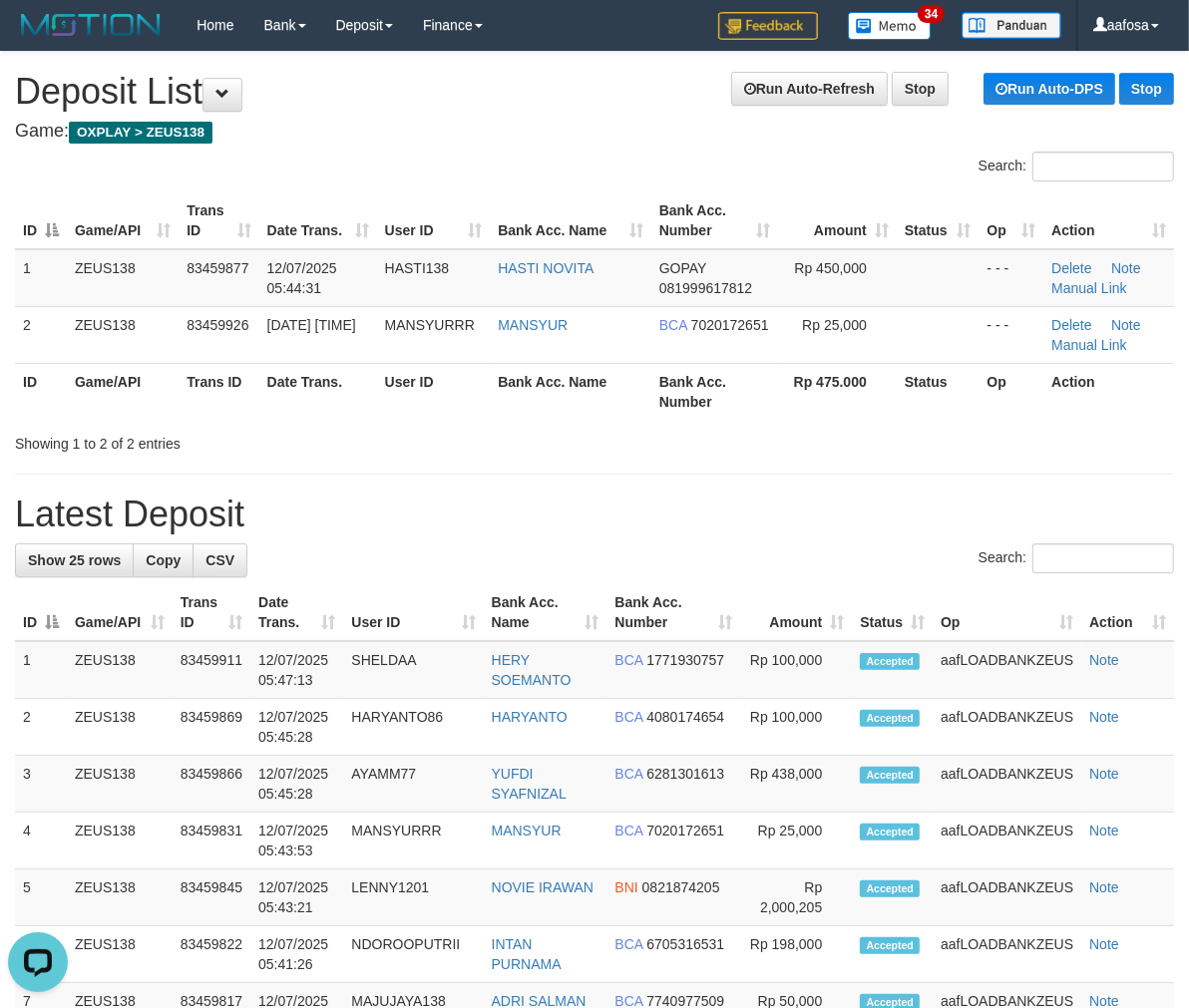 drag, startPoint x: 473, startPoint y: 153, endPoint x: 467, endPoint y: 133, distance: 20.880613 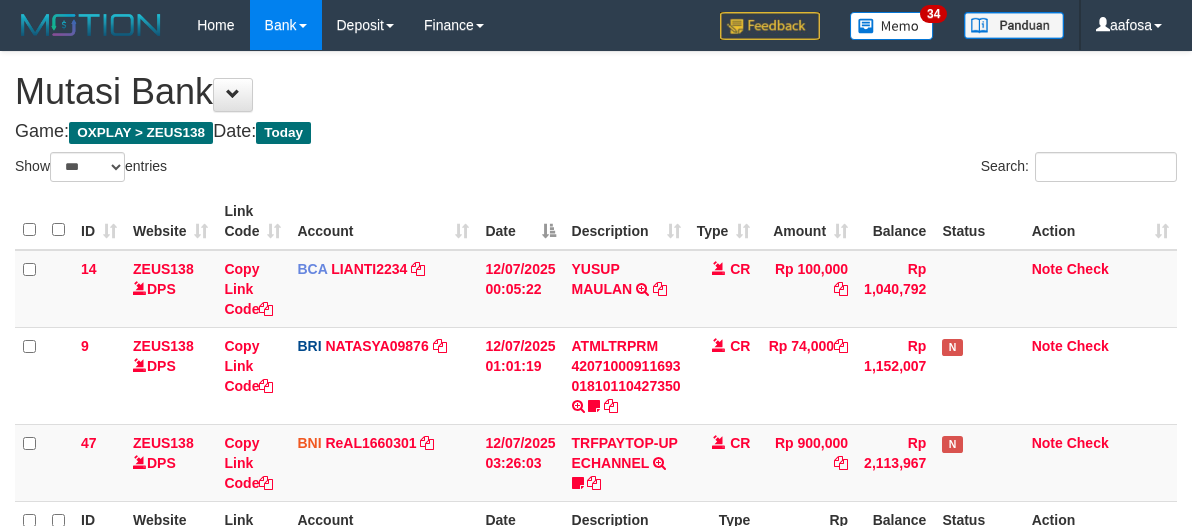 select on "***" 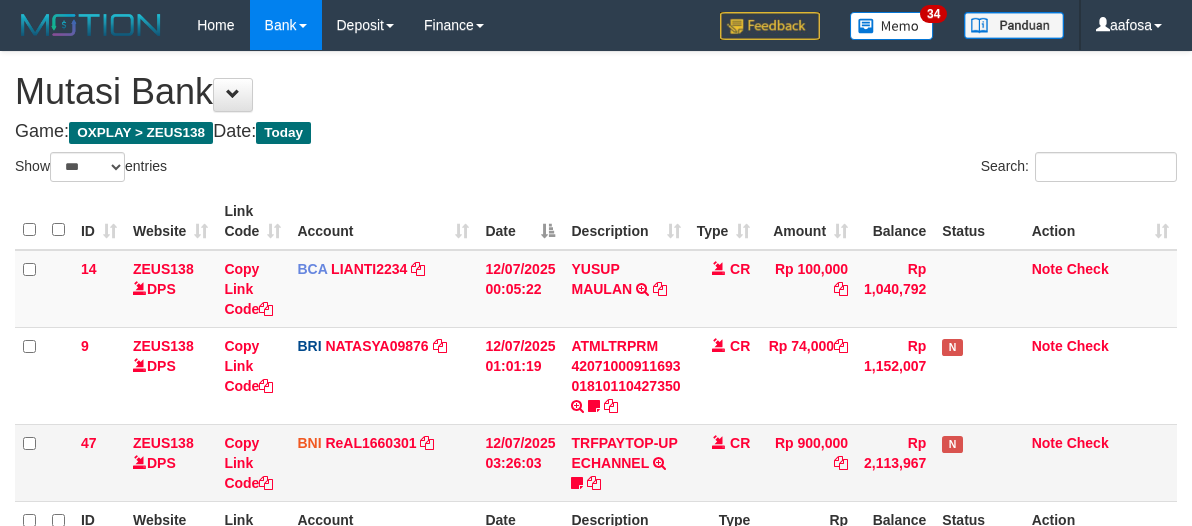 scroll, scrollTop: 226, scrollLeft: 0, axis: vertical 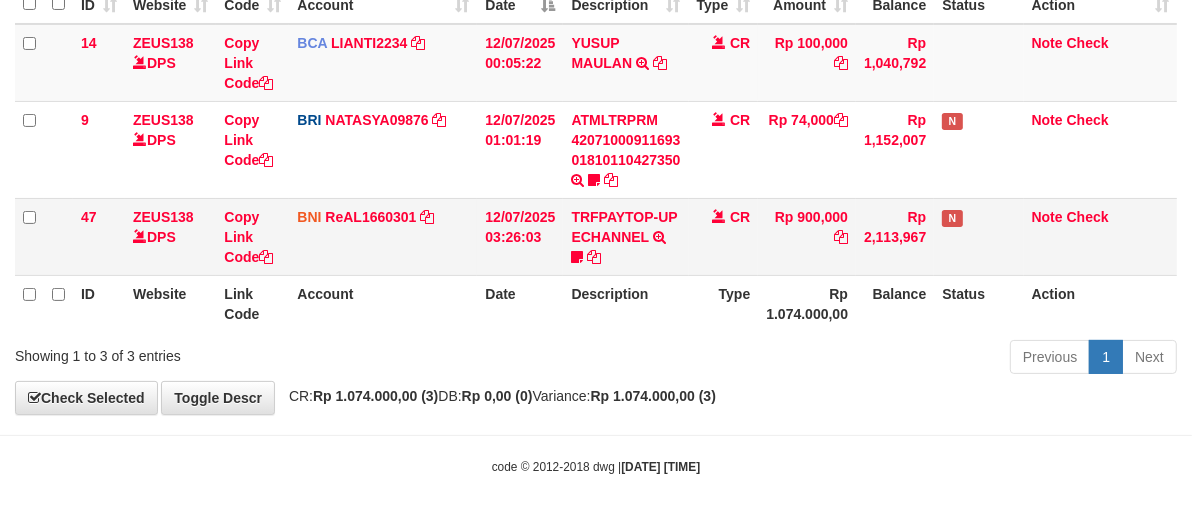 click on "CR" at bounding box center (724, 236) 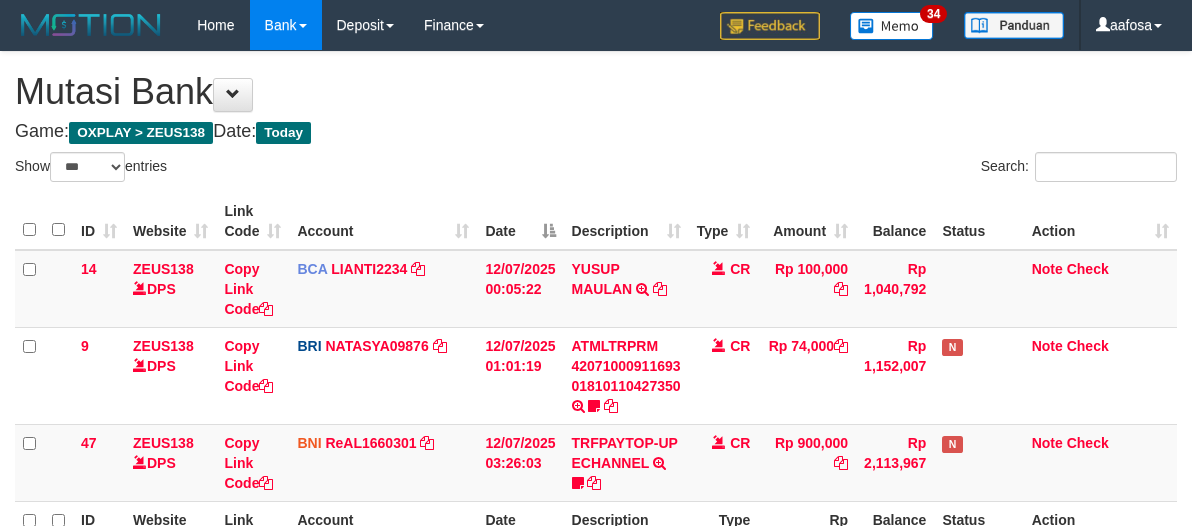 select on "***" 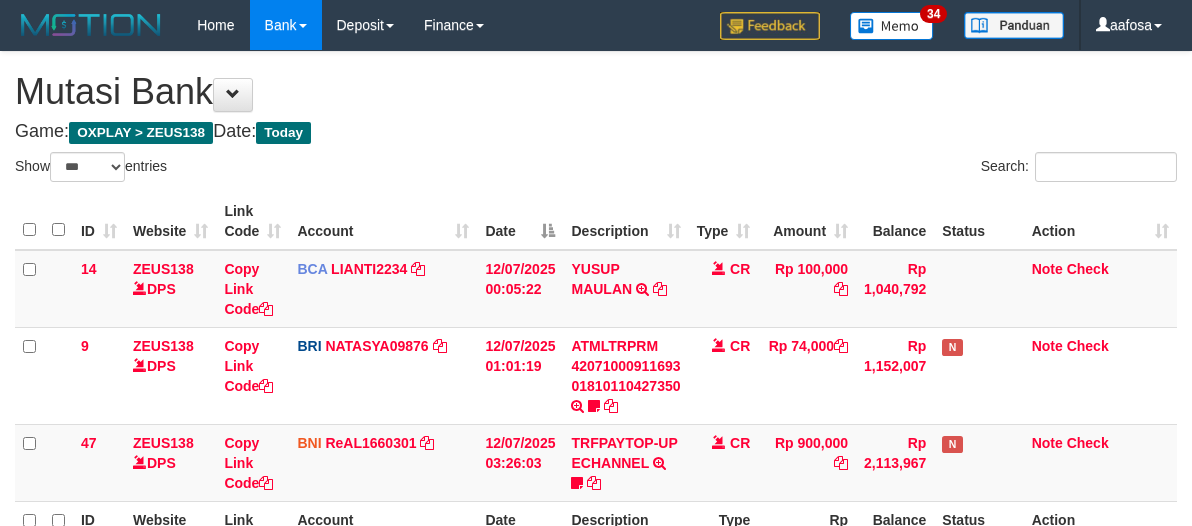 scroll, scrollTop: 226, scrollLeft: 0, axis: vertical 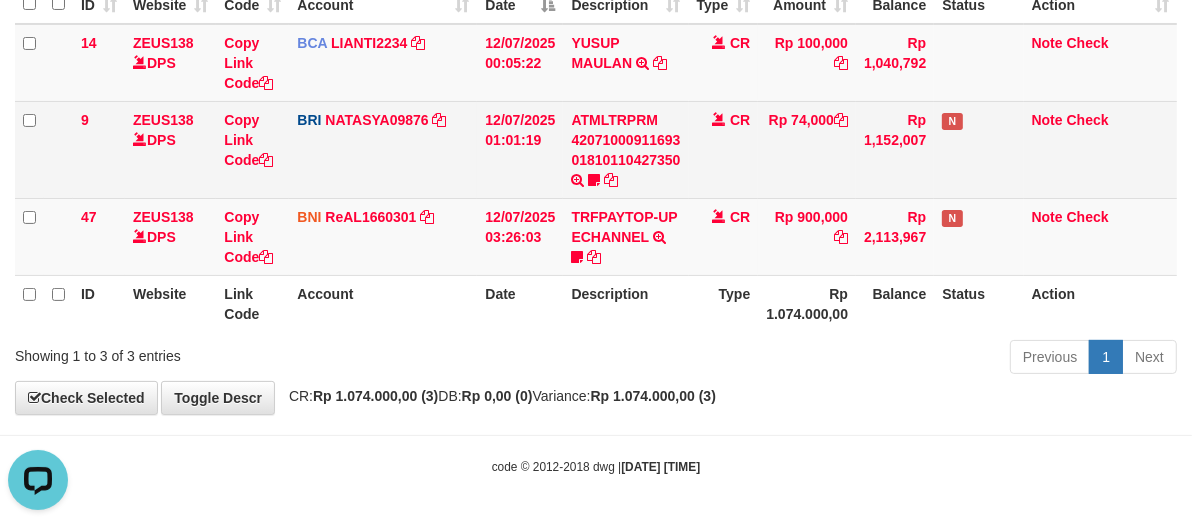 drag, startPoint x: 602, startPoint y: 183, endPoint x: 692, endPoint y: 184, distance: 90.005554 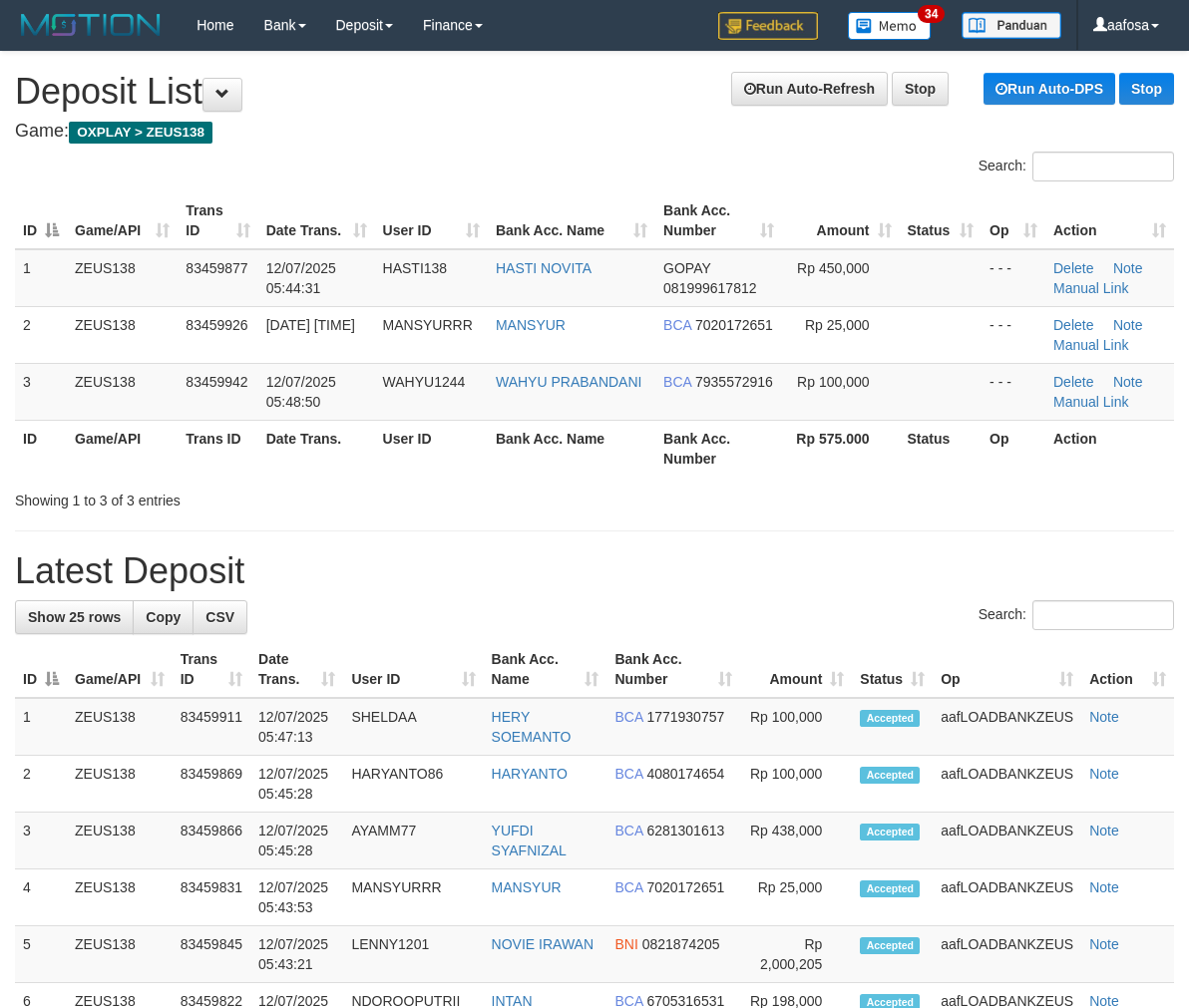 scroll, scrollTop: 0, scrollLeft: 0, axis: both 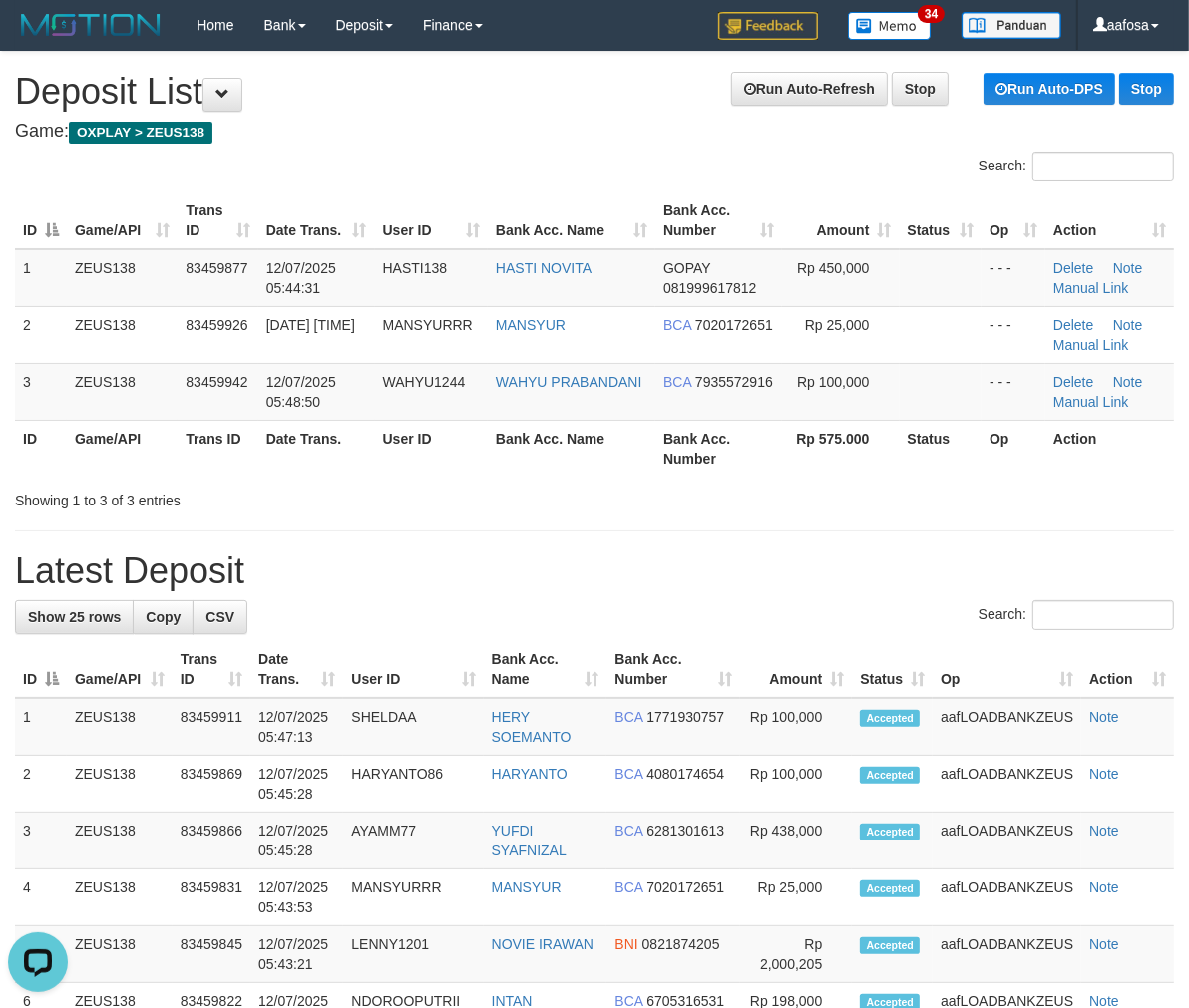 click on "**********" at bounding box center (594, 1152) 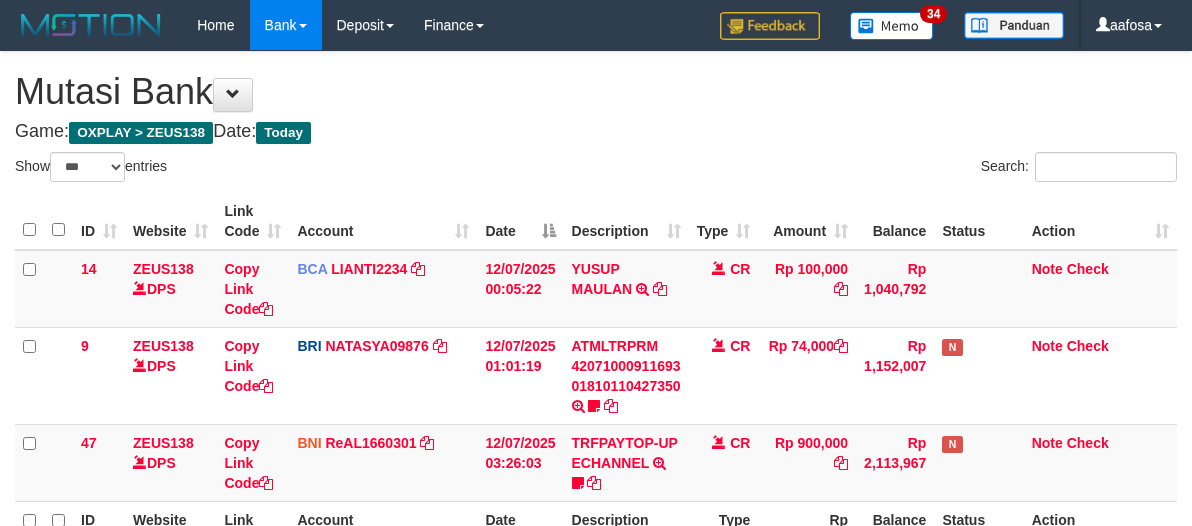 select on "***" 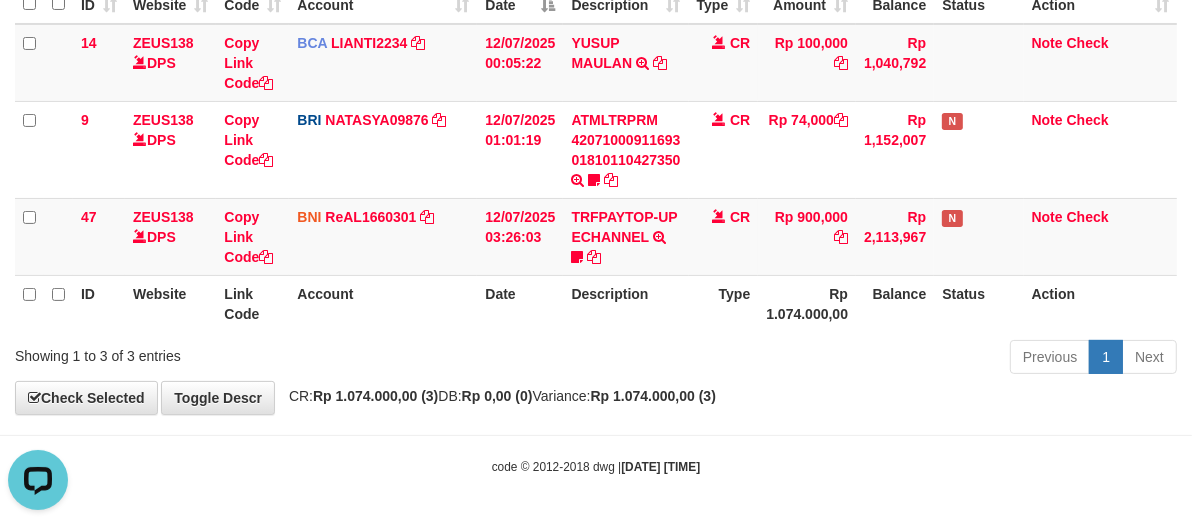 scroll, scrollTop: 0, scrollLeft: 0, axis: both 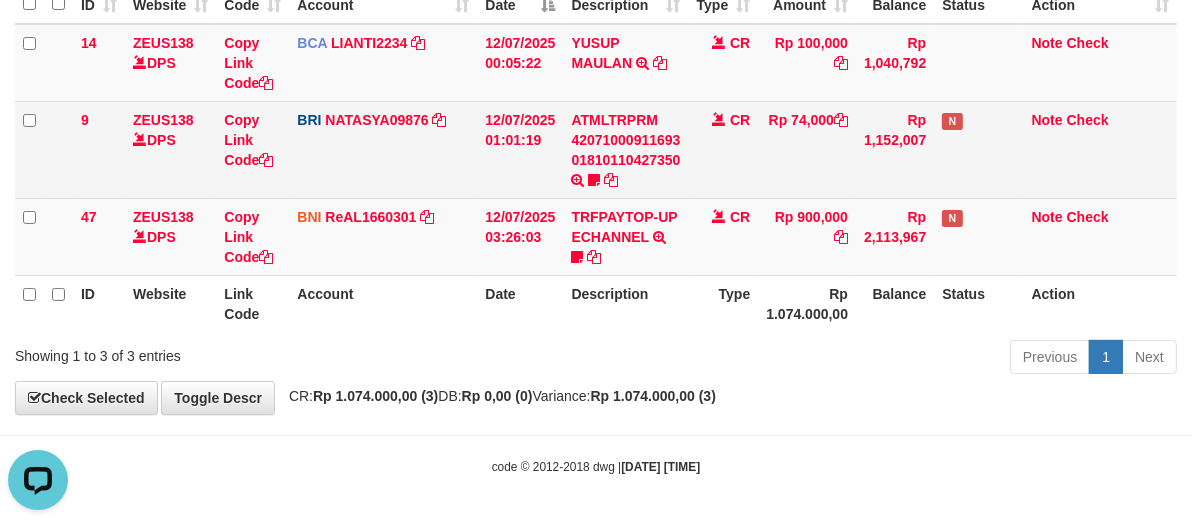 click on "Rp 74,000" at bounding box center (807, 149) 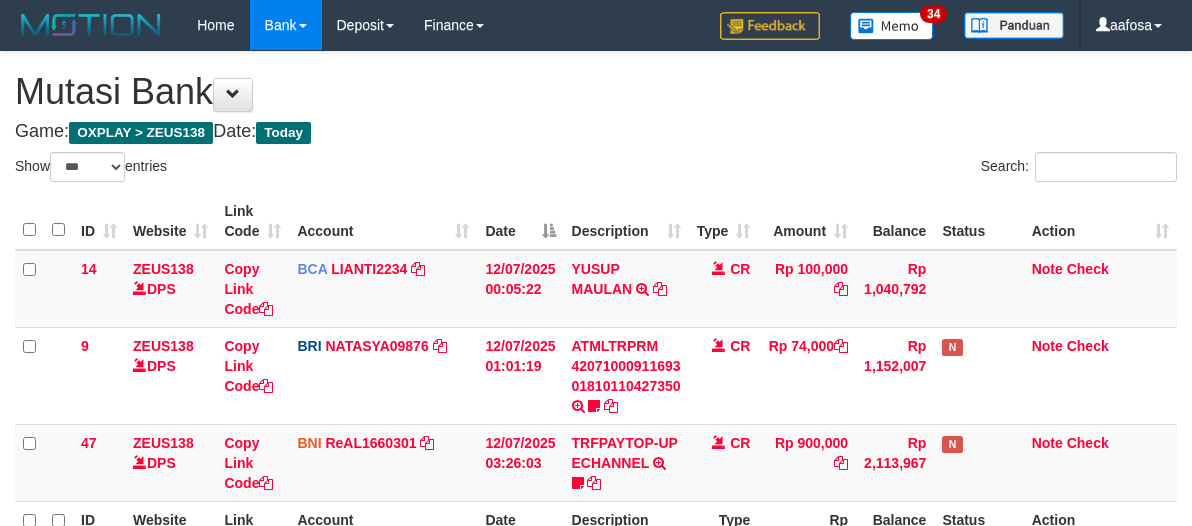select on "***" 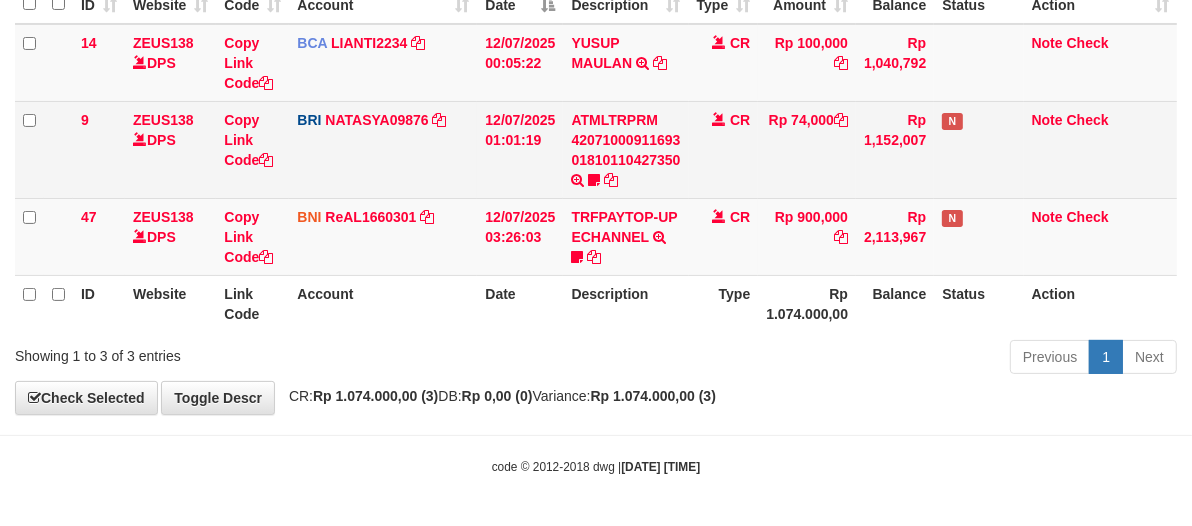 click on "Rp 74,000" at bounding box center [807, 149] 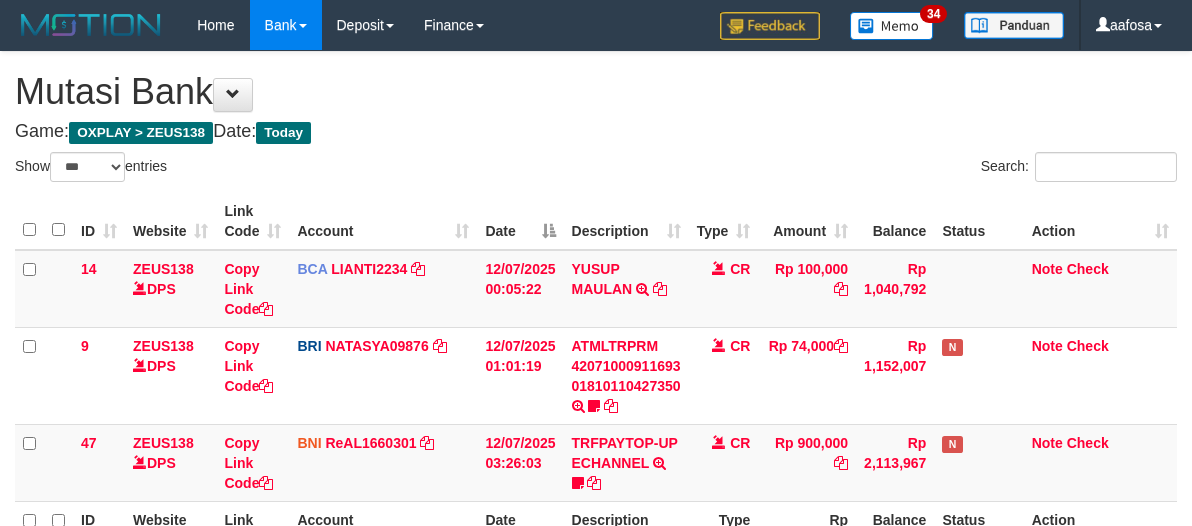 select on "***" 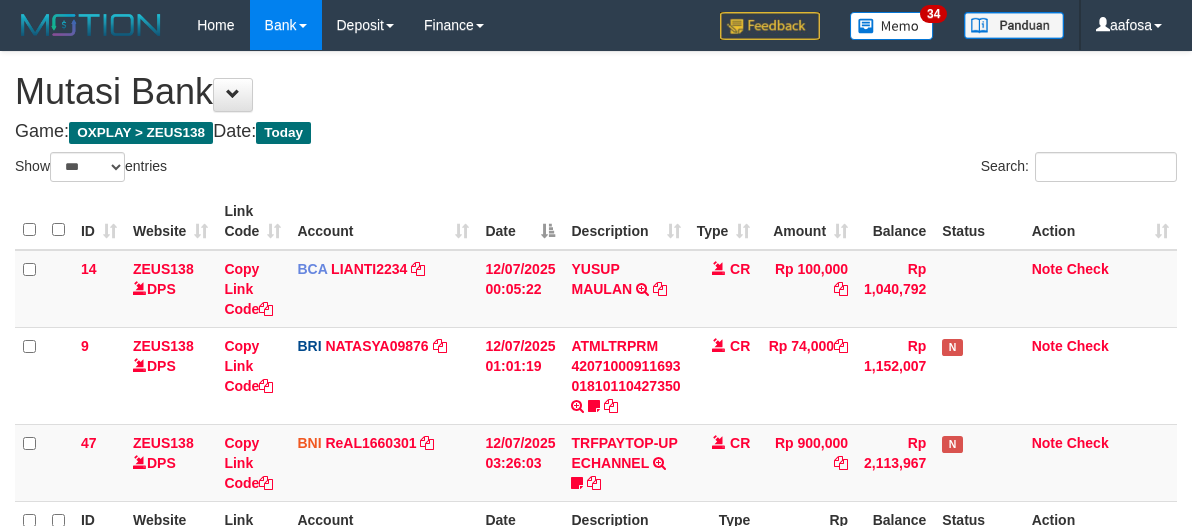 scroll, scrollTop: 226, scrollLeft: 0, axis: vertical 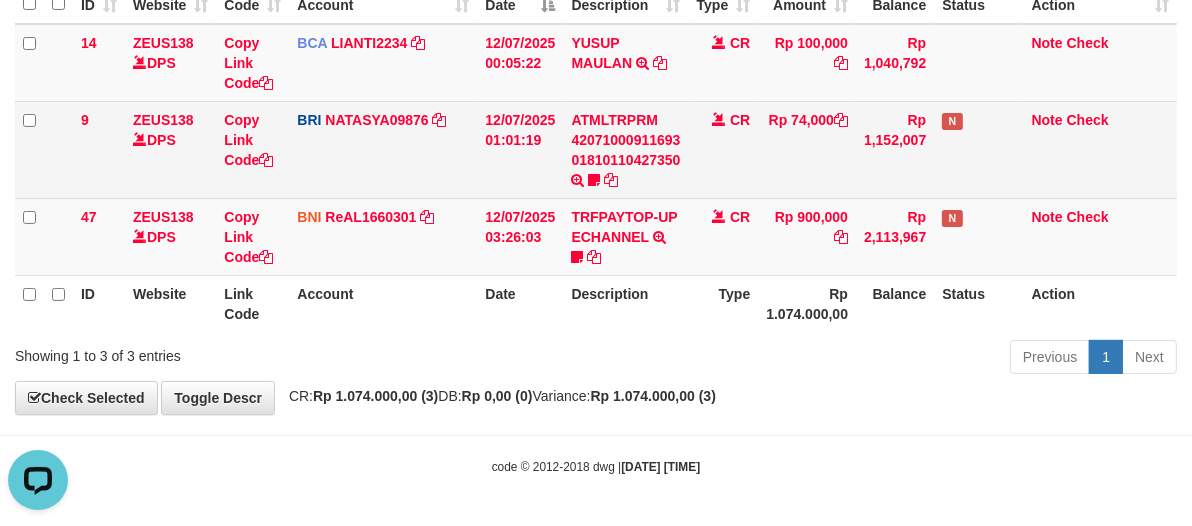 click on "CR" at bounding box center (724, 149) 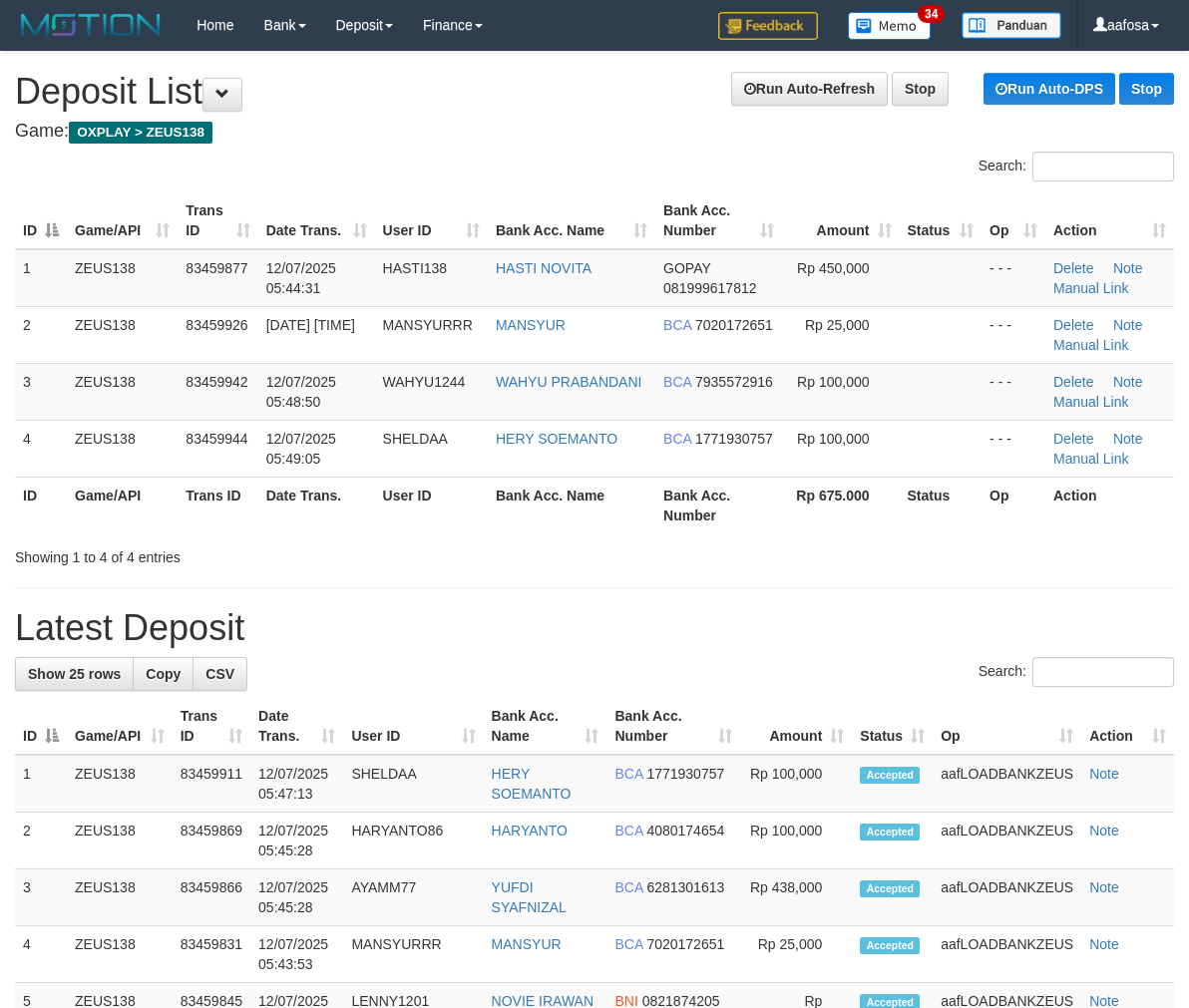 scroll, scrollTop: 0, scrollLeft: 0, axis: both 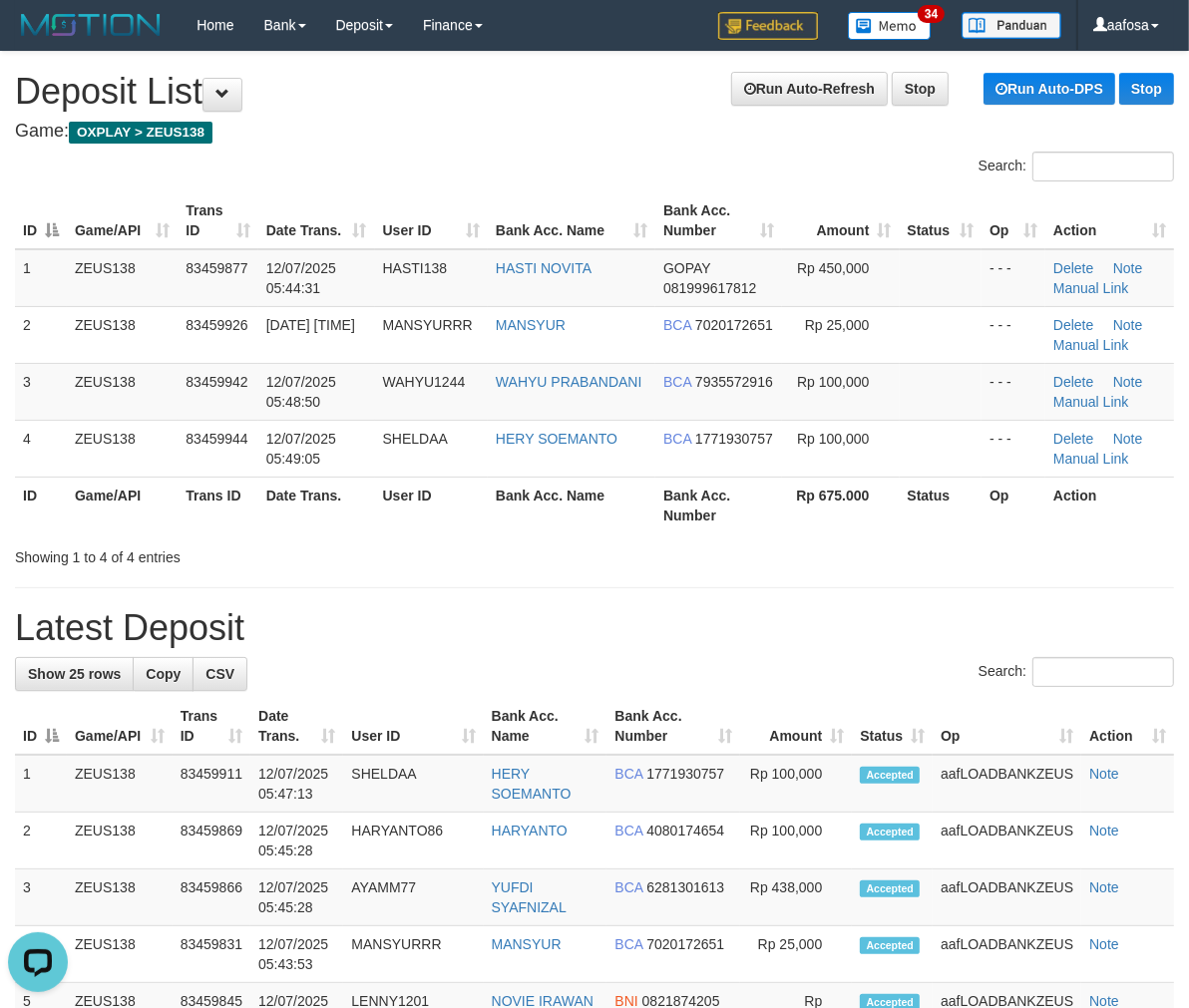 click on "**********" at bounding box center [594, 1180] 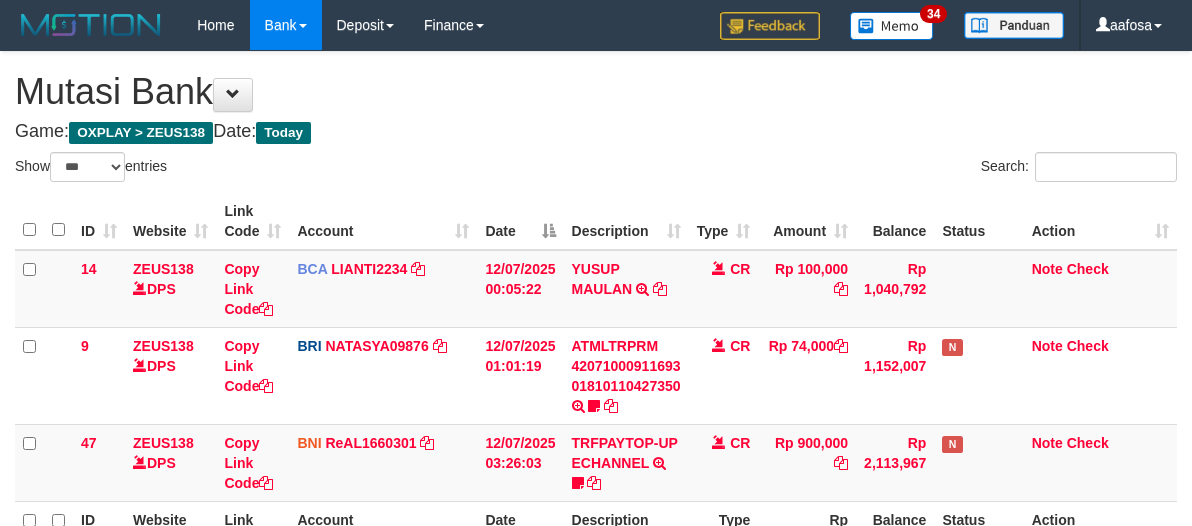 select on "***" 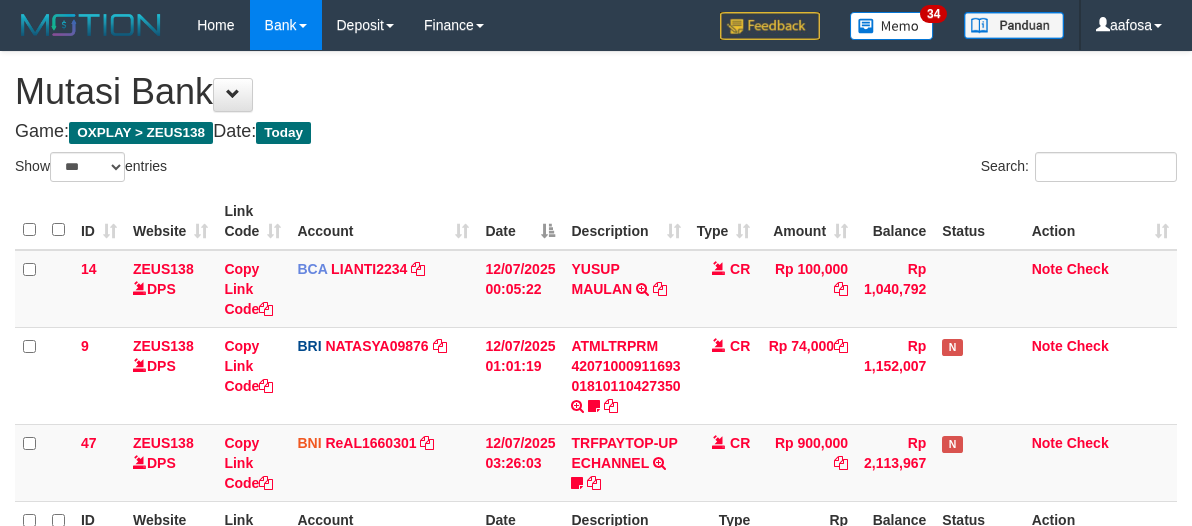 scroll, scrollTop: 226, scrollLeft: 0, axis: vertical 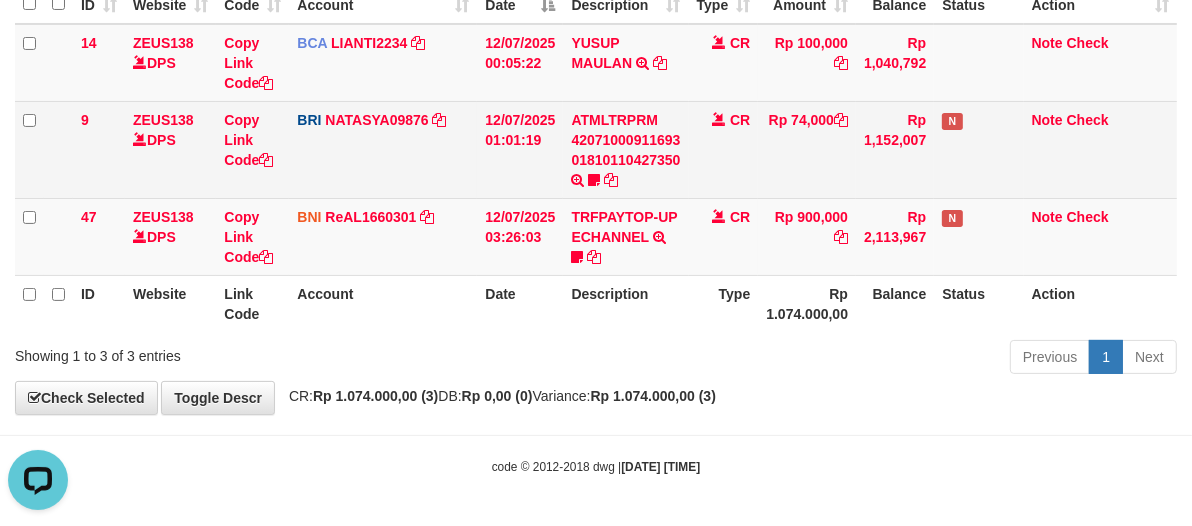 drag, startPoint x: 835, startPoint y: 160, endPoint x: 824, endPoint y: 161, distance: 11.045361 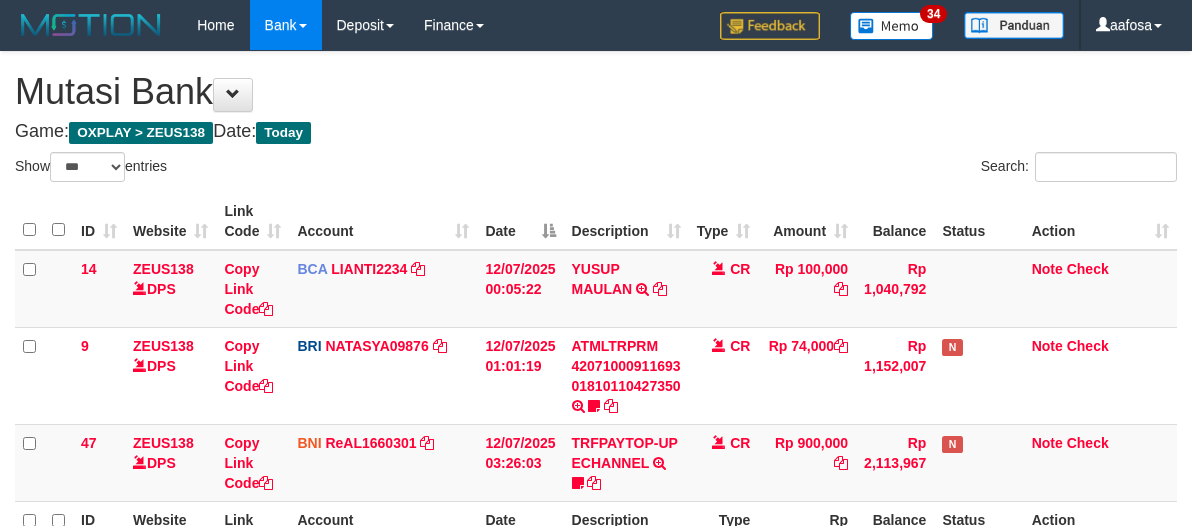 select on "***" 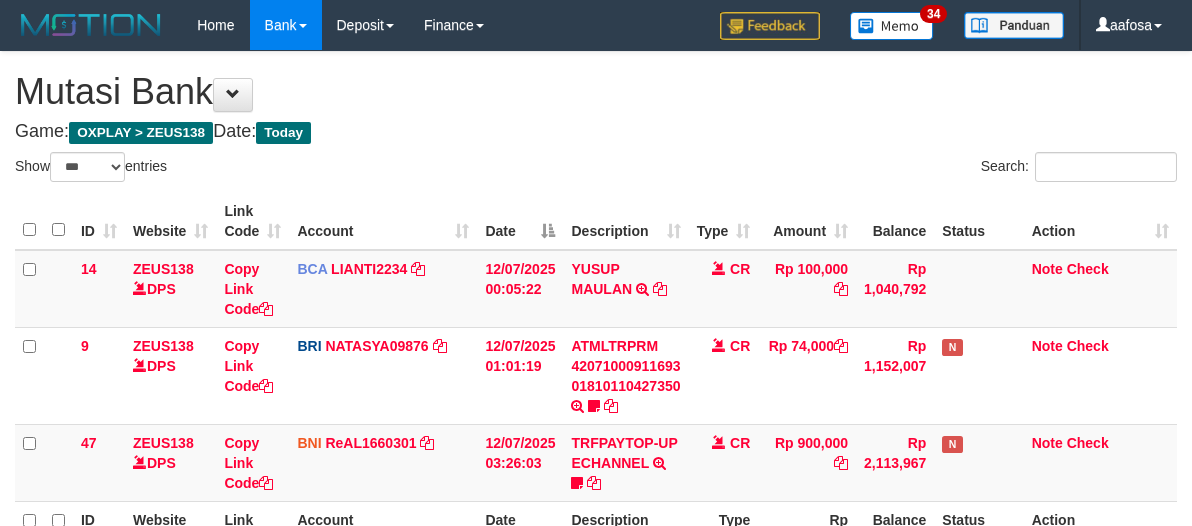 scroll, scrollTop: 226, scrollLeft: 0, axis: vertical 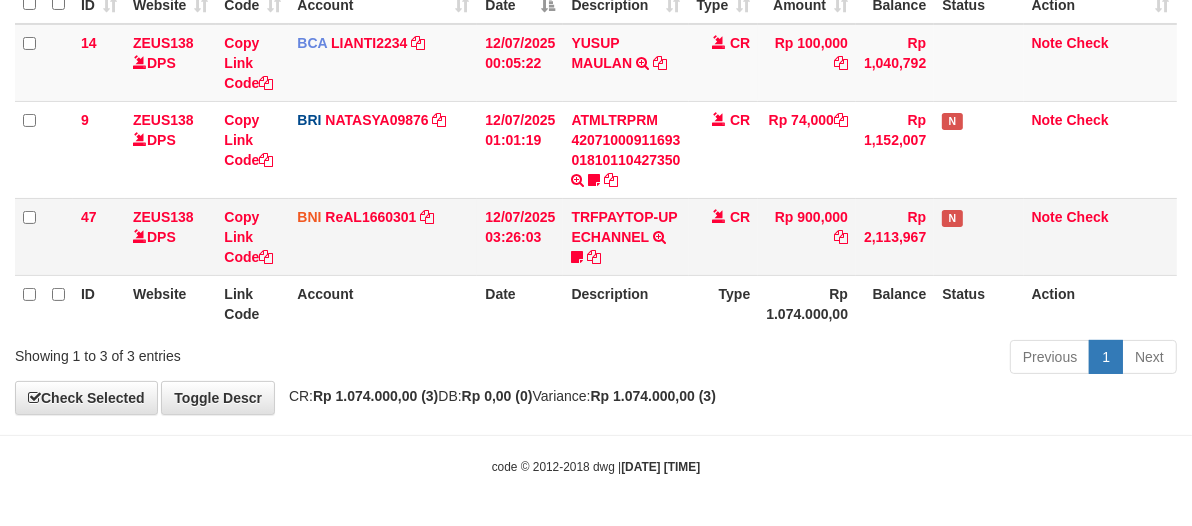 click on "CR" at bounding box center (724, 236) 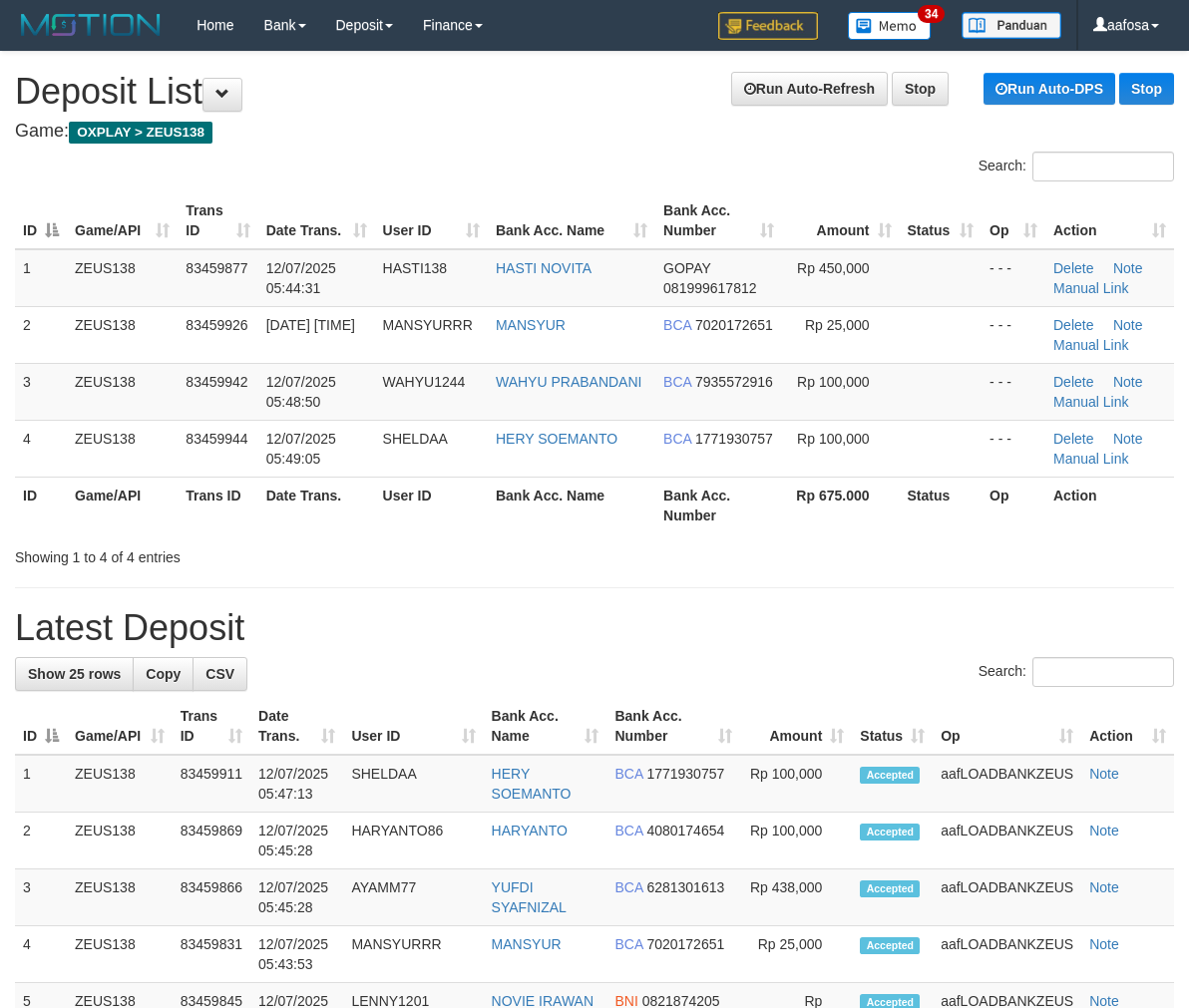 scroll, scrollTop: 0, scrollLeft: 0, axis: both 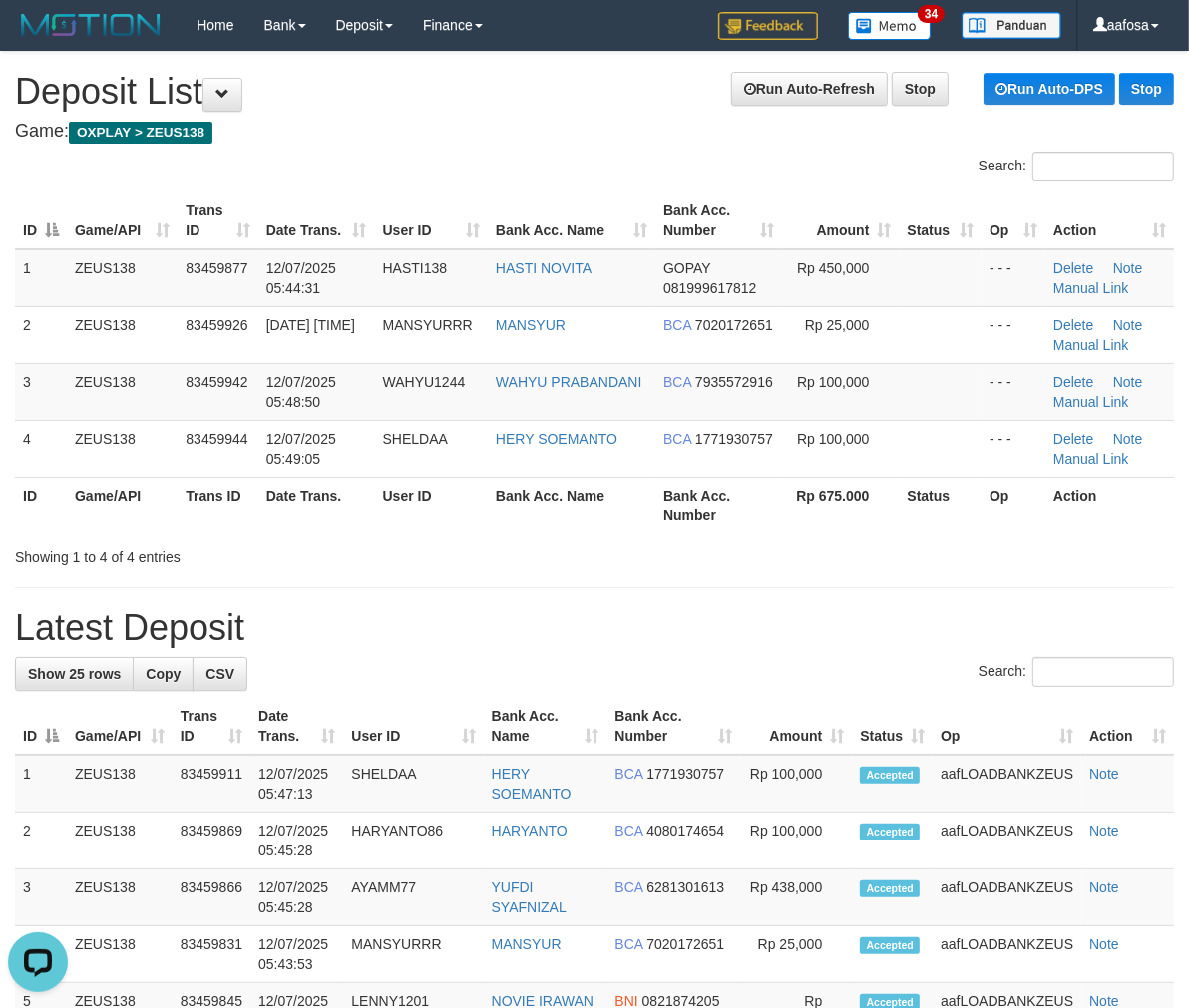 click on "Search:" at bounding box center (594, 168) 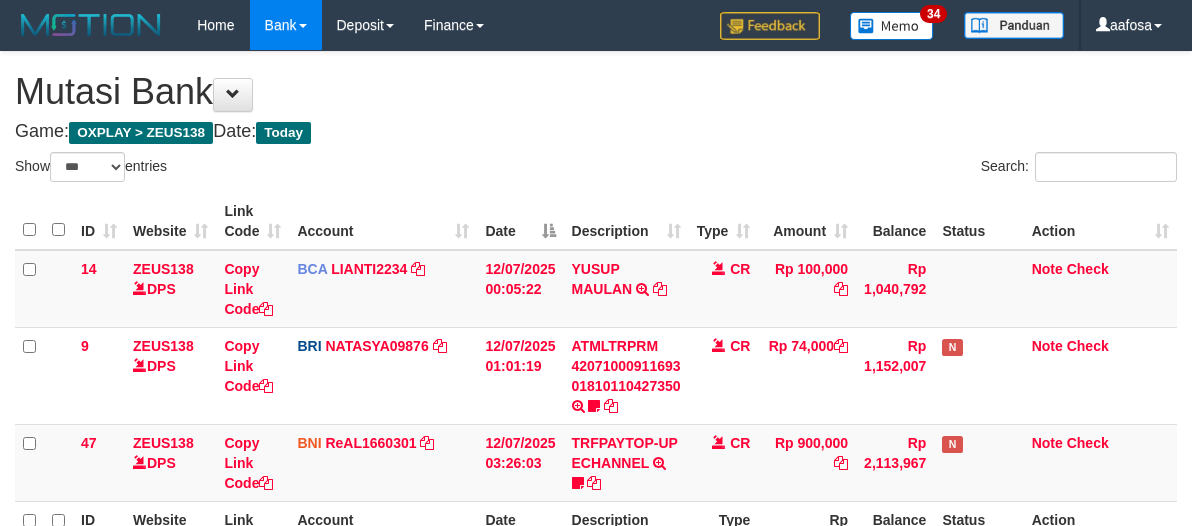 select on "***" 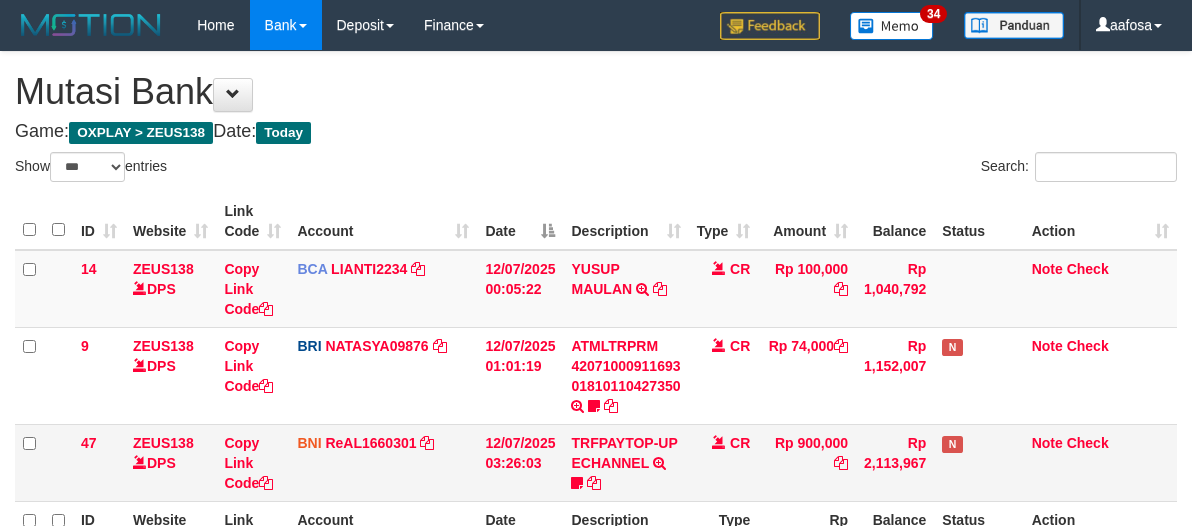 scroll, scrollTop: 226, scrollLeft: 0, axis: vertical 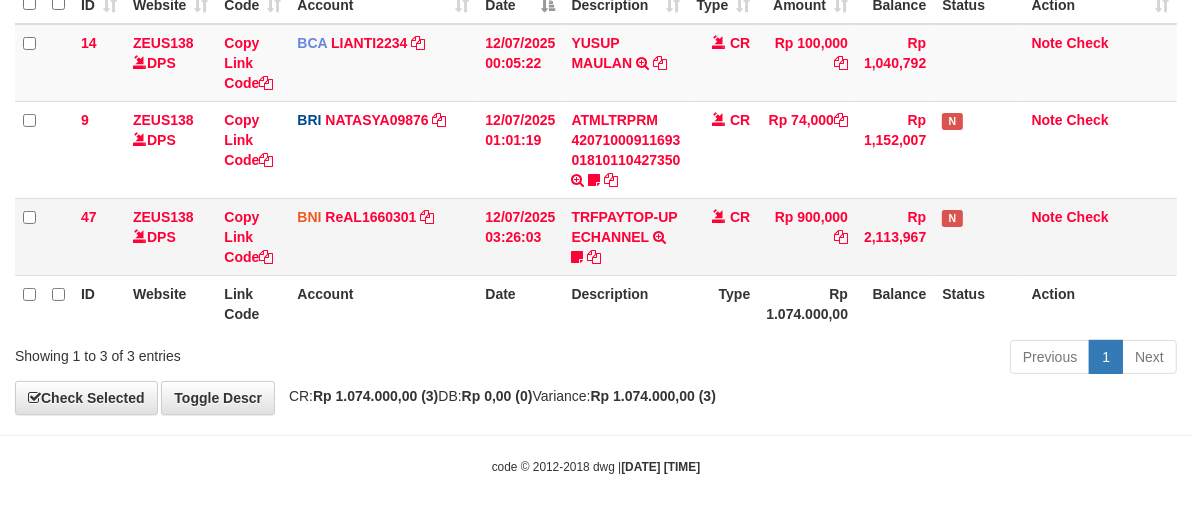 click on "TRFPAYTOP-UP ECHANNEL            TRF/PAY/TOP-UP ECHANNEL    Egoythea" at bounding box center (625, 236) 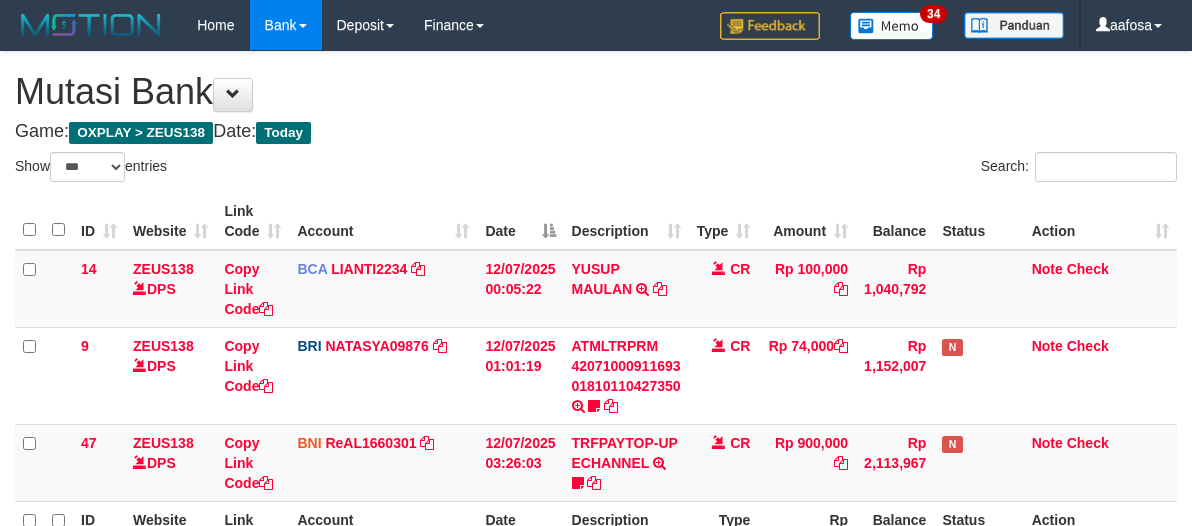 select on "***" 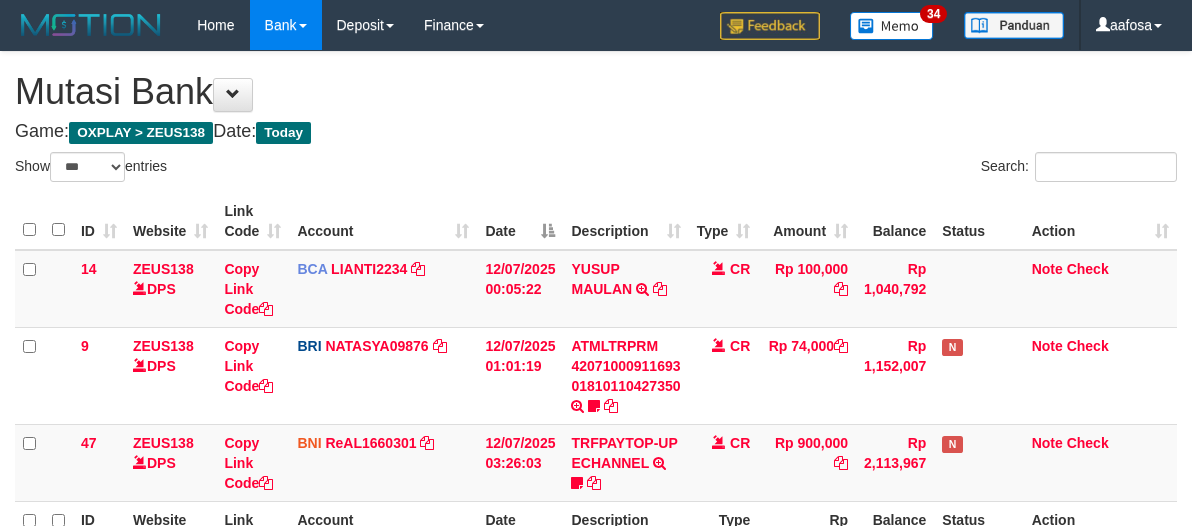scroll, scrollTop: 226, scrollLeft: 0, axis: vertical 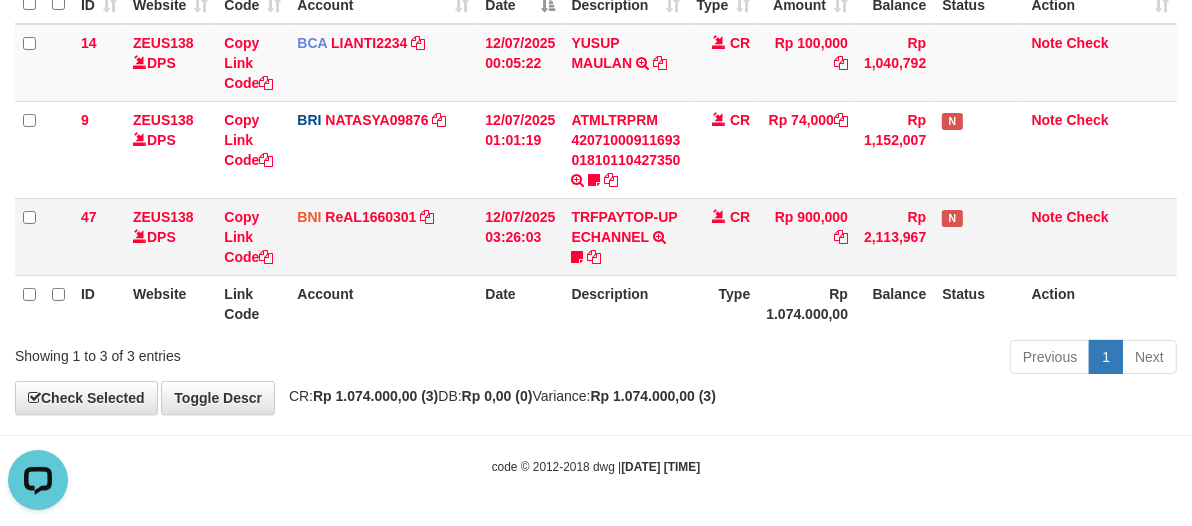 click on "12/07/2025 03:26:03" at bounding box center [520, 236] 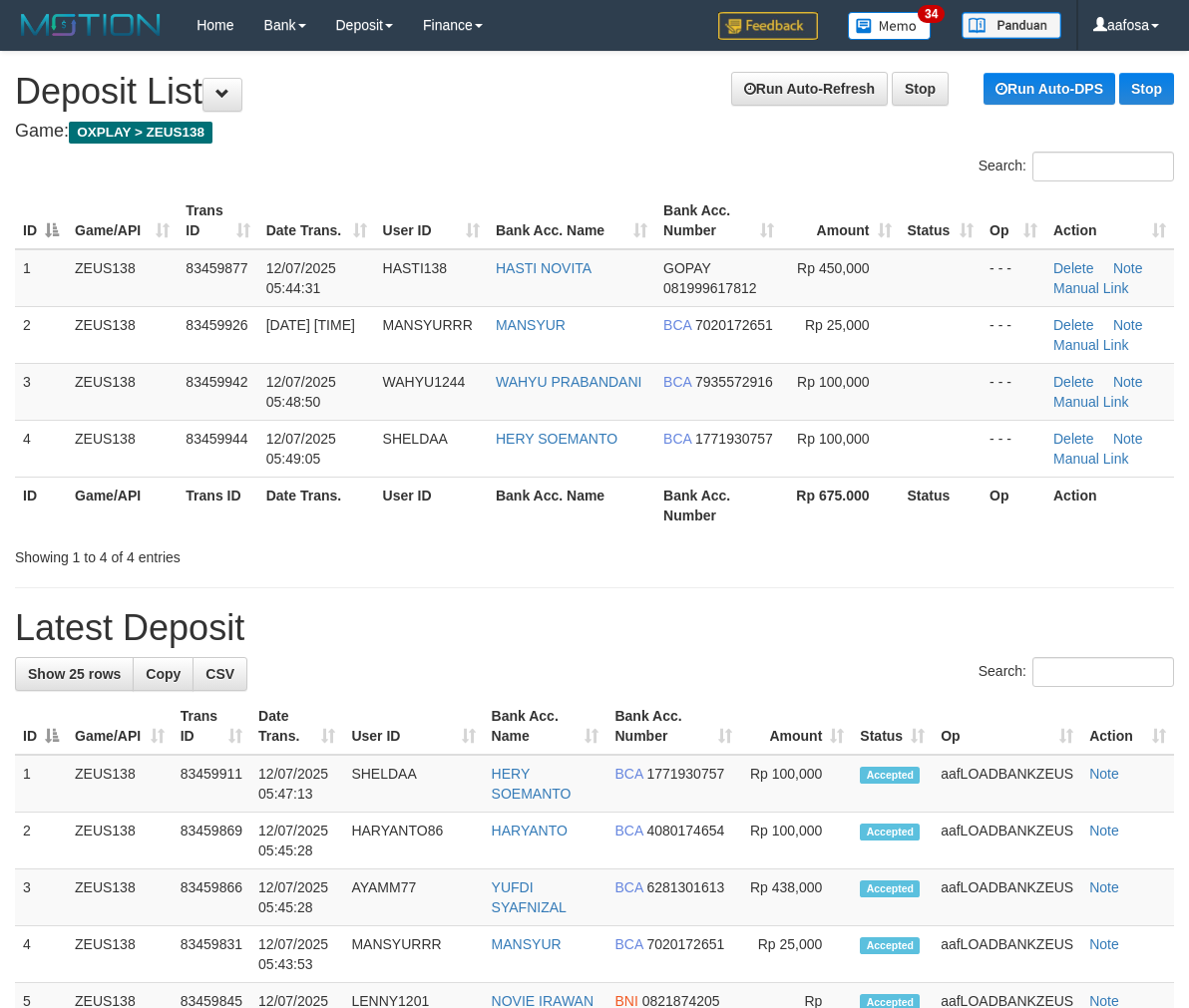 scroll, scrollTop: 0, scrollLeft: 0, axis: both 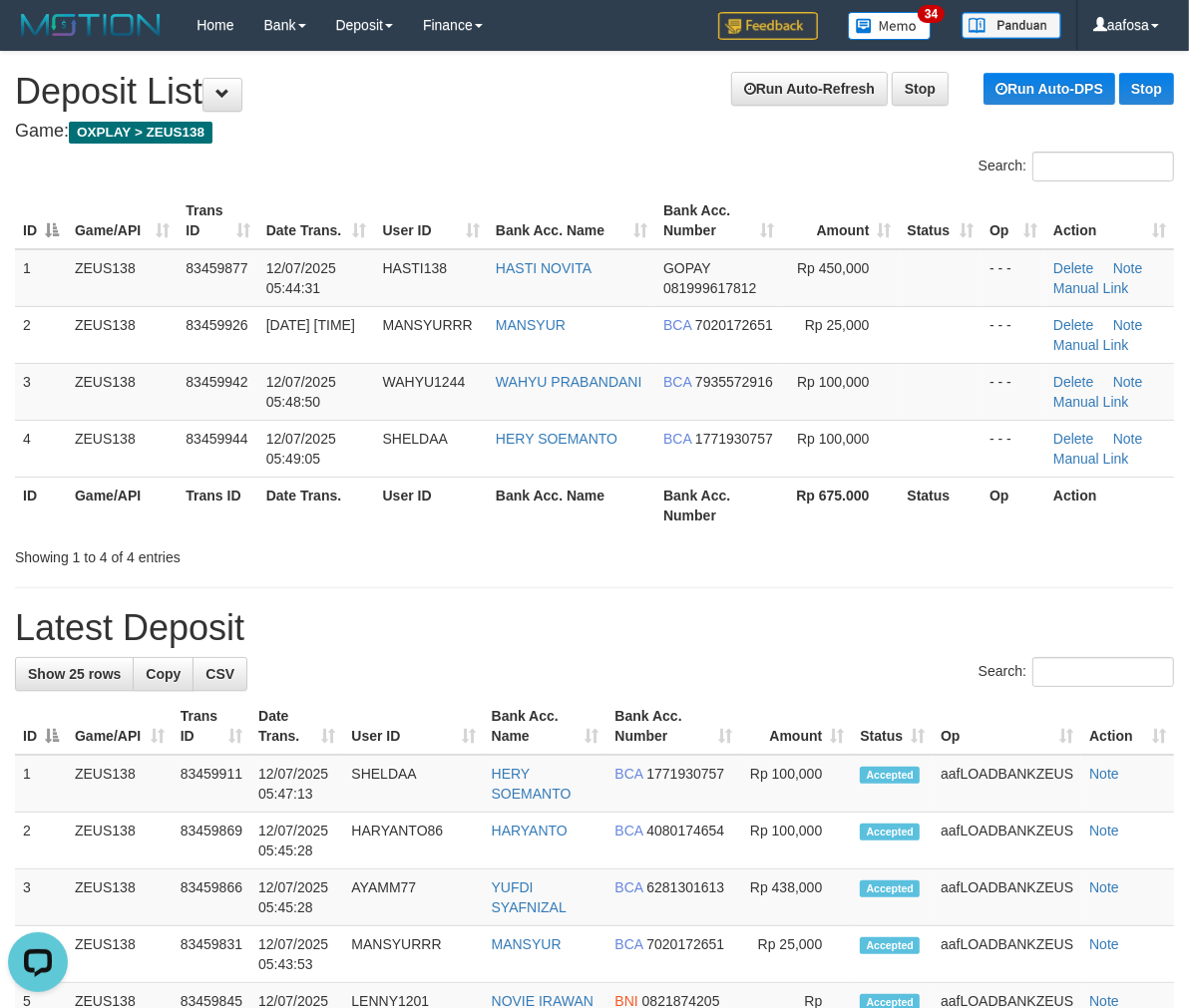click on "Game:   OXPLAY > ZEUS138" at bounding box center (594, 132) 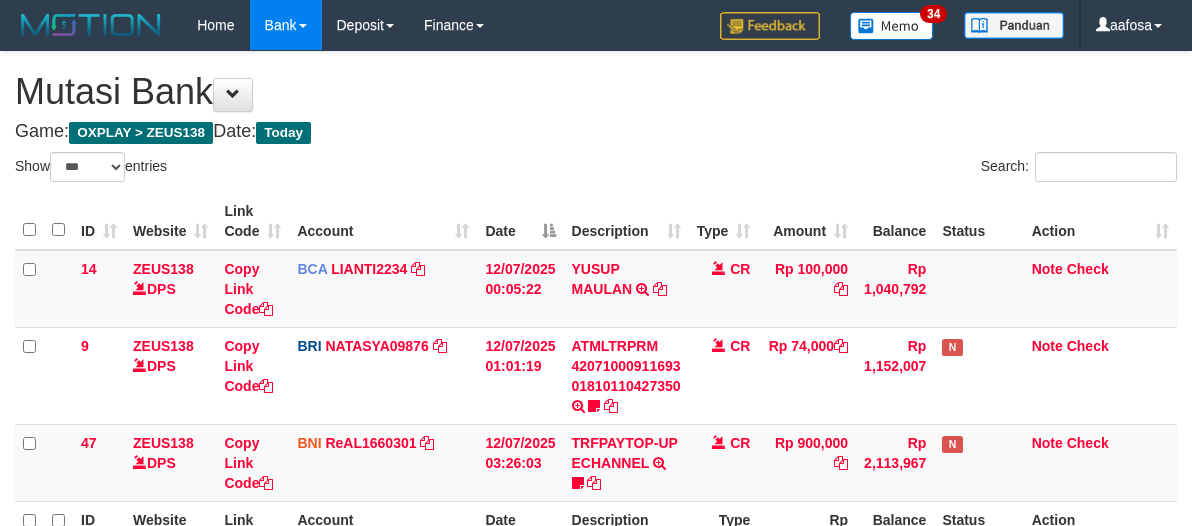 select on "***" 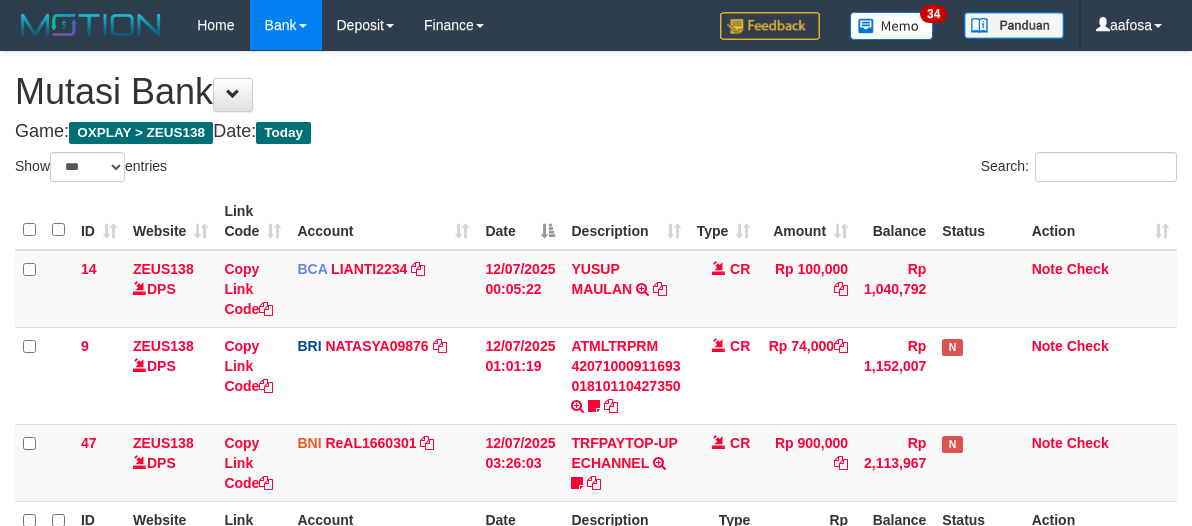 scroll, scrollTop: 226, scrollLeft: 0, axis: vertical 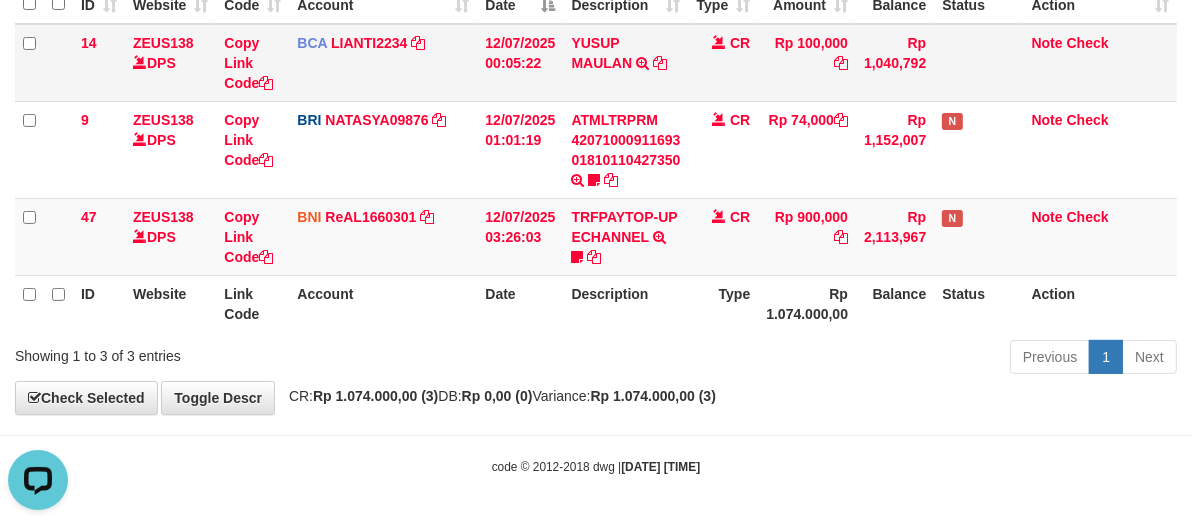 click on "CR" at bounding box center (724, 63) 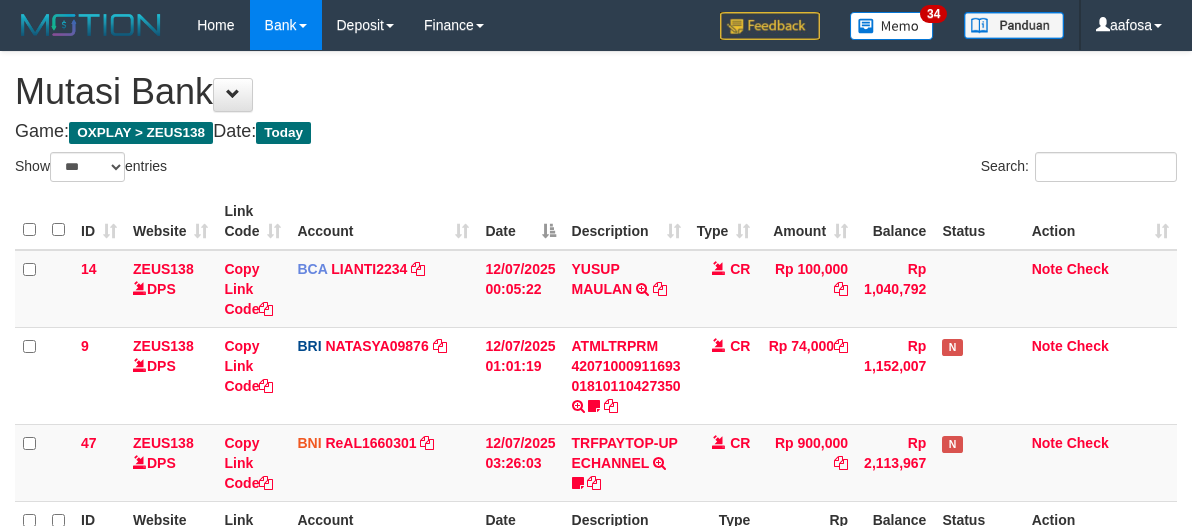 select on "***" 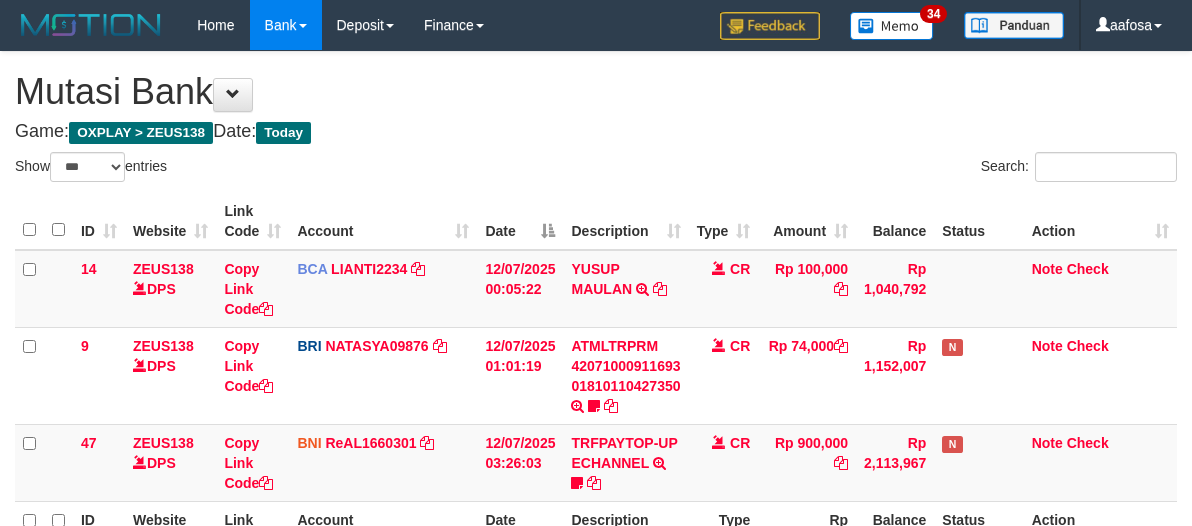 scroll, scrollTop: 226, scrollLeft: 0, axis: vertical 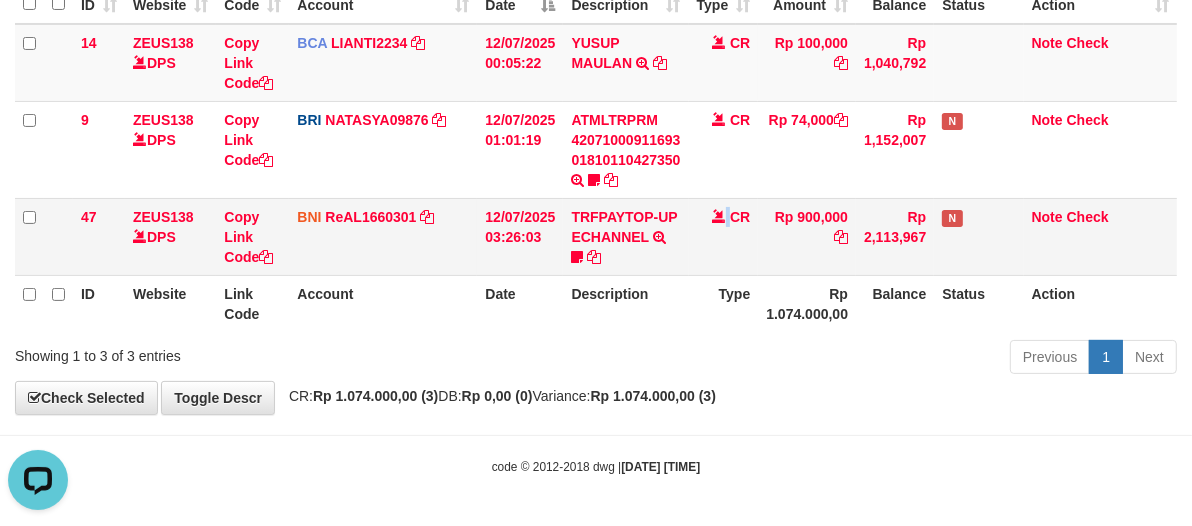 drag, startPoint x: 727, startPoint y: 237, endPoint x: 1174, endPoint y: 234, distance: 447.01007 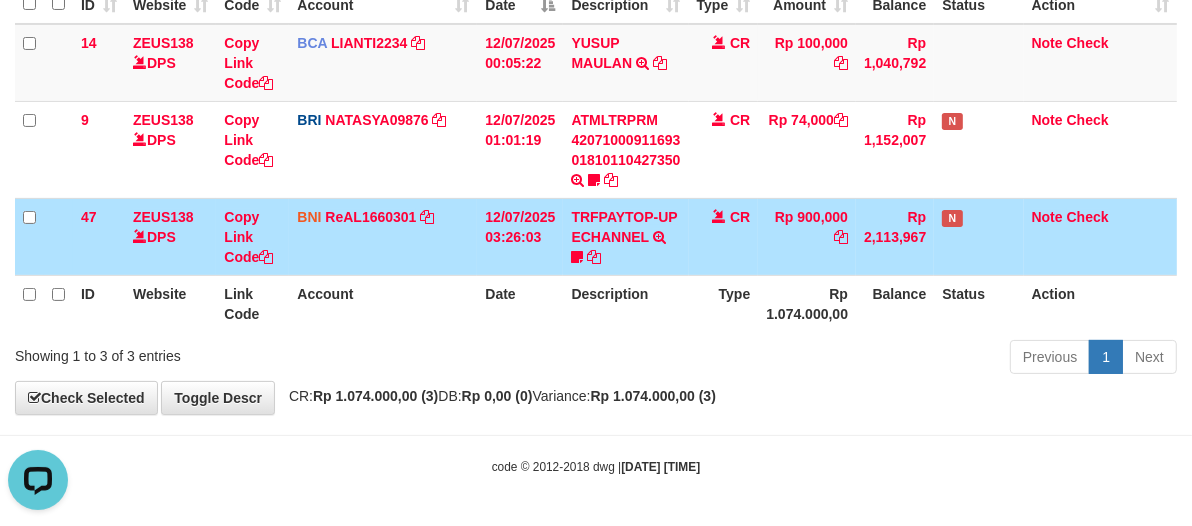 click on "12/07/2025 03:26:03" at bounding box center [520, 236] 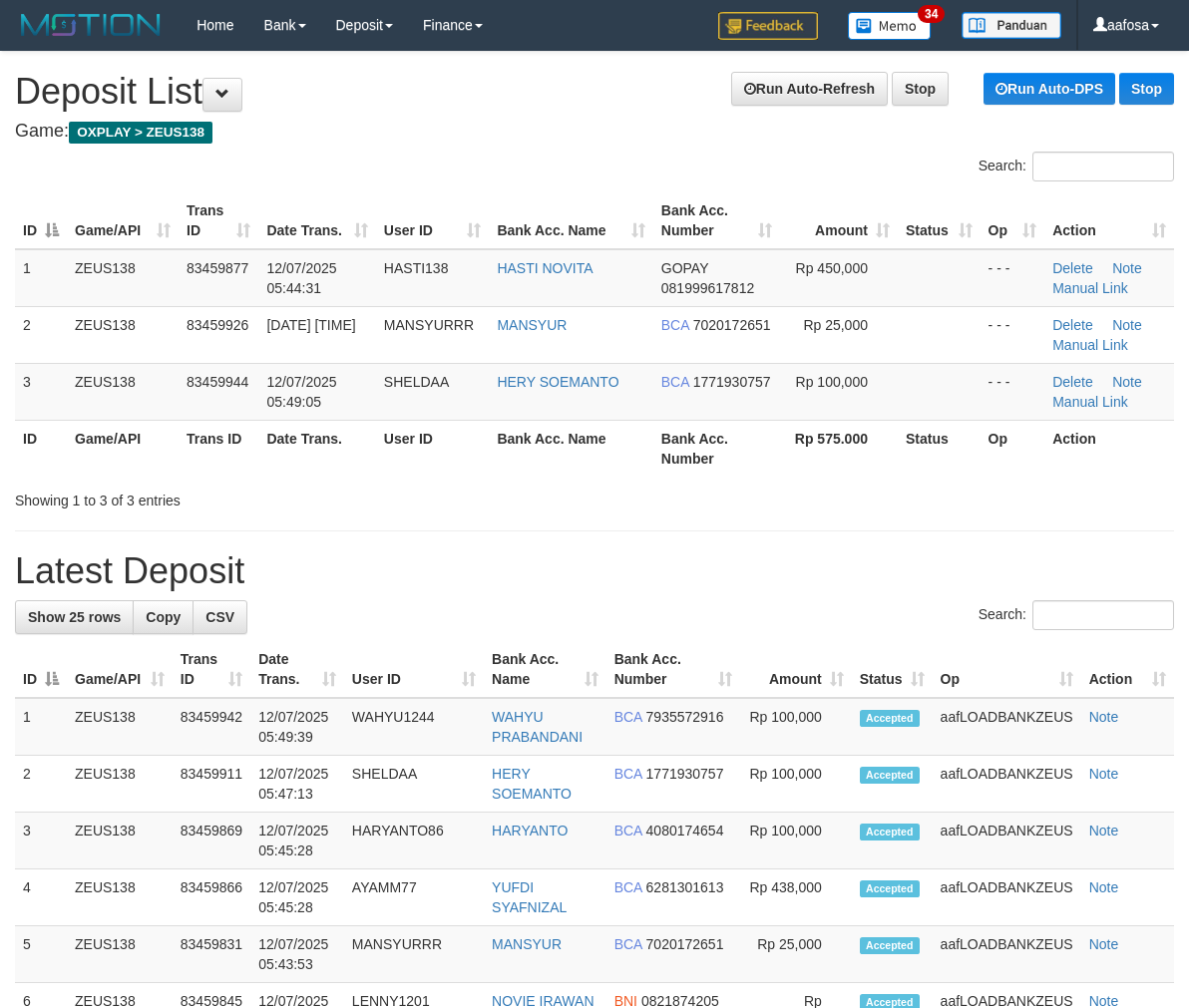 scroll, scrollTop: 0, scrollLeft: 0, axis: both 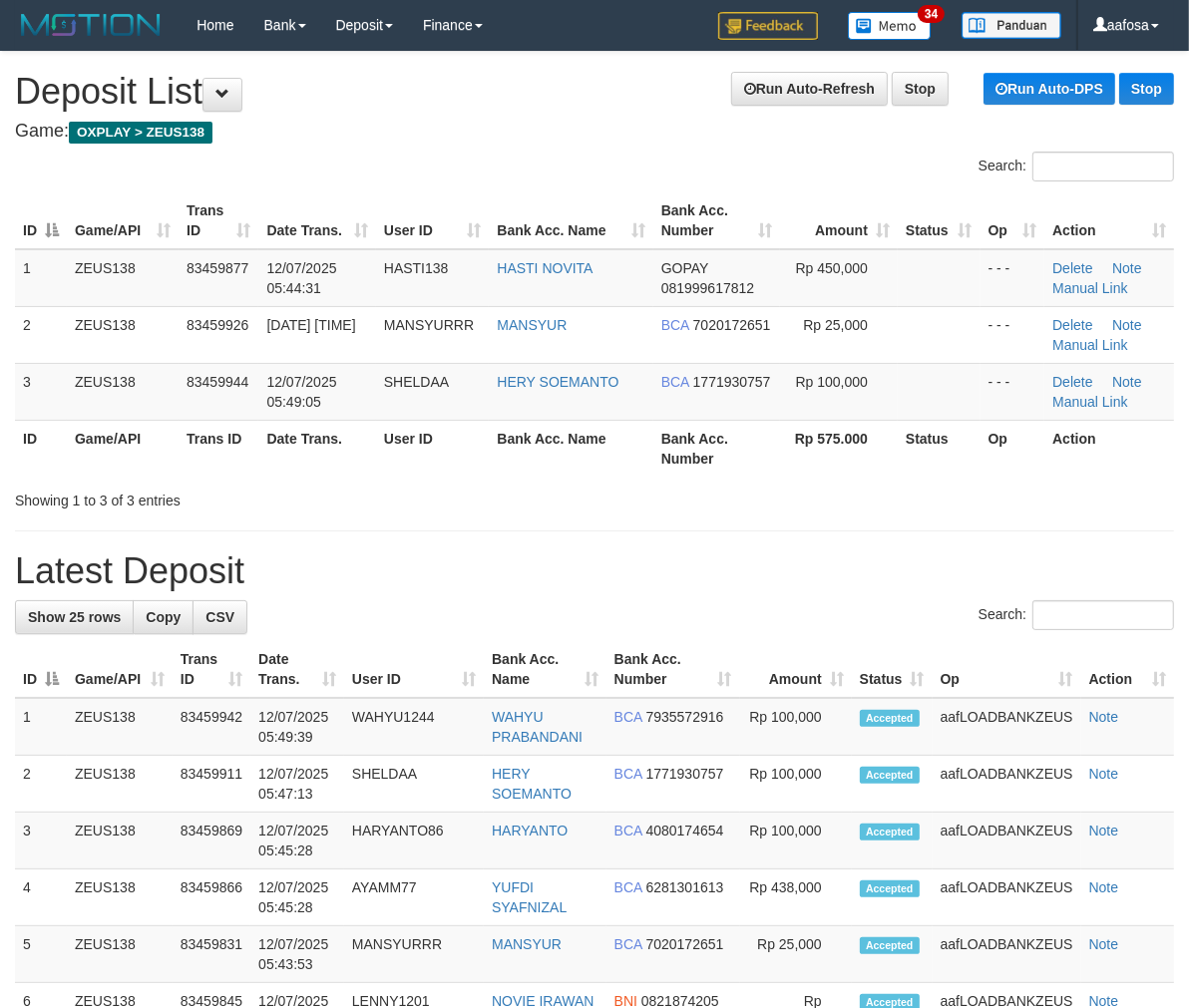 click on "**********" at bounding box center (594, 1152) 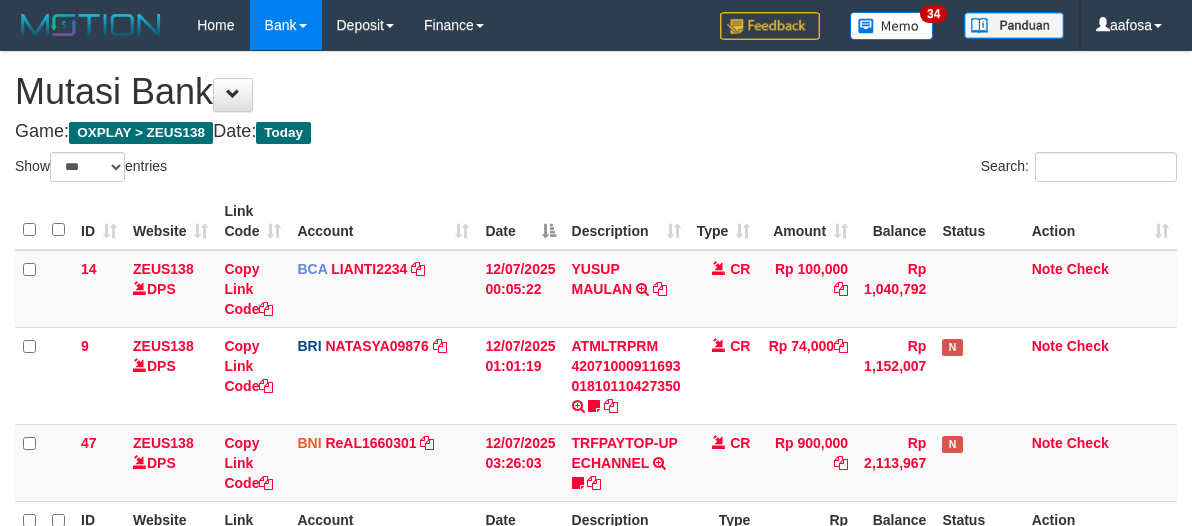 select on "***" 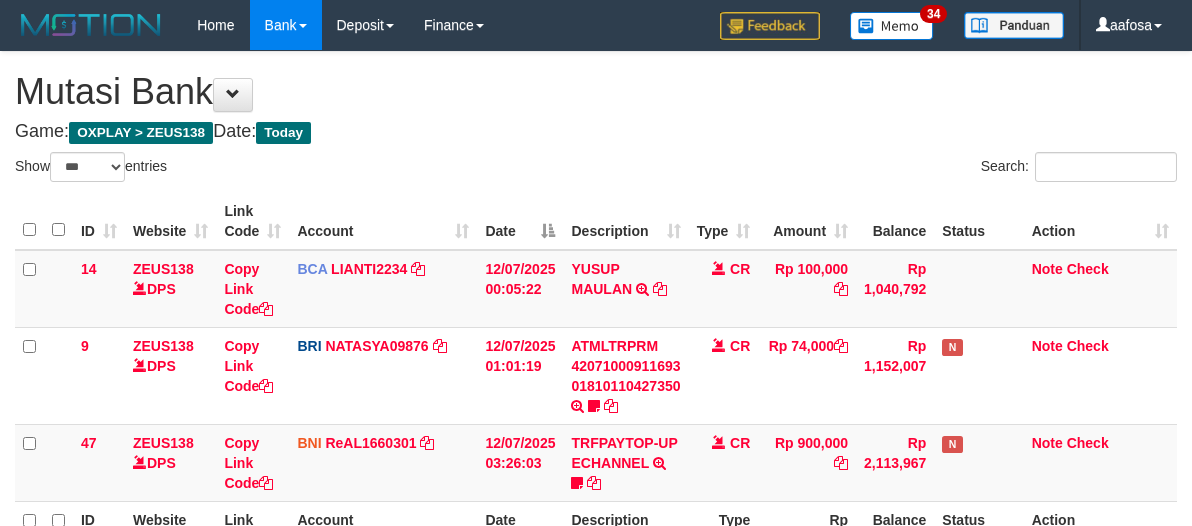 scroll, scrollTop: 226, scrollLeft: 0, axis: vertical 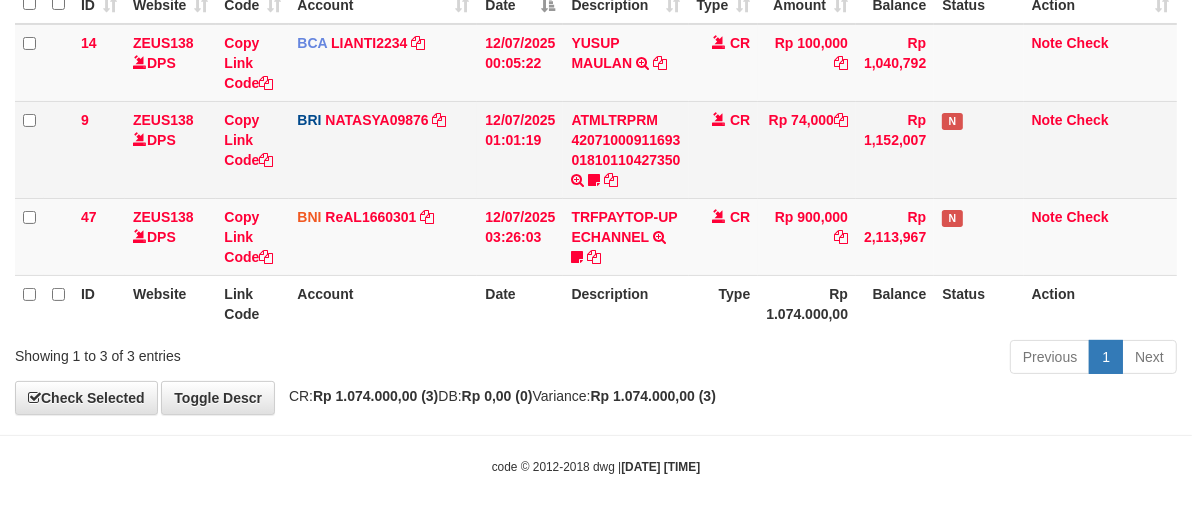 click on "CR" at bounding box center [724, 149] 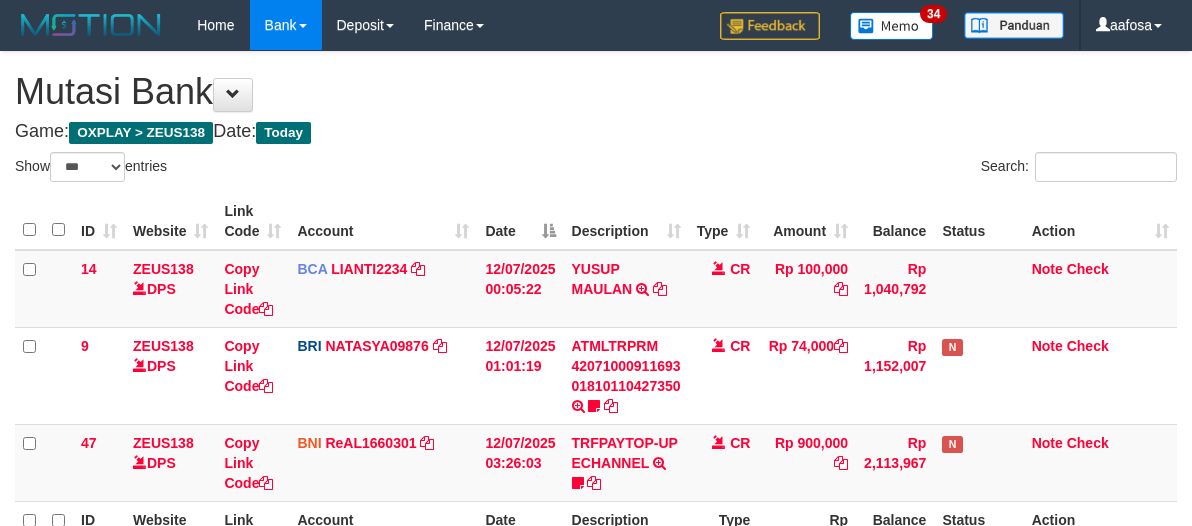 select on "***" 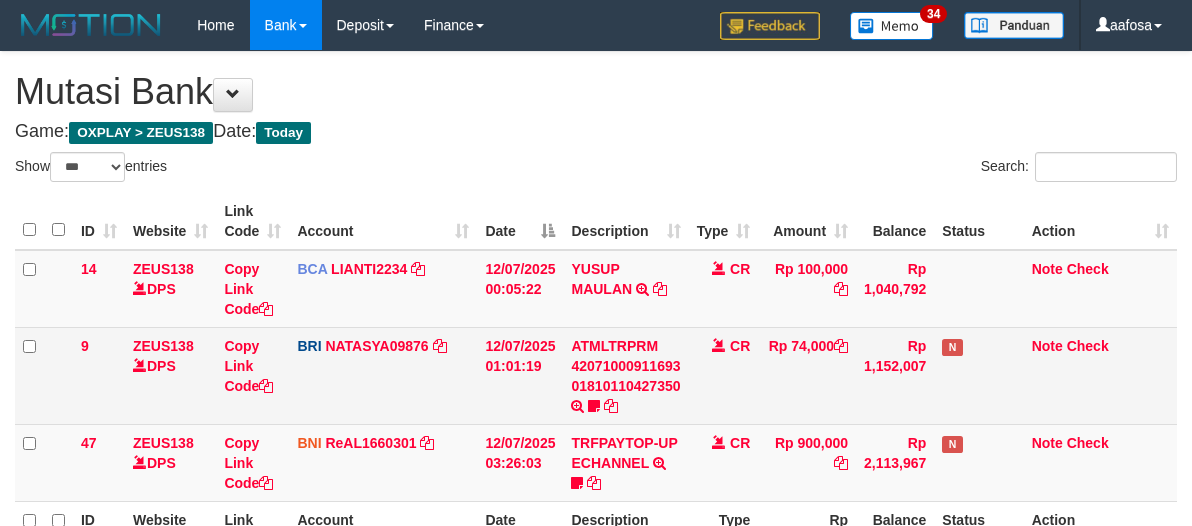 scroll, scrollTop: 226, scrollLeft: 0, axis: vertical 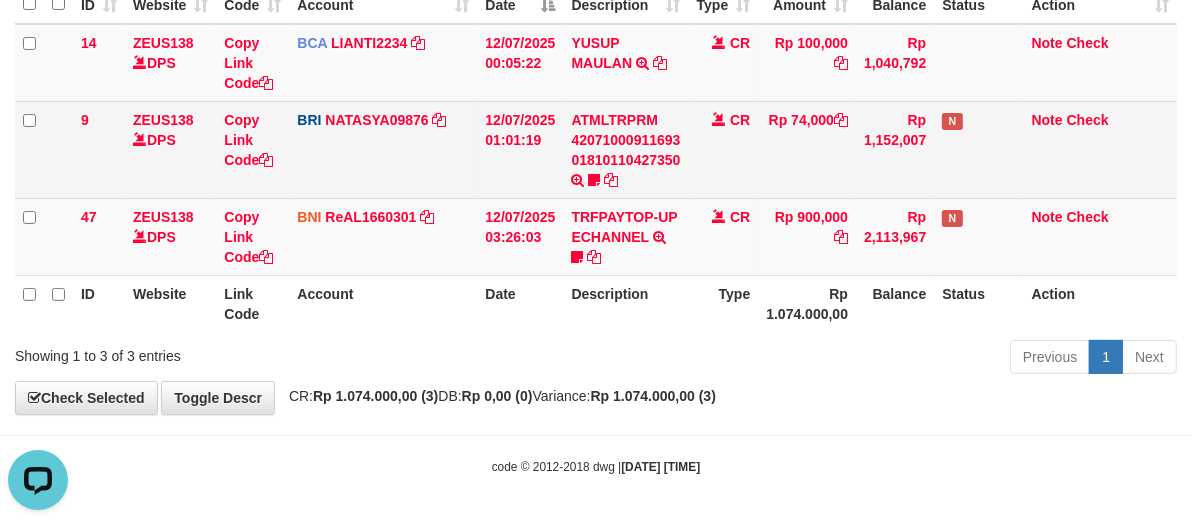 click on "CR" at bounding box center (724, 149) 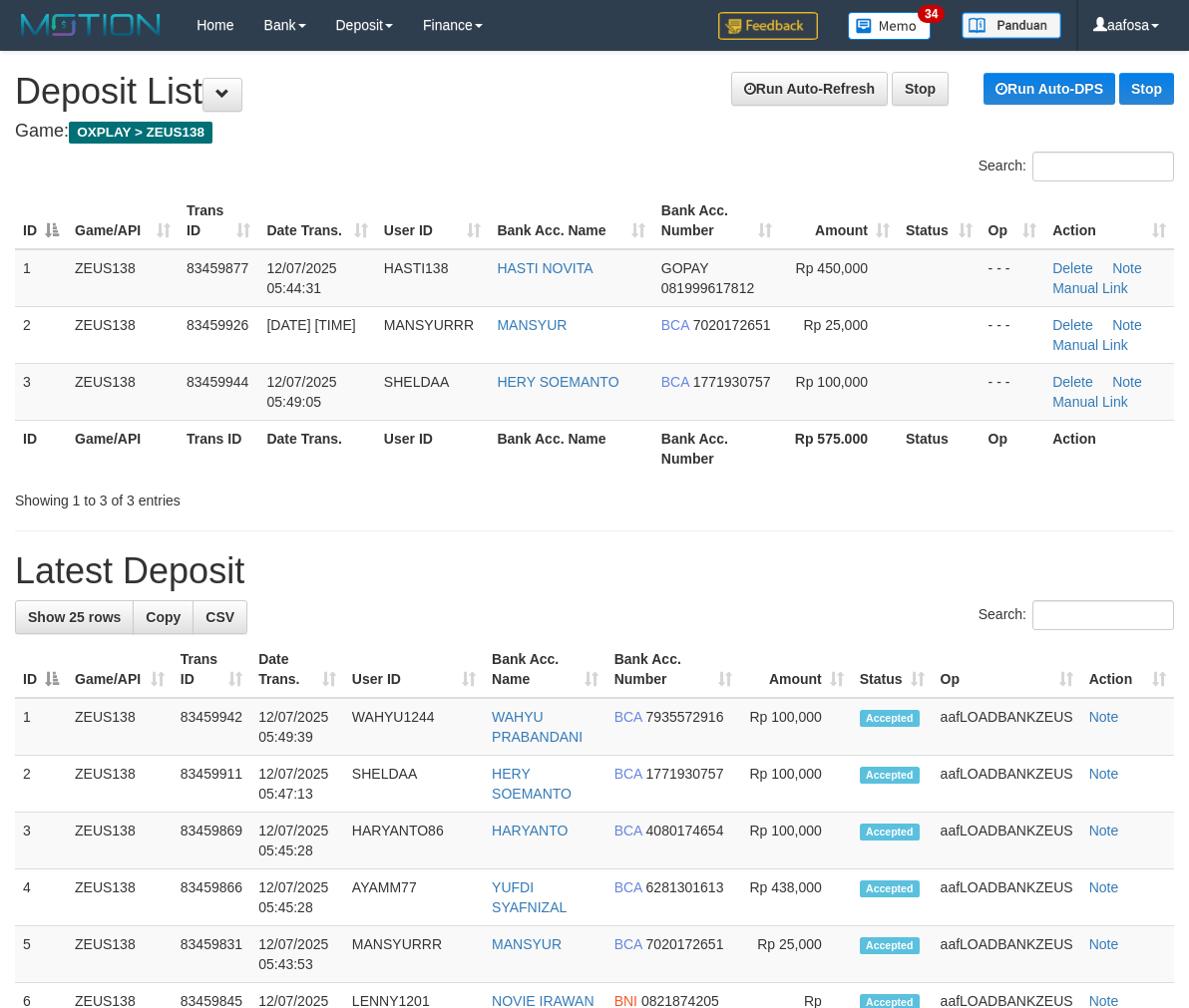 scroll, scrollTop: 0, scrollLeft: 0, axis: both 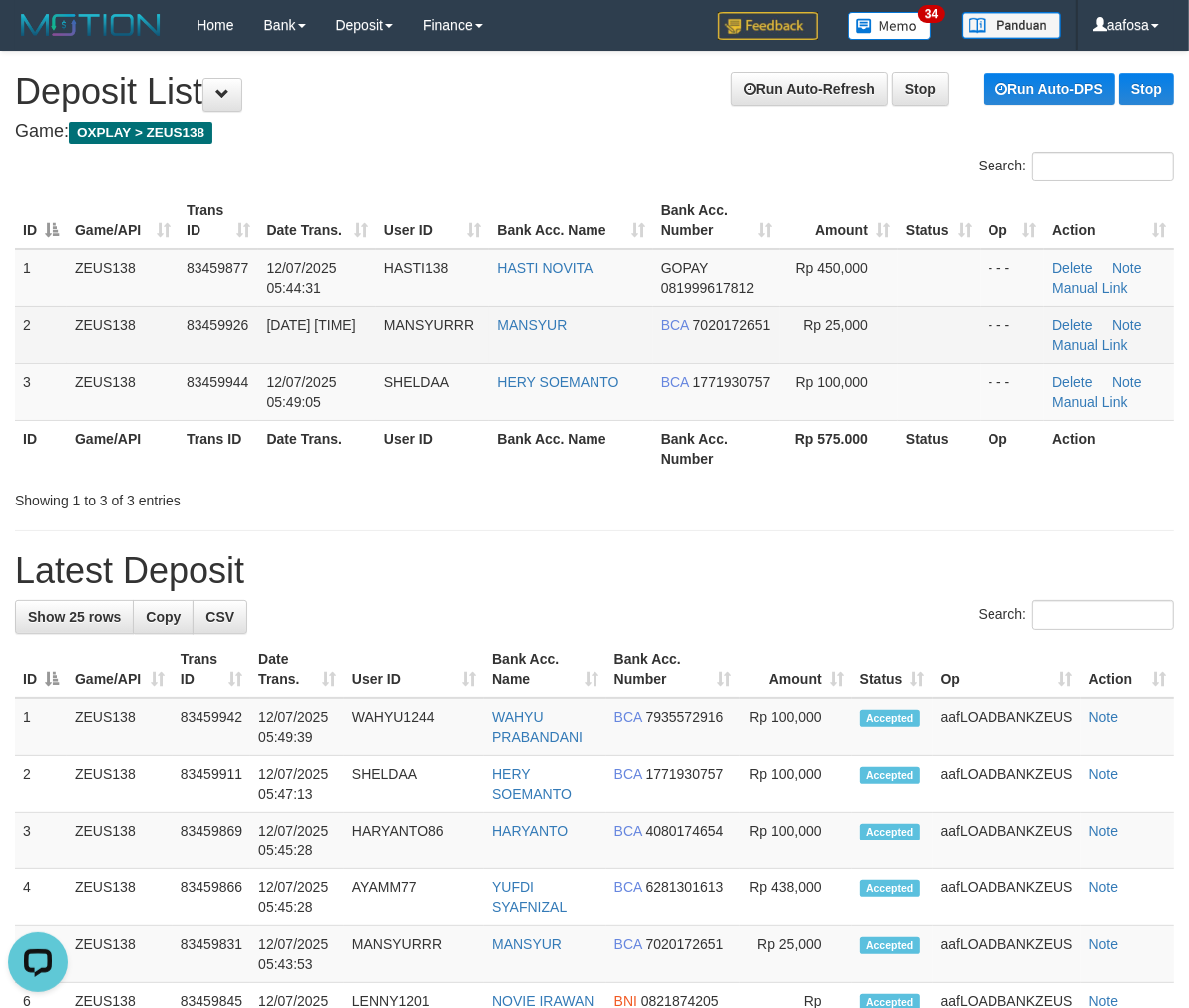 drag, startPoint x: 876, startPoint y: 356, endPoint x: 110, endPoint y: 343, distance: 766.11031 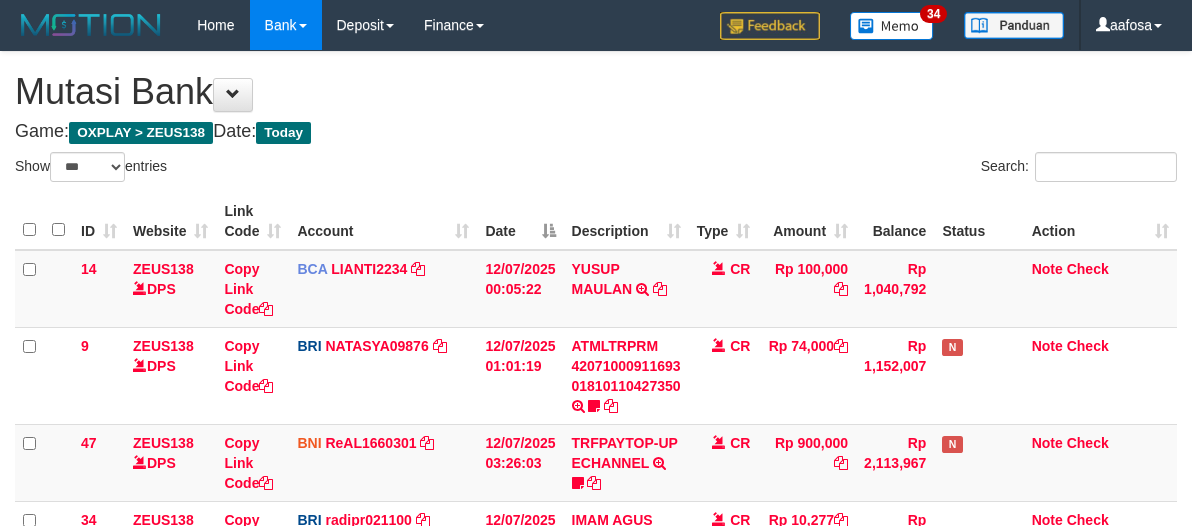 select on "***" 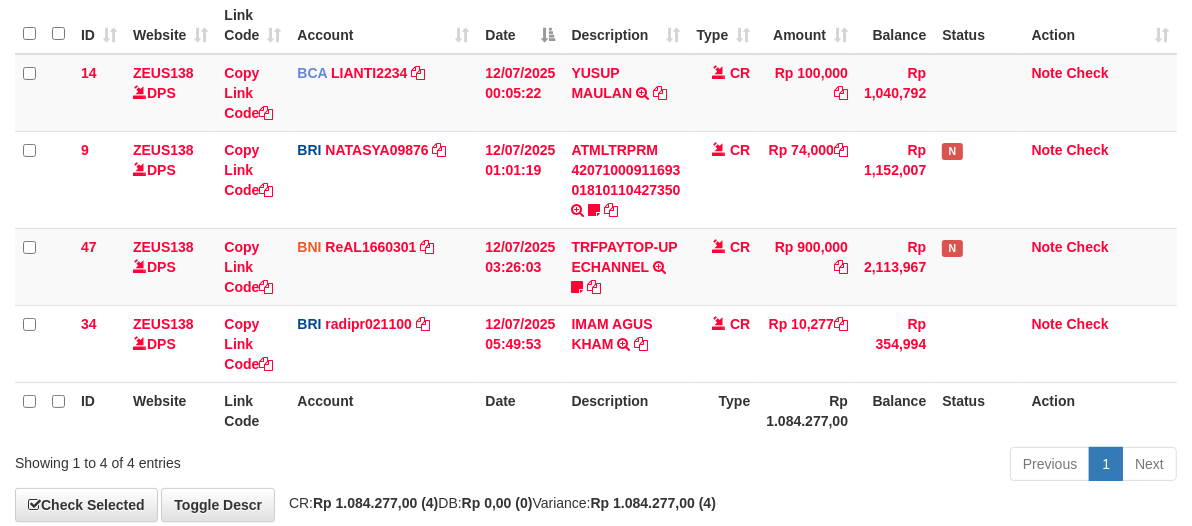scroll, scrollTop: 226, scrollLeft: 0, axis: vertical 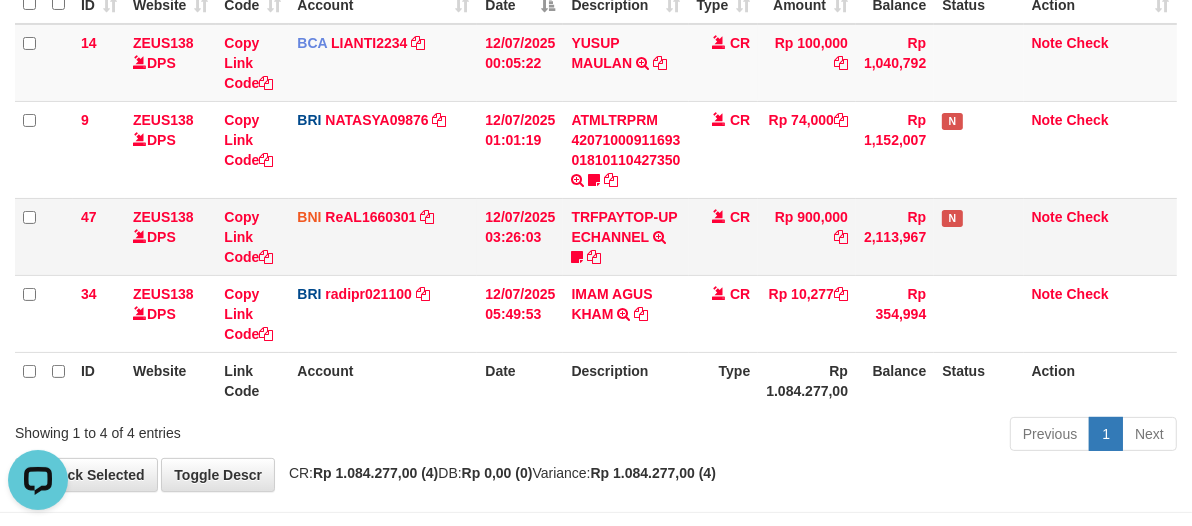 click on "TRFPAYTOP-UP ECHANNEL            TRF/PAY/TOP-UP ECHANNEL    Egoythea" at bounding box center [625, 236] 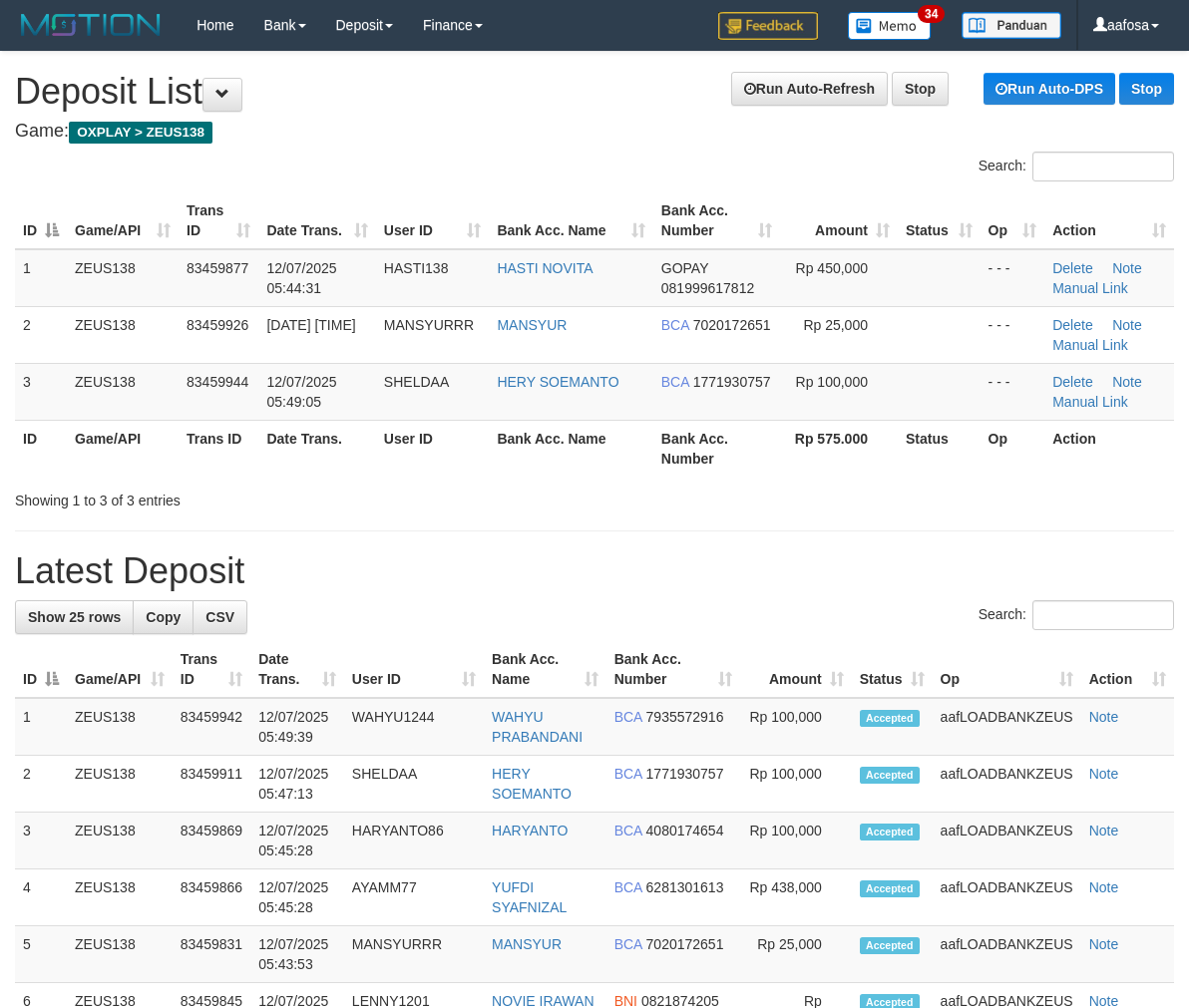scroll, scrollTop: 0, scrollLeft: 0, axis: both 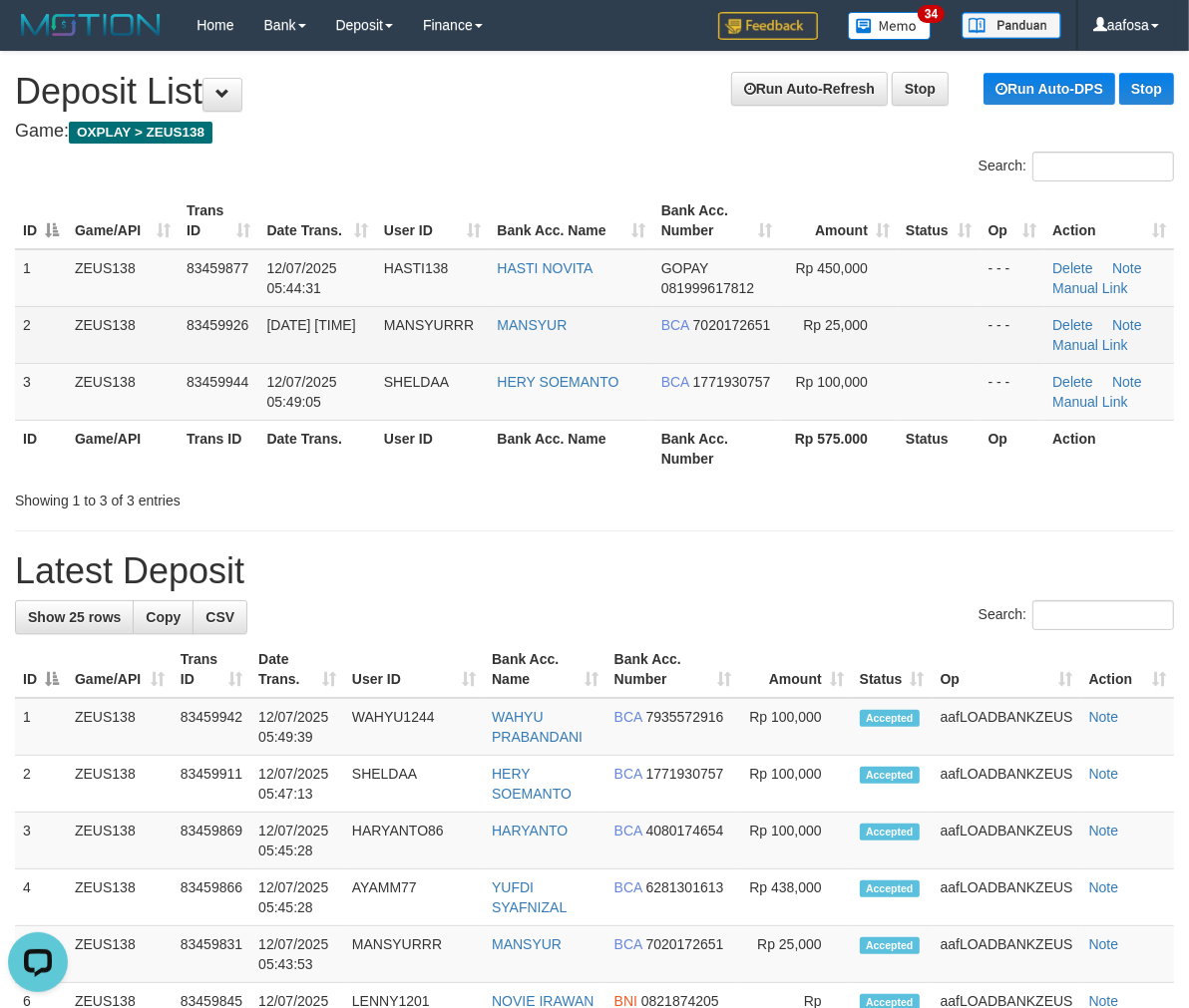 click on "MANSYURRR" at bounding box center (433, 334) 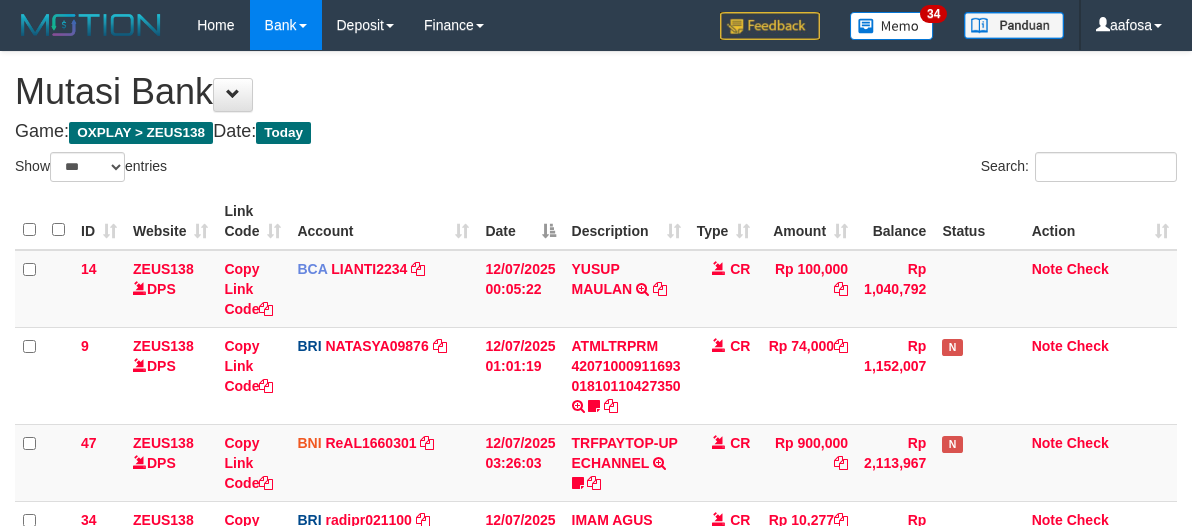 select on "***" 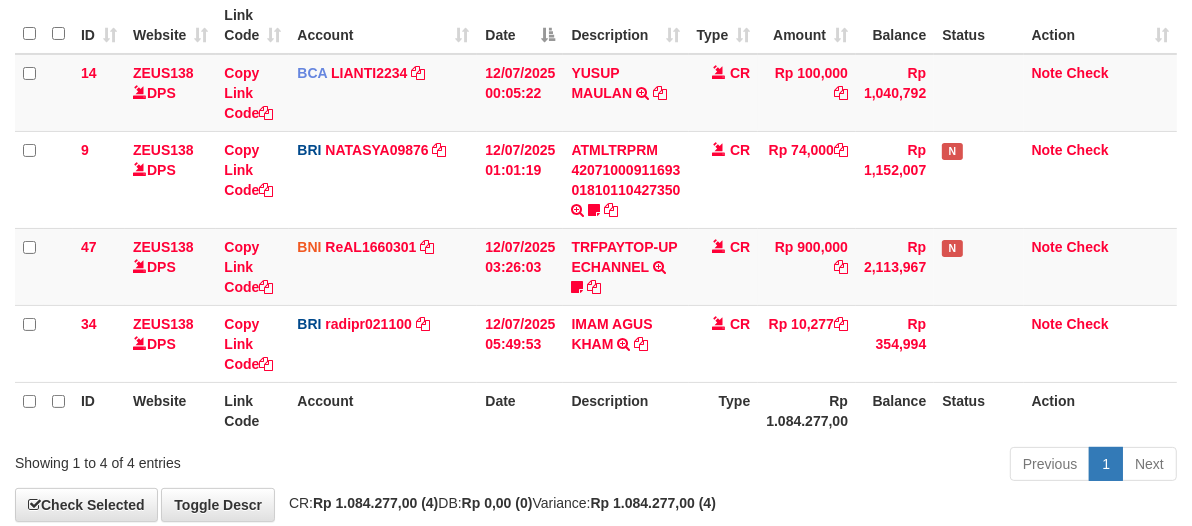 scroll, scrollTop: 226, scrollLeft: 0, axis: vertical 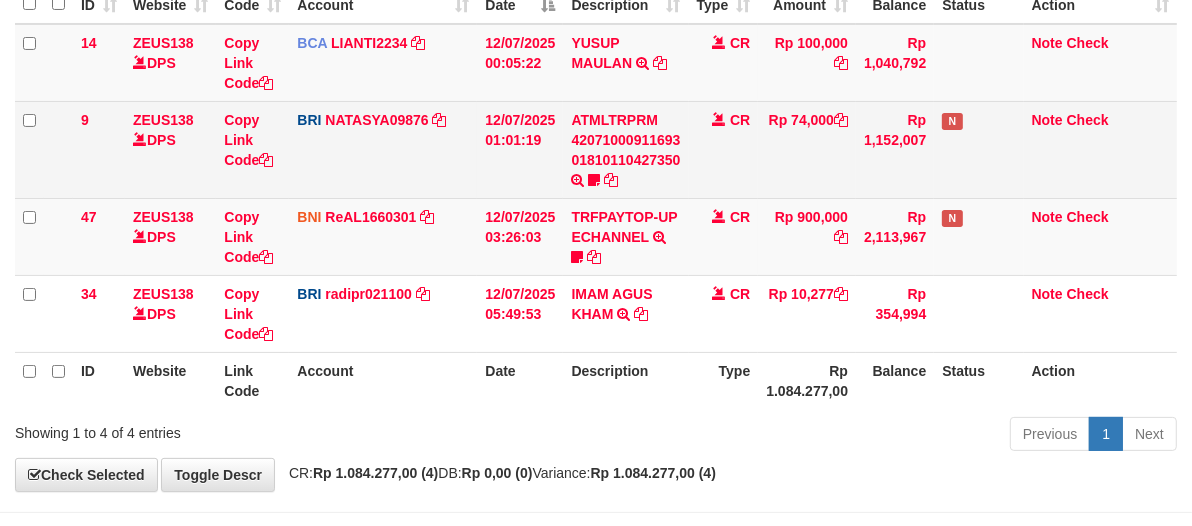 click on "Rp 74,000" at bounding box center (807, 149) 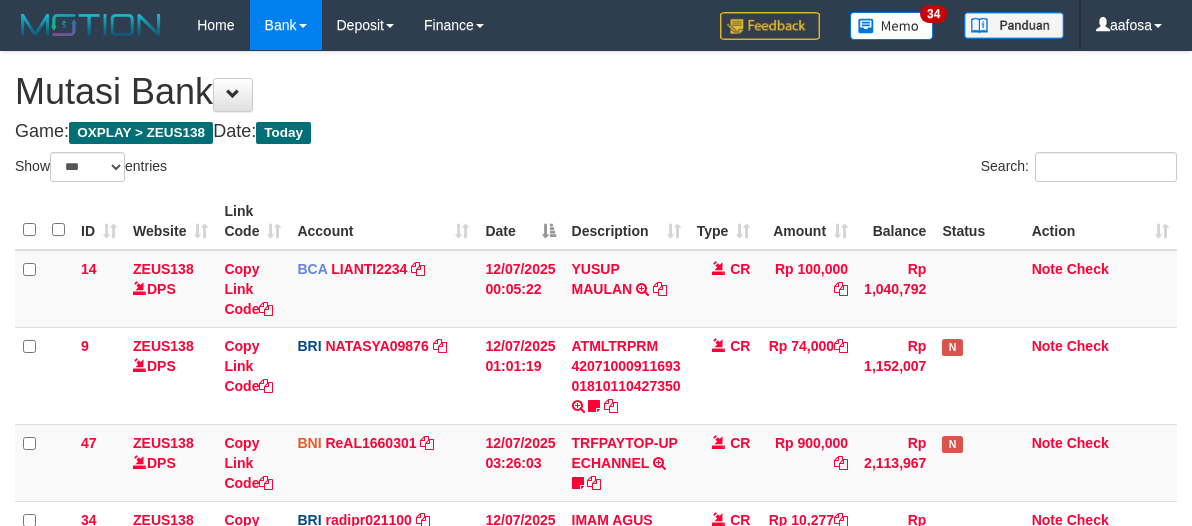 select on "***" 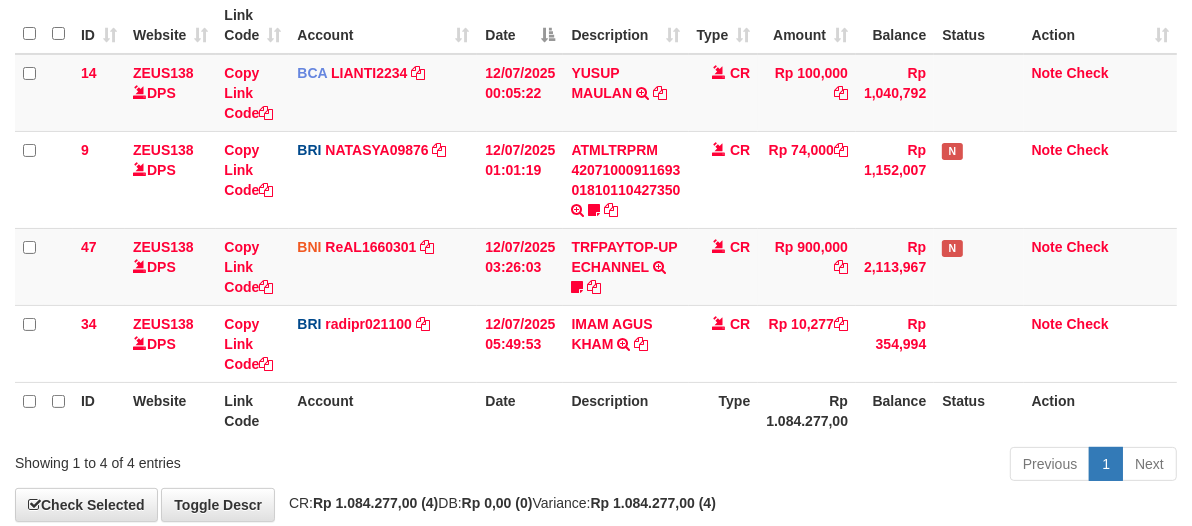 scroll, scrollTop: 226, scrollLeft: 0, axis: vertical 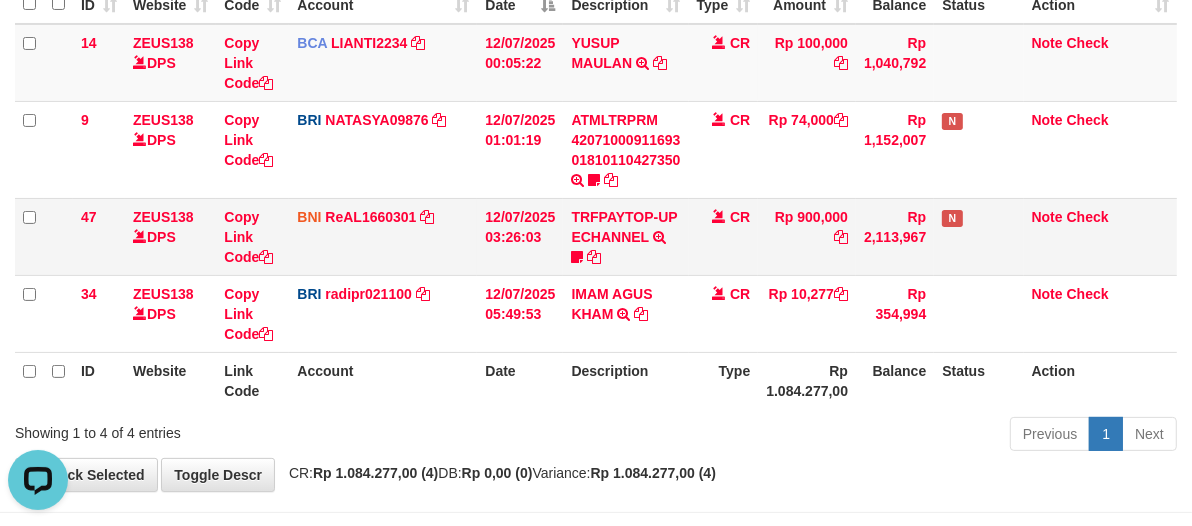 click on "Rp 900,000" at bounding box center (807, 236) 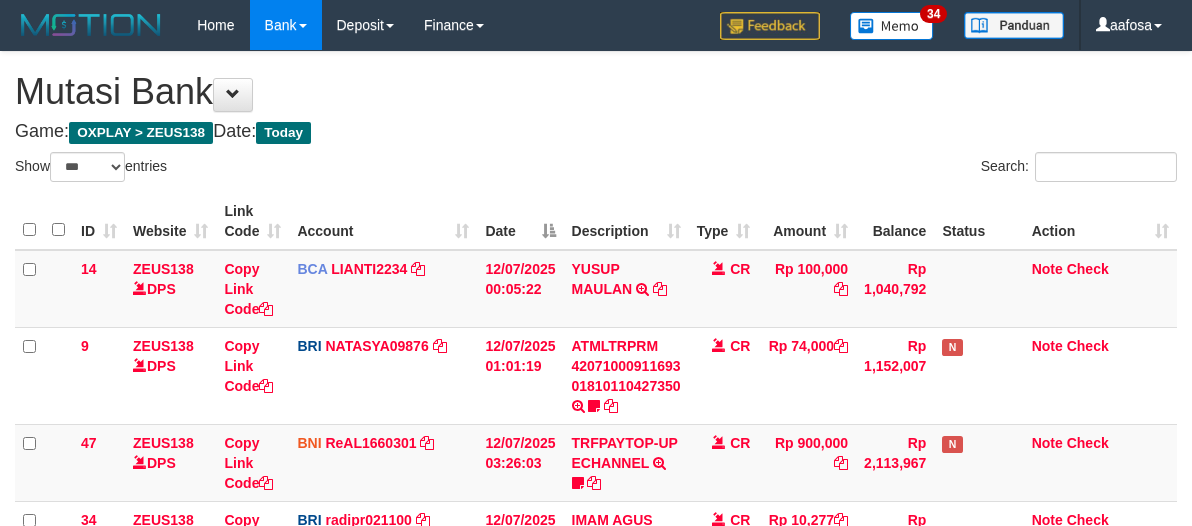 select on "***" 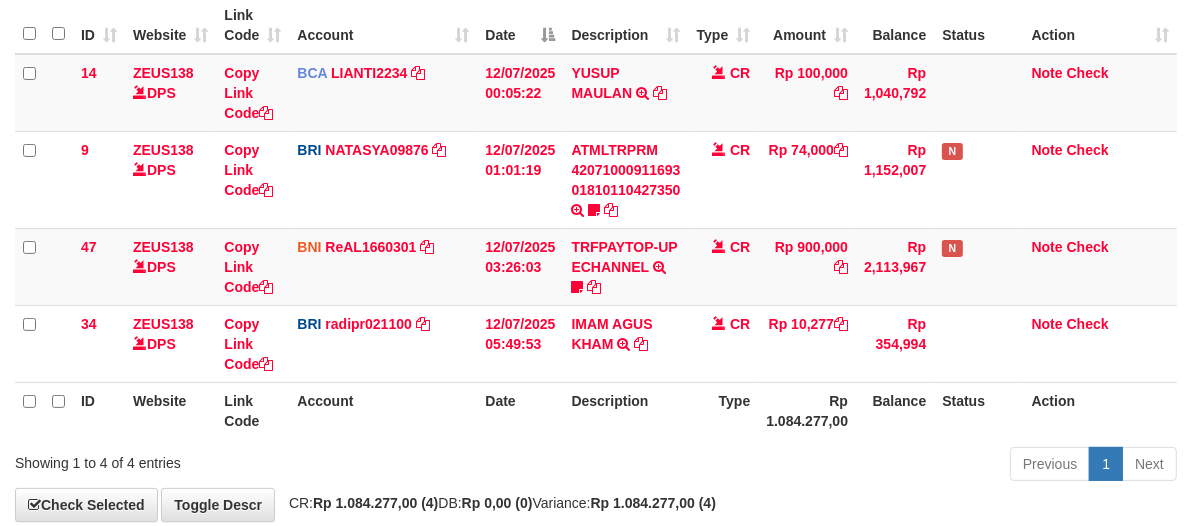 scroll, scrollTop: 226, scrollLeft: 0, axis: vertical 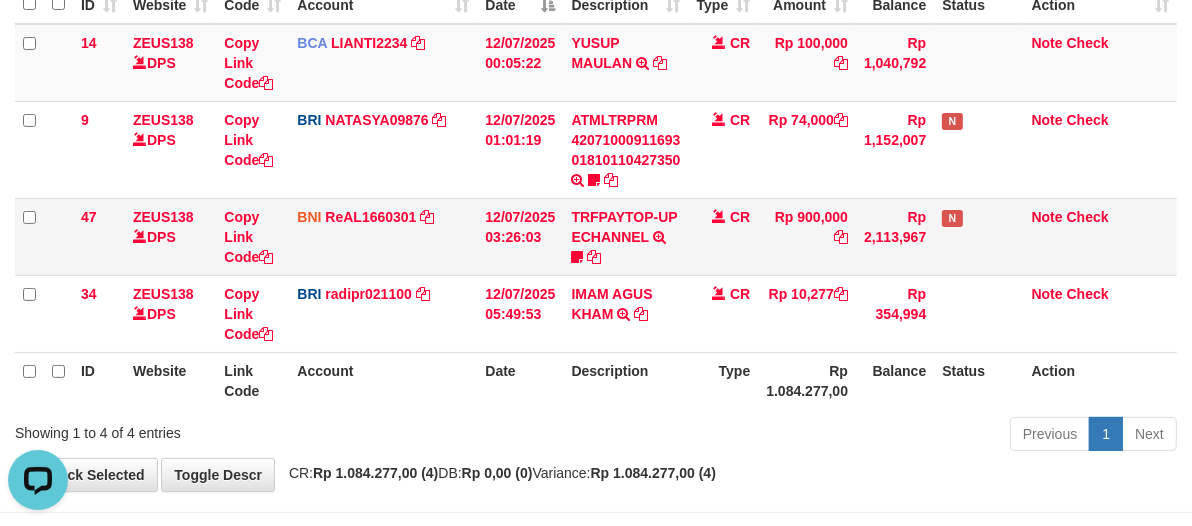 click on "CR" at bounding box center [724, 236] 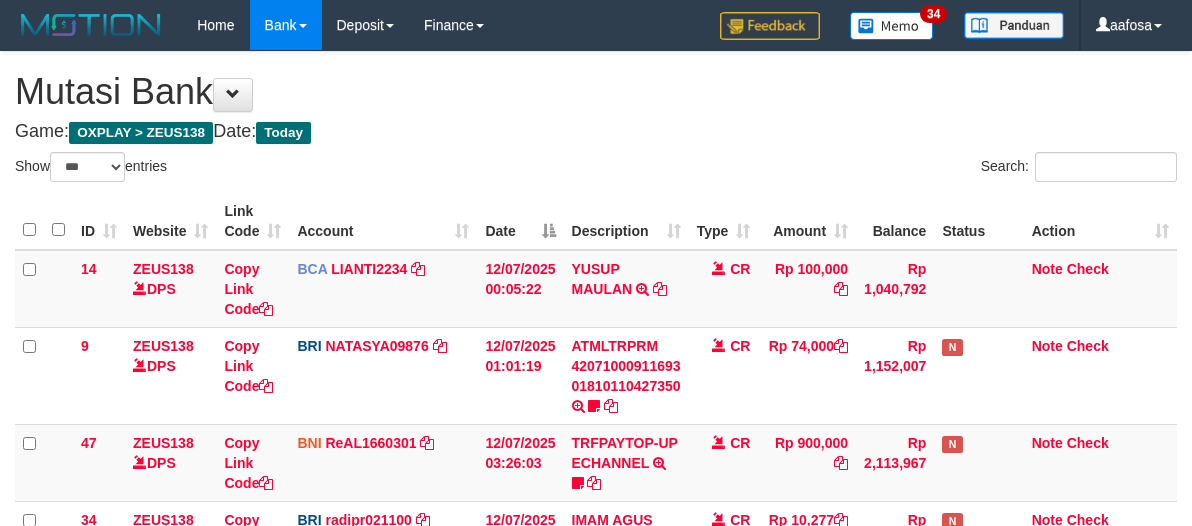 select on "***" 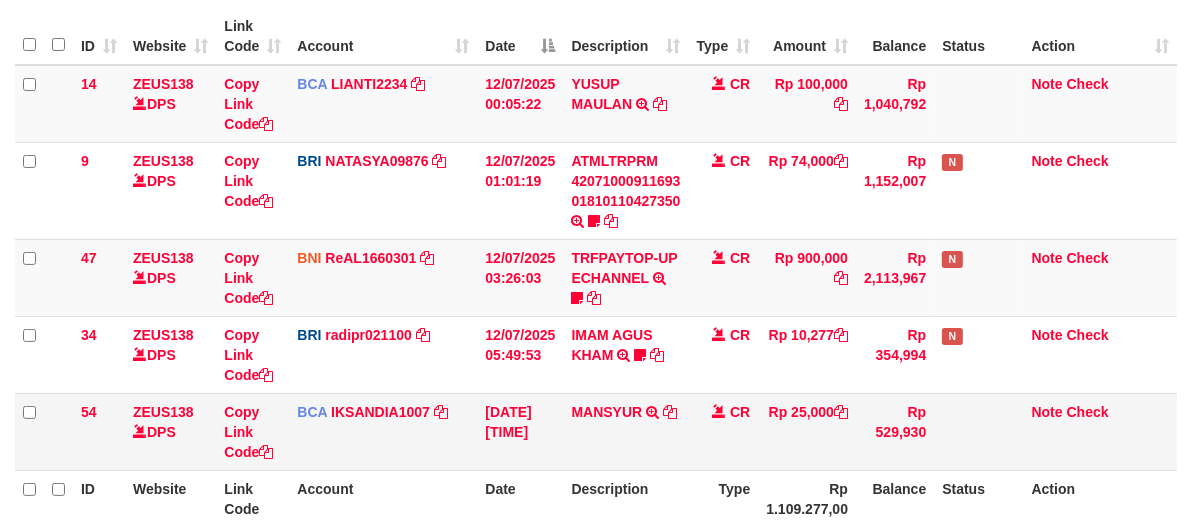 scroll, scrollTop: 226, scrollLeft: 0, axis: vertical 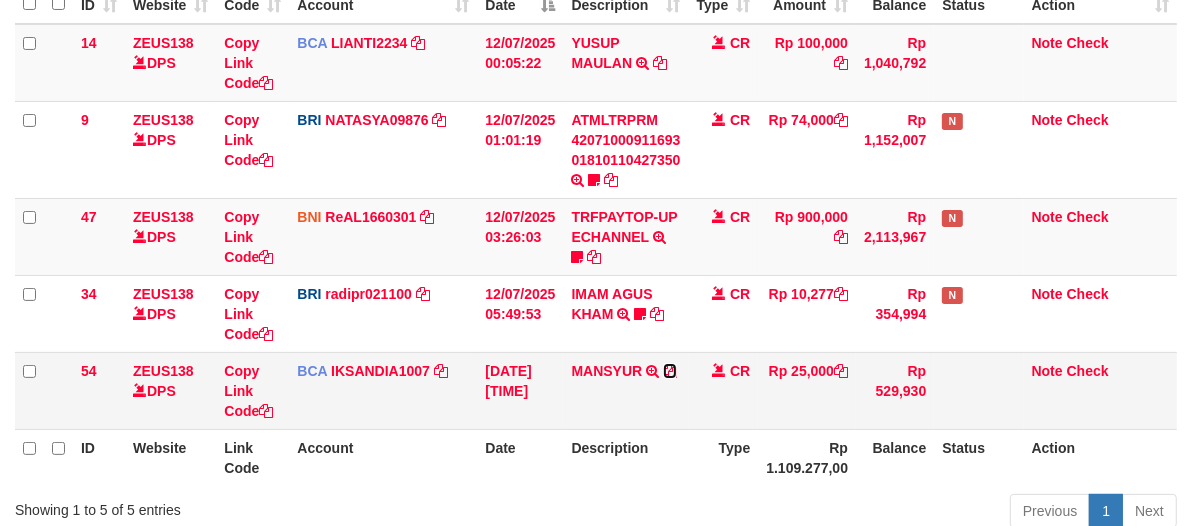 click at bounding box center (670, 371) 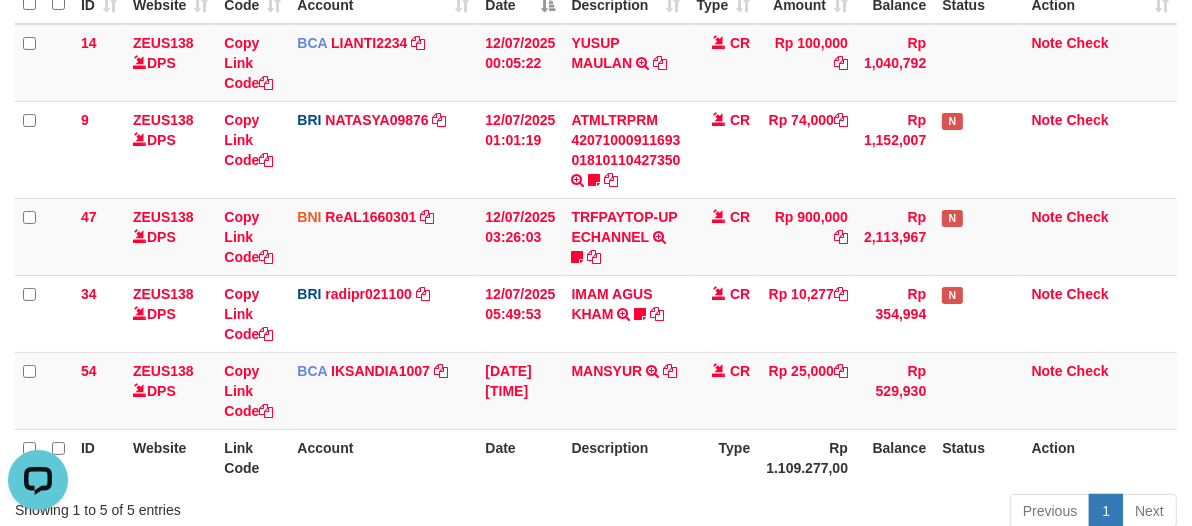 scroll, scrollTop: 0, scrollLeft: 0, axis: both 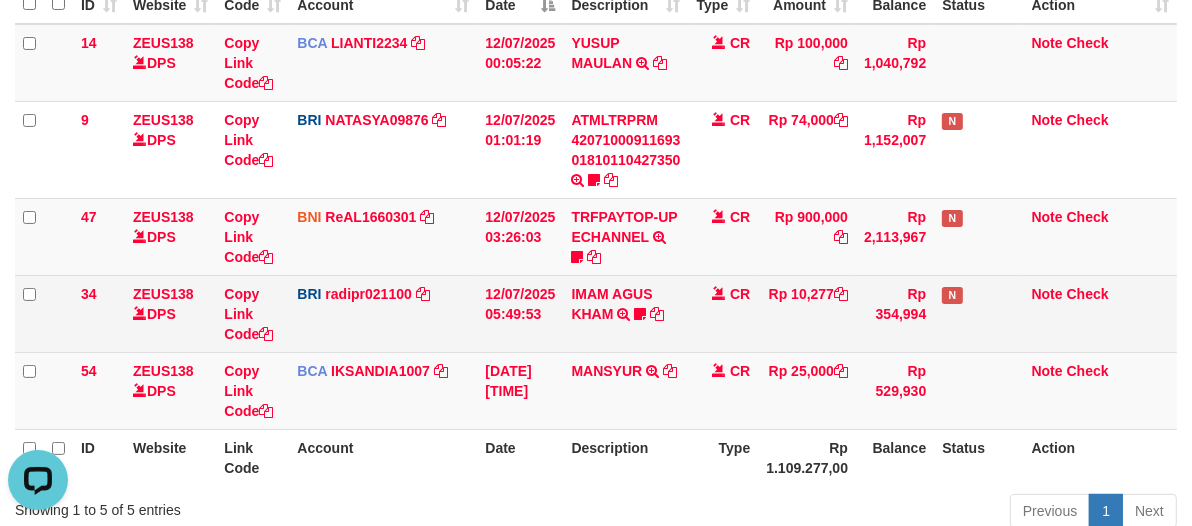 click on "BRI
radipr021100
DPS
REYNALDI ADI PRATAMA
mutasi_20250712_3774 | 34
mutasi_20250712_3774 | 34" at bounding box center [383, 313] 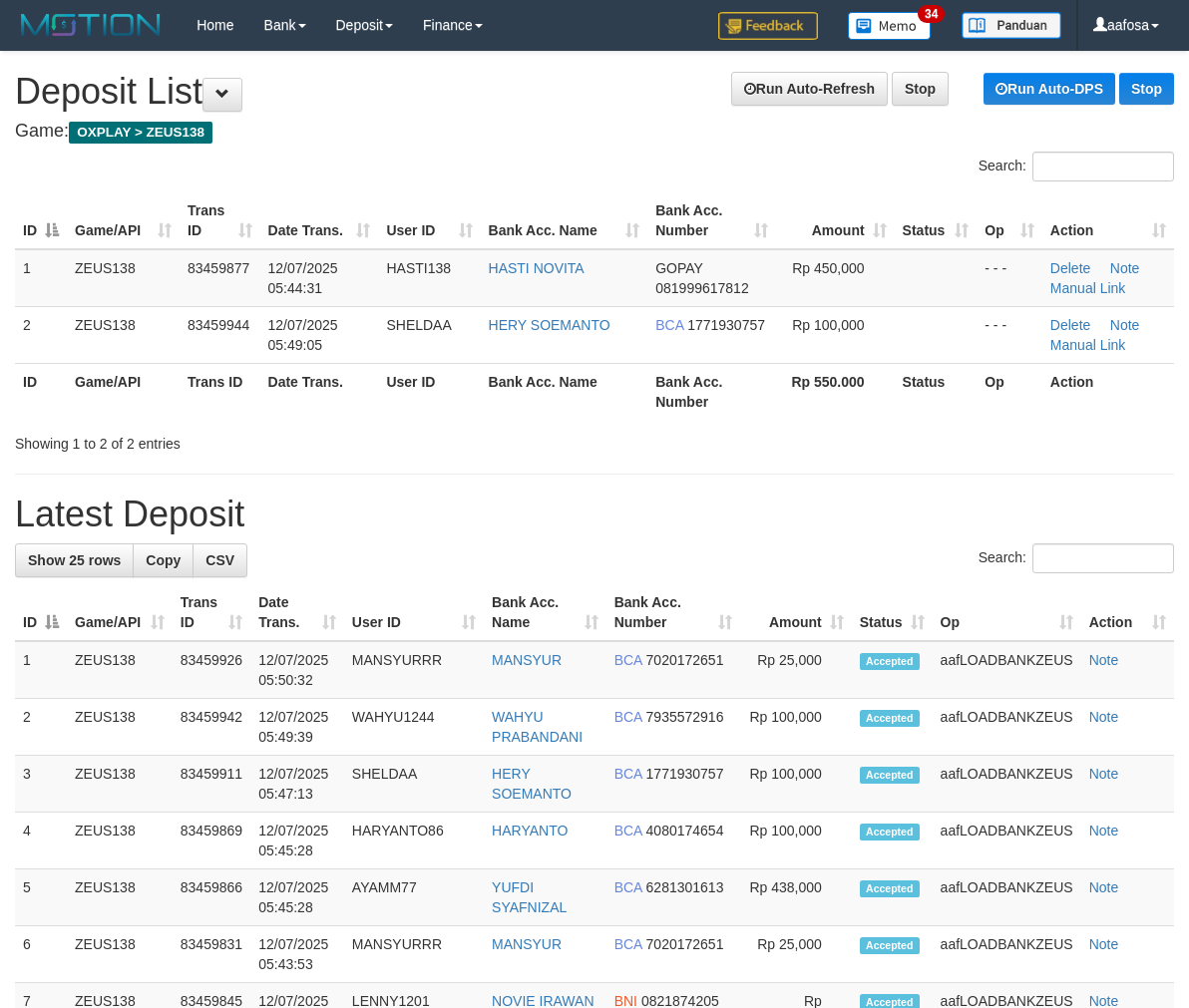 scroll, scrollTop: 0, scrollLeft: 0, axis: both 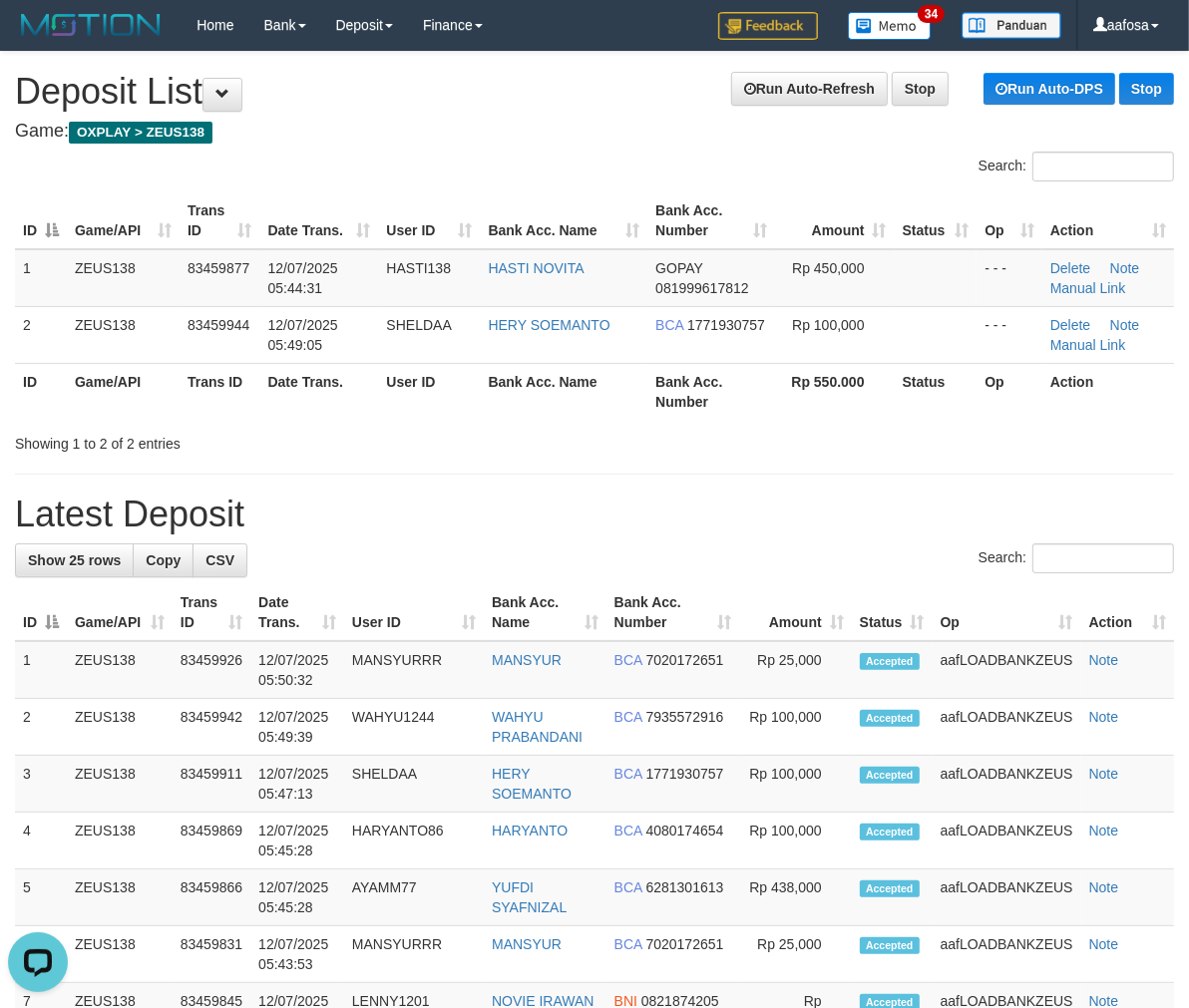 drag, startPoint x: 470, startPoint y: 152, endPoint x: 404, endPoint y: 155, distance: 66.068147 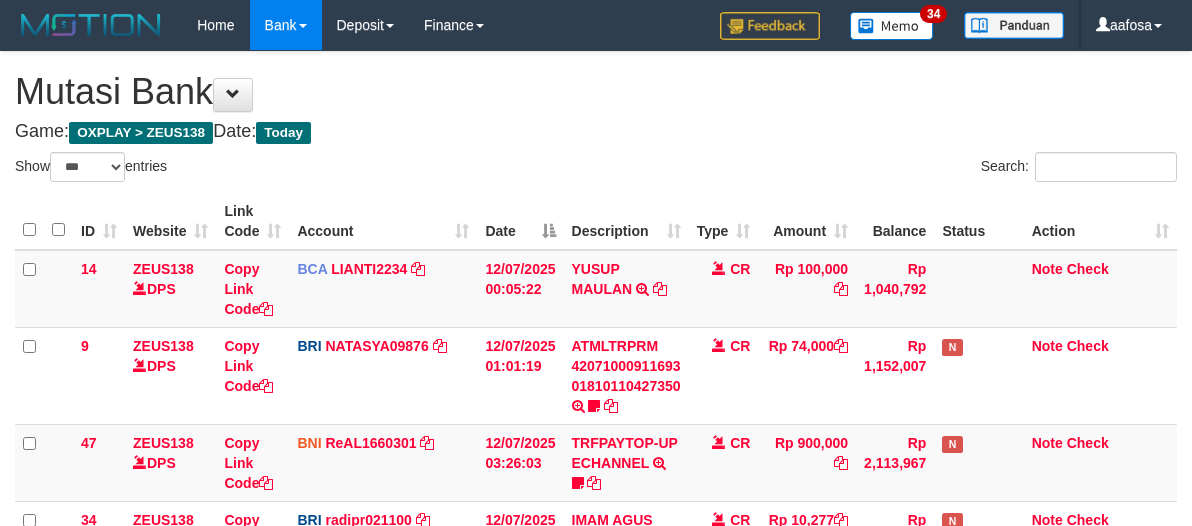 select on "***" 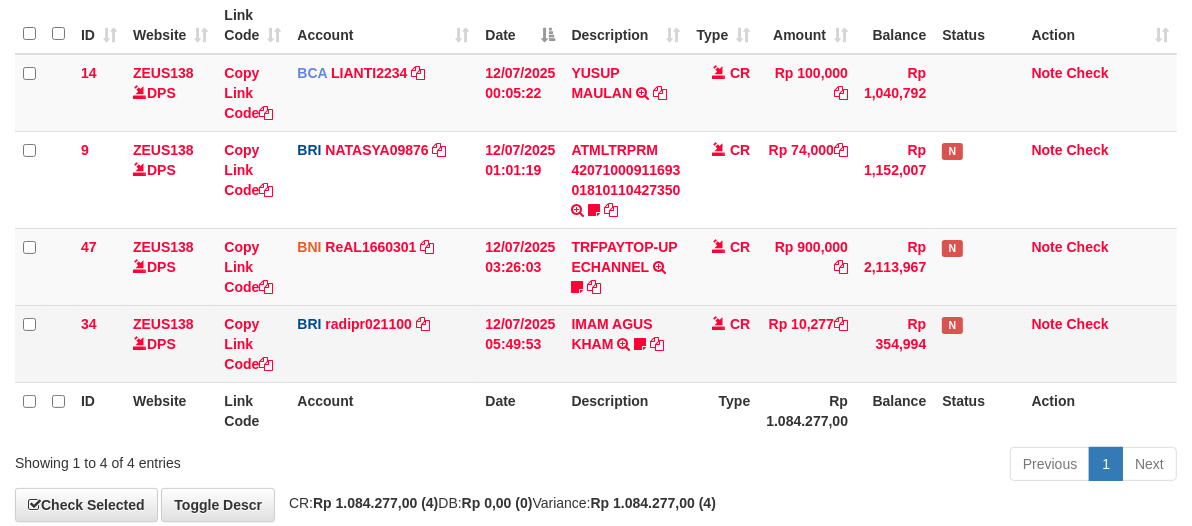 click on "12/07/2025 05:49:53" at bounding box center (520, 343) 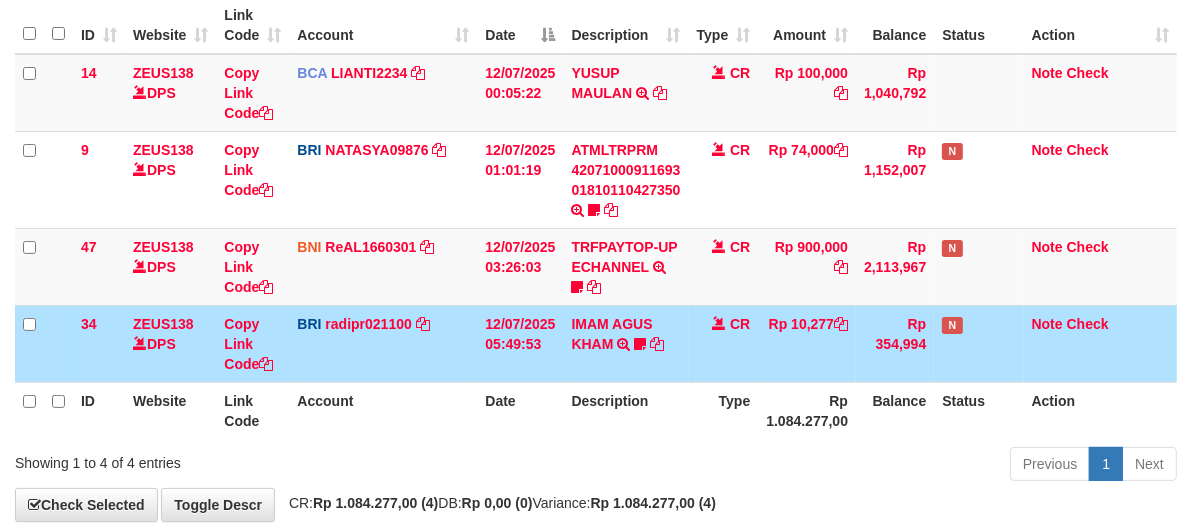scroll, scrollTop: 226, scrollLeft: 0, axis: vertical 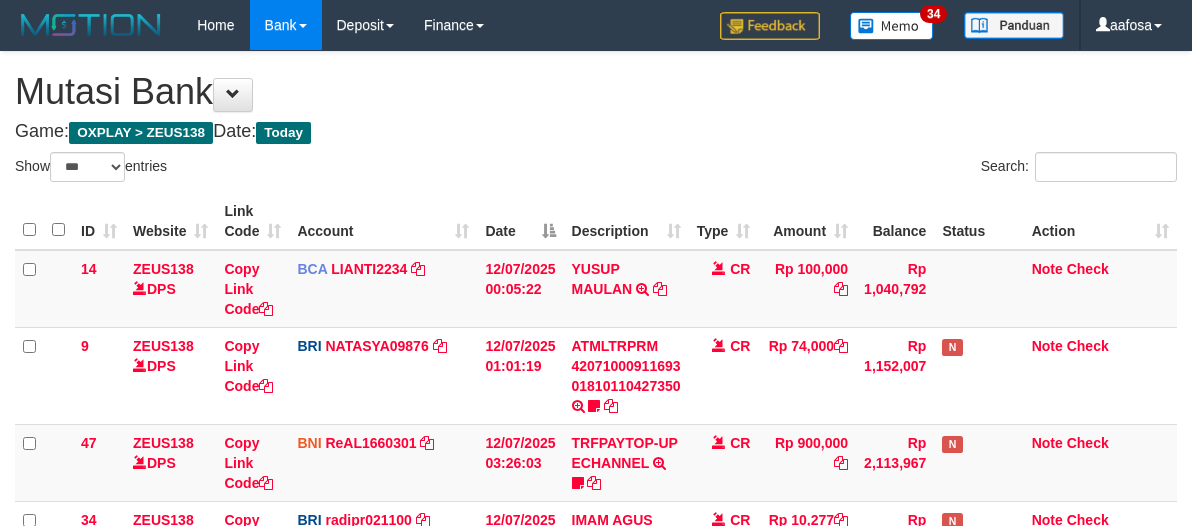 select on "***" 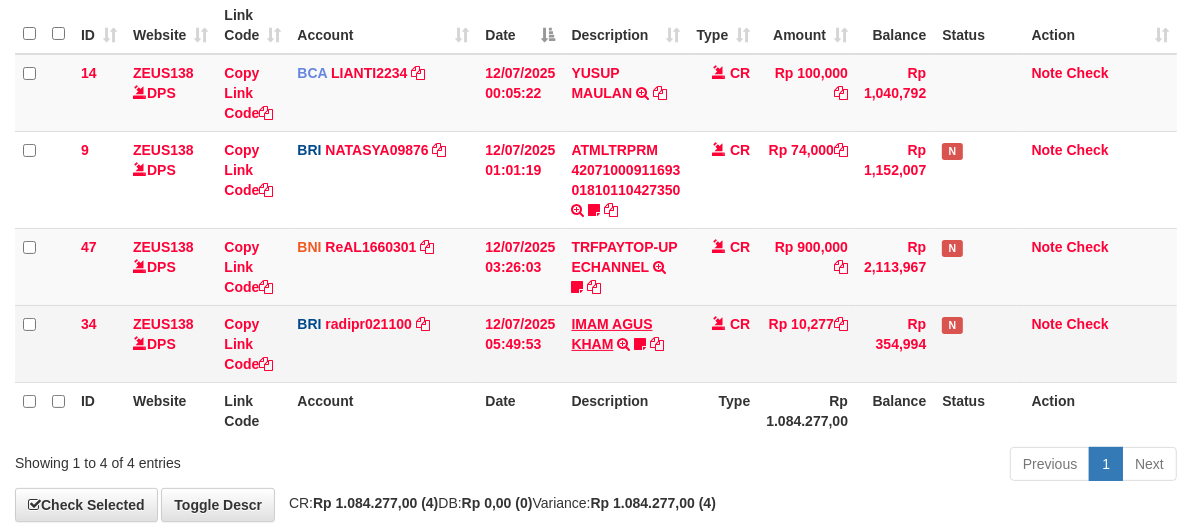 scroll, scrollTop: 226, scrollLeft: 0, axis: vertical 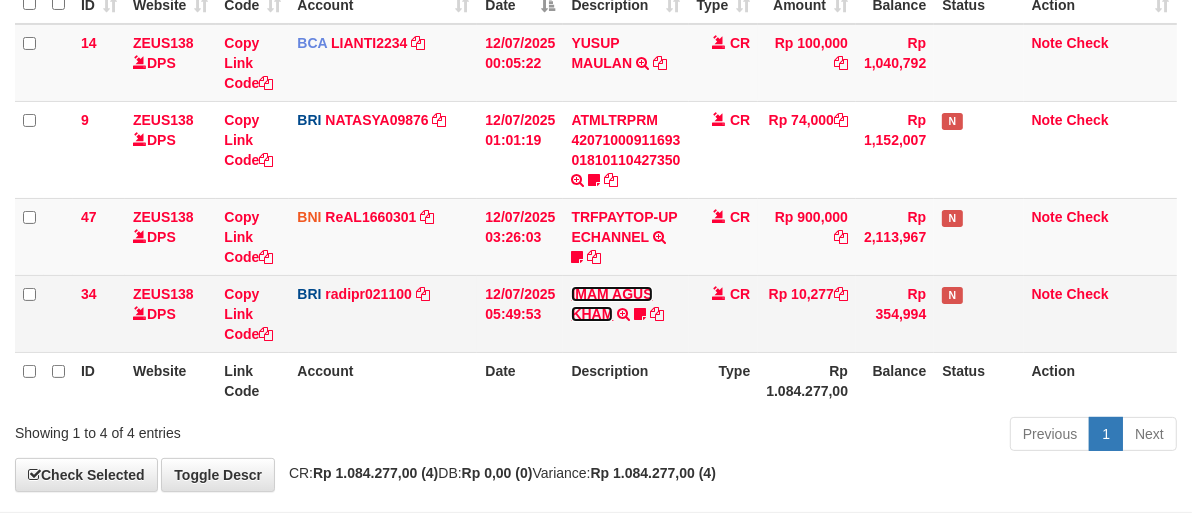 click on "IMAM AGUS KHAM" at bounding box center [611, 304] 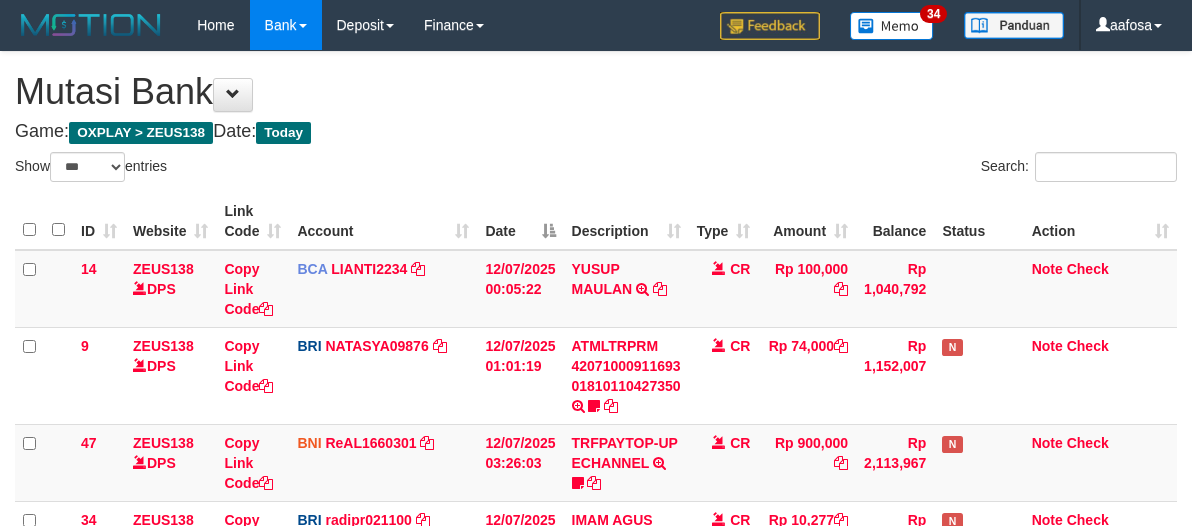 select on "***" 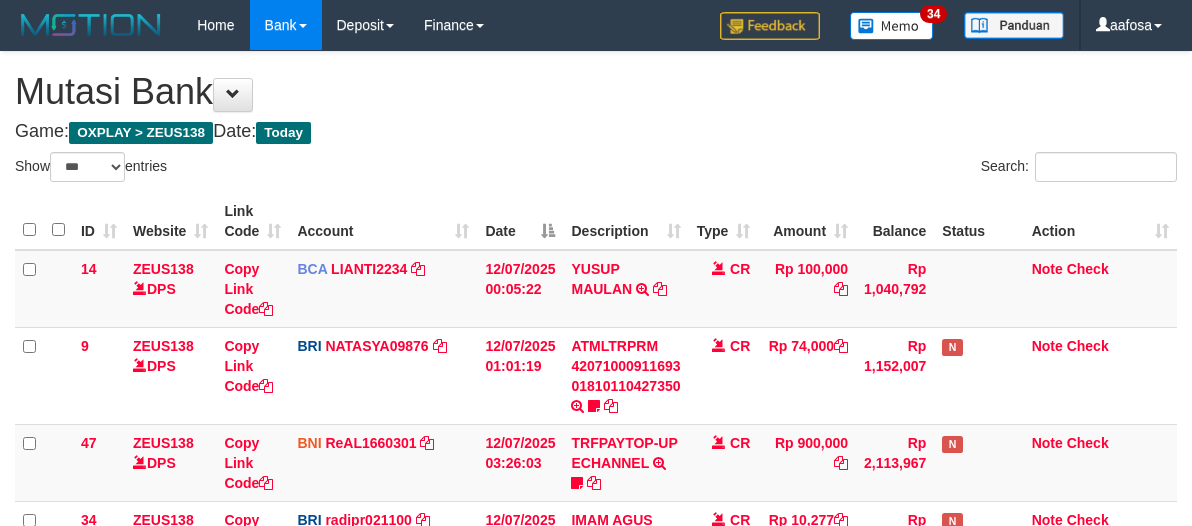 scroll, scrollTop: 196, scrollLeft: 0, axis: vertical 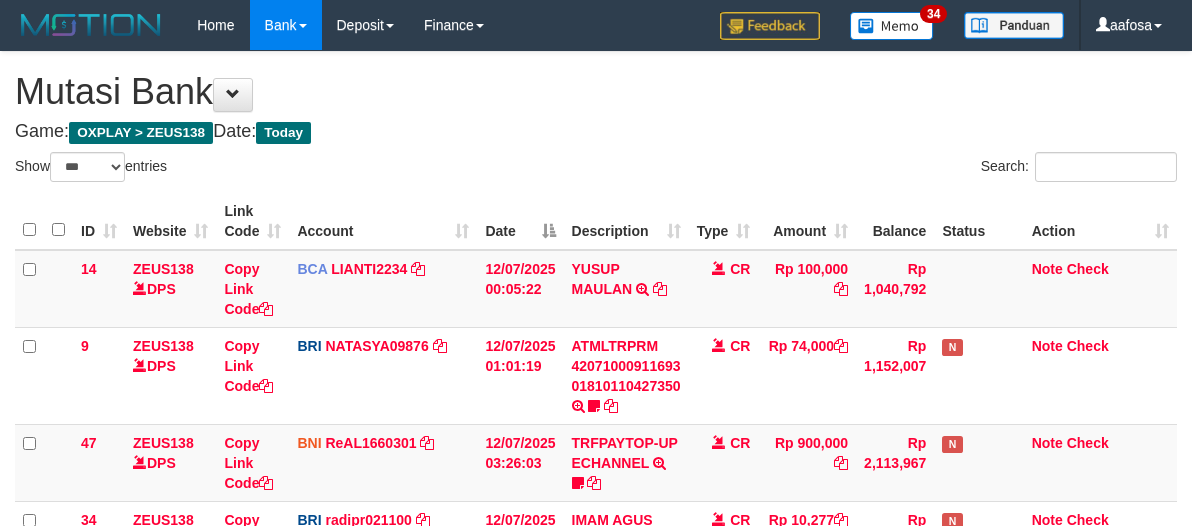 select on "***" 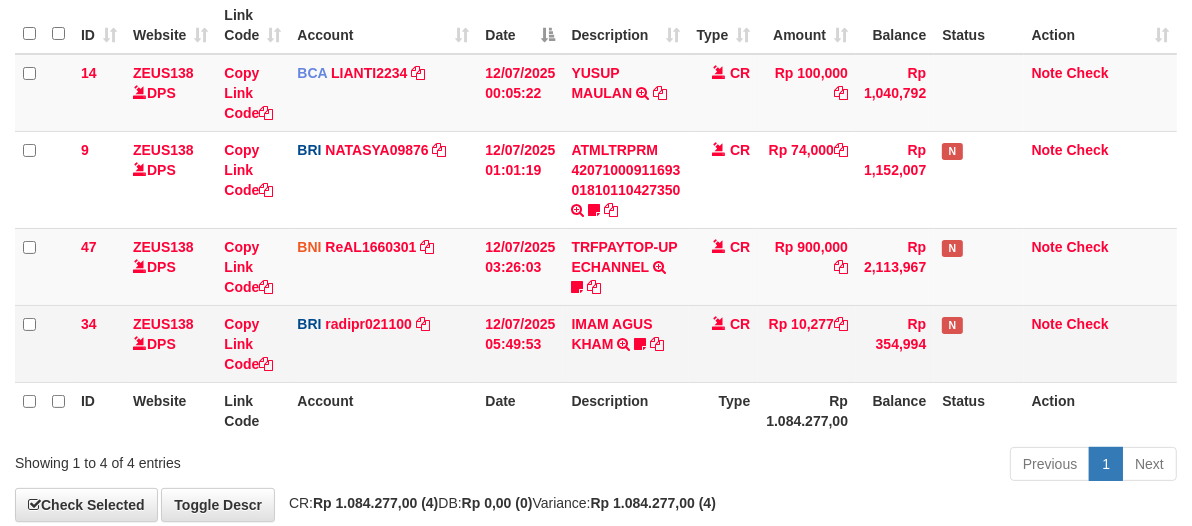 scroll, scrollTop: 226, scrollLeft: 0, axis: vertical 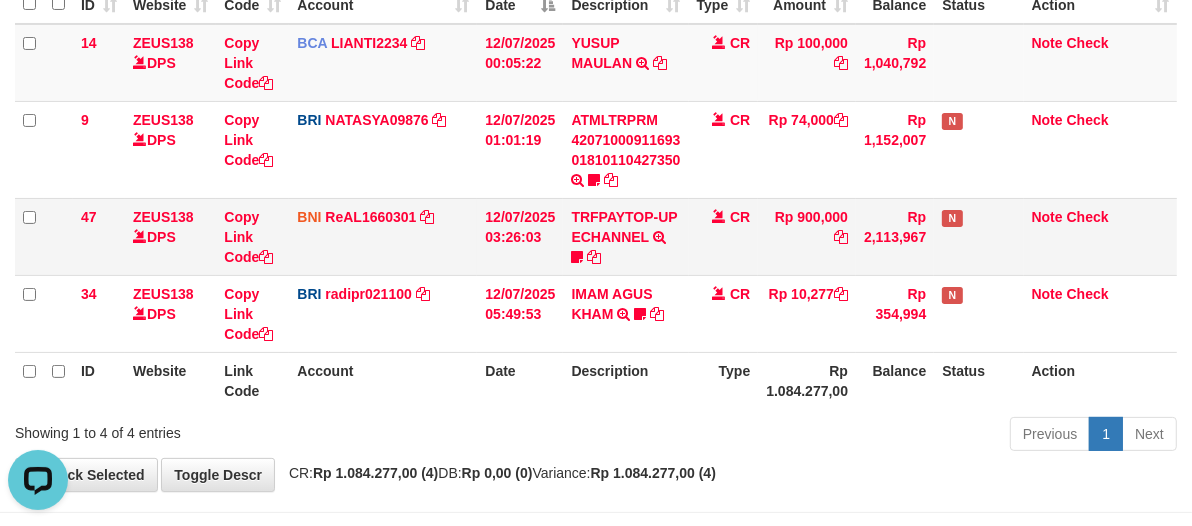 click on "TRFPAYTOP-UP ECHANNEL            TRF/PAY/TOP-UP ECHANNEL    Egoythea" at bounding box center (625, 236) 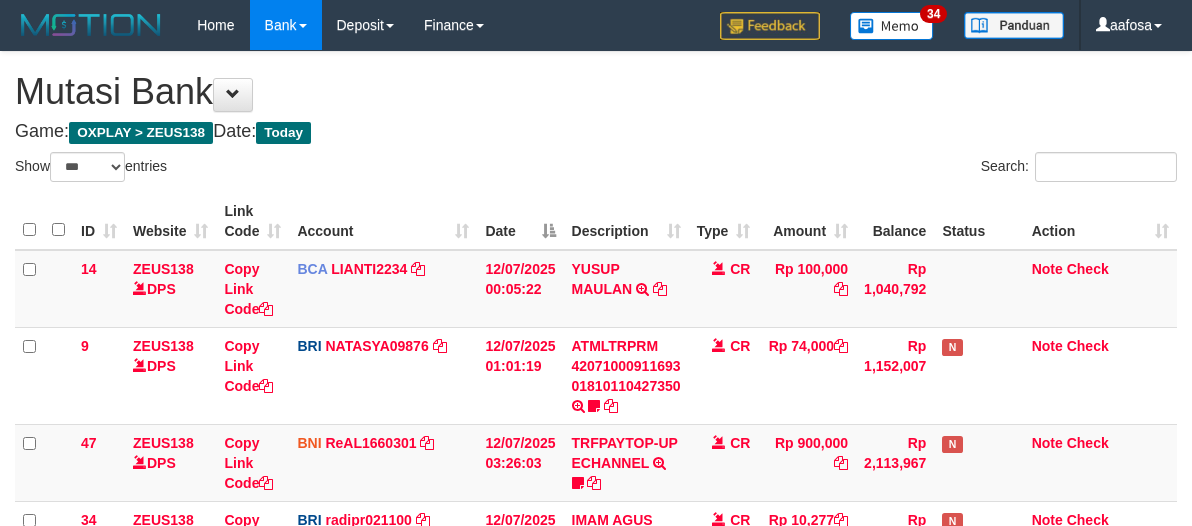 select on "***" 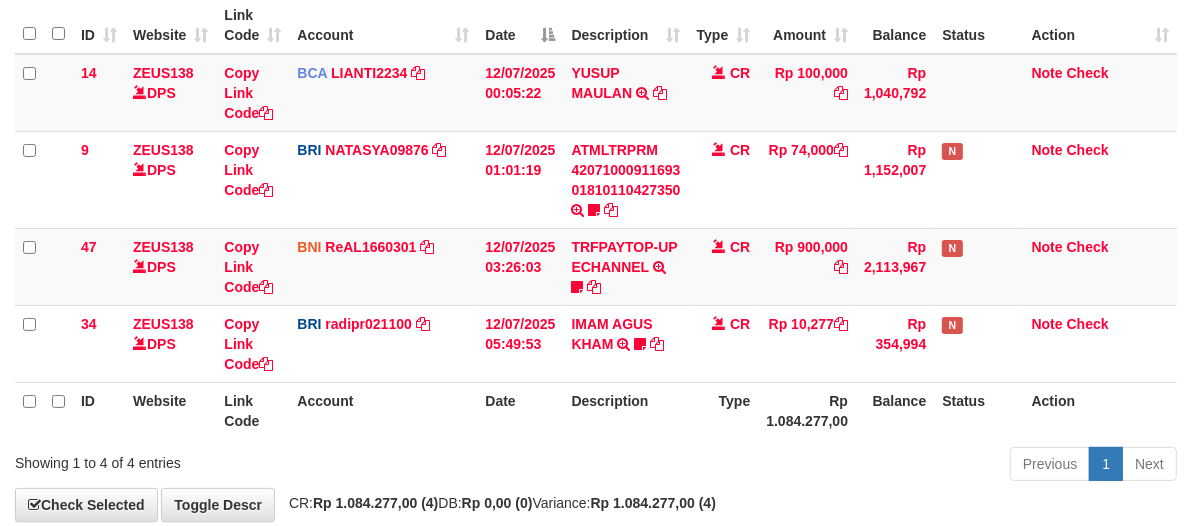 scroll, scrollTop: 226, scrollLeft: 0, axis: vertical 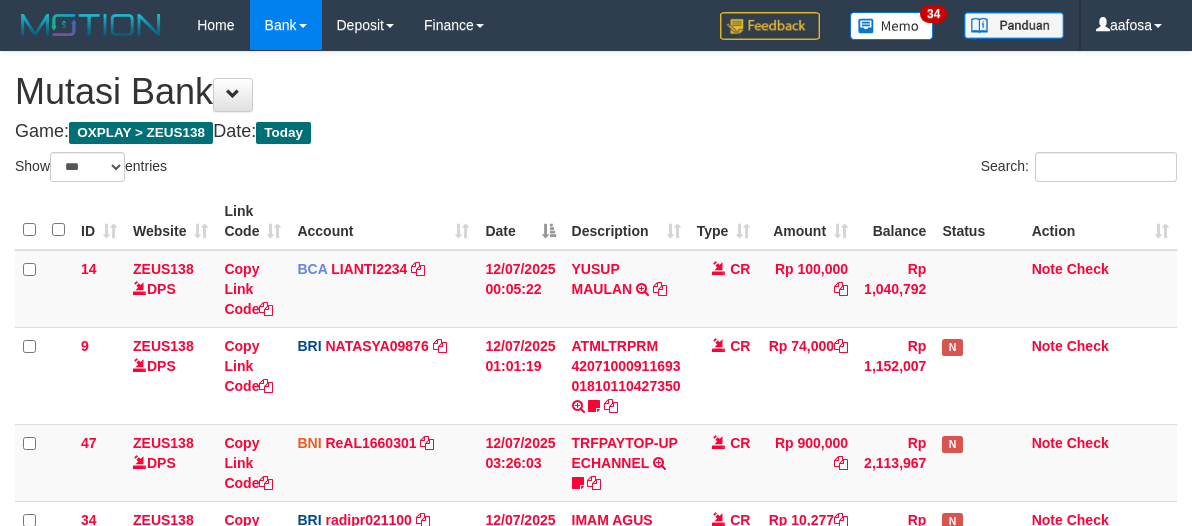select on "***" 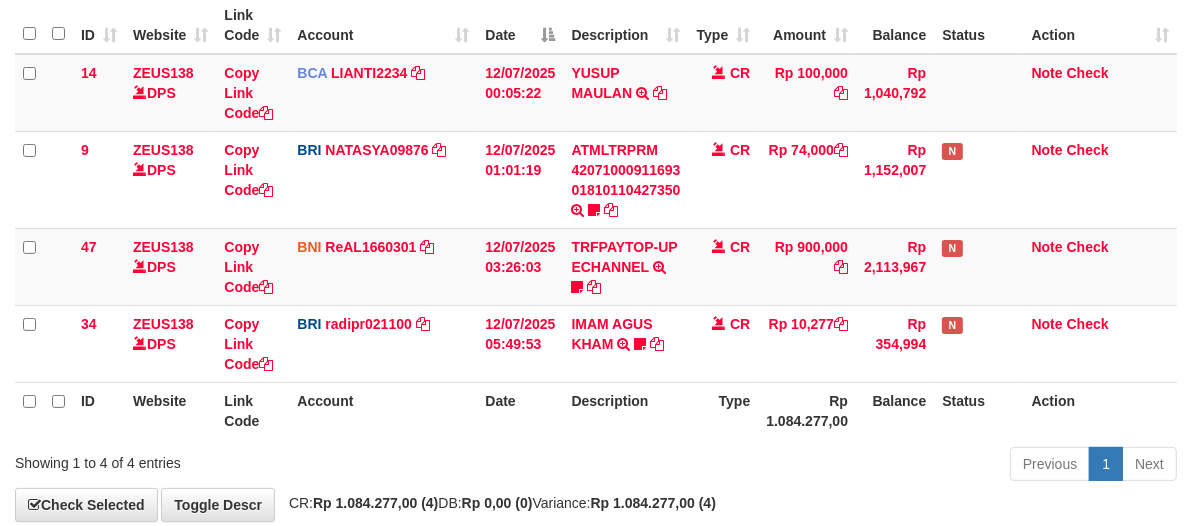 scroll, scrollTop: 226, scrollLeft: 0, axis: vertical 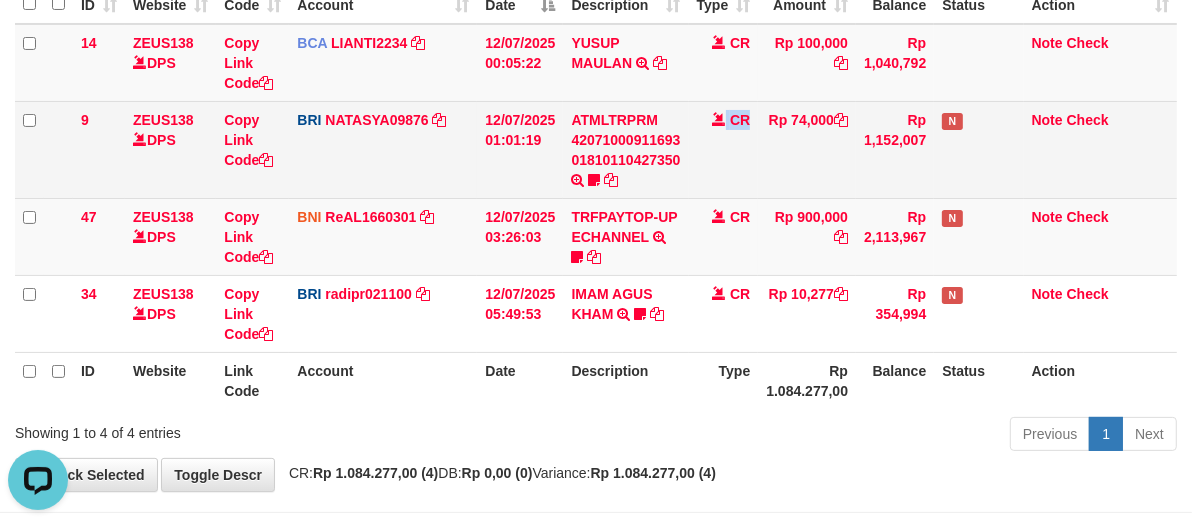 drag, startPoint x: 738, startPoint y: 112, endPoint x: 694, endPoint y: 110, distance: 44.04543 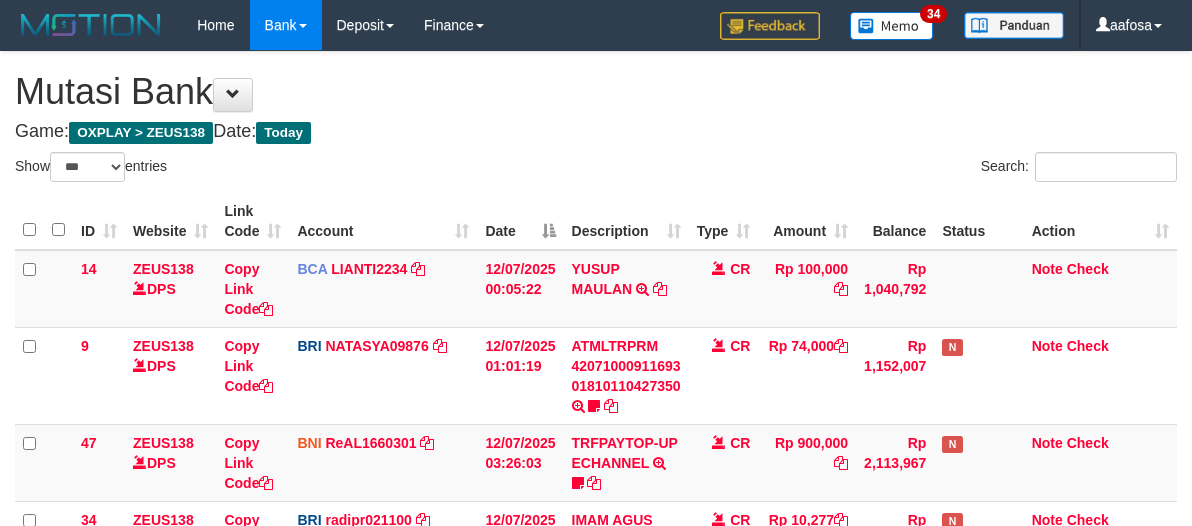 select on "***" 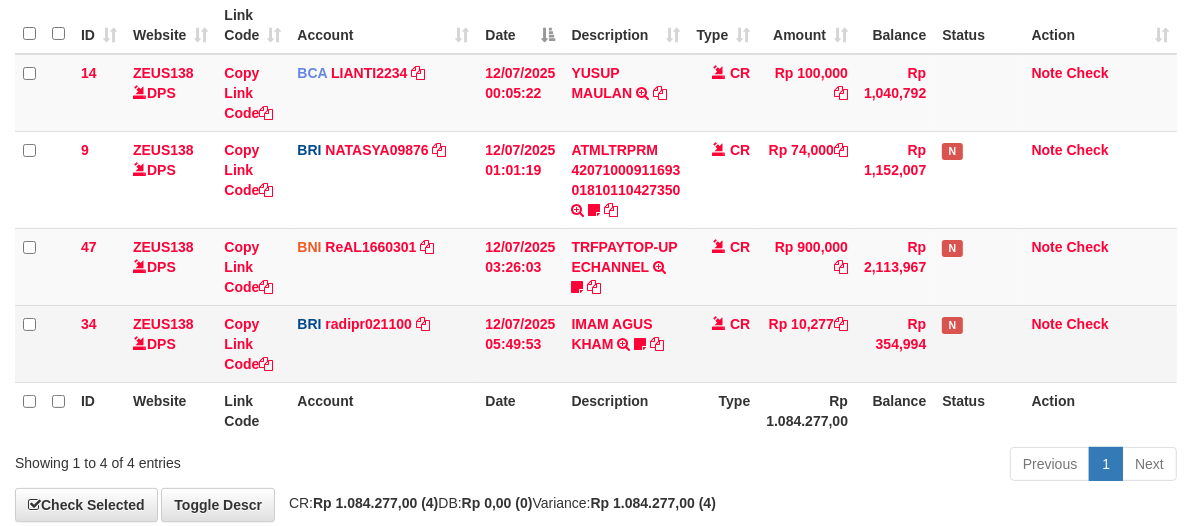scroll, scrollTop: 226, scrollLeft: 0, axis: vertical 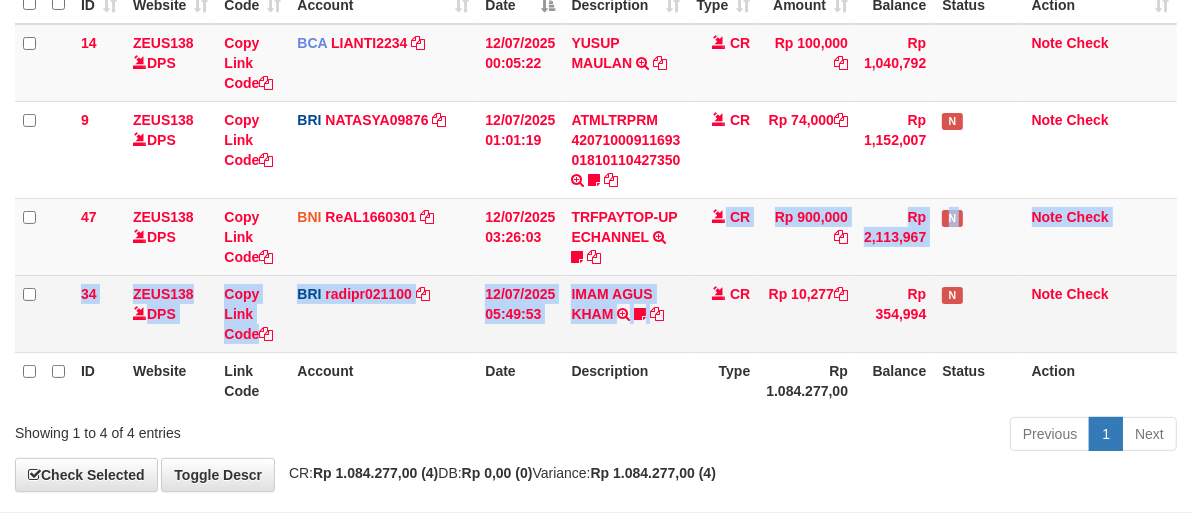 drag, startPoint x: 725, startPoint y: 286, endPoint x: 694, endPoint y: 300, distance: 34.0147 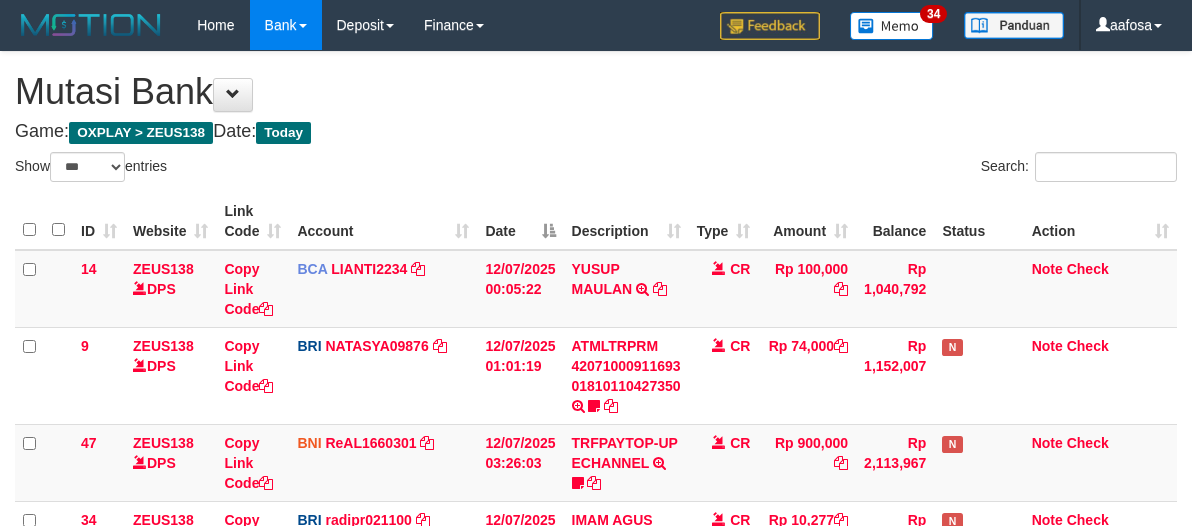 select on "***" 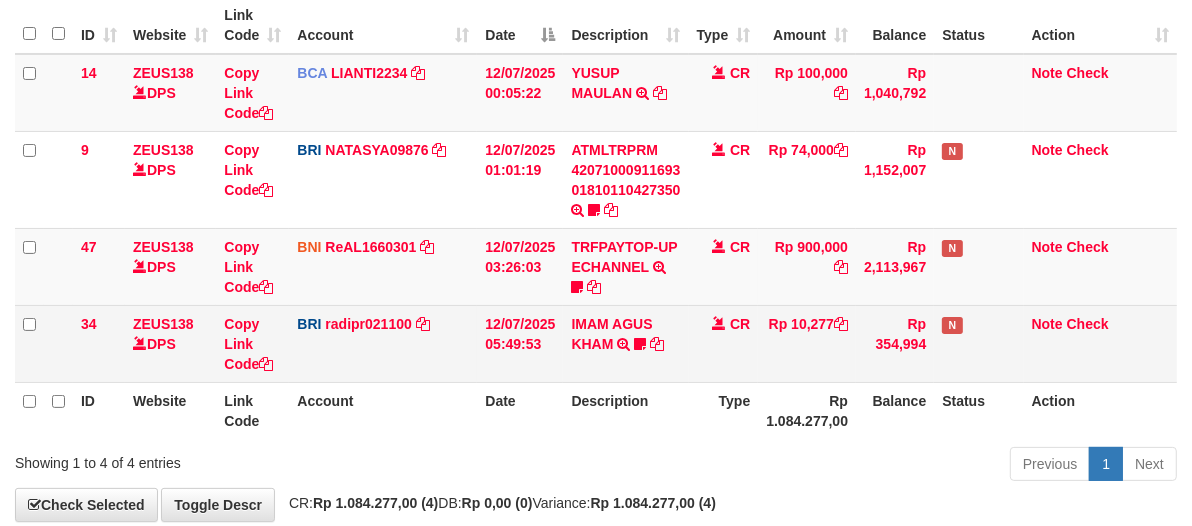 scroll, scrollTop: 226, scrollLeft: 0, axis: vertical 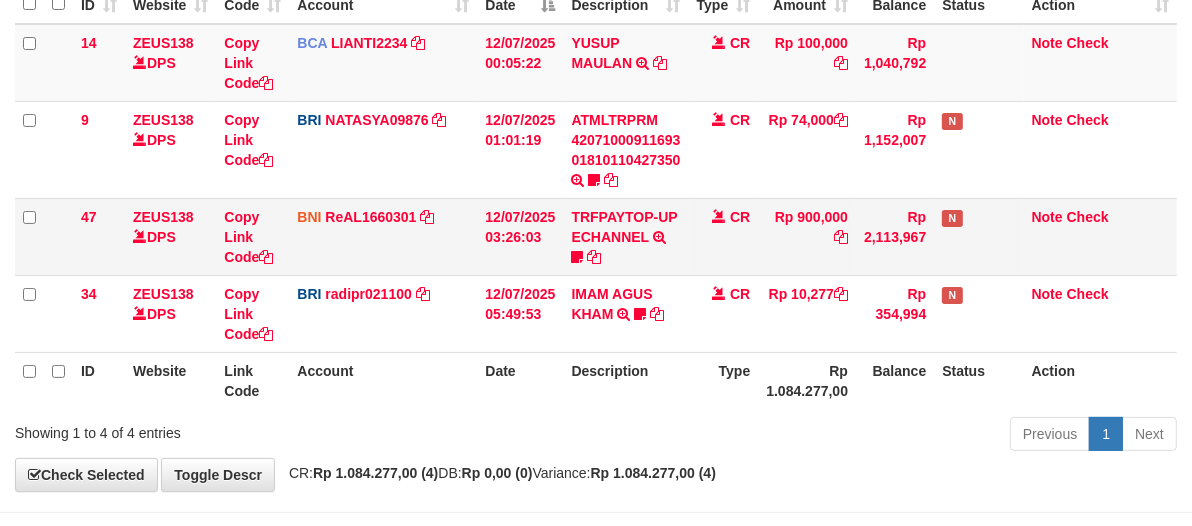 click on "CR" at bounding box center (724, 236) 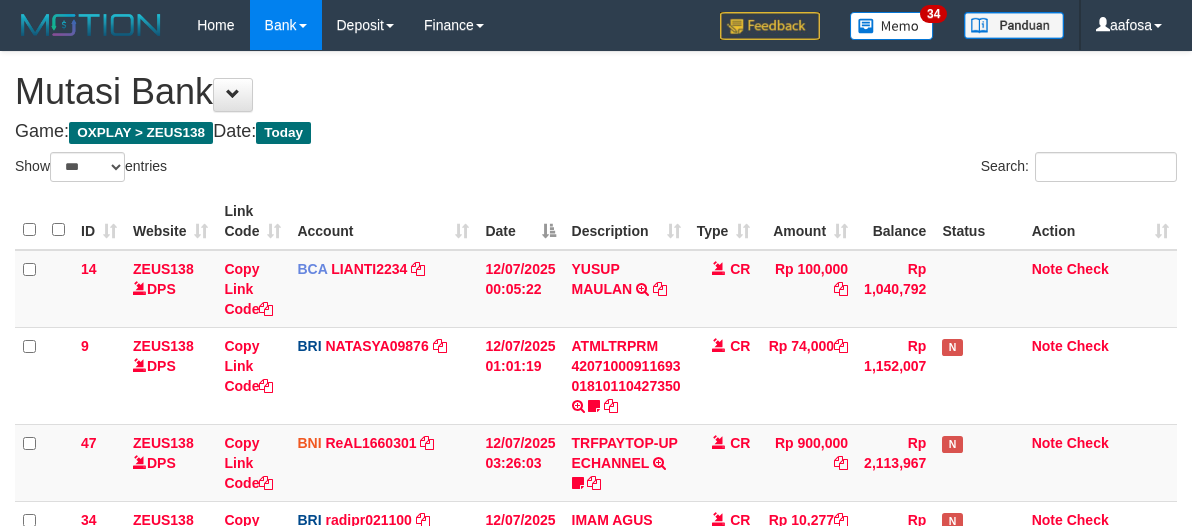 select on "***" 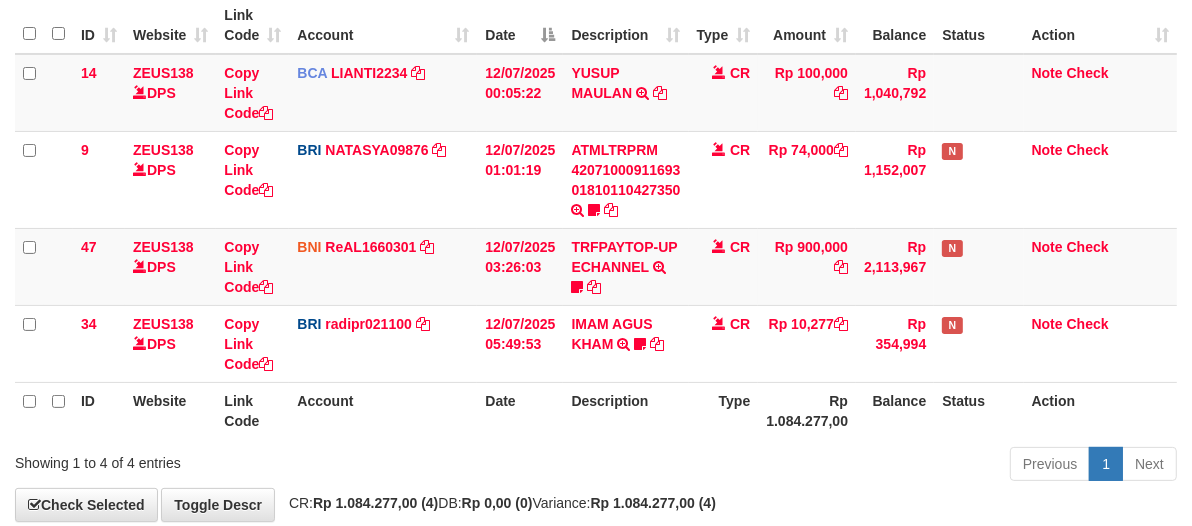 scroll, scrollTop: 226, scrollLeft: 0, axis: vertical 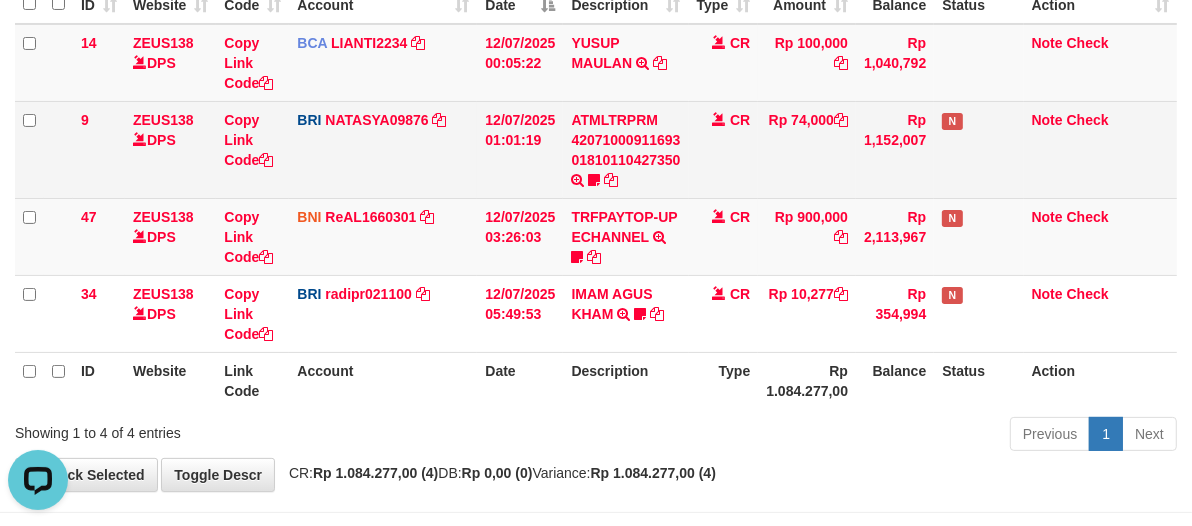 click on "Rp 74,000" at bounding box center (807, 149) 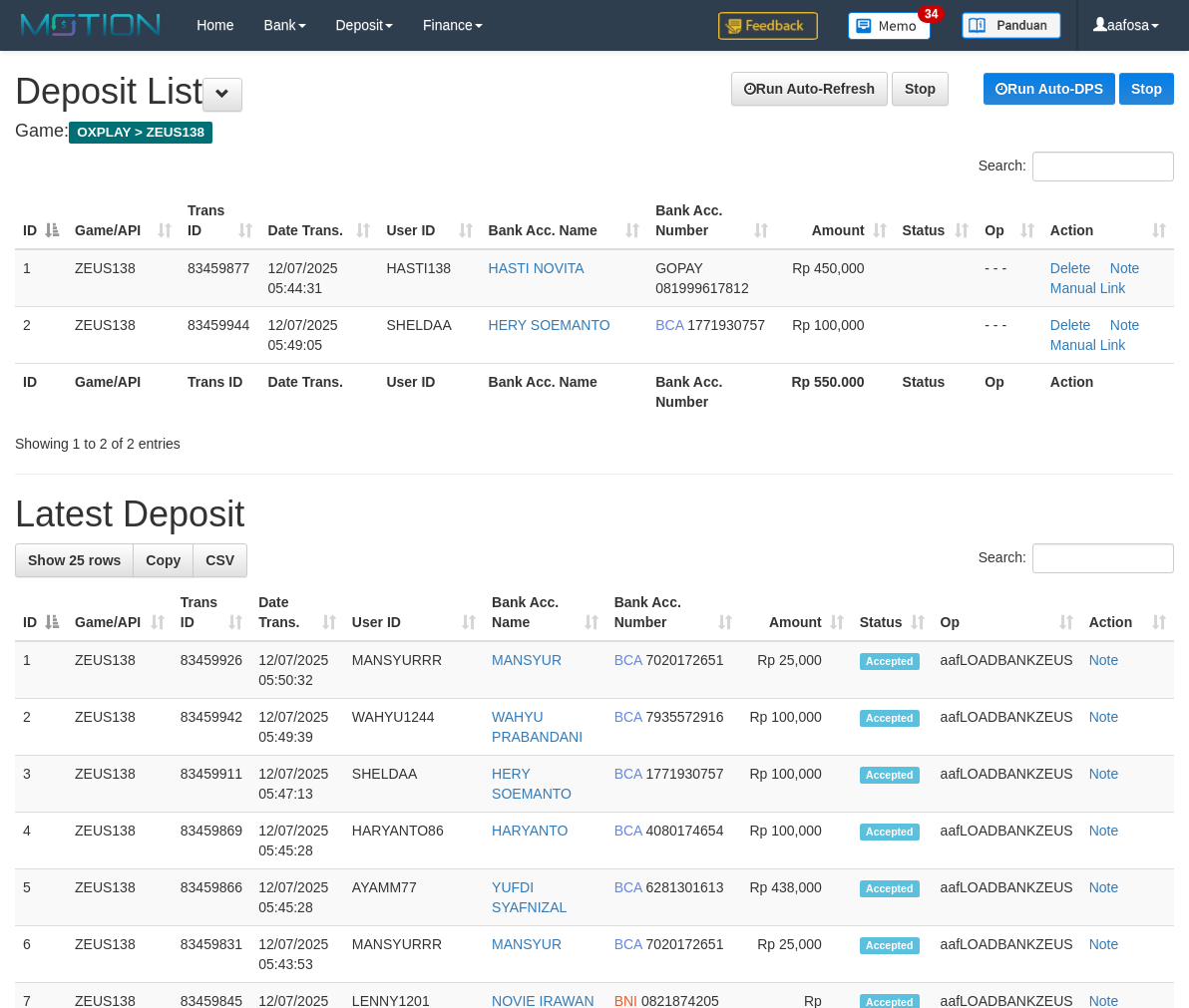 scroll, scrollTop: 0, scrollLeft: 0, axis: both 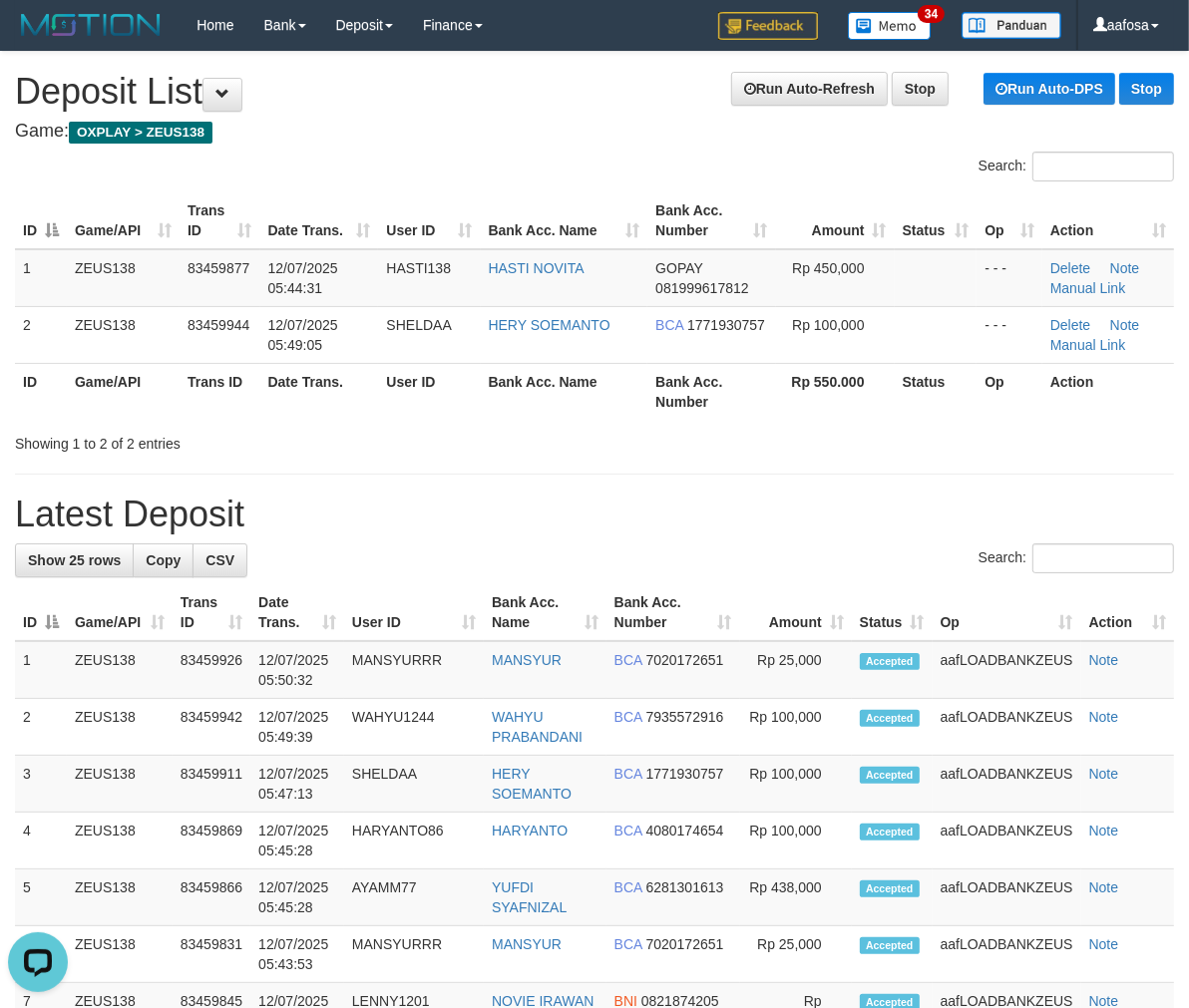 drag, startPoint x: 611, startPoint y: 146, endPoint x: 603, endPoint y: 153, distance: 10.630146 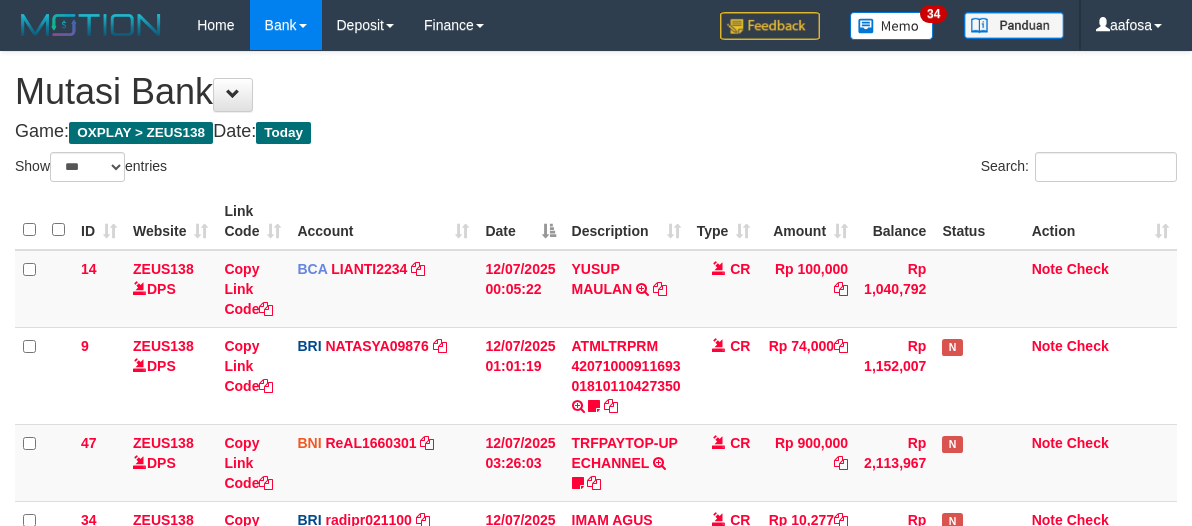 select on "***" 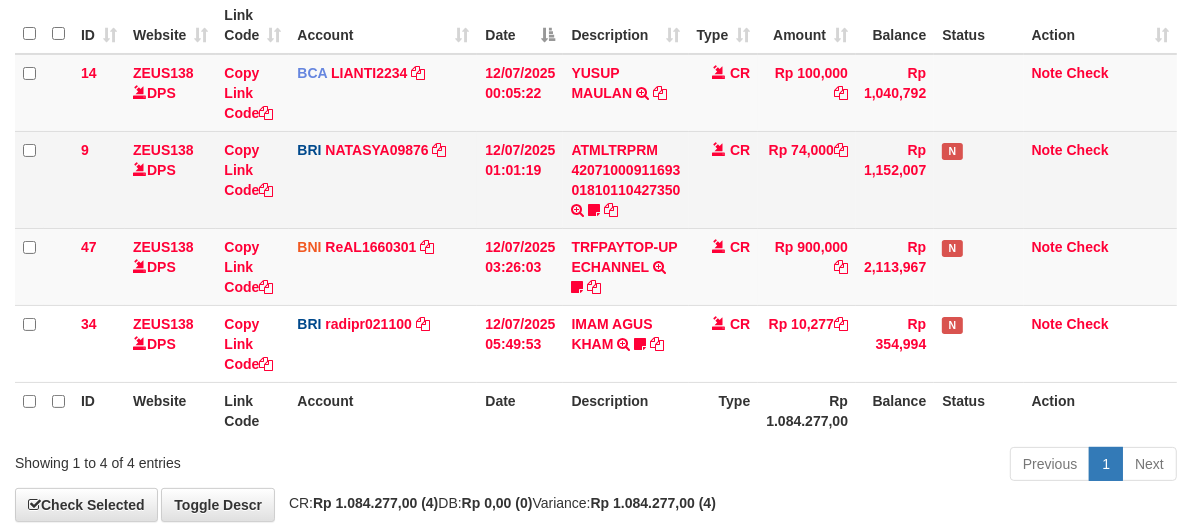 scroll, scrollTop: 226, scrollLeft: 0, axis: vertical 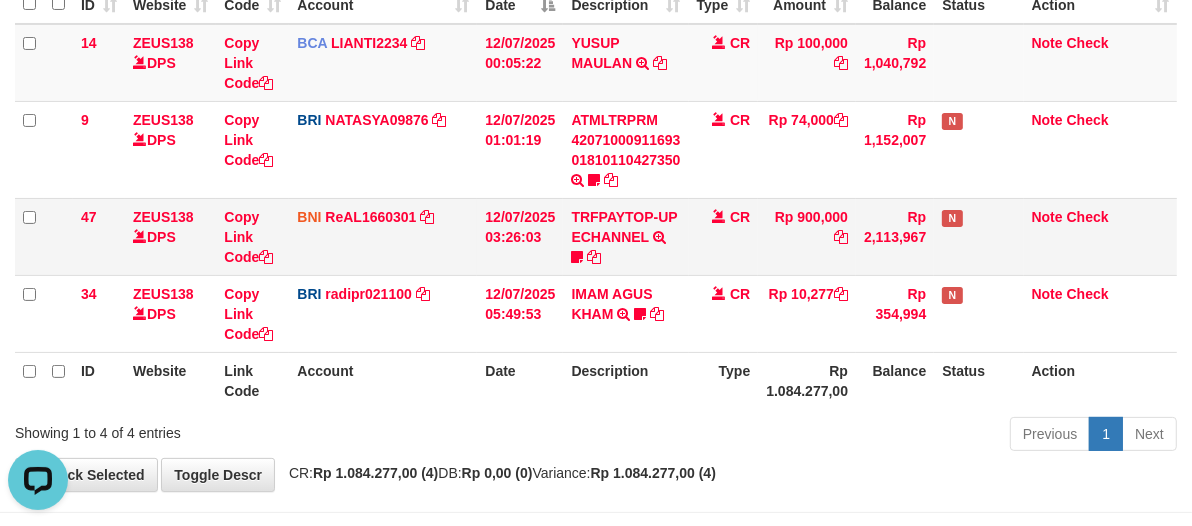 drag, startPoint x: 795, startPoint y: 233, endPoint x: 784, endPoint y: 222, distance: 15.556349 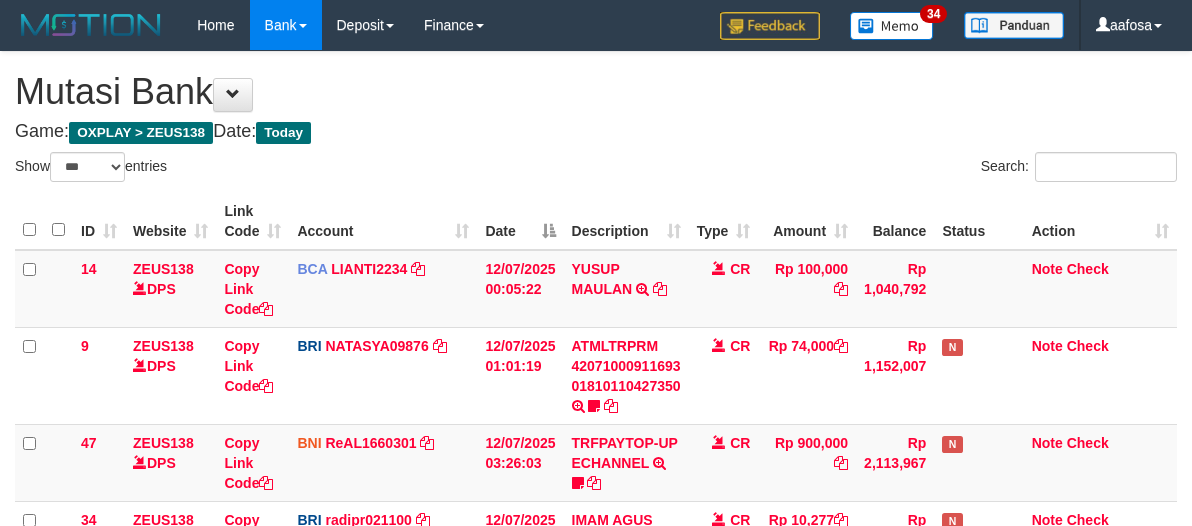 select on "***" 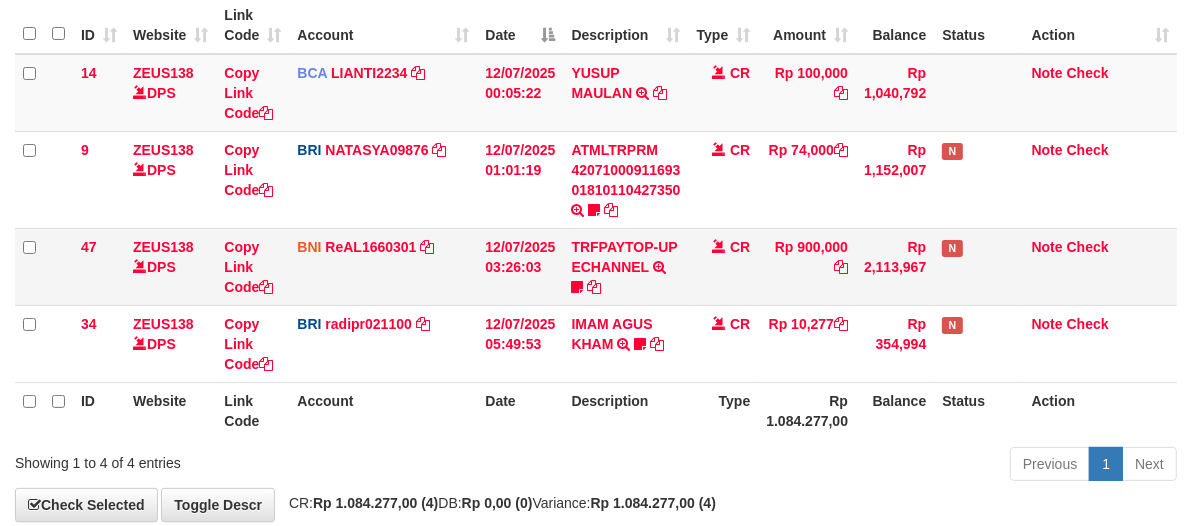 scroll, scrollTop: 226, scrollLeft: 0, axis: vertical 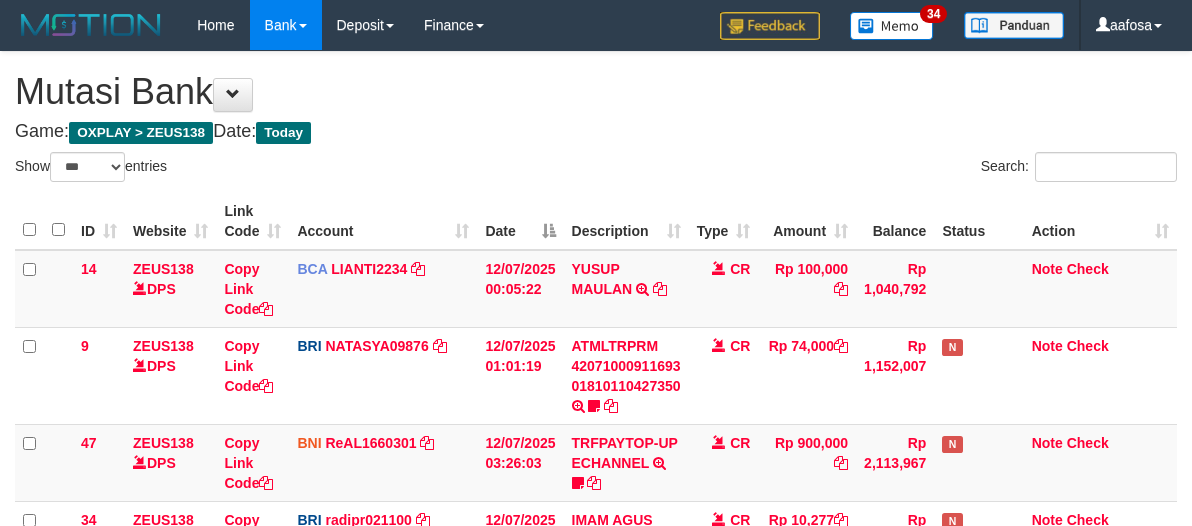 select on "***" 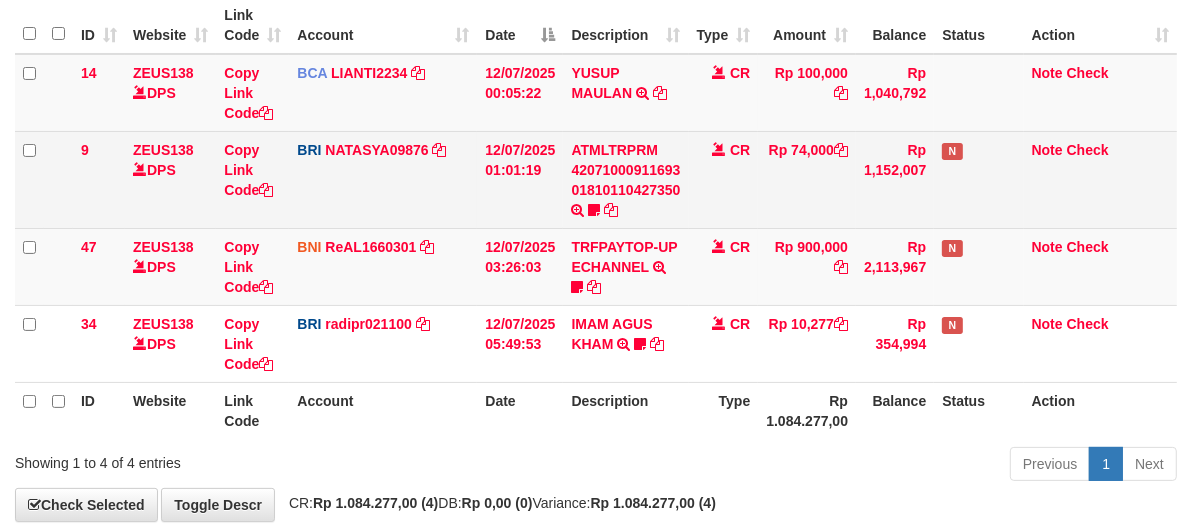 click on "CR" at bounding box center [724, 179] 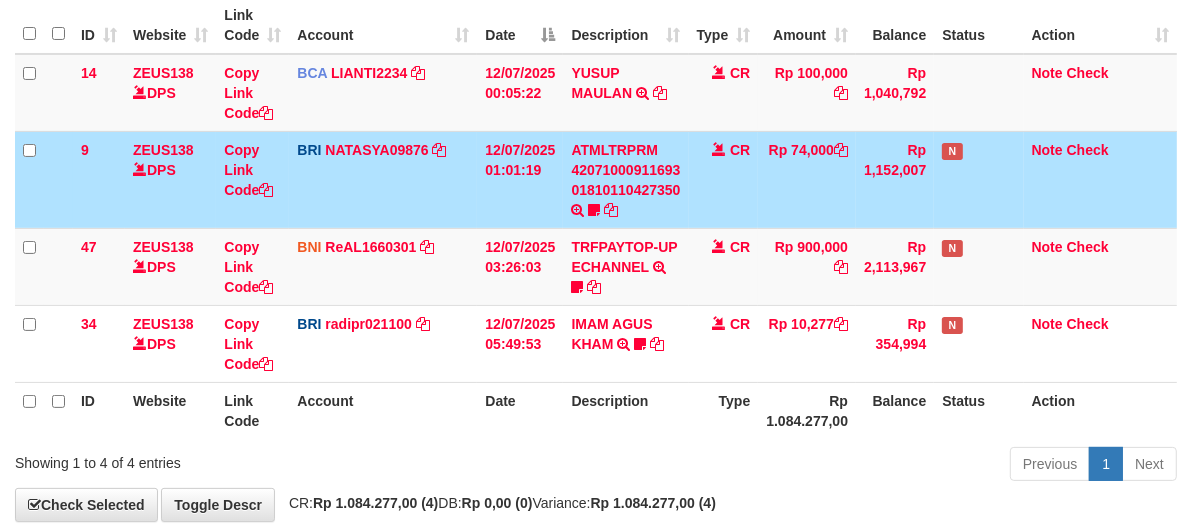 scroll, scrollTop: 226, scrollLeft: 0, axis: vertical 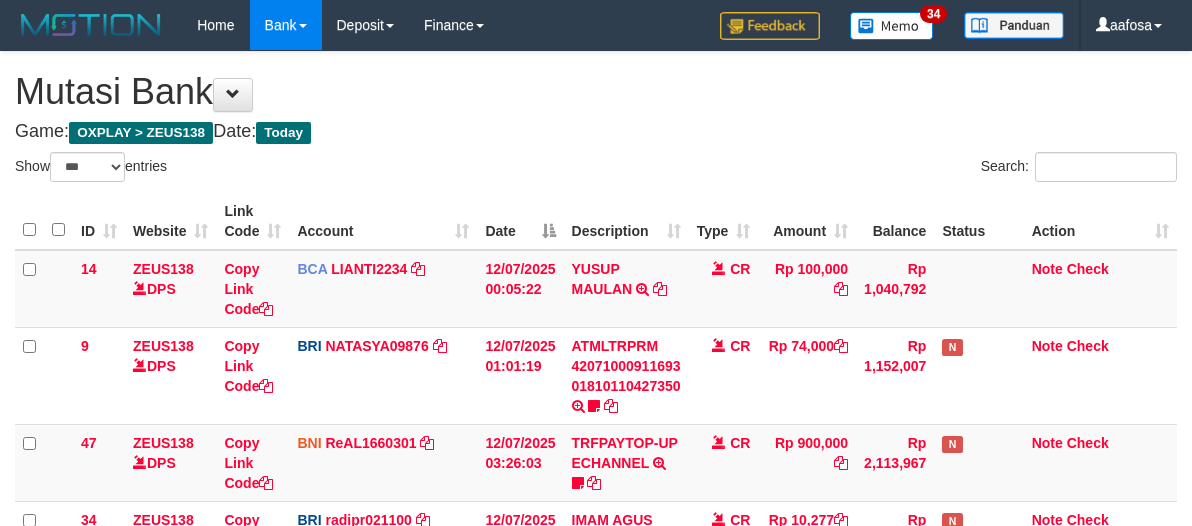 select on "***" 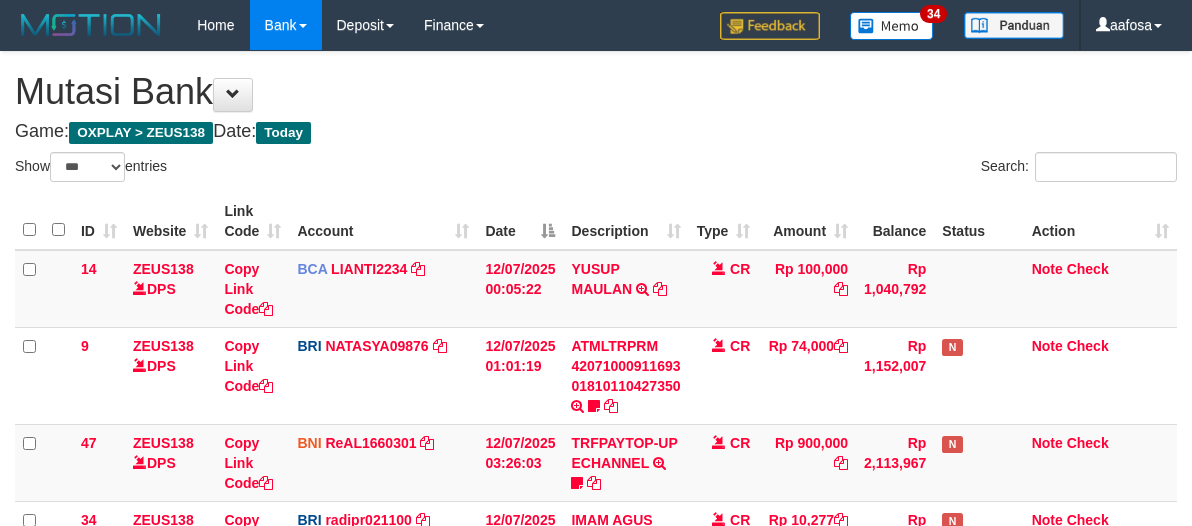 scroll, scrollTop: 196, scrollLeft: 0, axis: vertical 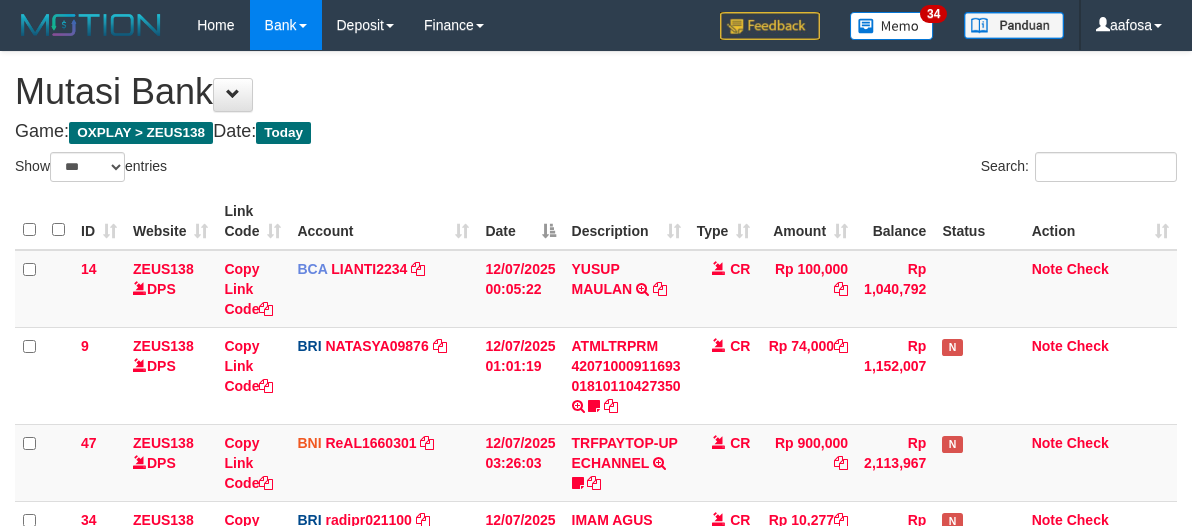 select on "***" 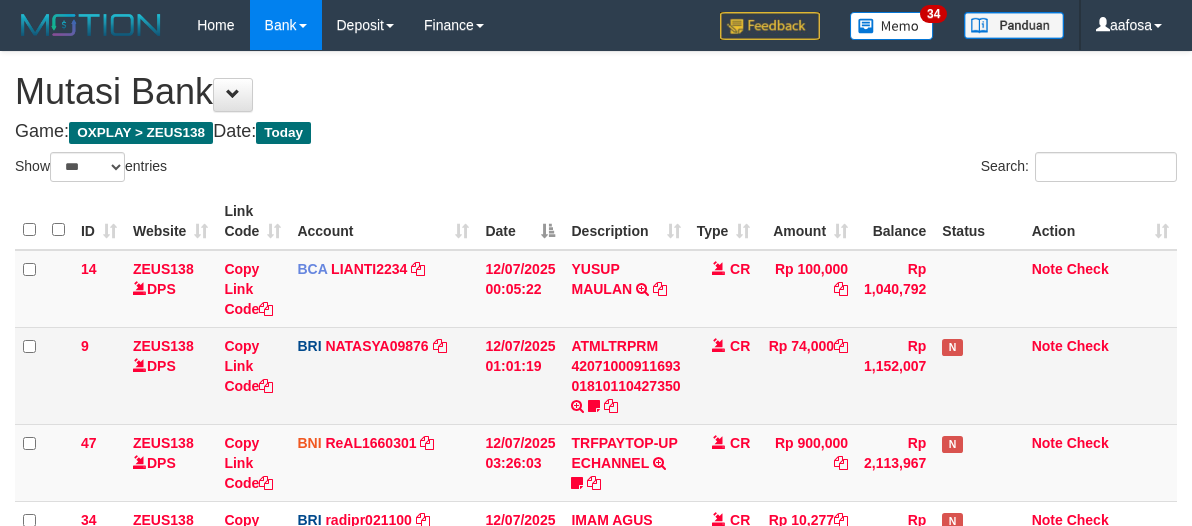 scroll, scrollTop: 196, scrollLeft: 0, axis: vertical 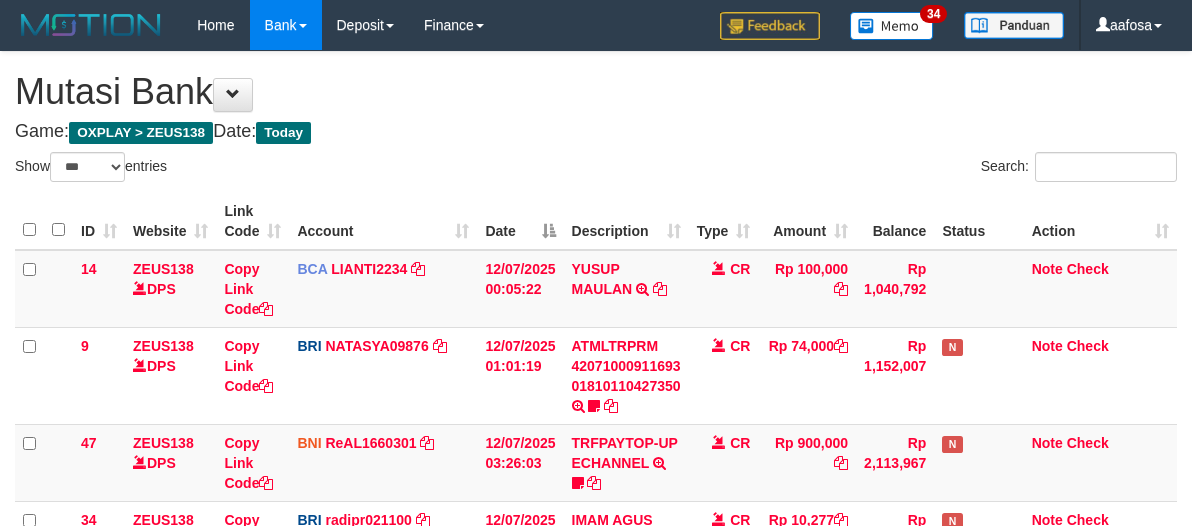 select on "***" 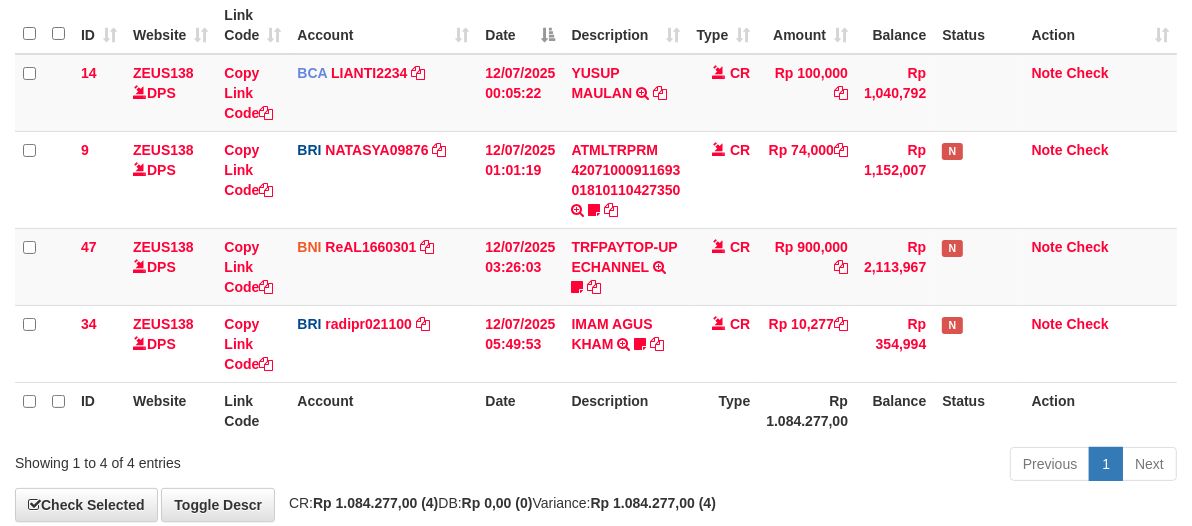 scroll, scrollTop: 226, scrollLeft: 0, axis: vertical 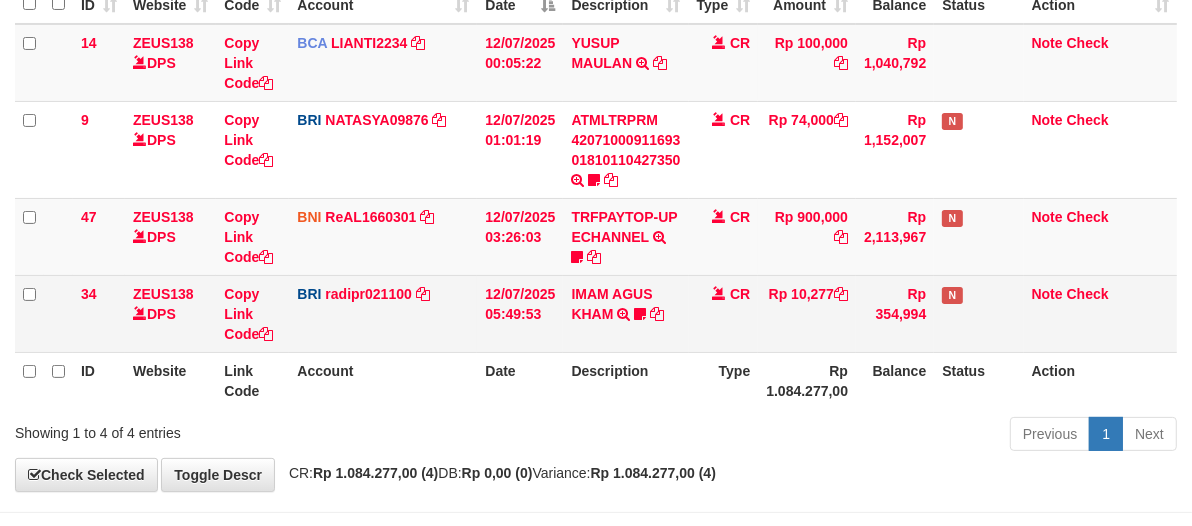 drag, startPoint x: 695, startPoint y: 260, endPoint x: 692, endPoint y: 273, distance: 13.341664 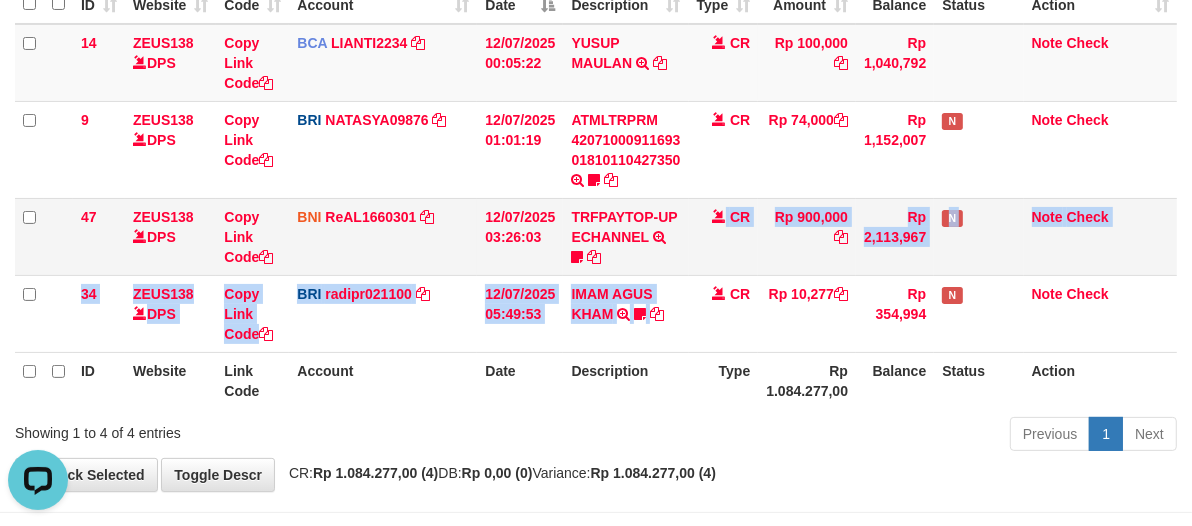 scroll, scrollTop: 0, scrollLeft: 0, axis: both 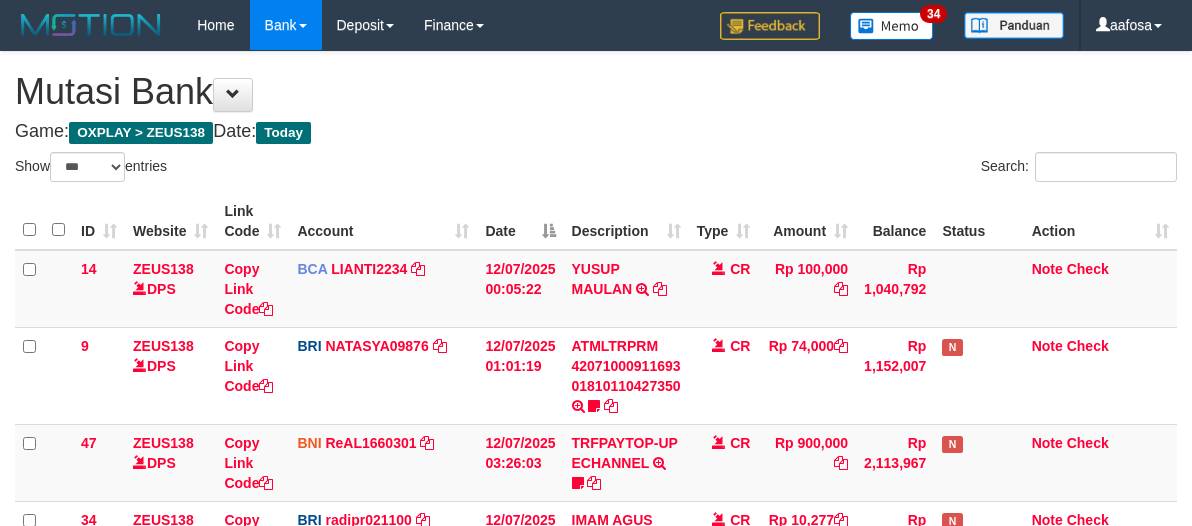 select on "***" 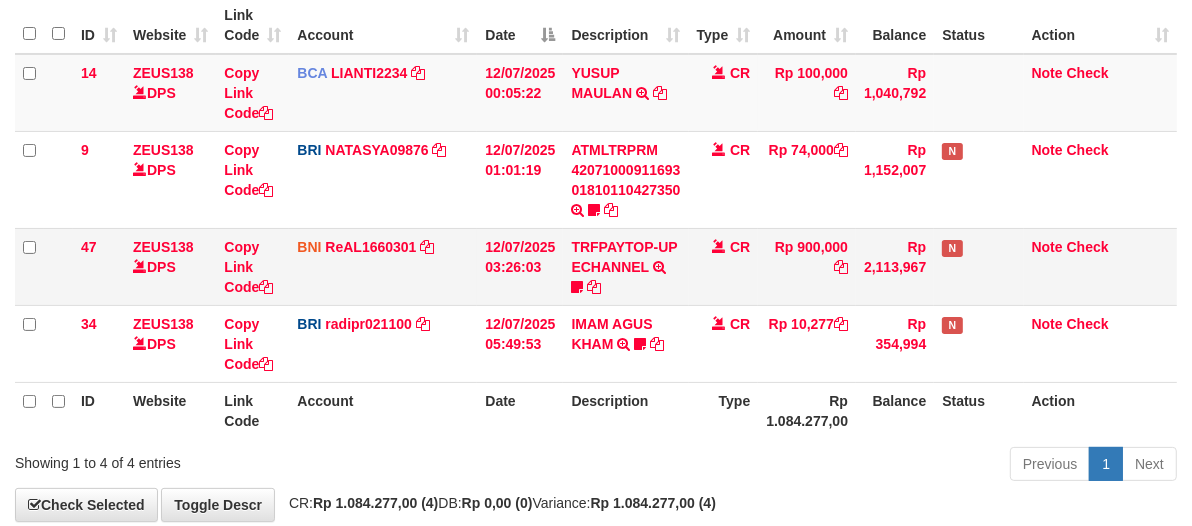 click on "CR" at bounding box center (724, 266) 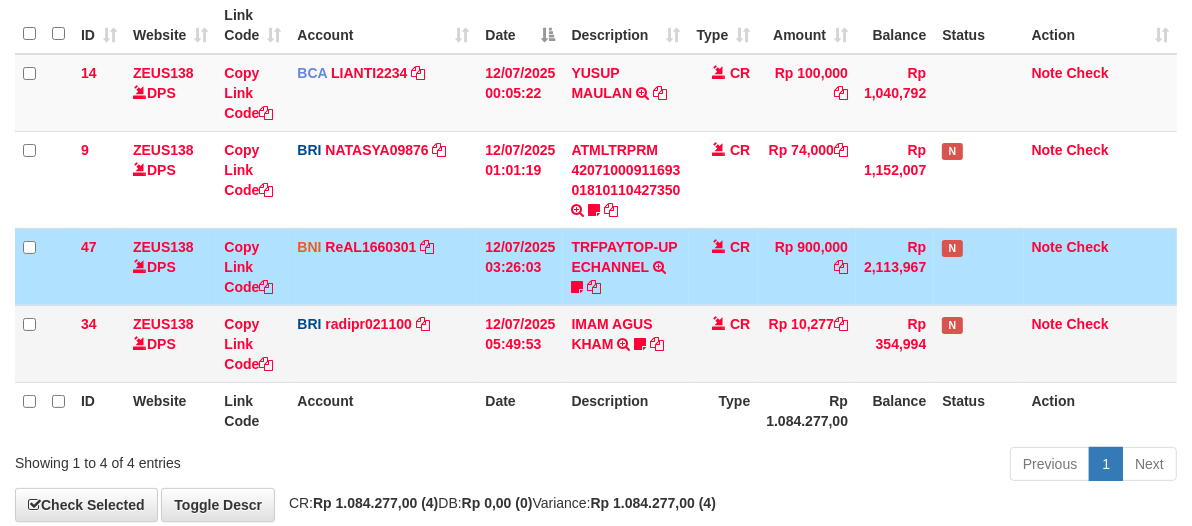 scroll, scrollTop: 226, scrollLeft: 0, axis: vertical 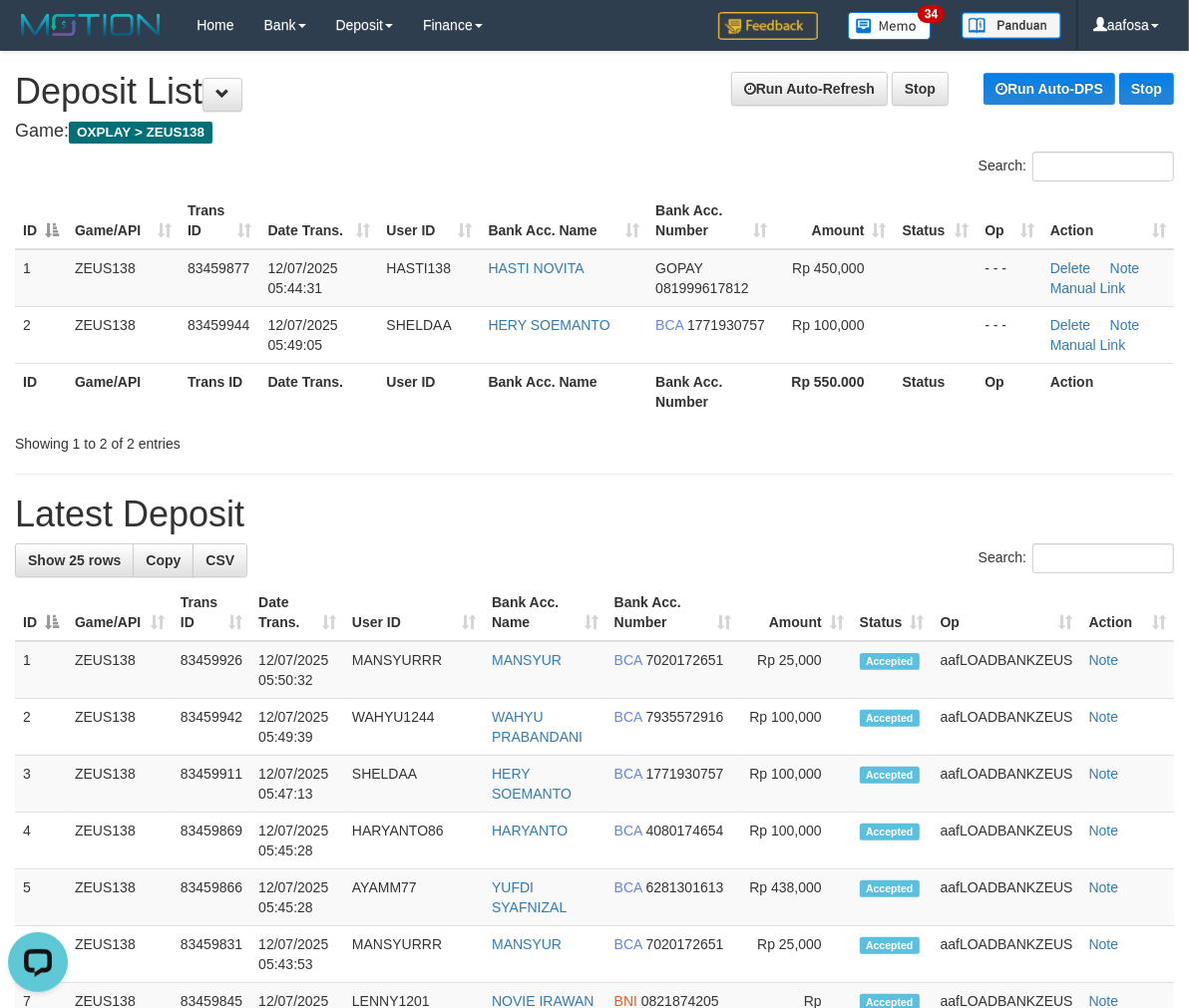 click on "Search:" at bounding box center [892, 168] 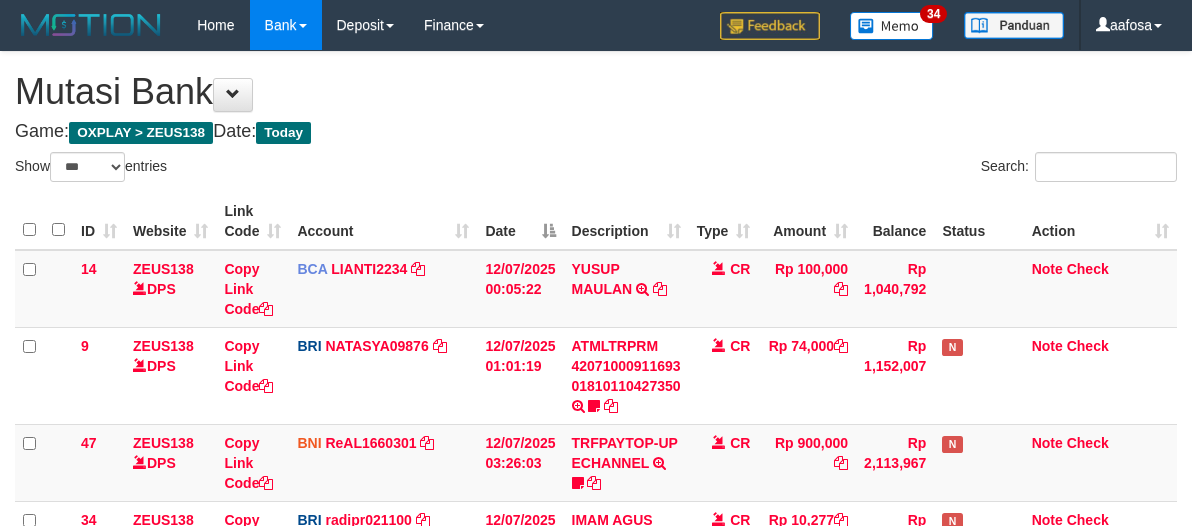 select on "***" 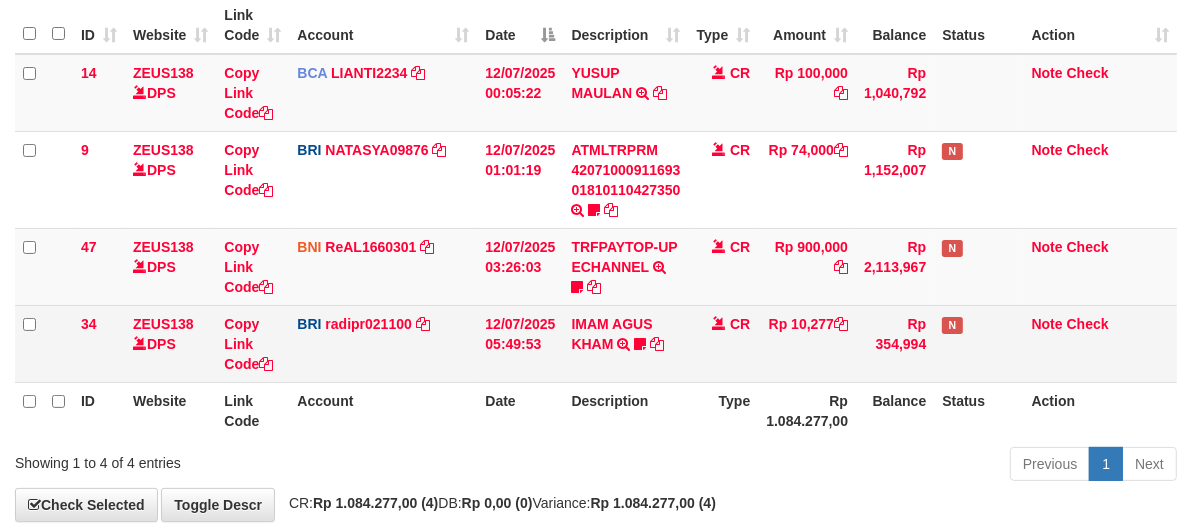 scroll, scrollTop: 226, scrollLeft: 0, axis: vertical 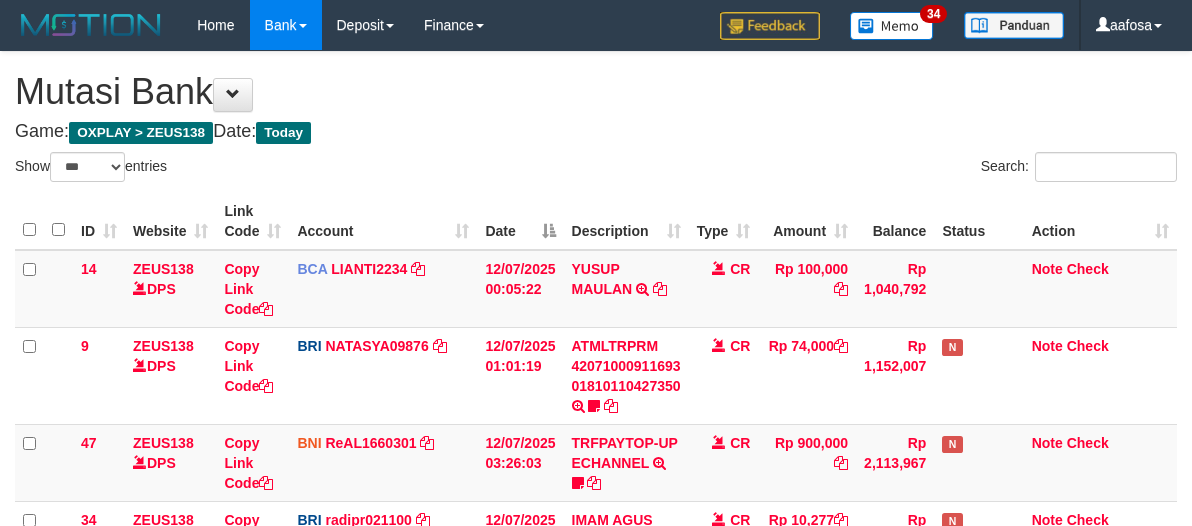 select on "***" 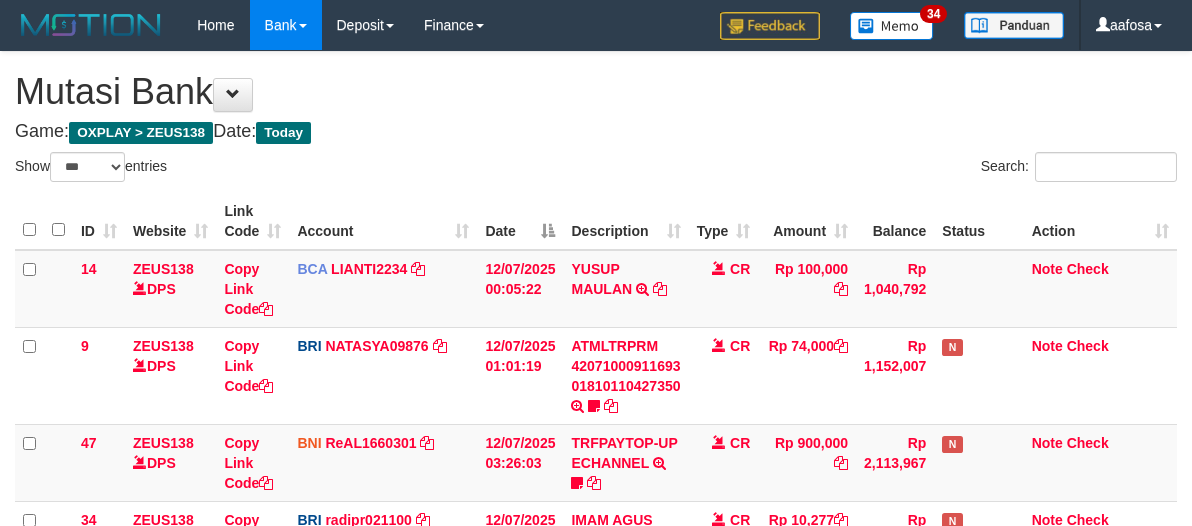 scroll, scrollTop: 226, scrollLeft: 0, axis: vertical 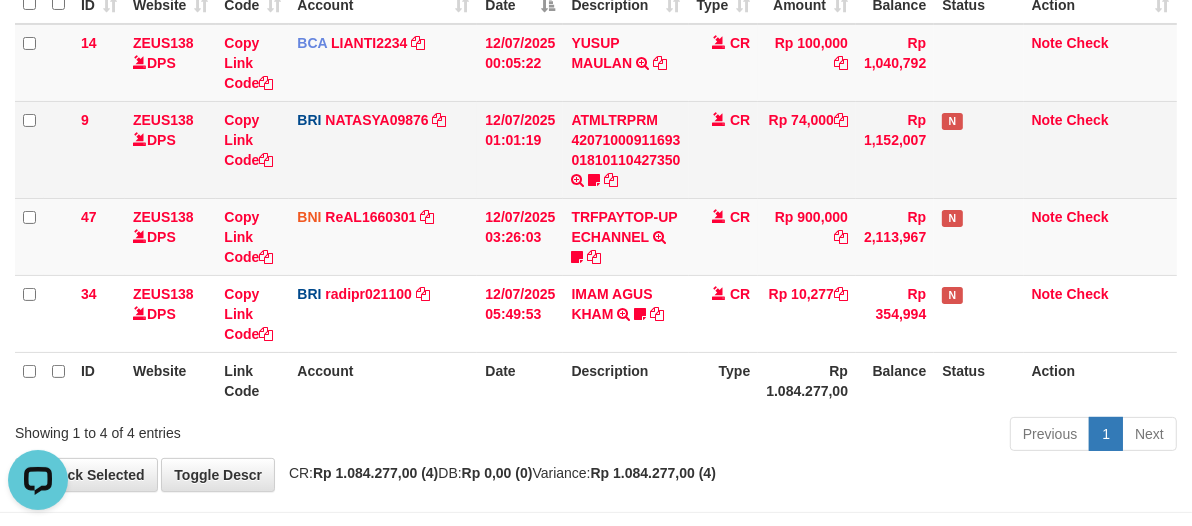 click on "Rp 74,000" at bounding box center (807, 149) 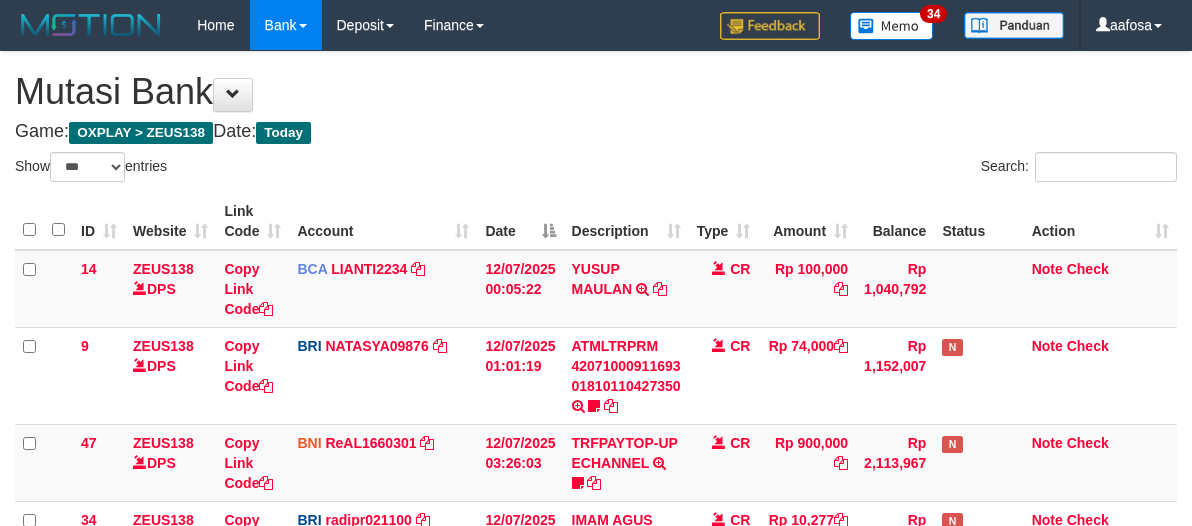 select on "***" 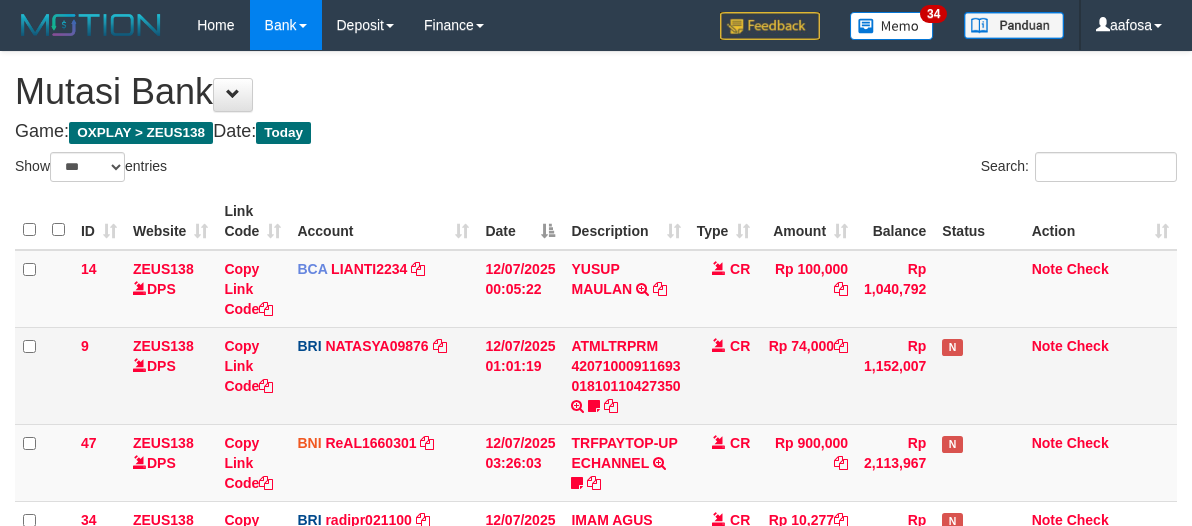 scroll, scrollTop: 196, scrollLeft: 0, axis: vertical 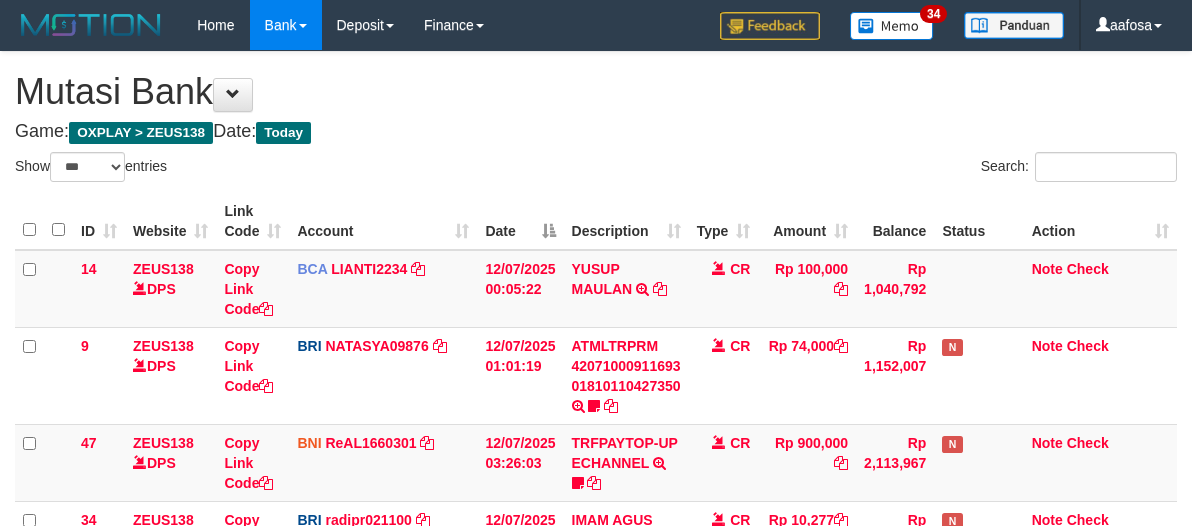select on "***" 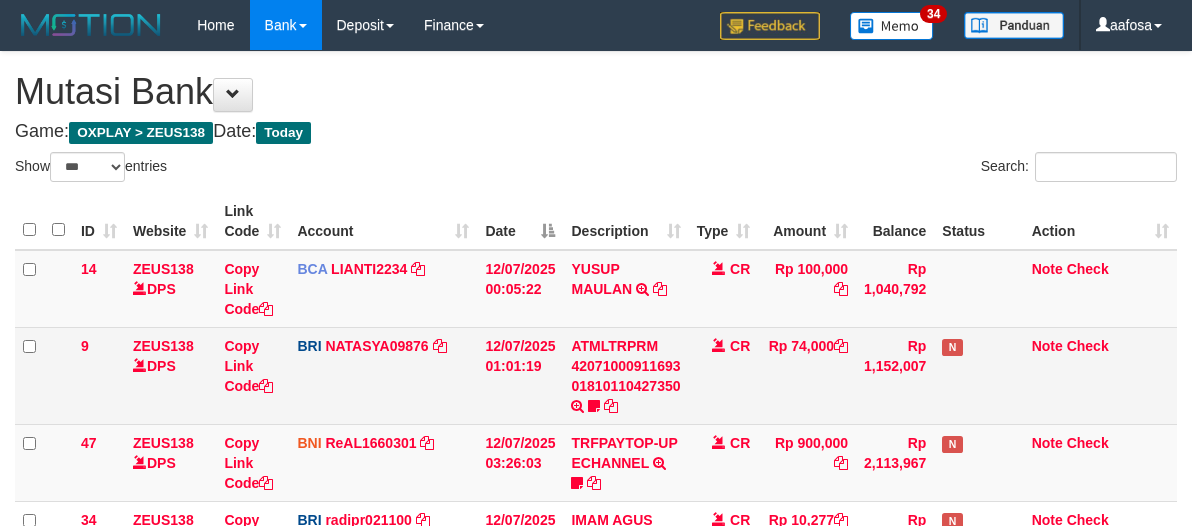 scroll, scrollTop: 196, scrollLeft: 0, axis: vertical 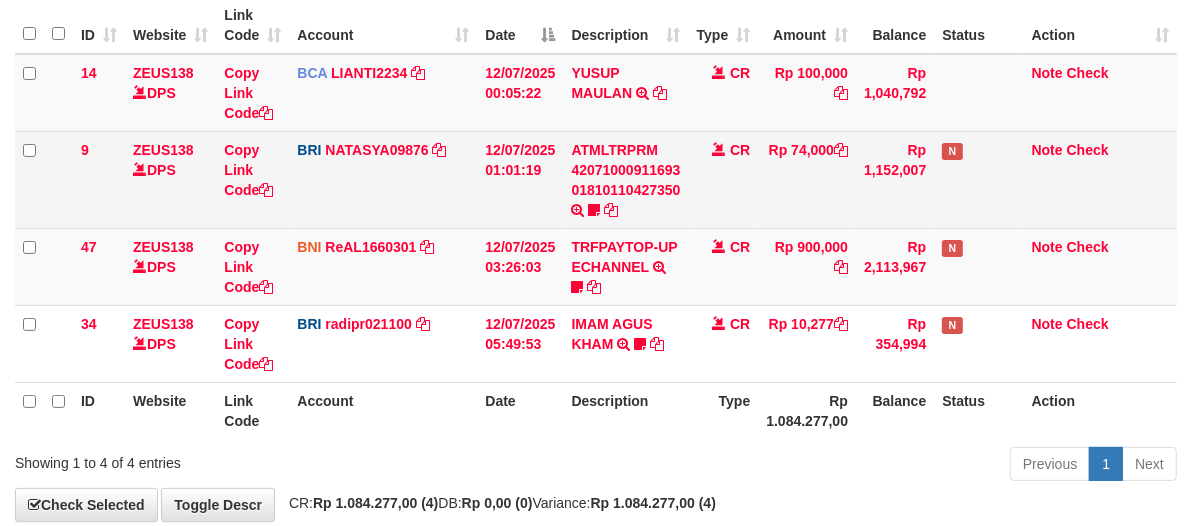 drag, startPoint x: 755, startPoint y: 187, endPoint x: 873, endPoint y: 164, distance: 120.22063 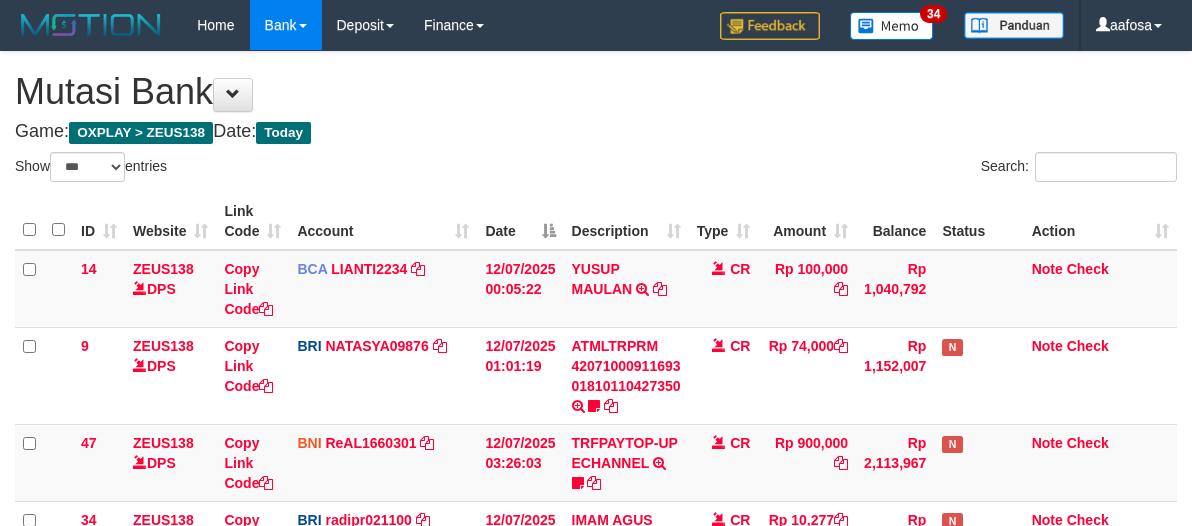 select on "***" 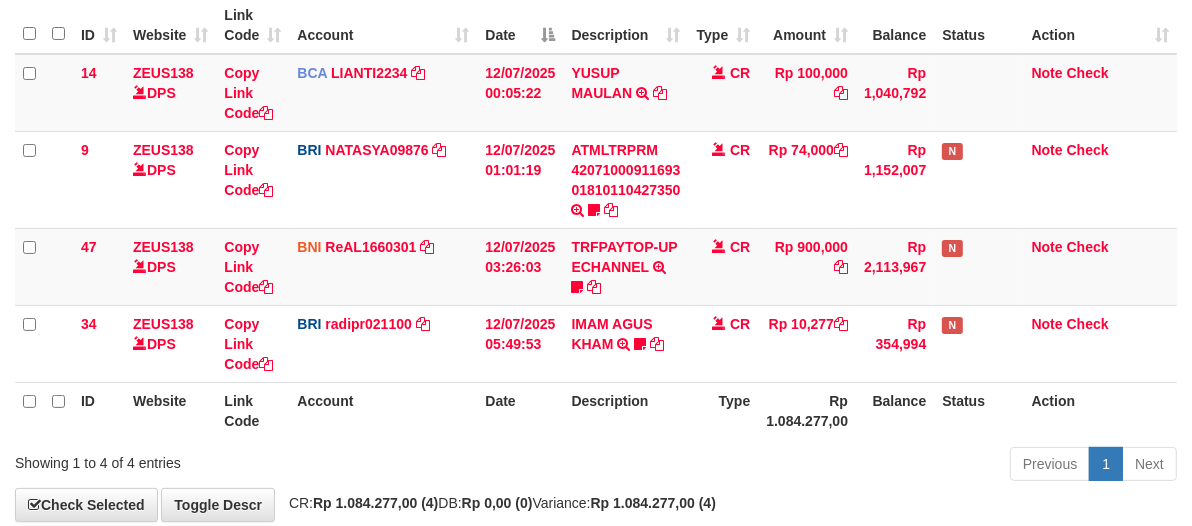 scroll, scrollTop: 226, scrollLeft: 0, axis: vertical 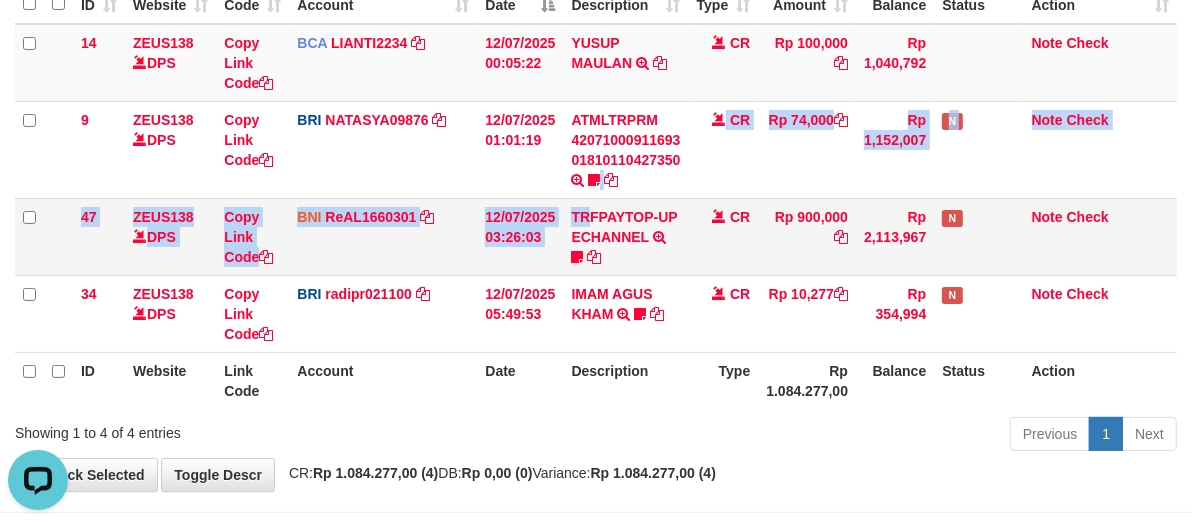 drag, startPoint x: 597, startPoint y: 192, endPoint x: 533, endPoint y: 210, distance: 66.48308 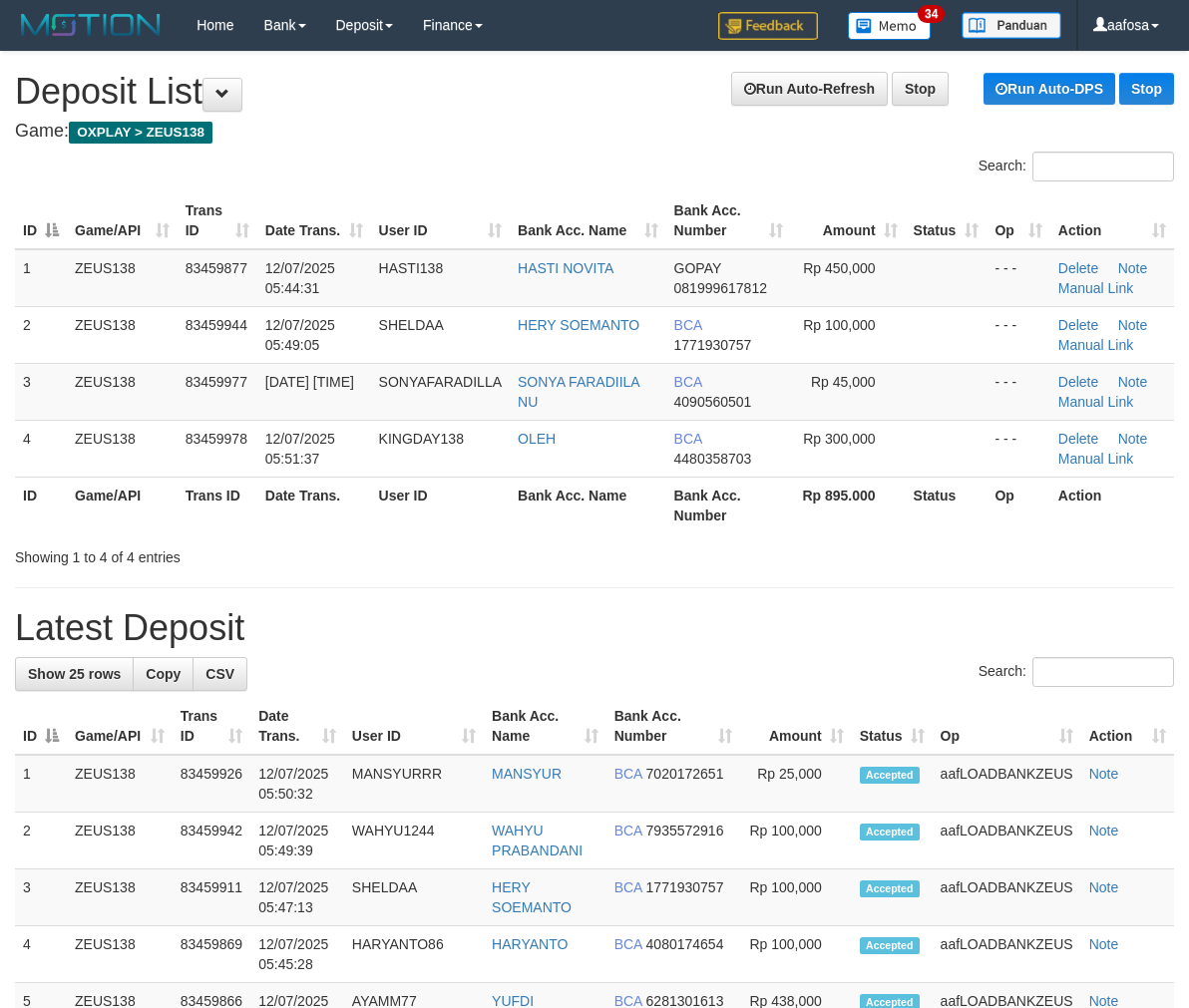 scroll, scrollTop: 0, scrollLeft: 0, axis: both 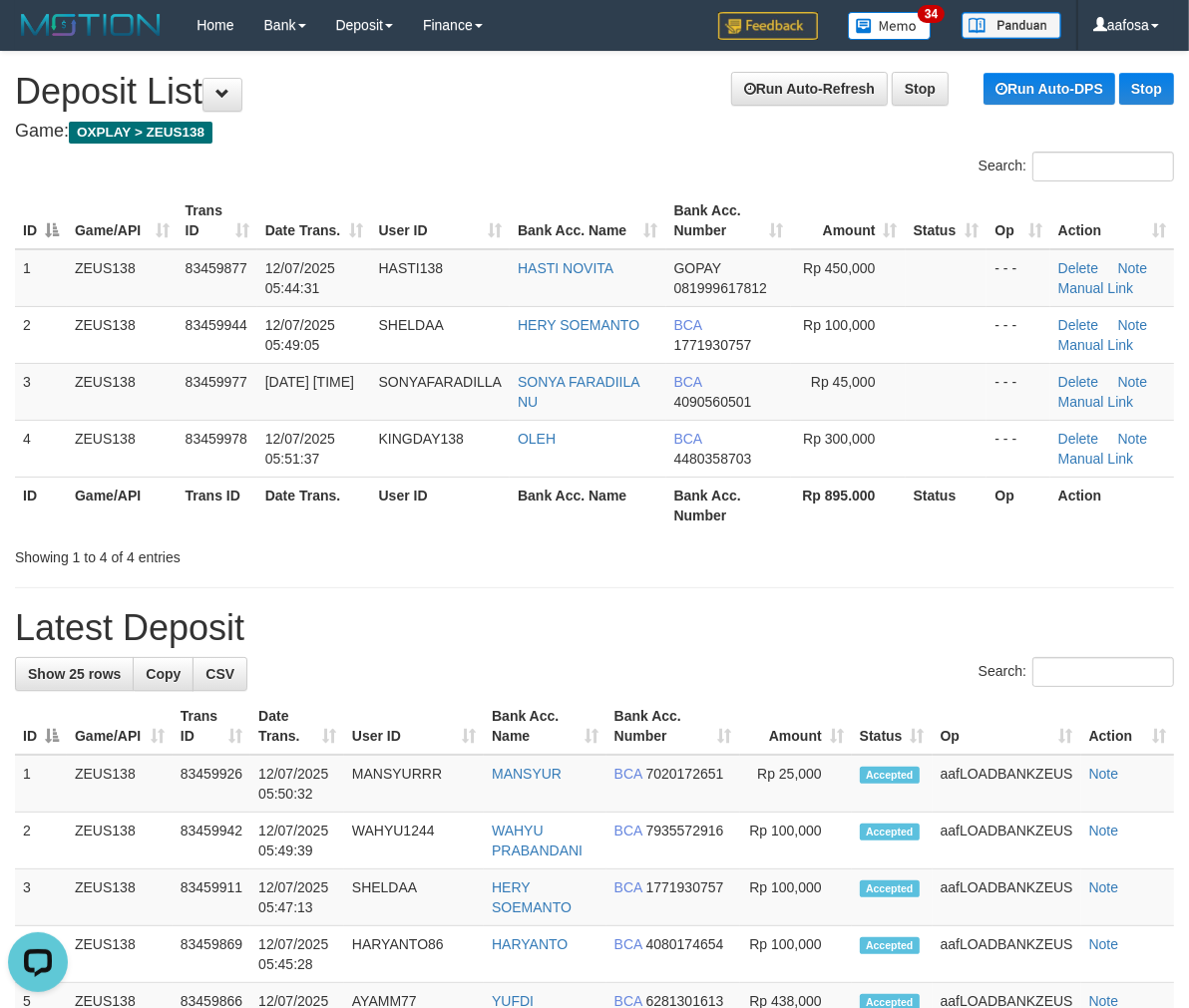 drag, startPoint x: 433, startPoint y: 143, endPoint x: 297, endPoint y: 146, distance: 136.03308 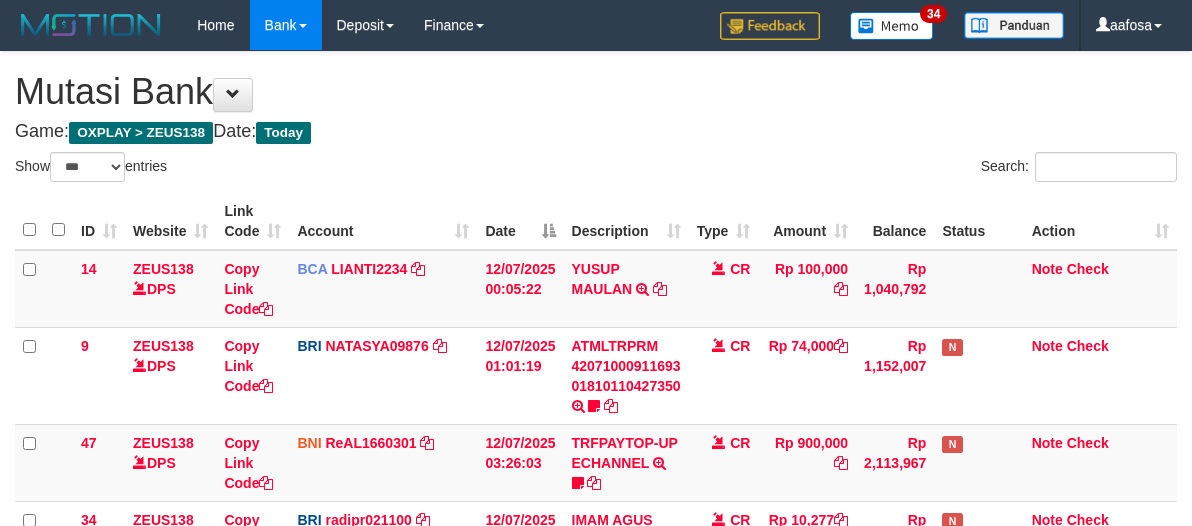 select on "***" 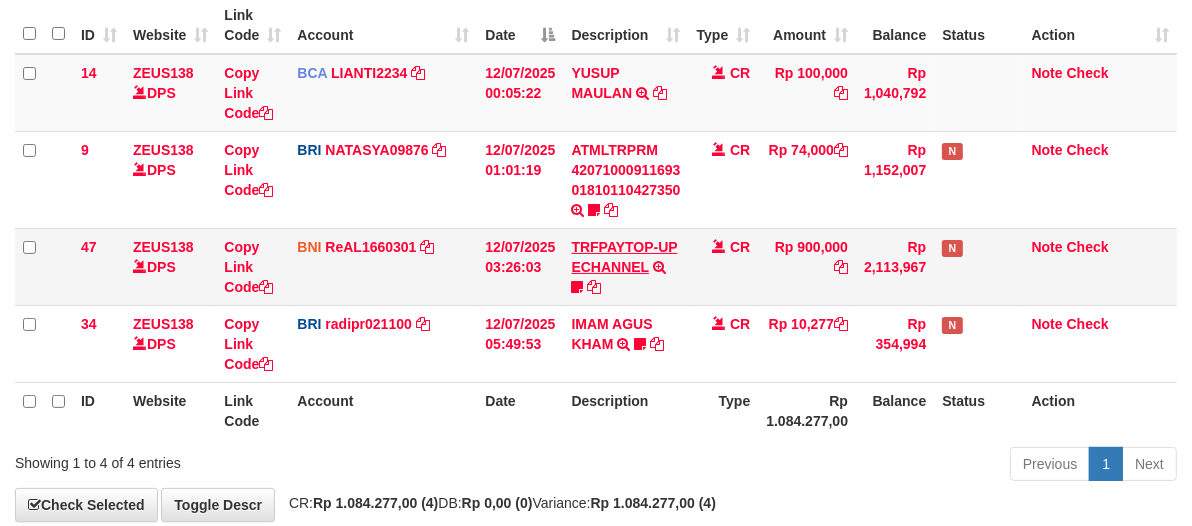 scroll, scrollTop: 226, scrollLeft: 0, axis: vertical 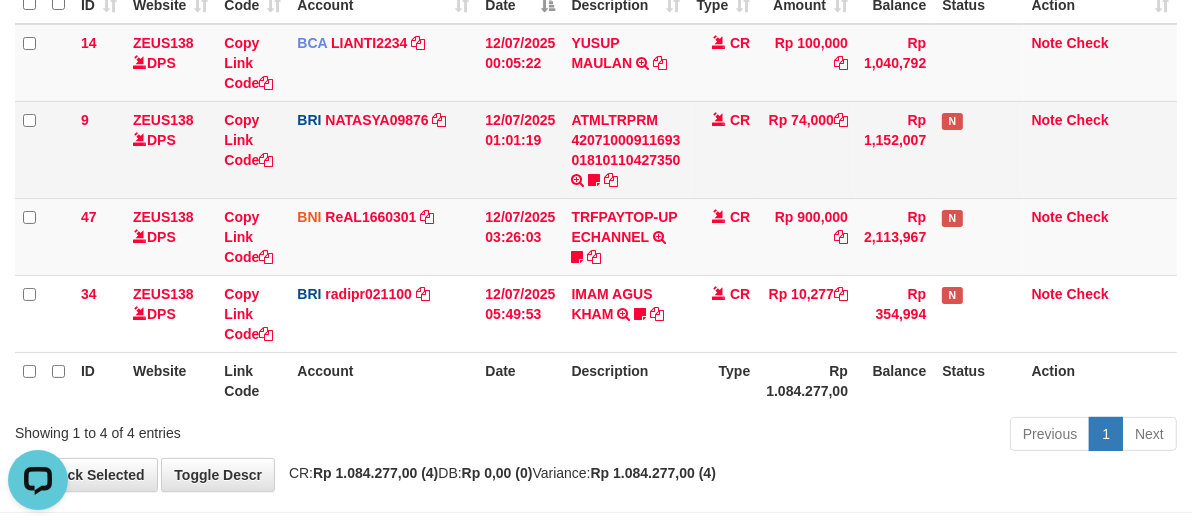 click on "Rp 74,000" at bounding box center [807, 149] 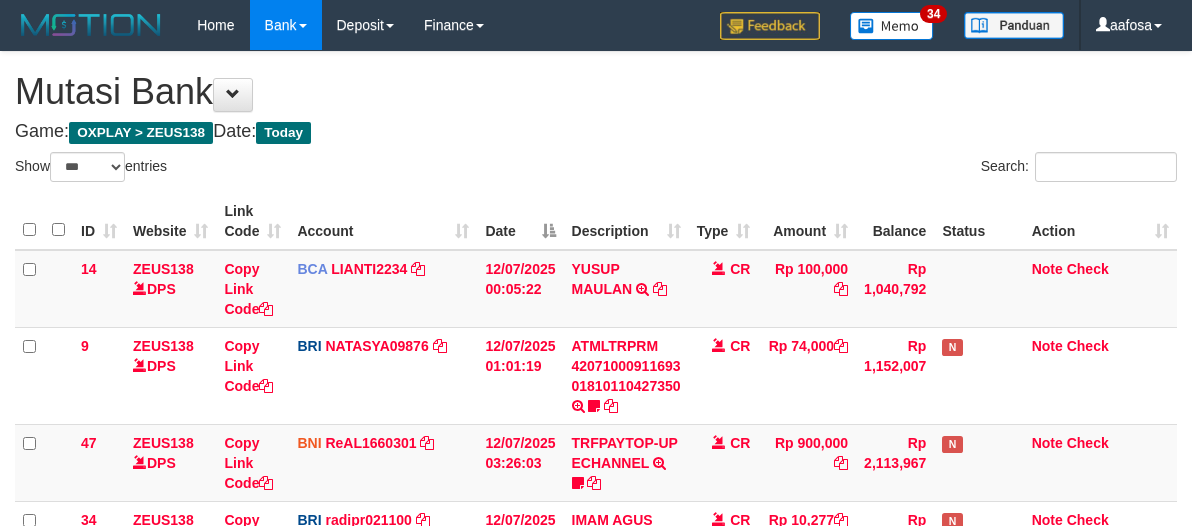 select on "***" 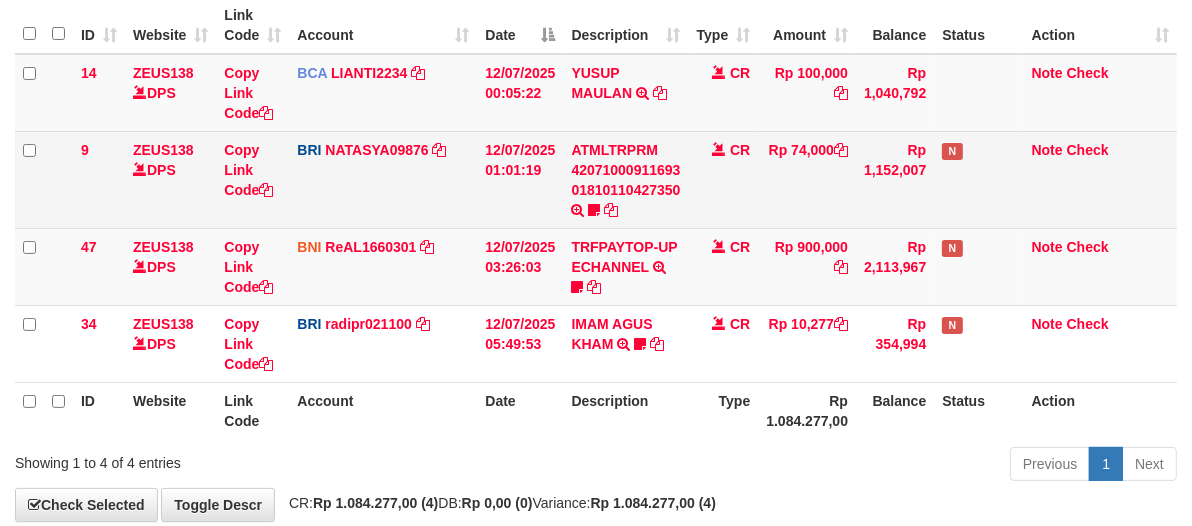scroll, scrollTop: 226, scrollLeft: 0, axis: vertical 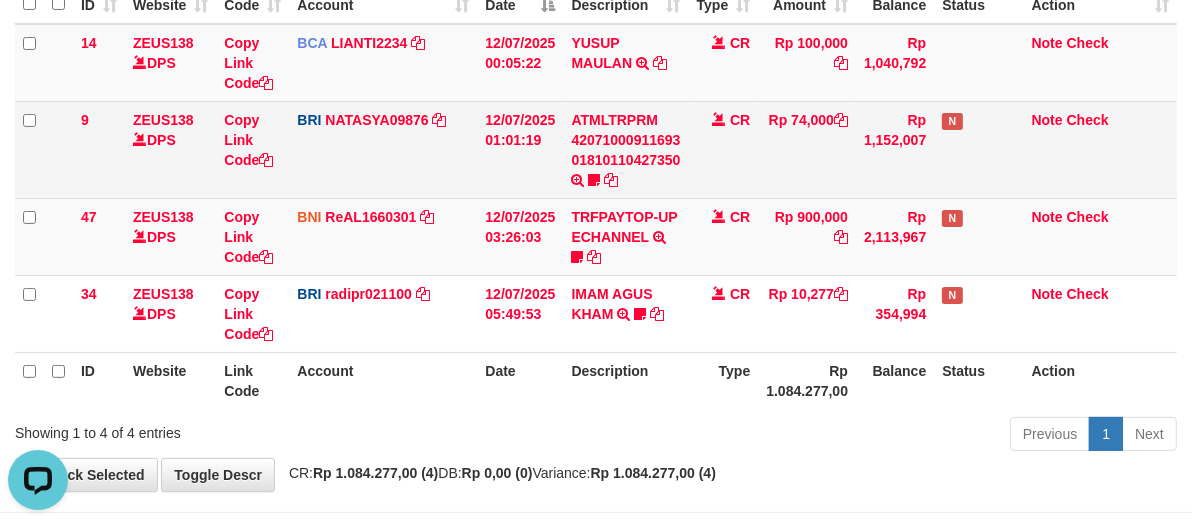 drag, startPoint x: 698, startPoint y: 178, endPoint x: 926, endPoint y: 170, distance: 228.1403 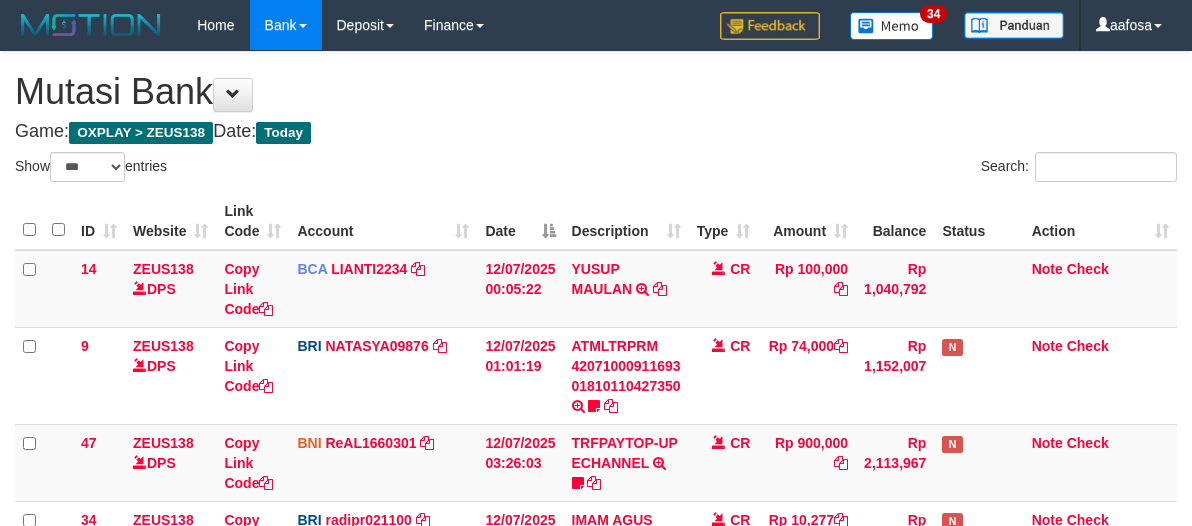 select on "***" 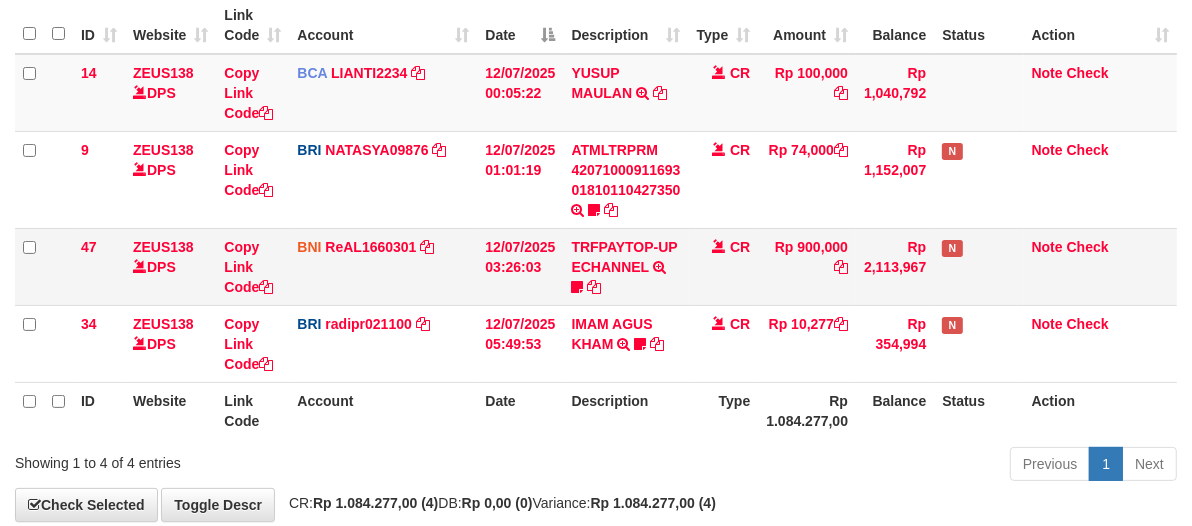 scroll, scrollTop: 226, scrollLeft: 0, axis: vertical 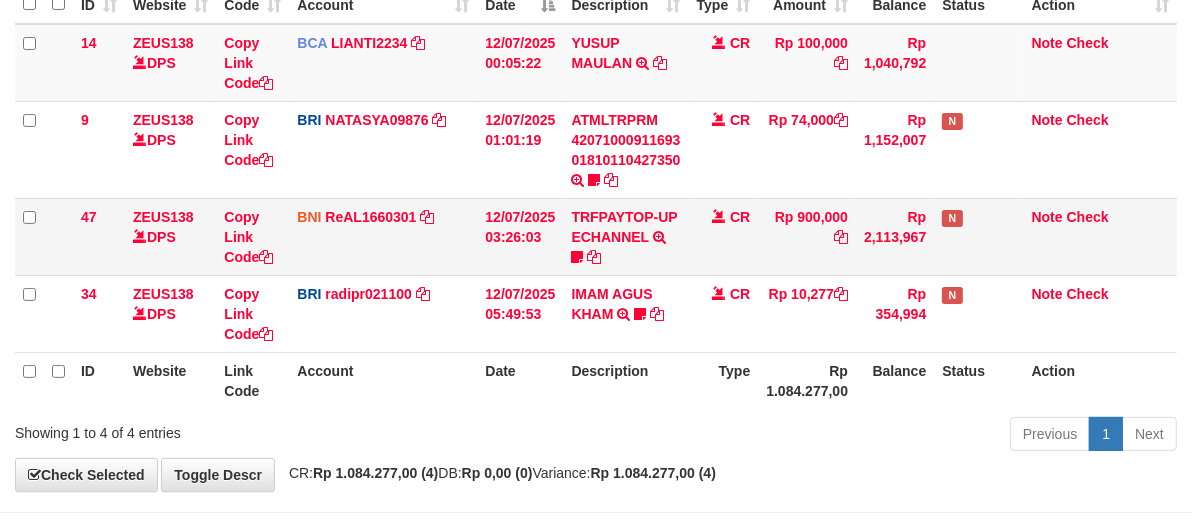 click on "Rp 900,000" at bounding box center [807, 236] 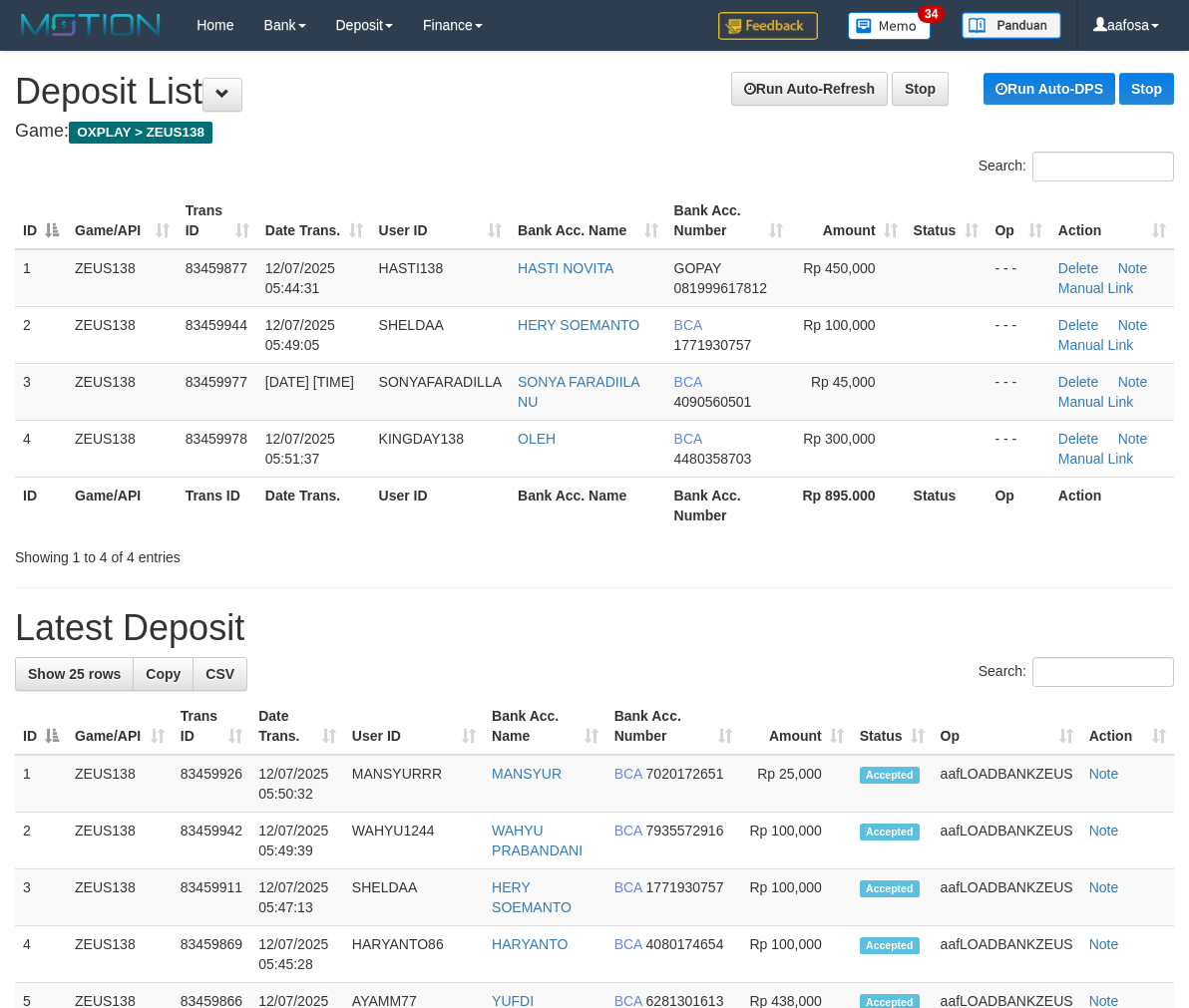 scroll, scrollTop: 0, scrollLeft: 0, axis: both 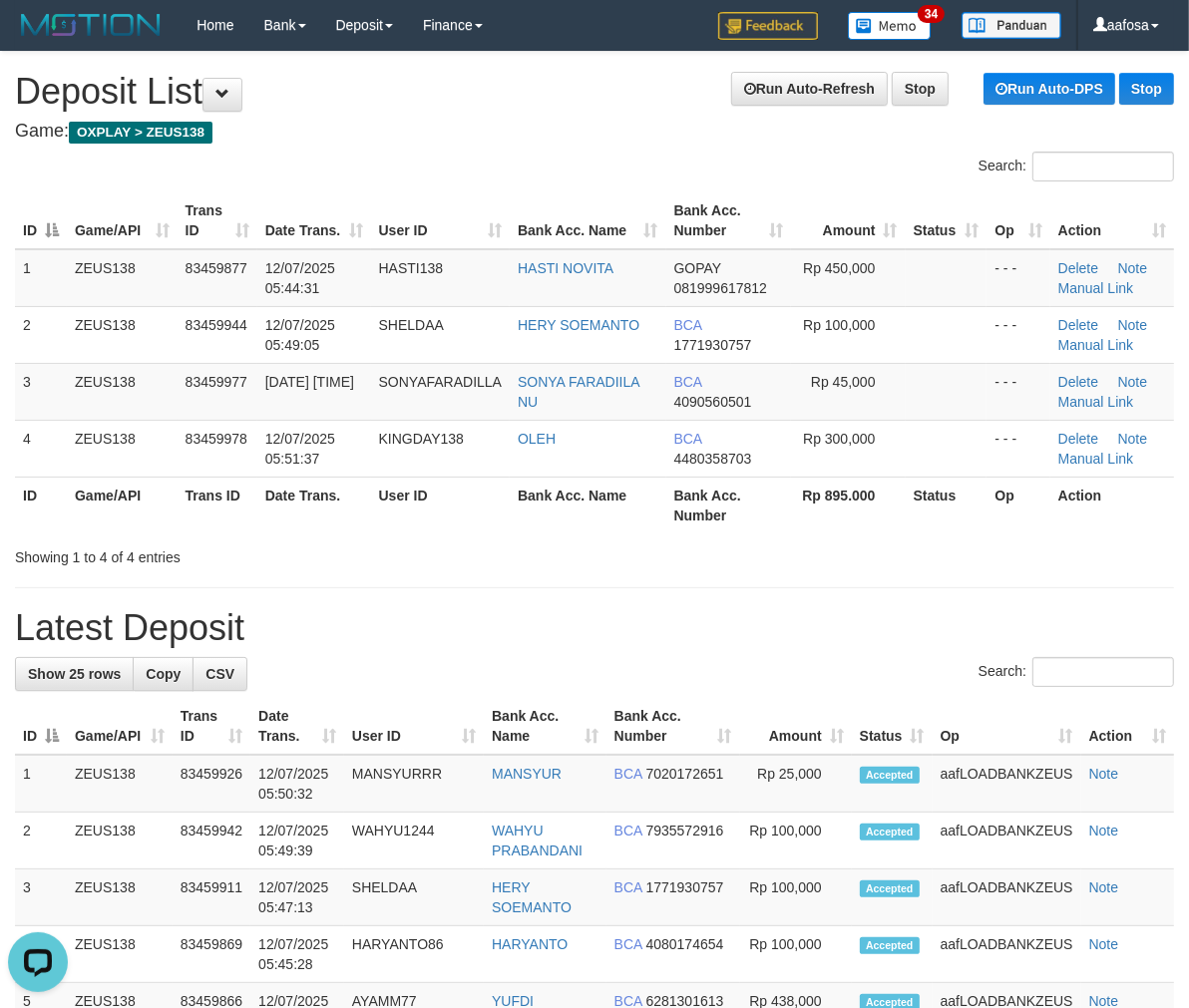 click on "User ID" at bounding box center [440, 220] 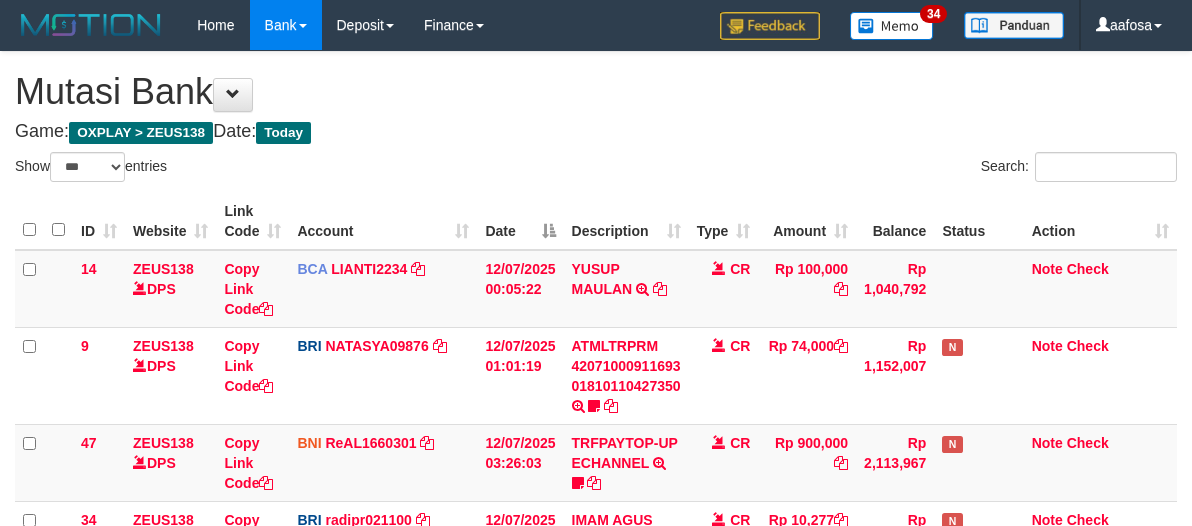 select on "***" 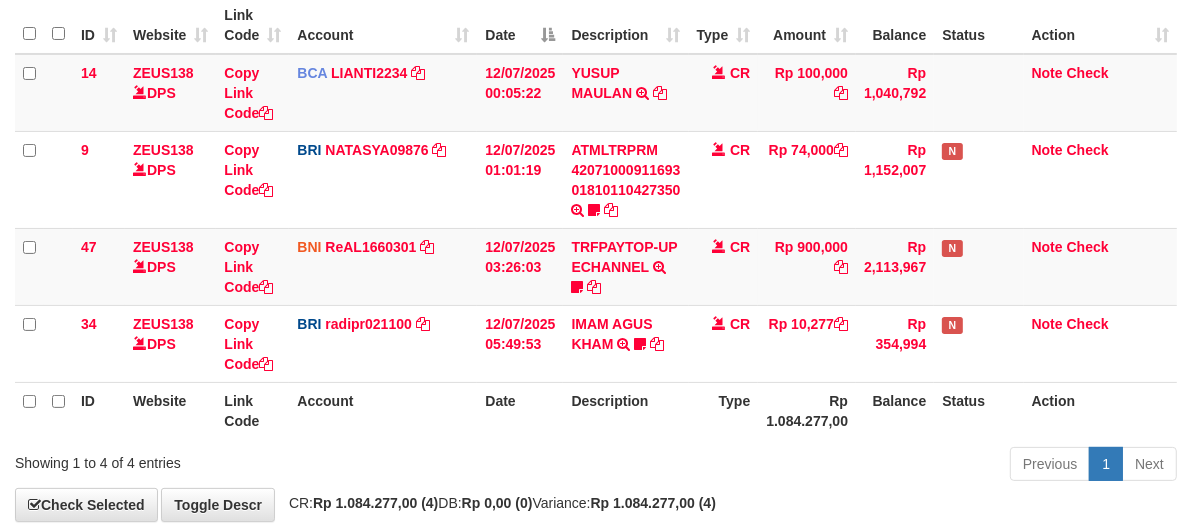 scroll, scrollTop: 226, scrollLeft: 0, axis: vertical 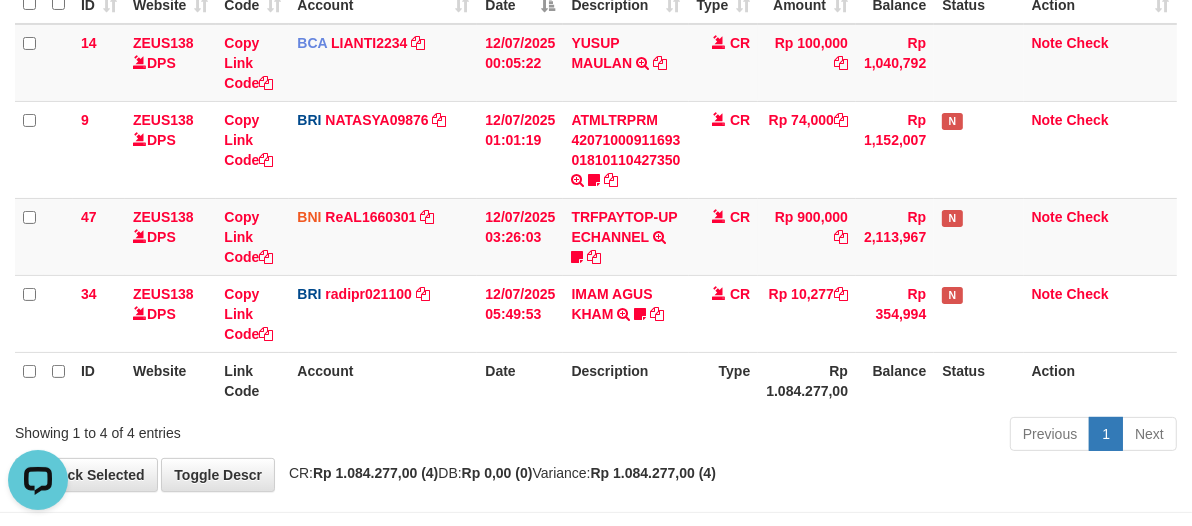 drag, startPoint x: 625, startPoint y: 287, endPoint x: 1207, endPoint y: 280, distance: 582.0421 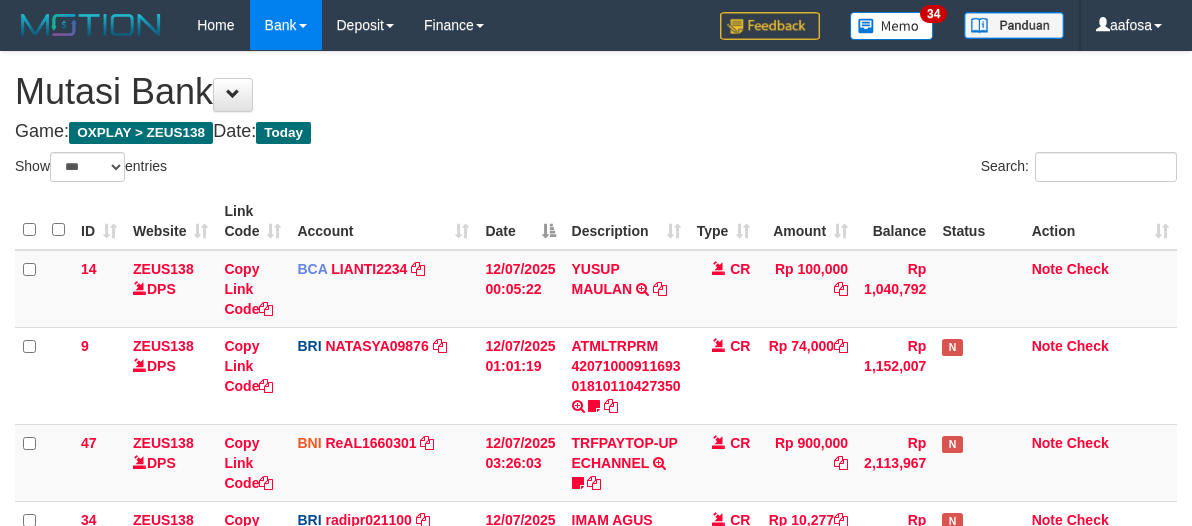 select on "***" 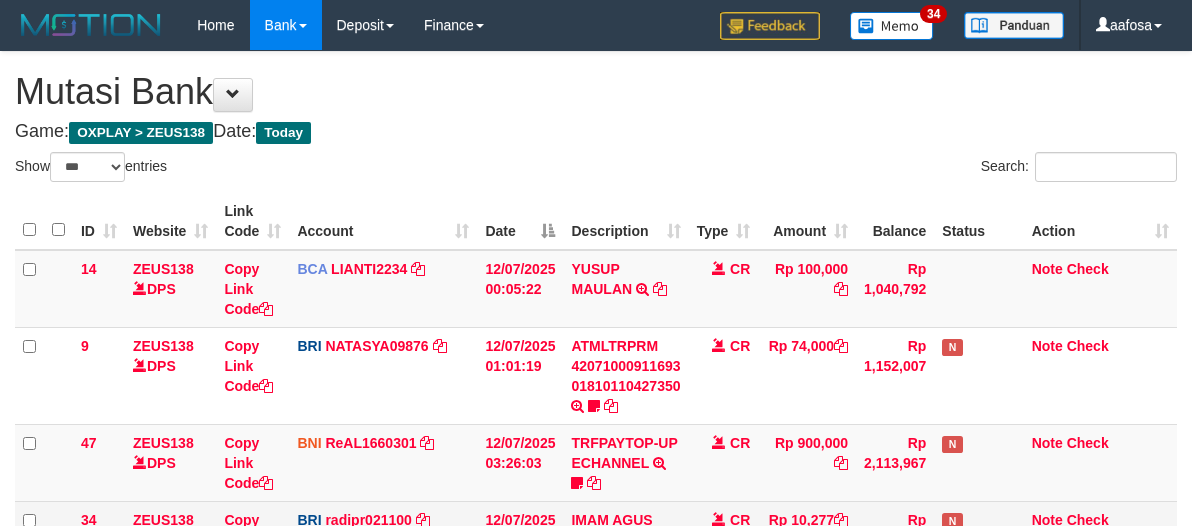 scroll, scrollTop: 196, scrollLeft: 0, axis: vertical 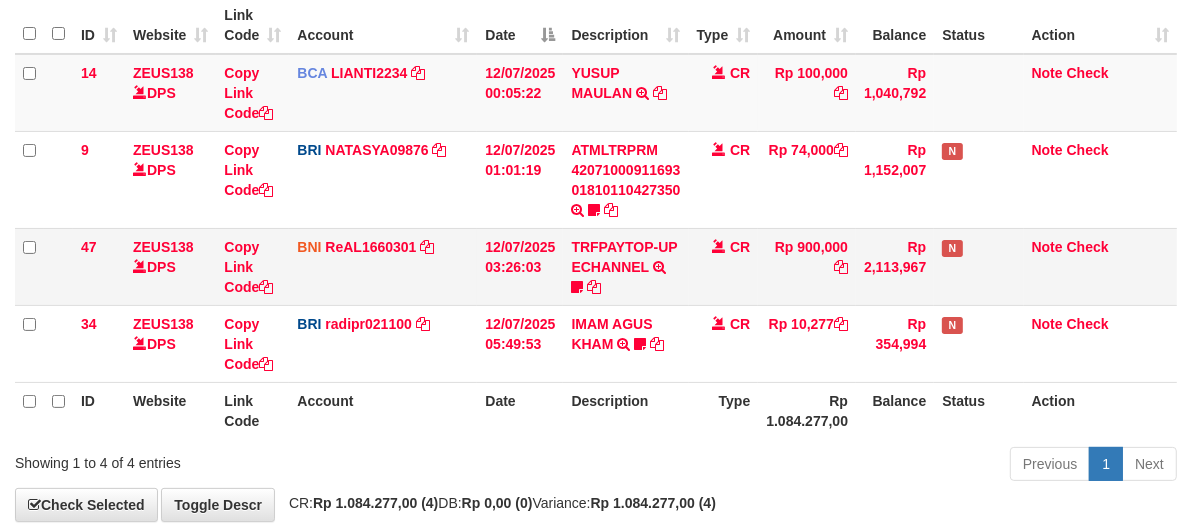 click on "TRFPAYTOP-UP ECHANNEL            TRF/PAY/TOP-UP ECHANNEL    Egoythea" at bounding box center [625, 266] 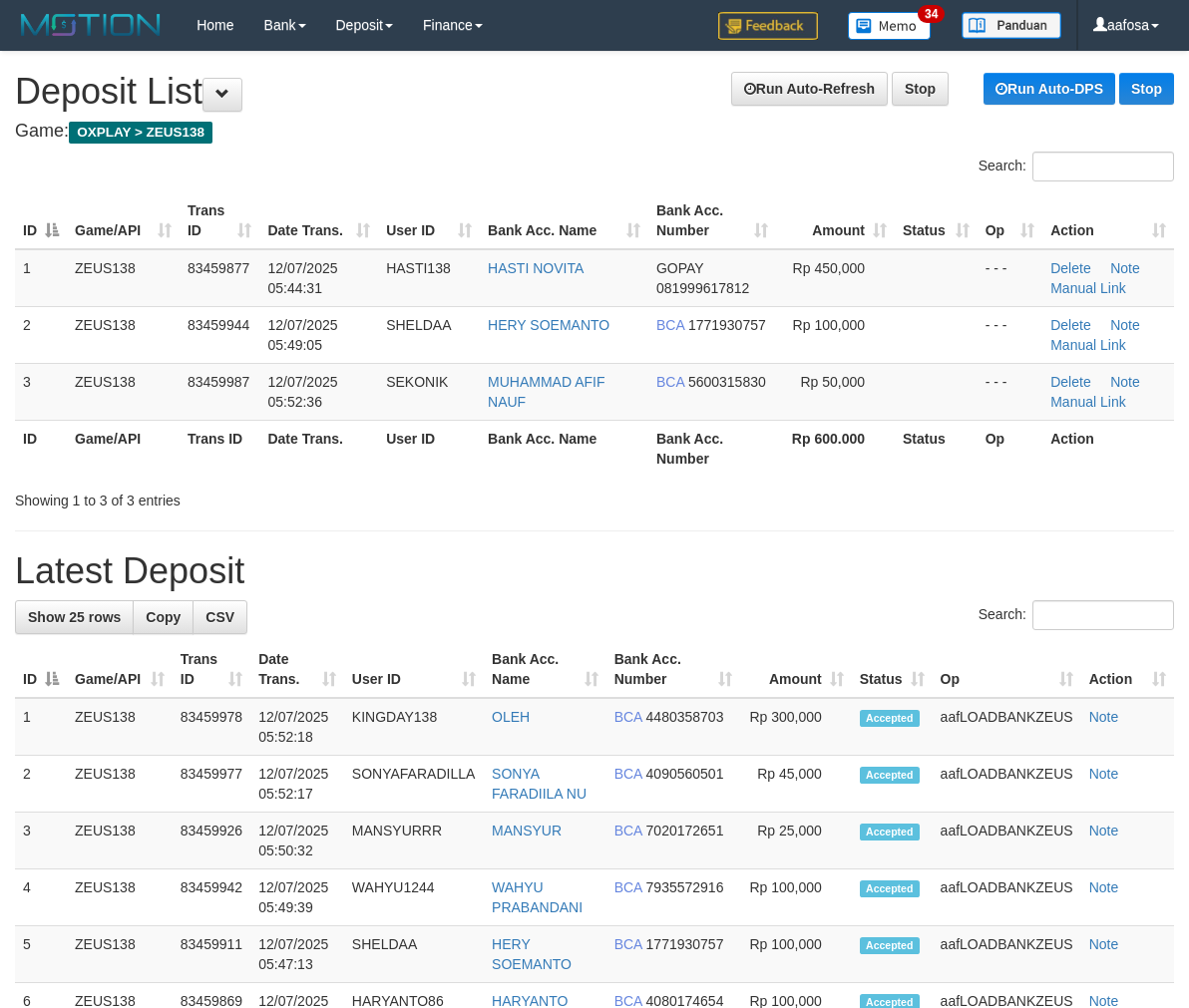 scroll, scrollTop: 0, scrollLeft: 0, axis: both 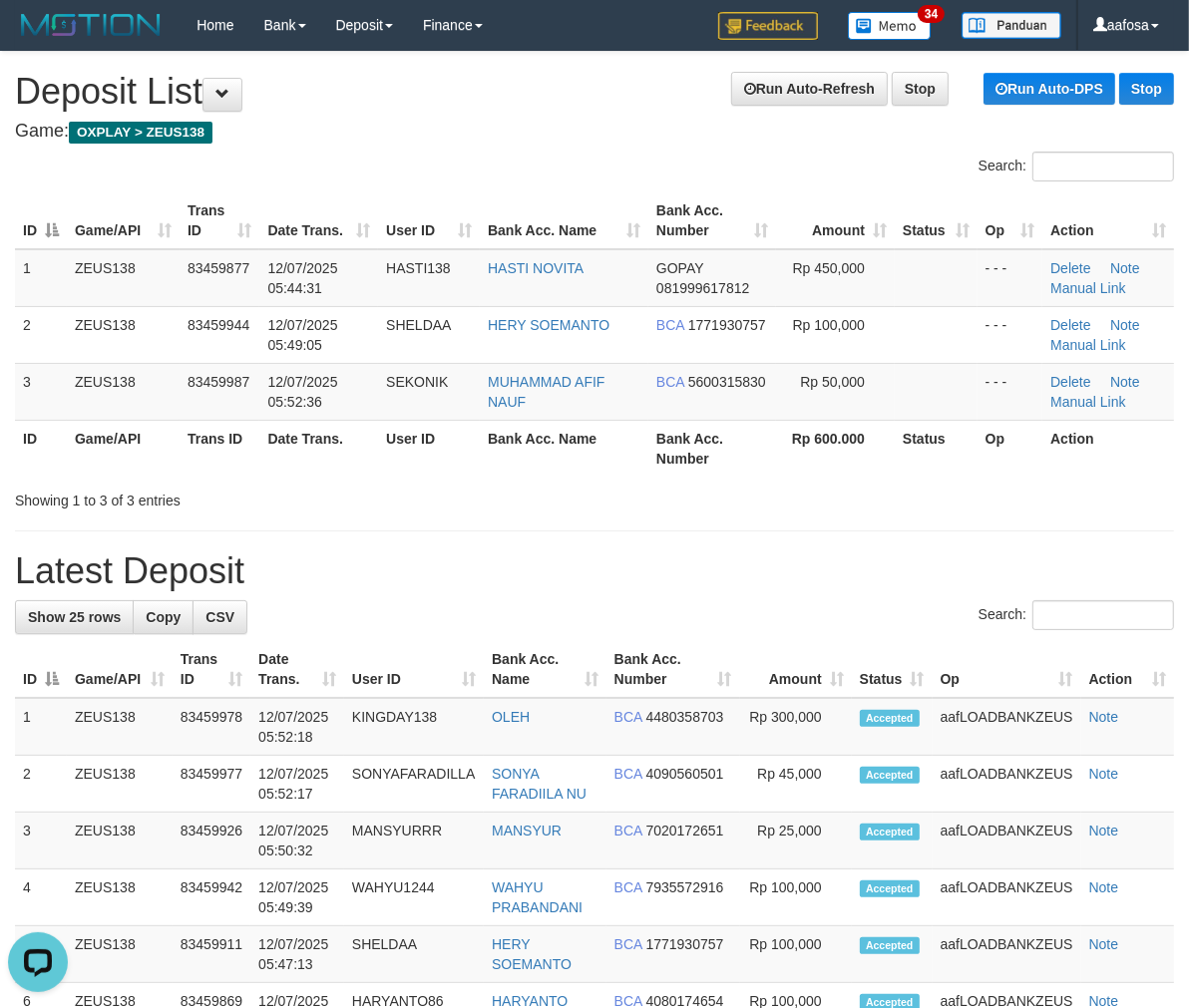 drag, startPoint x: 441, startPoint y: 167, endPoint x: 214, endPoint y: 151, distance: 227.56318 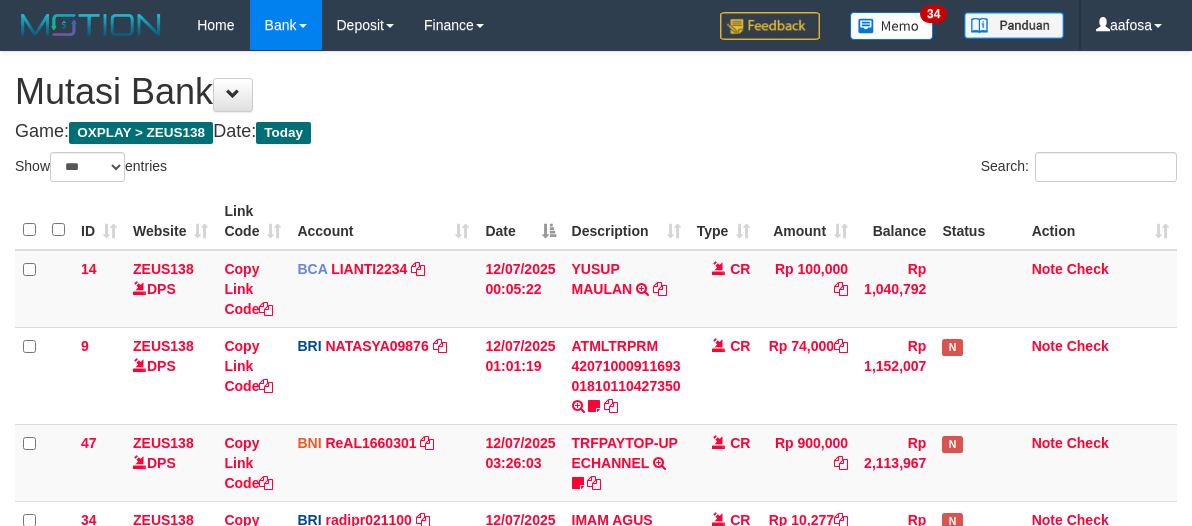 select on "***" 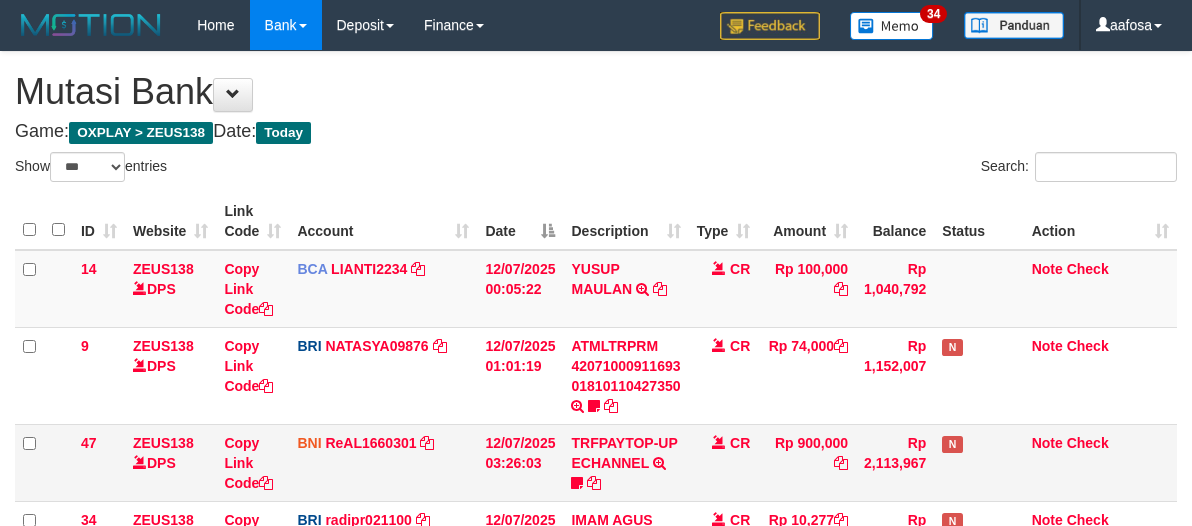 scroll, scrollTop: 196, scrollLeft: 0, axis: vertical 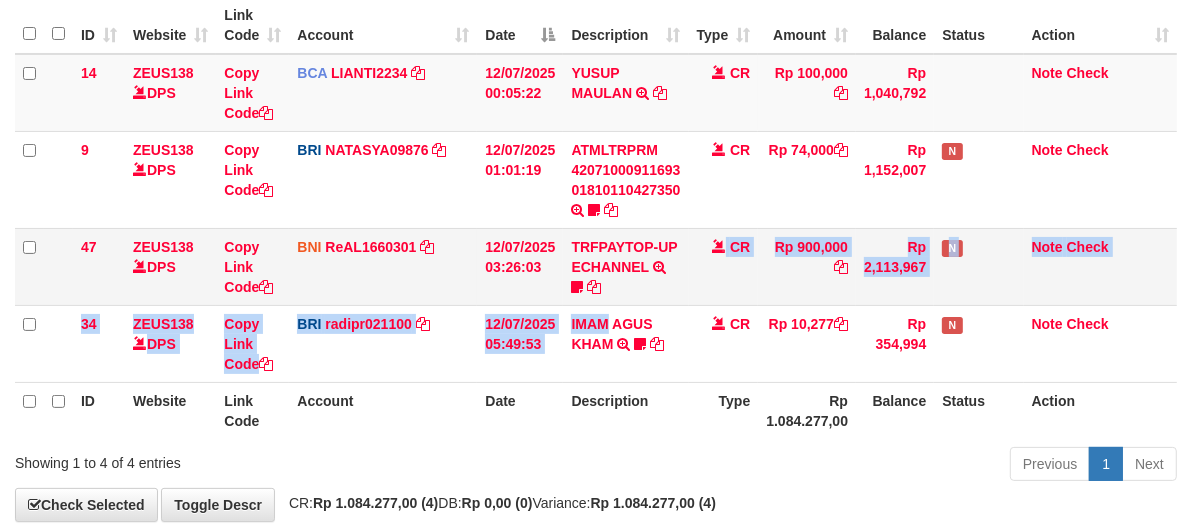 click on "14
ZEUS138    DPS
Copy Link Code
BCA
LIANTI2234
DPS
YULIANTI
mutasi_20250712_4646 | 14
mutasi_20250712_4646 | 14
12/07/2025 00:05:22
[FIRST] [LAST]         TRSF E-BANKING CR 1207/FTSCY/WS95051
100000.002025071262819090 TRFDN-[NAME]PAY DEBIT INDONE
CR
Rp 100,000
Rp 1,040,792
Note
Check
9
ZEUS138    DPS
Copy Link Code
BRI
NATASYA09876
DPS
SITI NURLITA SAPITRI
mutasi_20250712_3126 | 9" at bounding box center (596, 218) 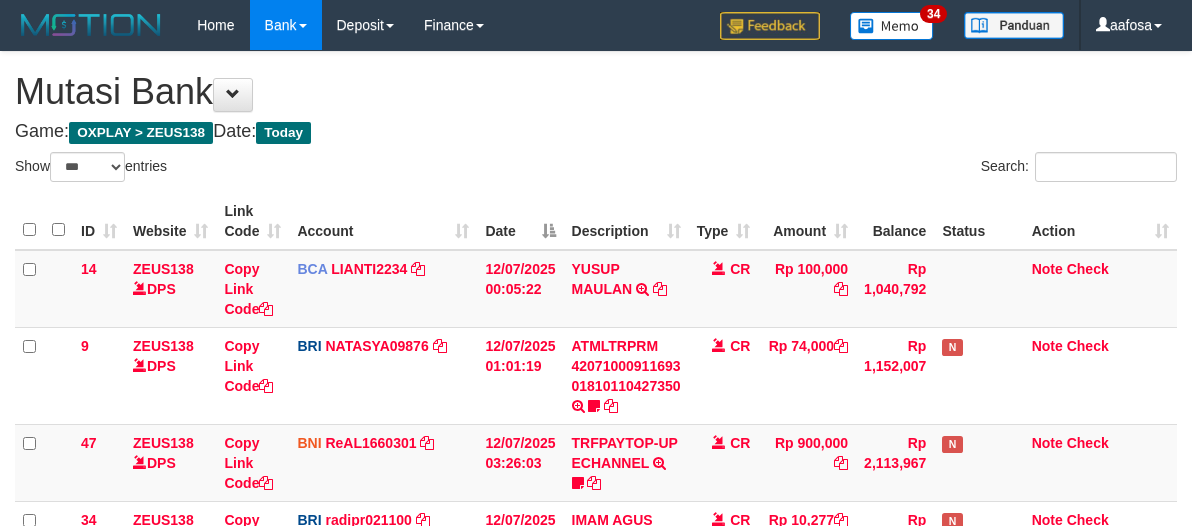 select on "***" 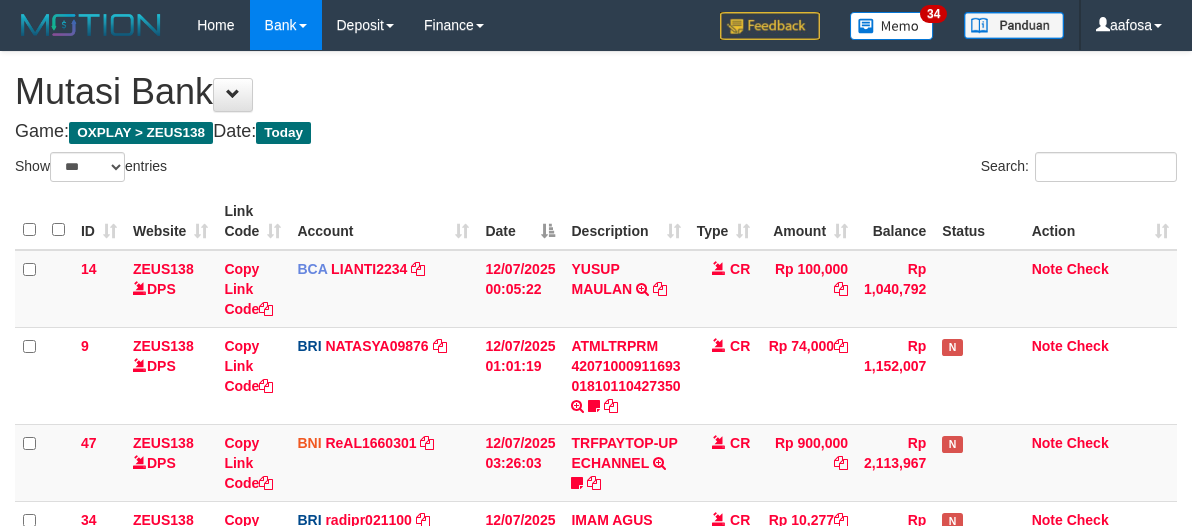 scroll, scrollTop: 196, scrollLeft: 0, axis: vertical 